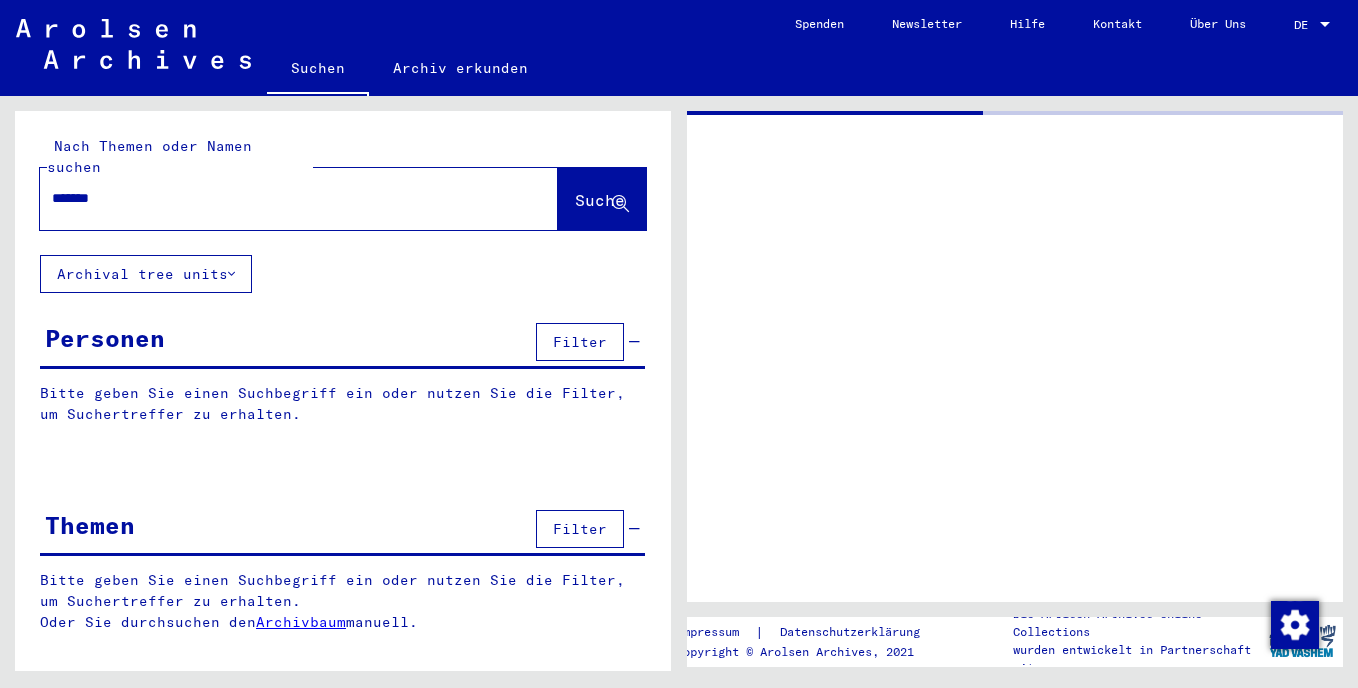 scroll, scrollTop: 0, scrollLeft: 0, axis: both 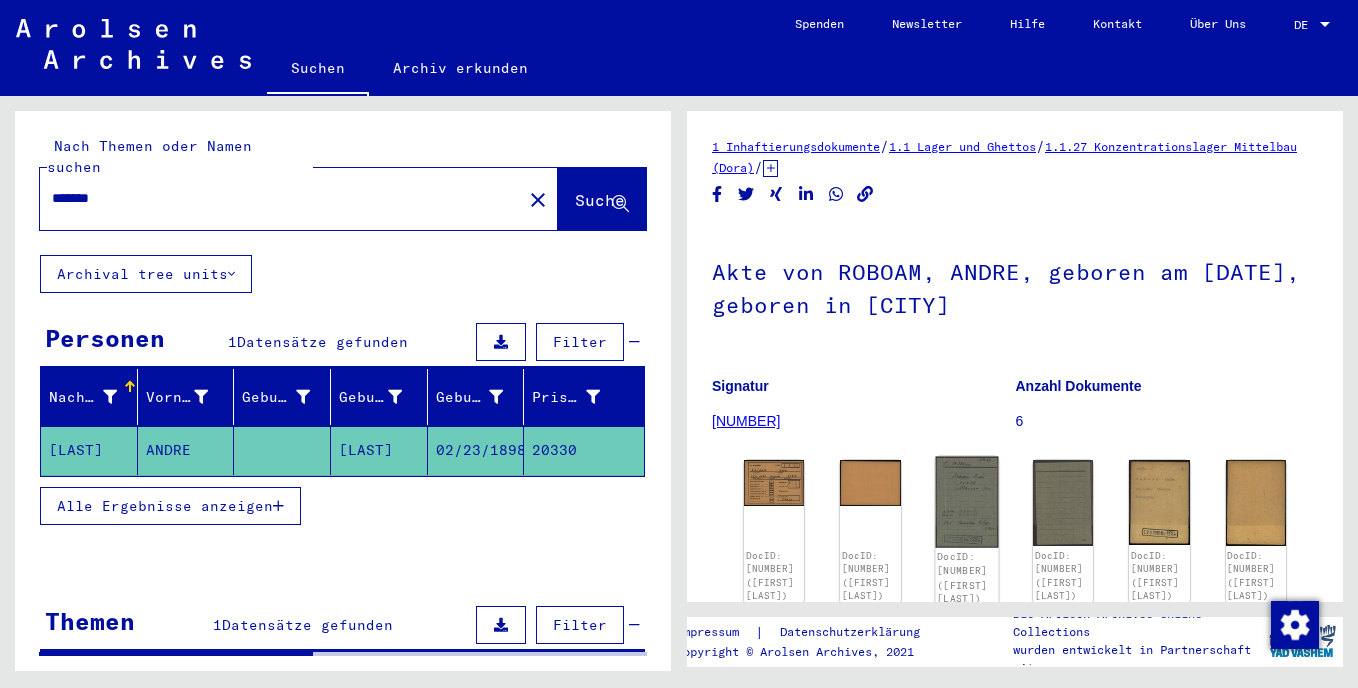 click 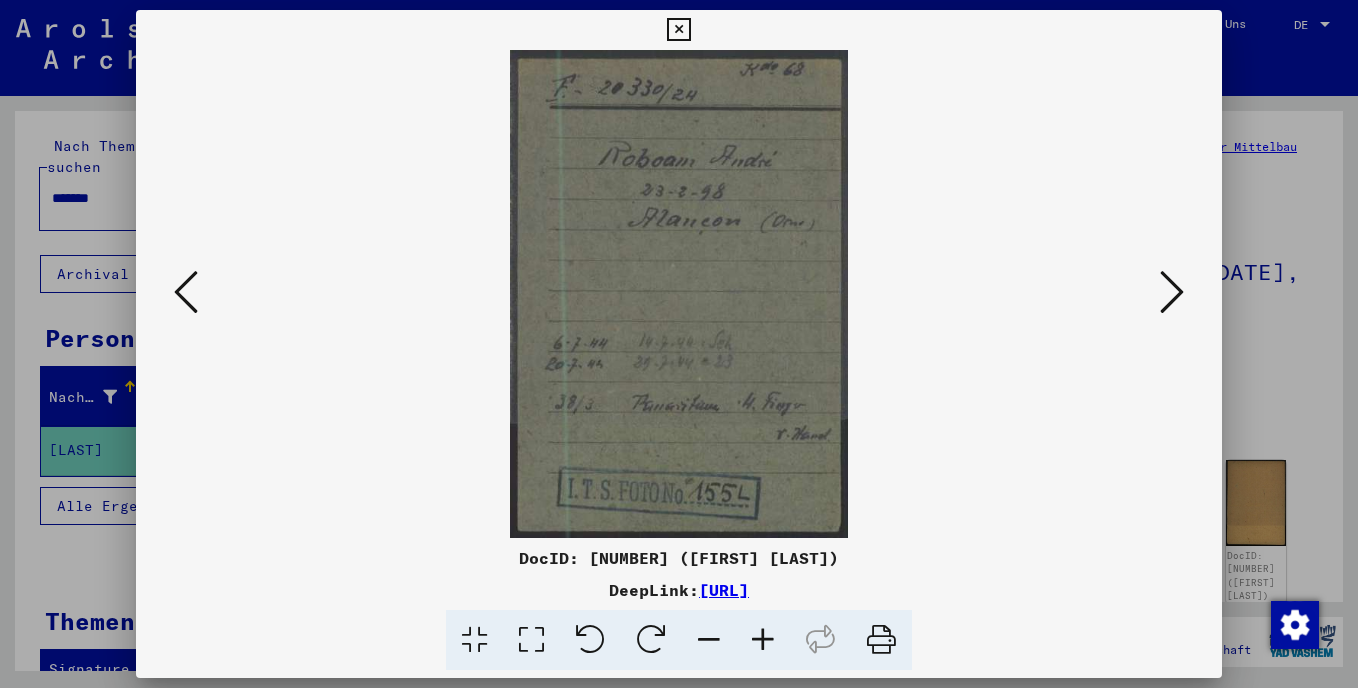 scroll, scrollTop: 0, scrollLeft: 0, axis: both 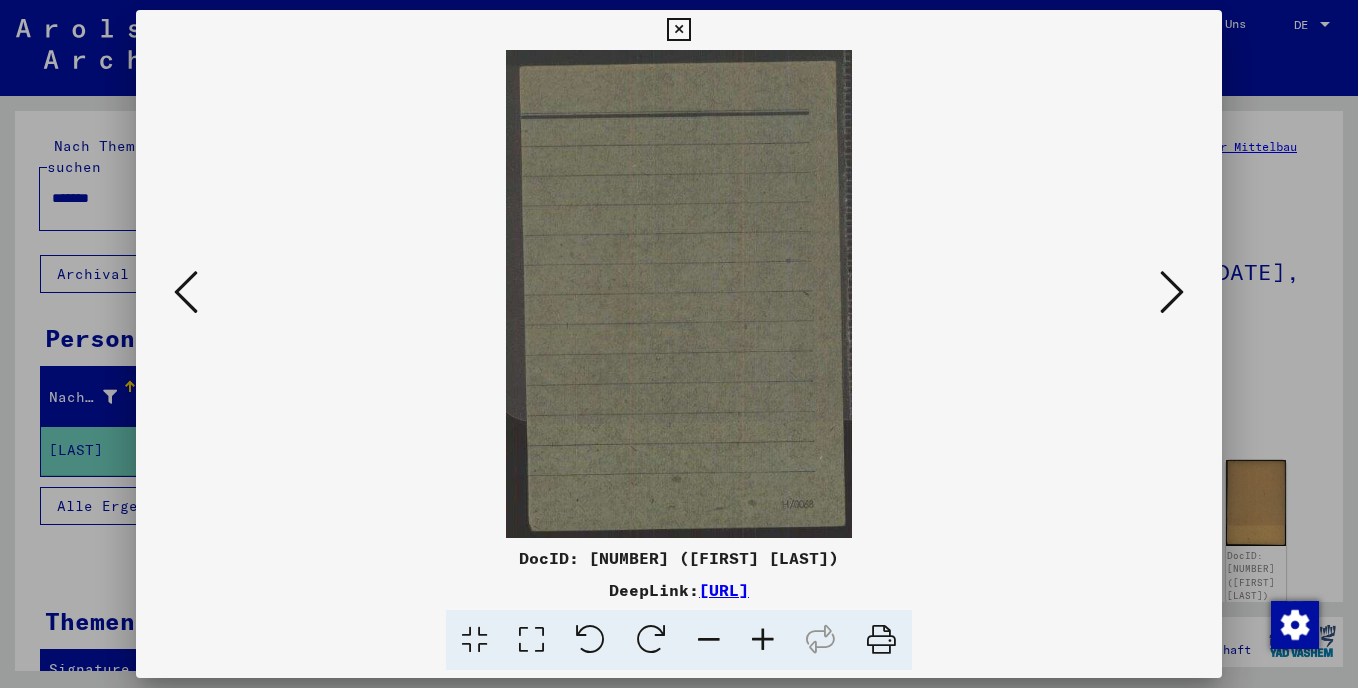 click at bounding box center [1172, 292] 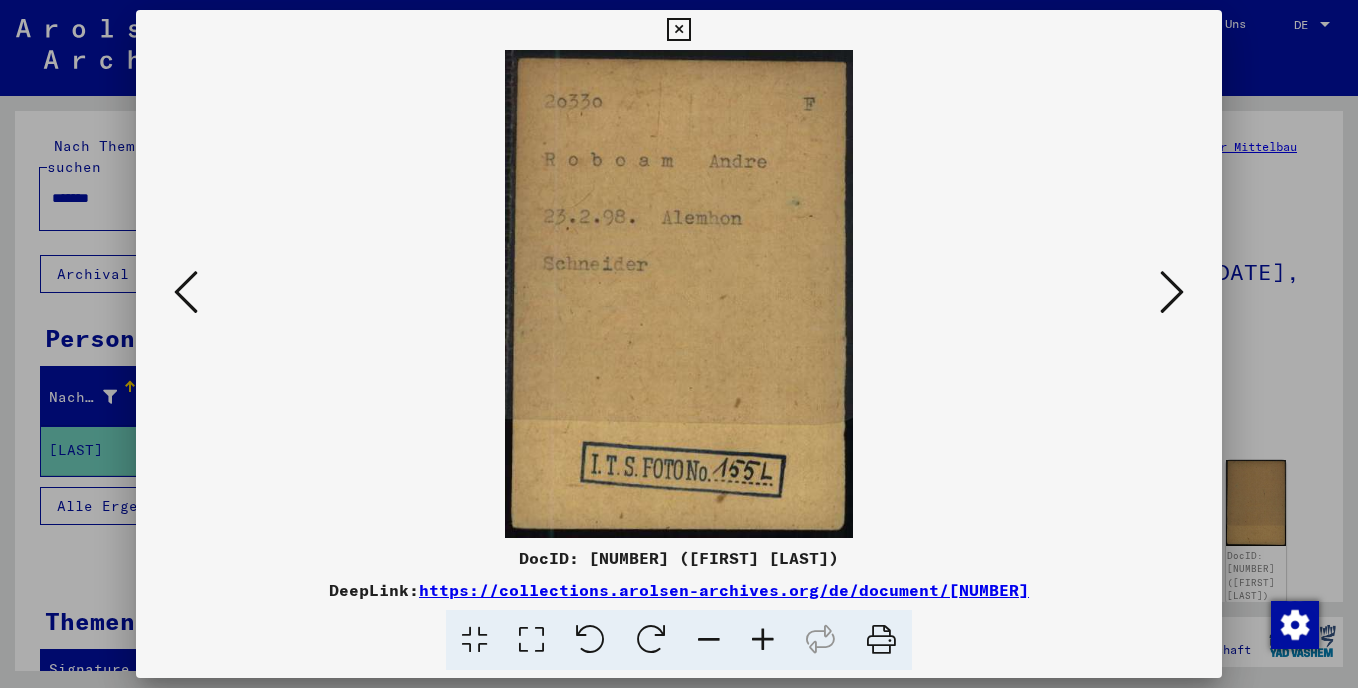 click at bounding box center [678, 30] 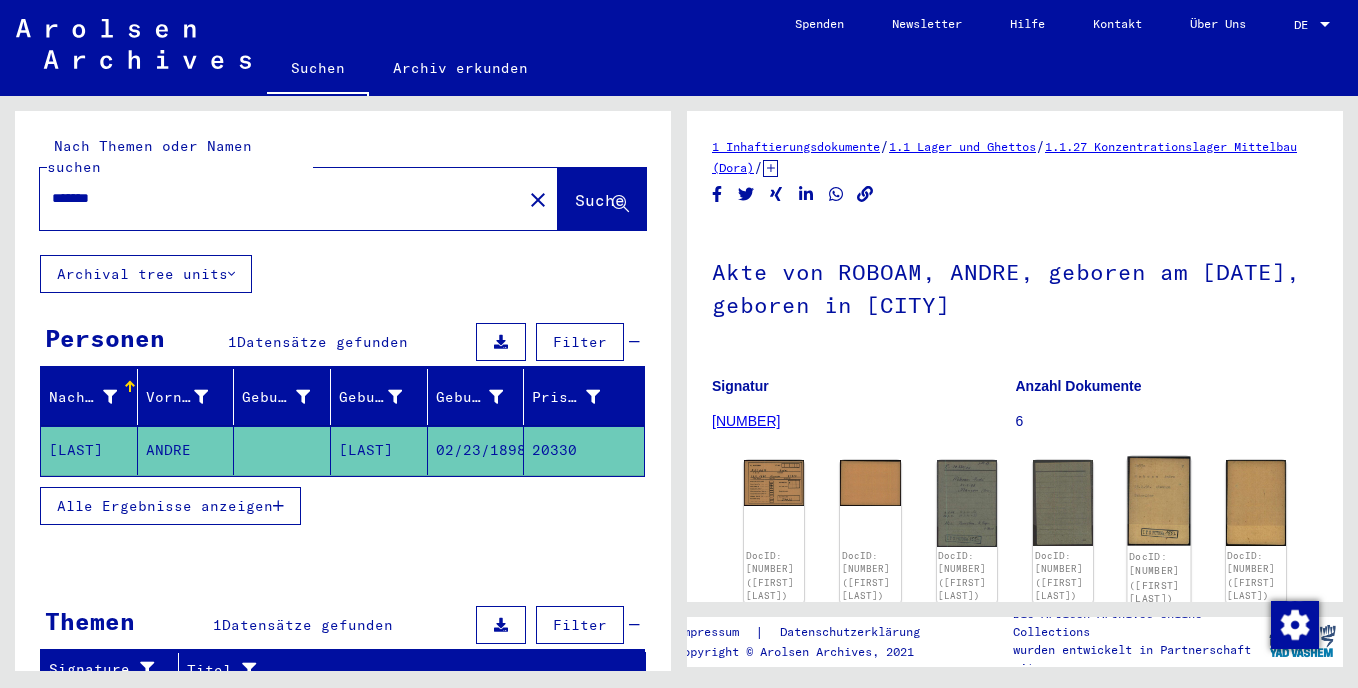 click 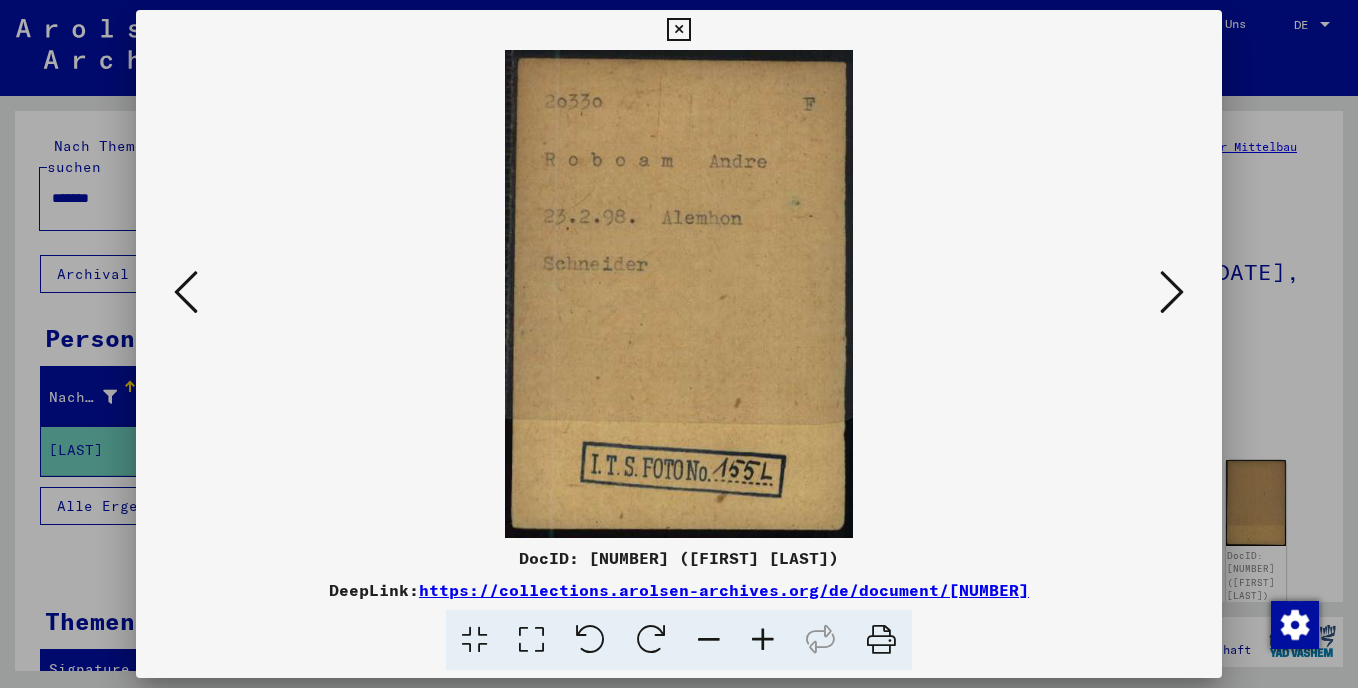 click at bounding box center (1172, 292) 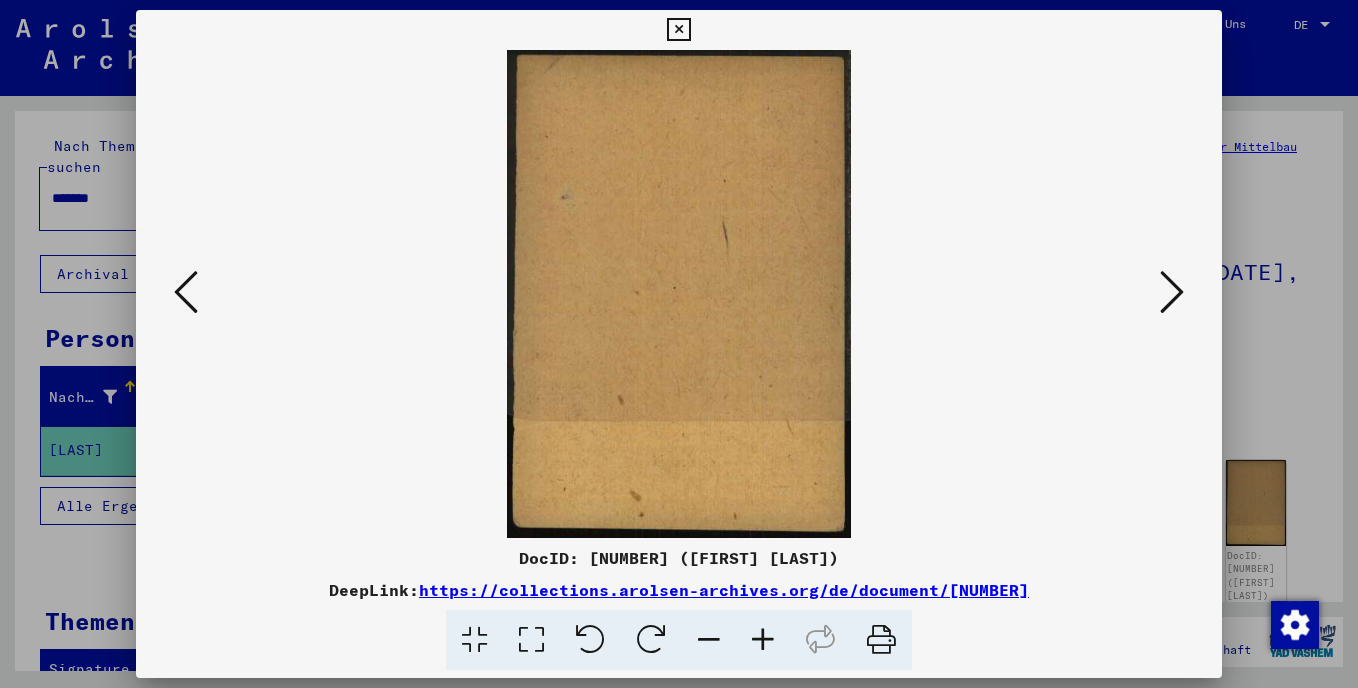 click at bounding box center [1172, 292] 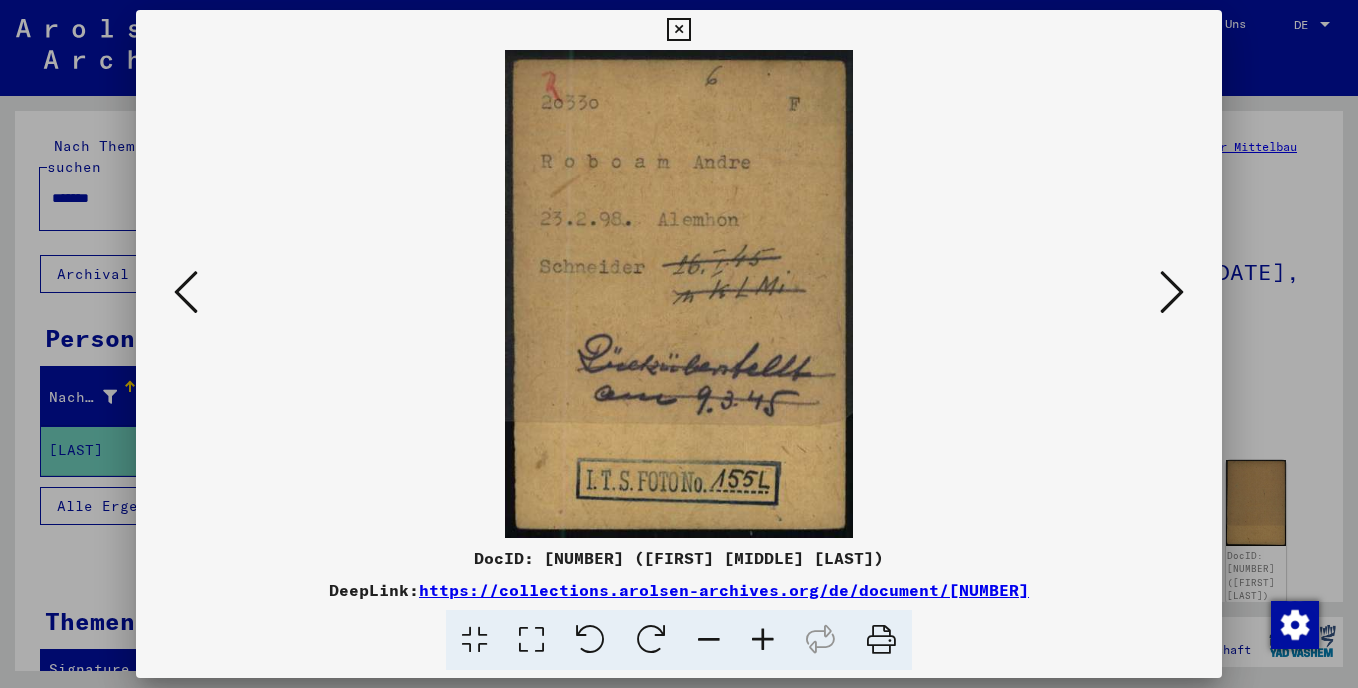 click at bounding box center (1172, 292) 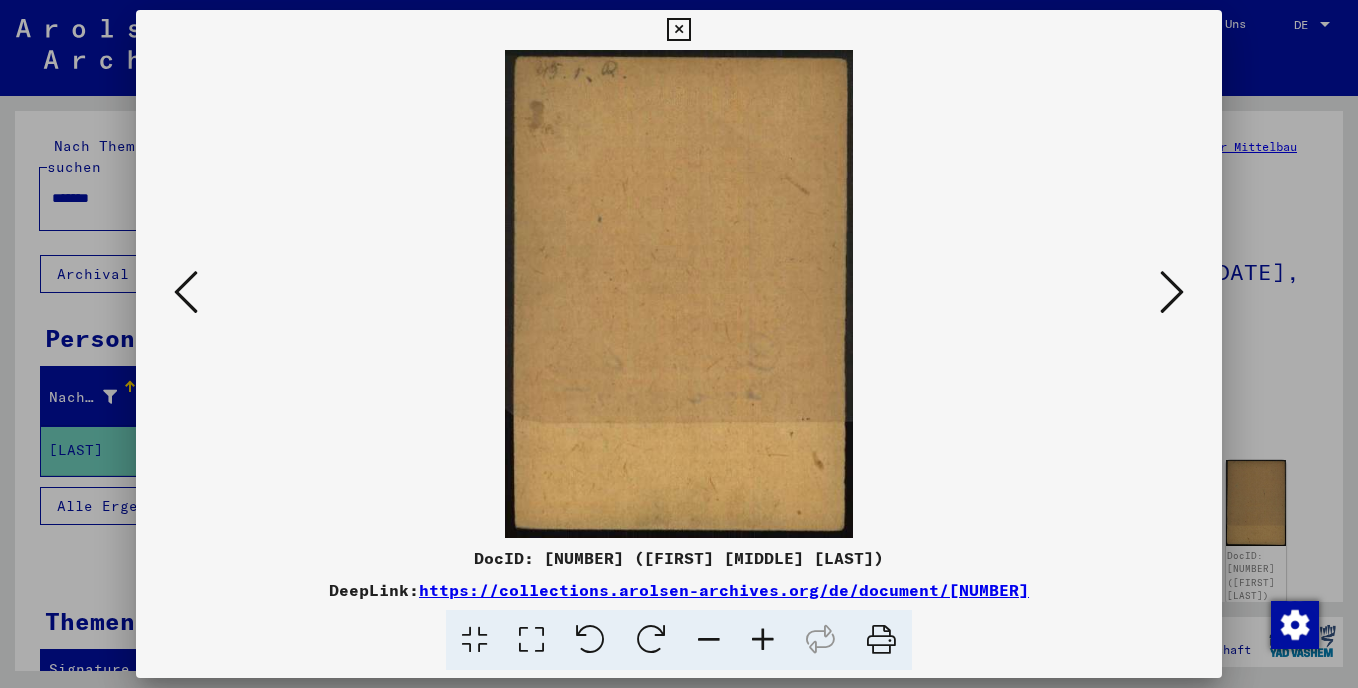 click at bounding box center (1172, 292) 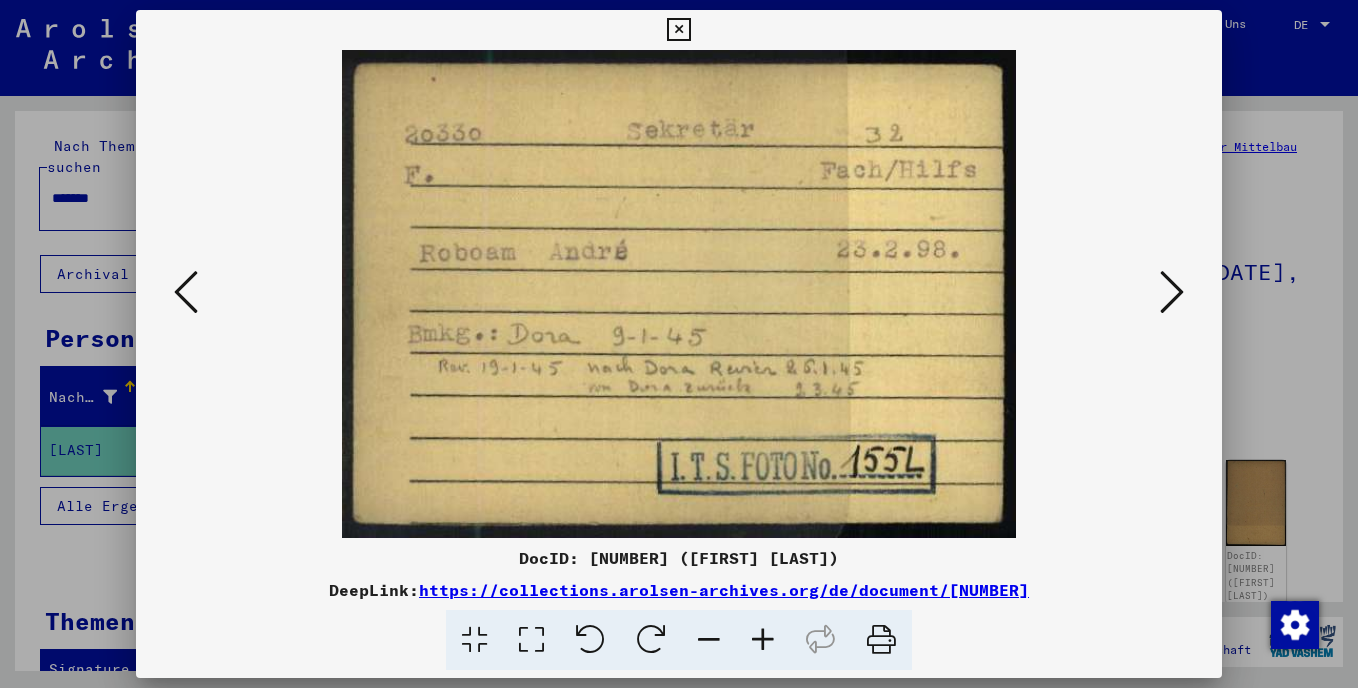 click at bounding box center [1172, 292] 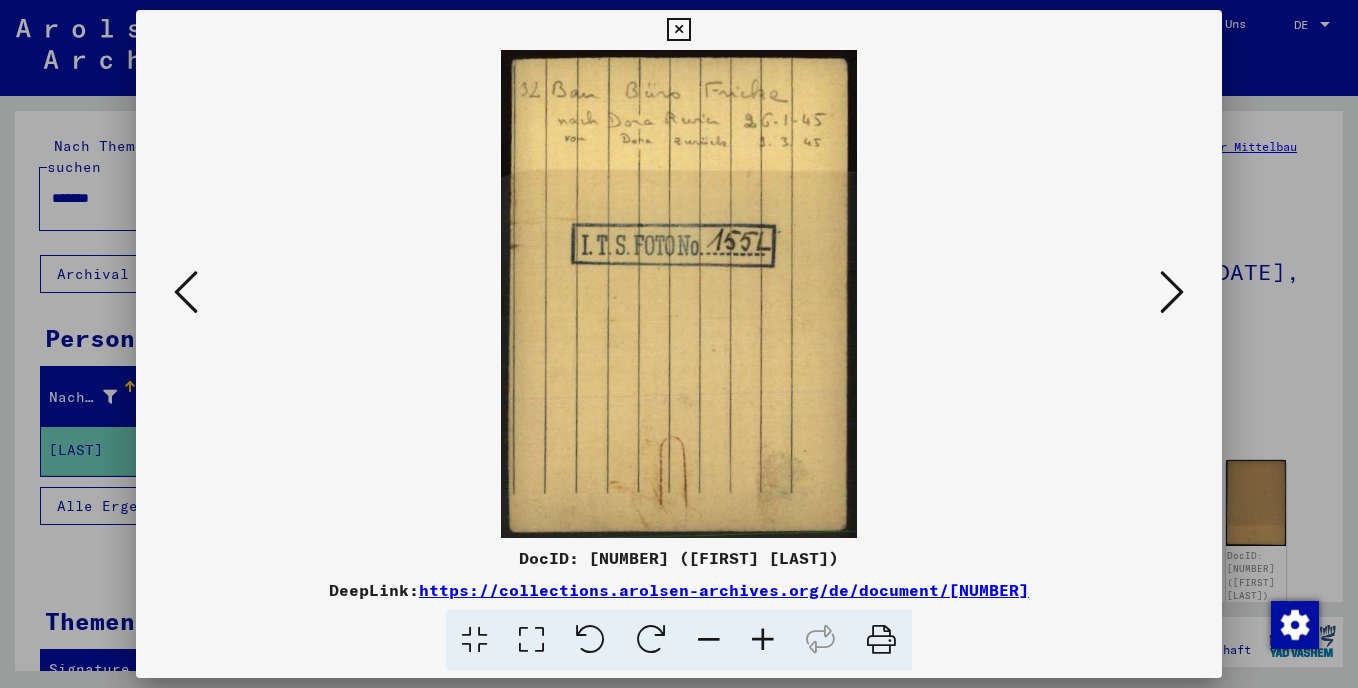 click at bounding box center [1172, 292] 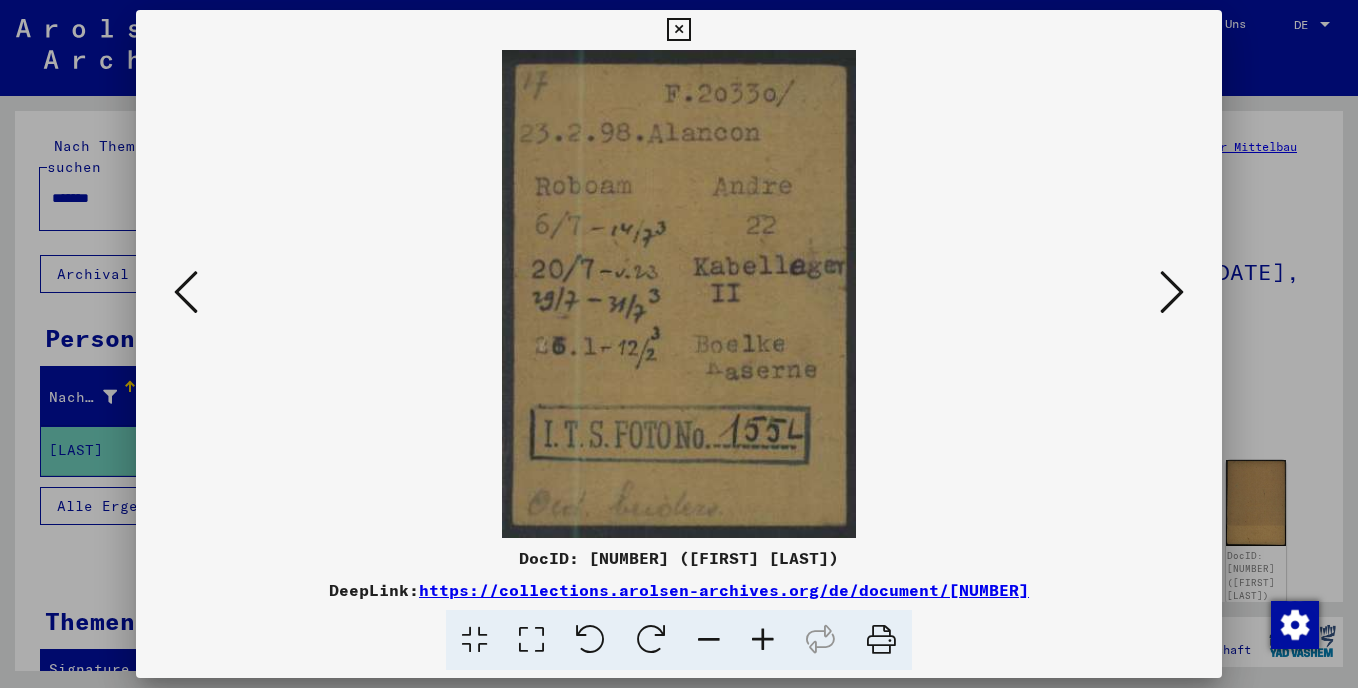 click at bounding box center (1172, 292) 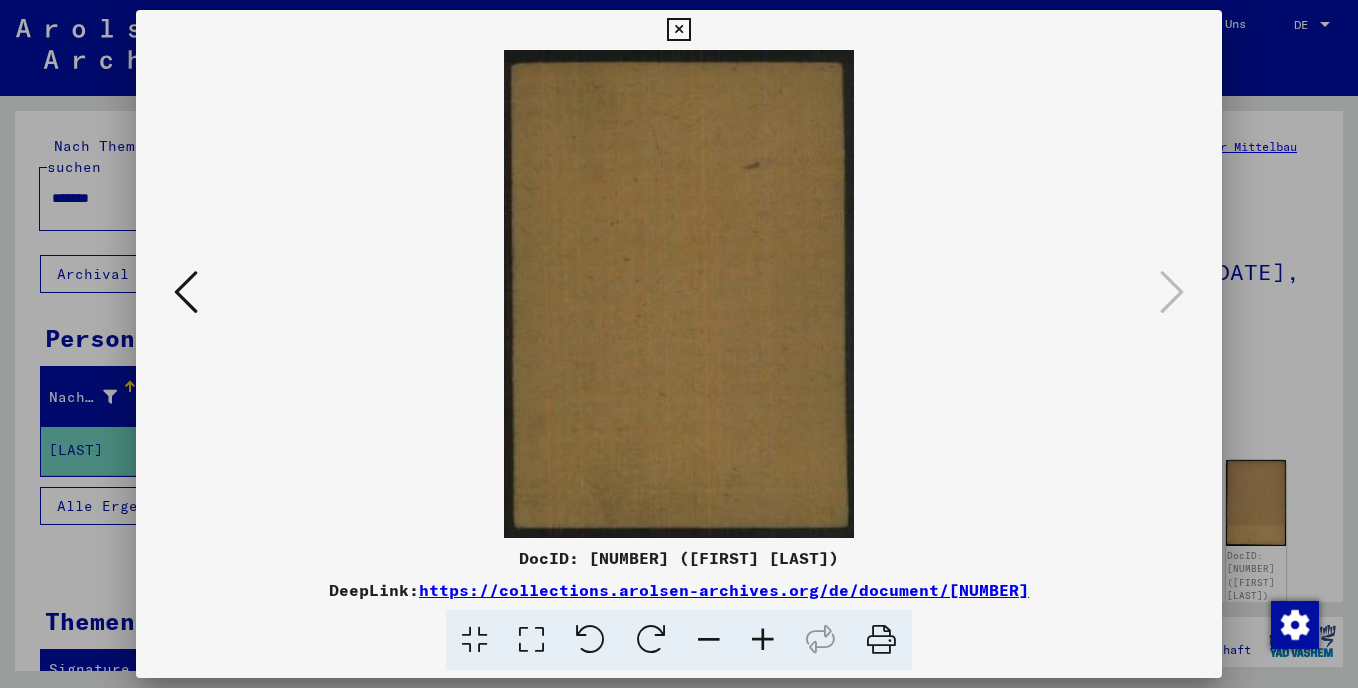 click at bounding box center [678, 30] 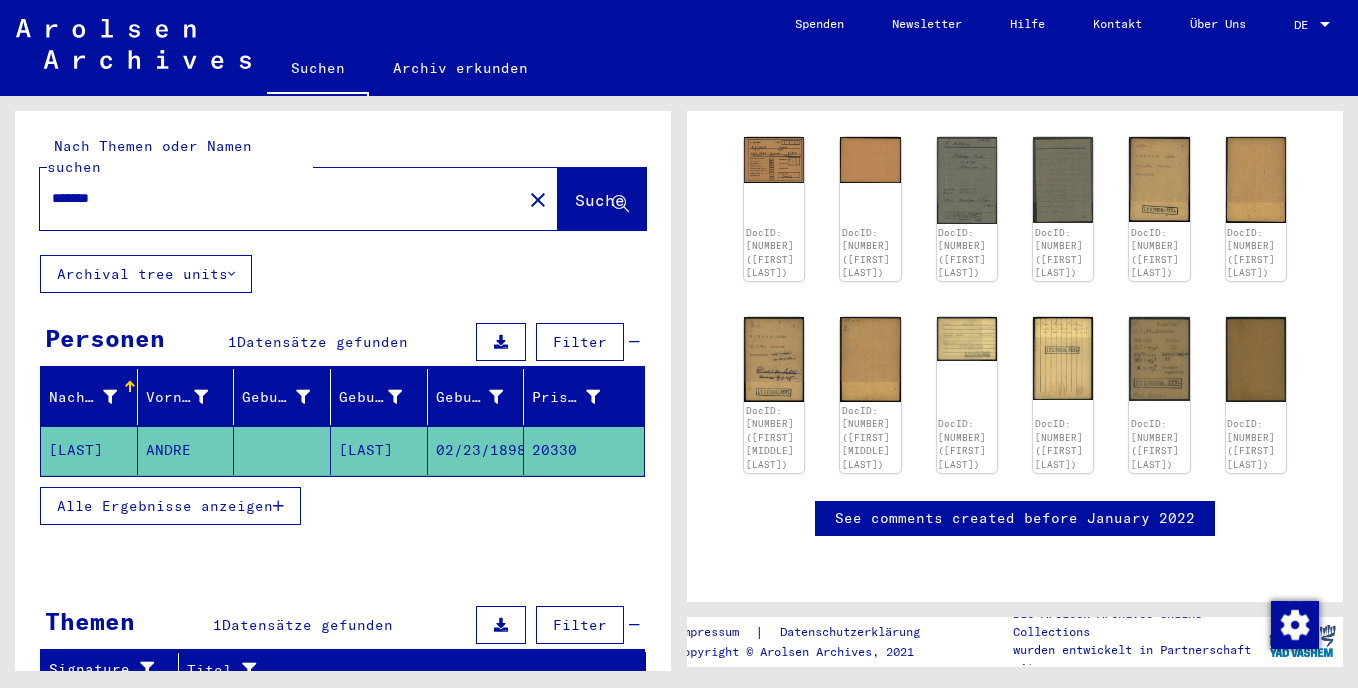 scroll, scrollTop: 388, scrollLeft: 0, axis: vertical 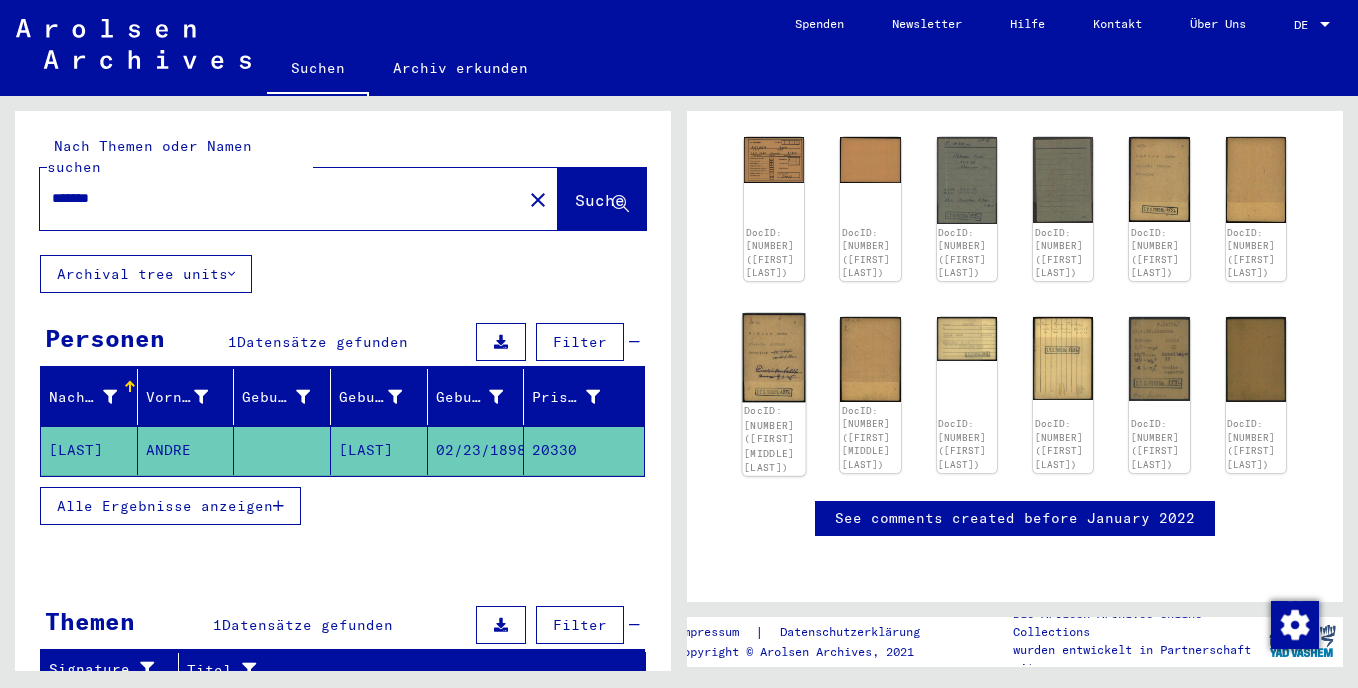 click 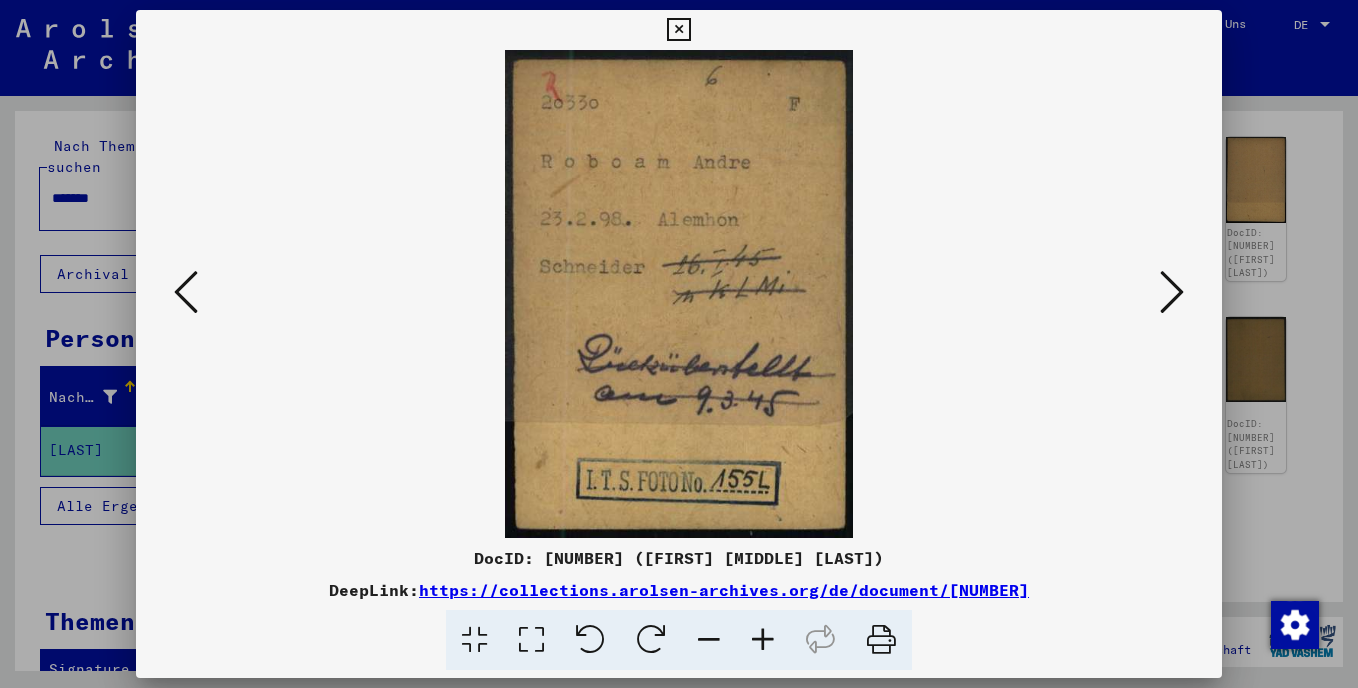 click at bounding box center [1172, 292] 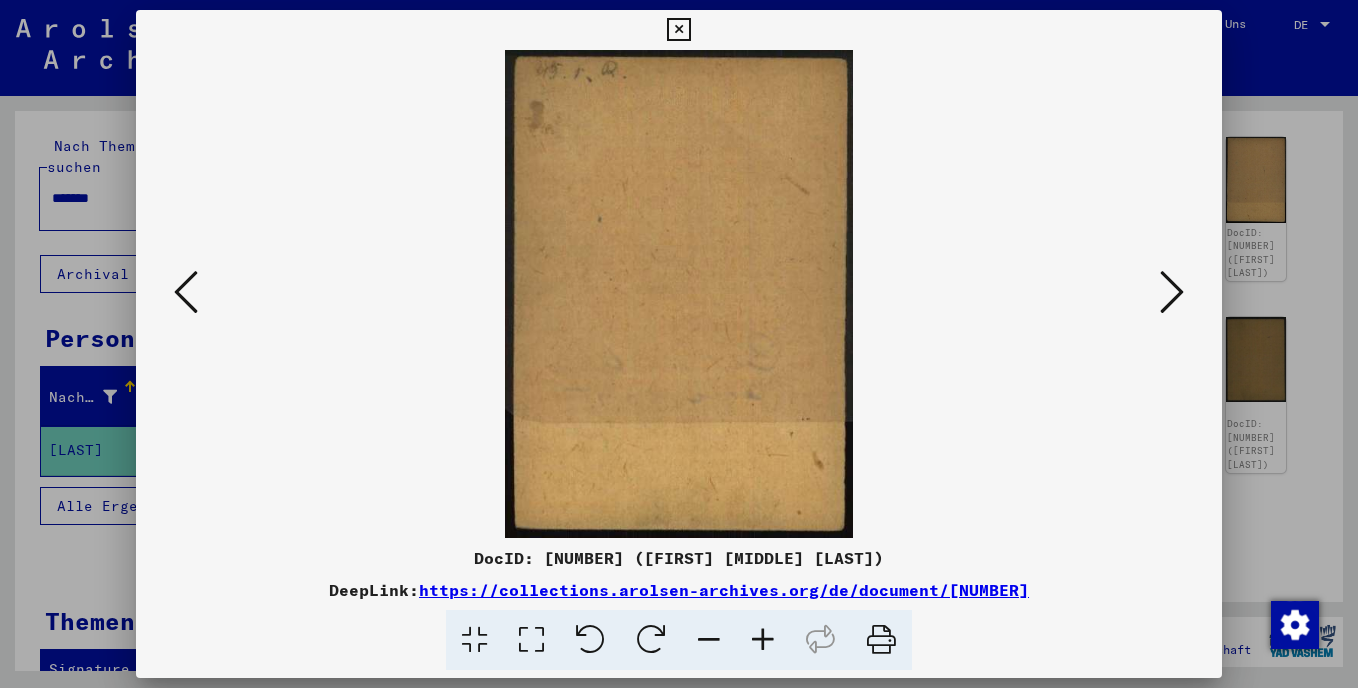 click at bounding box center [1172, 292] 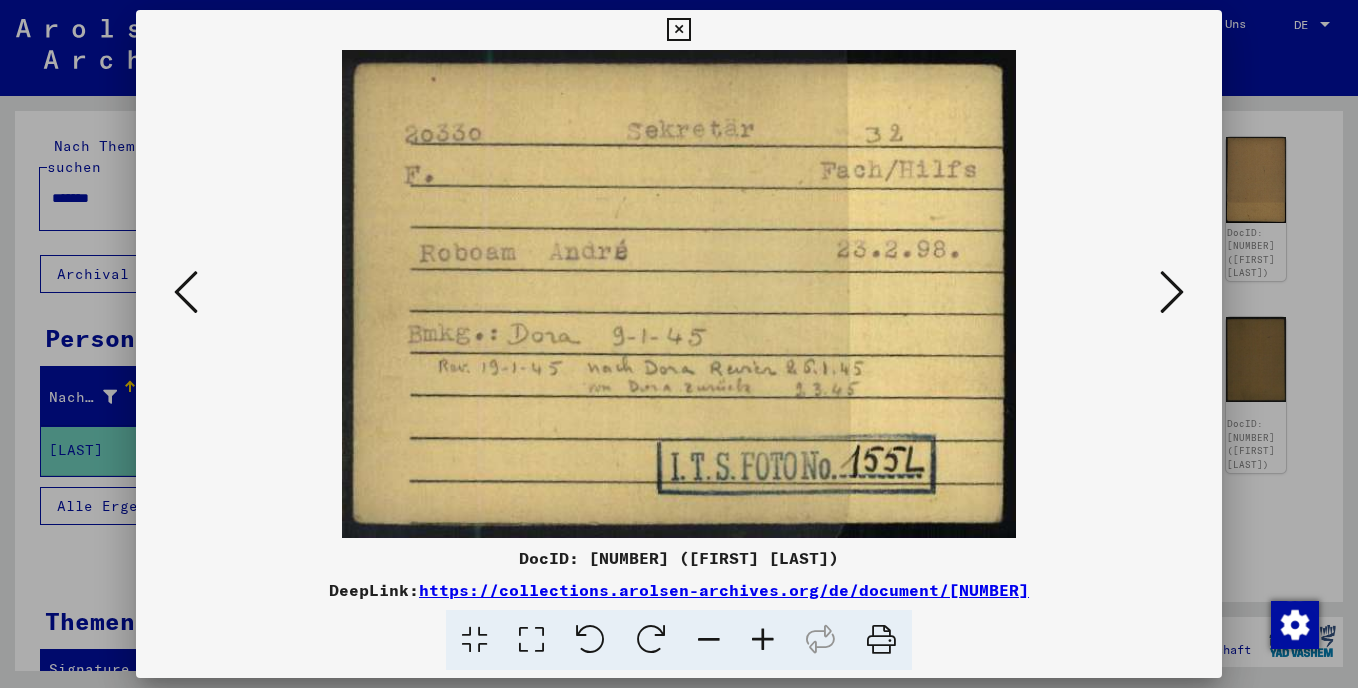 click at bounding box center [1172, 292] 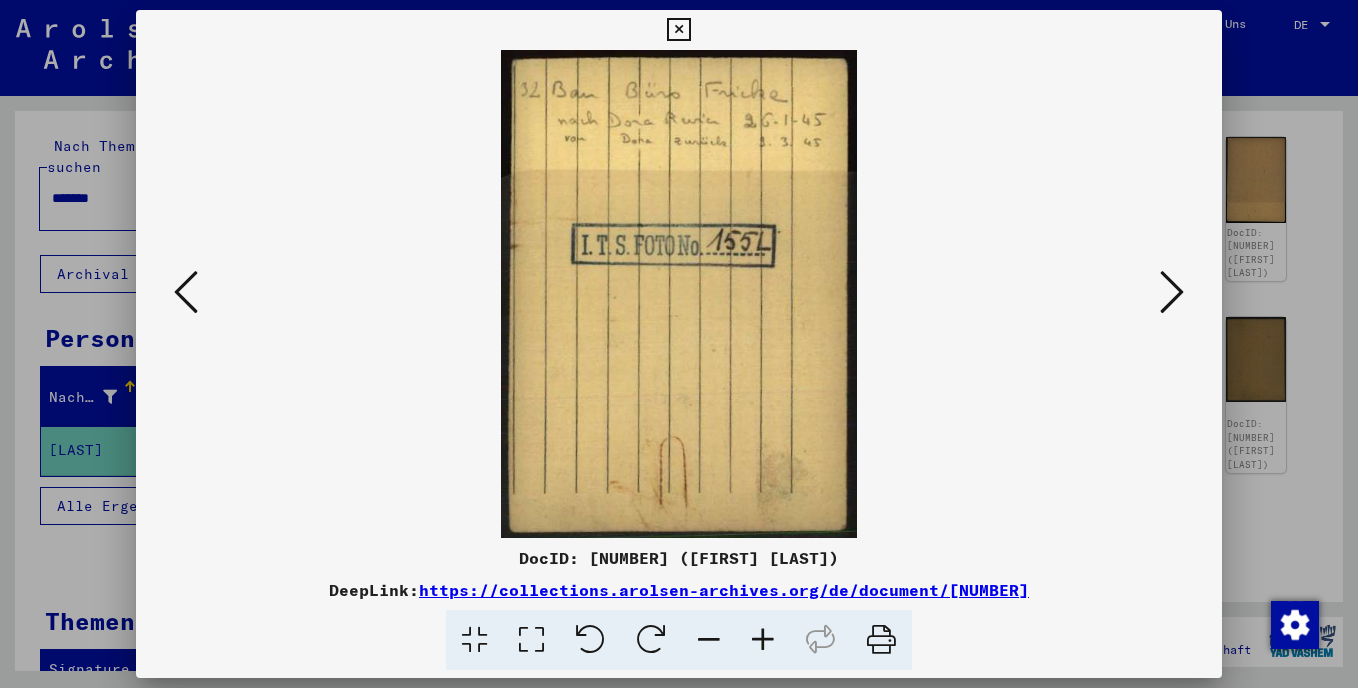 click at bounding box center [1172, 292] 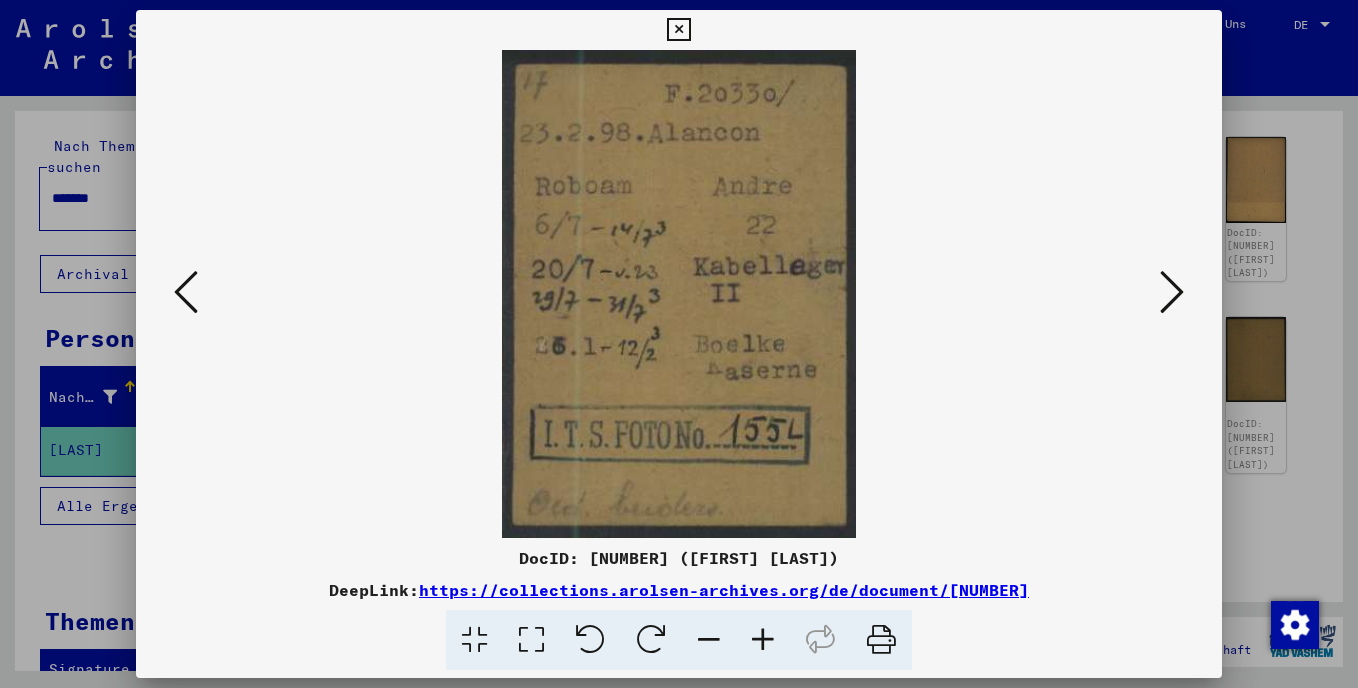 click at bounding box center [1172, 292] 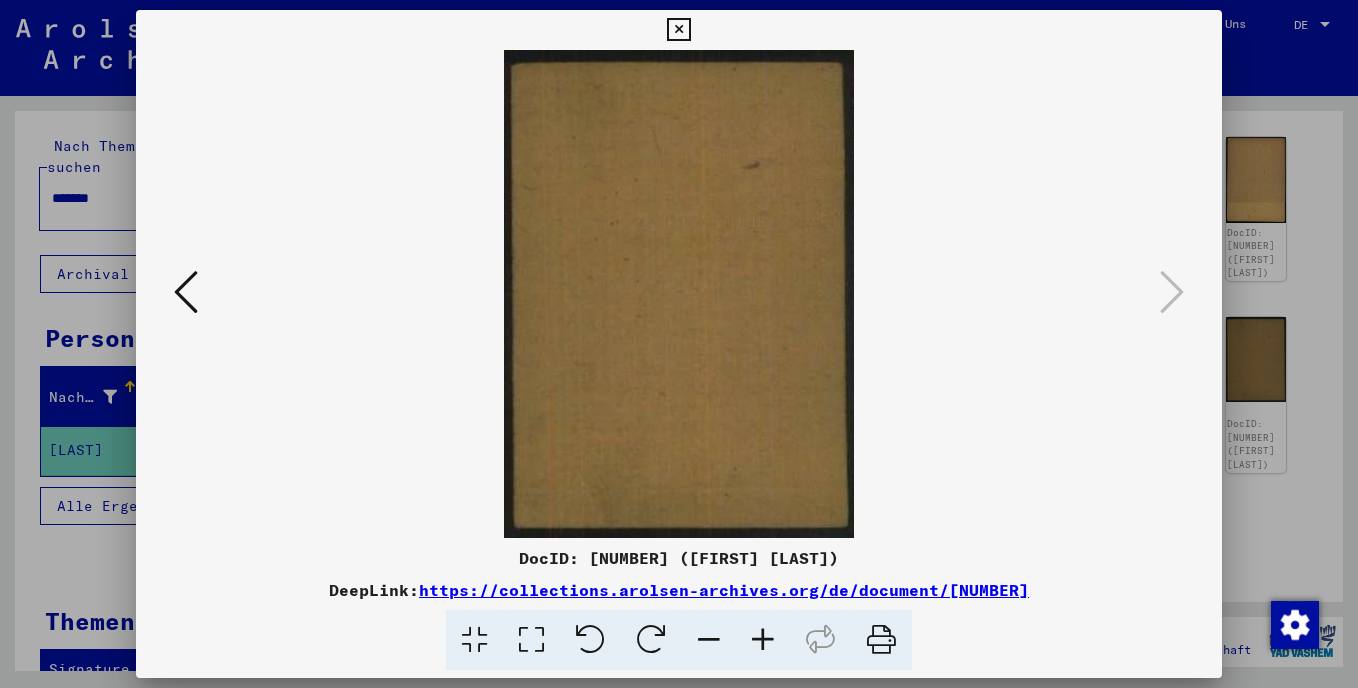 click at bounding box center [678, 30] 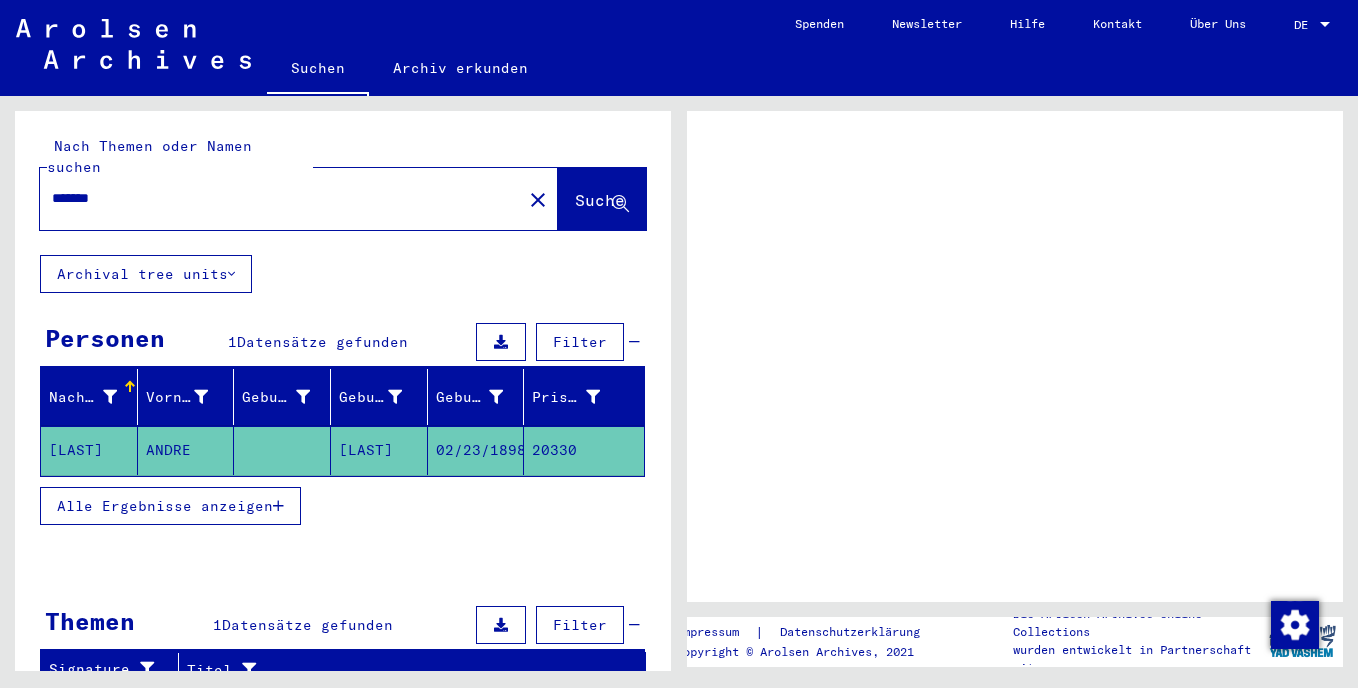 type on "******" 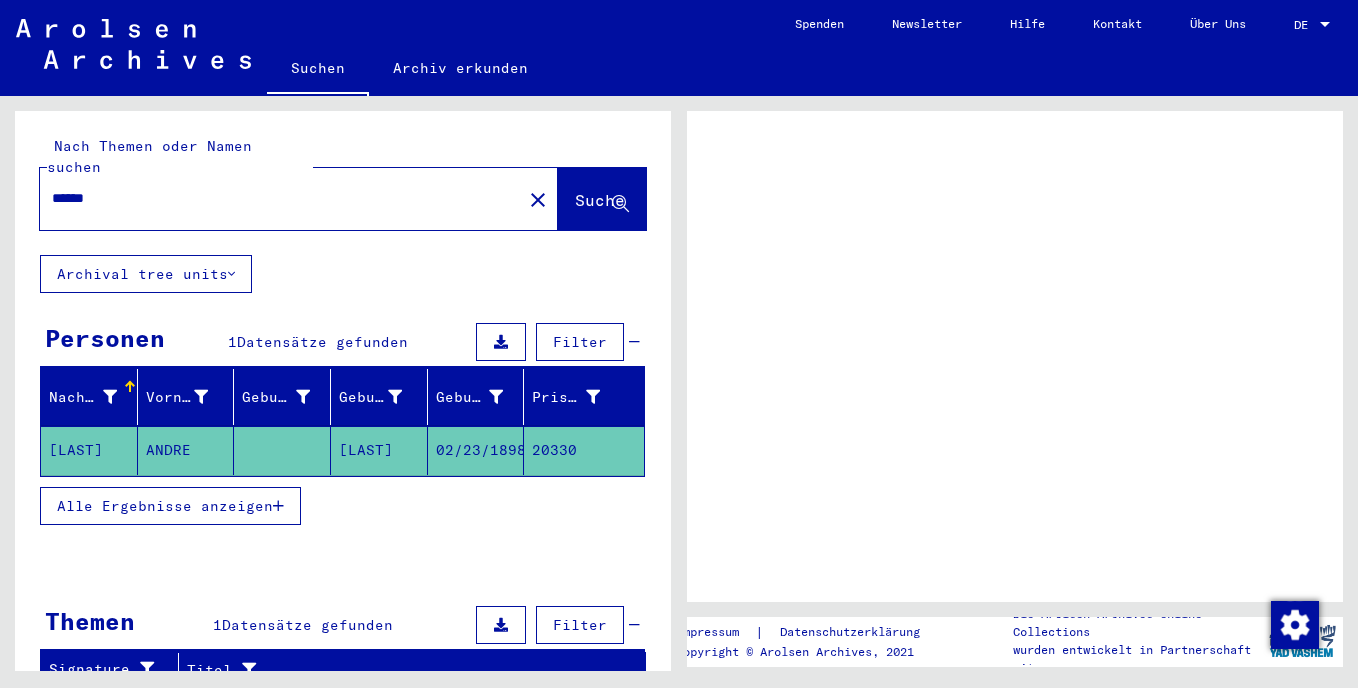 scroll, scrollTop: 0, scrollLeft: 0, axis: both 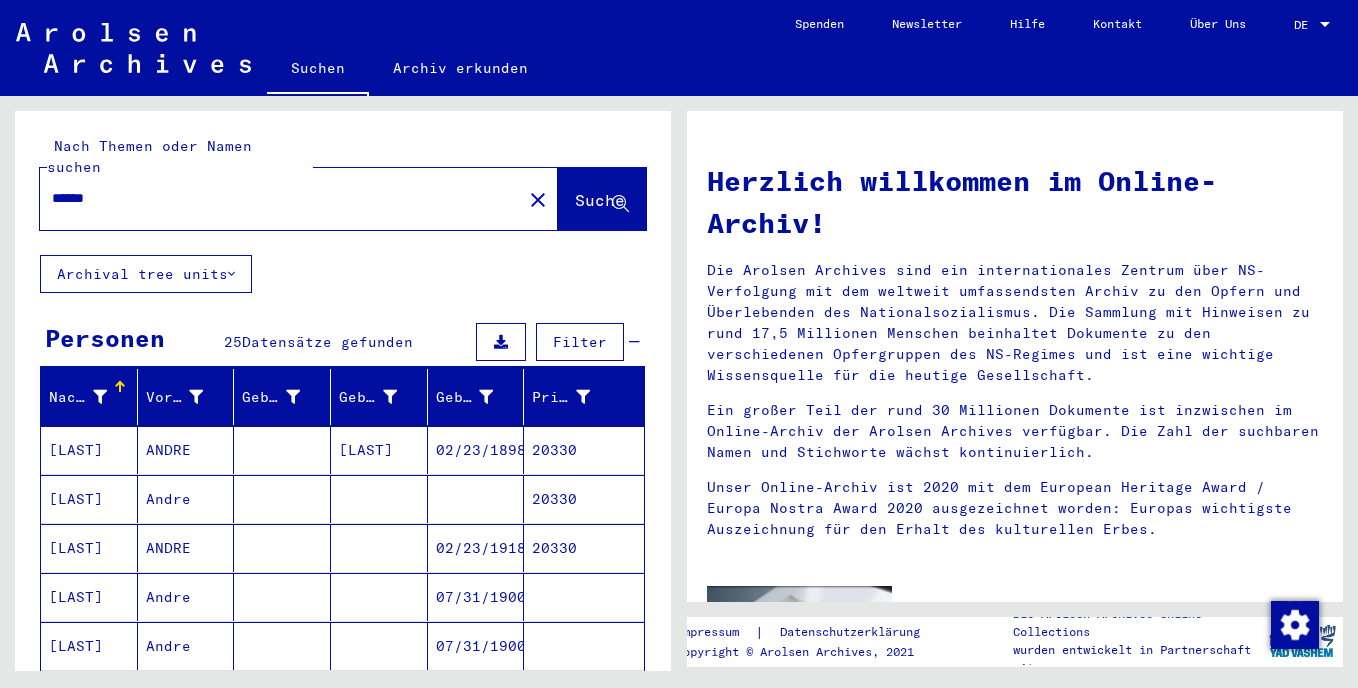 click on "Andre" at bounding box center [186, 646] 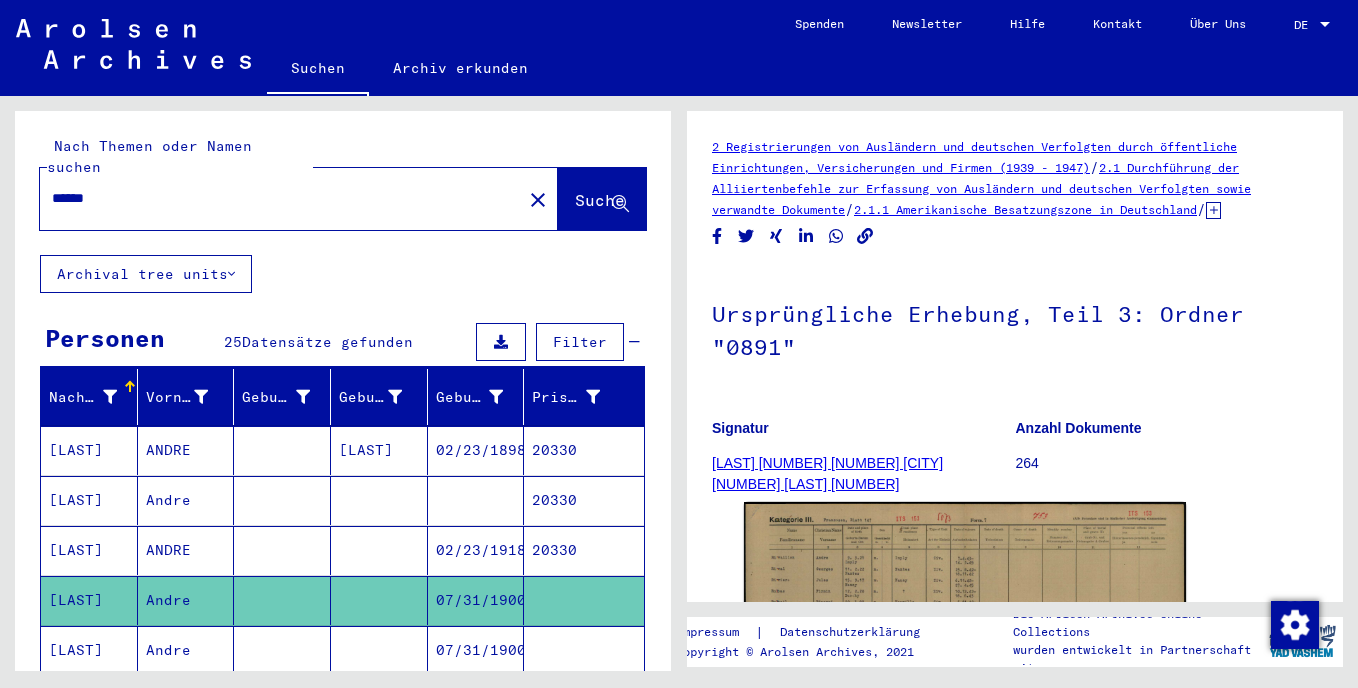 scroll, scrollTop: 0, scrollLeft: 0, axis: both 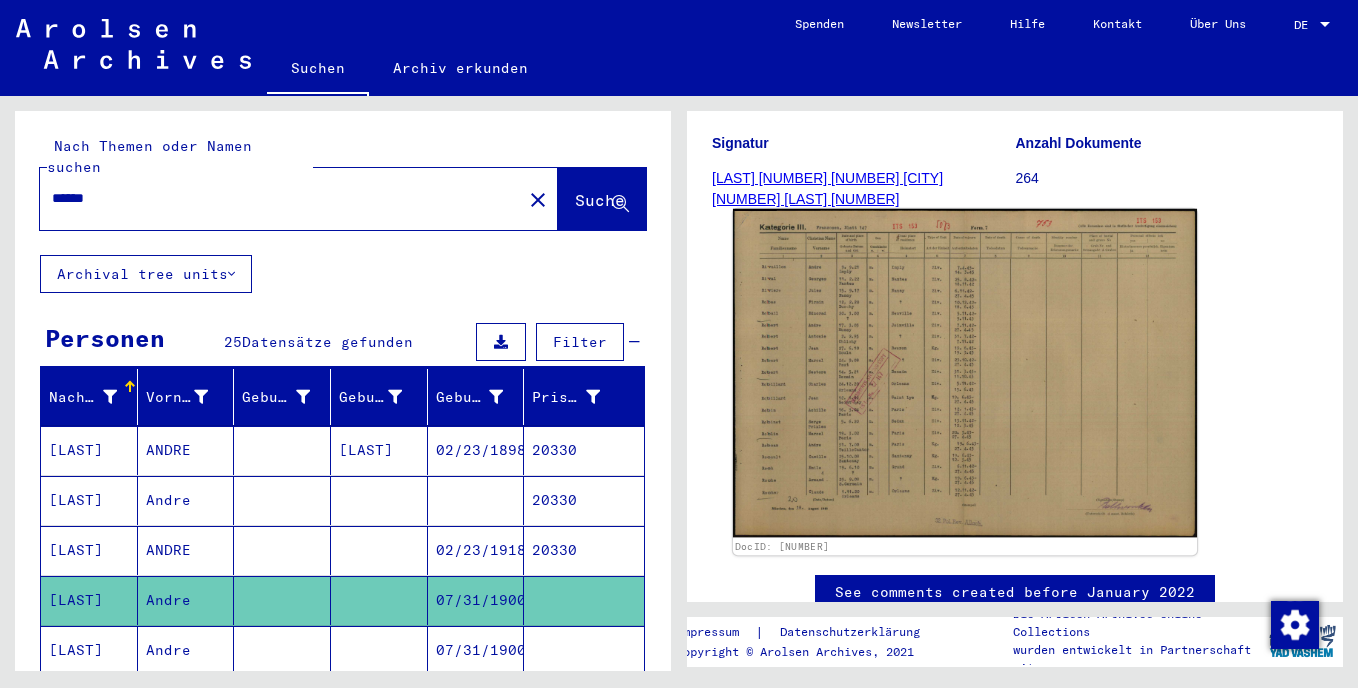 click 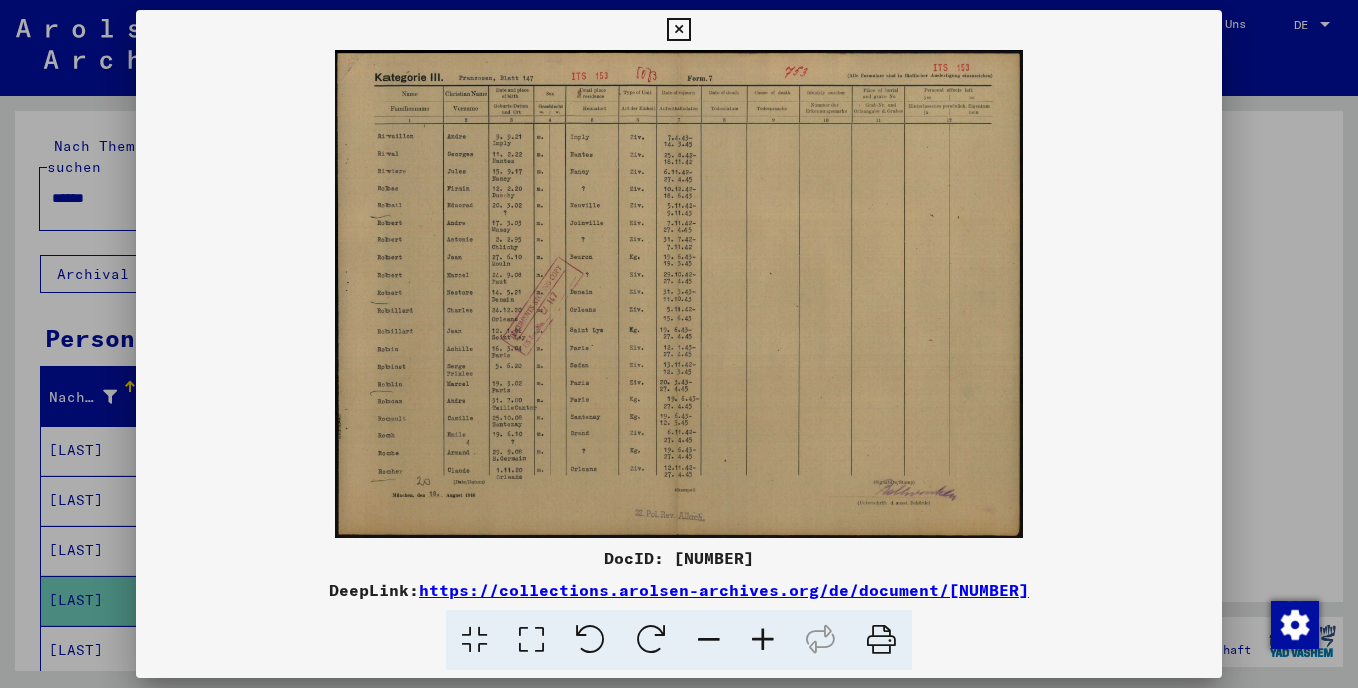 click at bounding box center [531, 640] 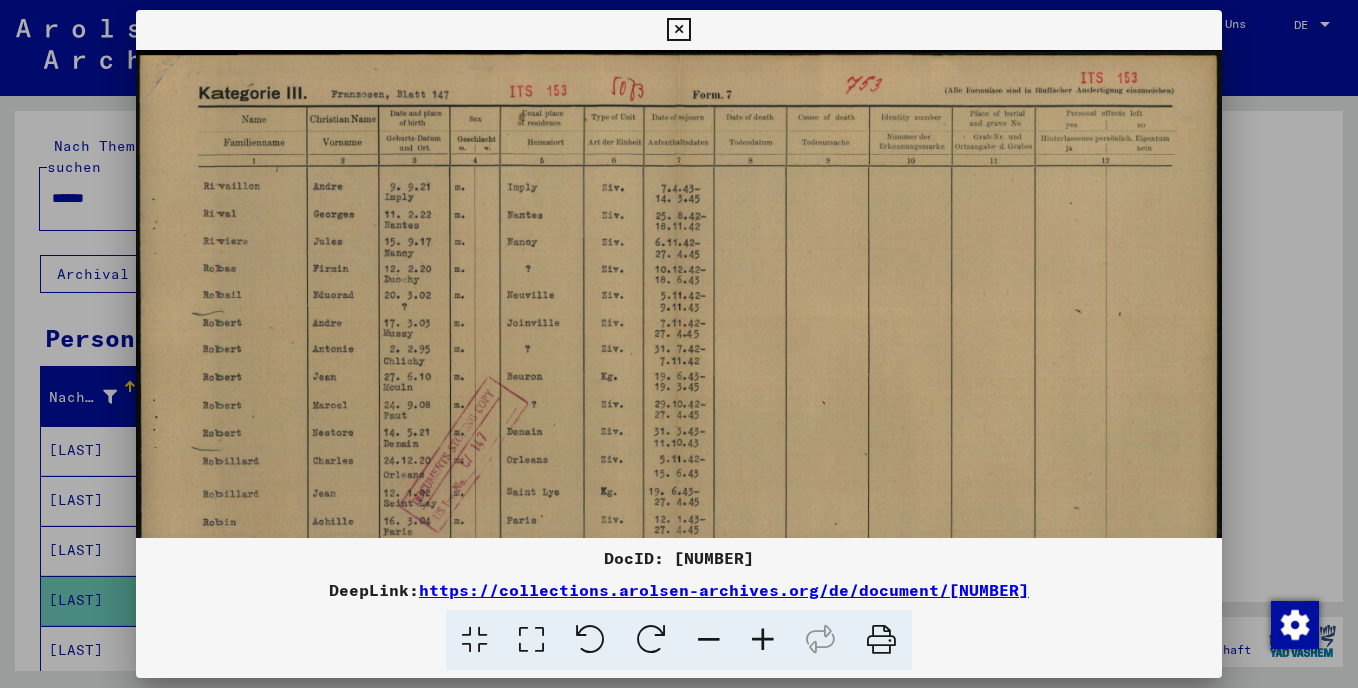 click at bounding box center (679, 435) 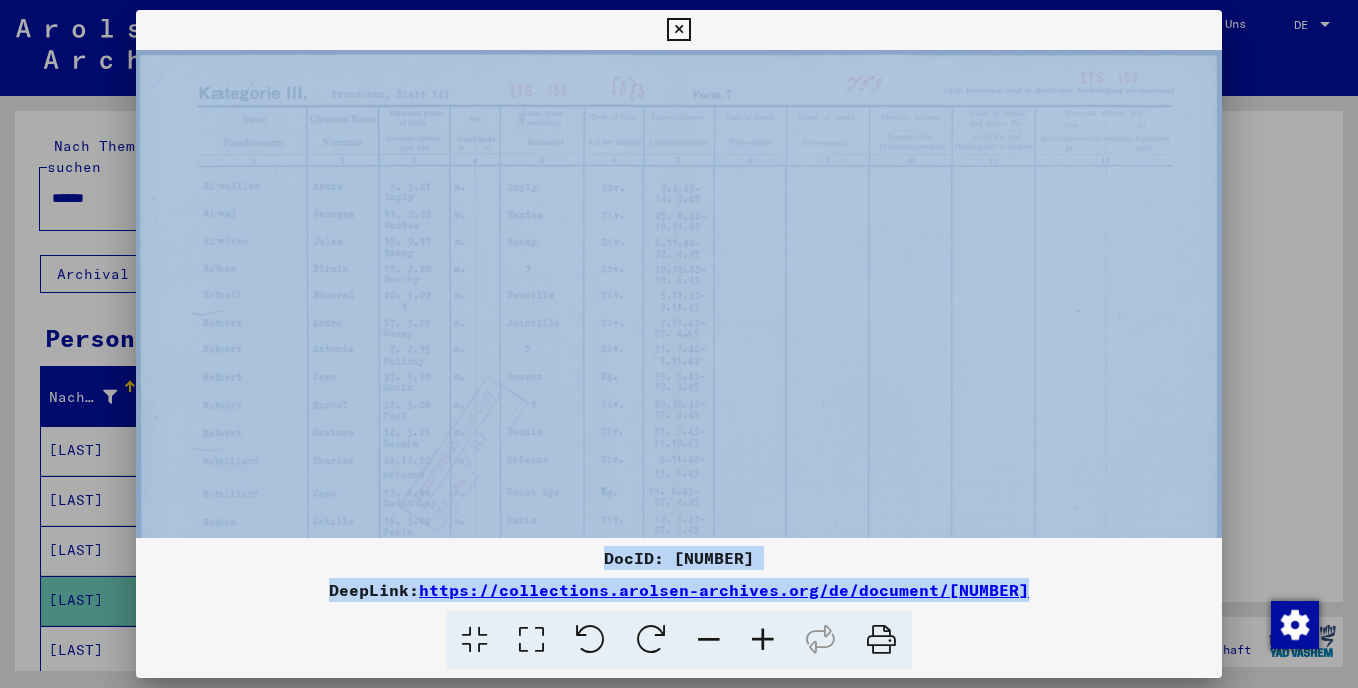 drag, startPoint x: 536, startPoint y: 632, endPoint x: 586, endPoint y: 448, distance: 190.6725 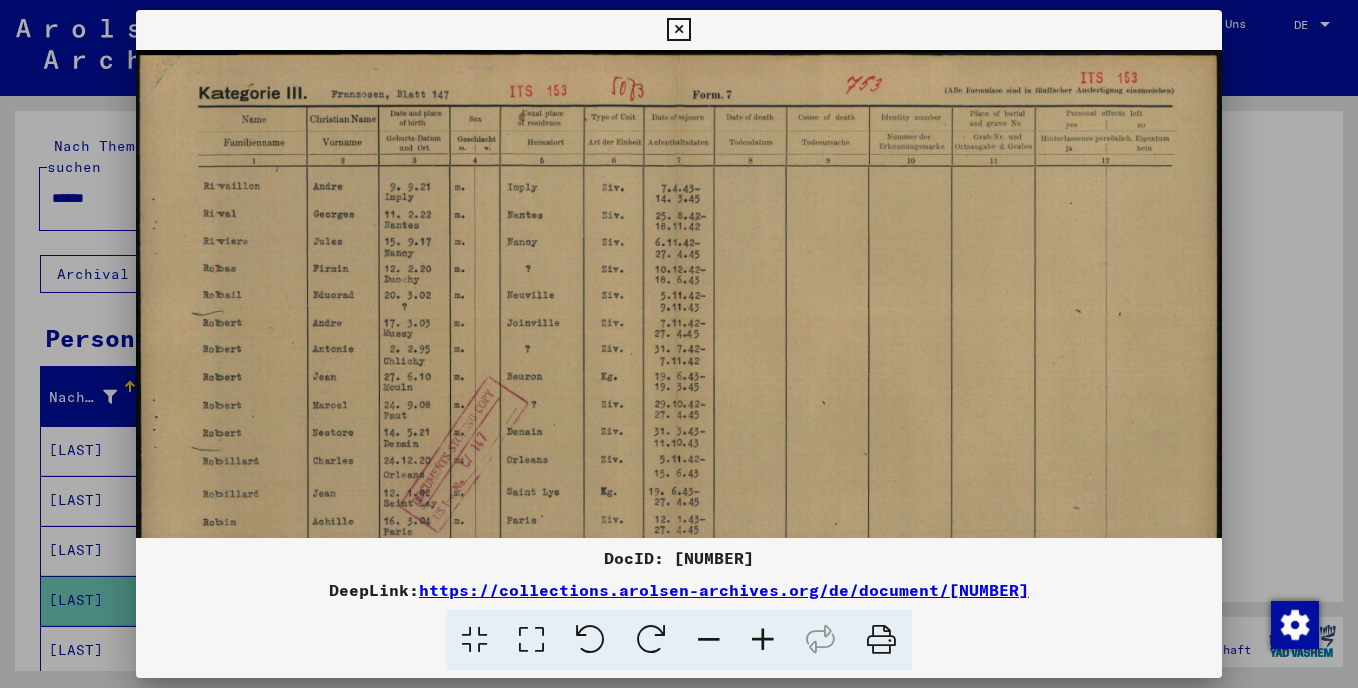 drag, startPoint x: 221, startPoint y: 449, endPoint x: 212, endPoint y: 528, distance: 79.51101 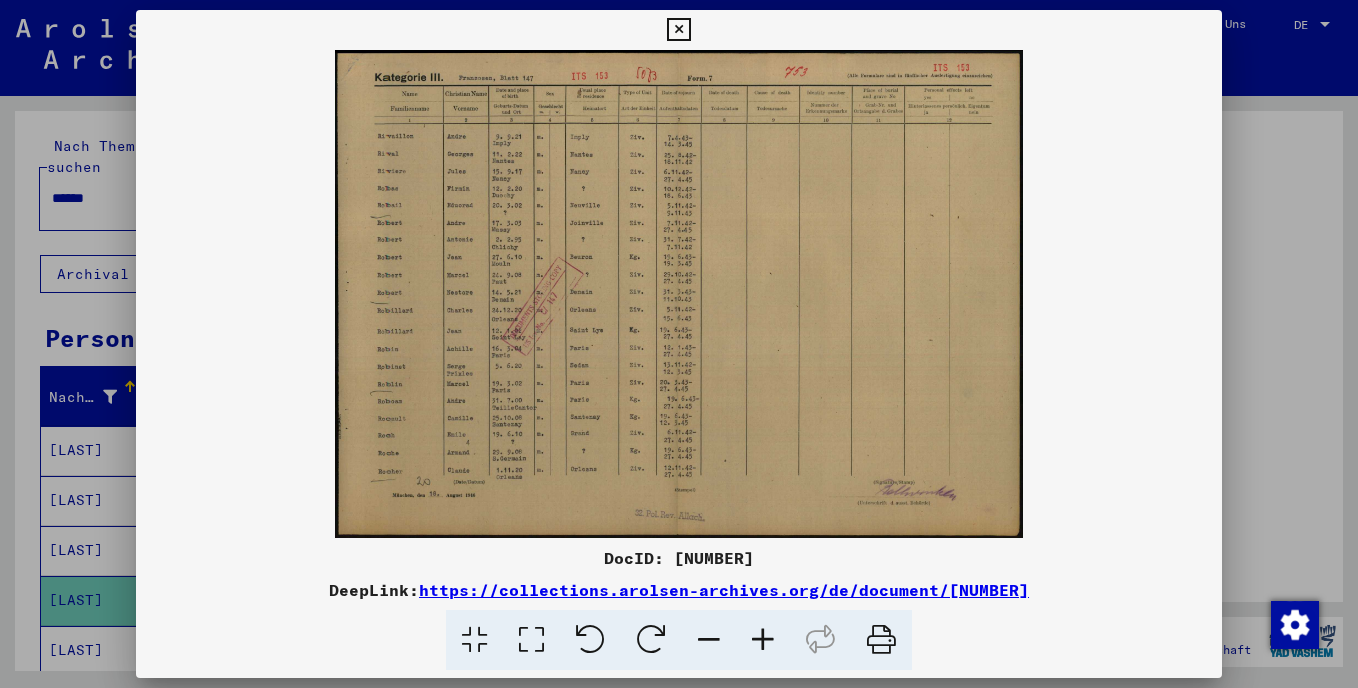 click at bounding box center [763, 640] 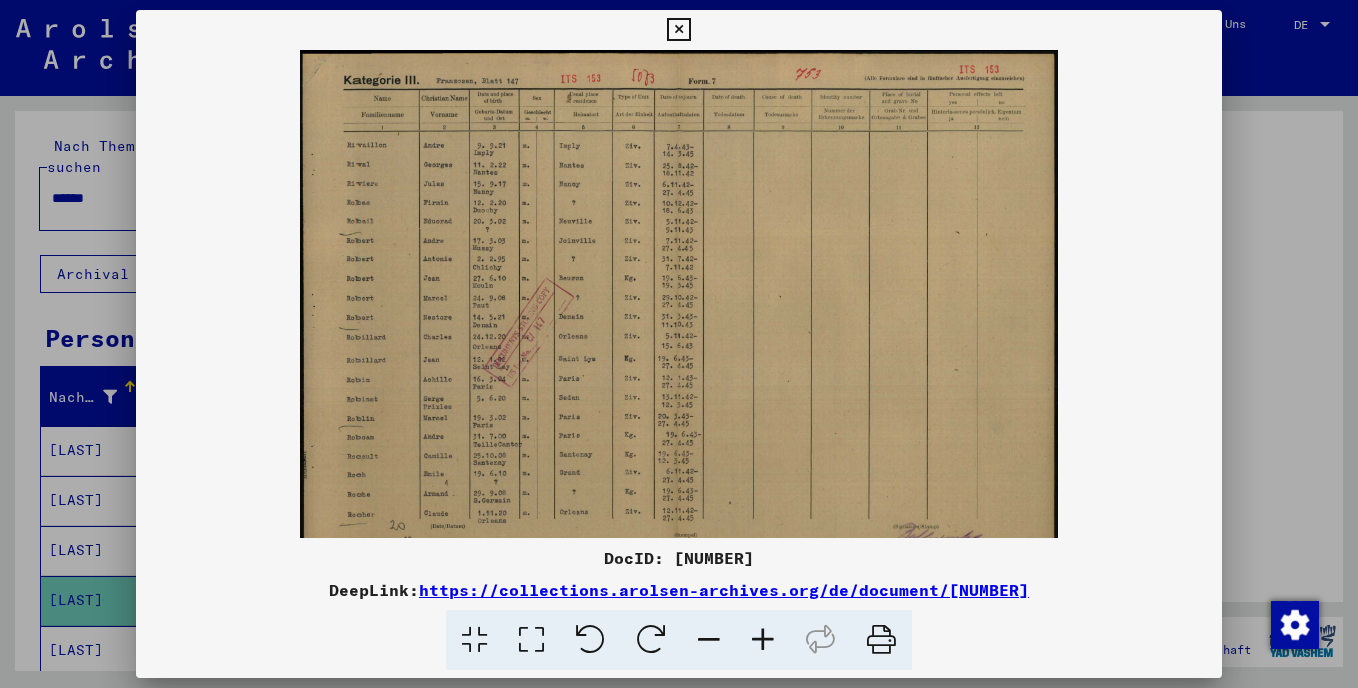click at bounding box center [763, 640] 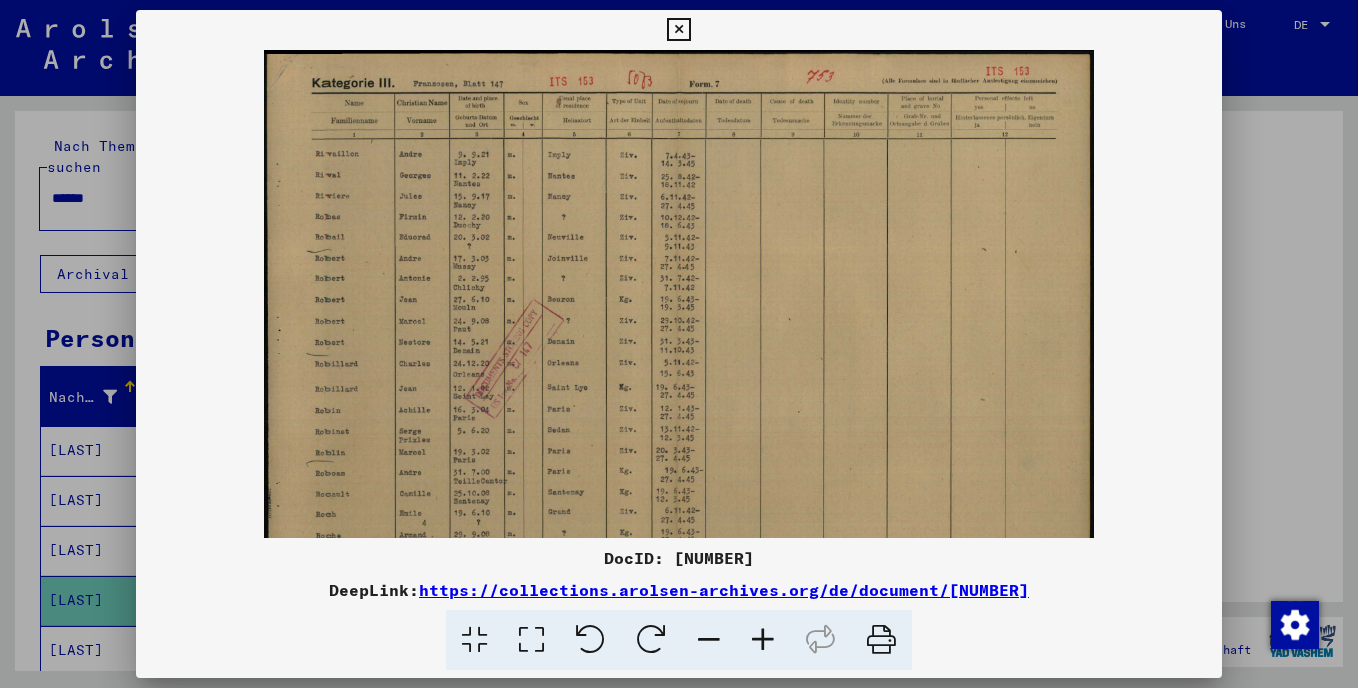 click at bounding box center (763, 640) 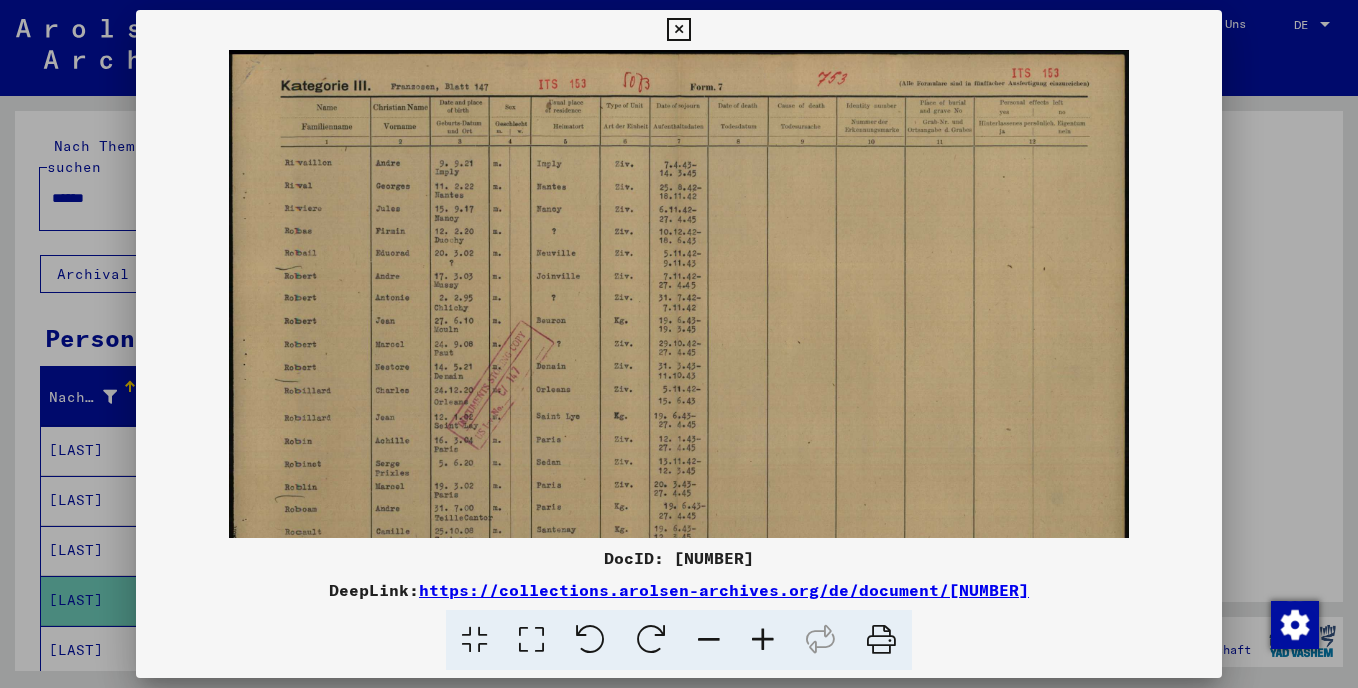 click at bounding box center [763, 640] 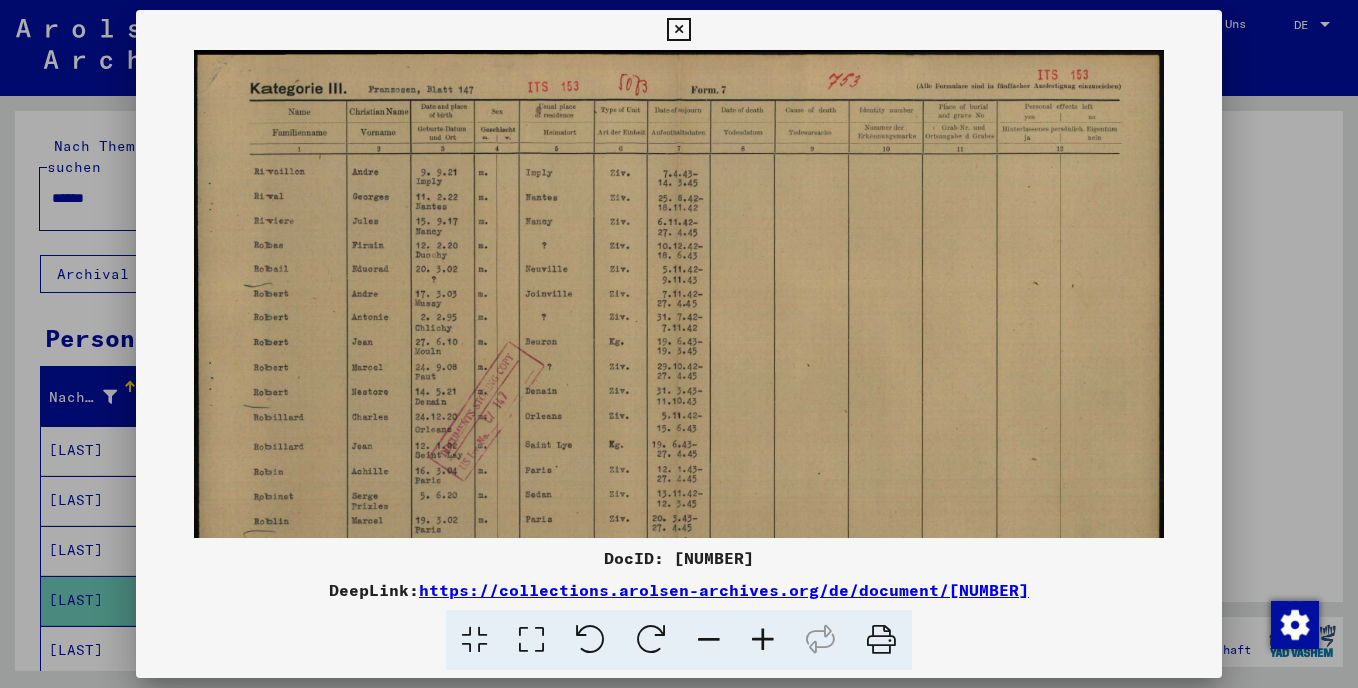 click at bounding box center [763, 640] 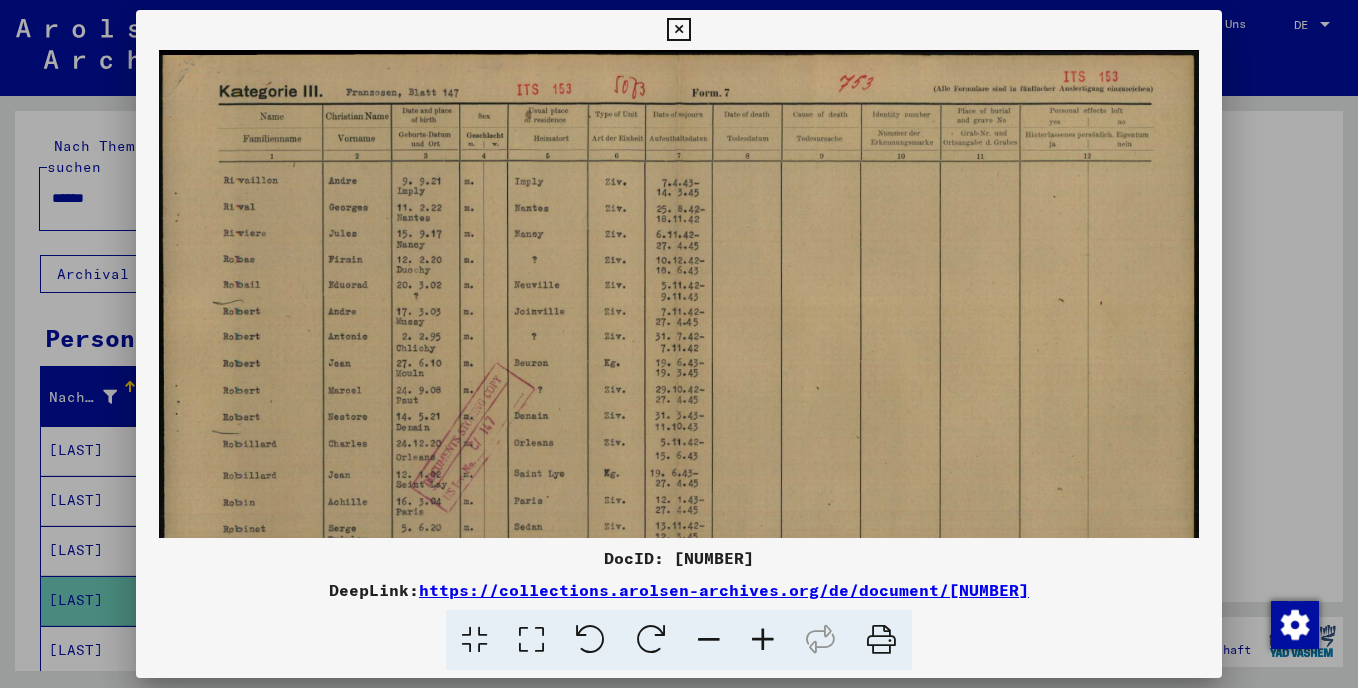 click at bounding box center (763, 640) 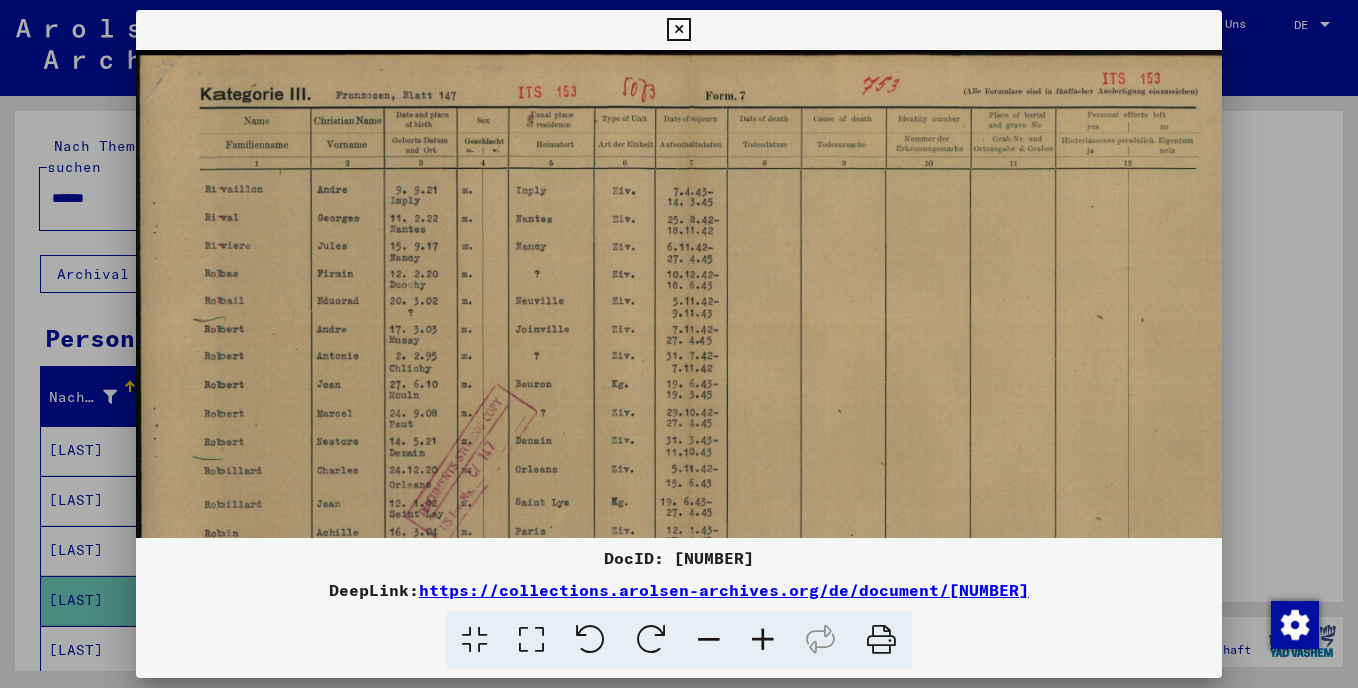 click at bounding box center [763, 640] 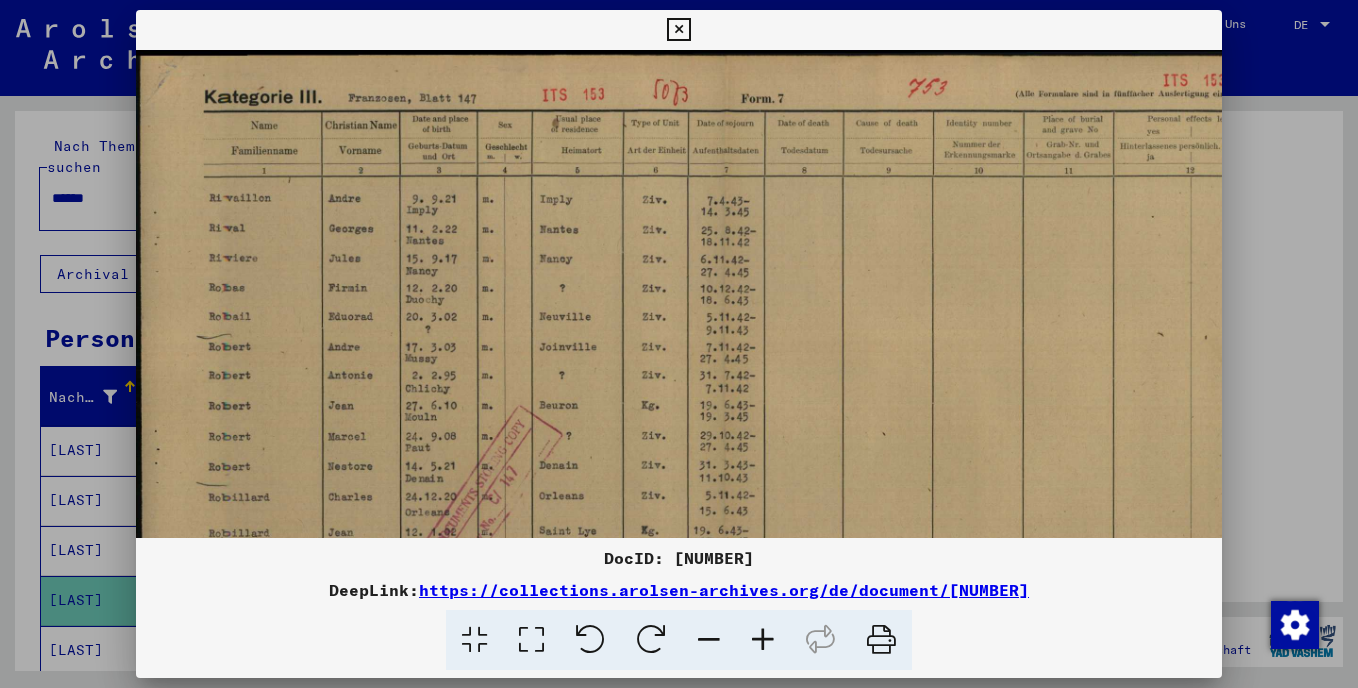 click at bounding box center (763, 640) 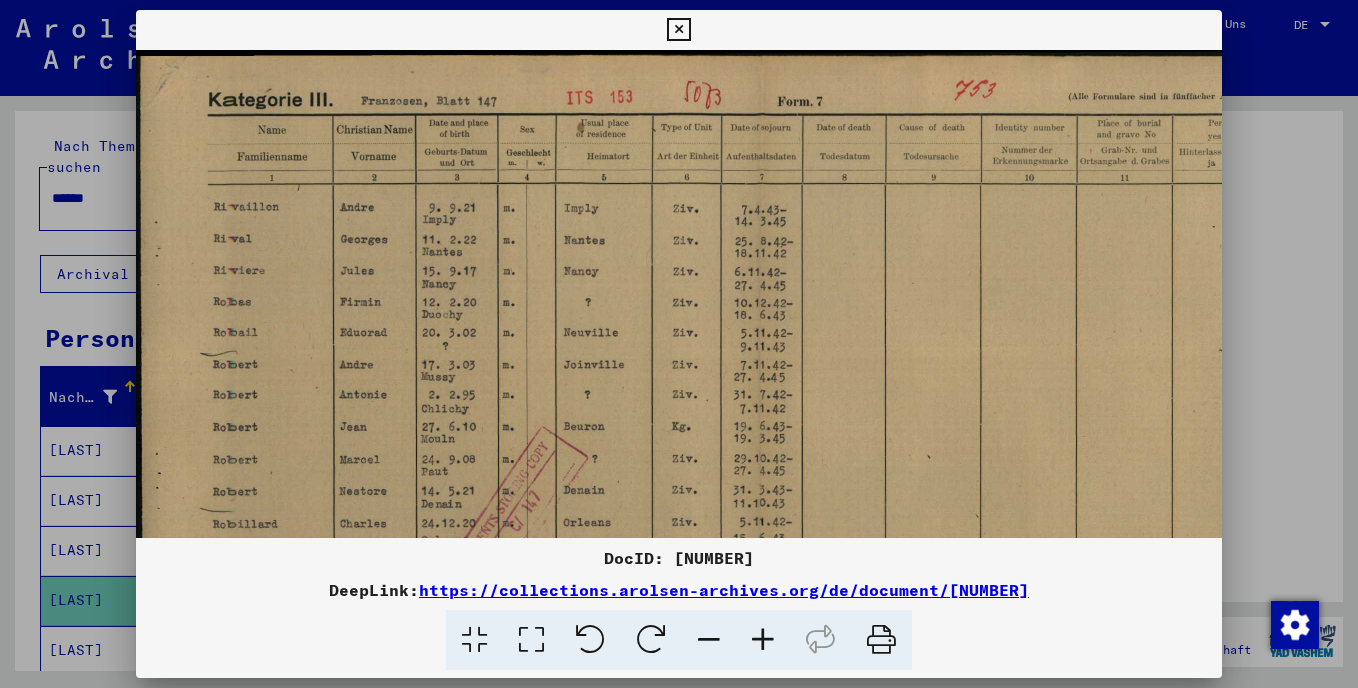 click at bounding box center [763, 640] 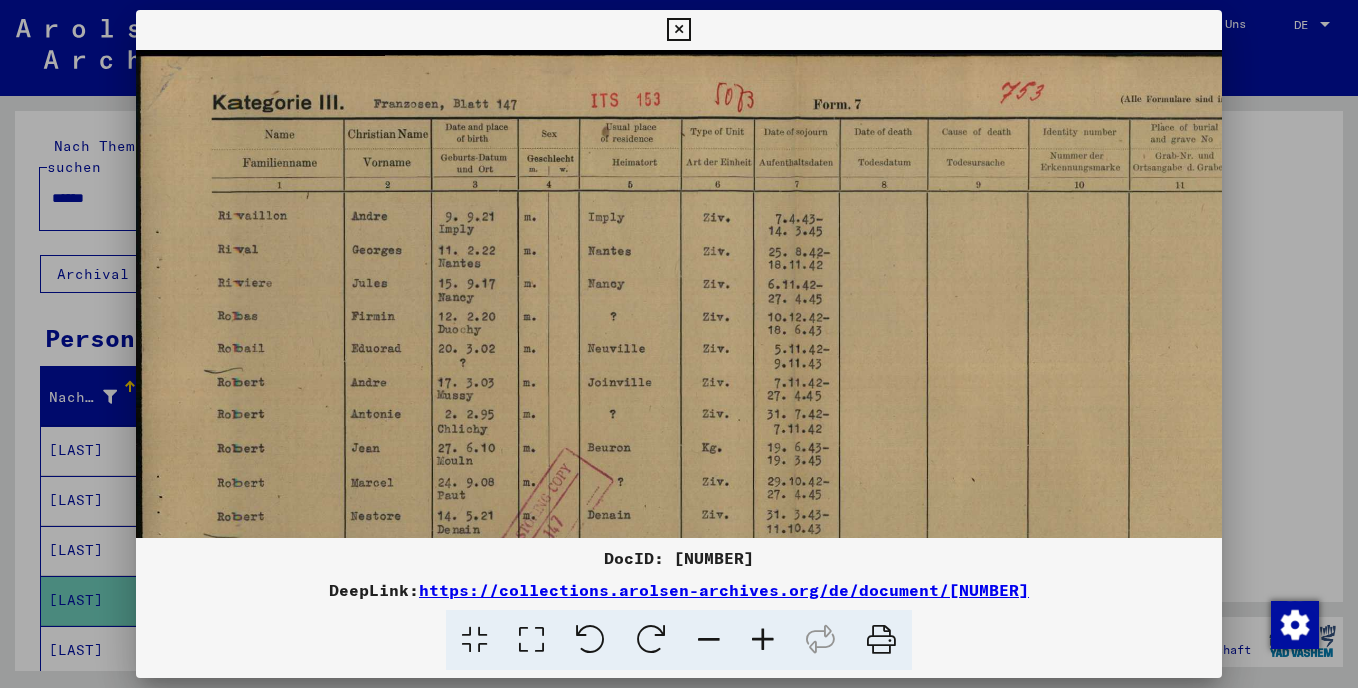 drag, startPoint x: 1337, startPoint y: 262, endPoint x: 1331, endPoint y: 323, distance: 61.294373 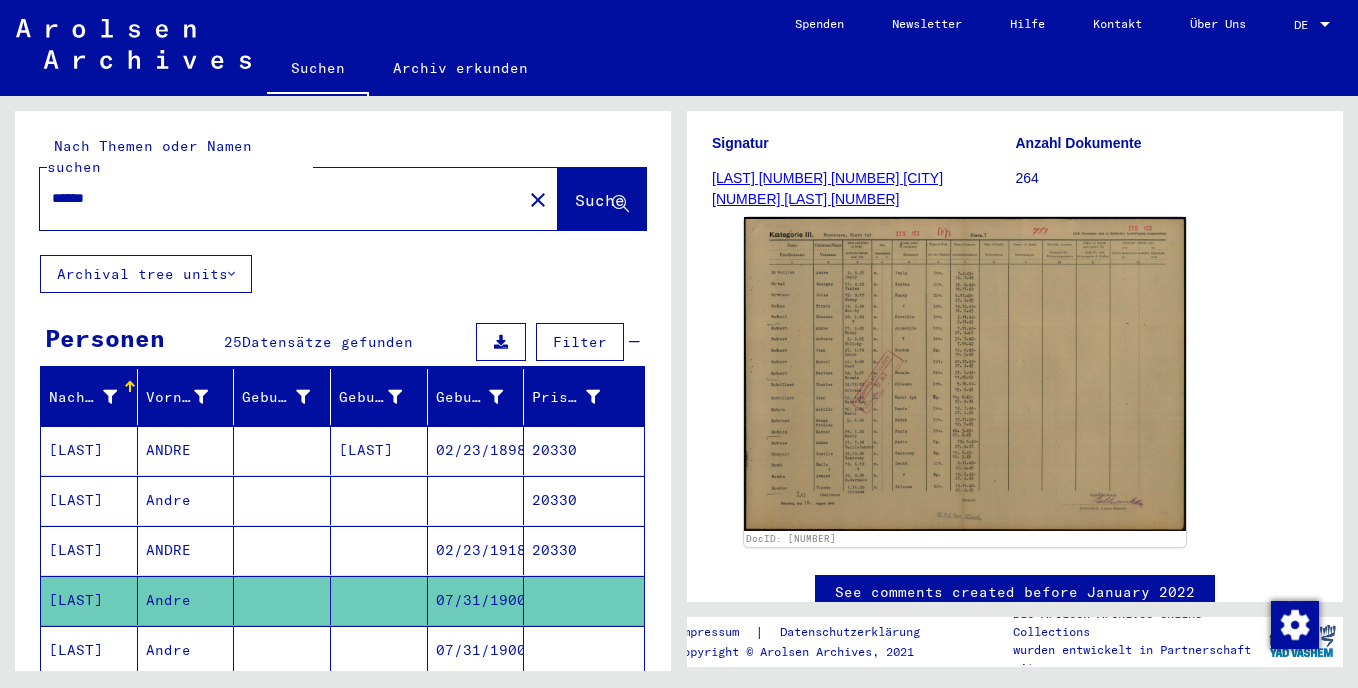 click on "[LAST] [NUMBER] [NUMBER] [CITY] [NUMBER] [LAST] [NUMBER]" 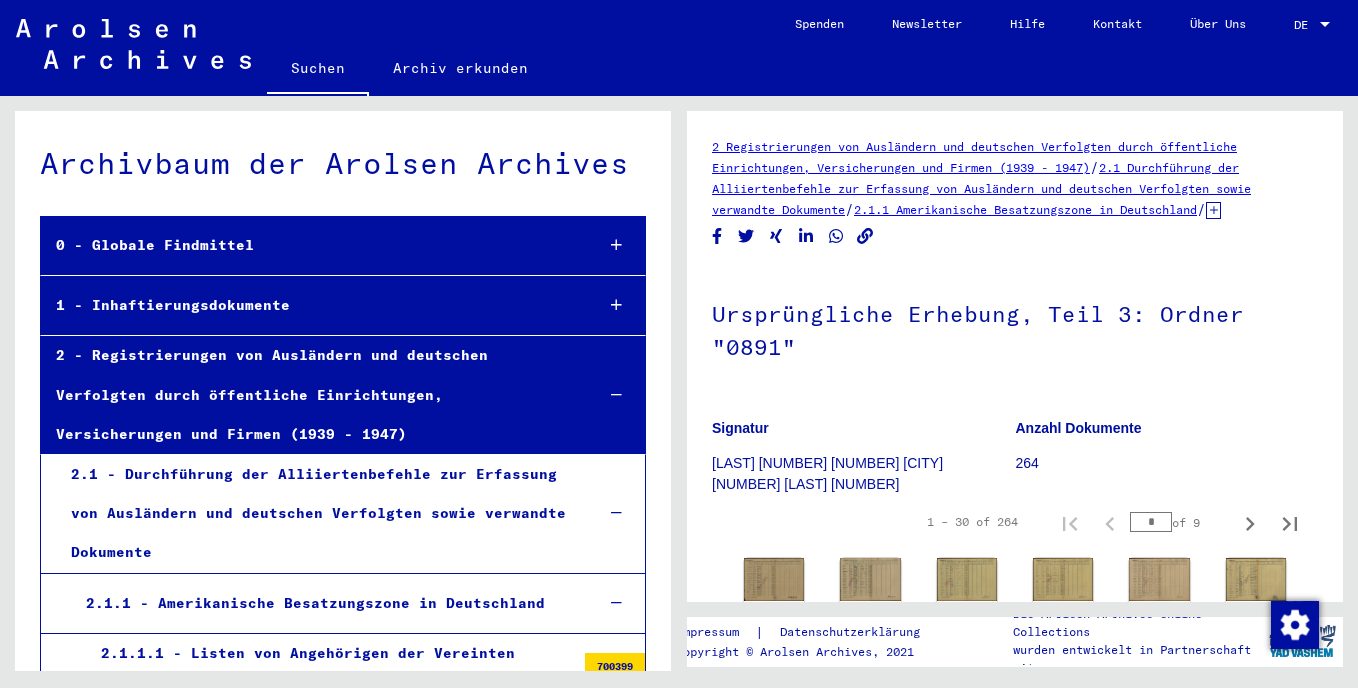 scroll, scrollTop: 10977, scrollLeft: 0, axis: vertical 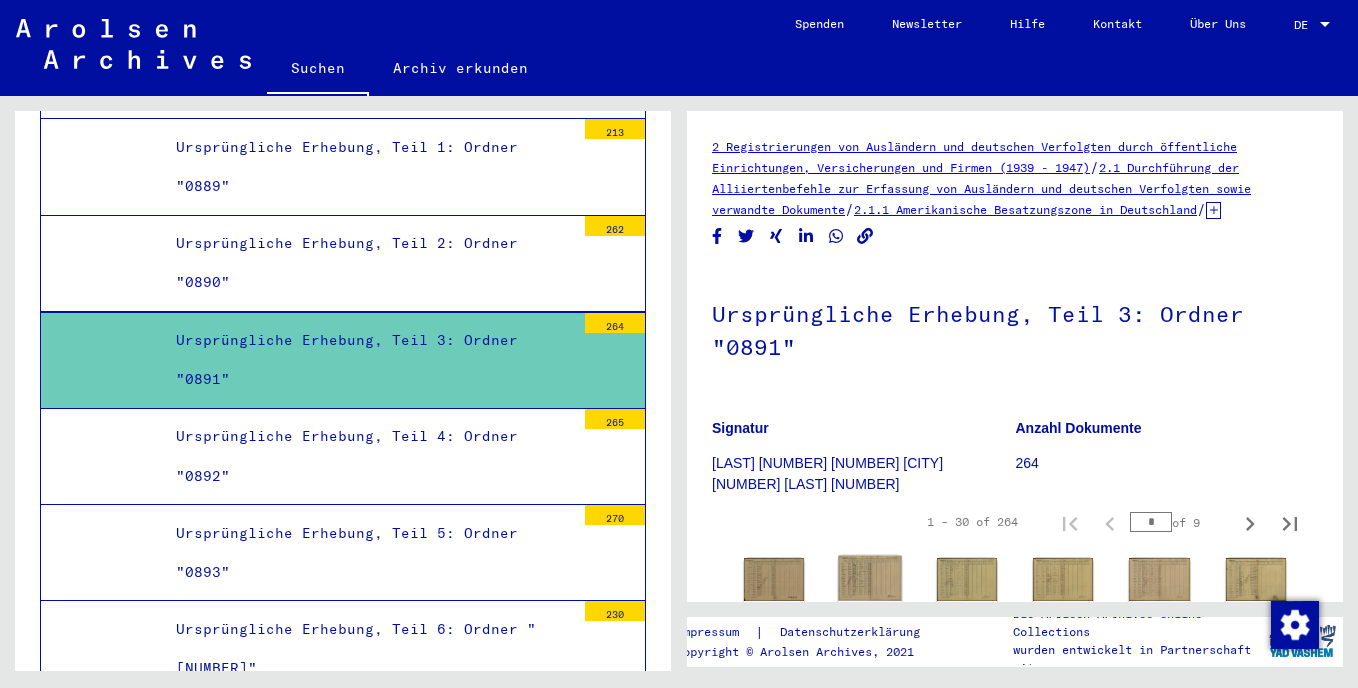click 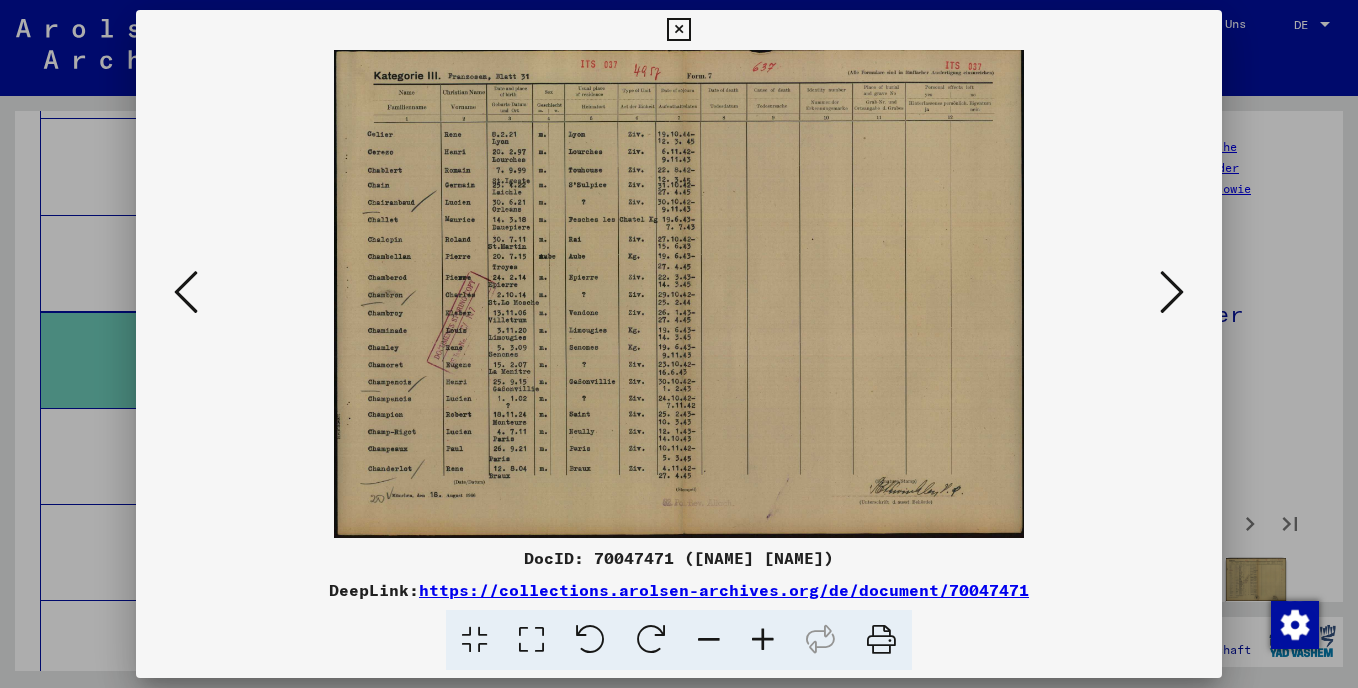 click at bounding box center (678, 30) 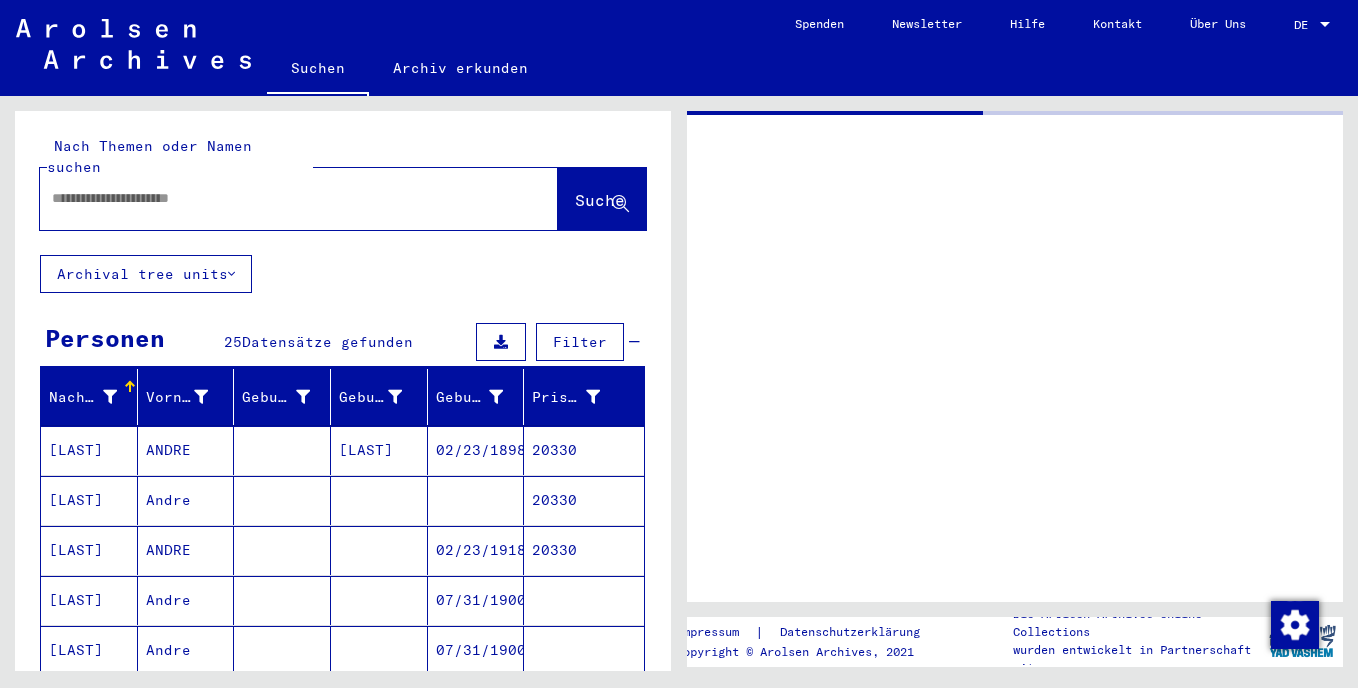 type on "********" 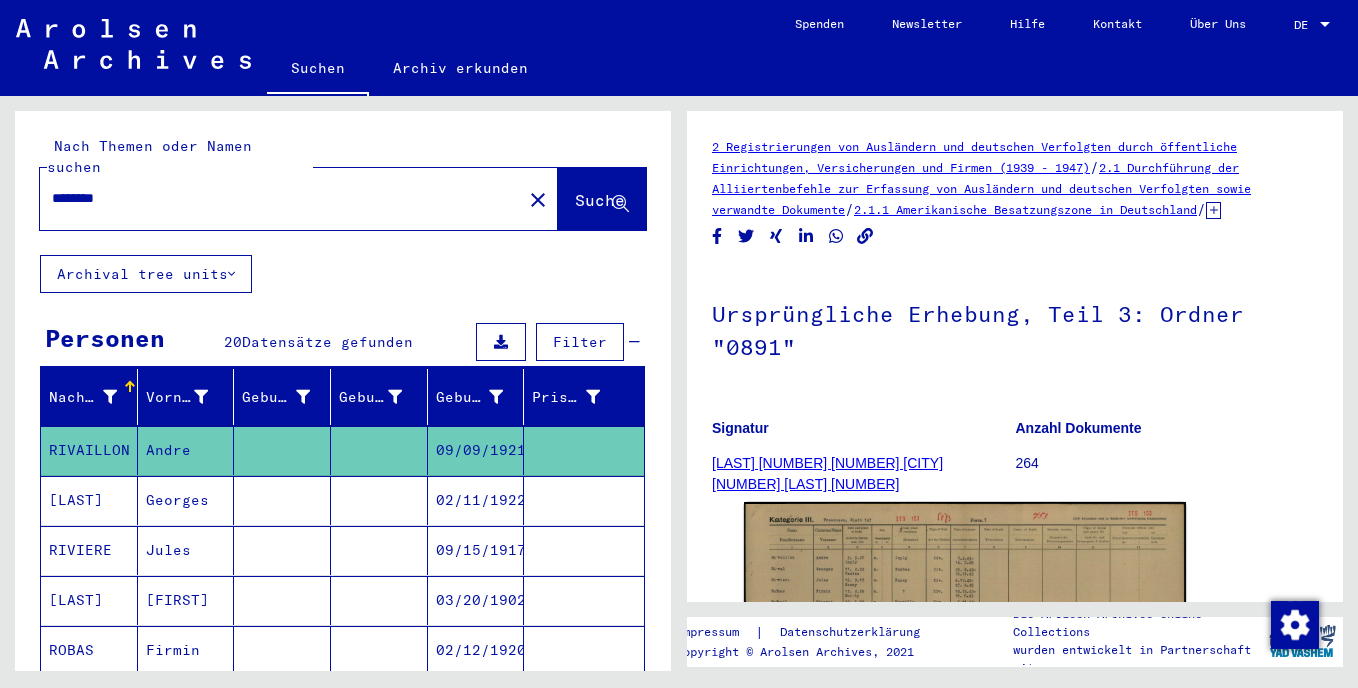 scroll, scrollTop: 0, scrollLeft: 0, axis: both 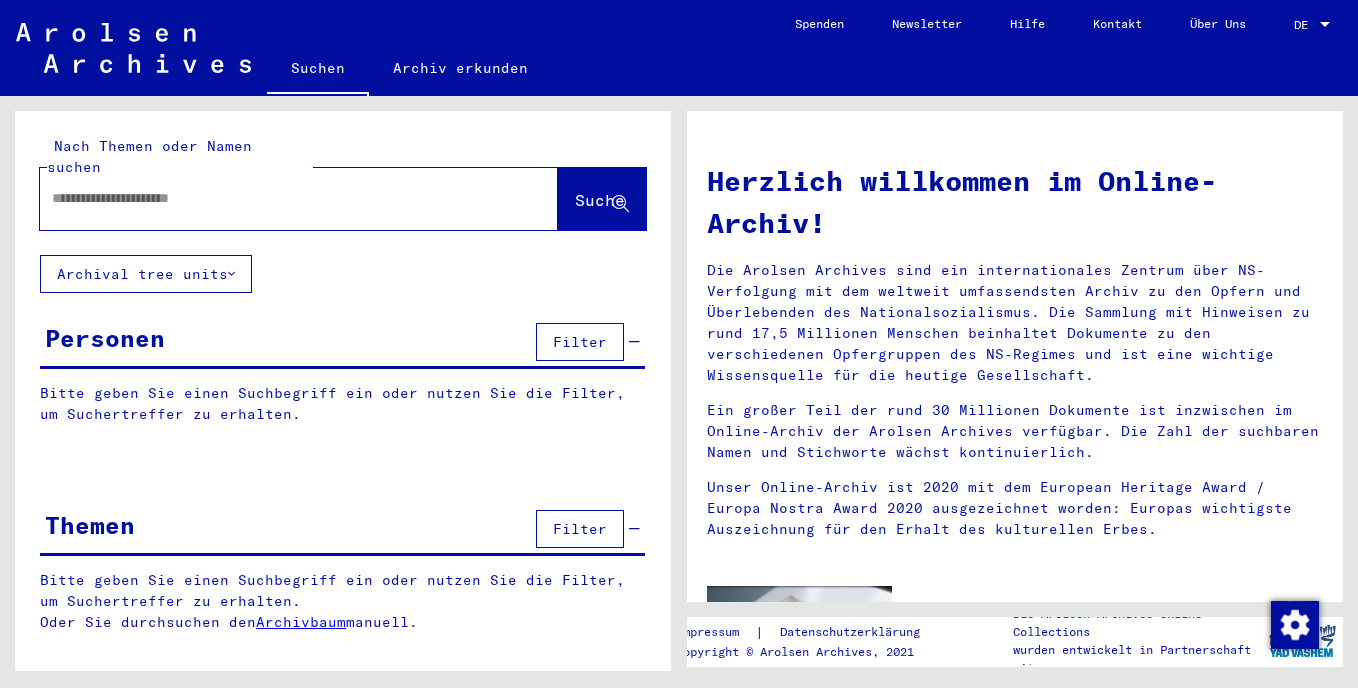 click 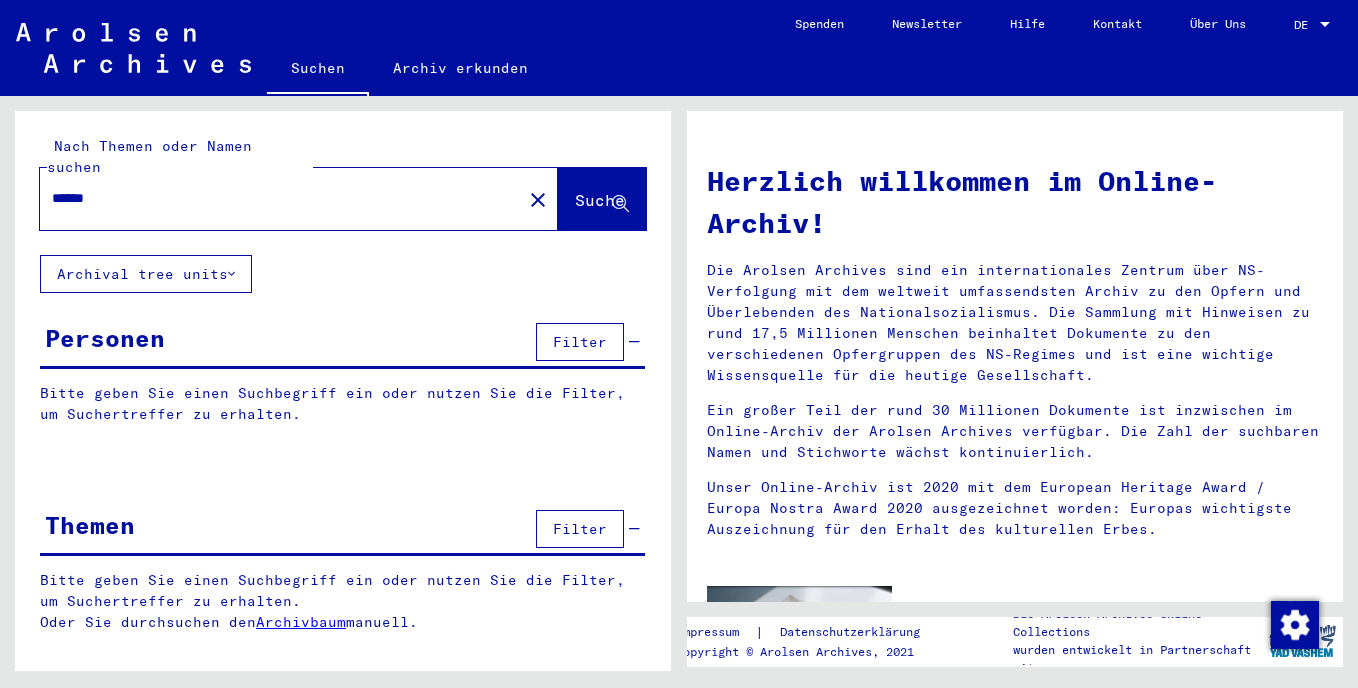 type on "******" 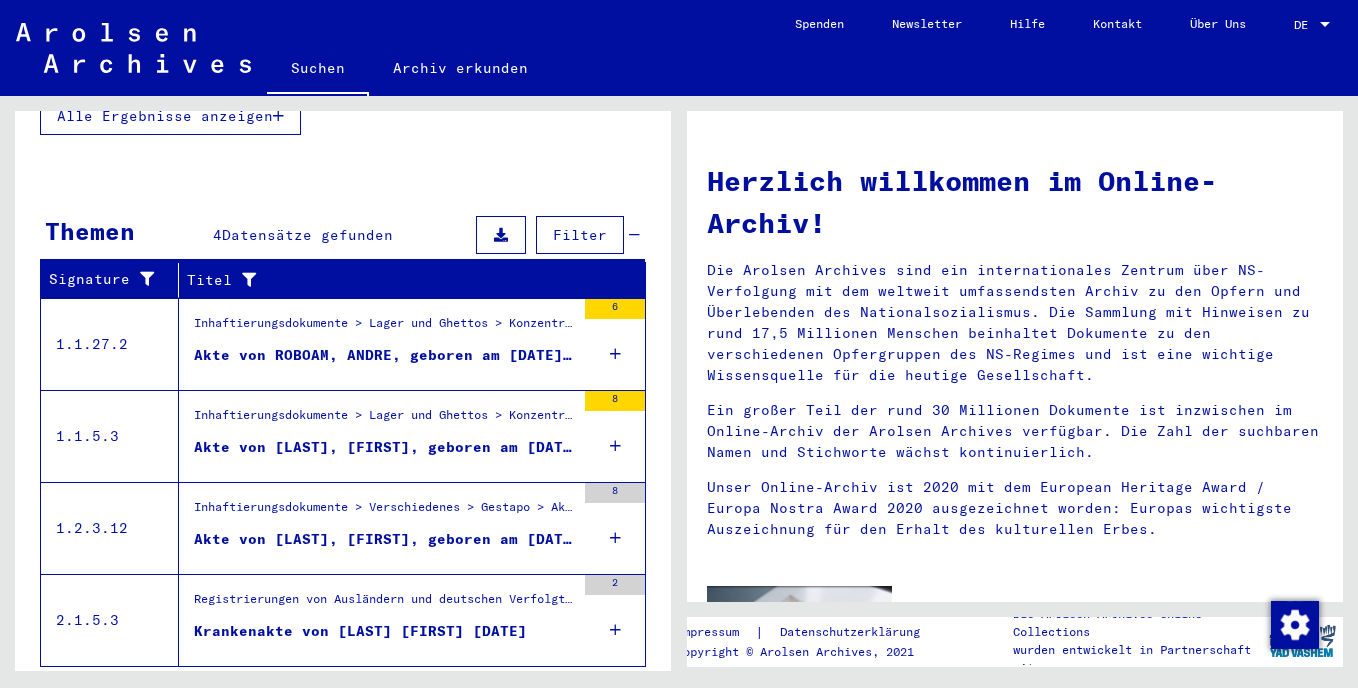 scroll, scrollTop: 619, scrollLeft: 0, axis: vertical 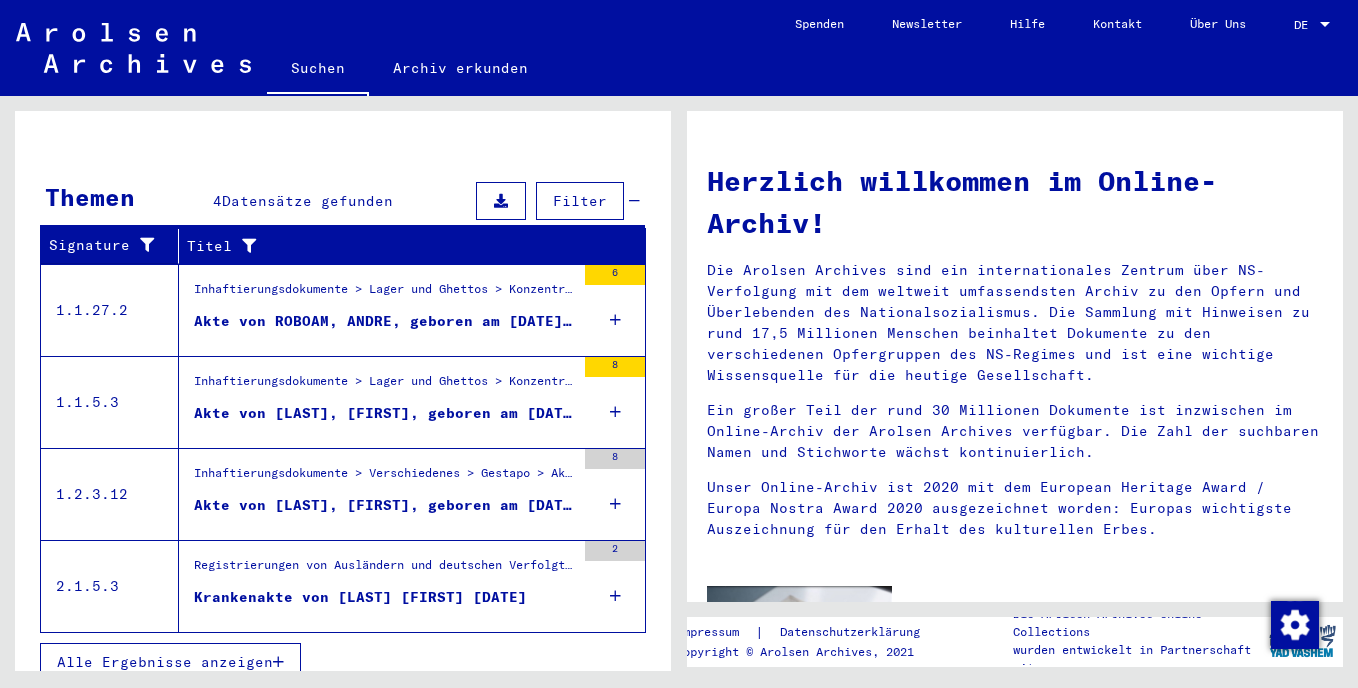 click at bounding box center [278, 662] 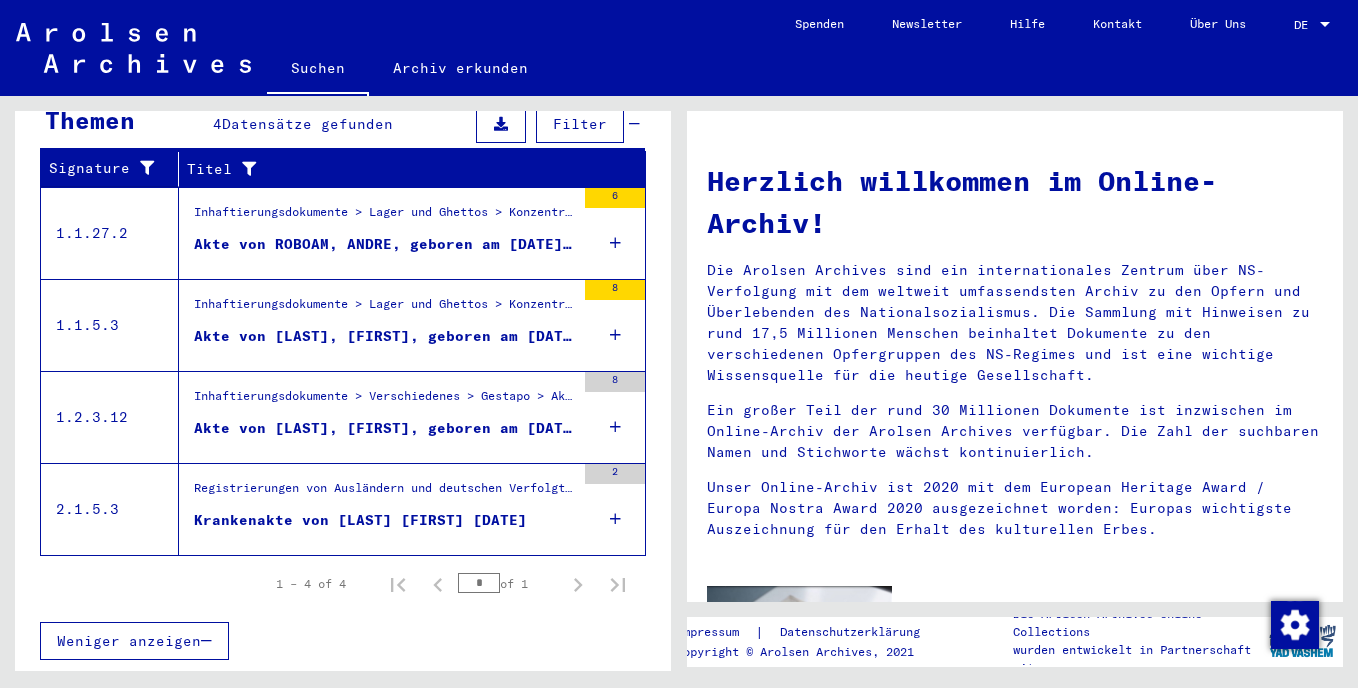 scroll, scrollTop: 258, scrollLeft: 0, axis: vertical 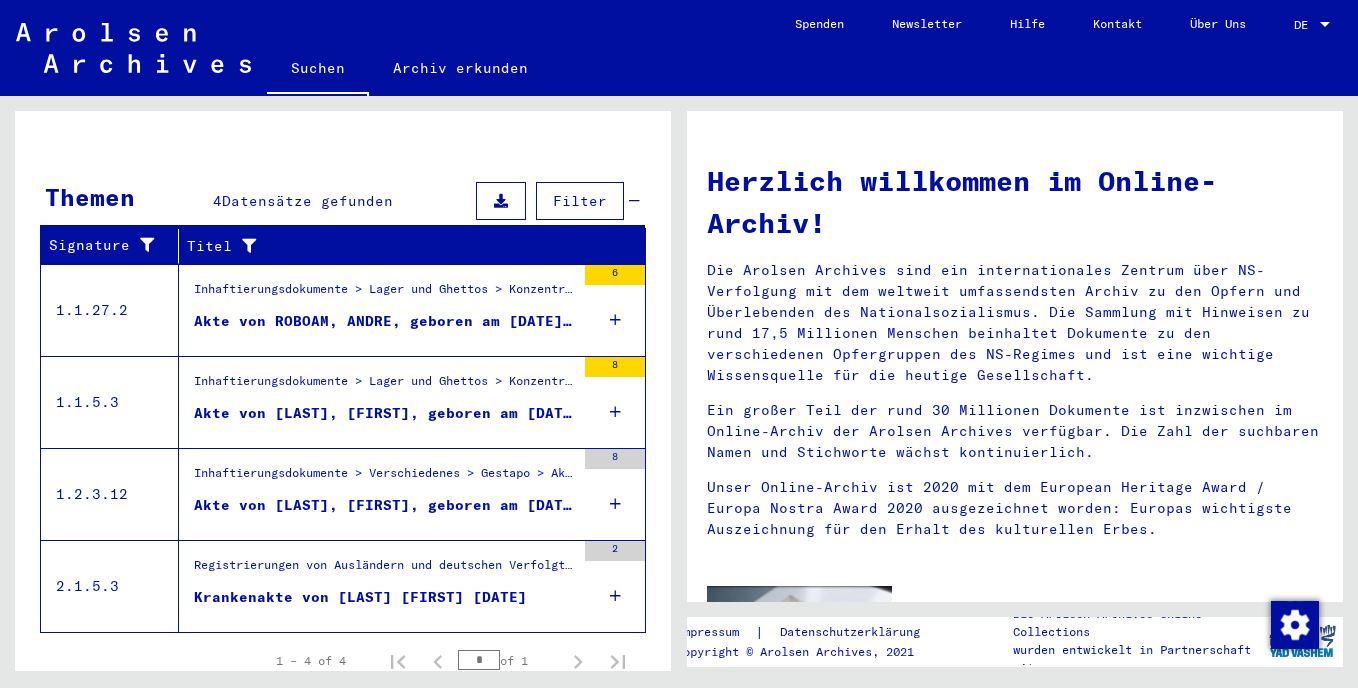 click on "Krankenakte von [LAST] [FIRST] [DATE]" at bounding box center (360, 597) 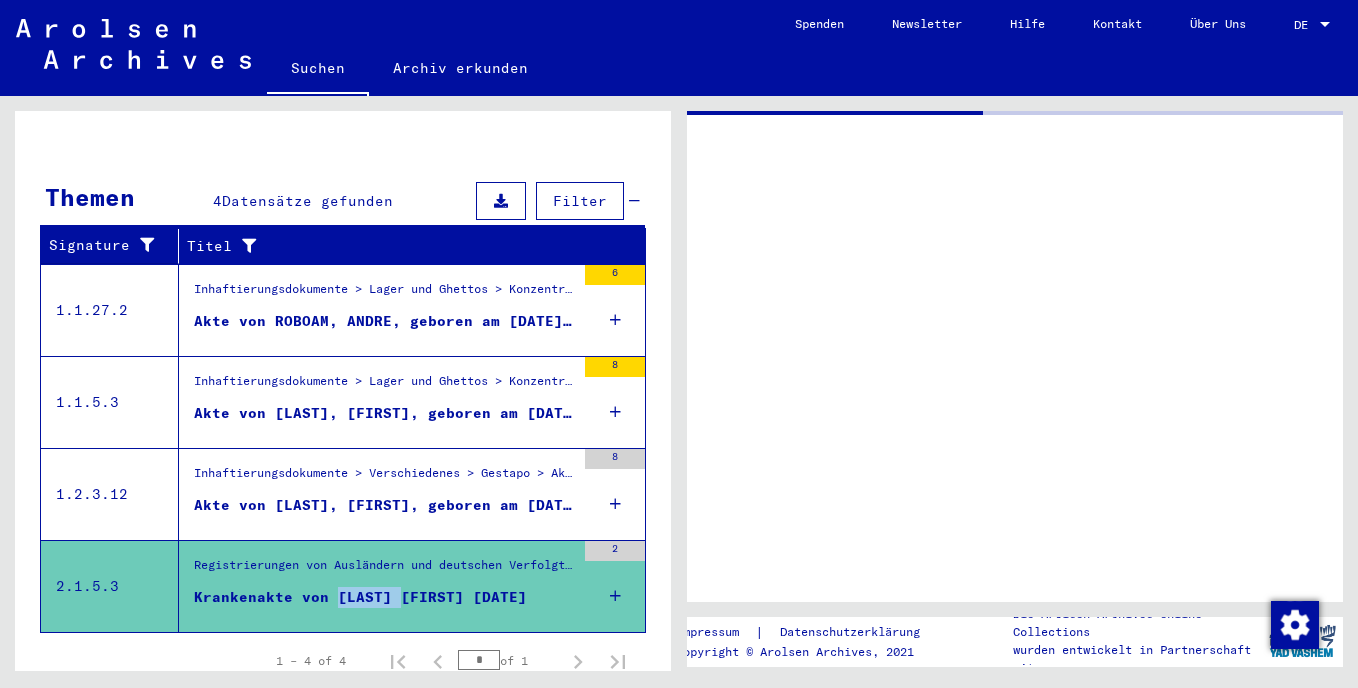 click on "Krankenakte von [LAST] [FIRST] [DATE]" at bounding box center [360, 597] 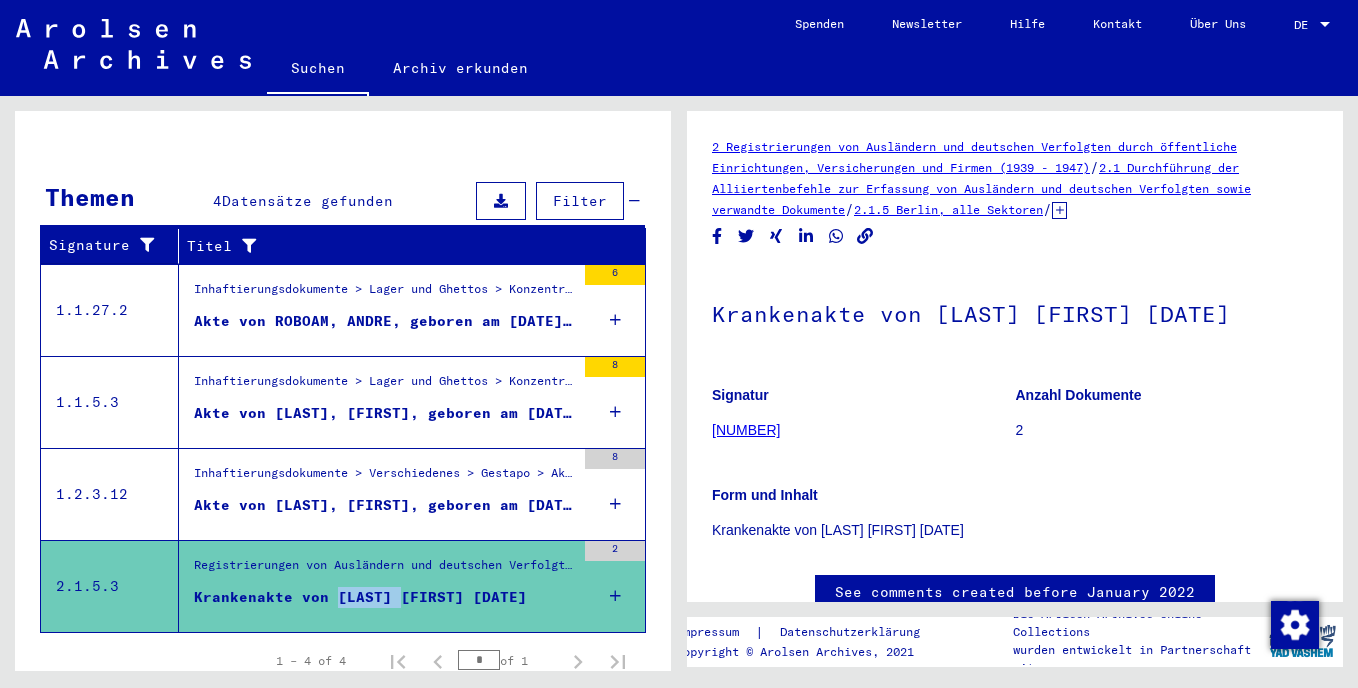 scroll, scrollTop: 0, scrollLeft: 0, axis: both 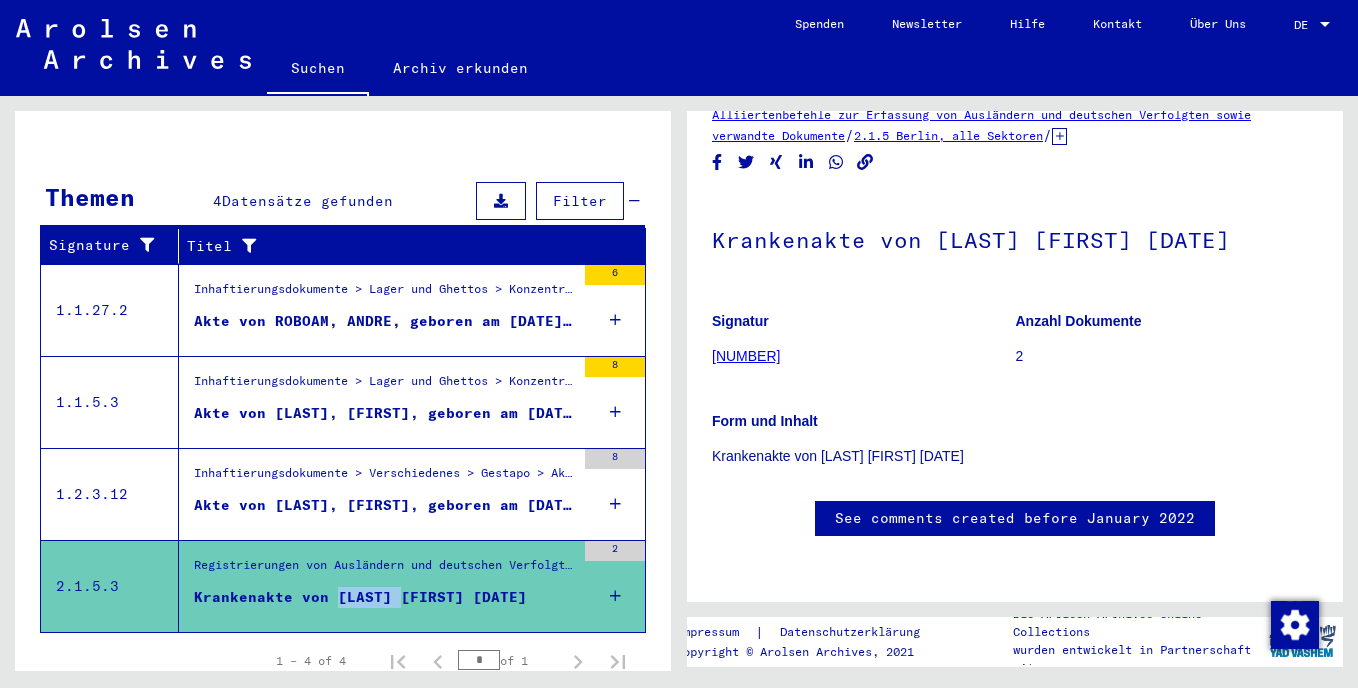 click on "[NUMBER]" 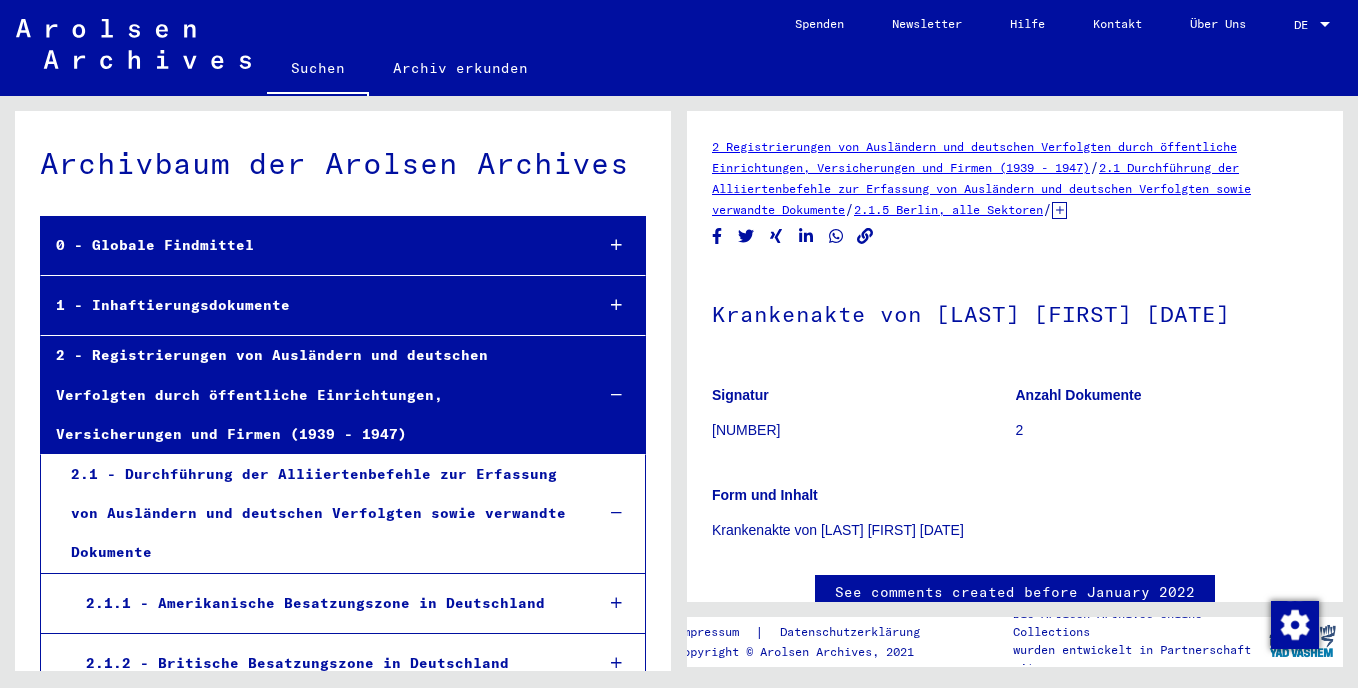 scroll, scrollTop: 36987, scrollLeft: 0, axis: vertical 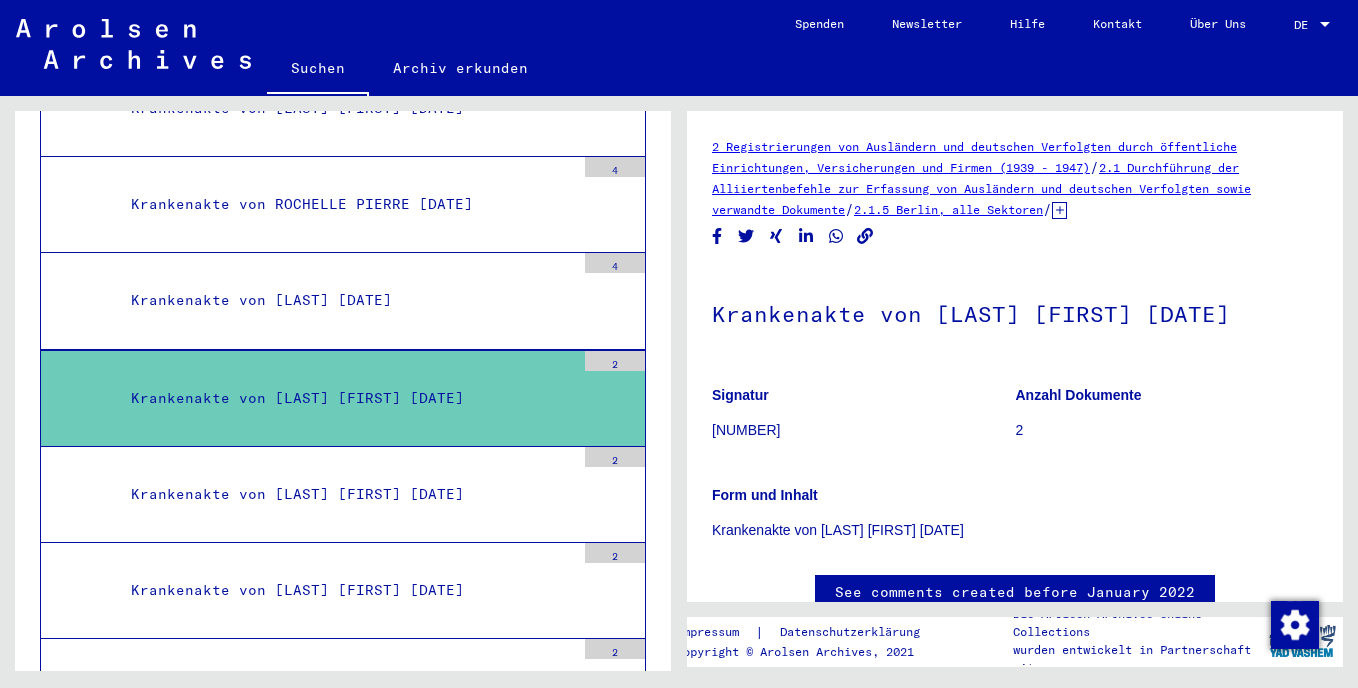 click on "Krankenakte von [LAST] [FIRST] [DATE]" at bounding box center [345, 398] 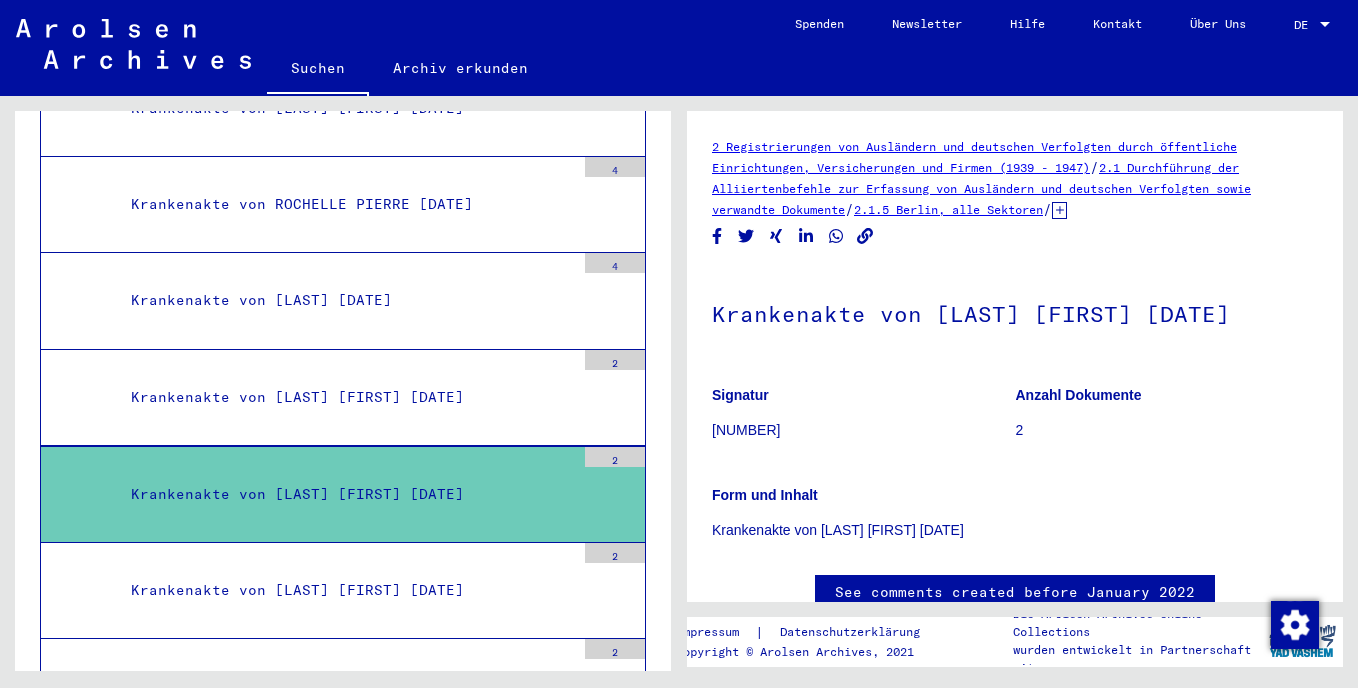 click on "Krankenakte von [LAST] [FIRST] [DATE]" at bounding box center [345, 397] 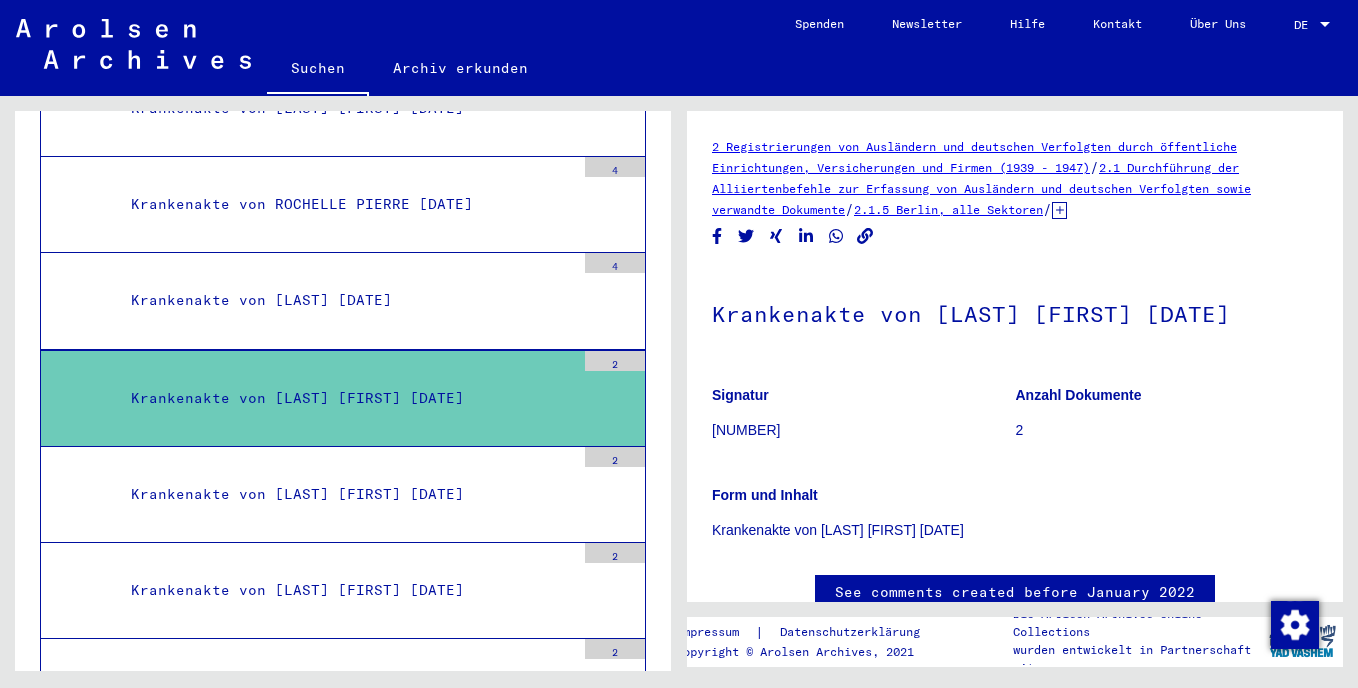 click on "Krankenakte von [LAST] [FIRST] [DATE]" at bounding box center [345, 398] 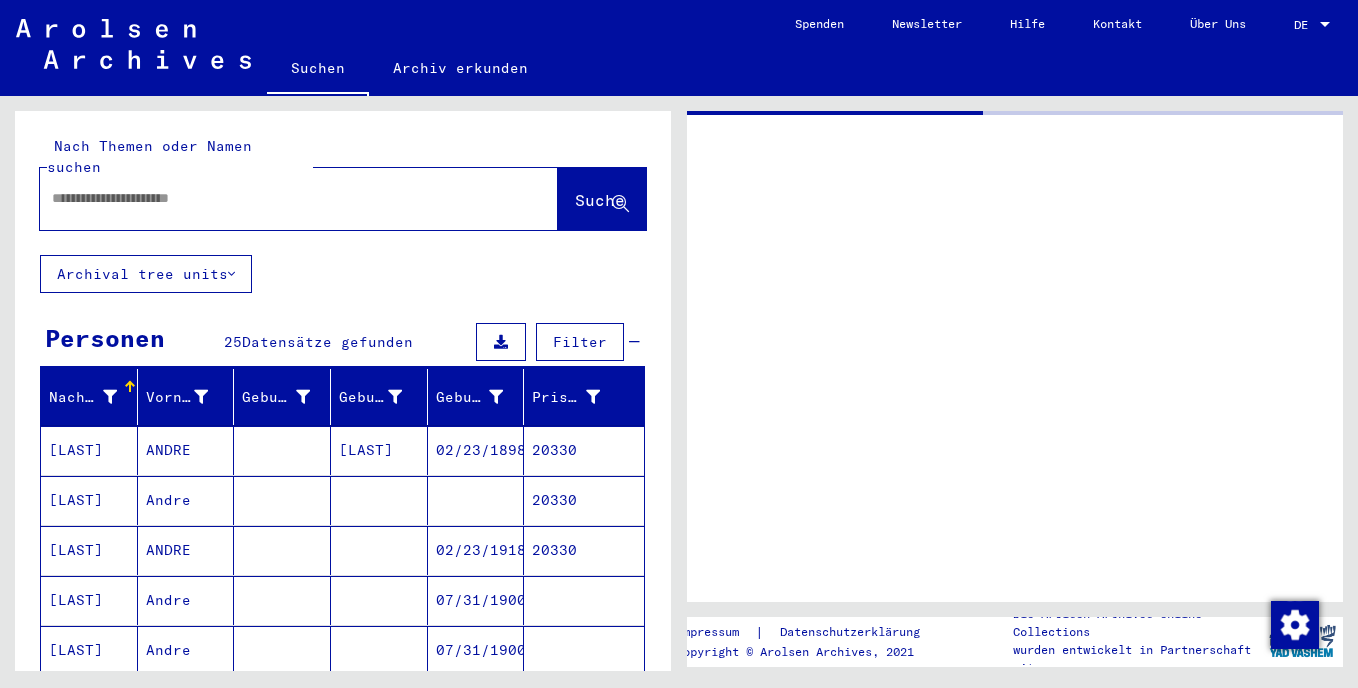 type on "******" 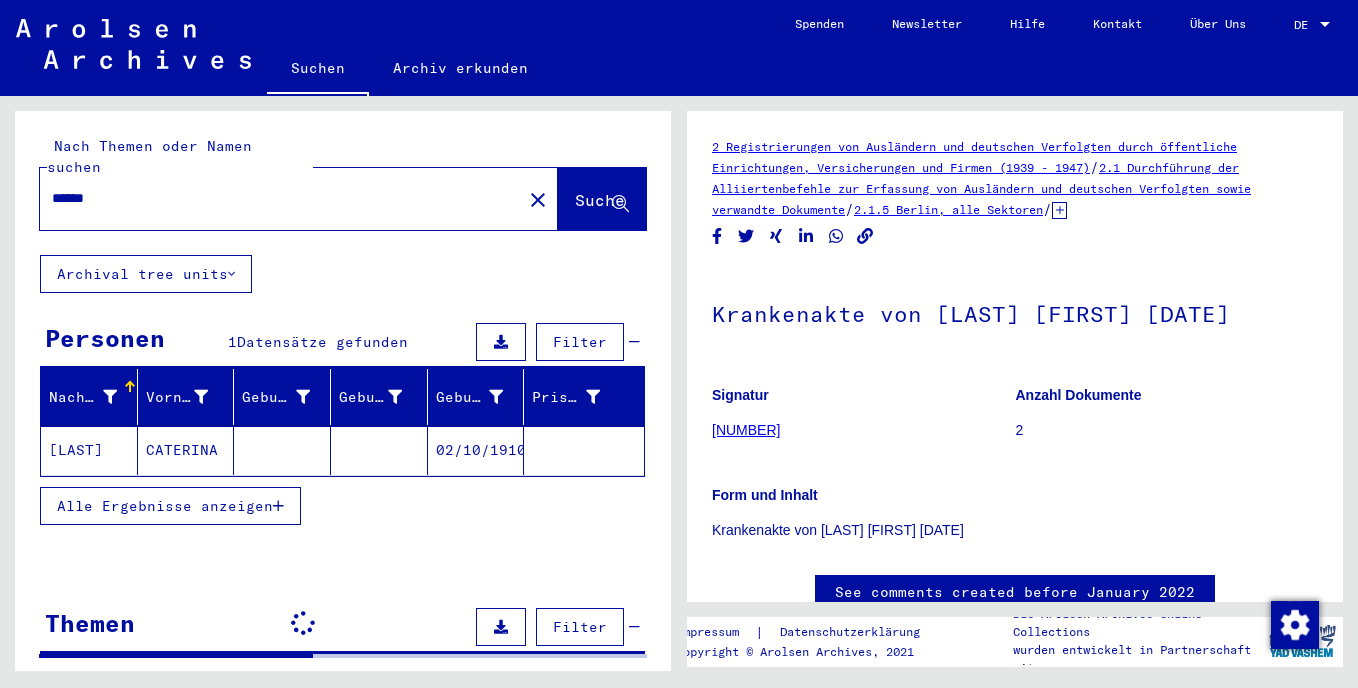 scroll, scrollTop: 0, scrollLeft: 0, axis: both 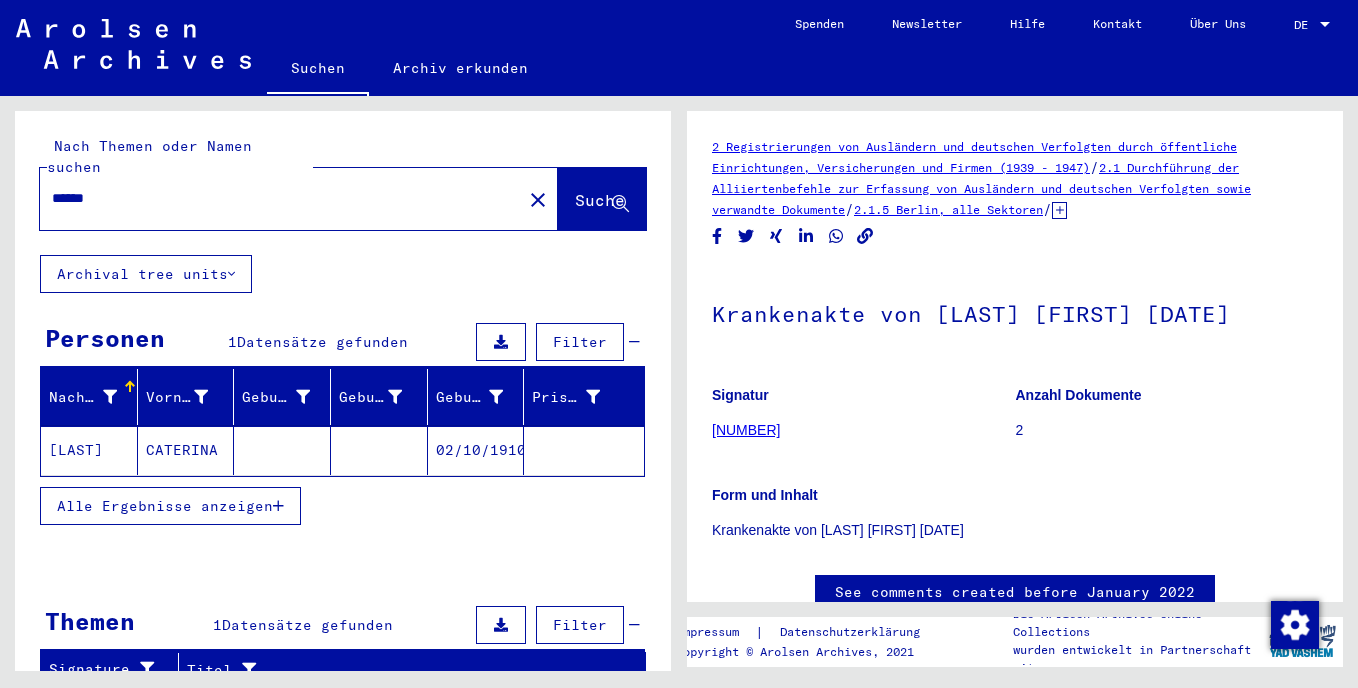 click on "******" at bounding box center (281, 198) 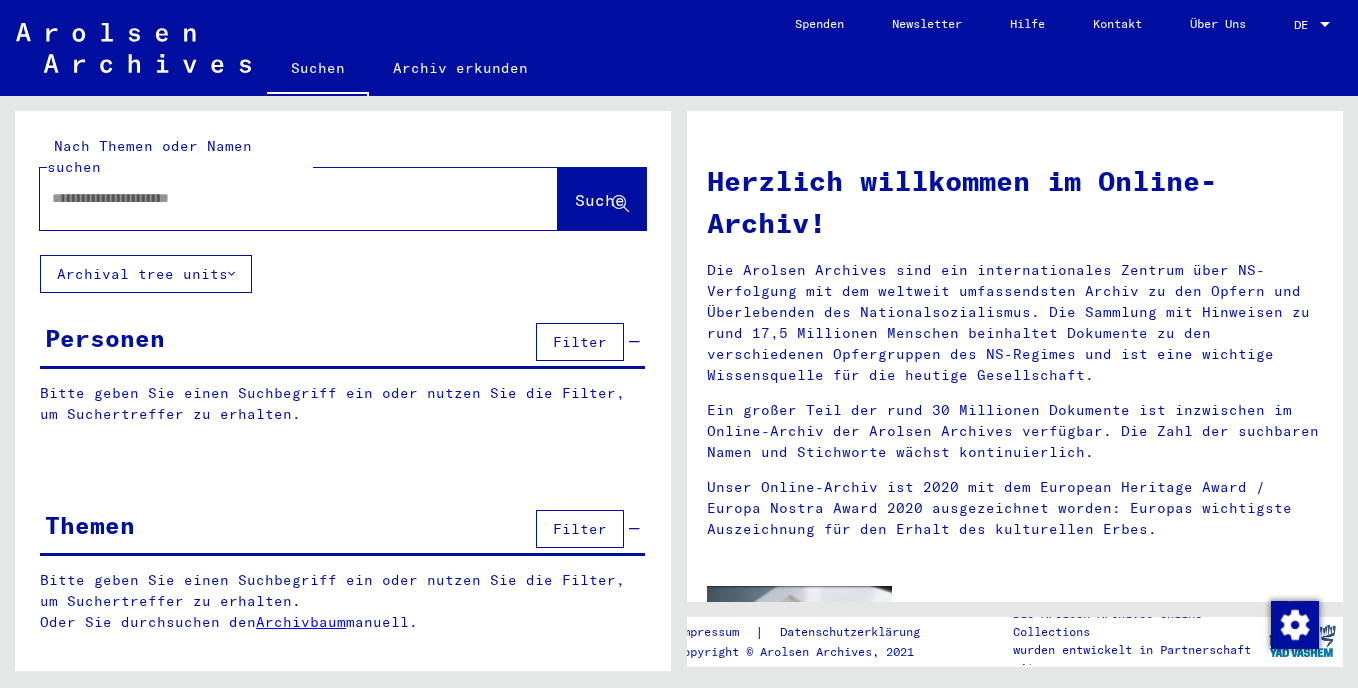 click at bounding box center (275, 198) 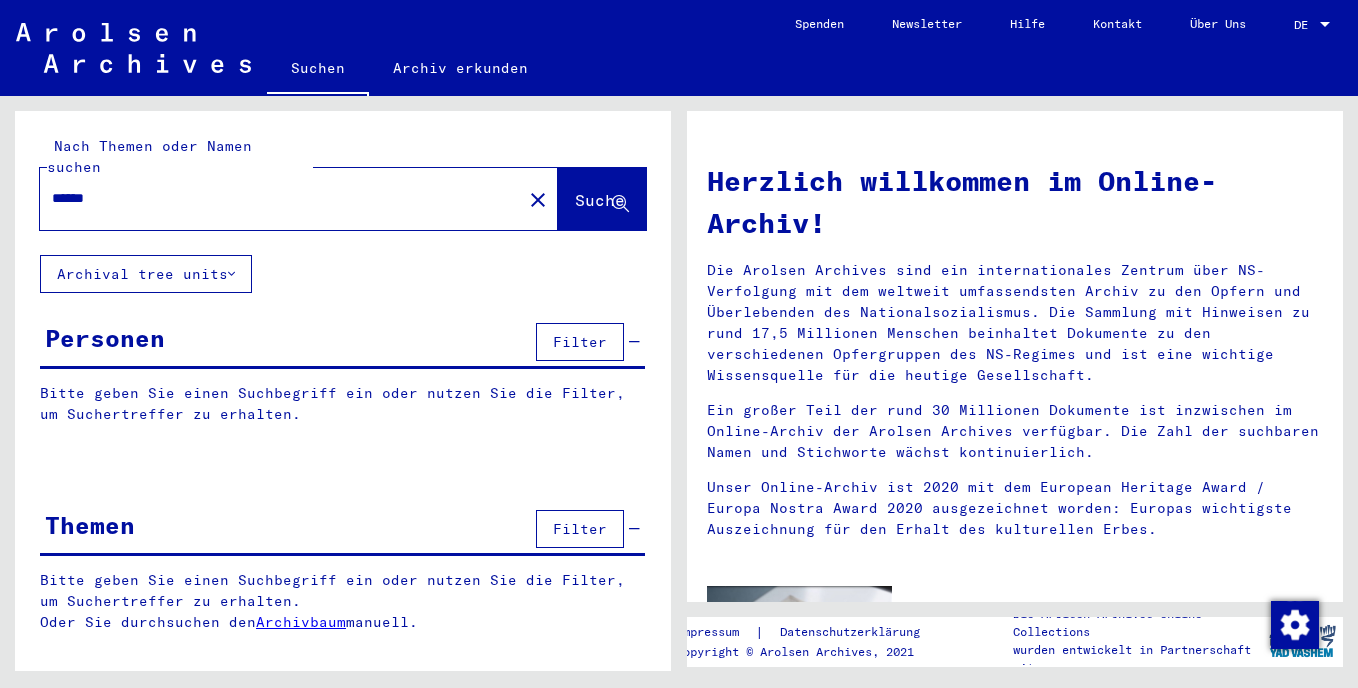 type on "******" 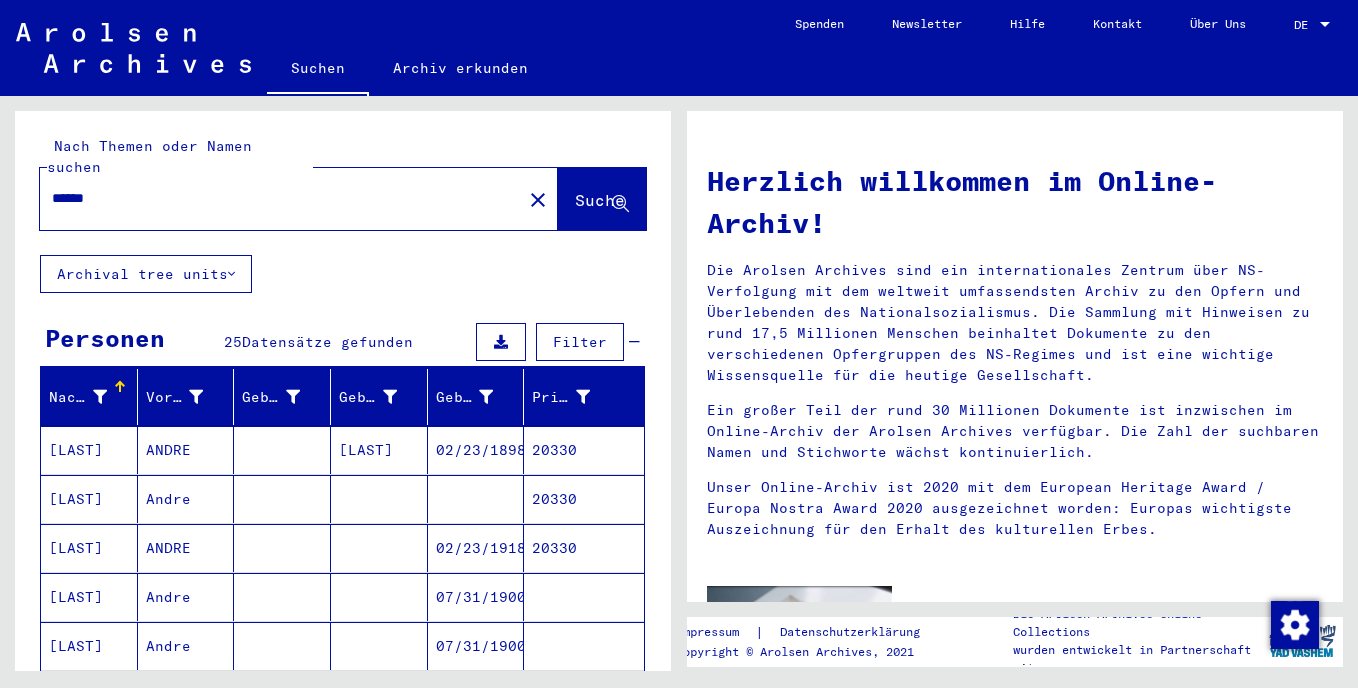 click on "[LAST]" 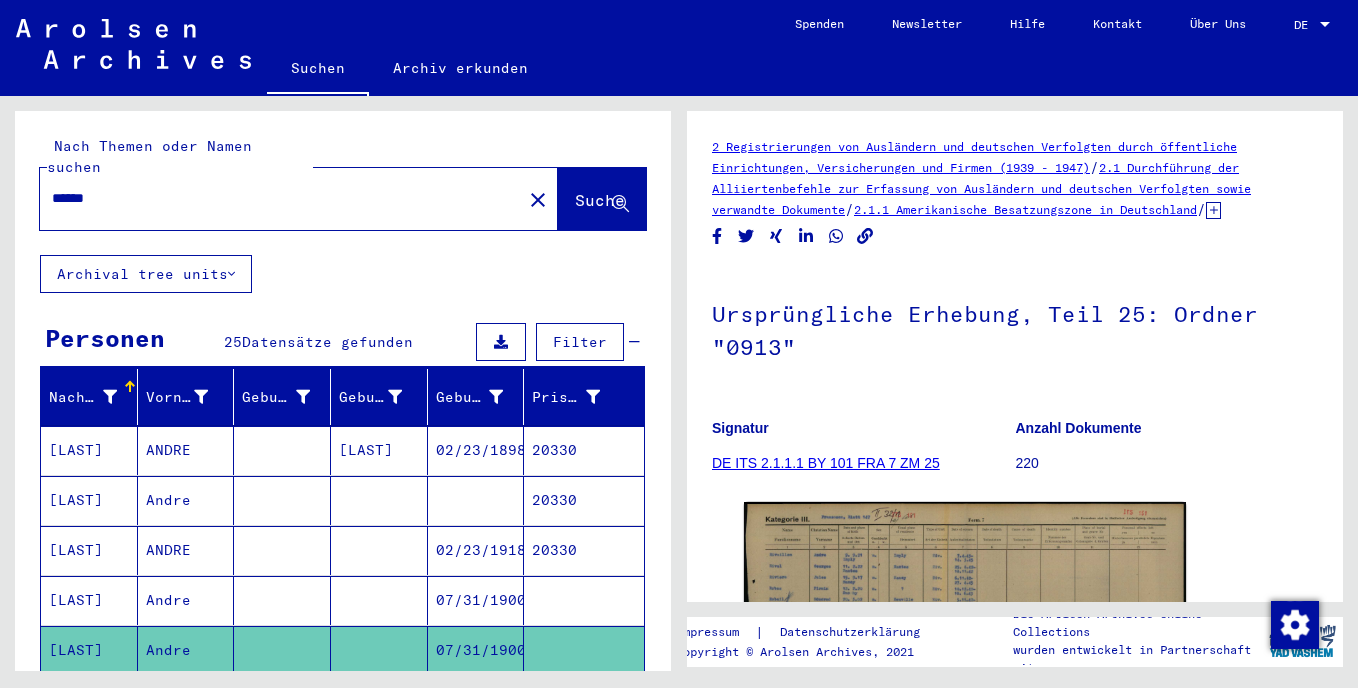 scroll, scrollTop: 0, scrollLeft: 0, axis: both 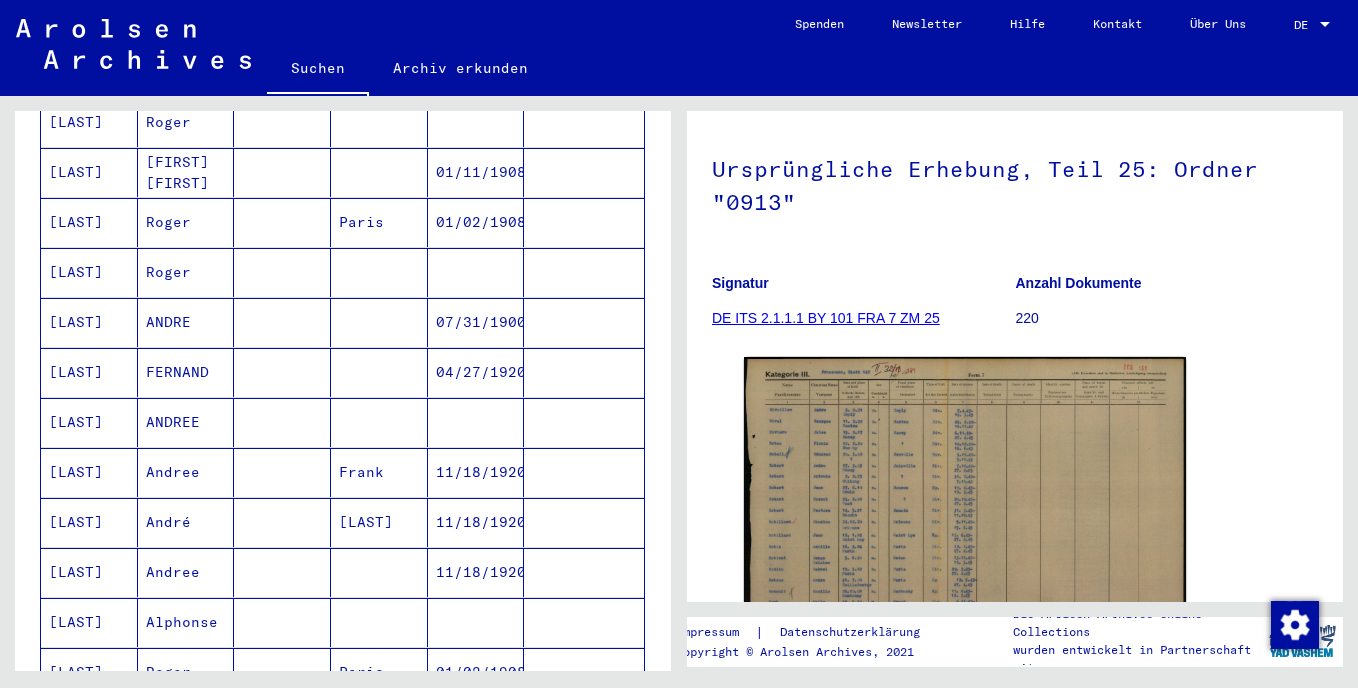 click on "FERNAND" at bounding box center [186, 422] 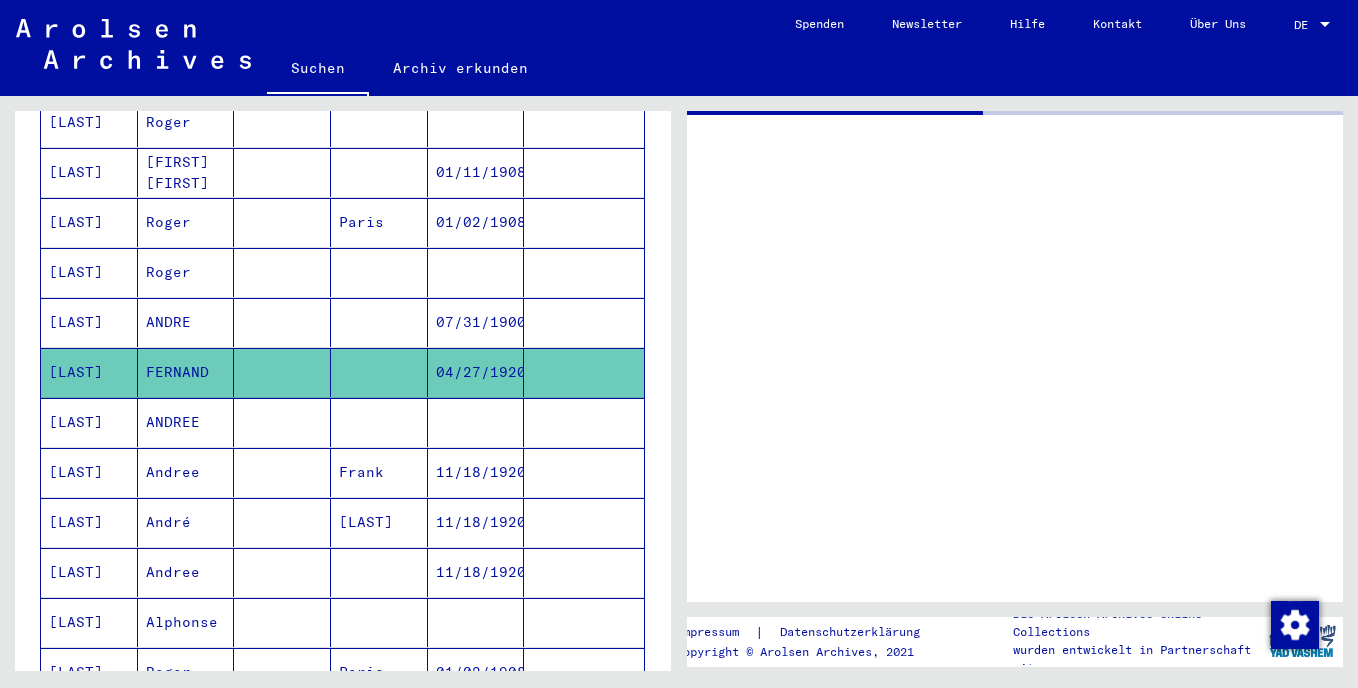 scroll, scrollTop: 0, scrollLeft: 0, axis: both 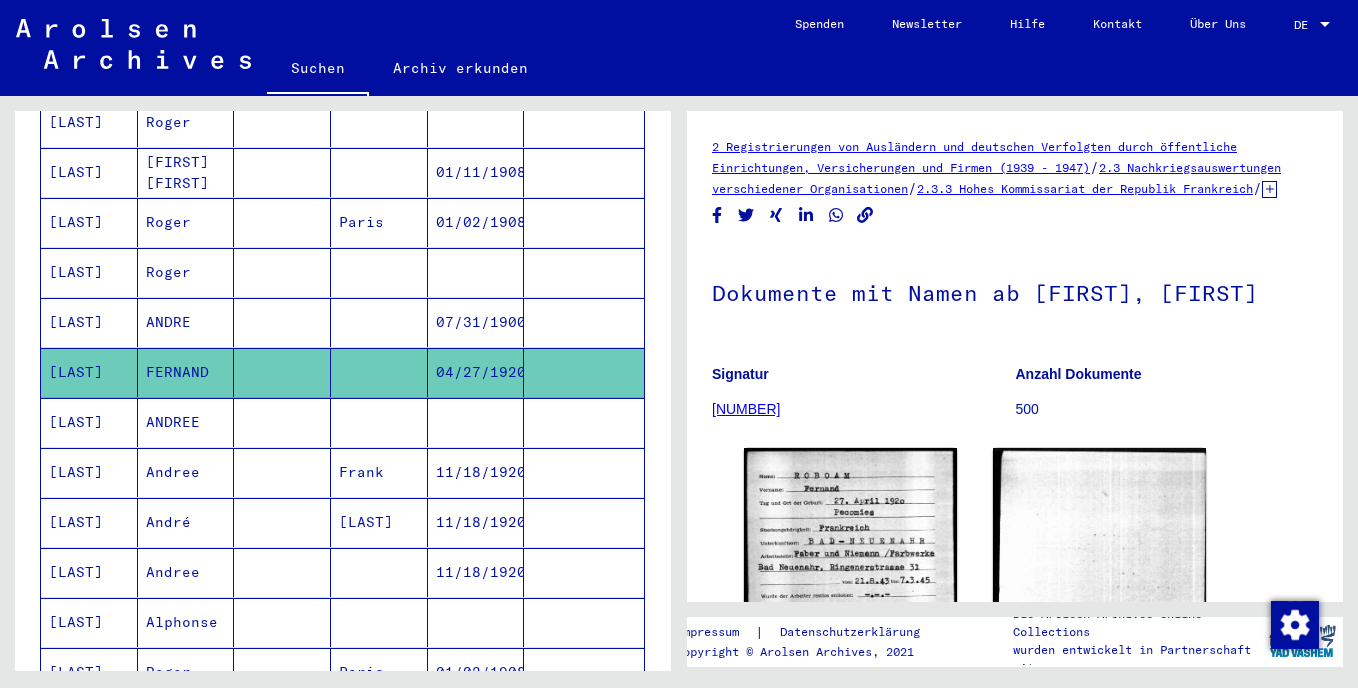 click on "ANDREE" at bounding box center [186, 472] 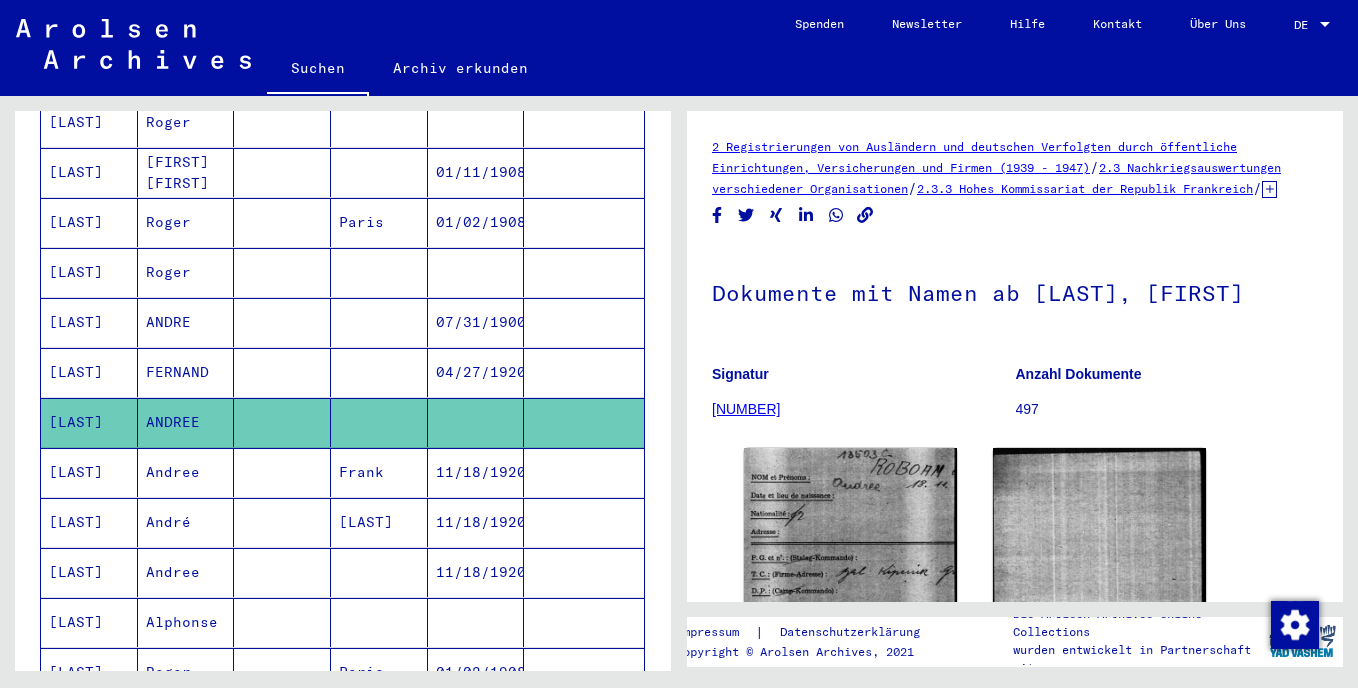 scroll, scrollTop: 0, scrollLeft: 0, axis: both 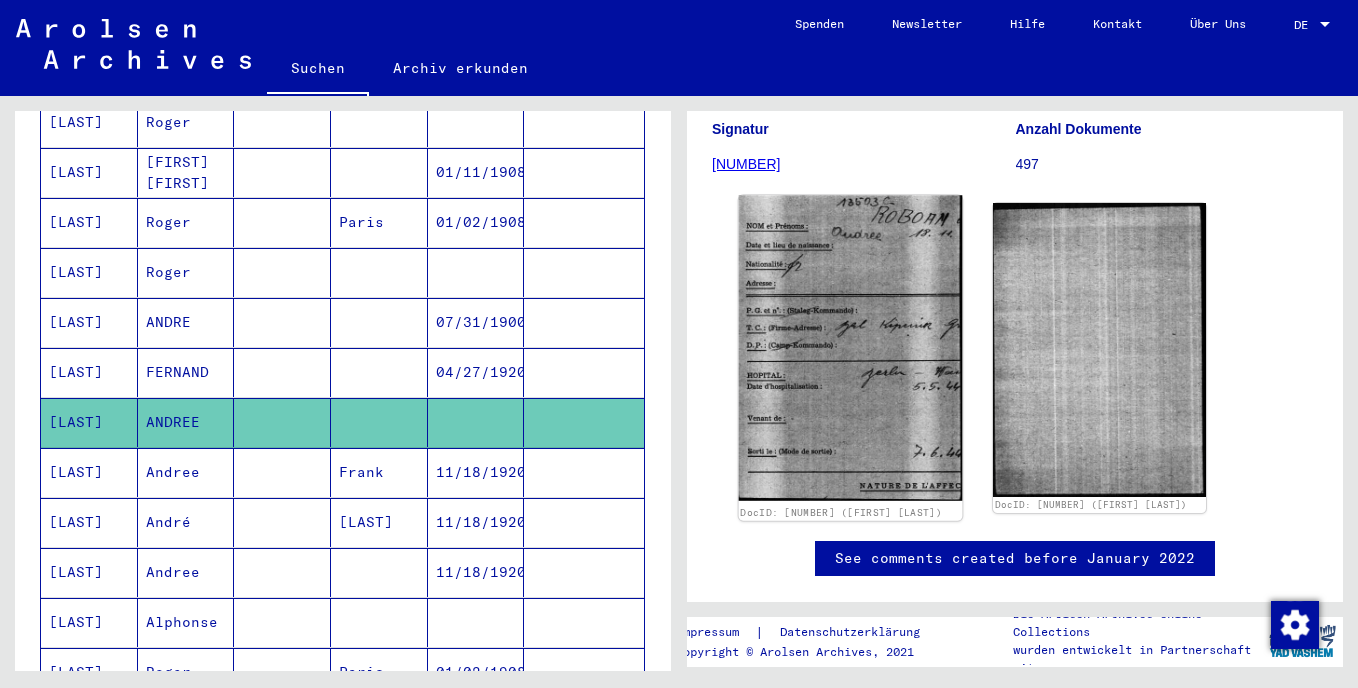 click 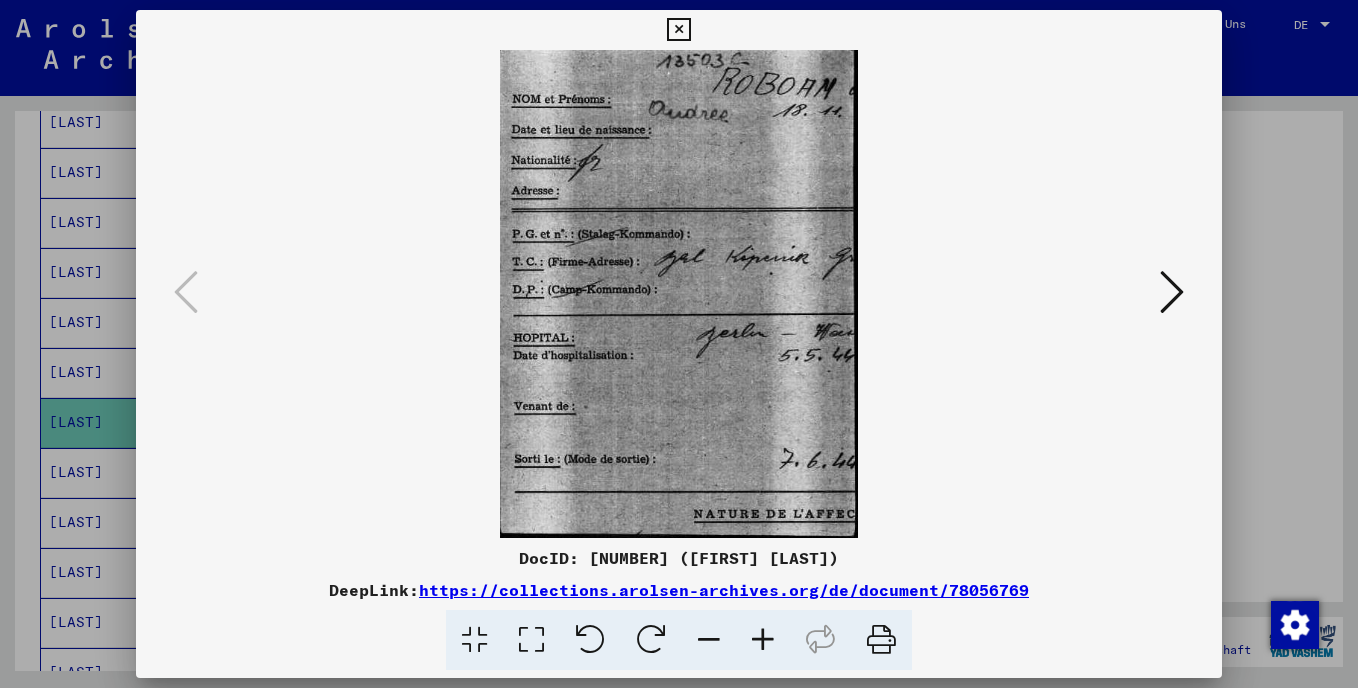 click at bounding box center [1172, 292] 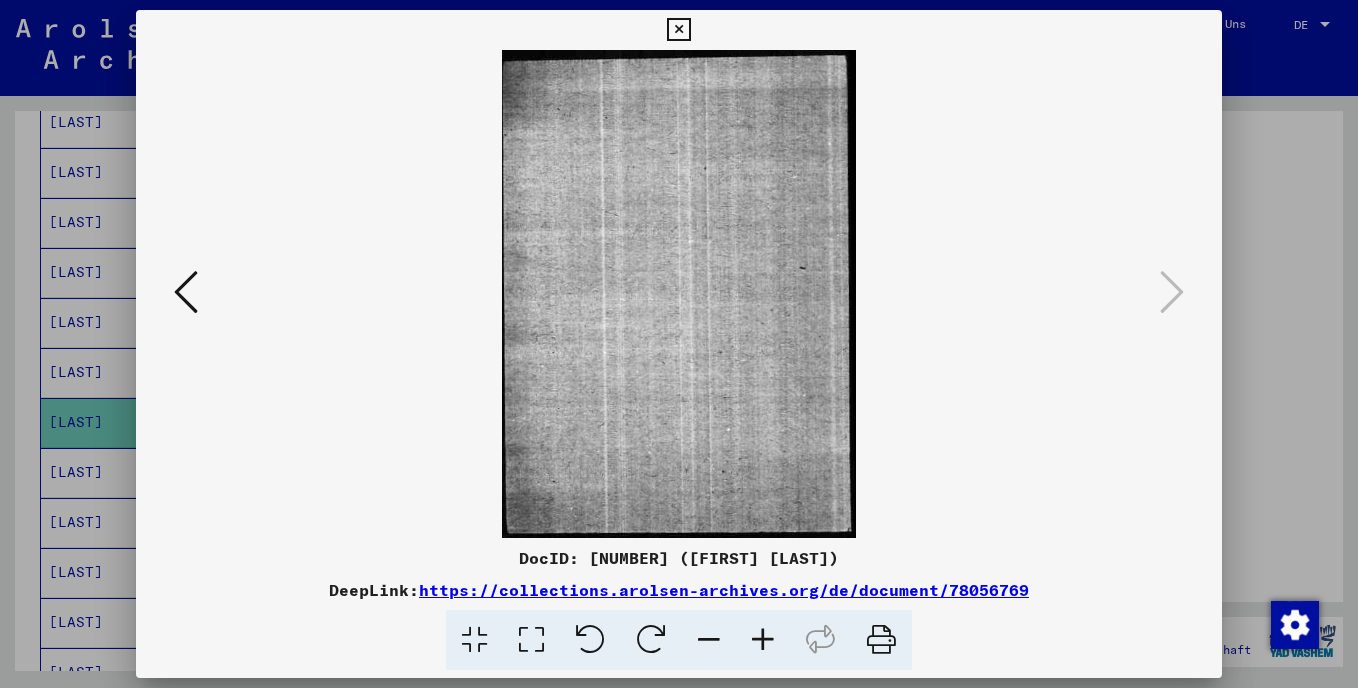 click at bounding box center [678, 30] 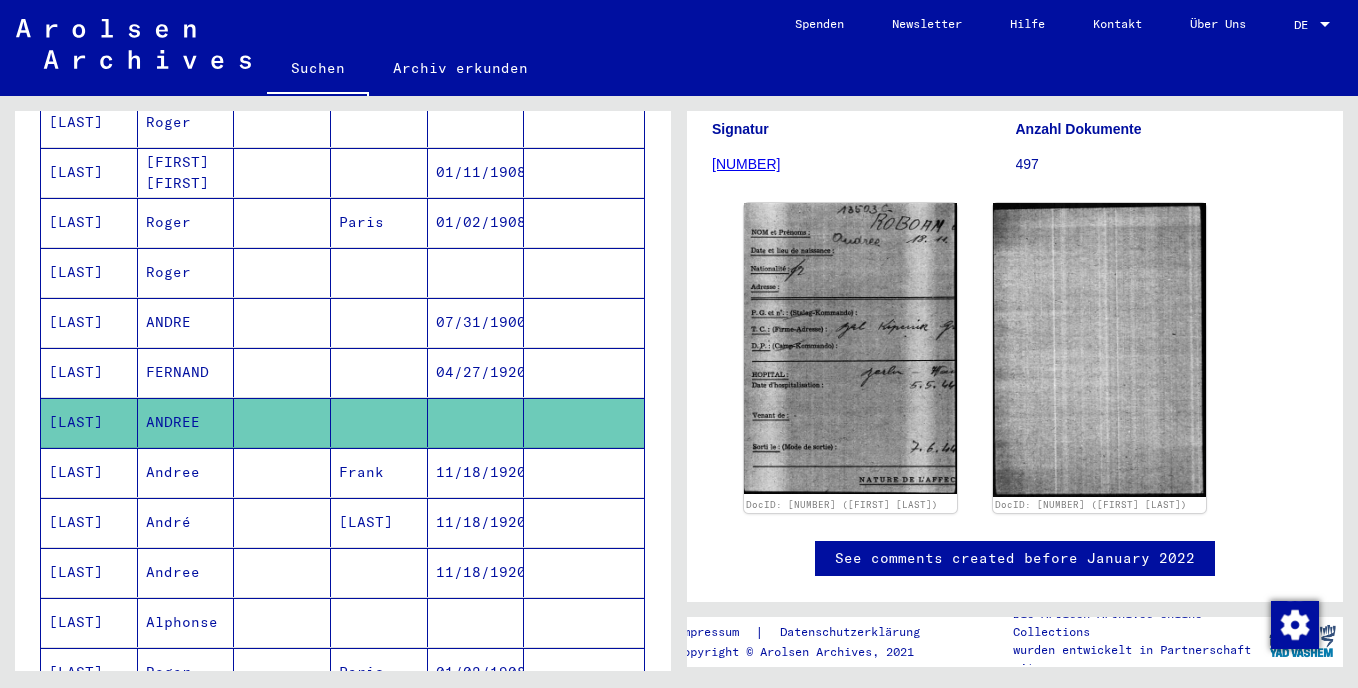 click on "[LAST]" at bounding box center (89, 522) 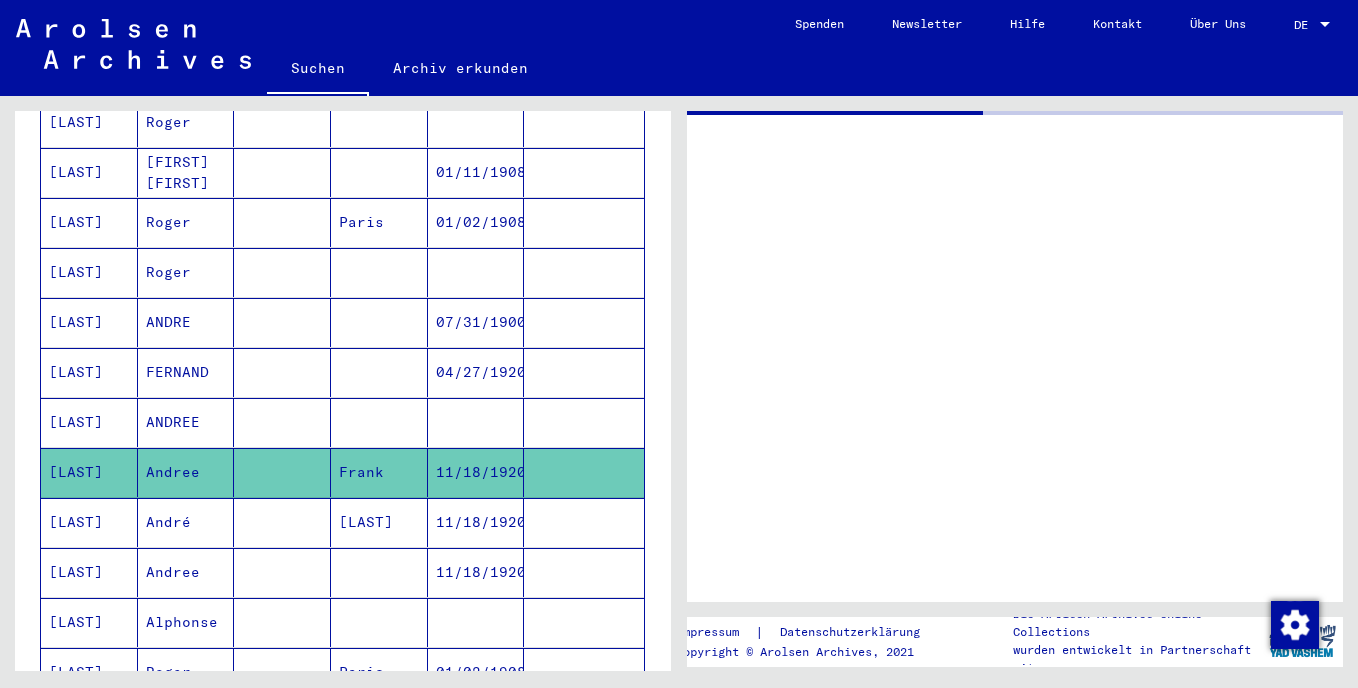 scroll, scrollTop: 0, scrollLeft: 0, axis: both 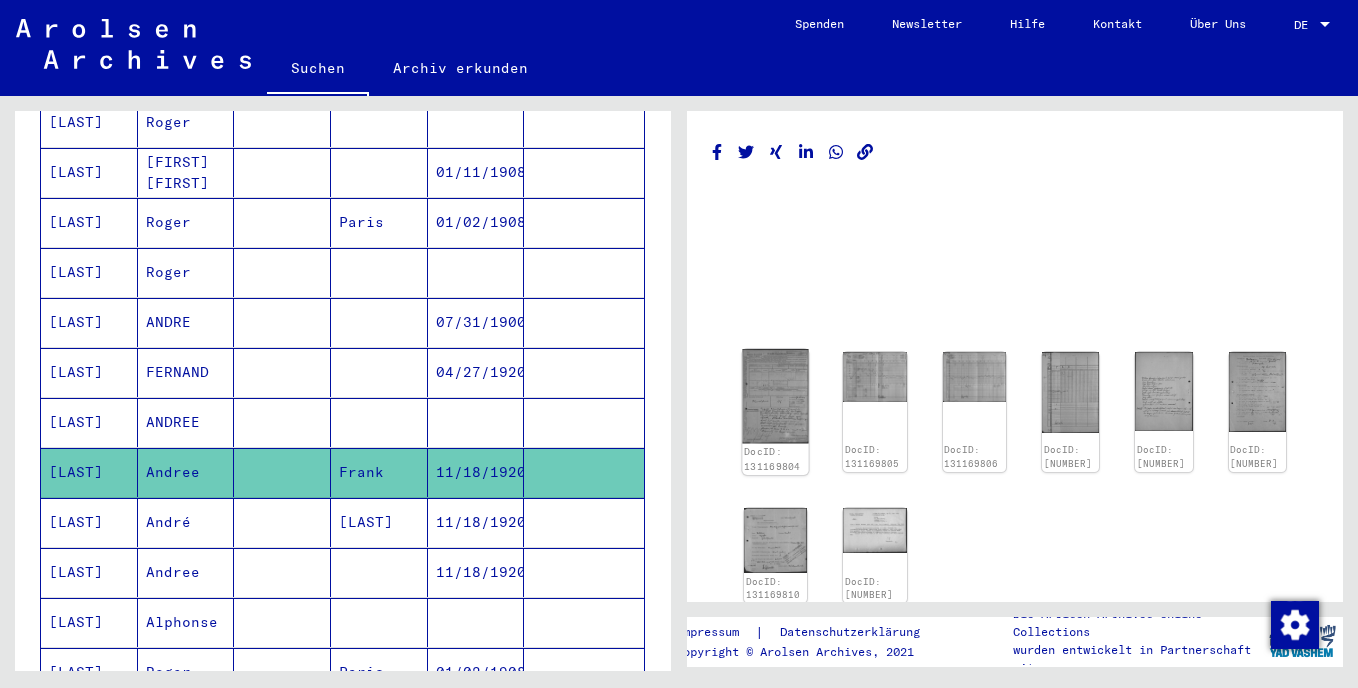 click 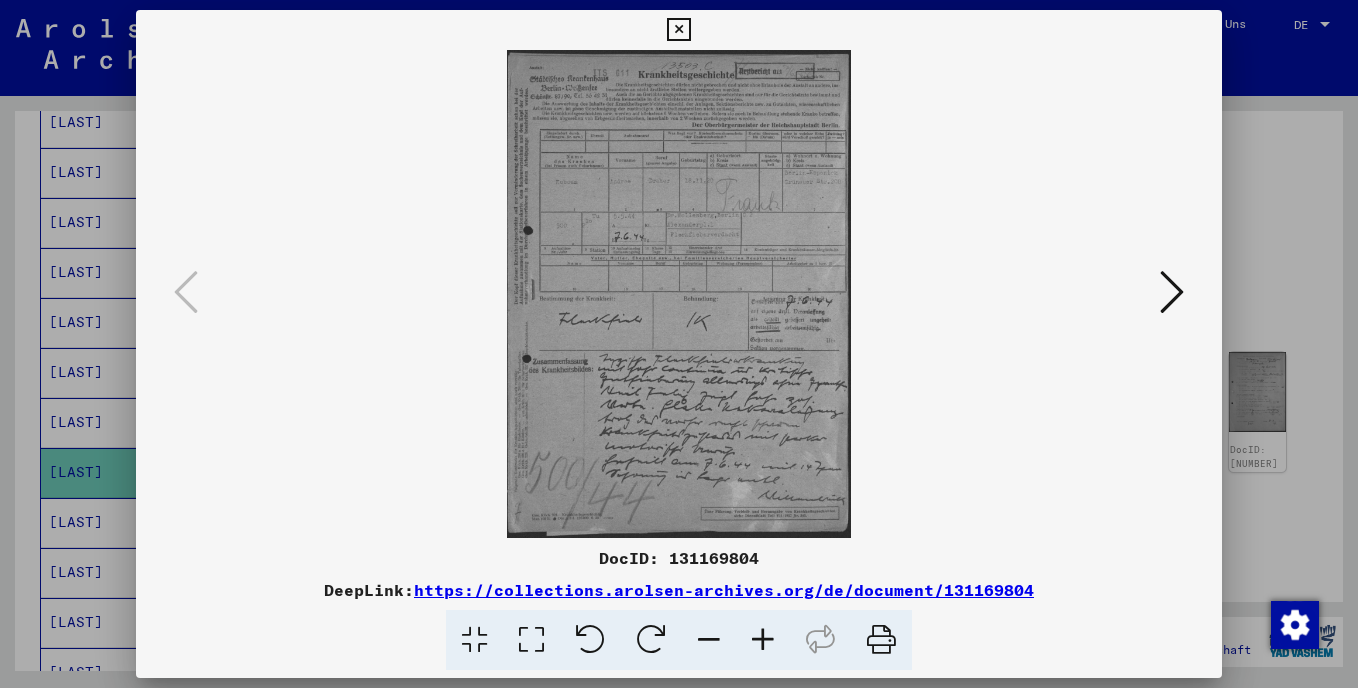 click at bounding box center [763, 640] 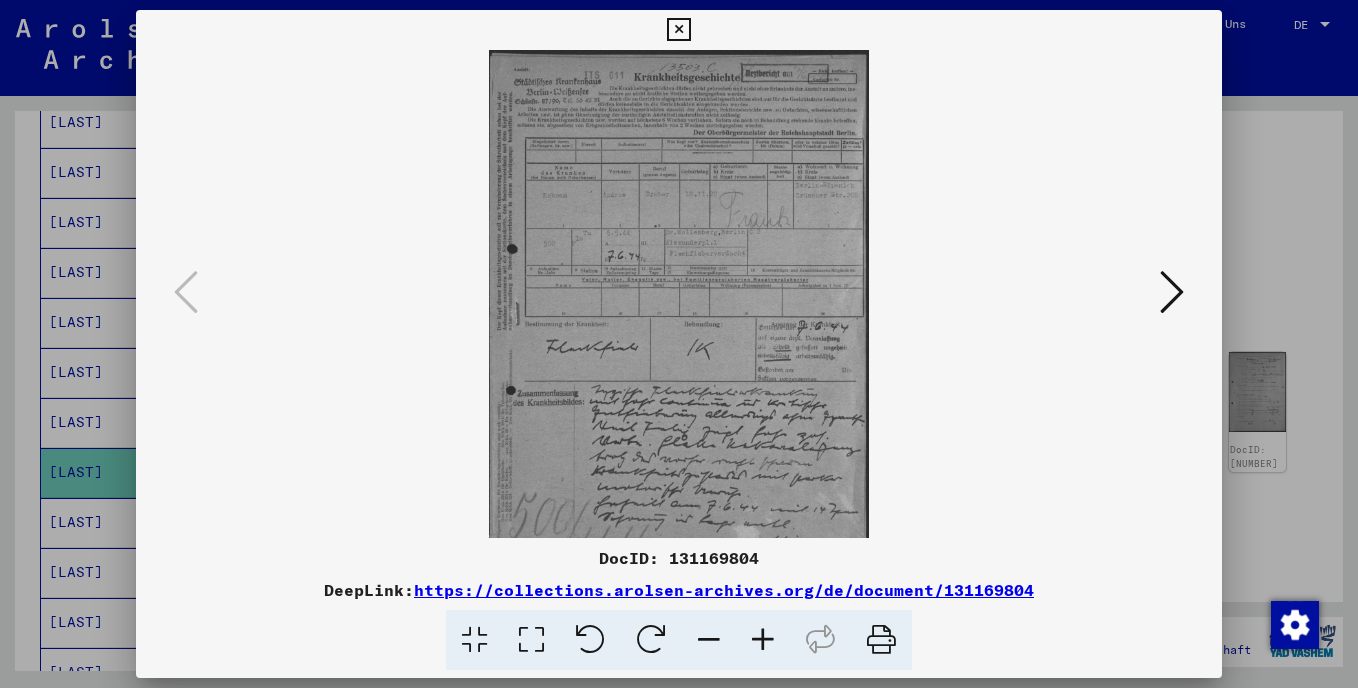 click at bounding box center (763, 640) 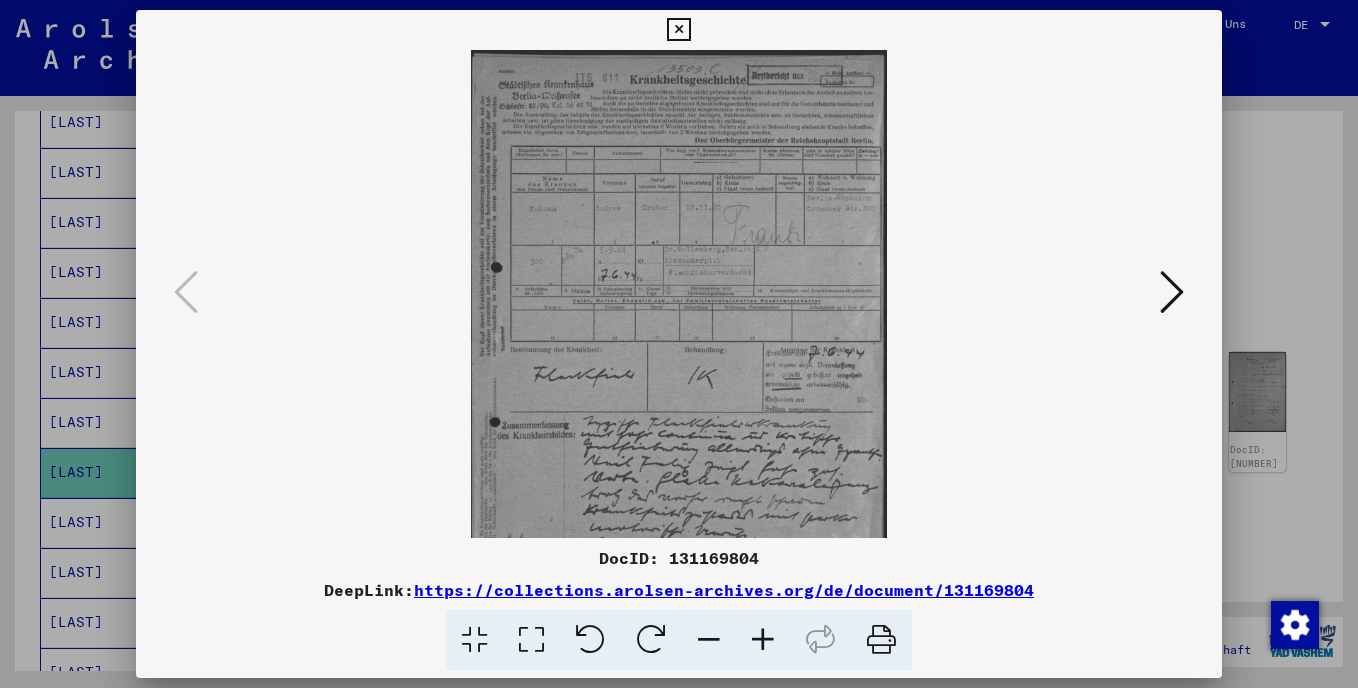click at bounding box center [763, 640] 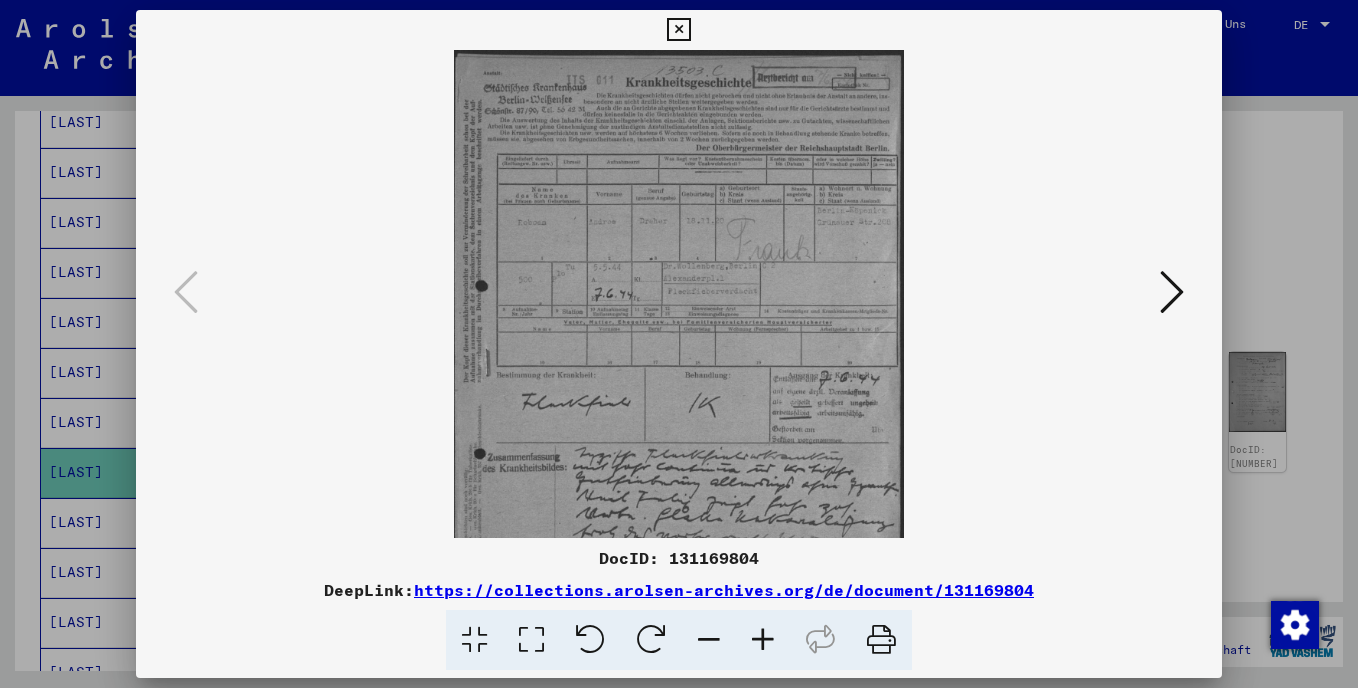 click at bounding box center [763, 640] 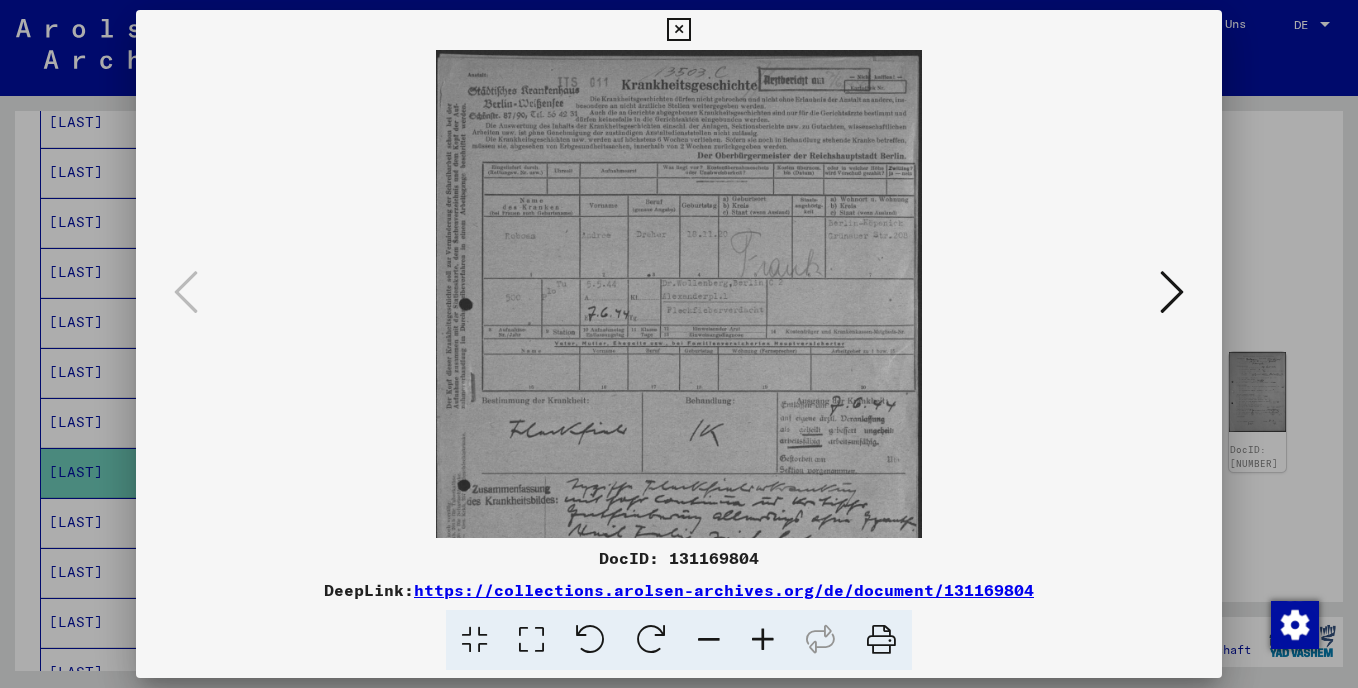 click at bounding box center (763, 640) 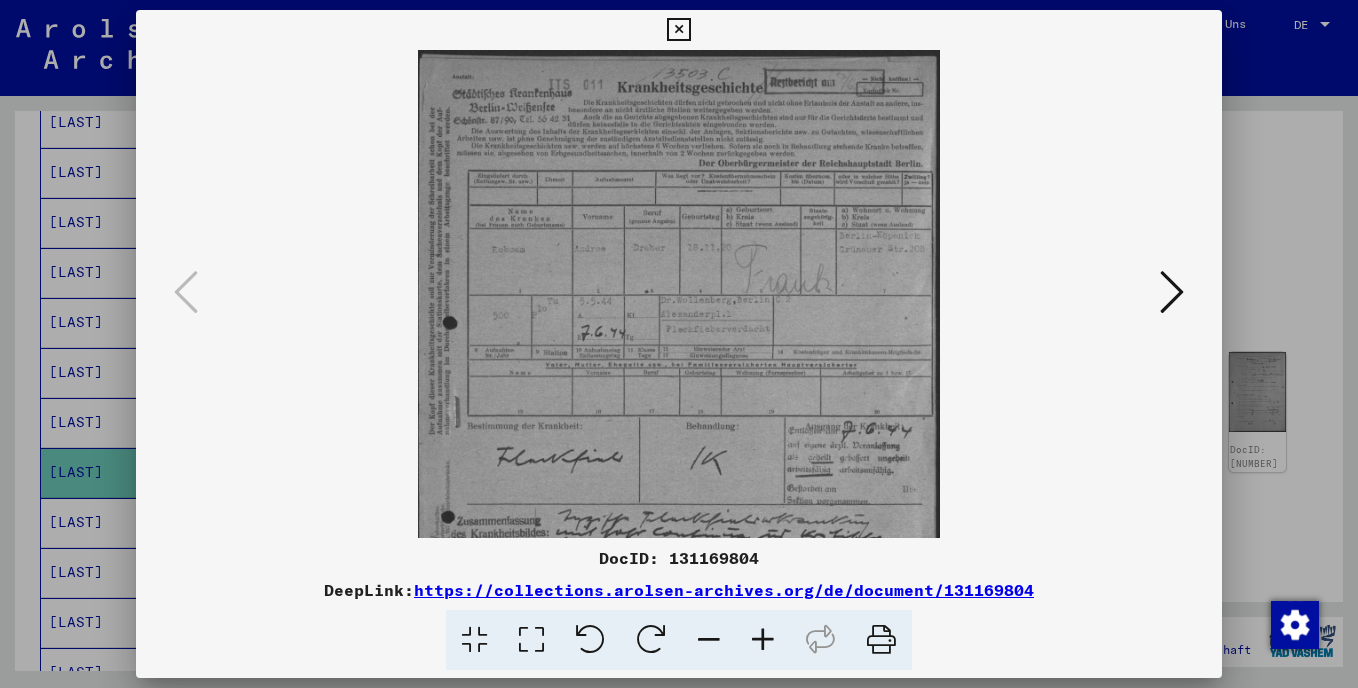 click at bounding box center (763, 640) 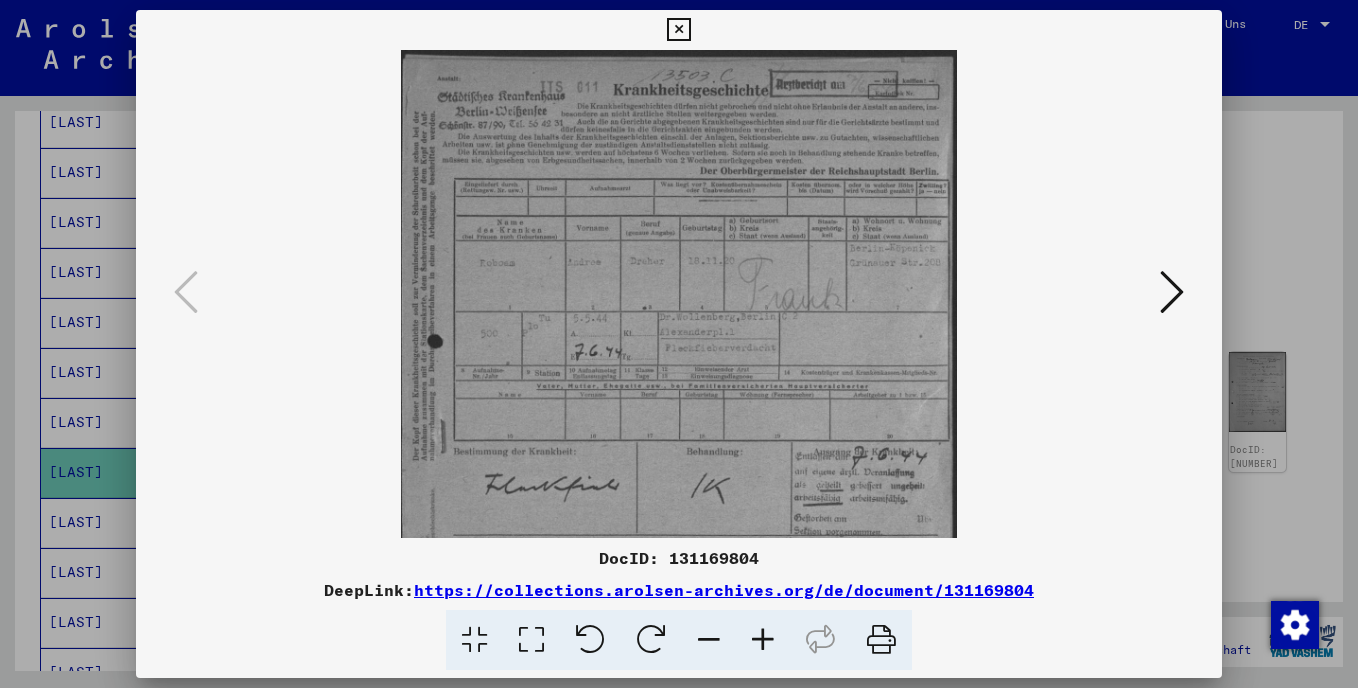 click at bounding box center [763, 640] 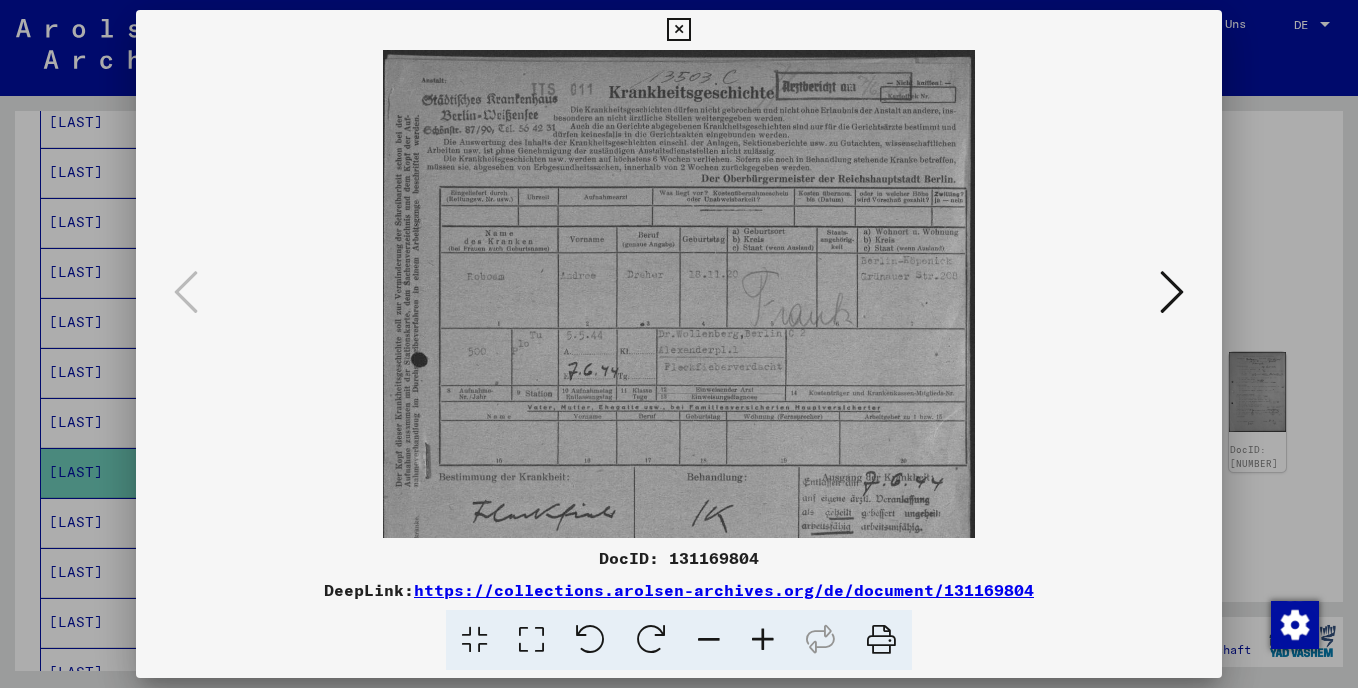click at bounding box center [763, 640] 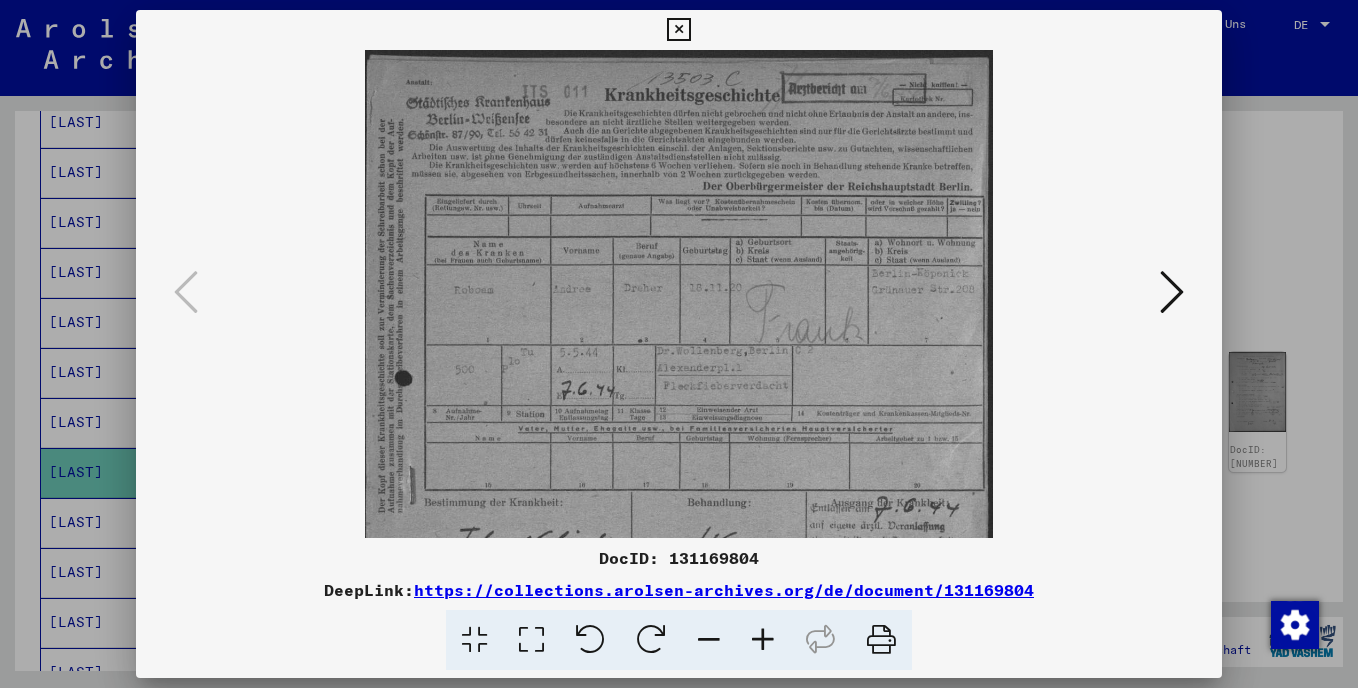 click at bounding box center [763, 640] 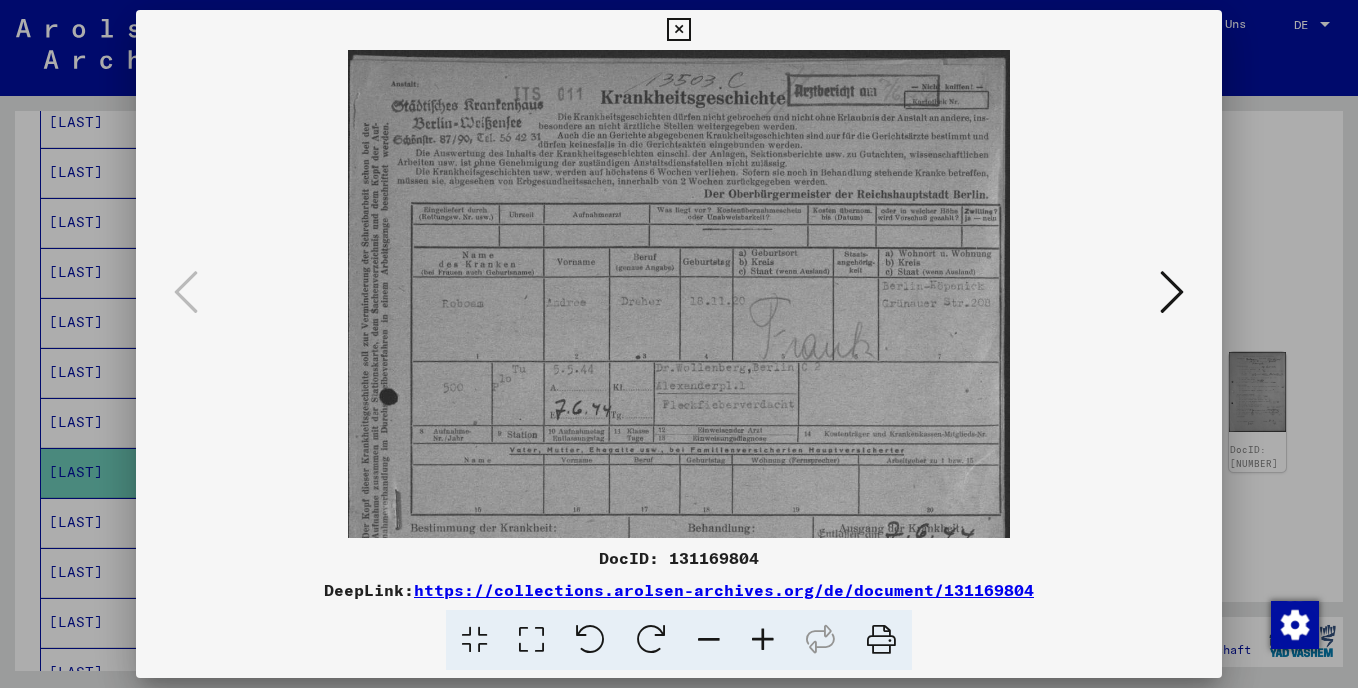 click at bounding box center [763, 640] 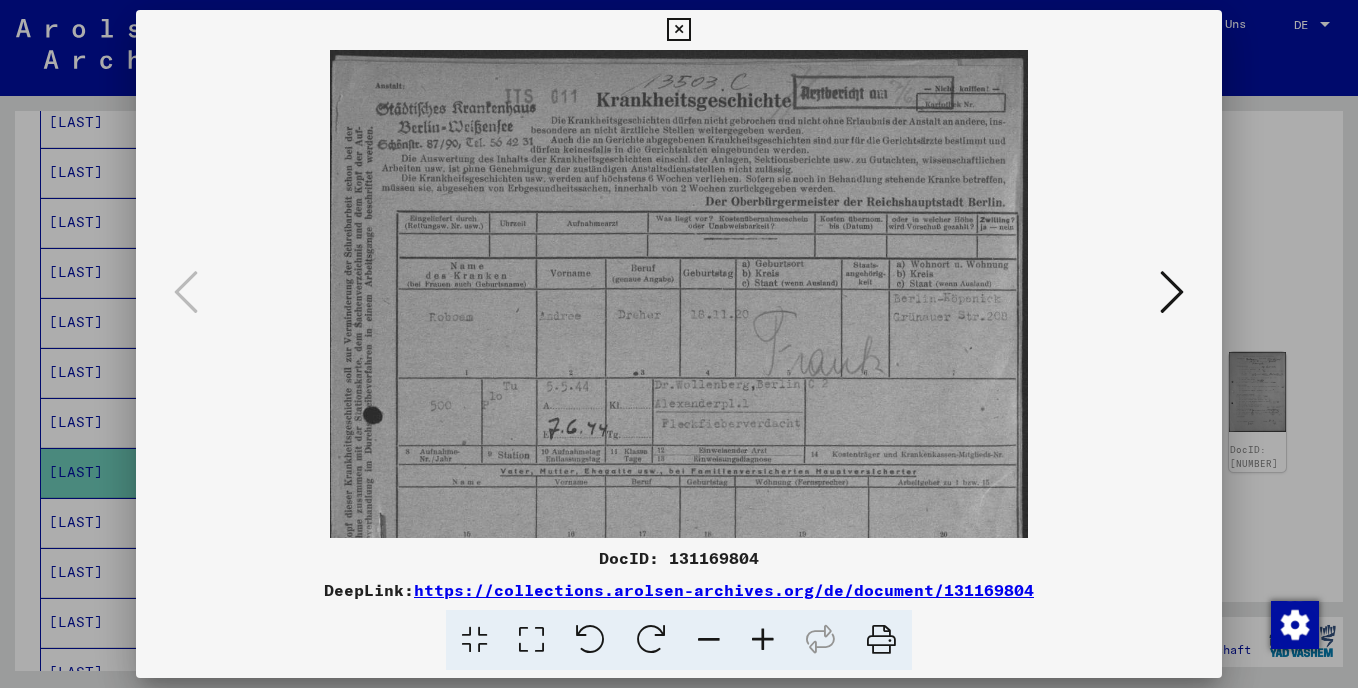 click at bounding box center (763, 640) 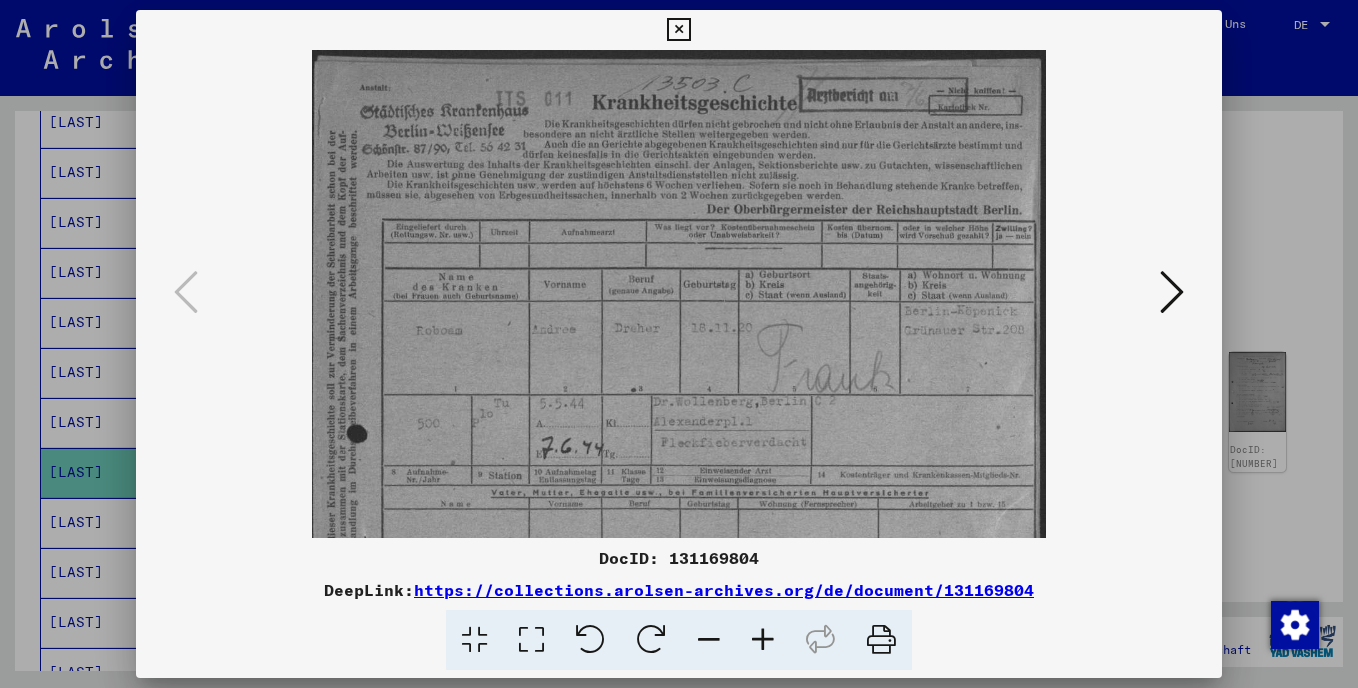 click at bounding box center [763, 640] 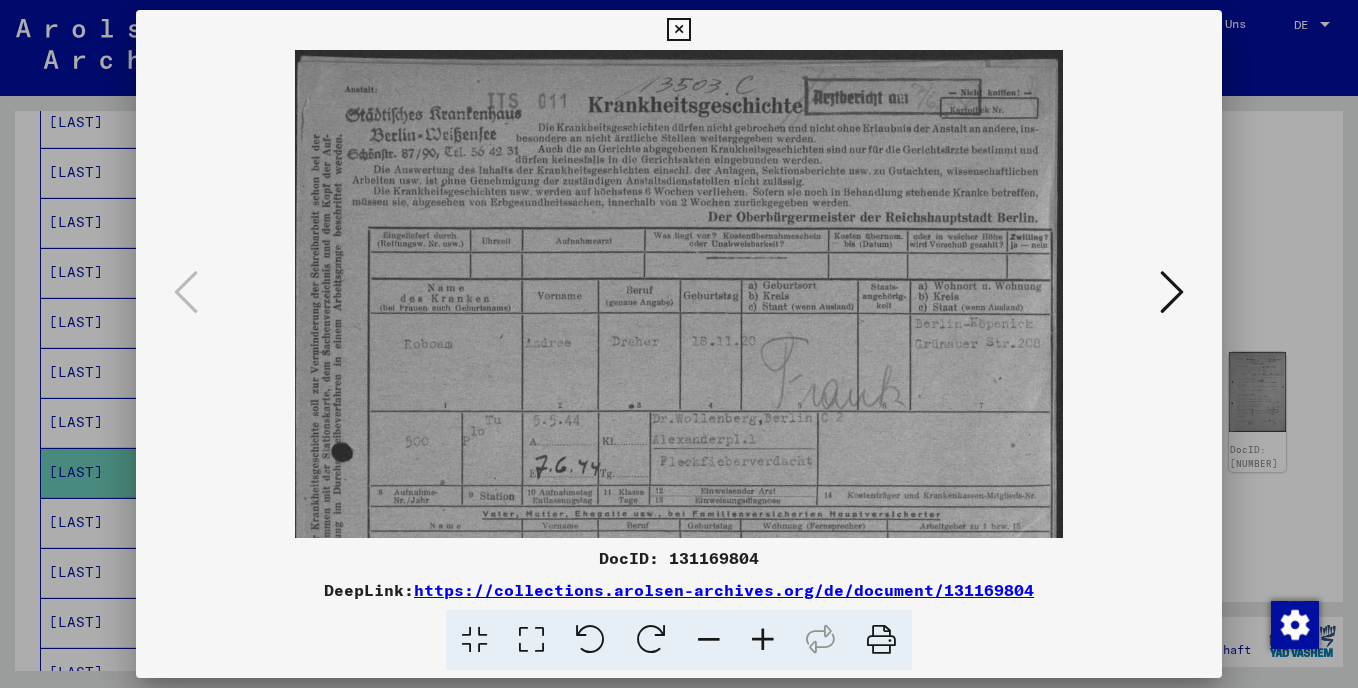 click at bounding box center [709, 640] 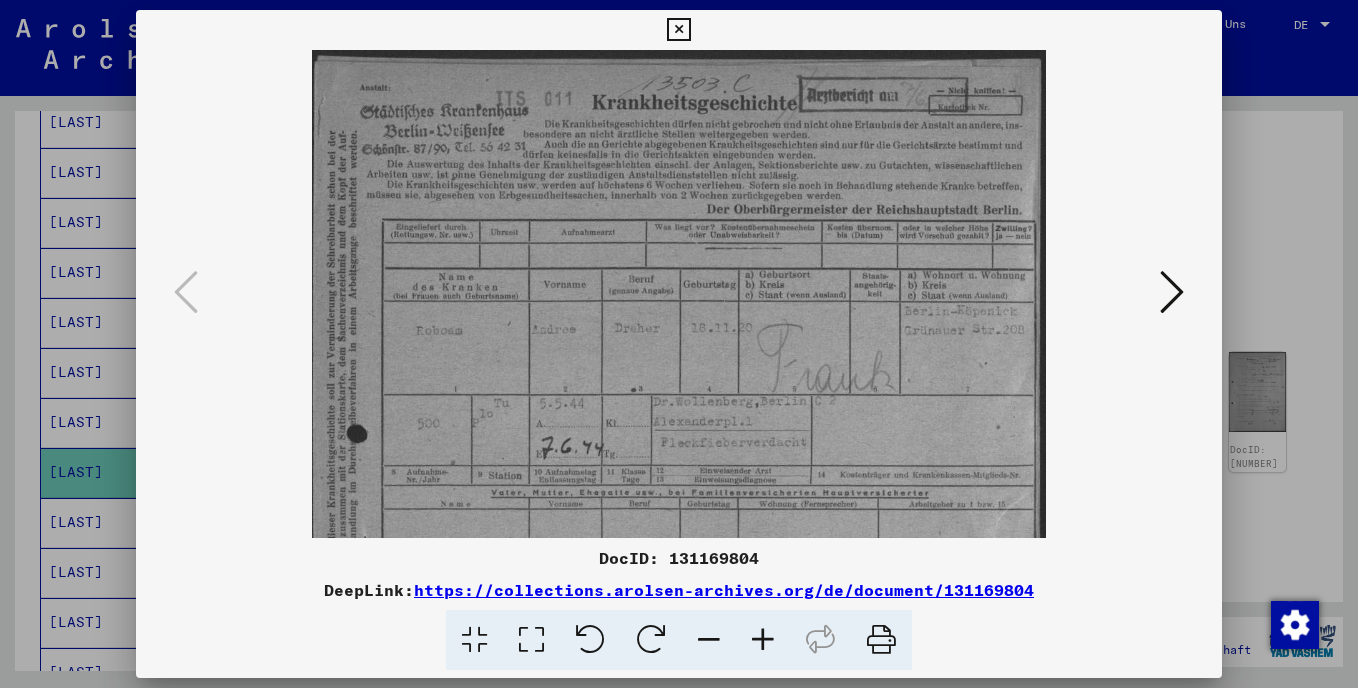 click at bounding box center (709, 640) 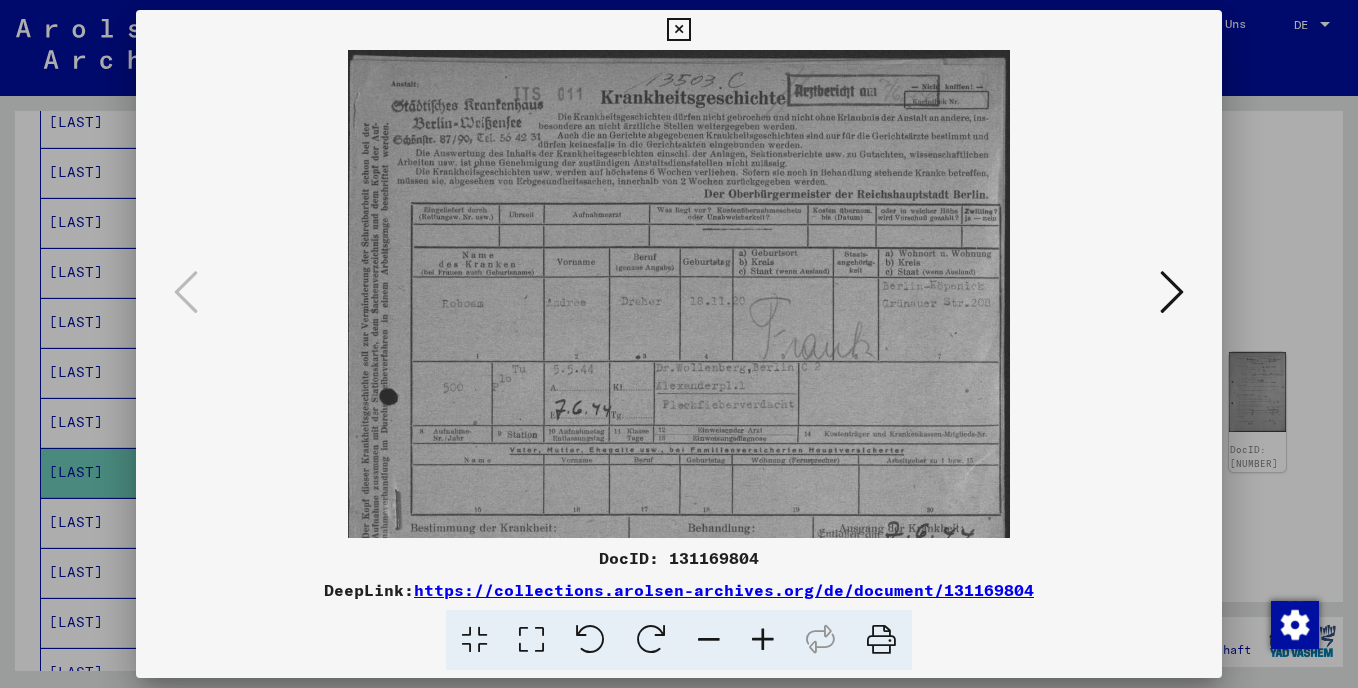 click at bounding box center [709, 640] 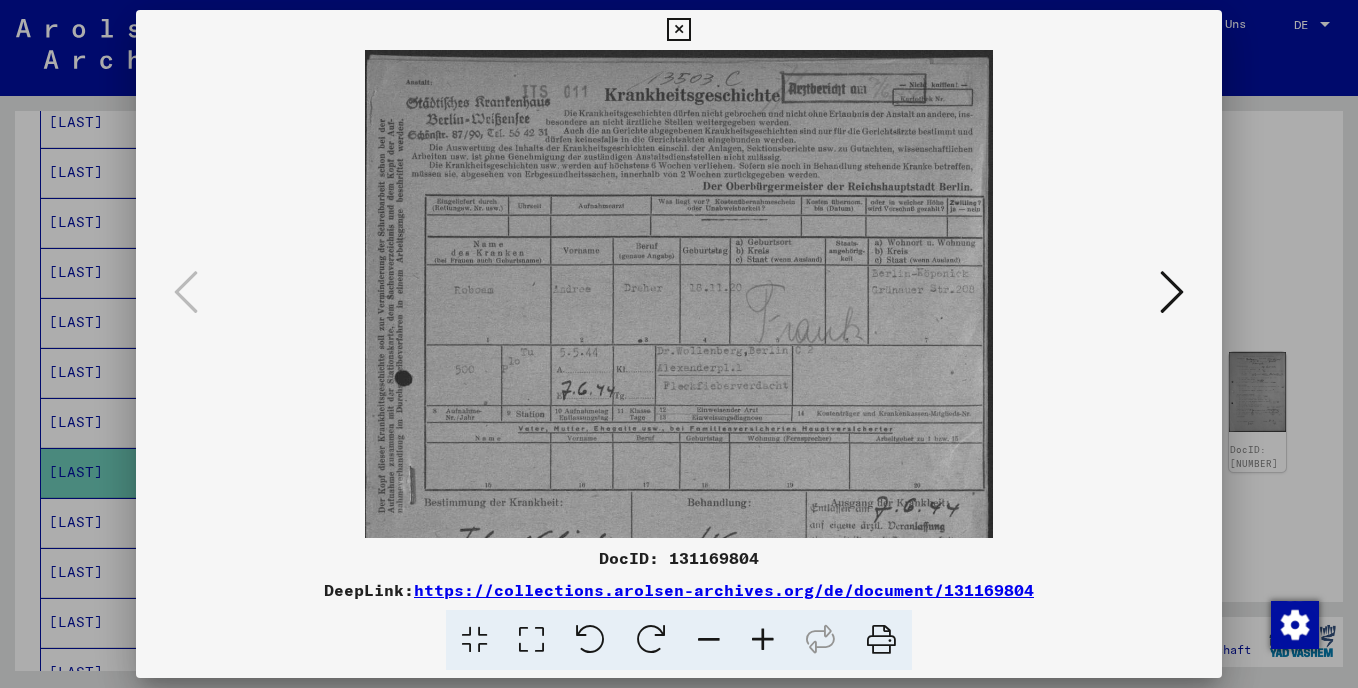 click at bounding box center [709, 640] 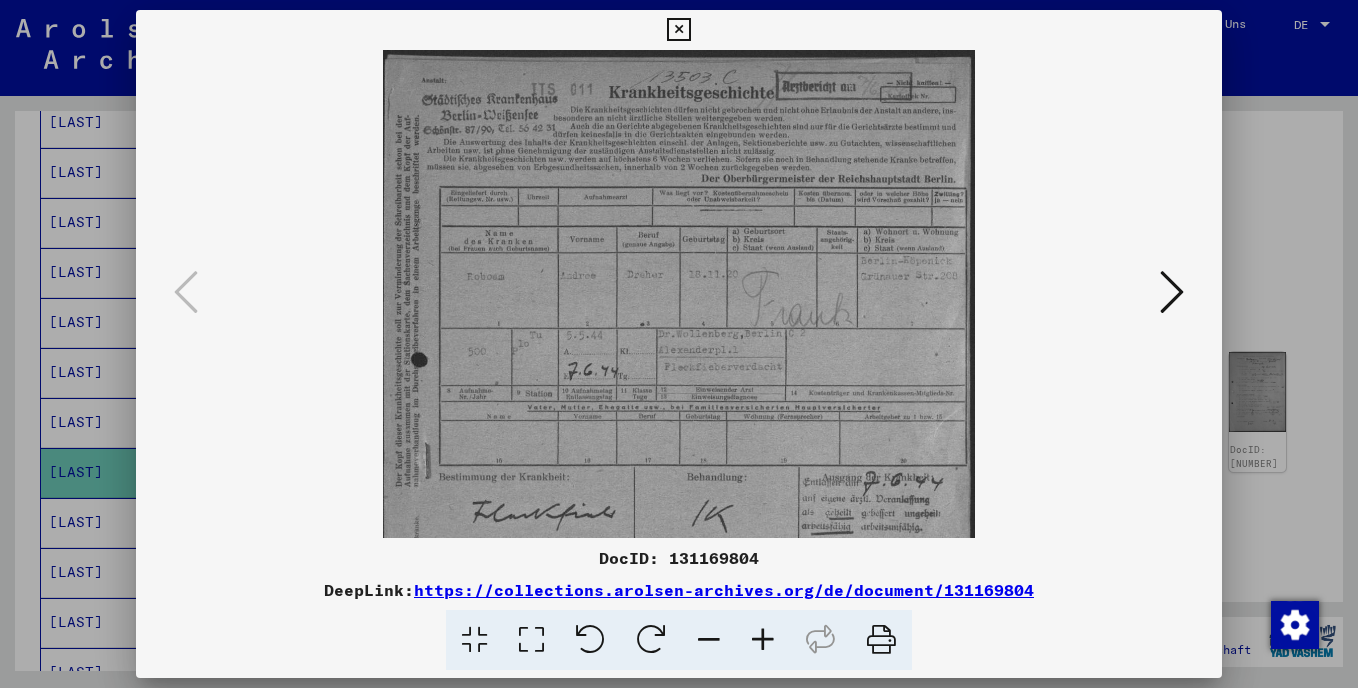 click at bounding box center [709, 640] 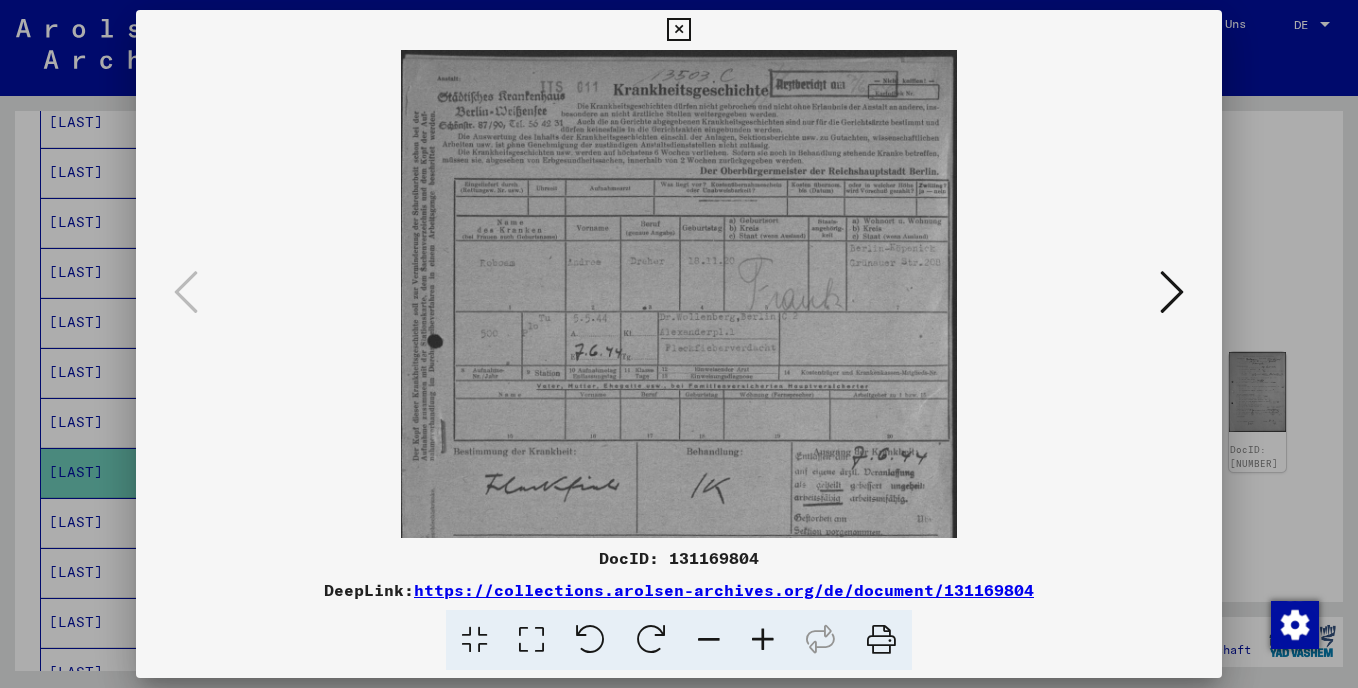 click at bounding box center [709, 640] 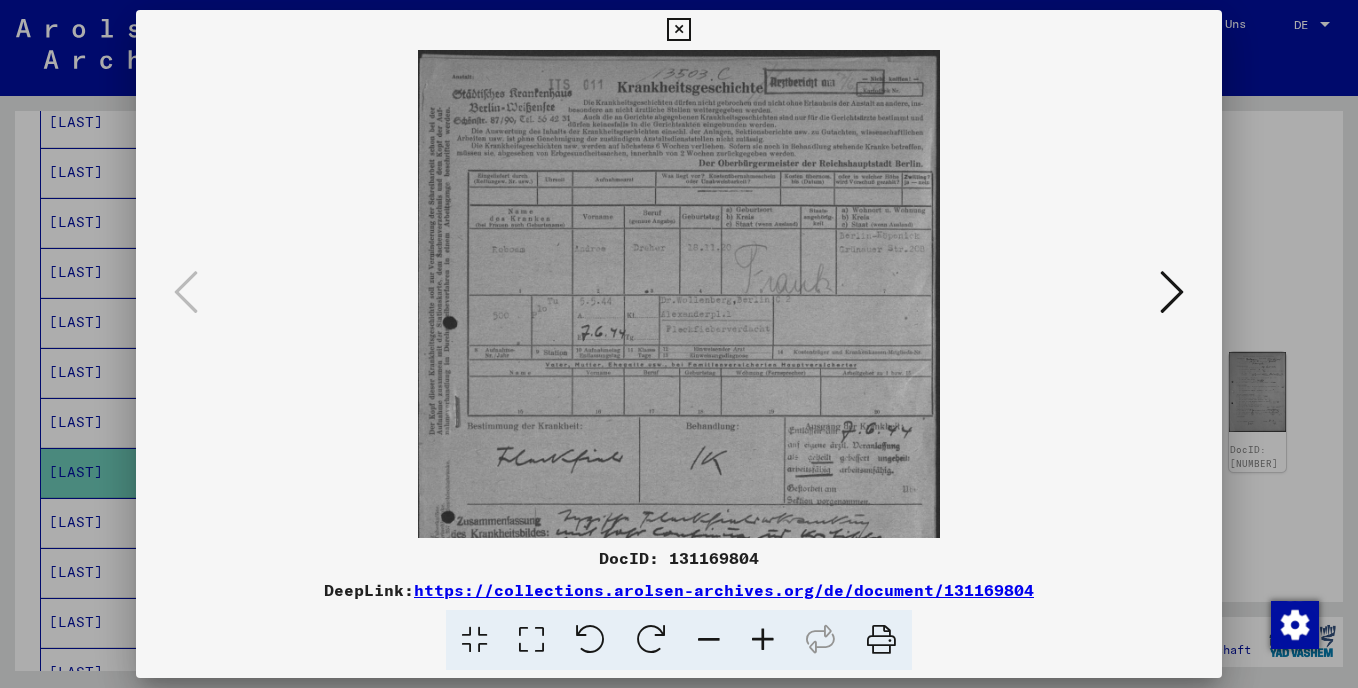 click at bounding box center (709, 640) 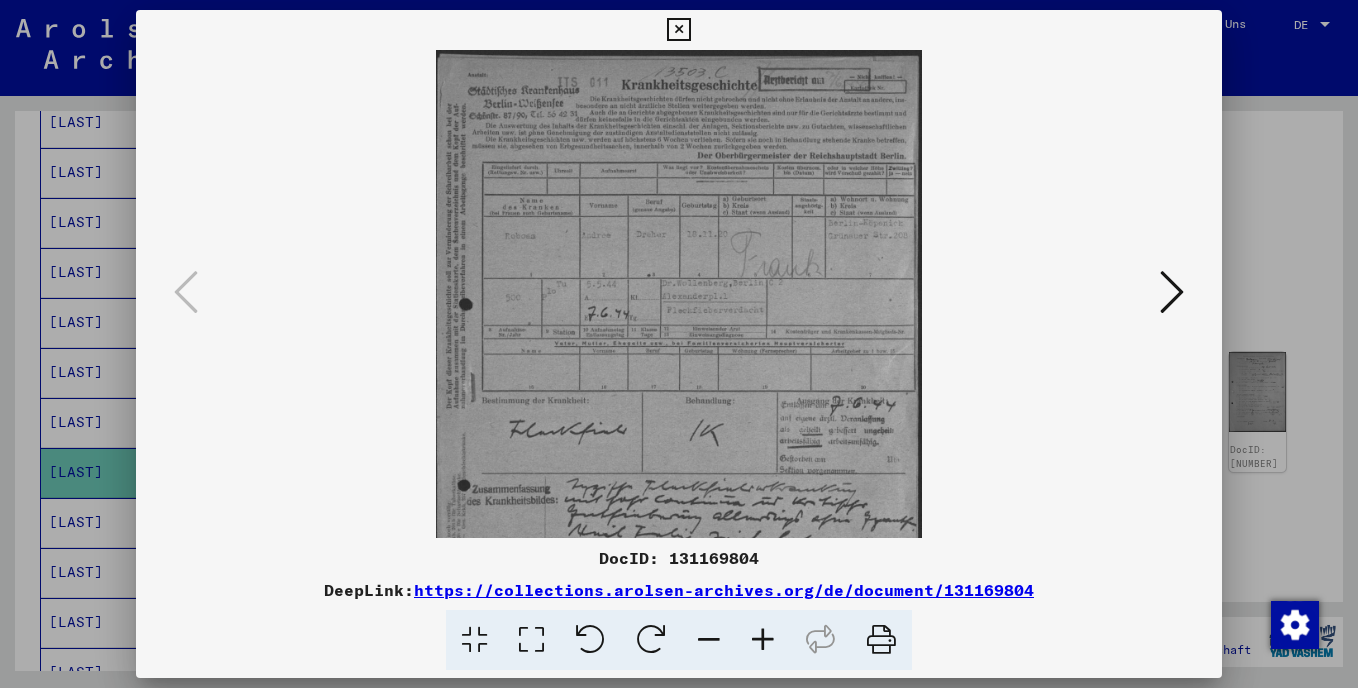 click at bounding box center [709, 640] 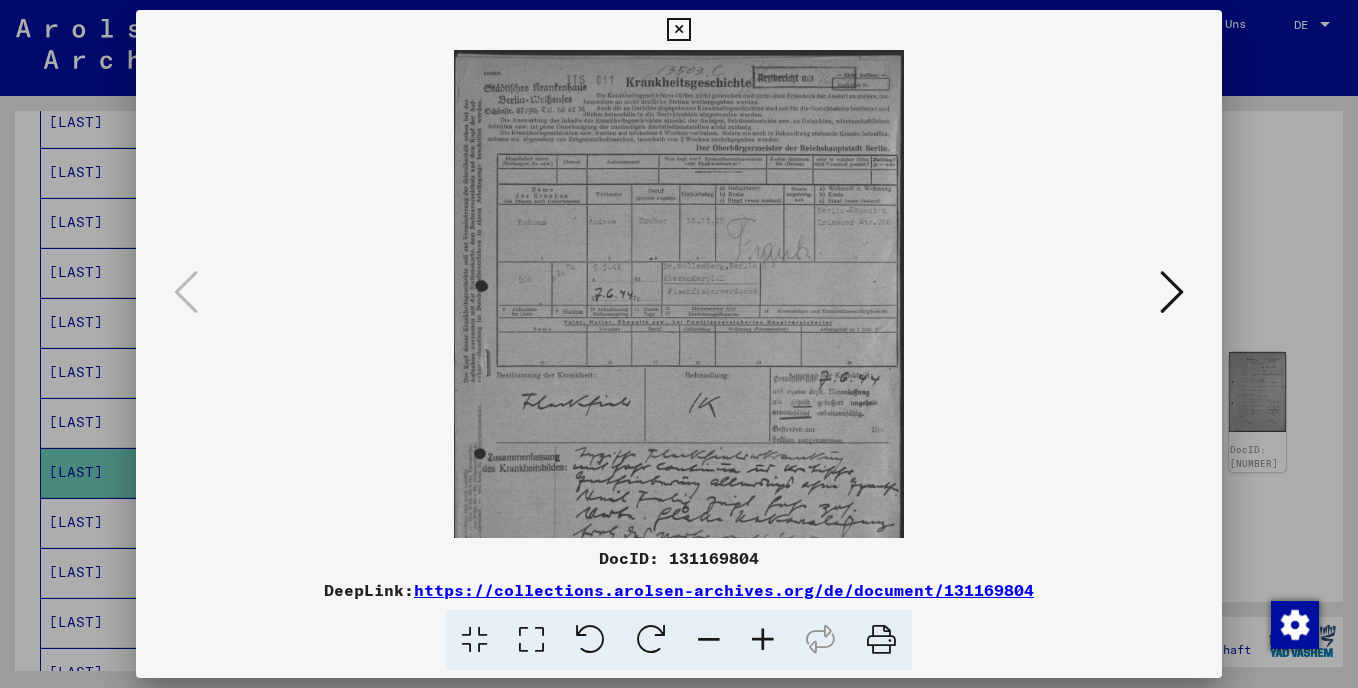 click at bounding box center (709, 640) 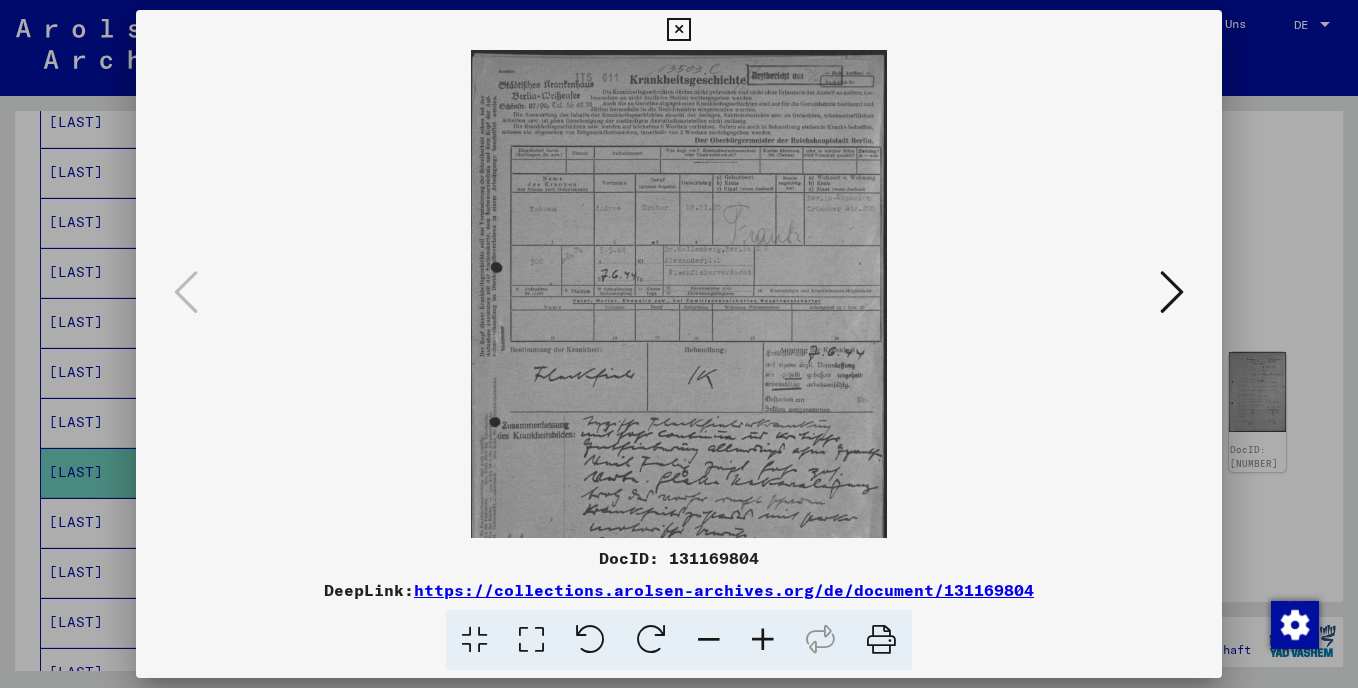 click at bounding box center [709, 640] 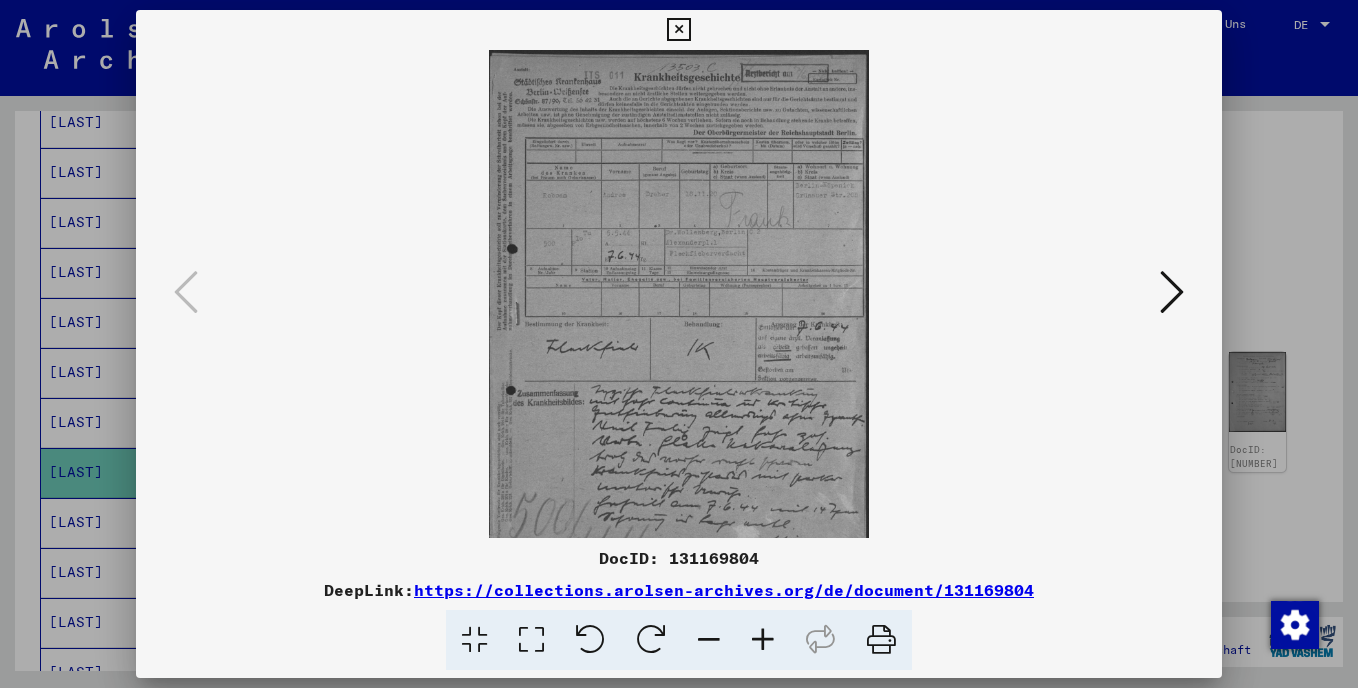 click at bounding box center (709, 640) 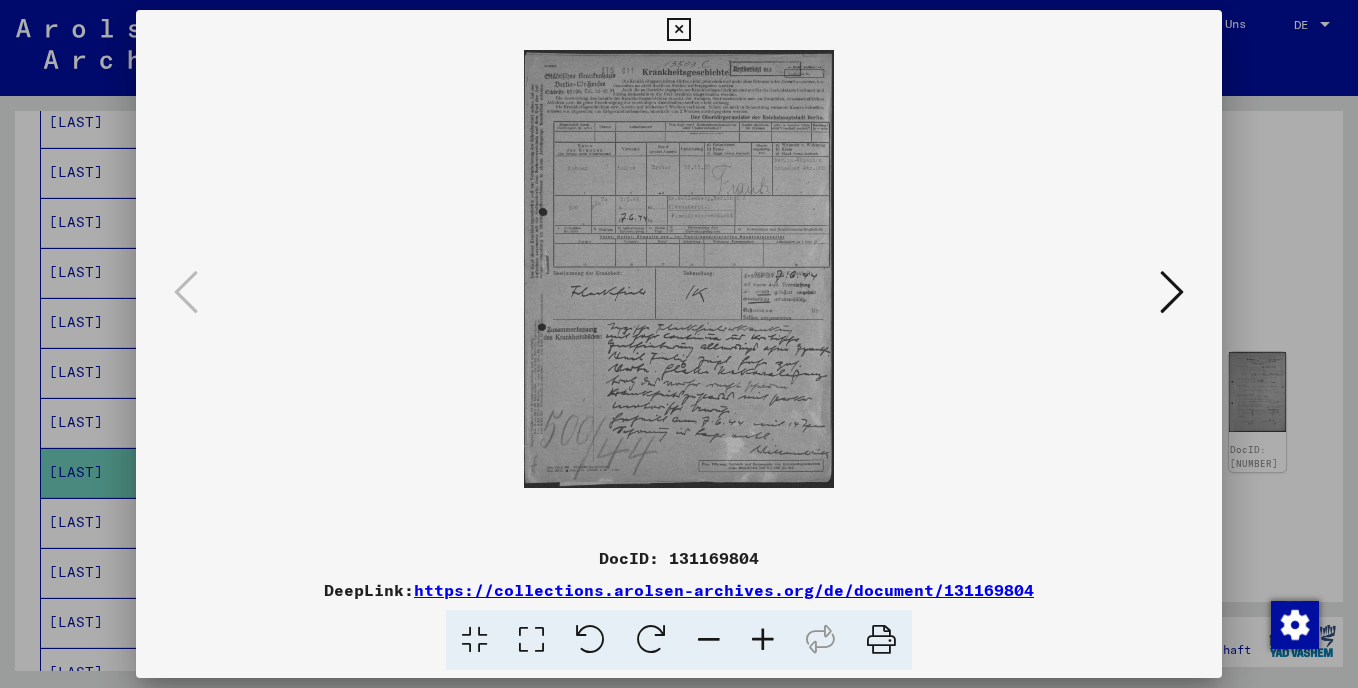 click at bounding box center [709, 640] 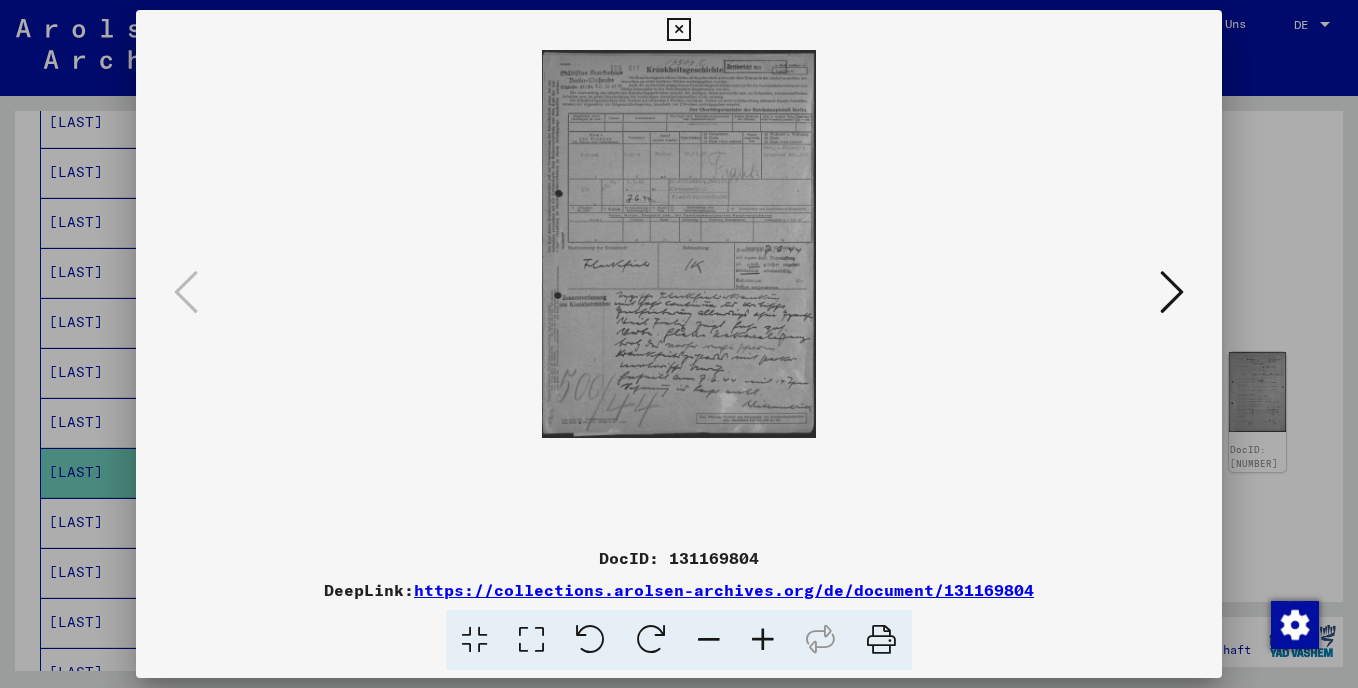 click at bounding box center [678, 30] 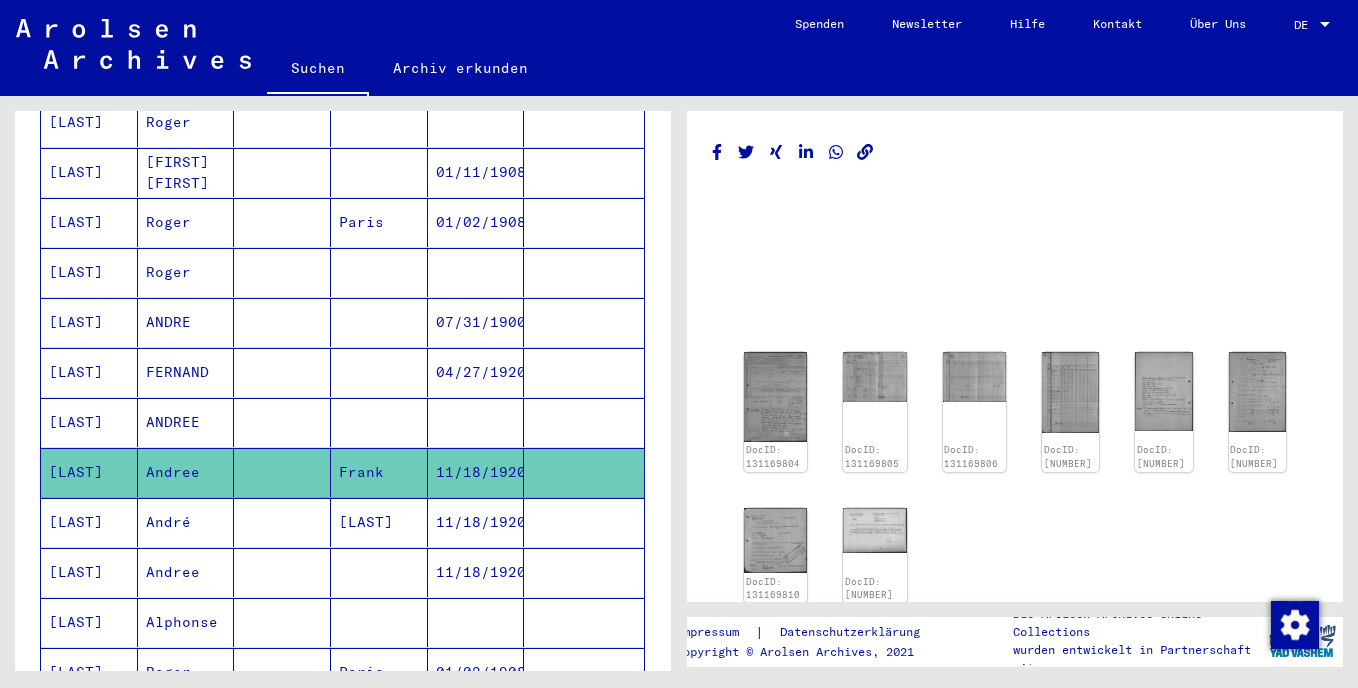 click on "[LAST]" at bounding box center (89, 622) 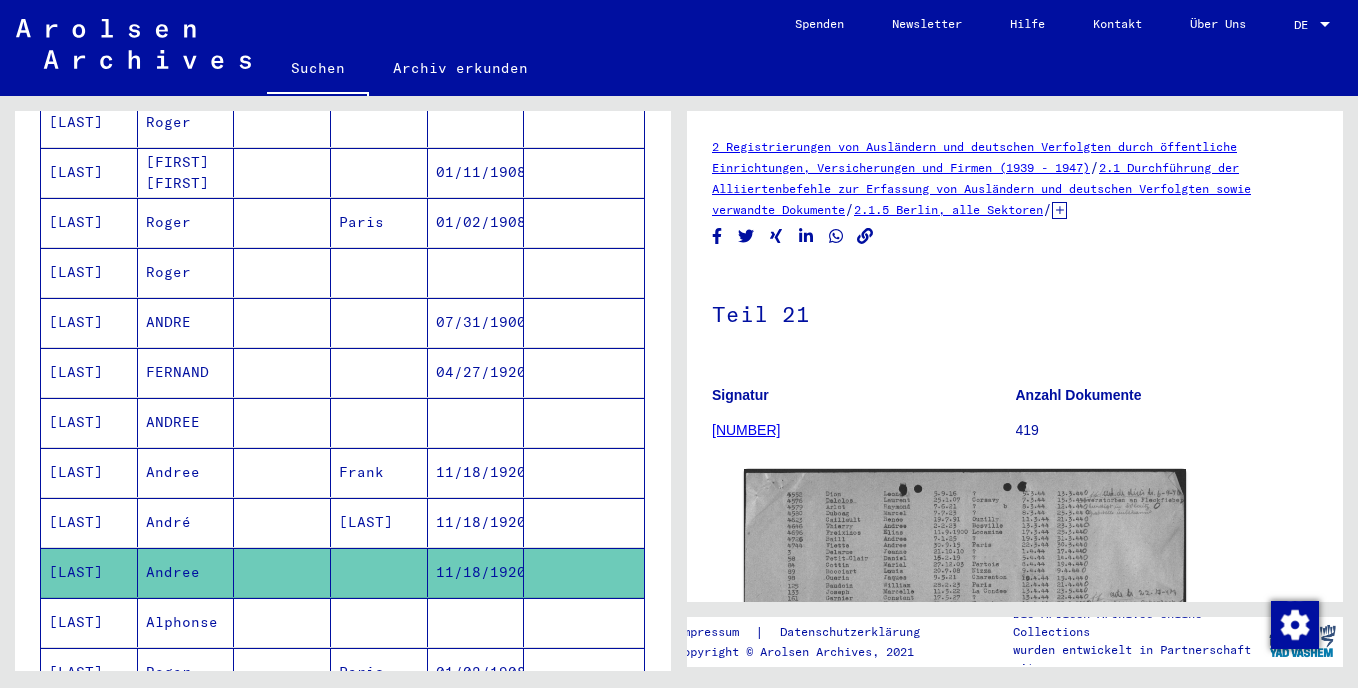 scroll, scrollTop: 0, scrollLeft: 0, axis: both 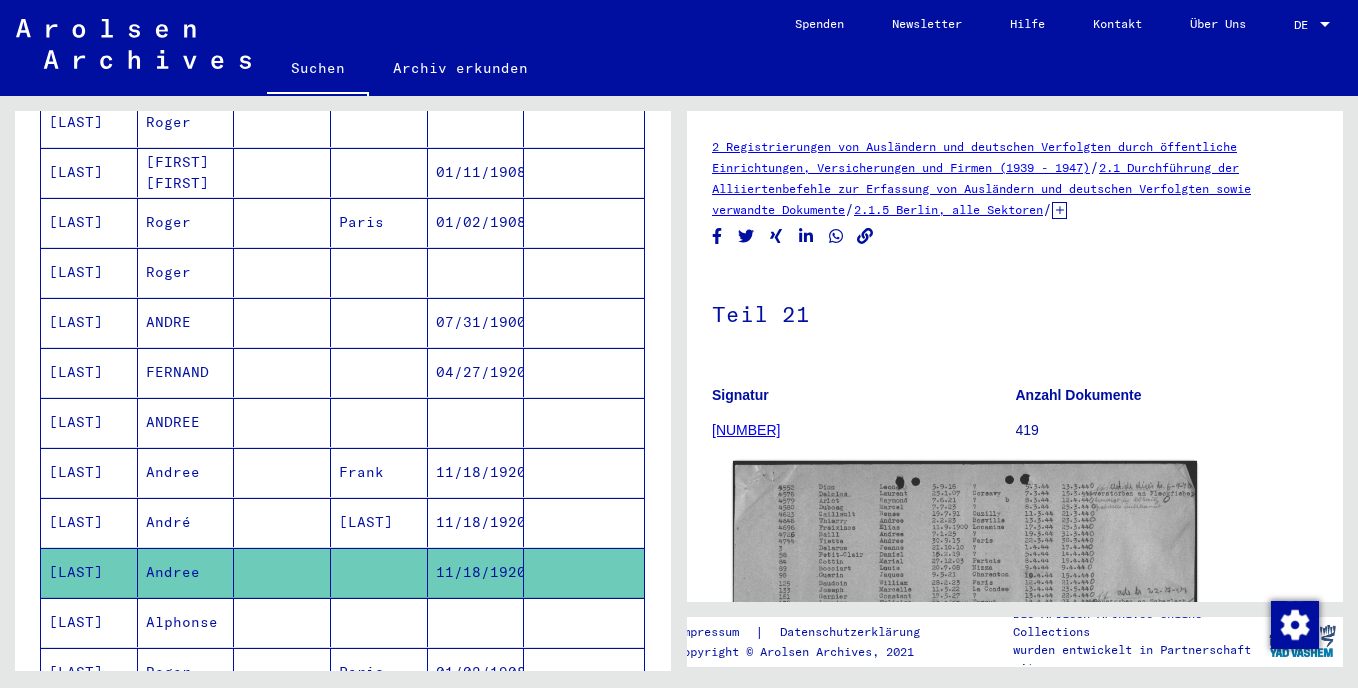 click 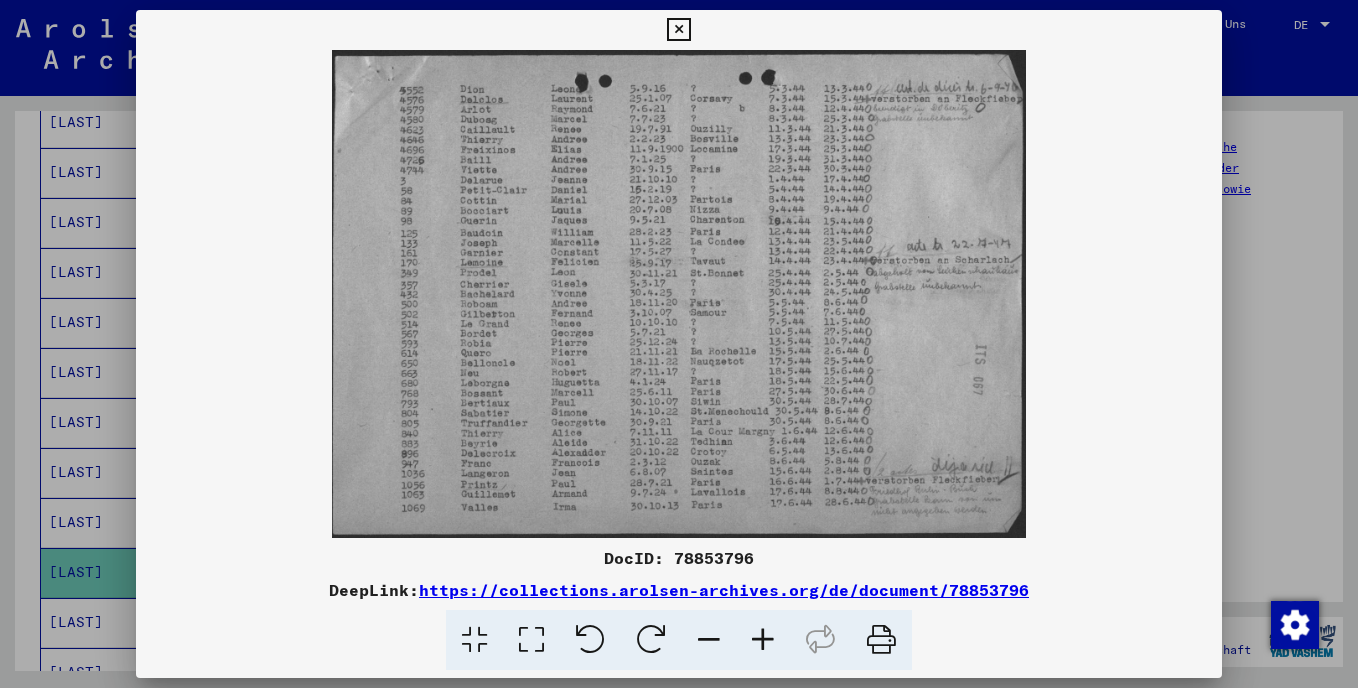 click at bounding box center (679, 294) 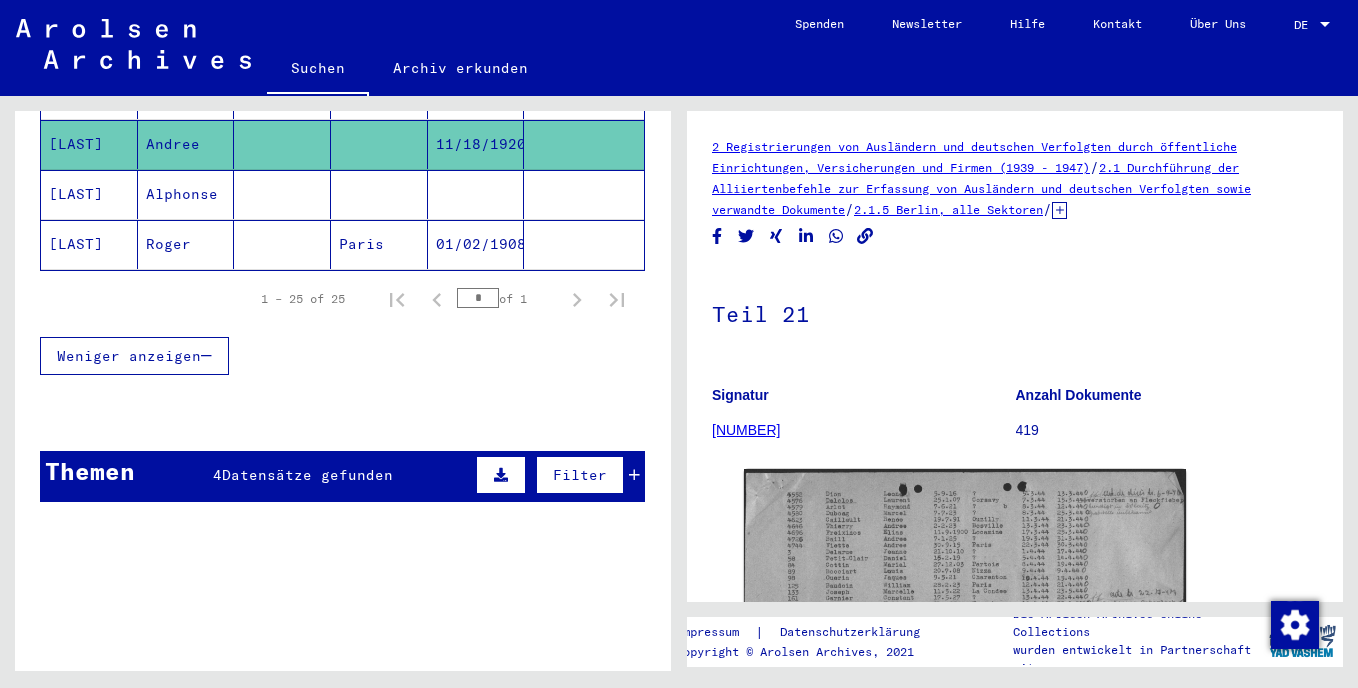 scroll, scrollTop: 1401, scrollLeft: 0, axis: vertical 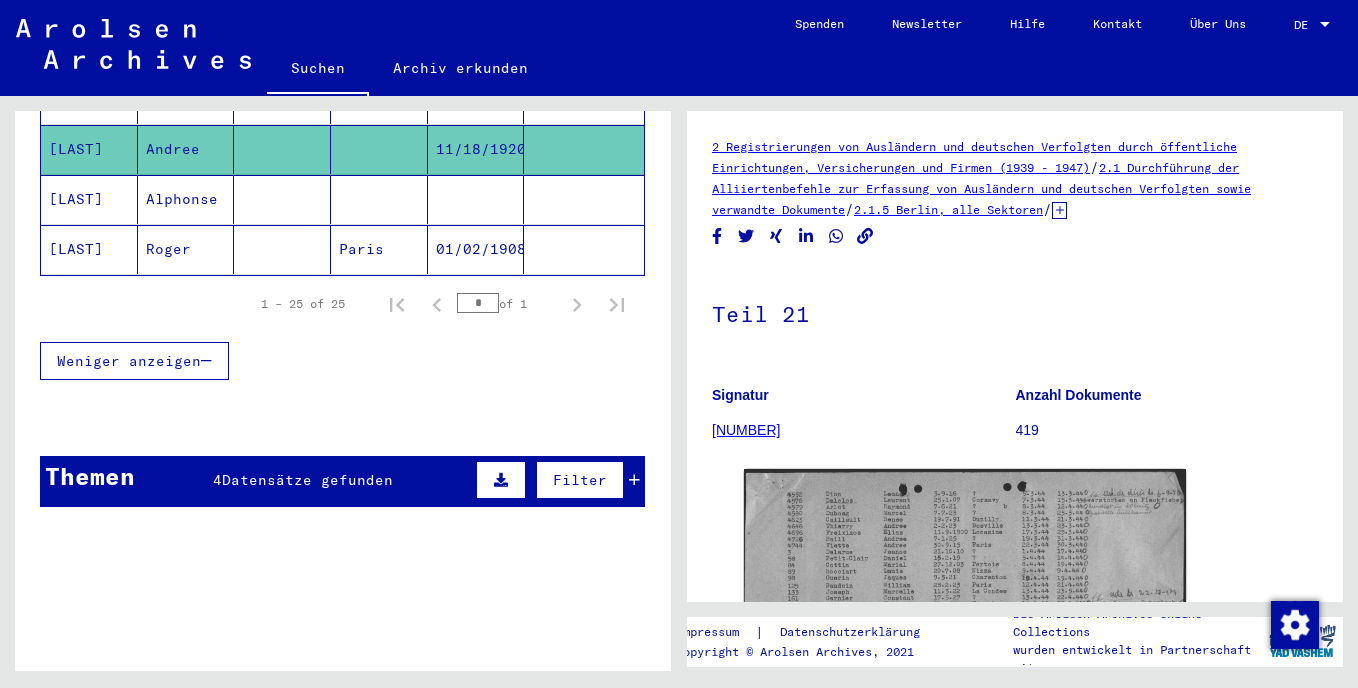 click on "Datensätze gefunden" at bounding box center [307, 480] 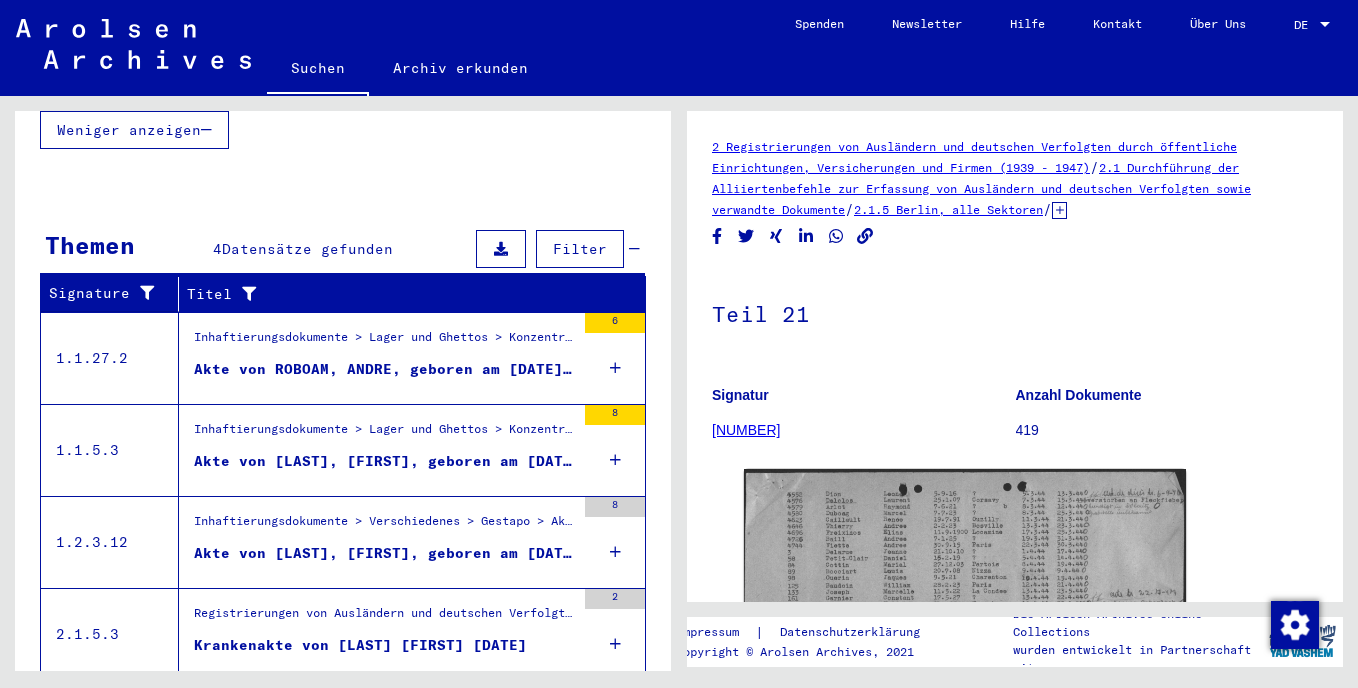 scroll, scrollTop: 1645, scrollLeft: 0, axis: vertical 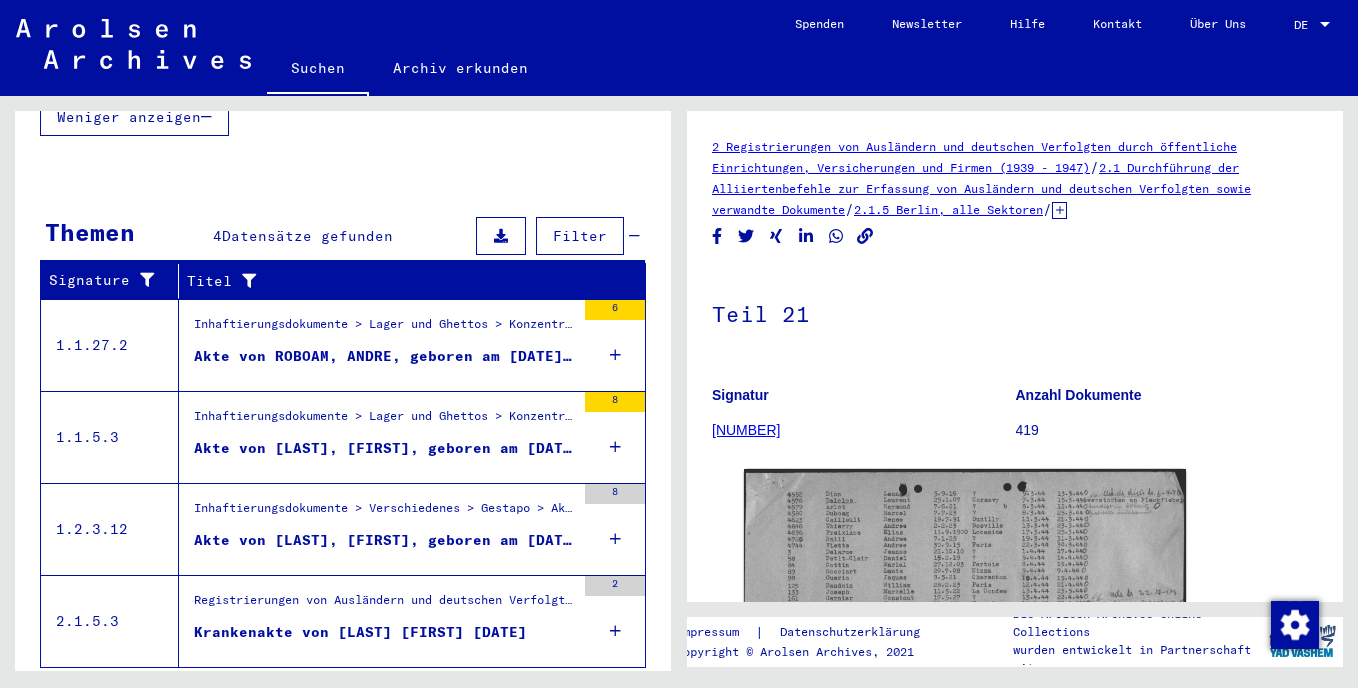 click at bounding box center (615, 355) 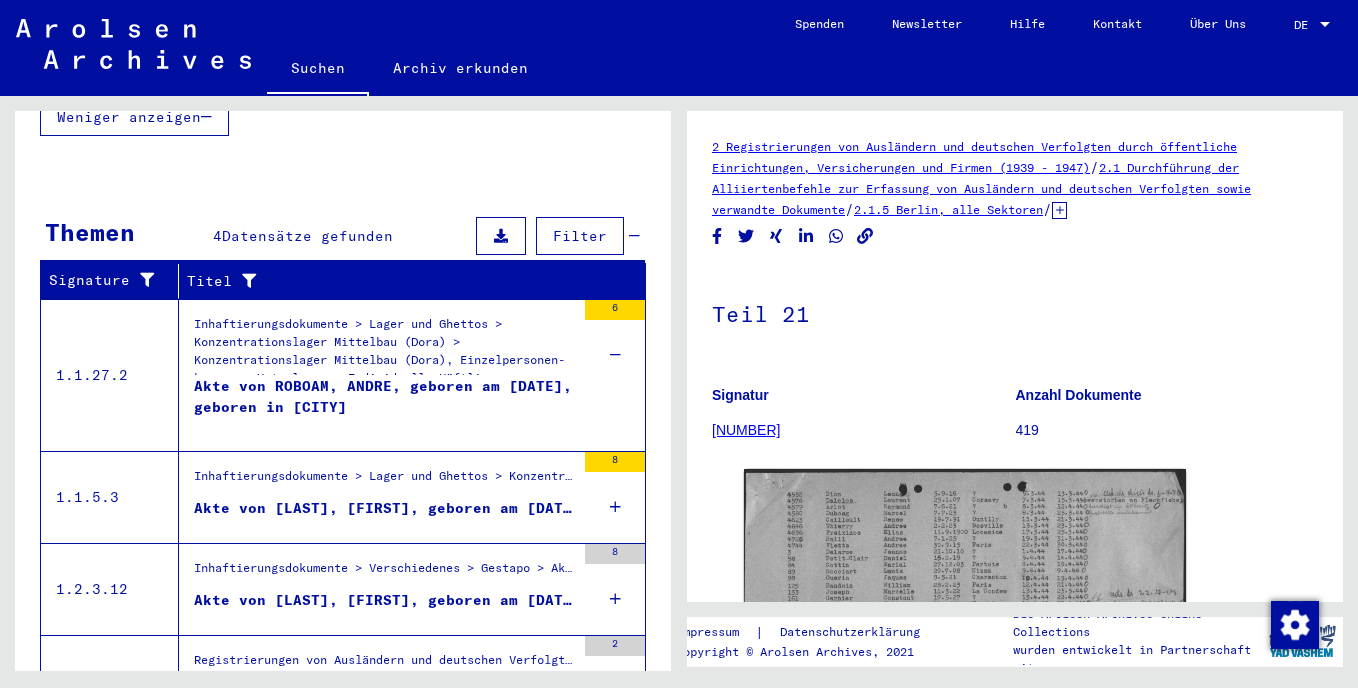 click at bounding box center (615, 507) 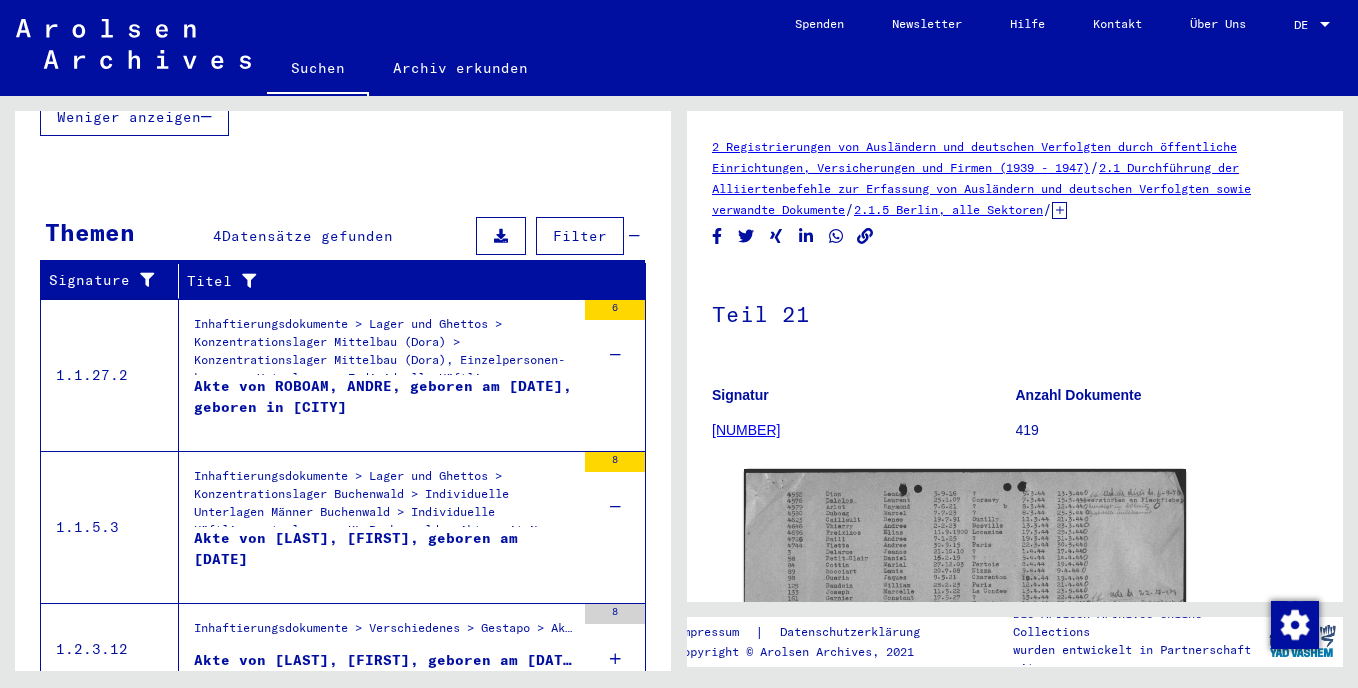 click on "Akte von [LAST], [FIRST], geboren am [DATE]" at bounding box center (384, 558) 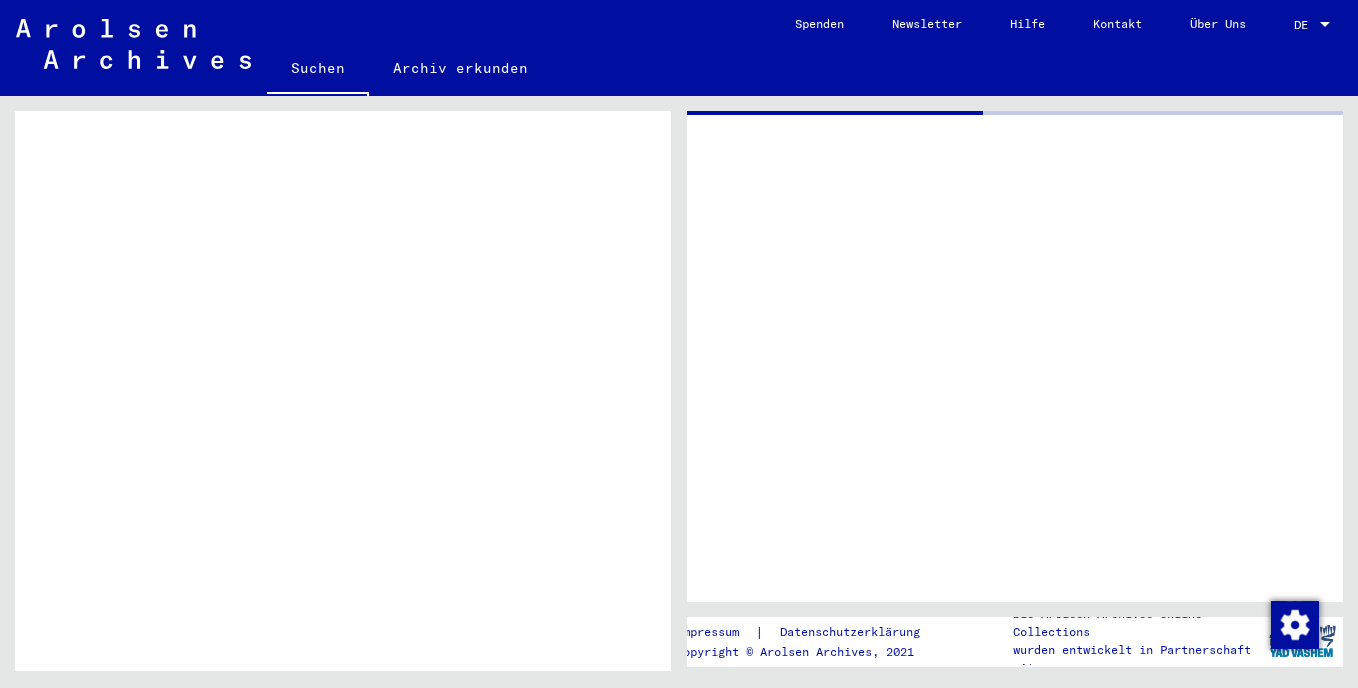 scroll, scrollTop: 1084, scrollLeft: 0, axis: vertical 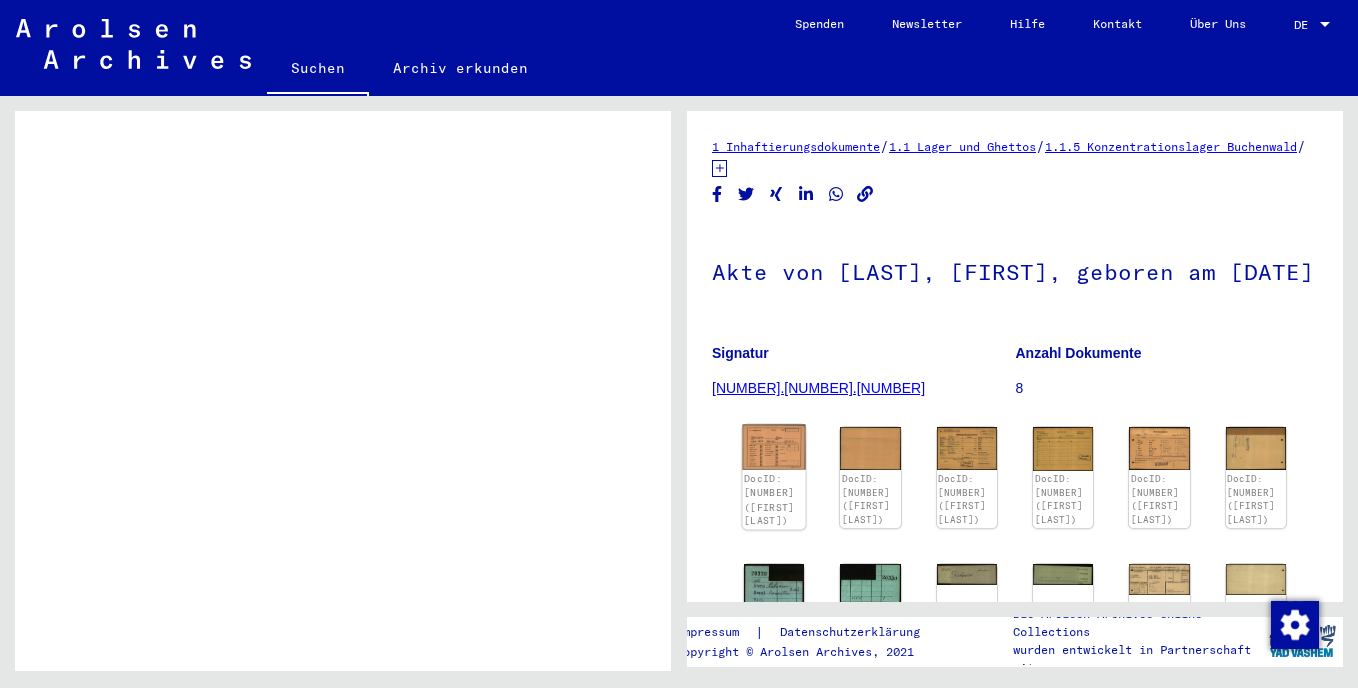 click 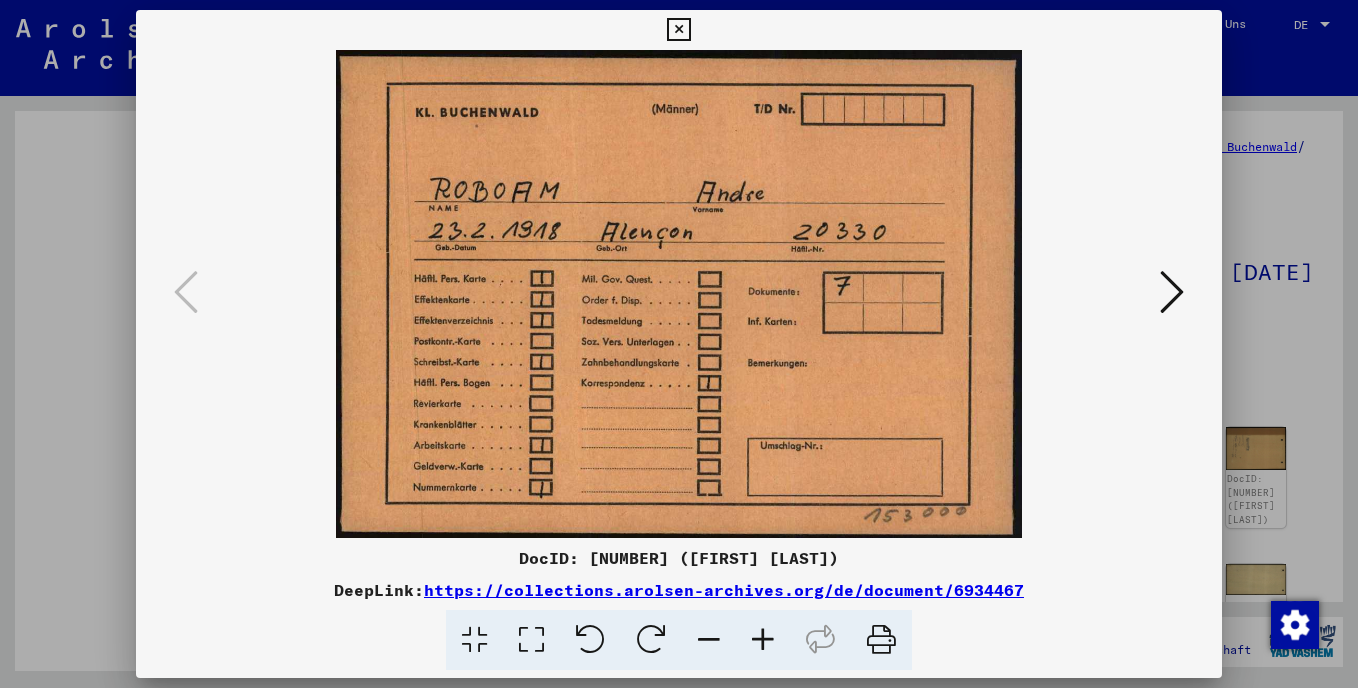 click at bounding box center [1172, 292] 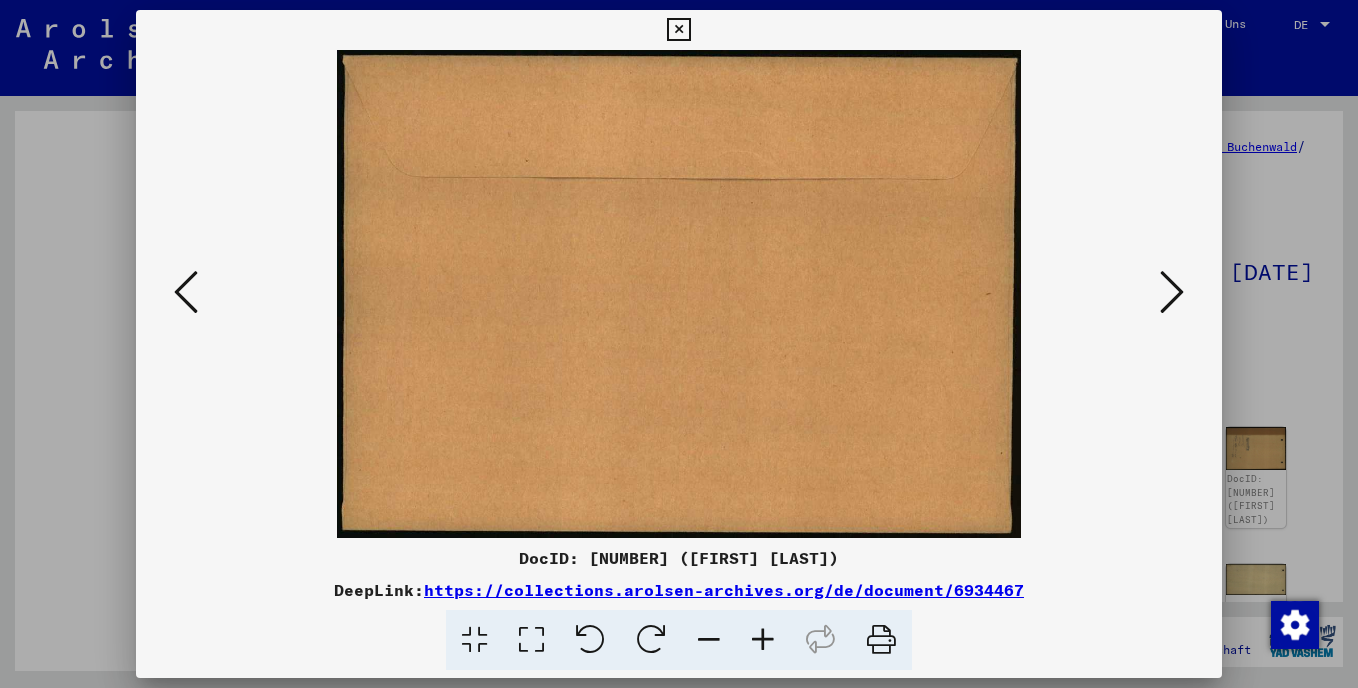 click at bounding box center (1172, 292) 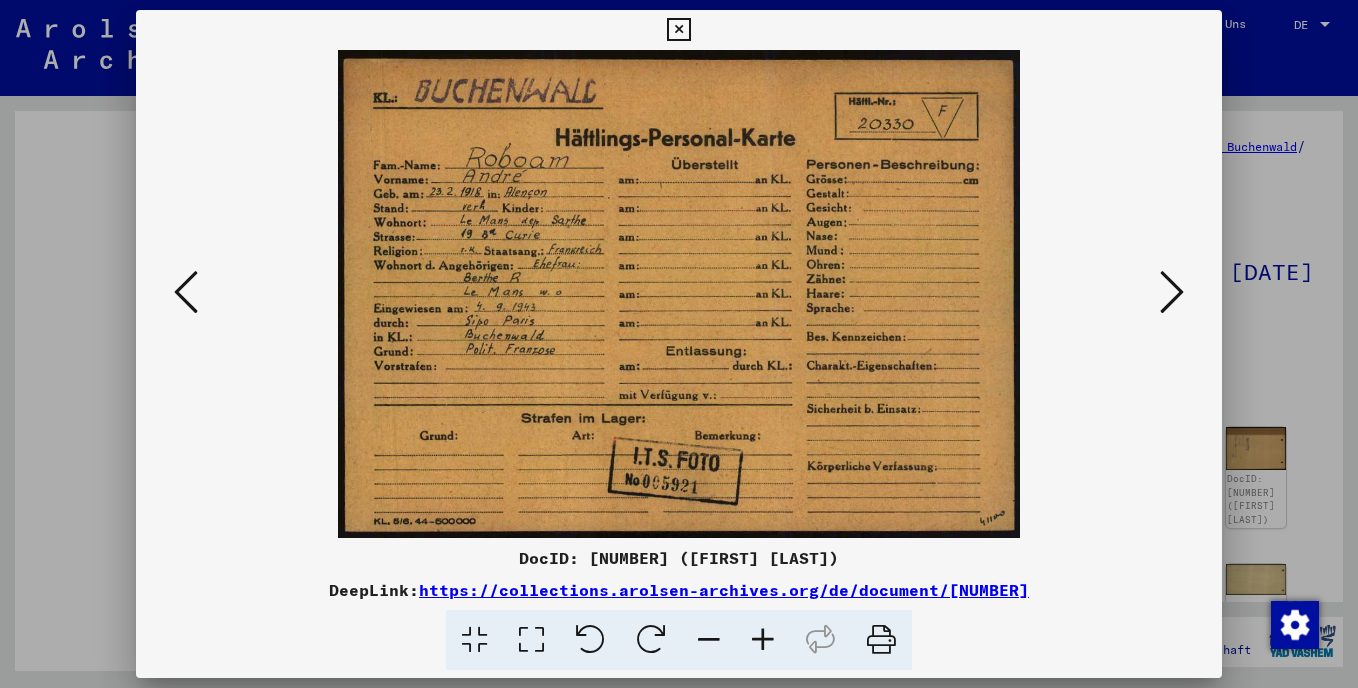 click at bounding box center (1172, 292) 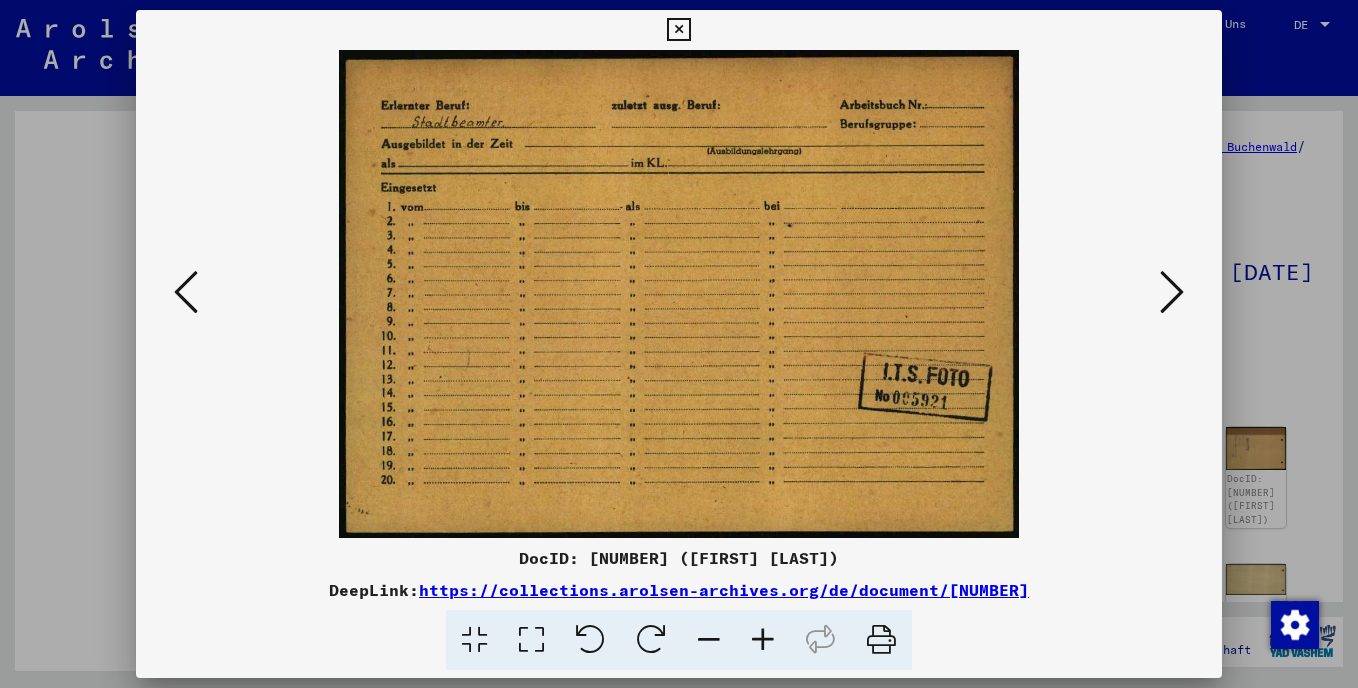 click at bounding box center (186, 292) 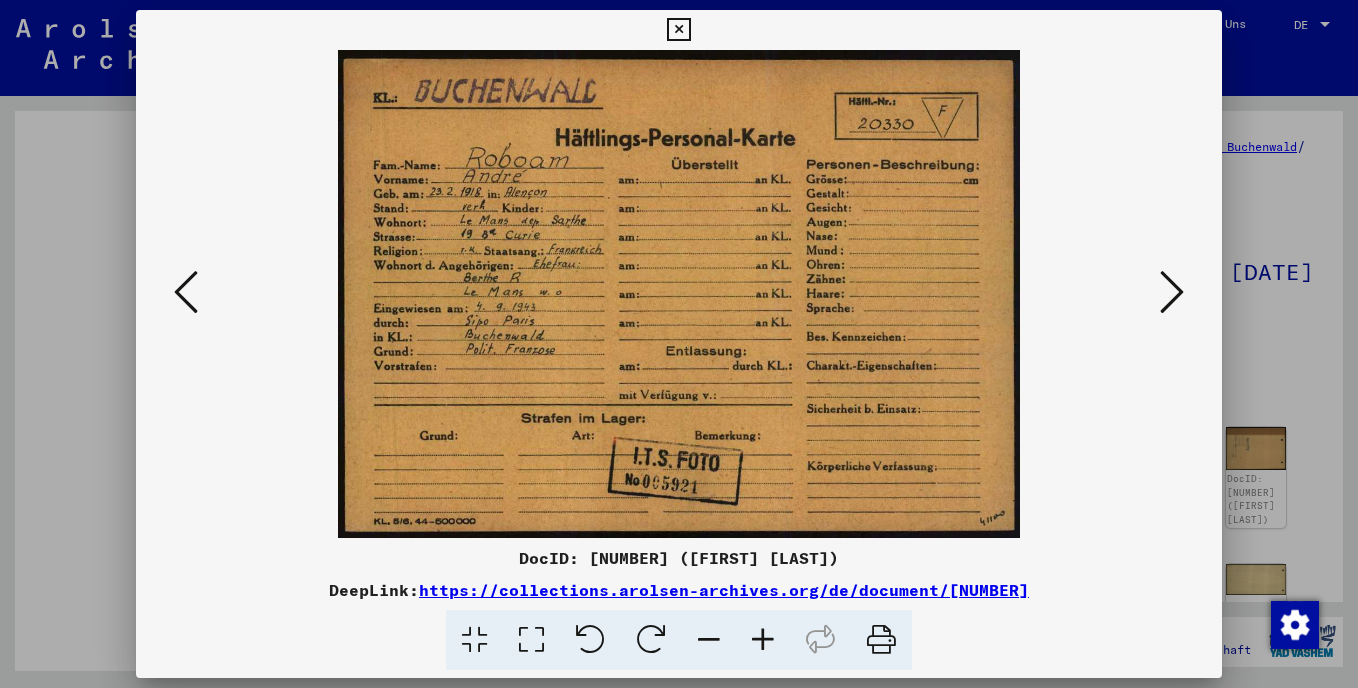 click at bounding box center (1172, 292) 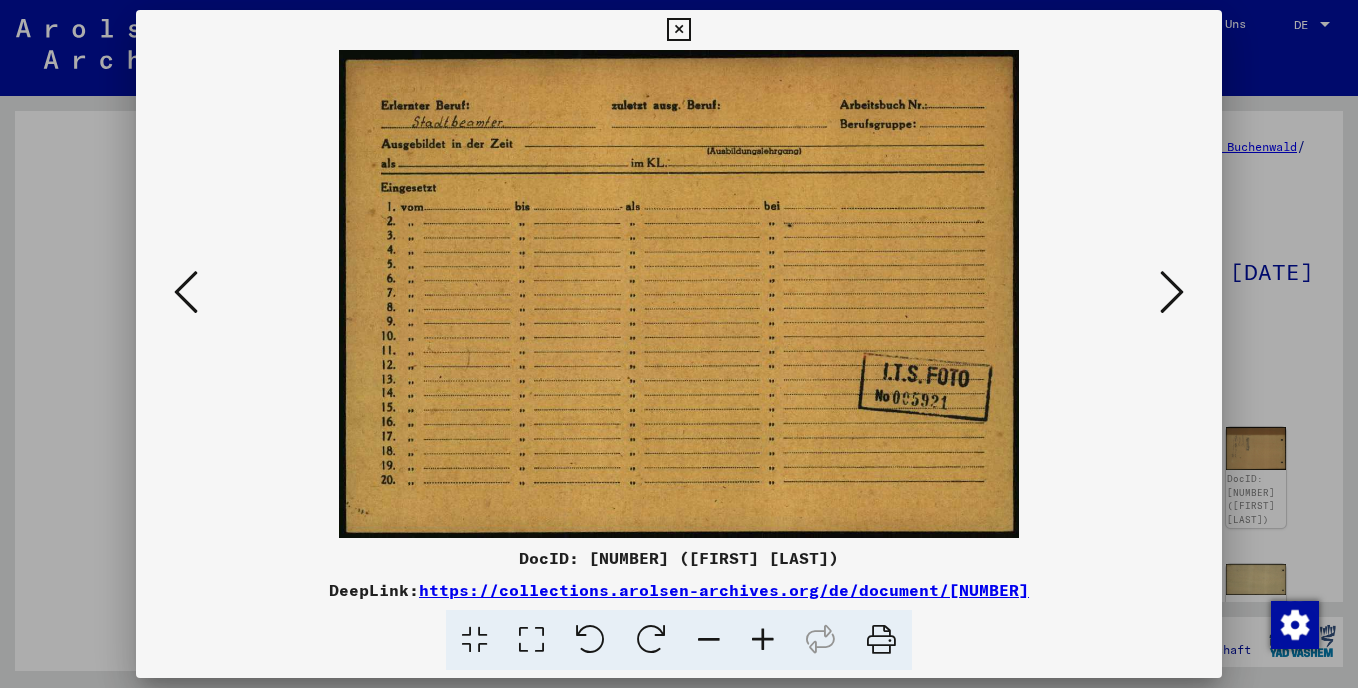 click at bounding box center [1172, 292] 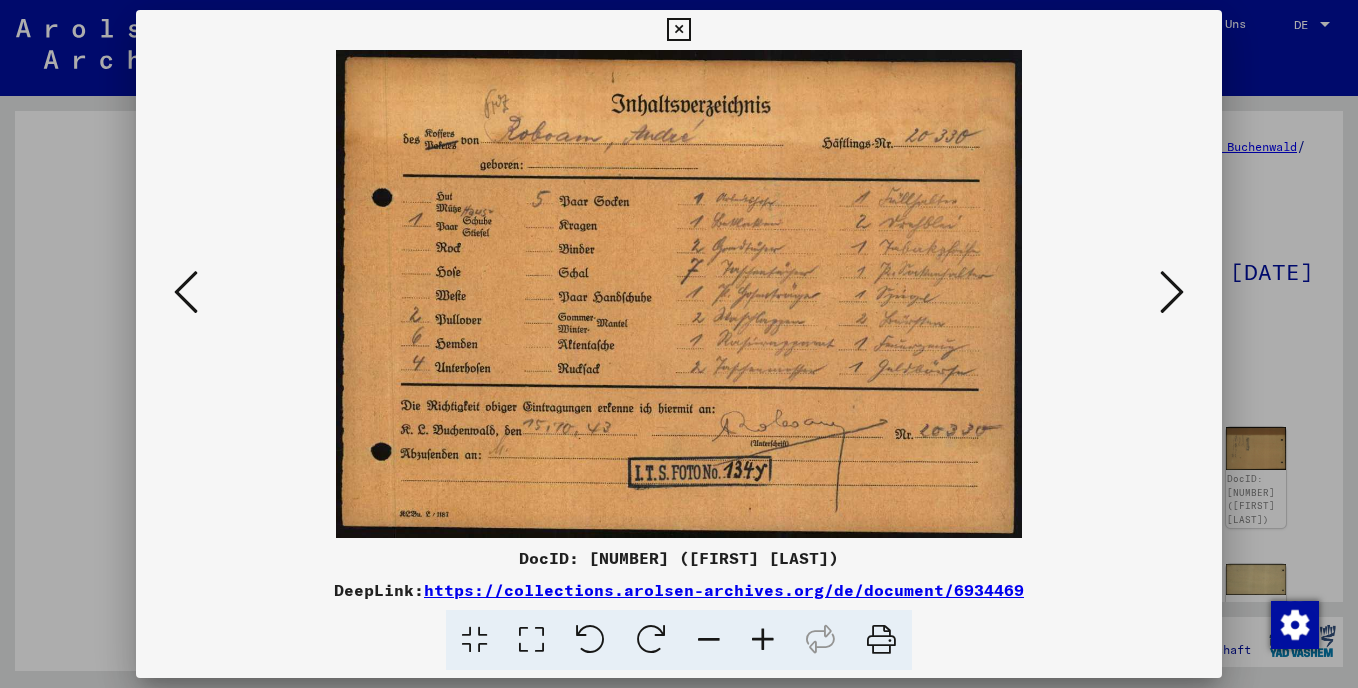 click at bounding box center [1172, 292] 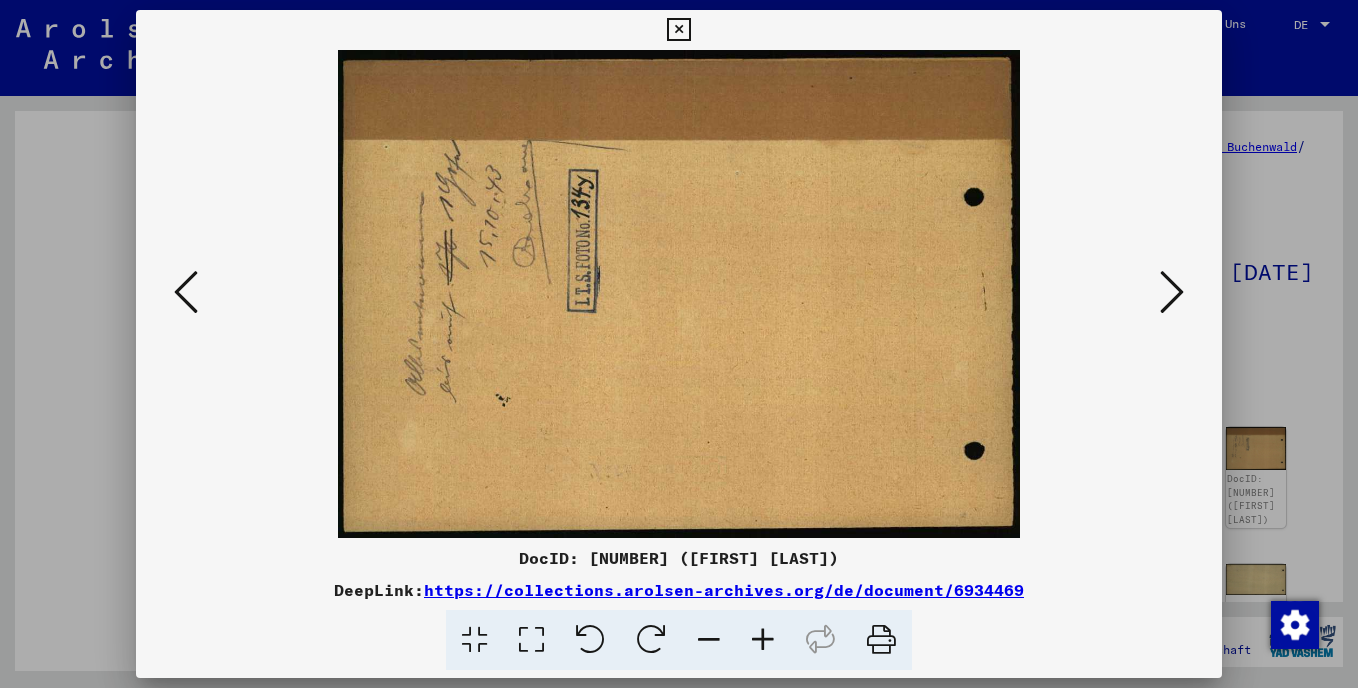 click at bounding box center (1172, 292) 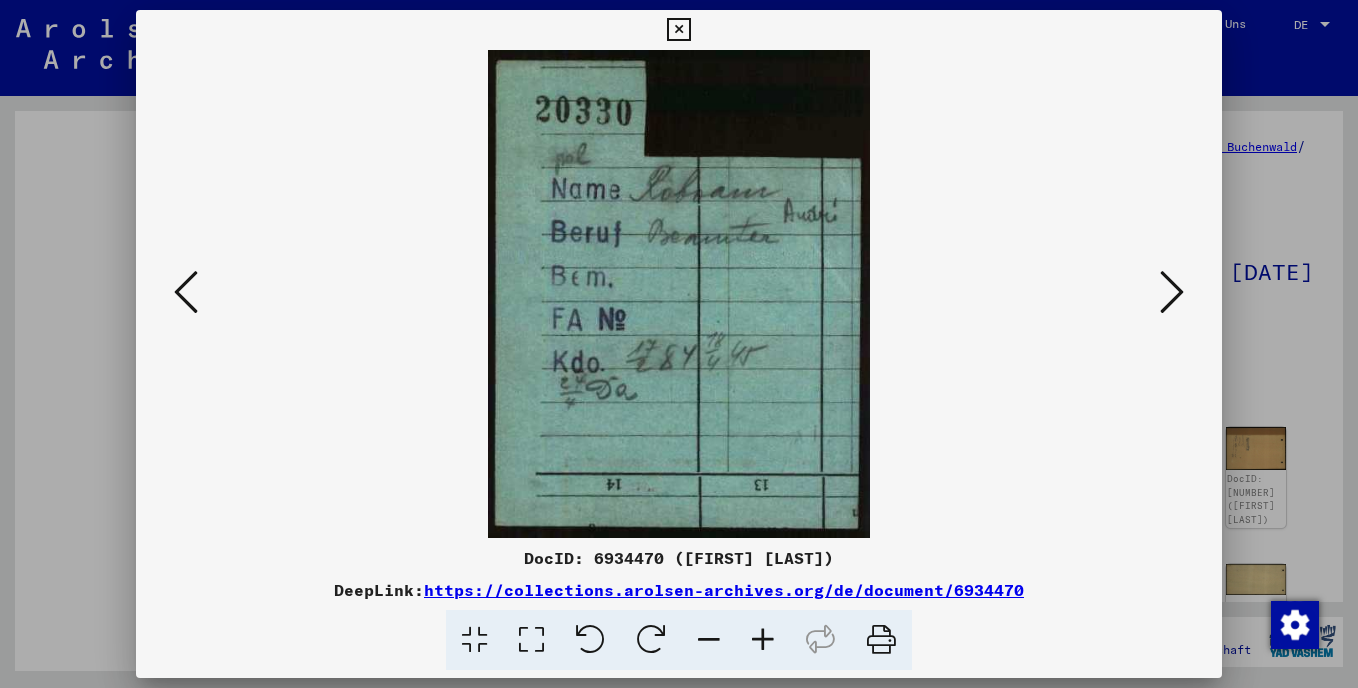 click at bounding box center [1172, 292] 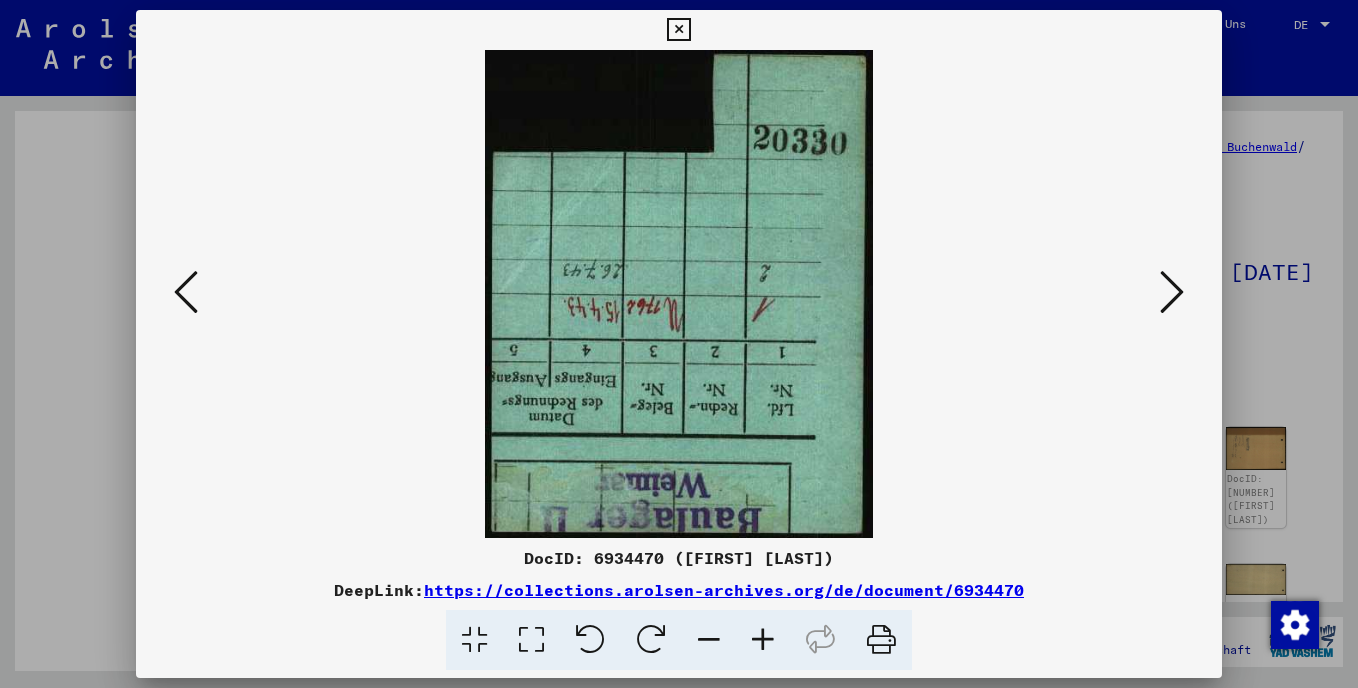 click at bounding box center (651, 640) 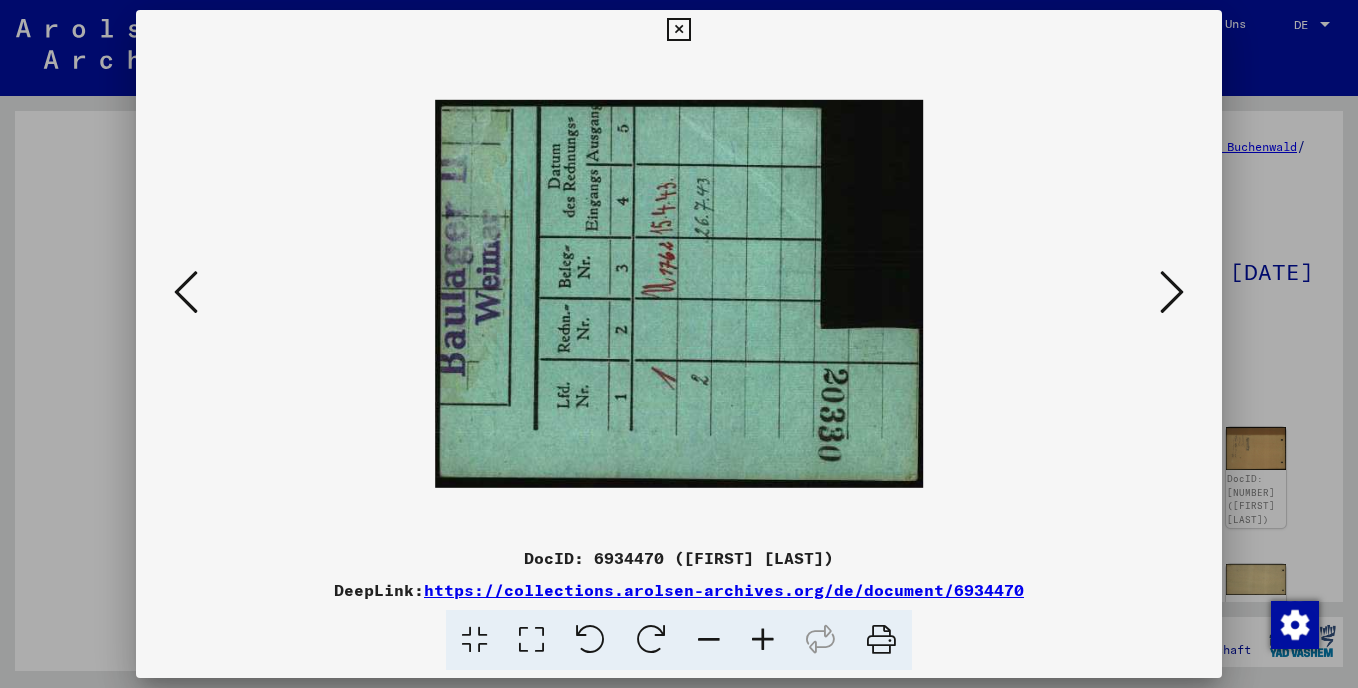 click at bounding box center (651, 640) 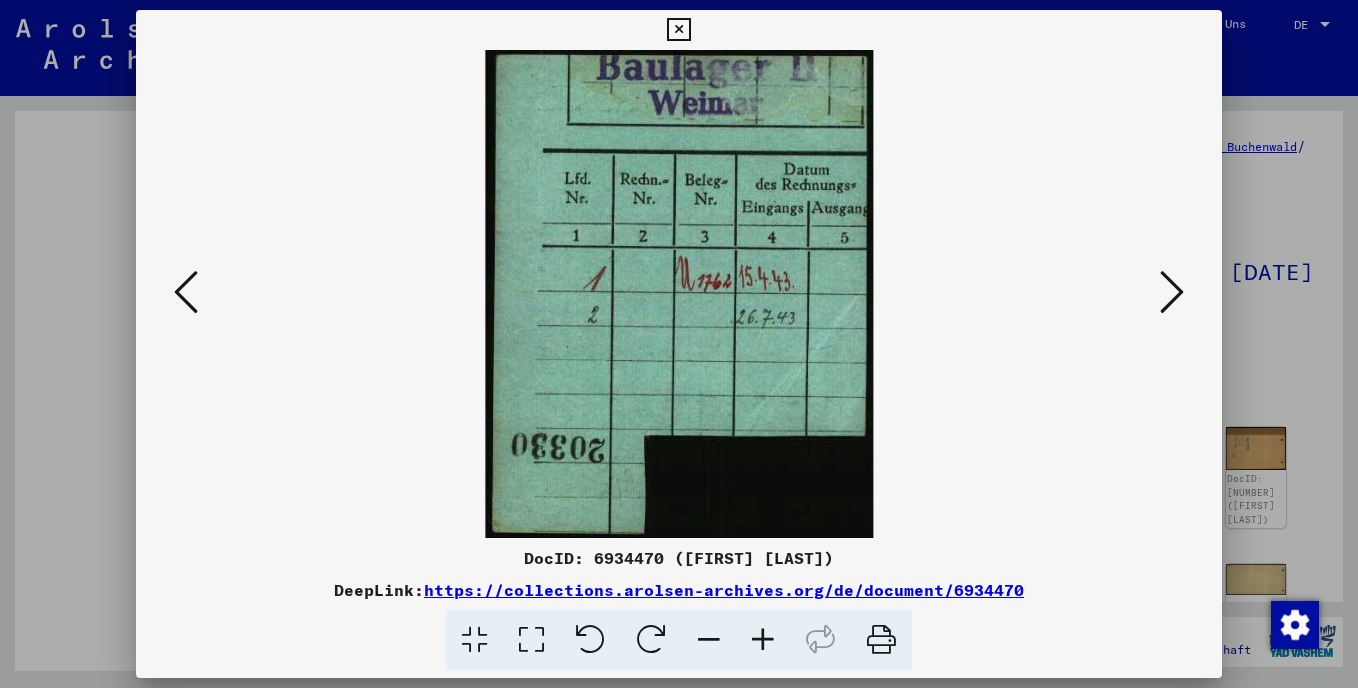 click at bounding box center (1172, 292) 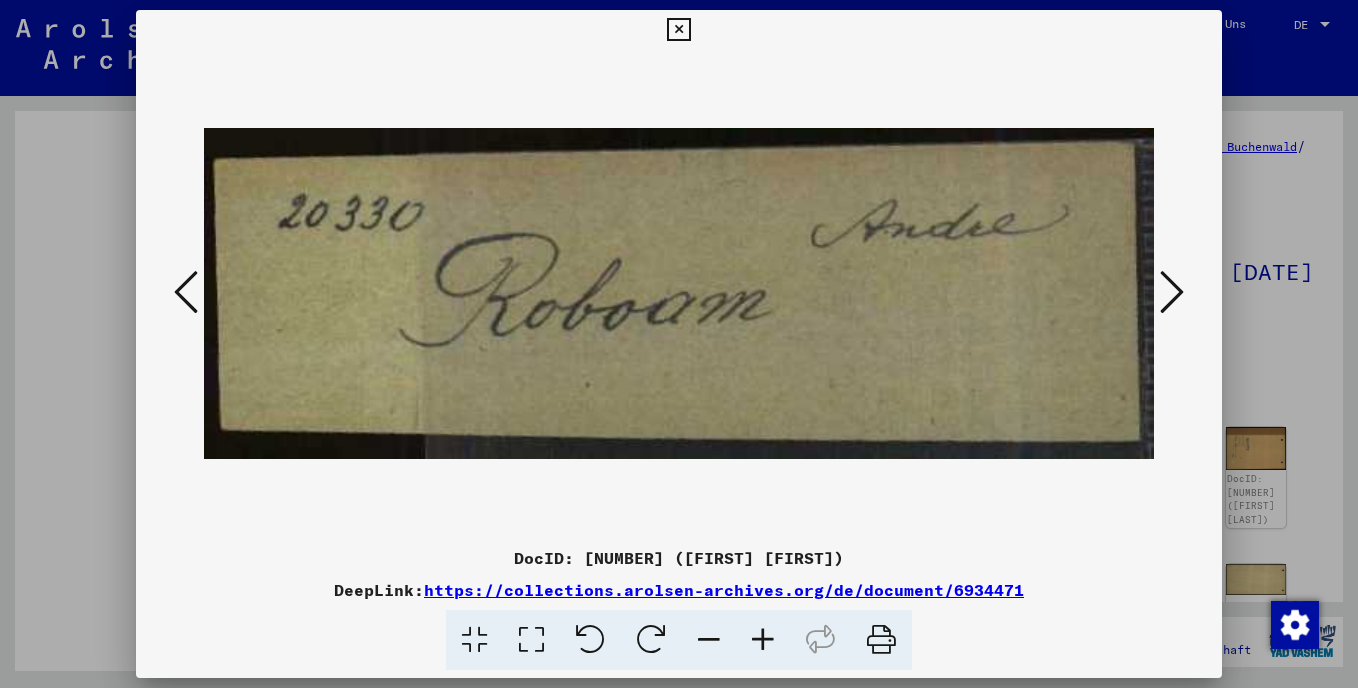 click at bounding box center [1172, 292] 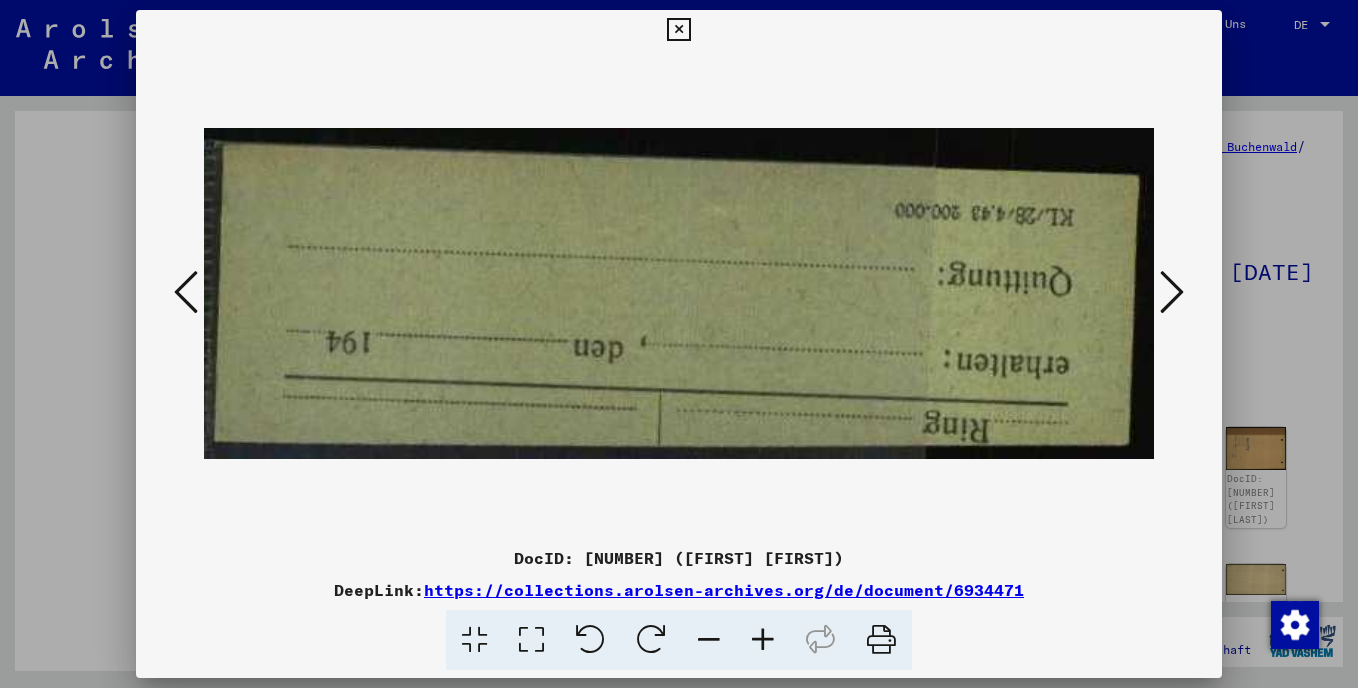 click at bounding box center [1172, 292] 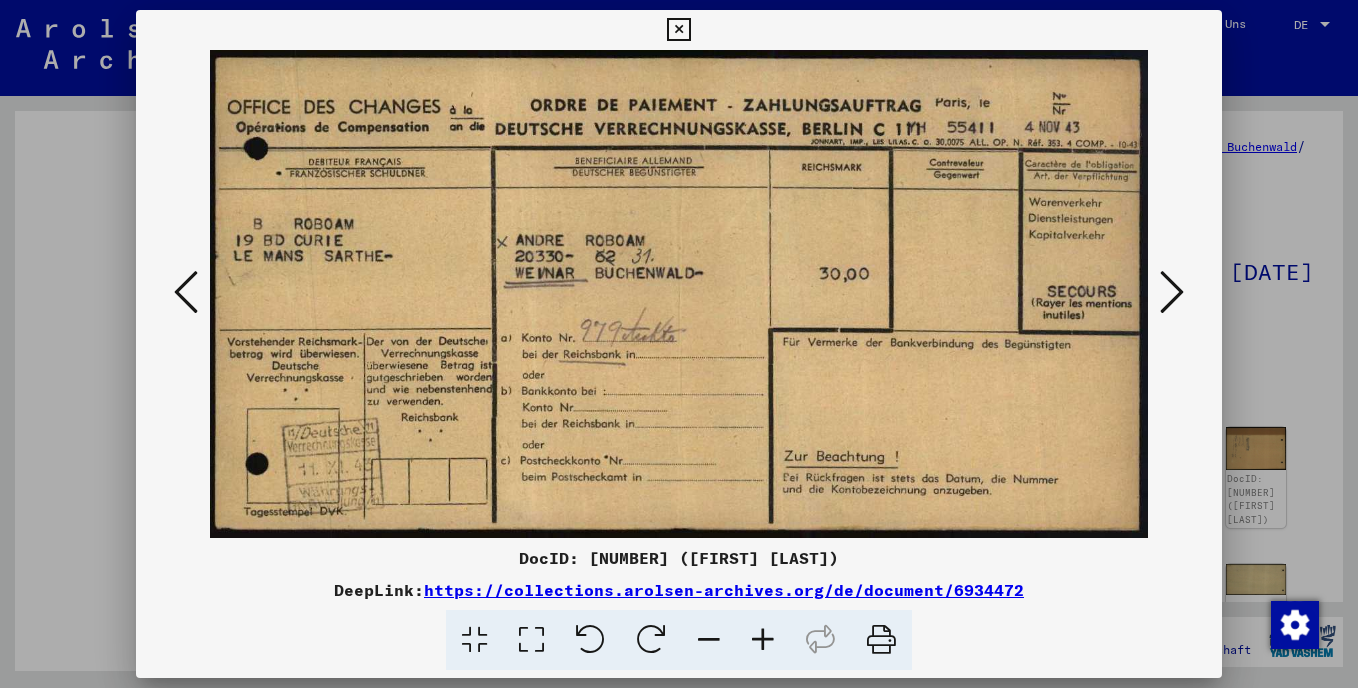 click at bounding box center [1172, 292] 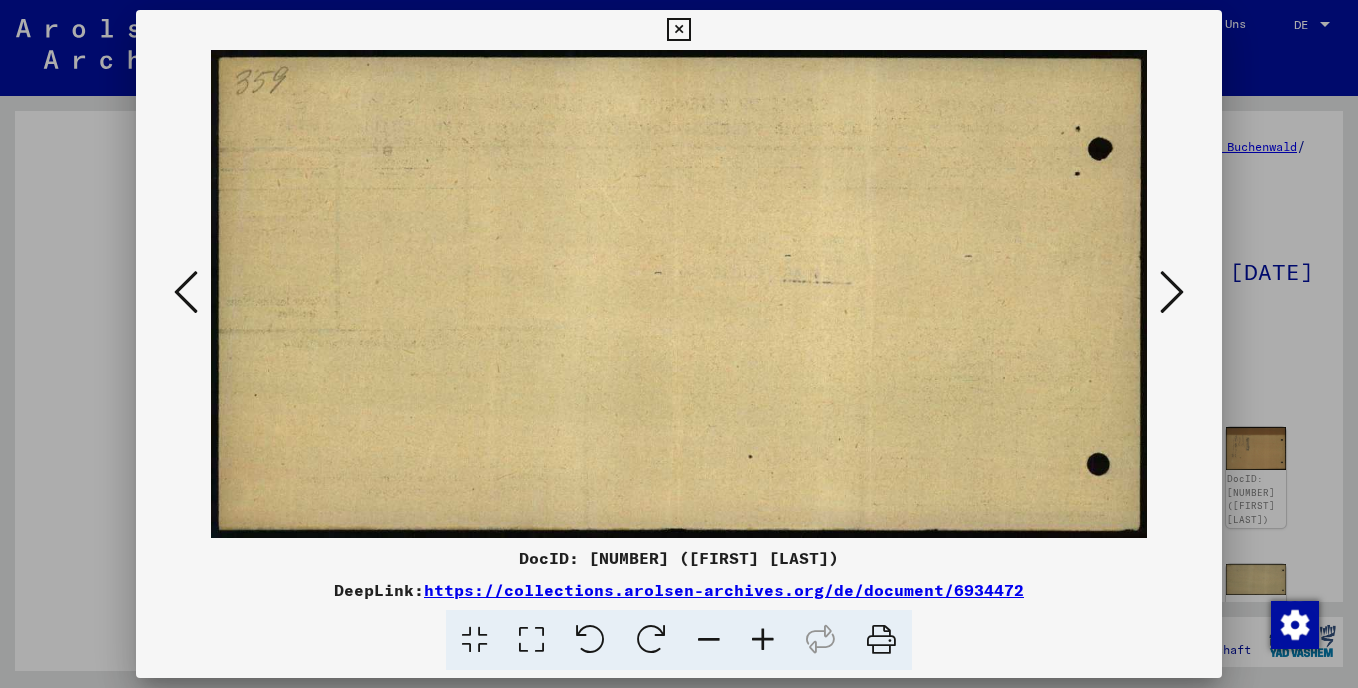 click at bounding box center (1172, 292) 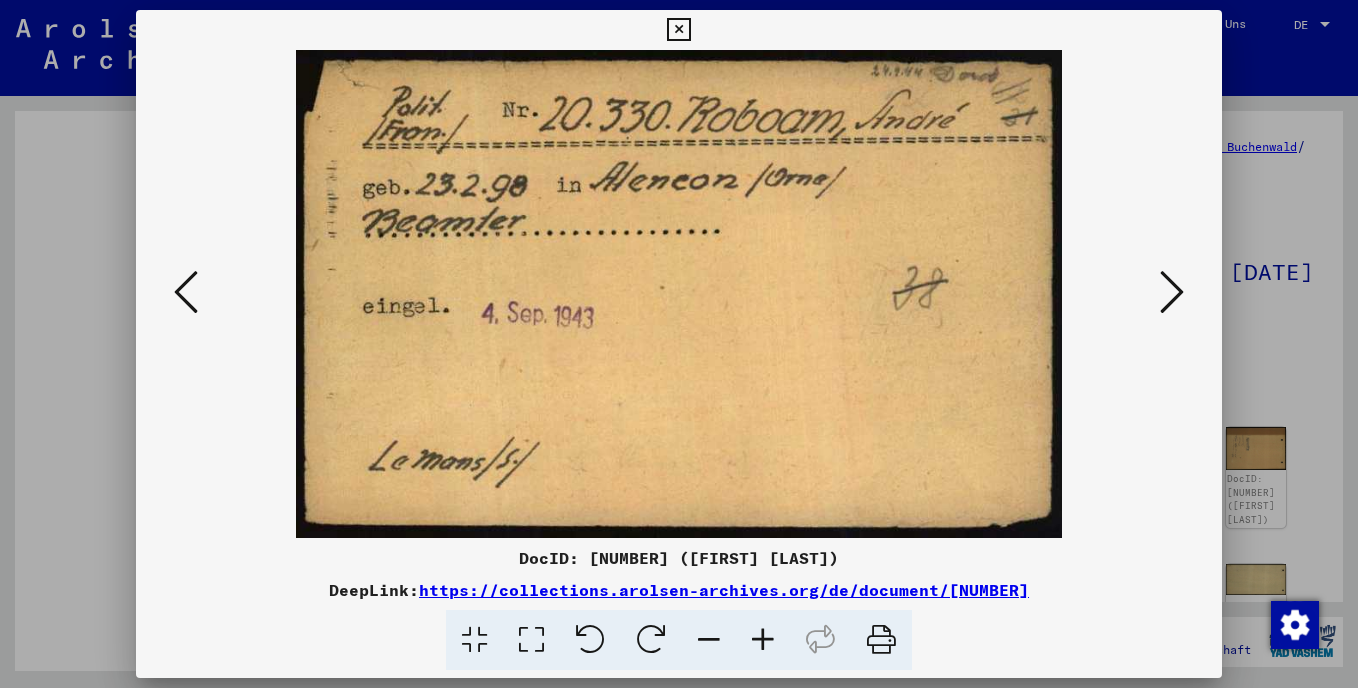 click at bounding box center [1172, 292] 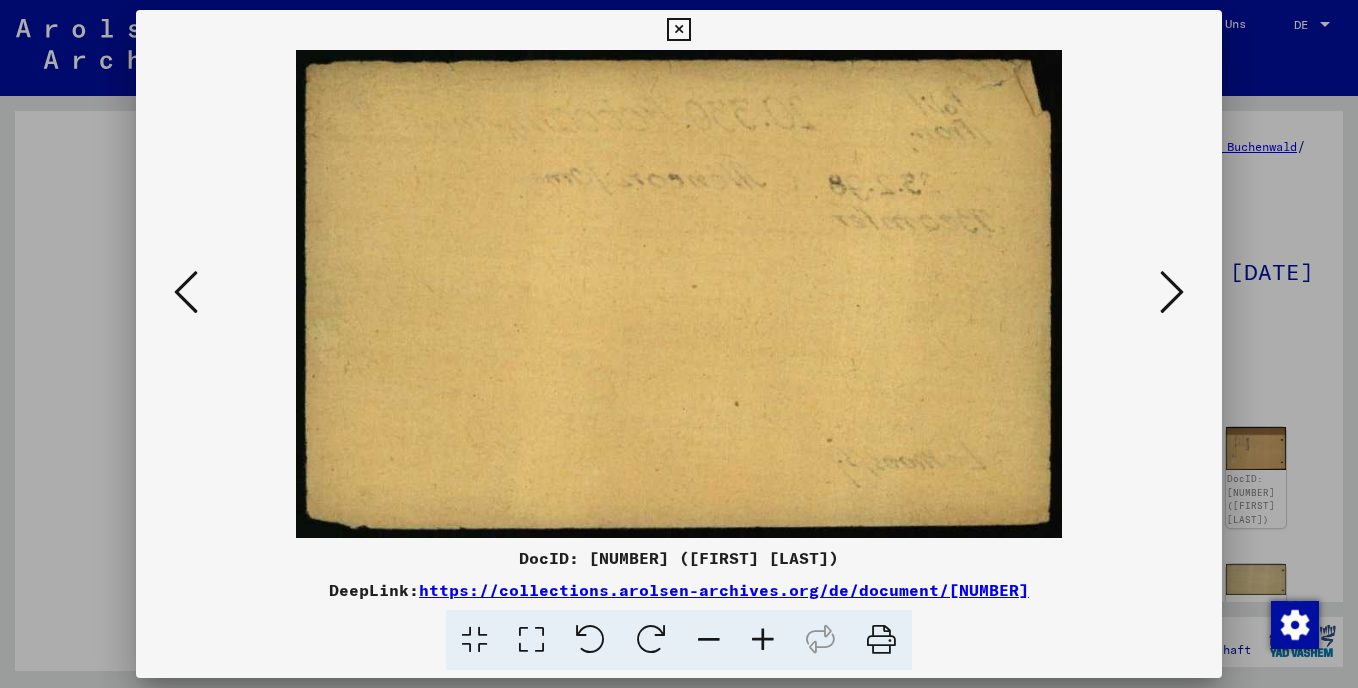 click at bounding box center (1172, 292) 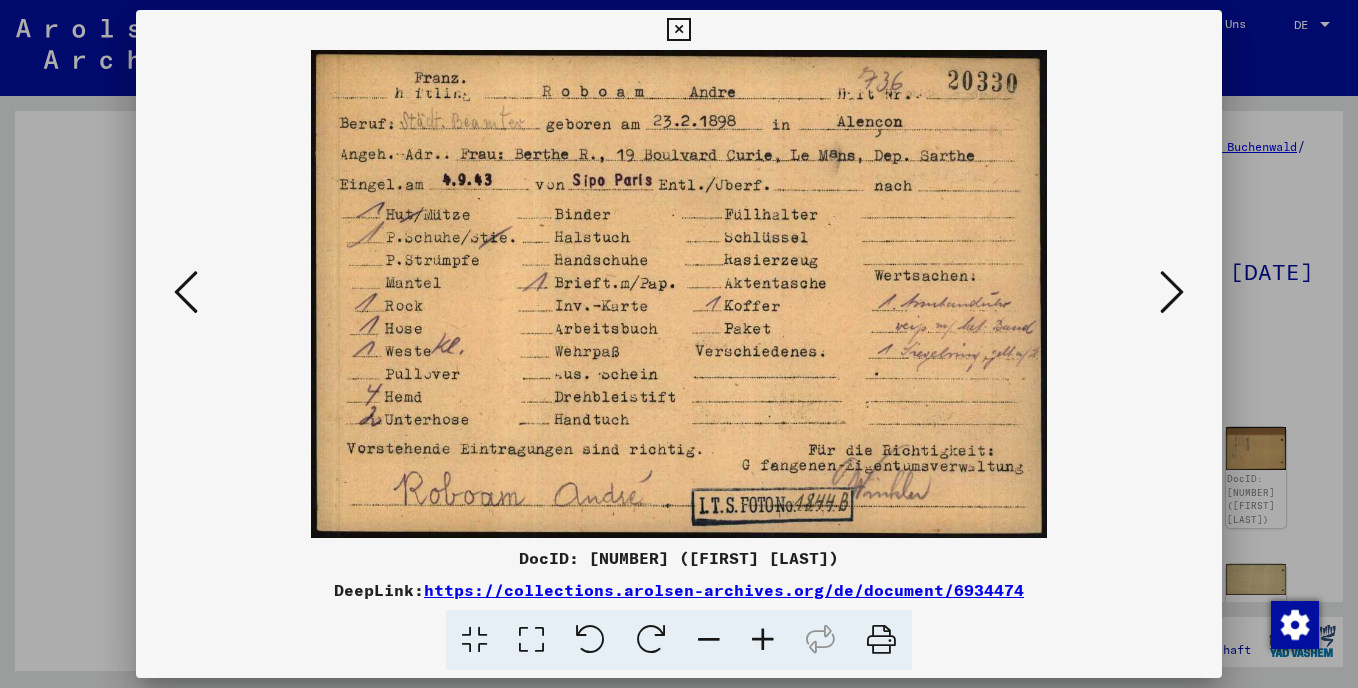 click at bounding box center (1172, 292) 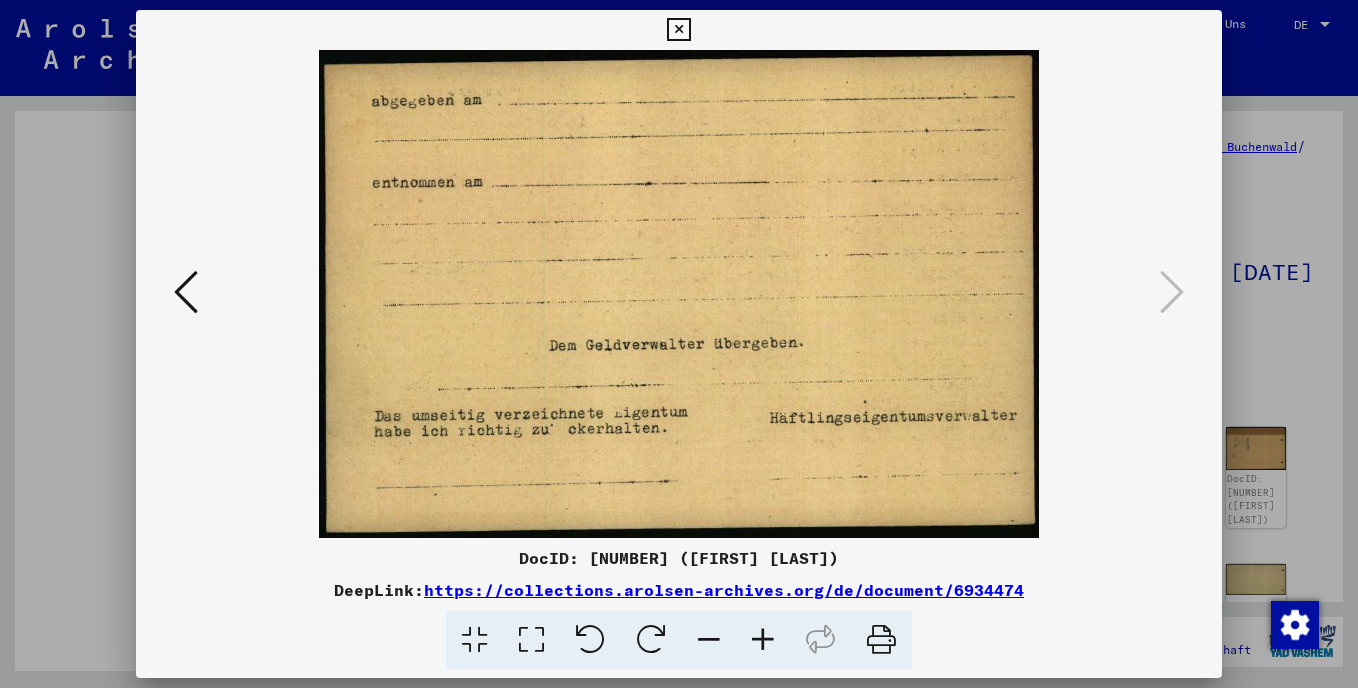 click at bounding box center [186, 292] 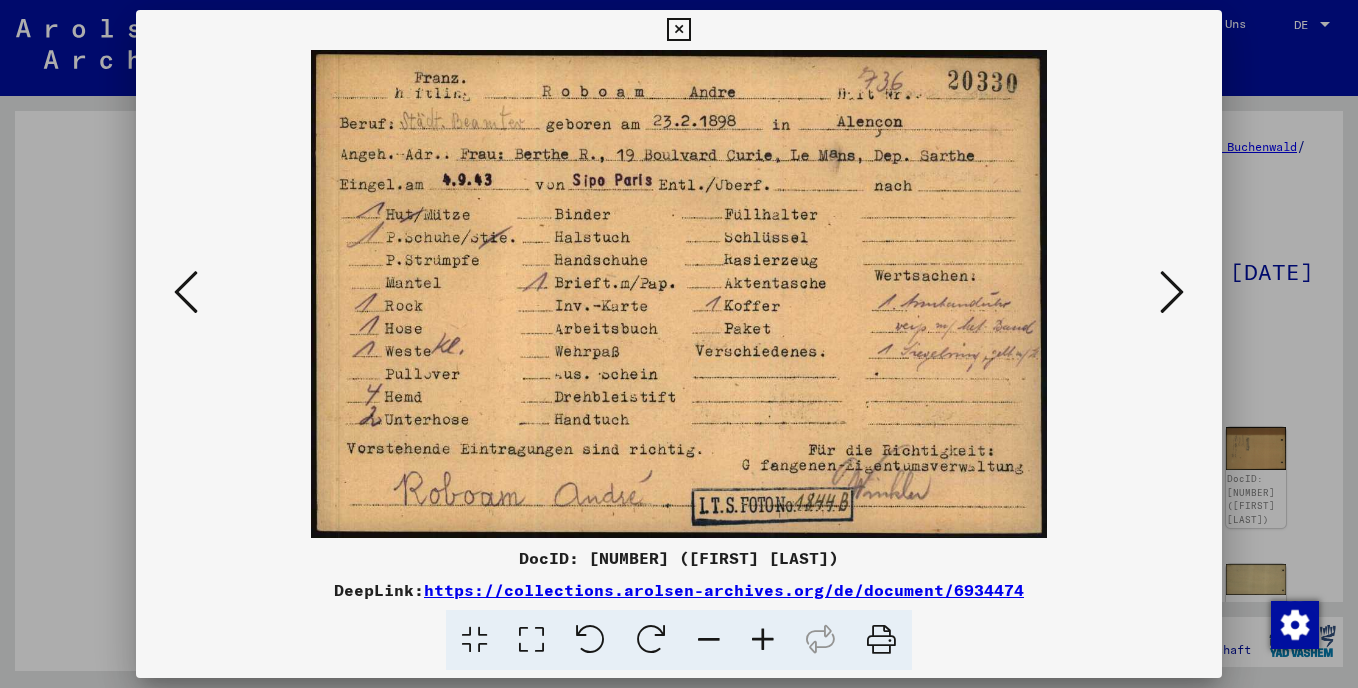 click at bounding box center [186, 292] 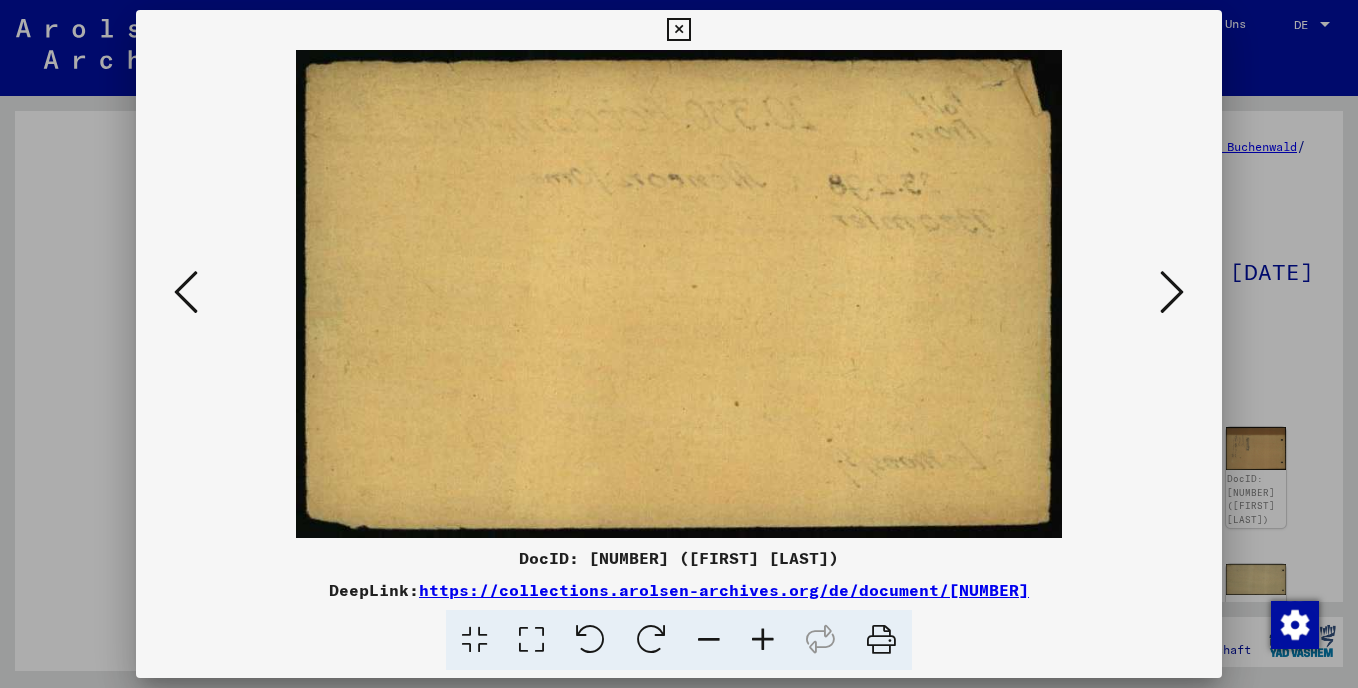 click at bounding box center [186, 292] 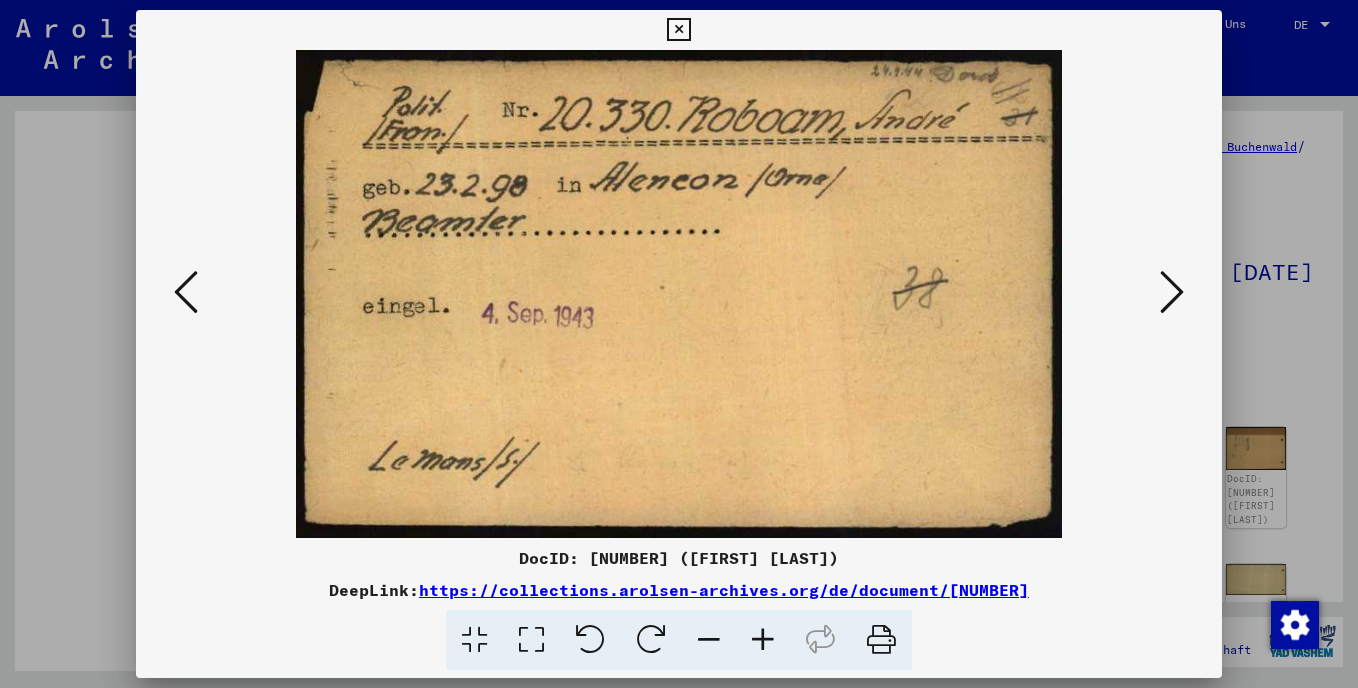 click at bounding box center [186, 292] 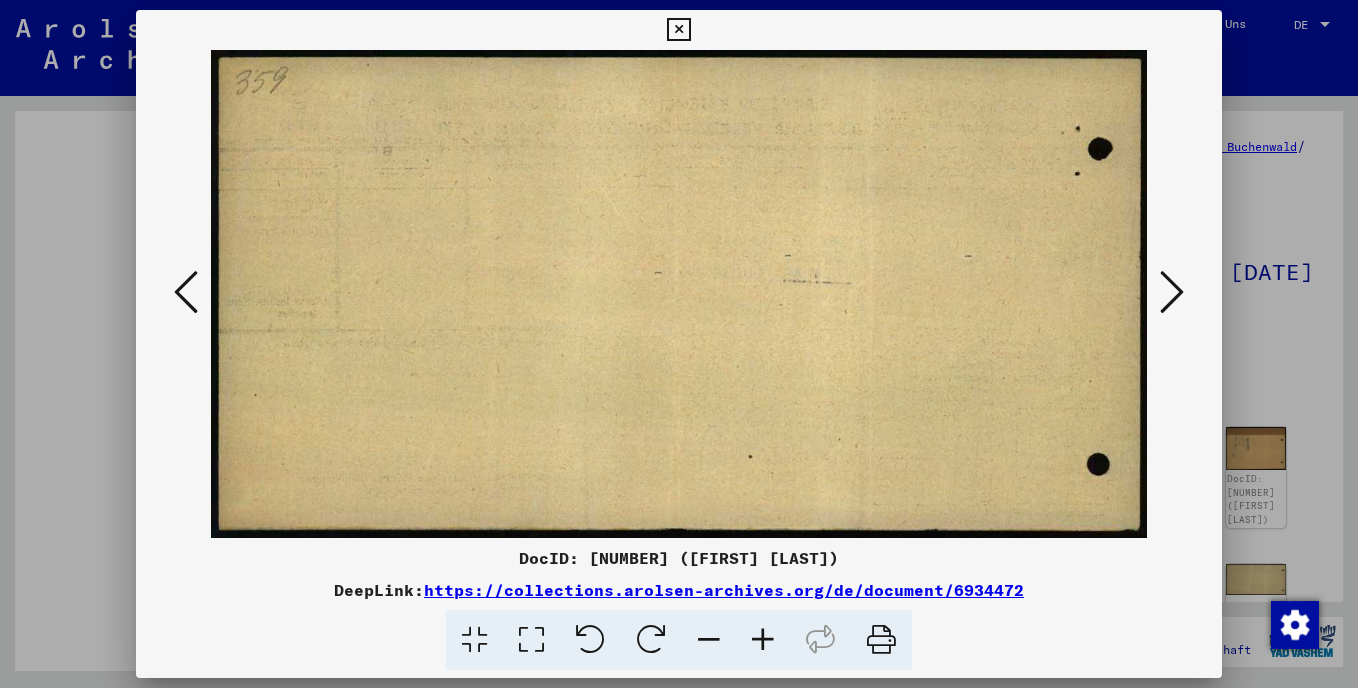 click at bounding box center (186, 292) 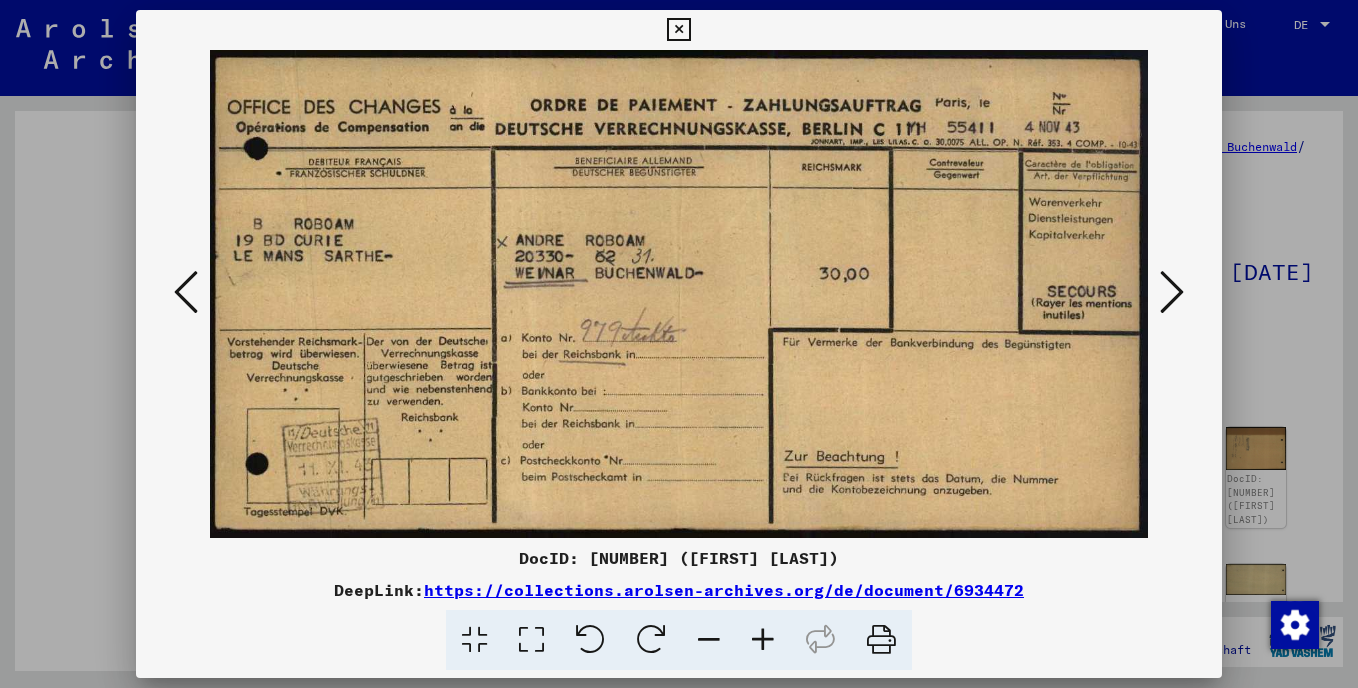 click at bounding box center (679, 294) 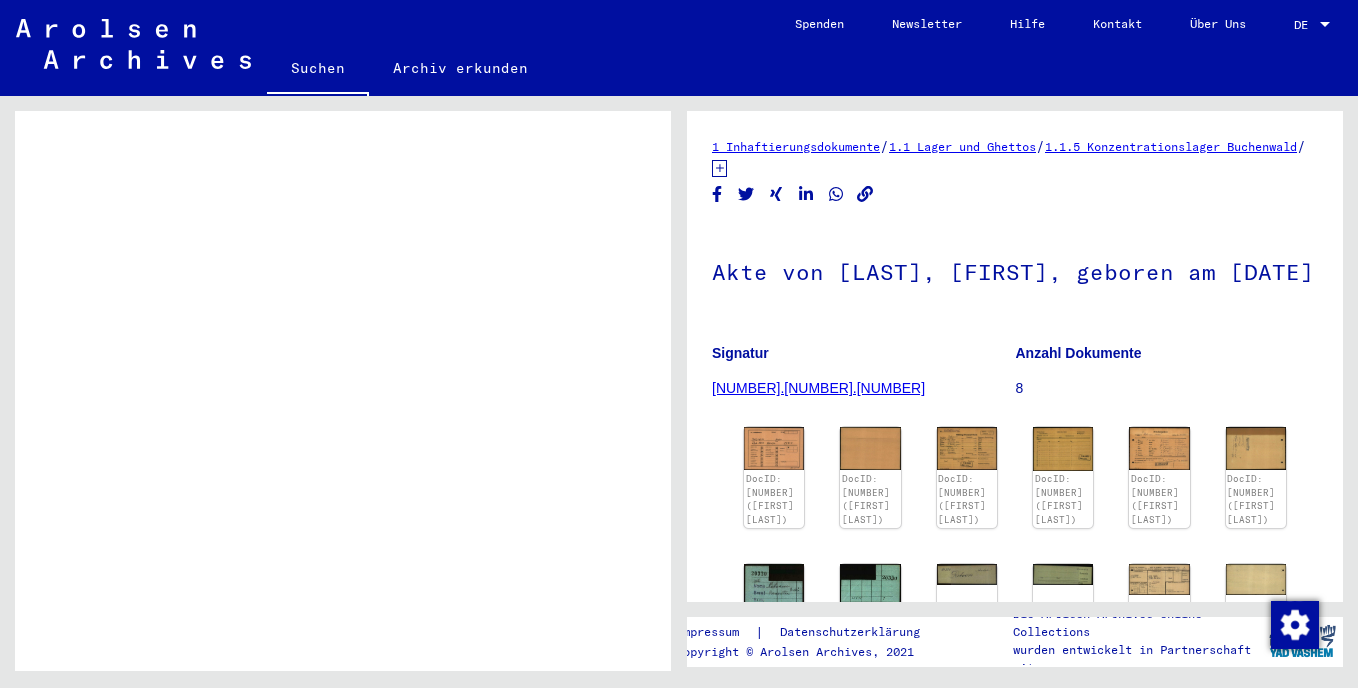 click on "1 Inhaftierungsdokumente   /   1.1 Lager und Ghettos   /   1.1.5 Konzentrationslager Buchenwald   /   1.1.5.3 Individuelle Unterlagen Männer Buchenwald    /   Individuelle Häftlingsunterlagen - KL Buchenwald   /   Akten mit Namen ab A bis SYS und weiterer Untergliederung   /   Akten mit Namen ab RIZNYK   /  Akte von [LAST], [FIRST], geboren am [DATE]  Signatur [NUMBER] Anzahl Dokumente 8 DocID: [NUMBER] ([FIRST] [LAST]) DocID: [NUMBER] ([FIRST] [LAST]) DocID: [NUMBER] ([FIRST] [LAST]) DocID: [NUMBER] ([FIRST] [LAST]) DocID: [NUMBER] ([FIRST] [LAST]) DocID: [NUMBER] ([FIRST] [LAST]) DocID: [NUMBER] ([FIRST] [LAST]) DocID: [NUMBER] ([FIRST] [LAST]) DocID: [NUMBER] ([FIRST] [LAST]) DocID: [NUMBER] ([FIRST] [LAST]) DocID: [NUMBER] ([FIRST] [LAST]) DocID: [NUMBER] ([FIRST] [LAST]) DocID: [NUMBER] ([FIRST] [LAST]) DocID: [NUMBER] ([FIRST] [LAST]) DocID: [NUMBER] ([FIRST] [LAST]) DocID: [NUMBER] ([FIRST] [LAST]) See comments created before January 2022 Impressum  |  Datenschutzerklärung Copyright © Arolsen Archives, 2021" 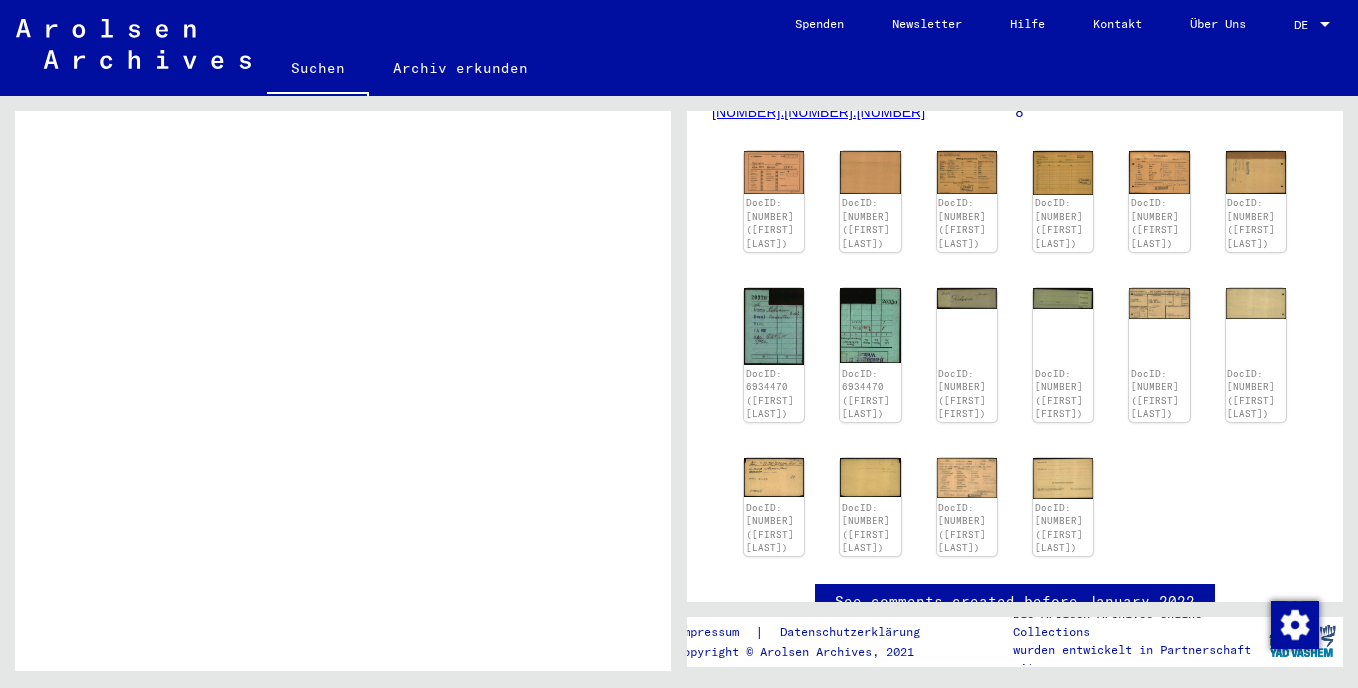 scroll, scrollTop: 280, scrollLeft: 0, axis: vertical 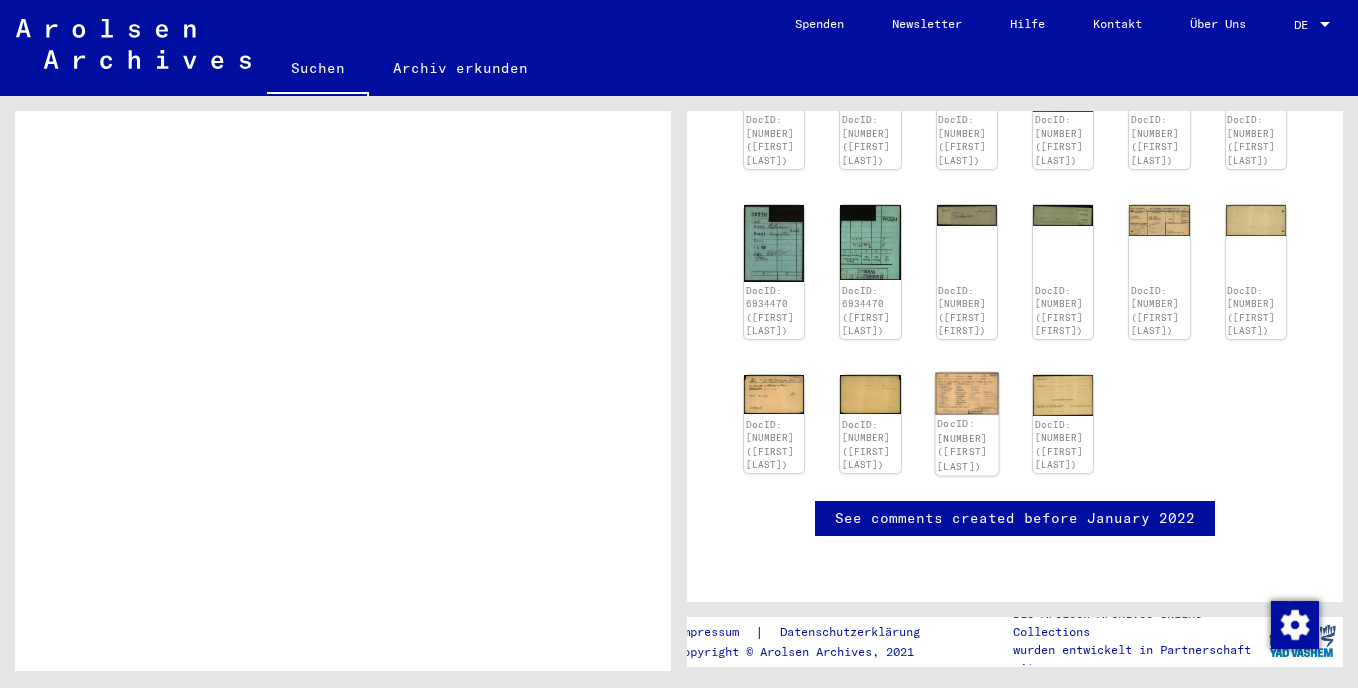 click 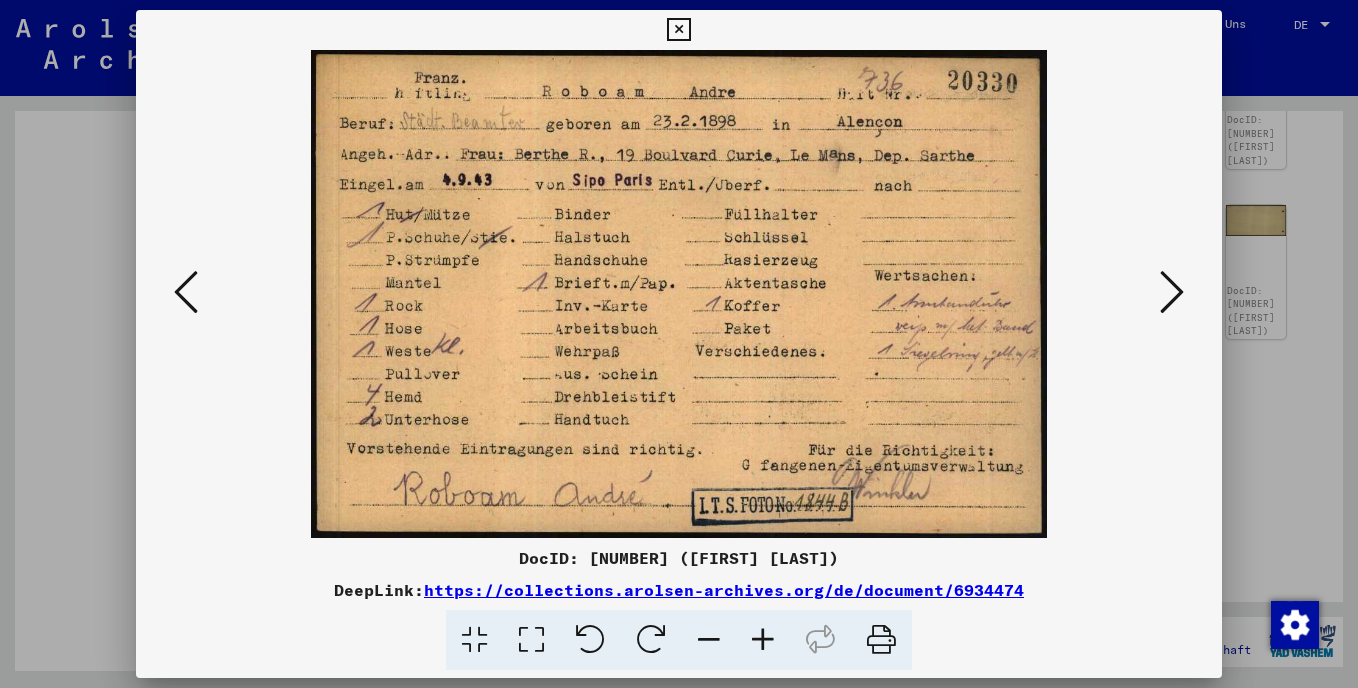 click at bounding box center [678, 30] 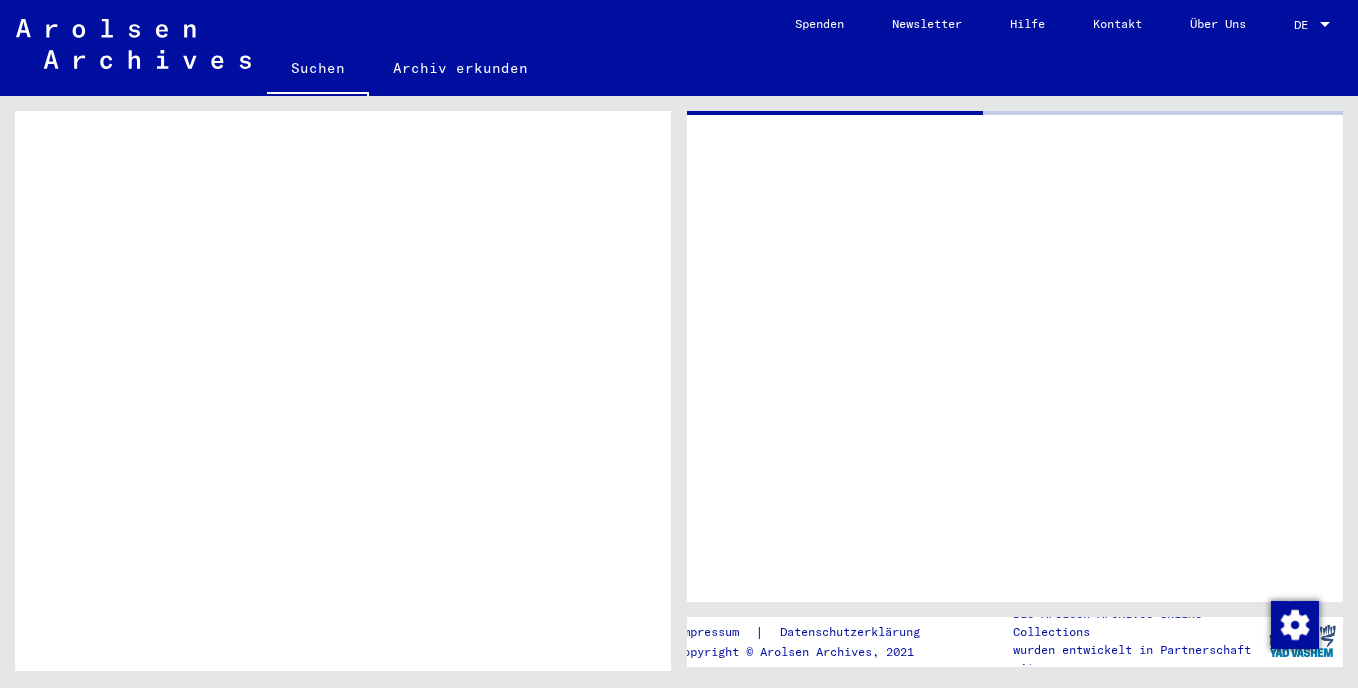 scroll, scrollTop: 0, scrollLeft: 0, axis: both 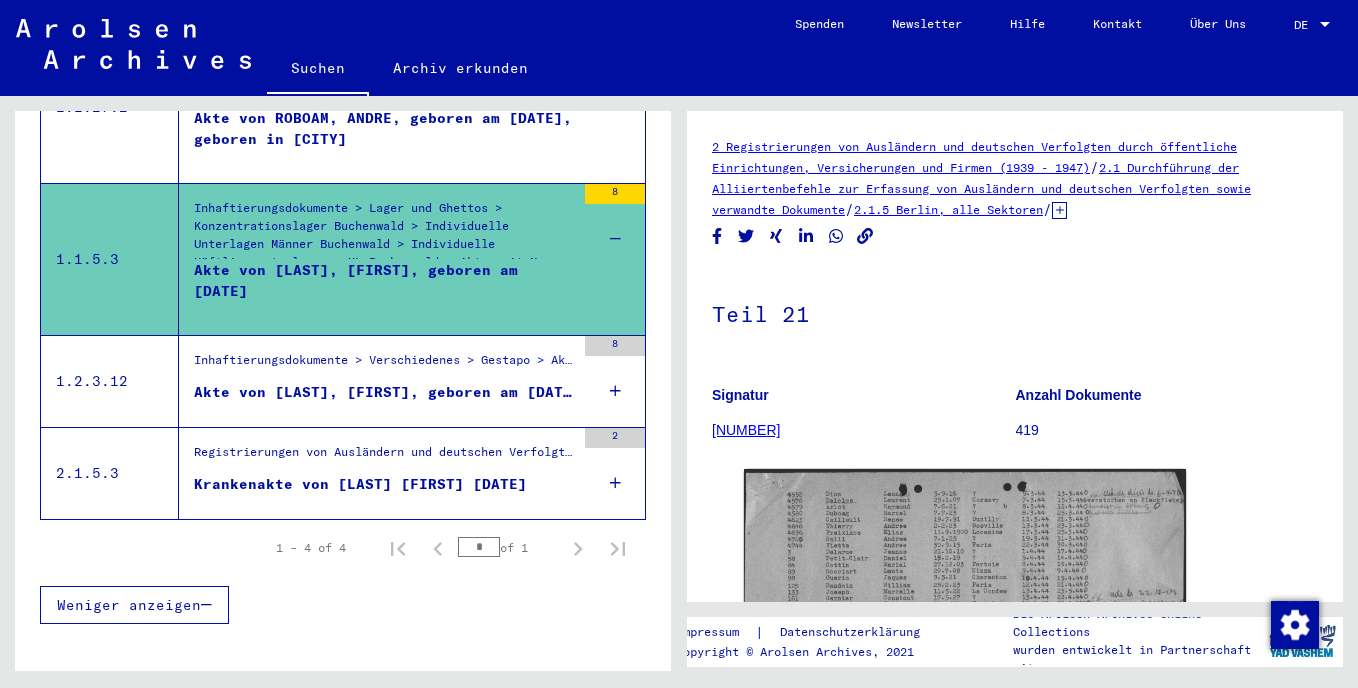 click on "Akte von [LAST], [FIRST], geboren am [DATE]" at bounding box center (384, 392) 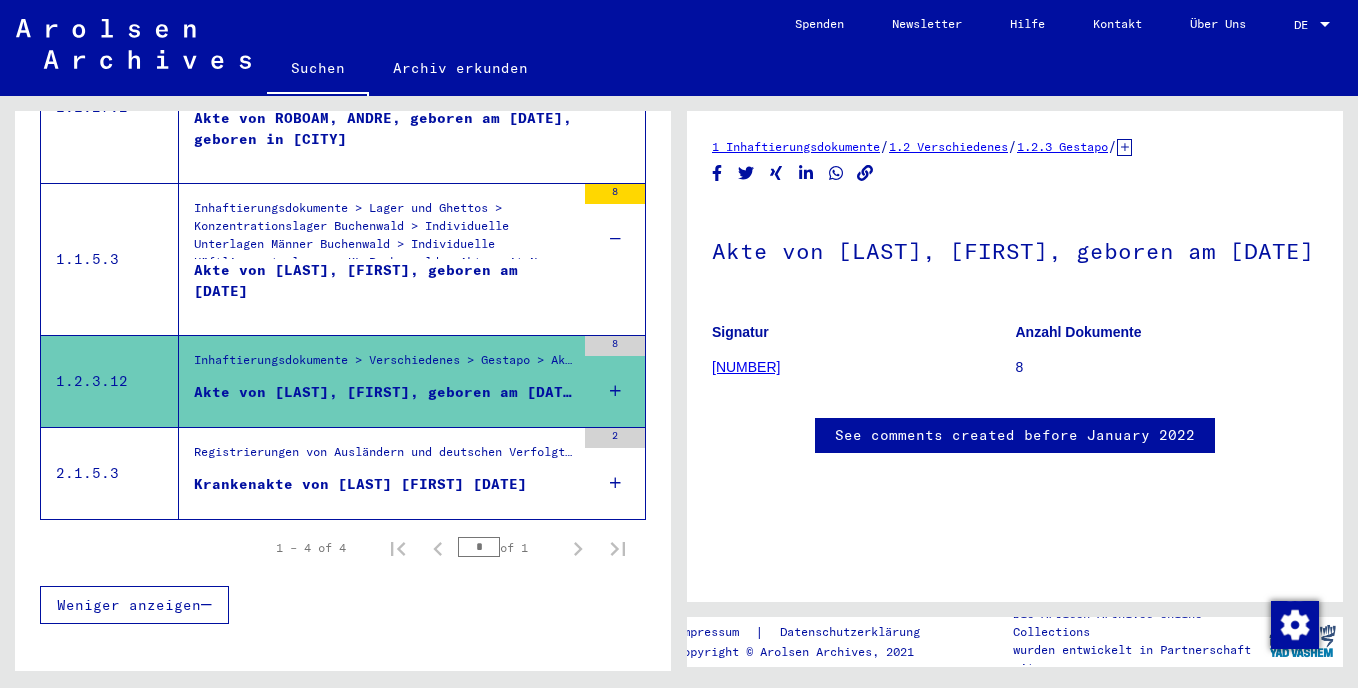 scroll, scrollTop: 0, scrollLeft: 0, axis: both 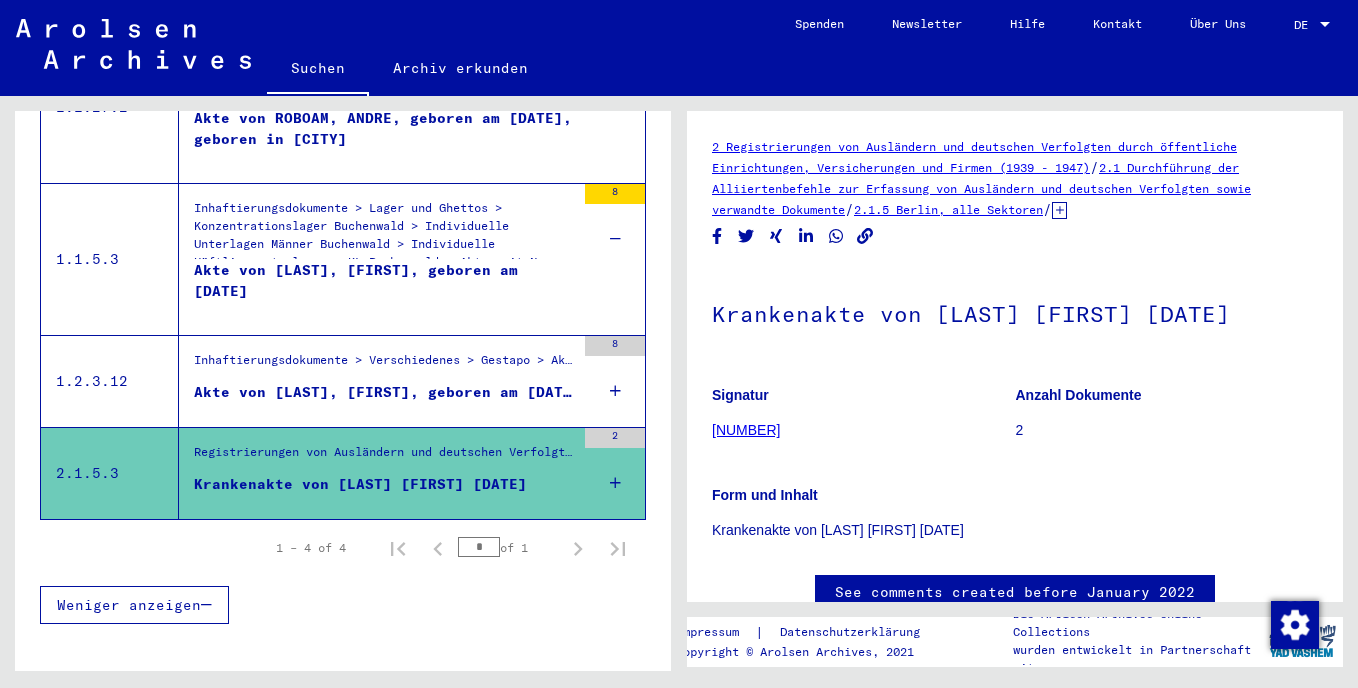 click on "Krankenakte von [LAST] [FIRST] [DATE]" 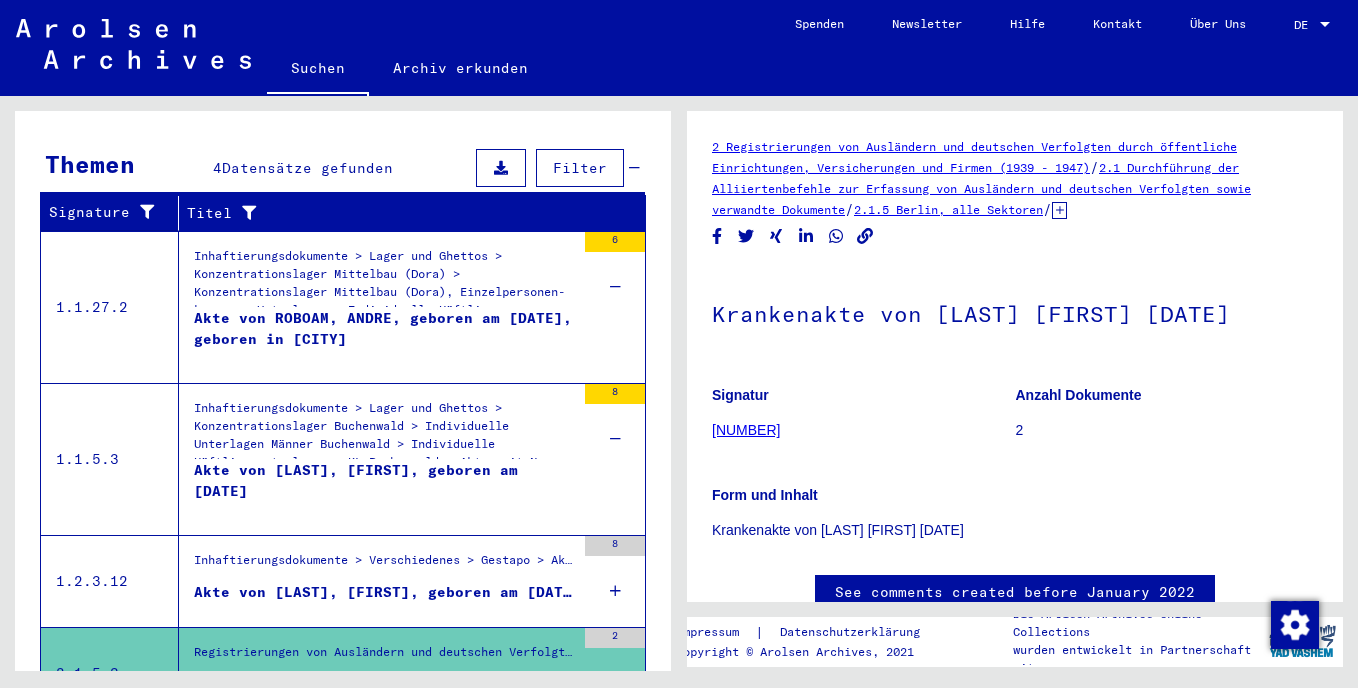 scroll, scrollTop: 278, scrollLeft: 0, axis: vertical 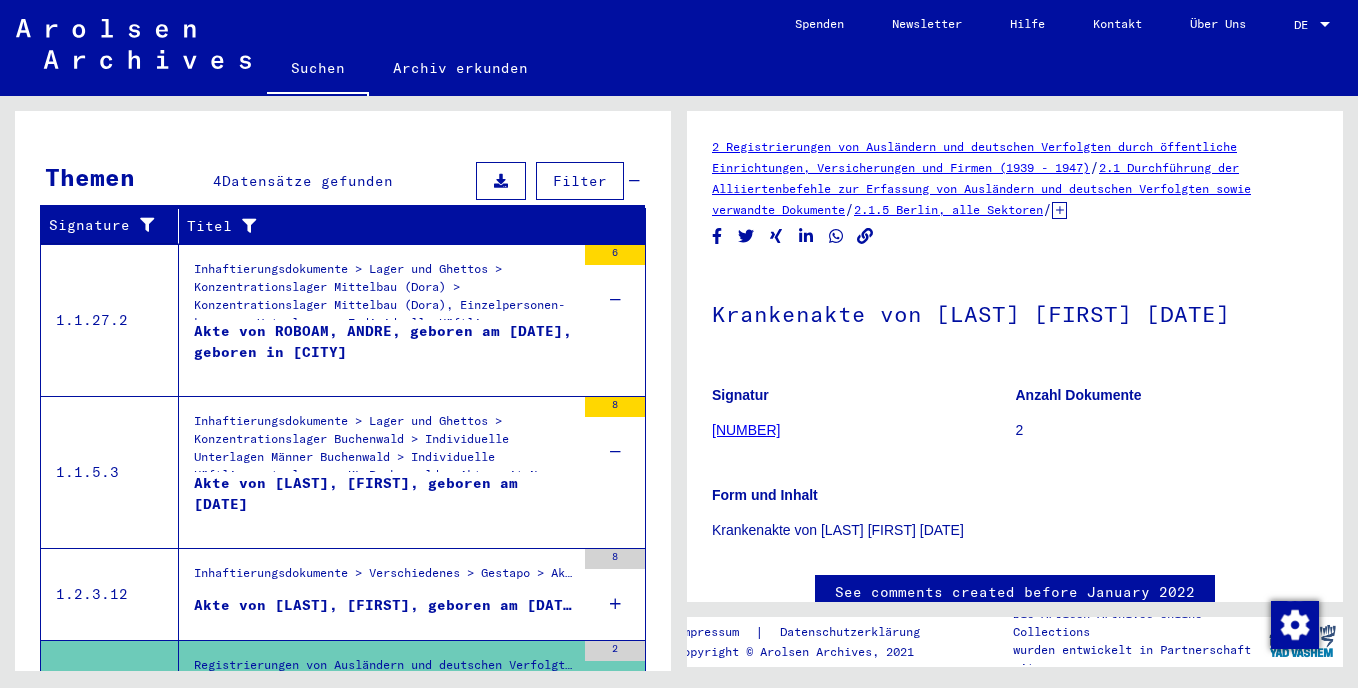 click on "Inhaftierungsdokumente > Lager und Ghettos > Konzentrationslager Mittelbau (Dora) > Konzentrationslager Mittelbau (Dora), Einzelpersonen-bezogene Unterlagen > Individuelle Häftlings Unterlagen - KL Mittelbau (Dora) > Akten mit Namen ab RJABOWOLENKO" at bounding box center [384, 295] 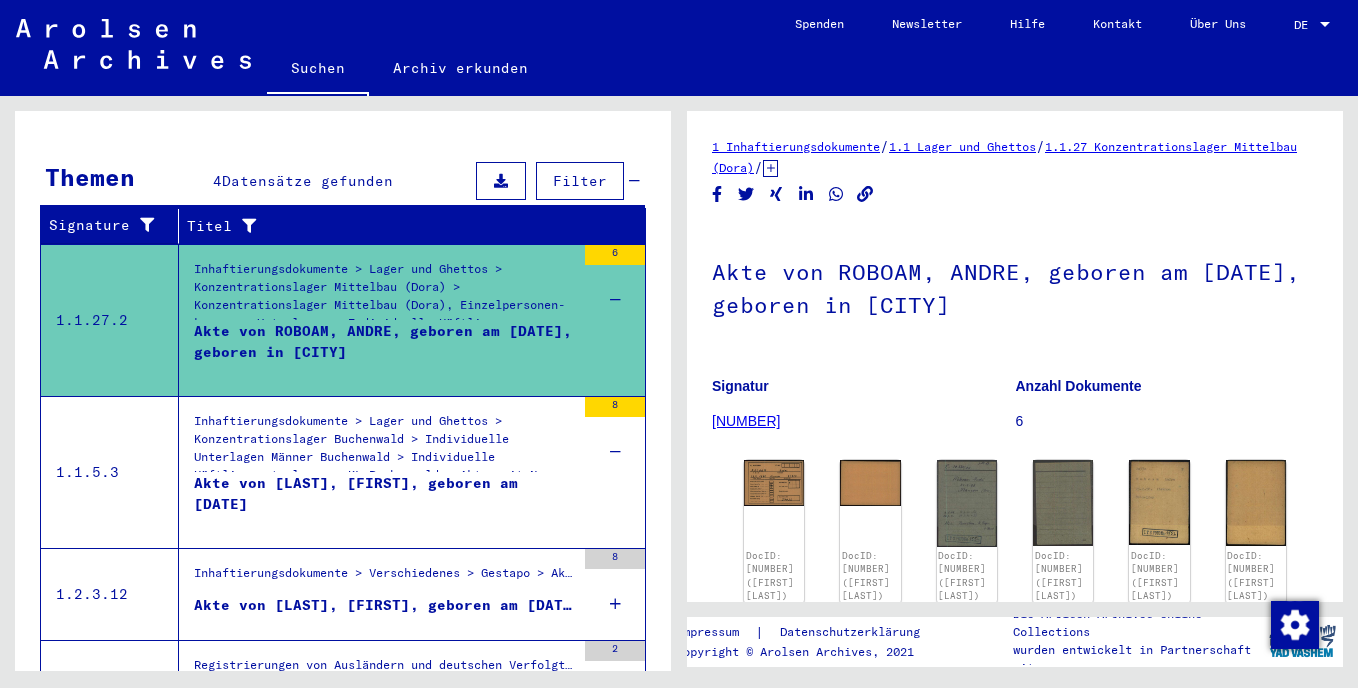 scroll, scrollTop: 0, scrollLeft: 0, axis: both 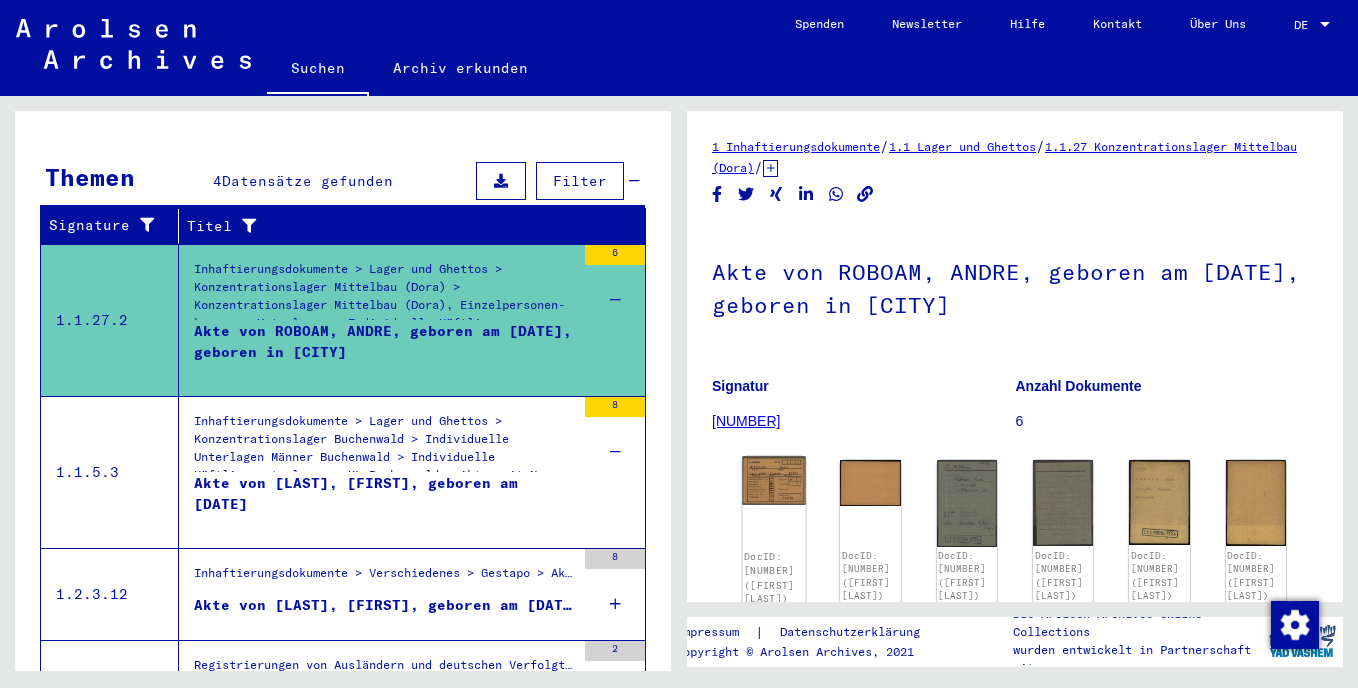 click 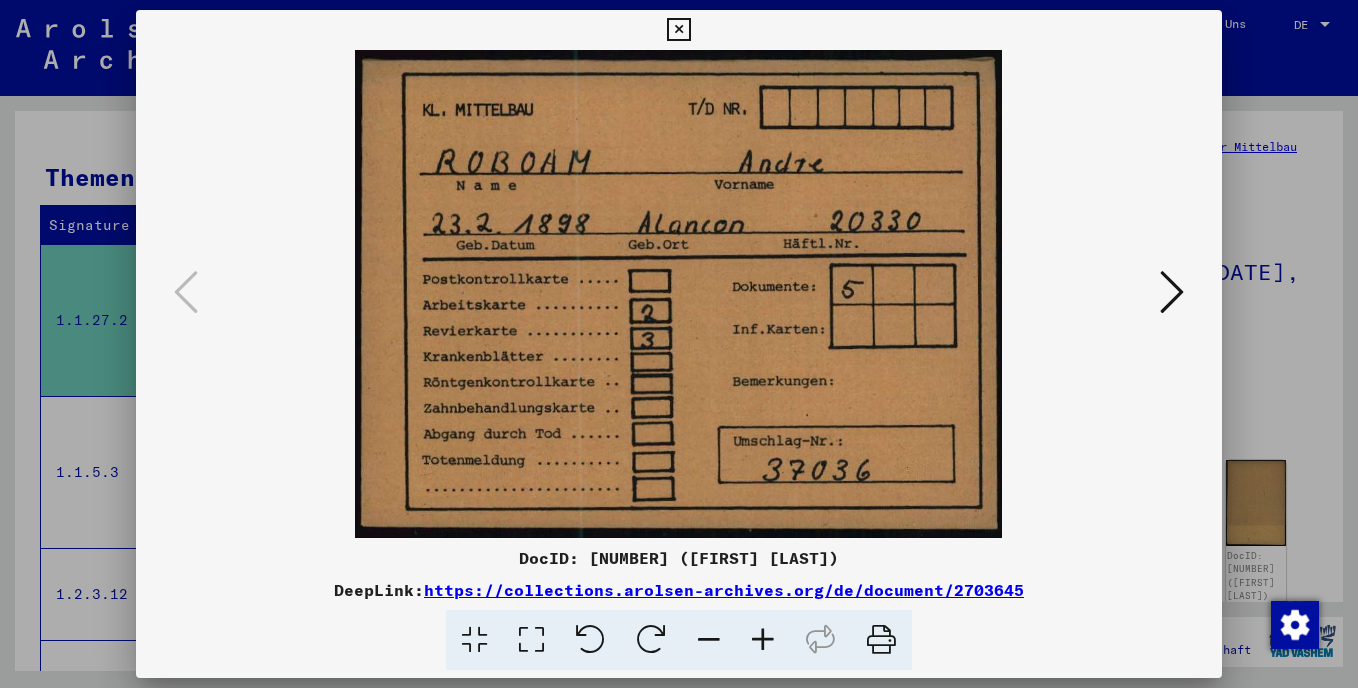 click at bounding box center [1172, 292] 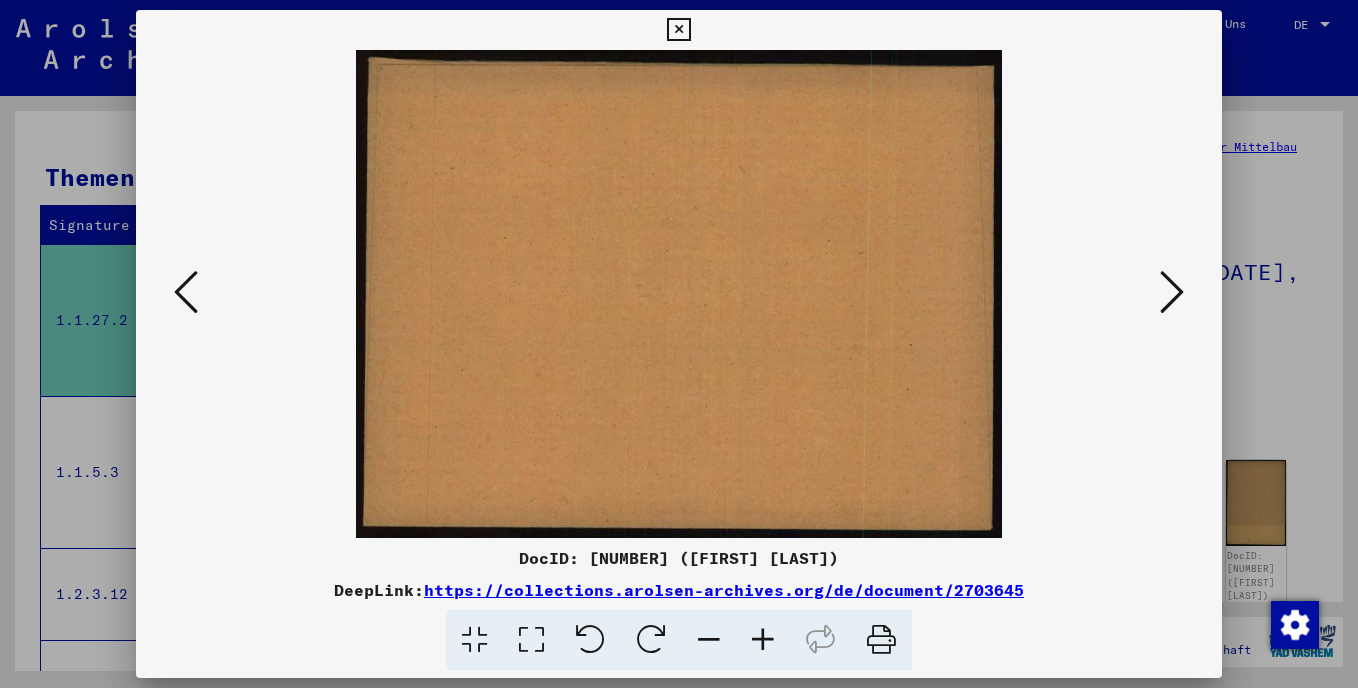 click at bounding box center (1172, 292) 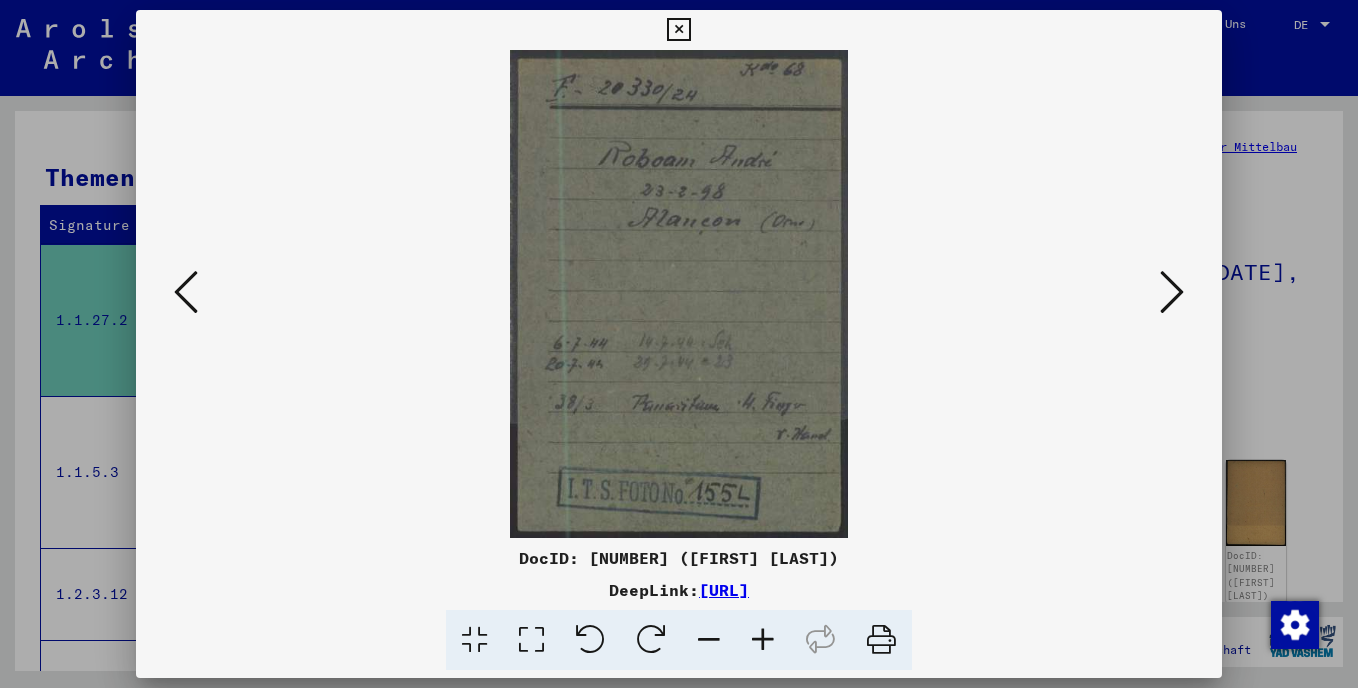 click at bounding box center [1172, 292] 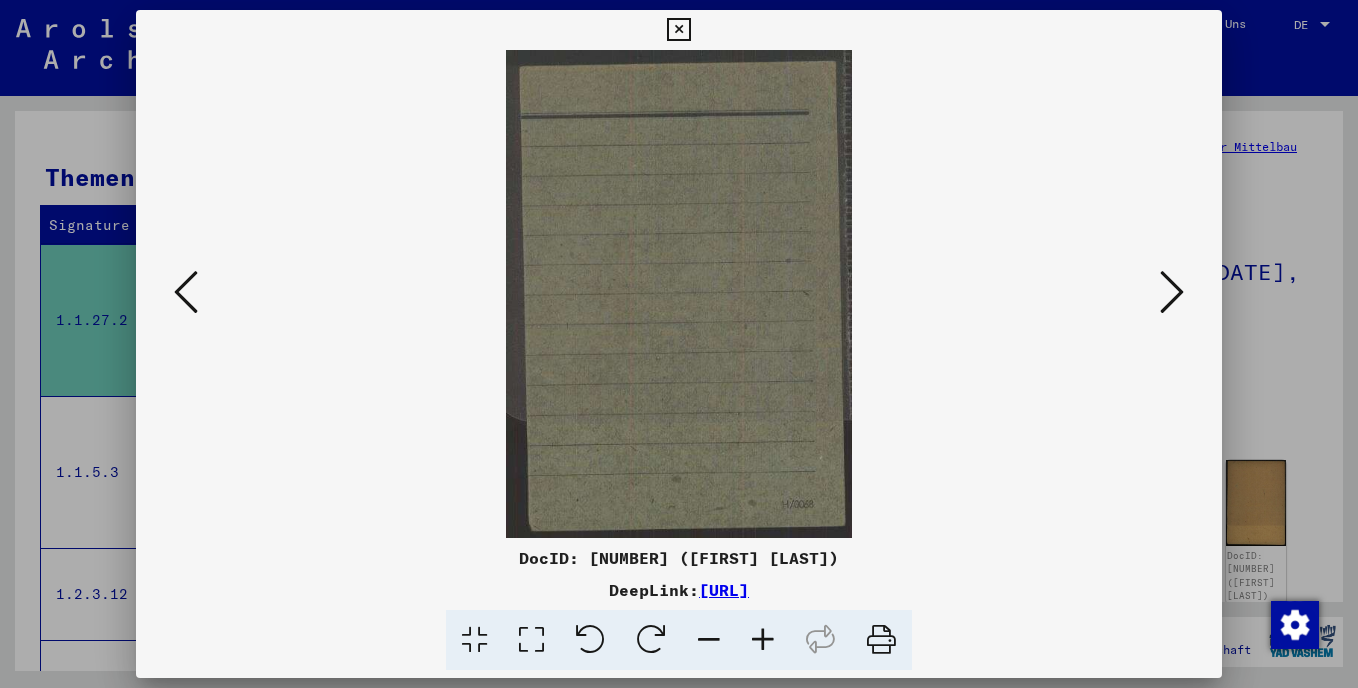 click at bounding box center (1172, 292) 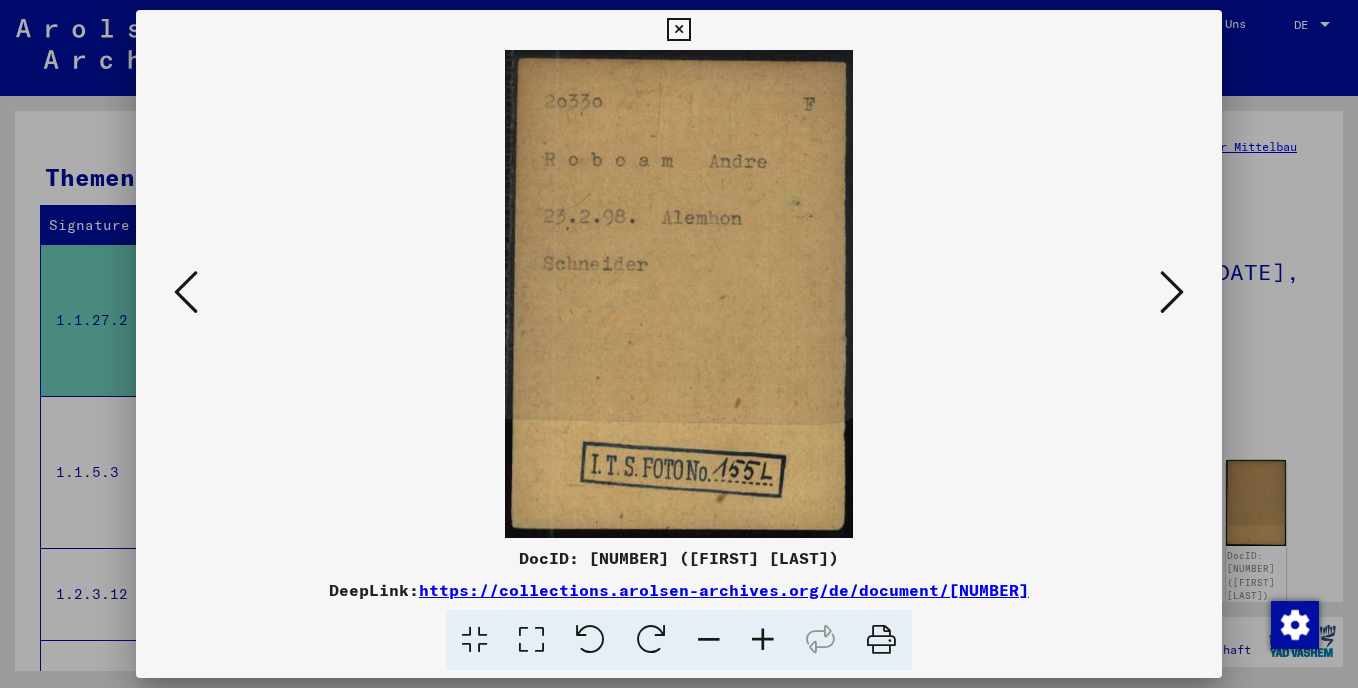 click at bounding box center [1172, 292] 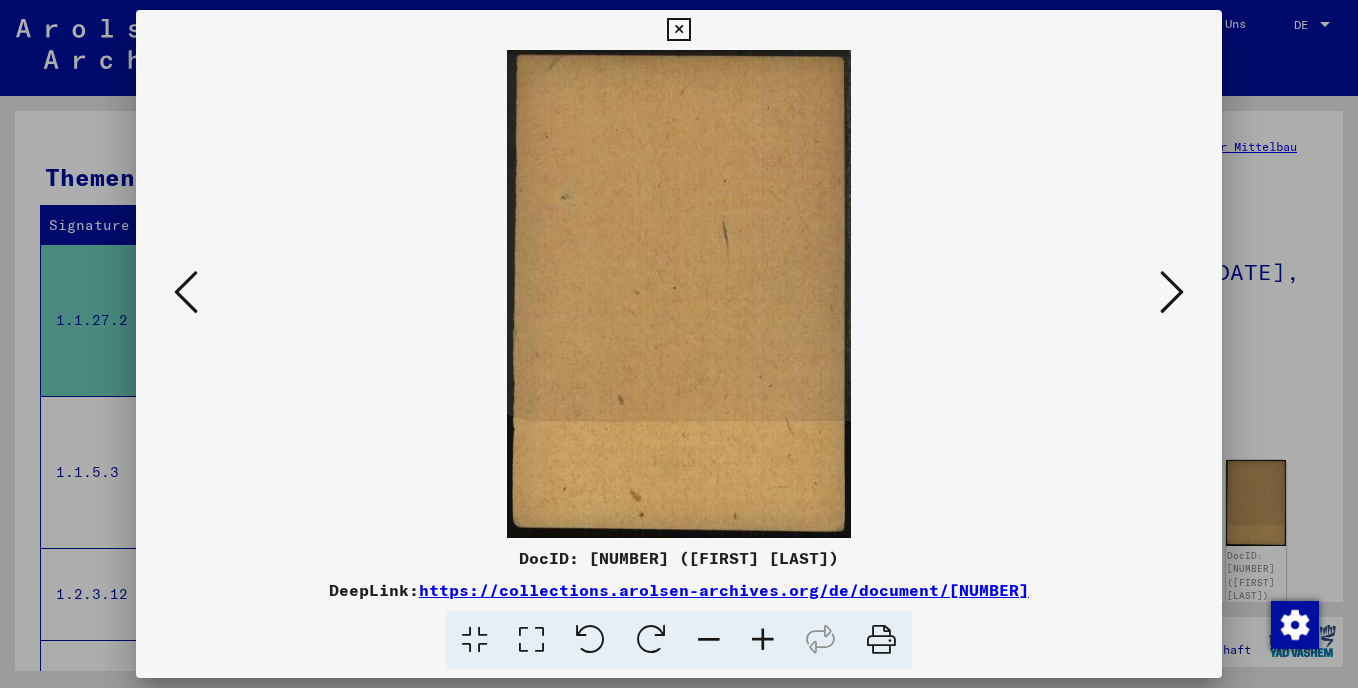 click at bounding box center (1172, 292) 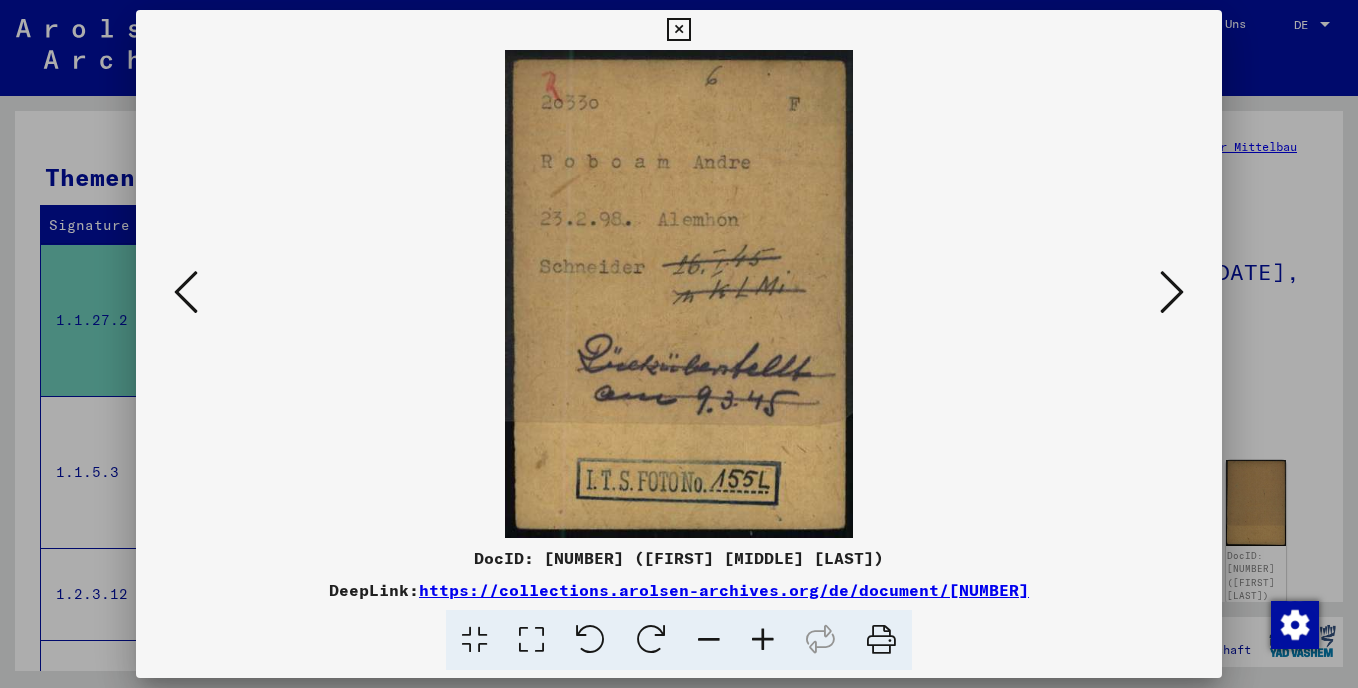 click at bounding box center (1172, 292) 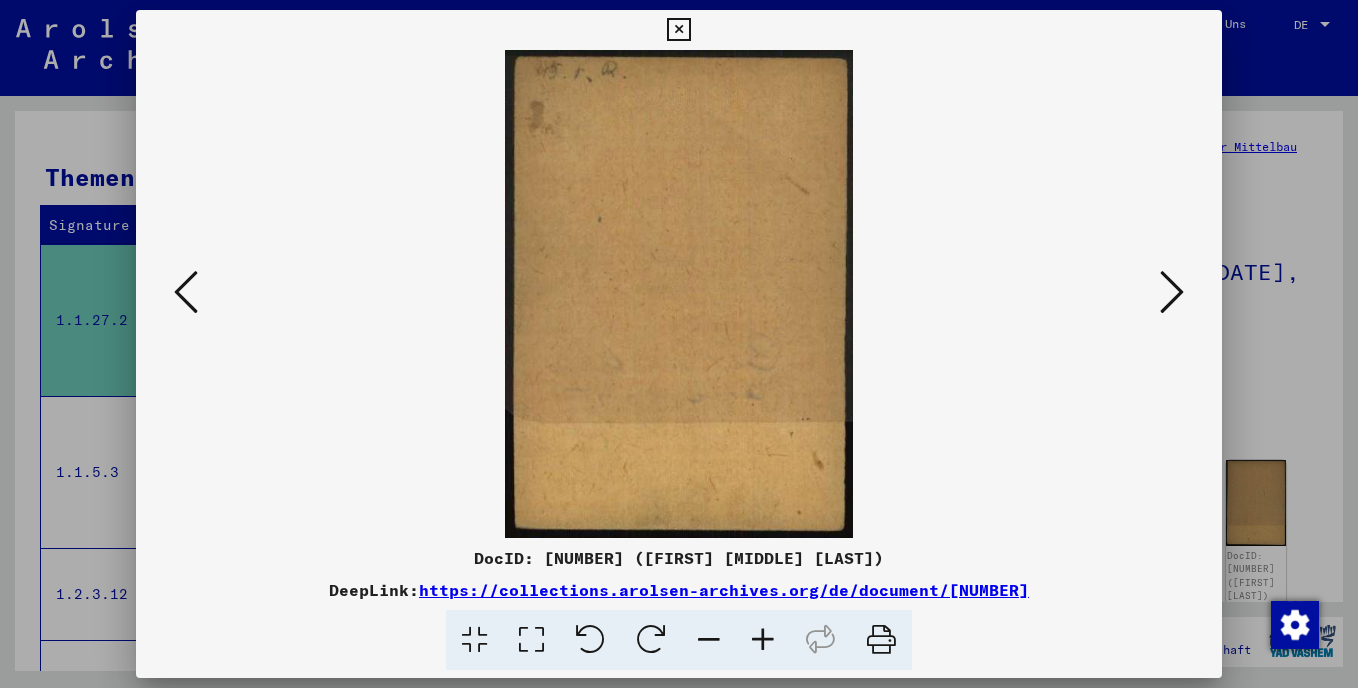 click at bounding box center (1172, 292) 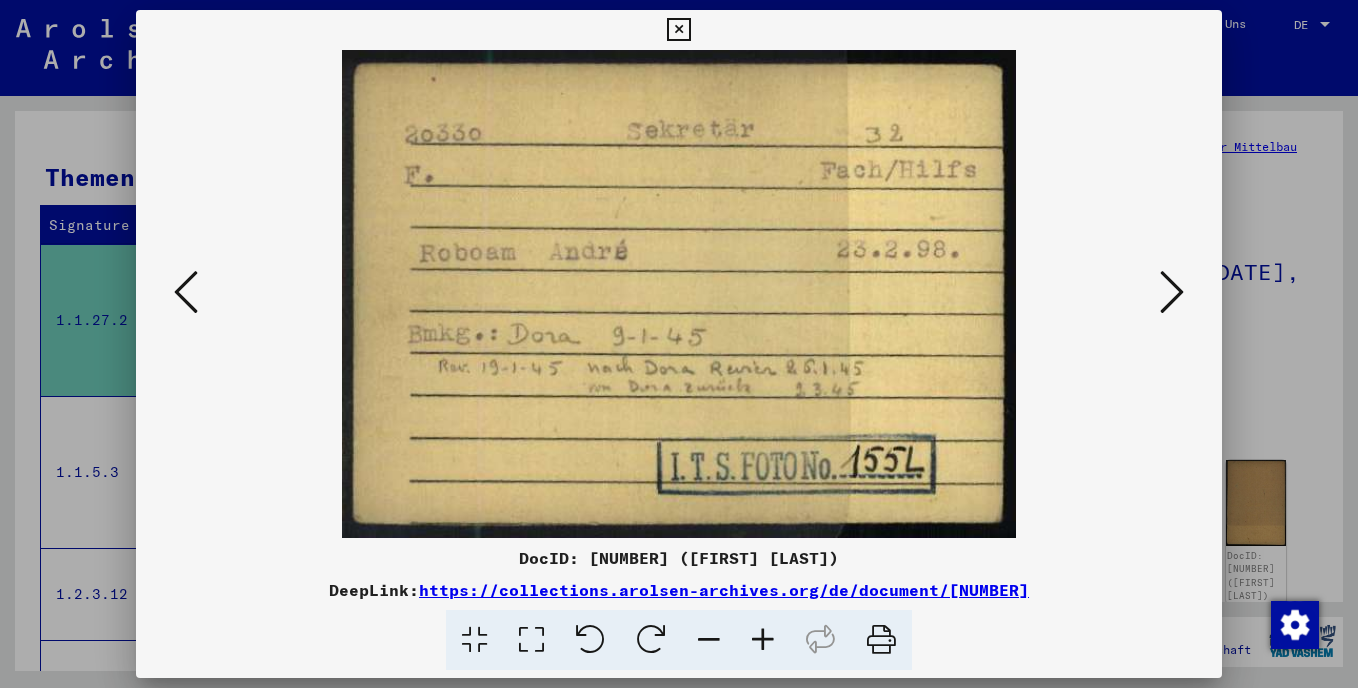 click at bounding box center (1172, 292) 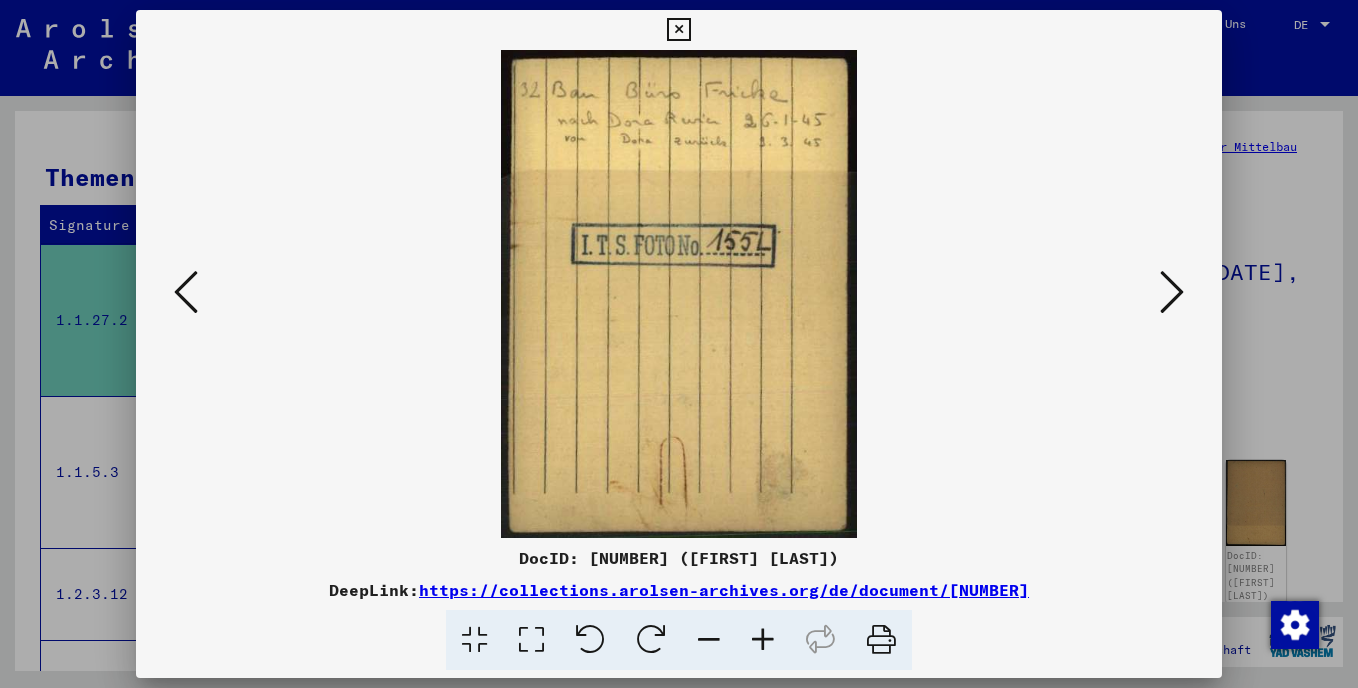 click at bounding box center [1172, 292] 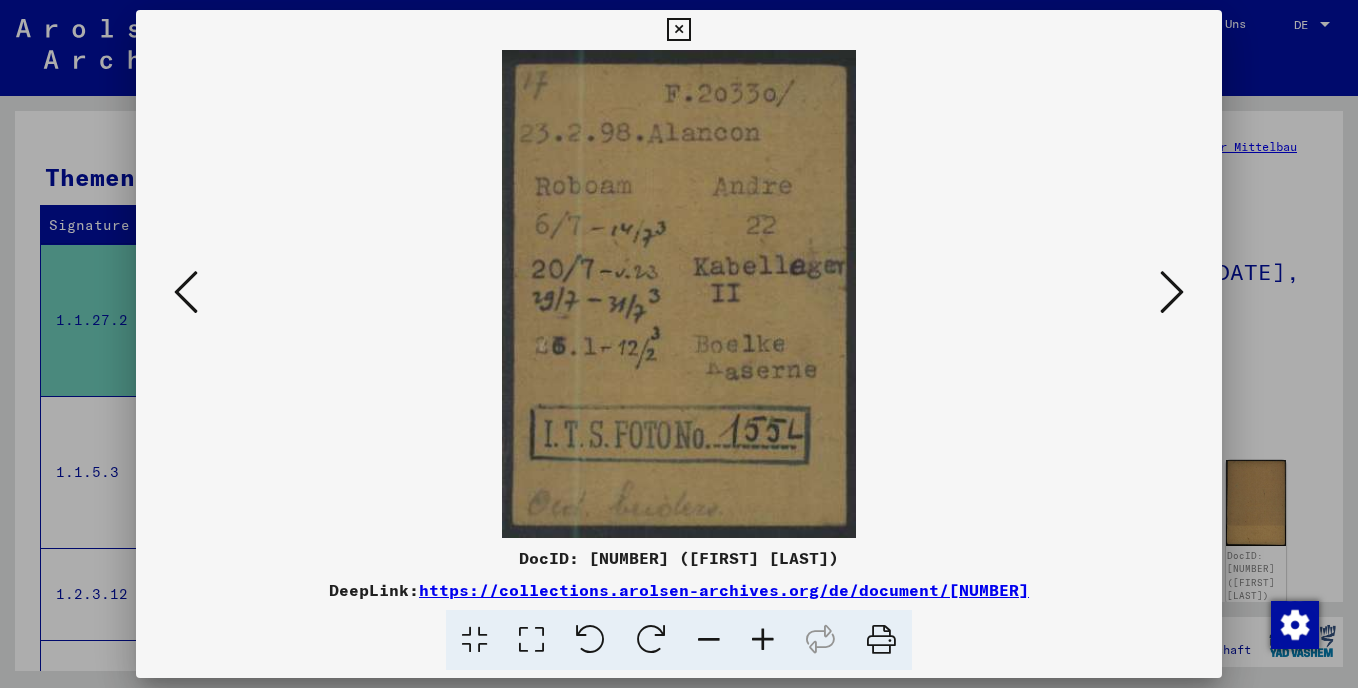 click at bounding box center (1172, 292) 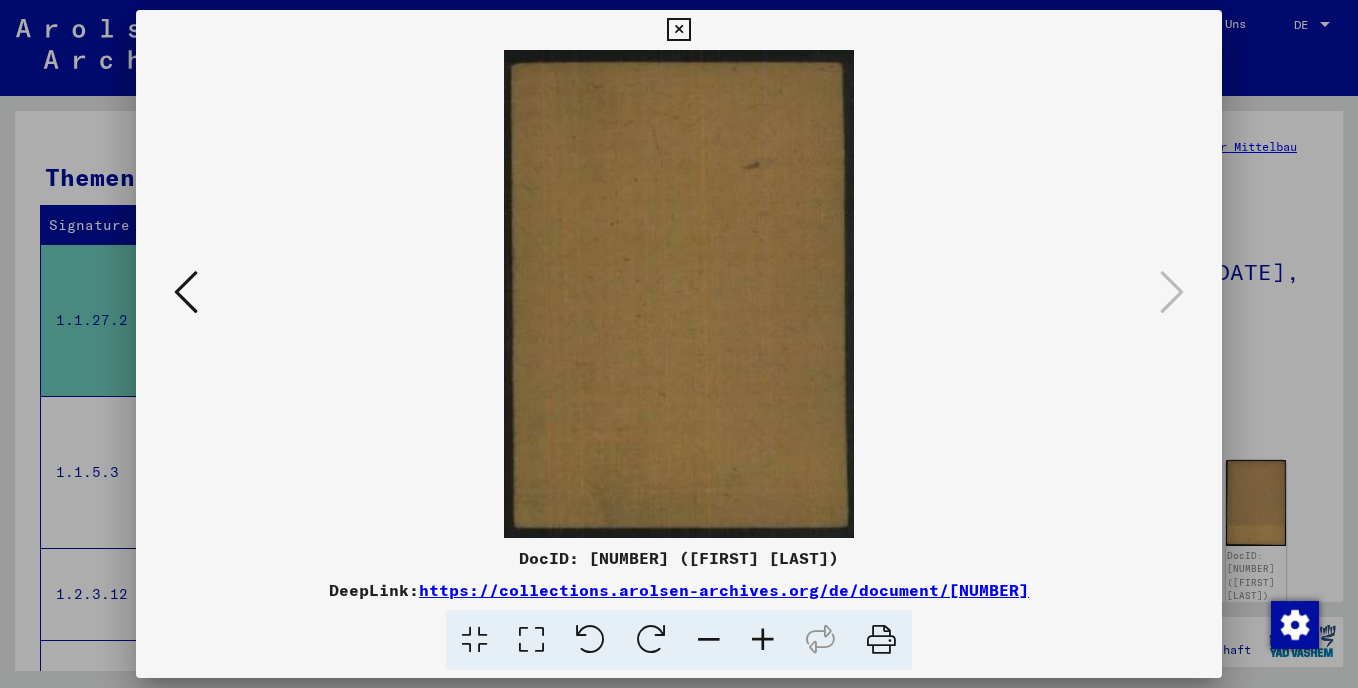 click at bounding box center [678, 30] 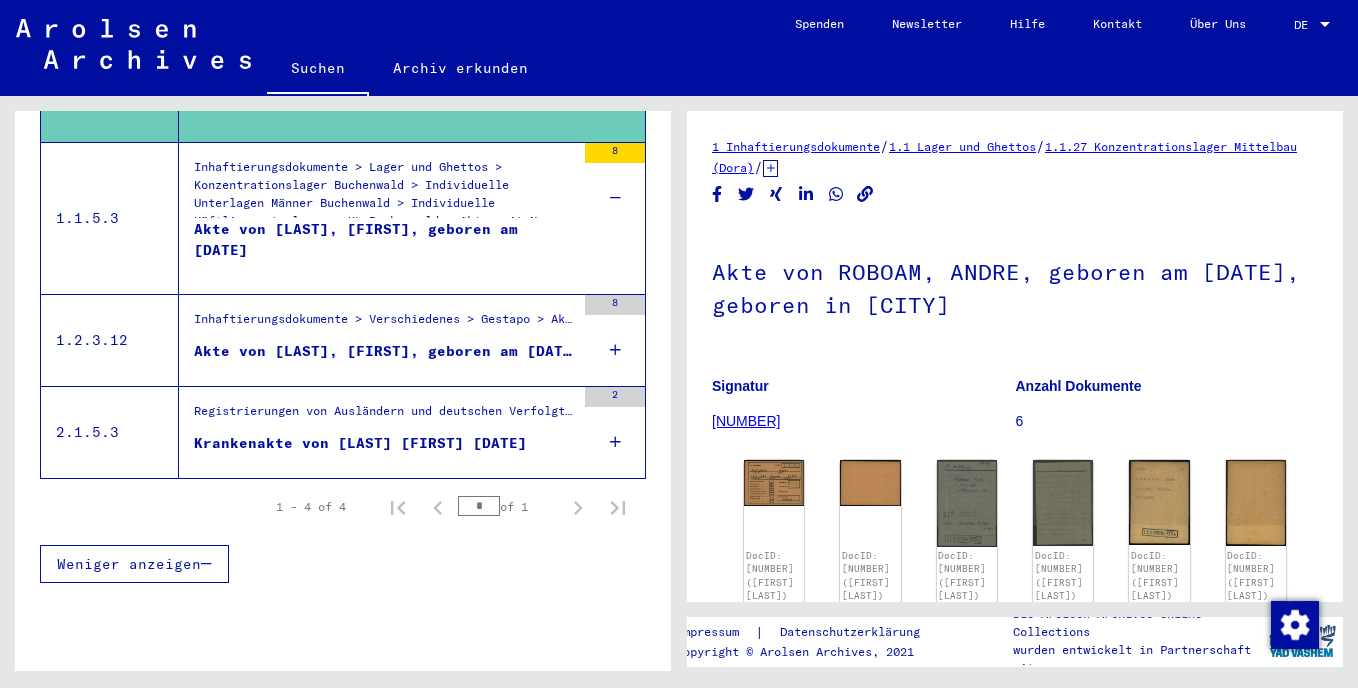 scroll, scrollTop: 557, scrollLeft: 0, axis: vertical 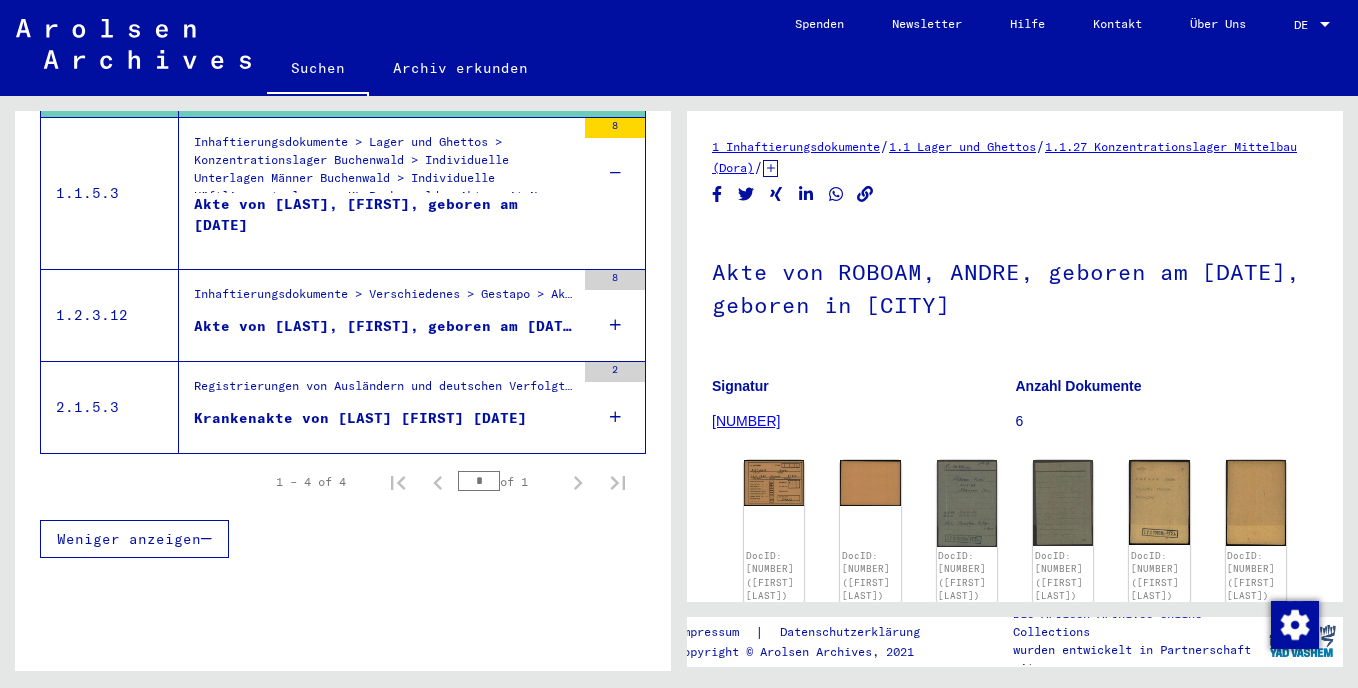 click at bounding box center [584, 443] 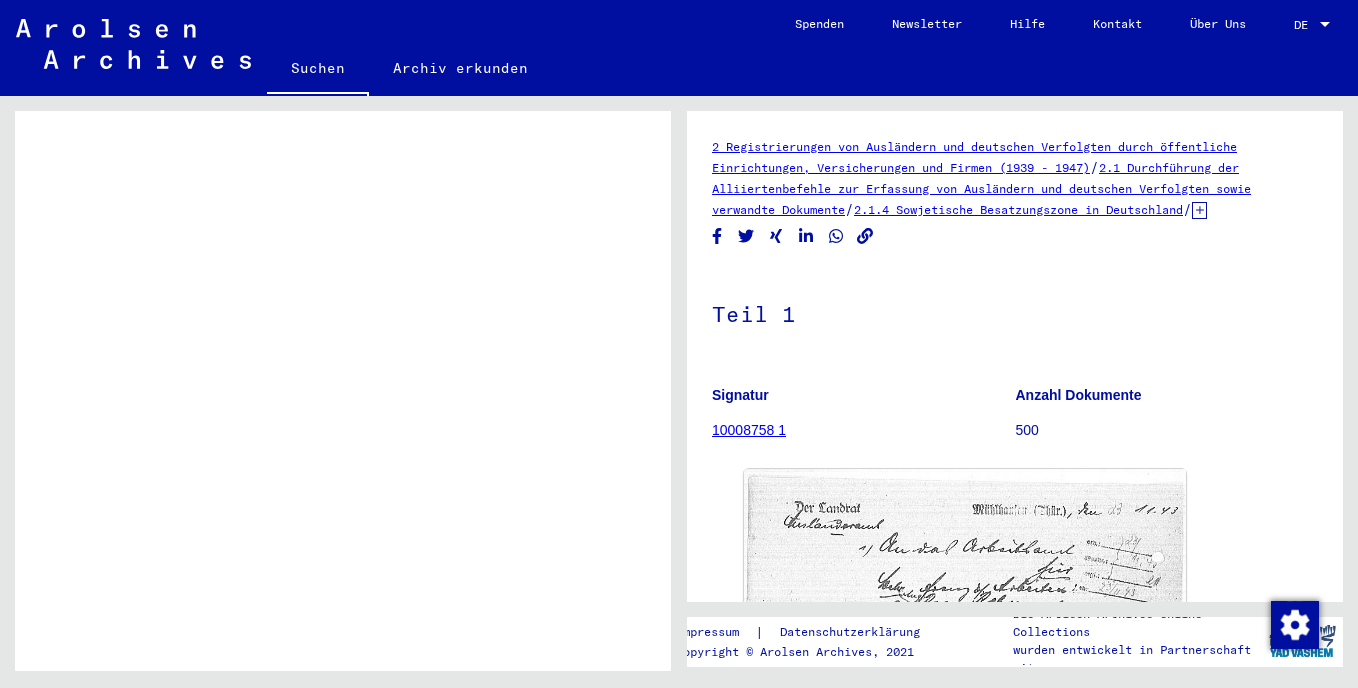 scroll, scrollTop: 0, scrollLeft: 0, axis: both 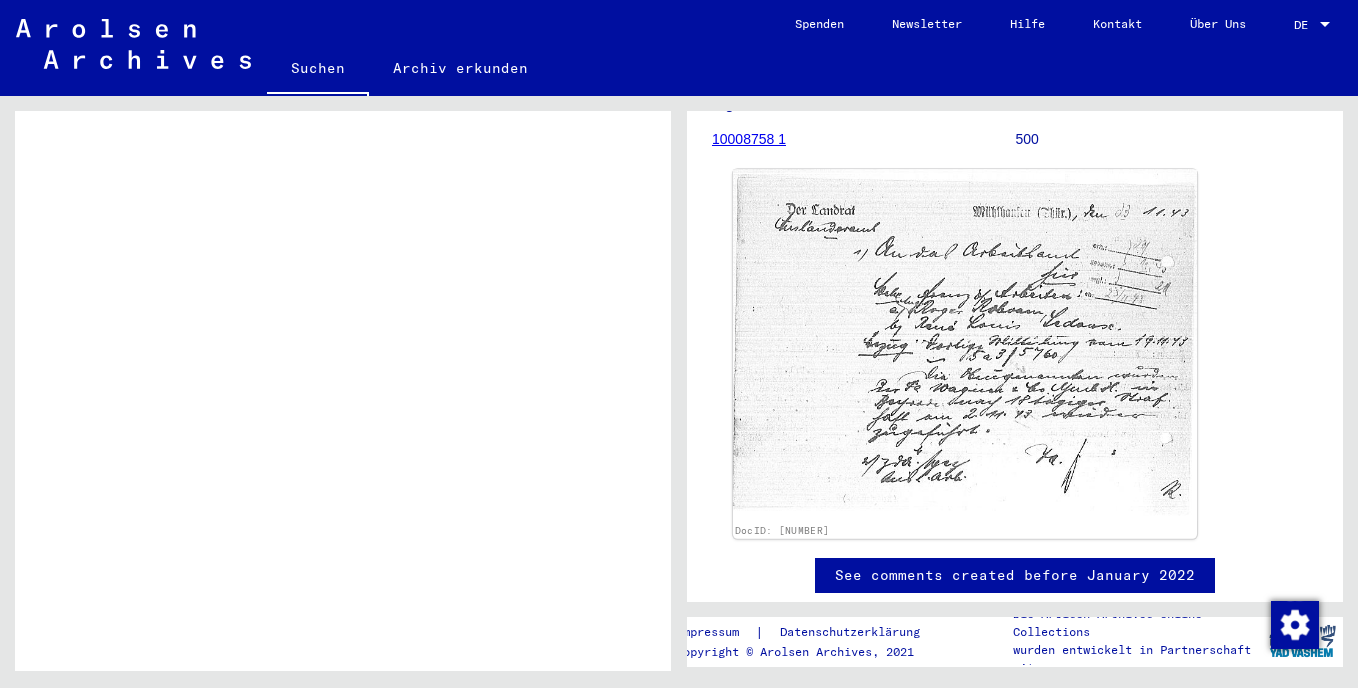 click 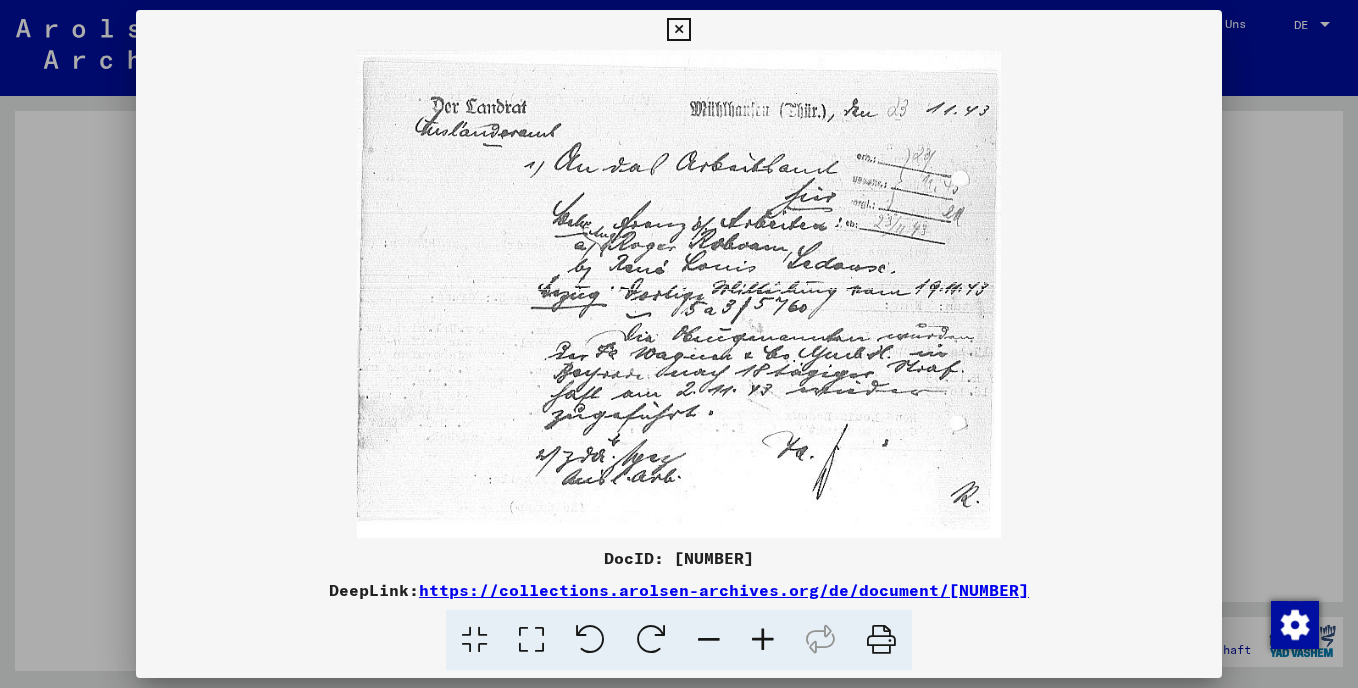 click at bounding box center [763, 640] 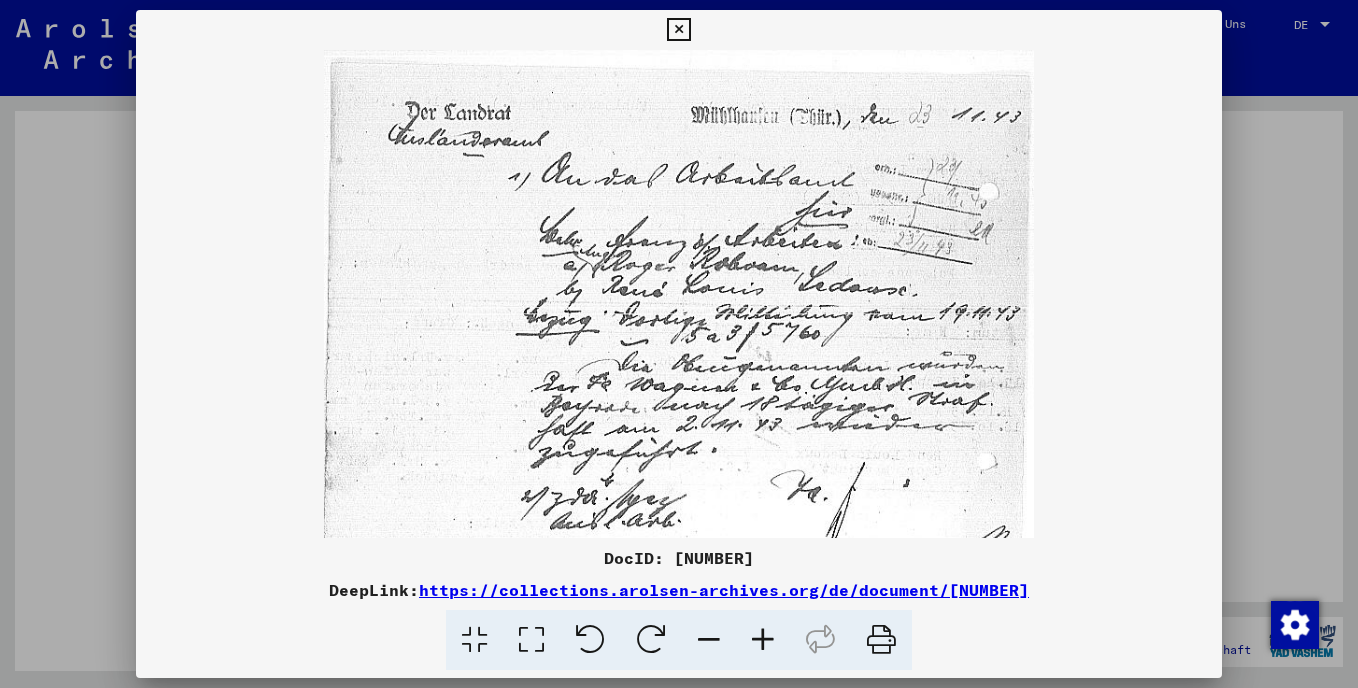 click at bounding box center [763, 640] 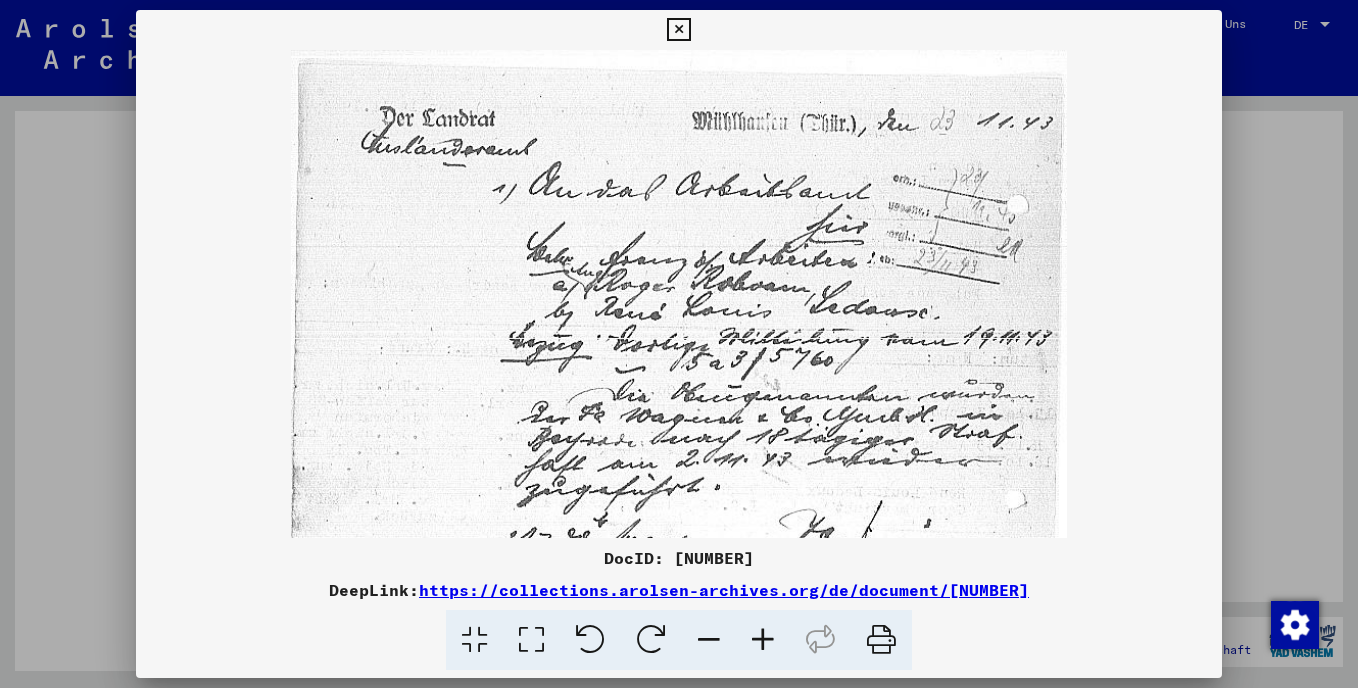 click at bounding box center (763, 640) 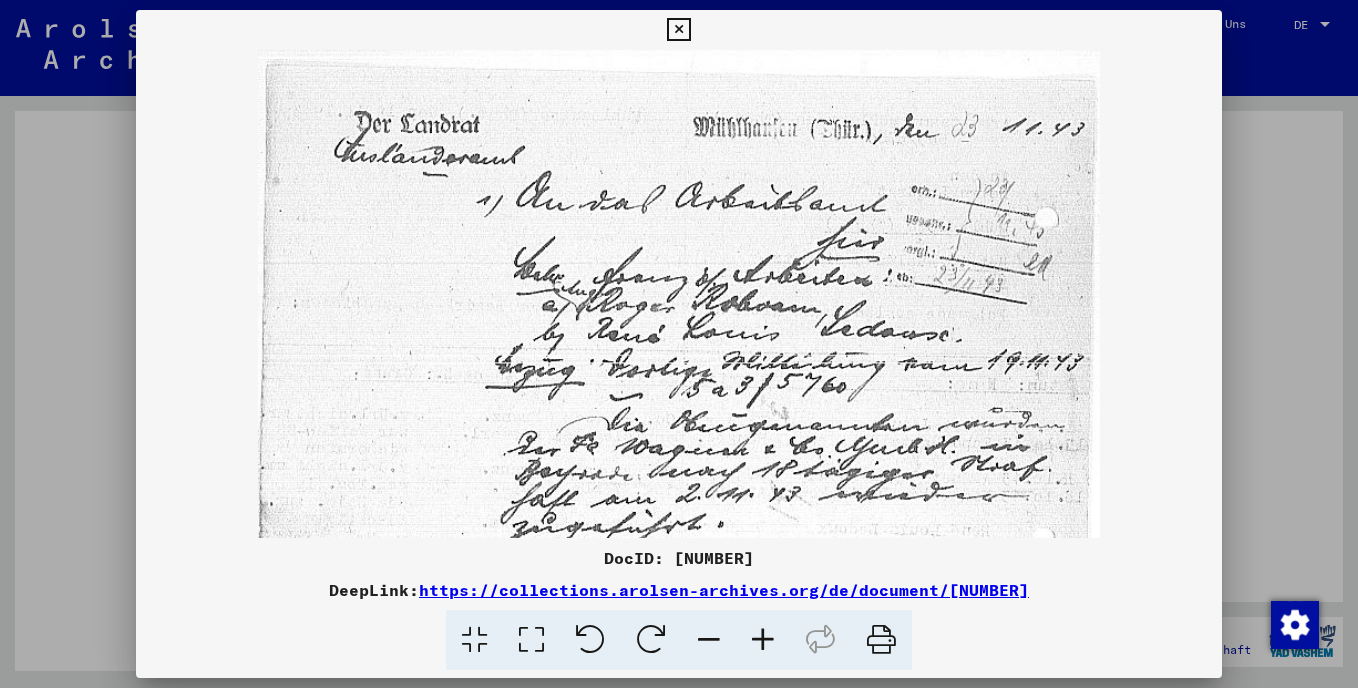click at bounding box center (763, 640) 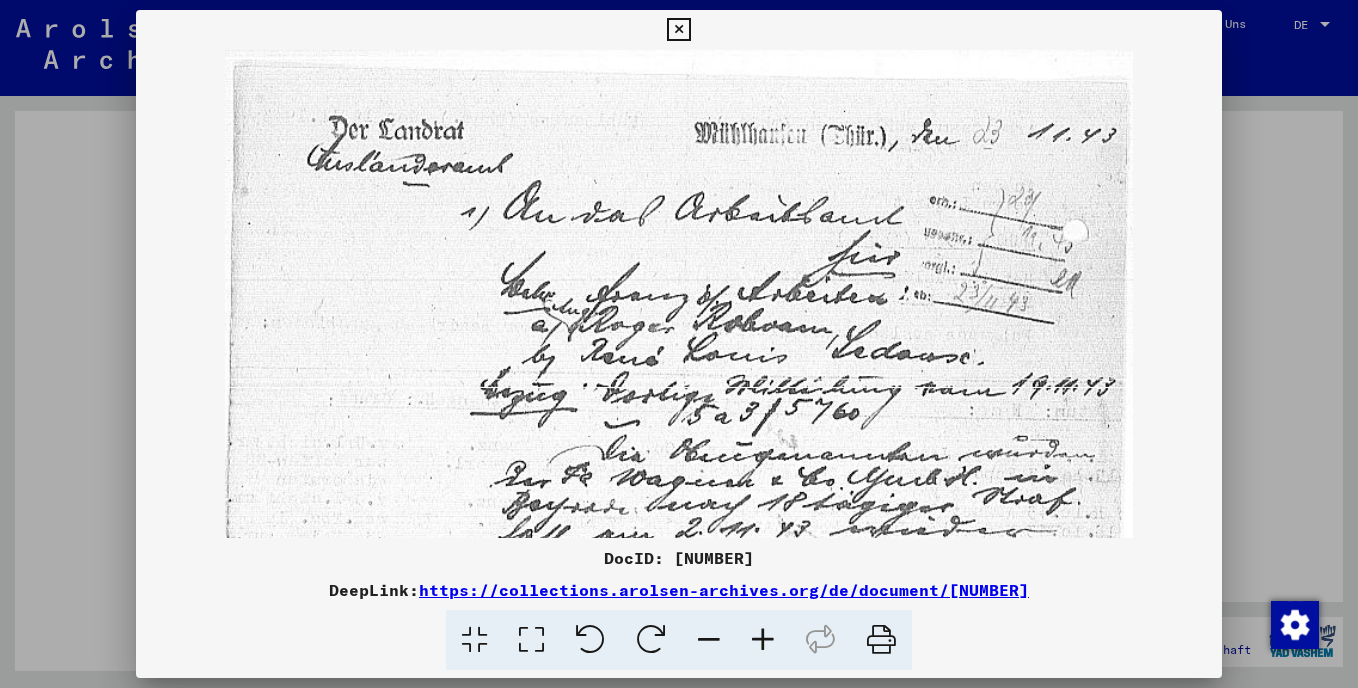 click at bounding box center (763, 640) 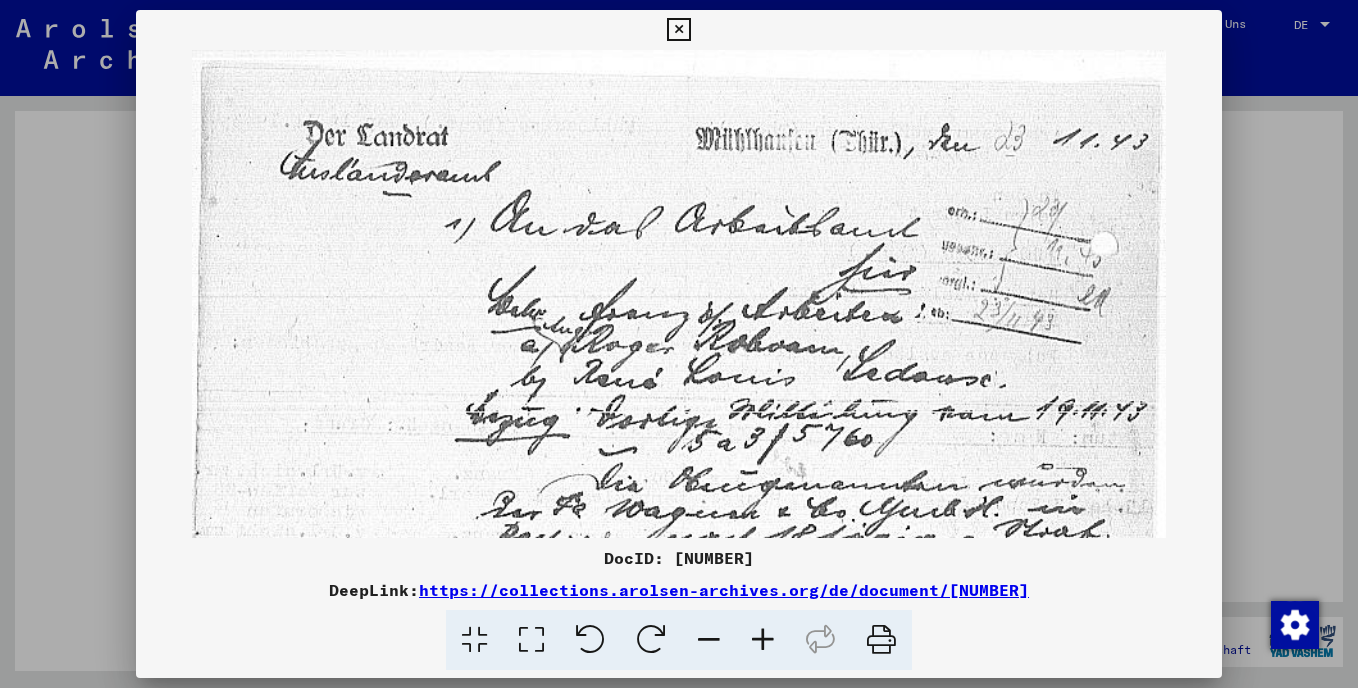 click at bounding box center (763, 640) 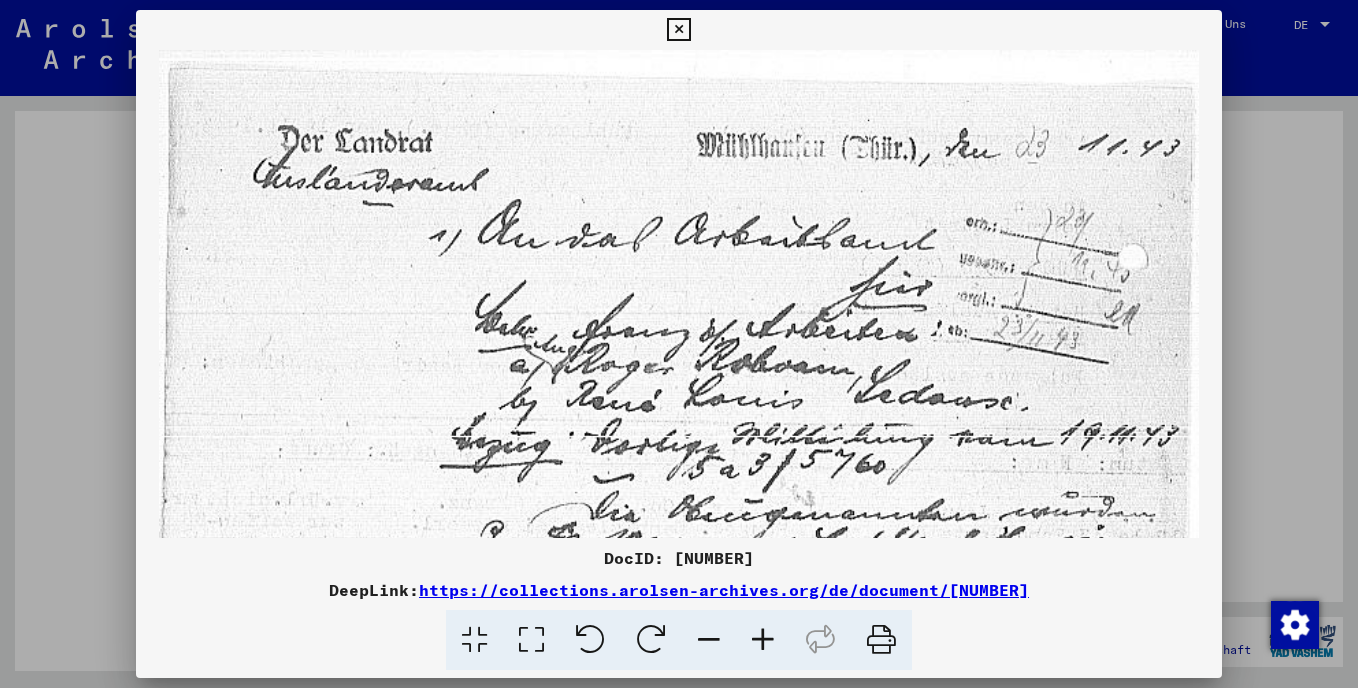 click at bounding box center (763, 640) 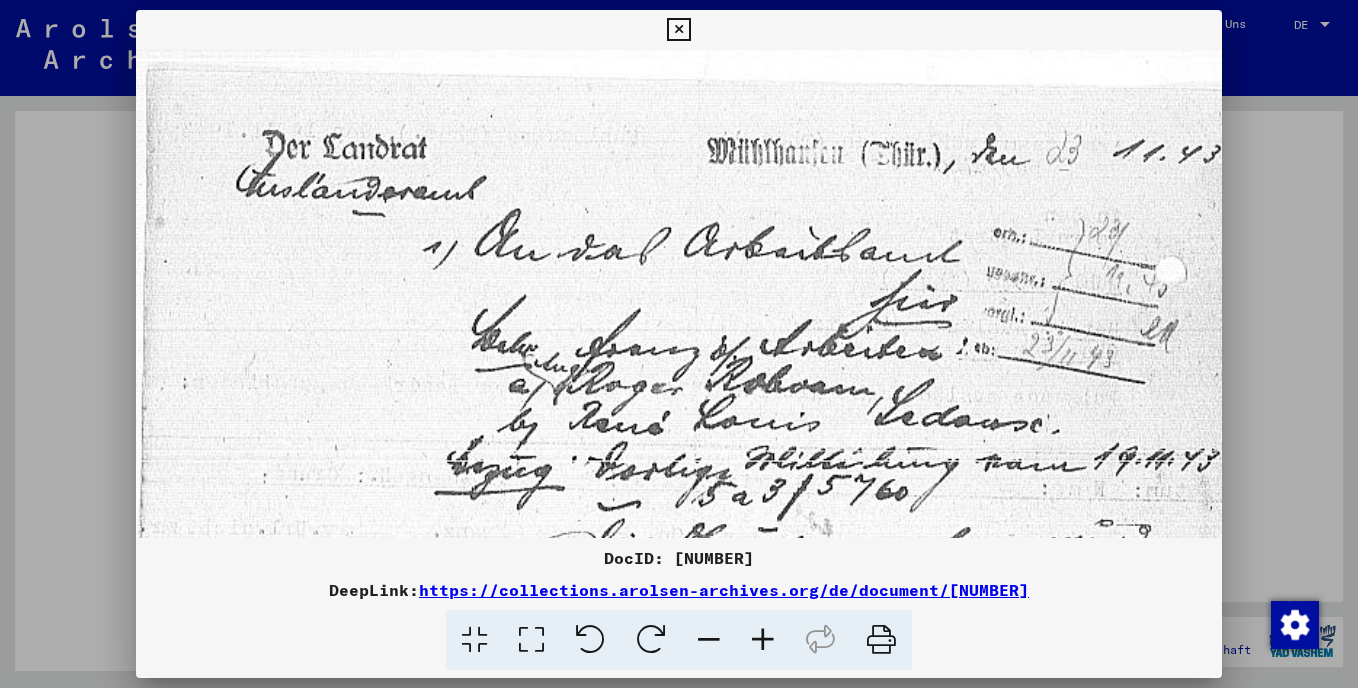 click at bounding box center (763, 640) 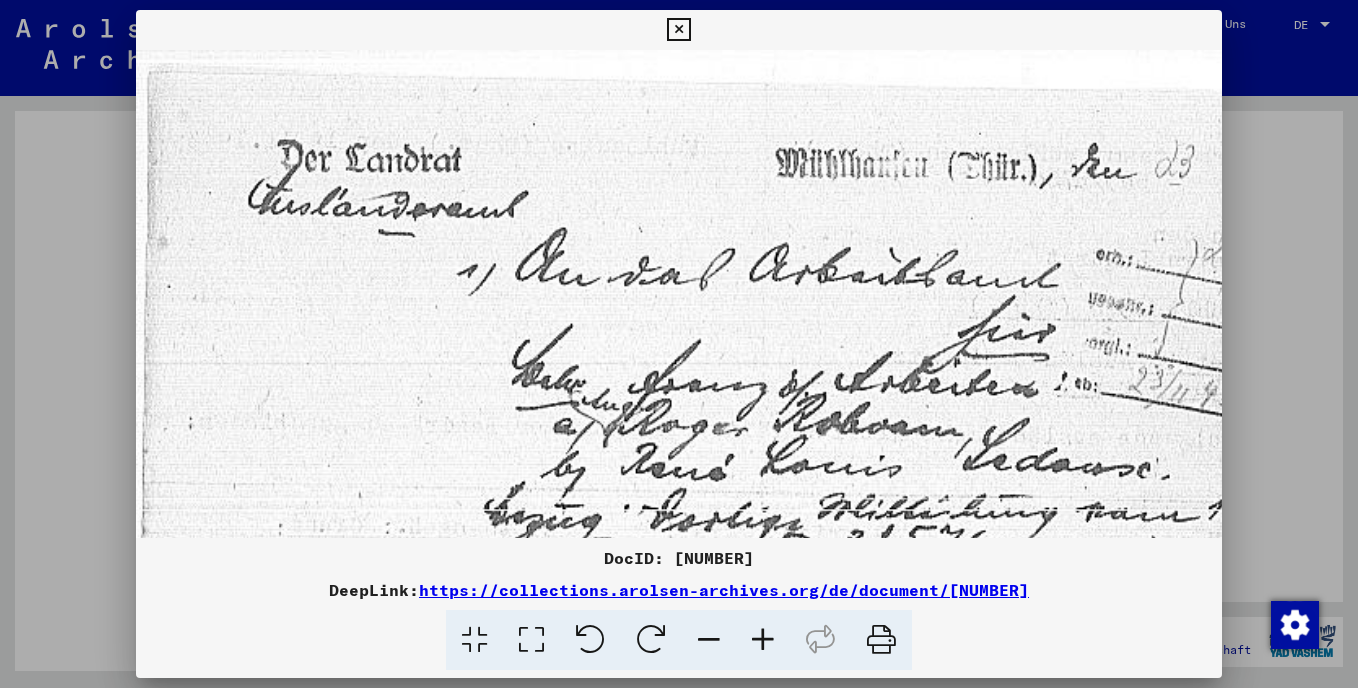 click at bounding box center [763, 640] 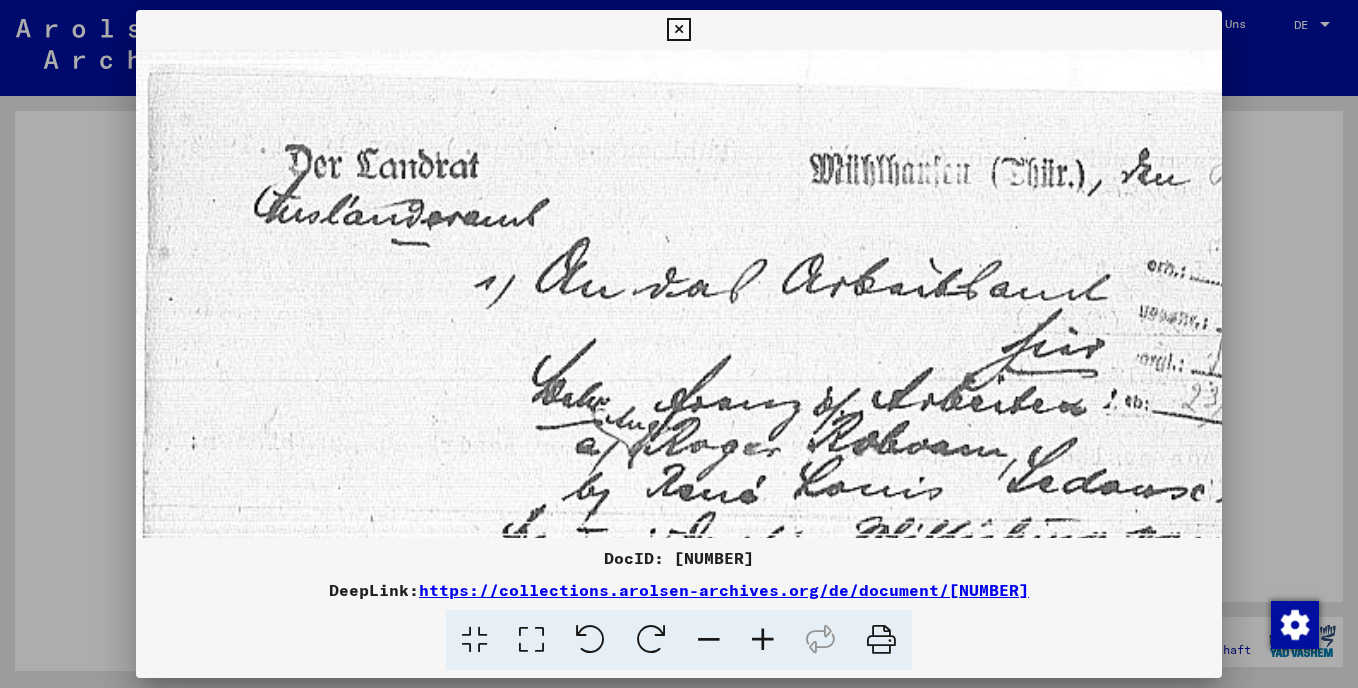 click at bounding box center [678, 30] 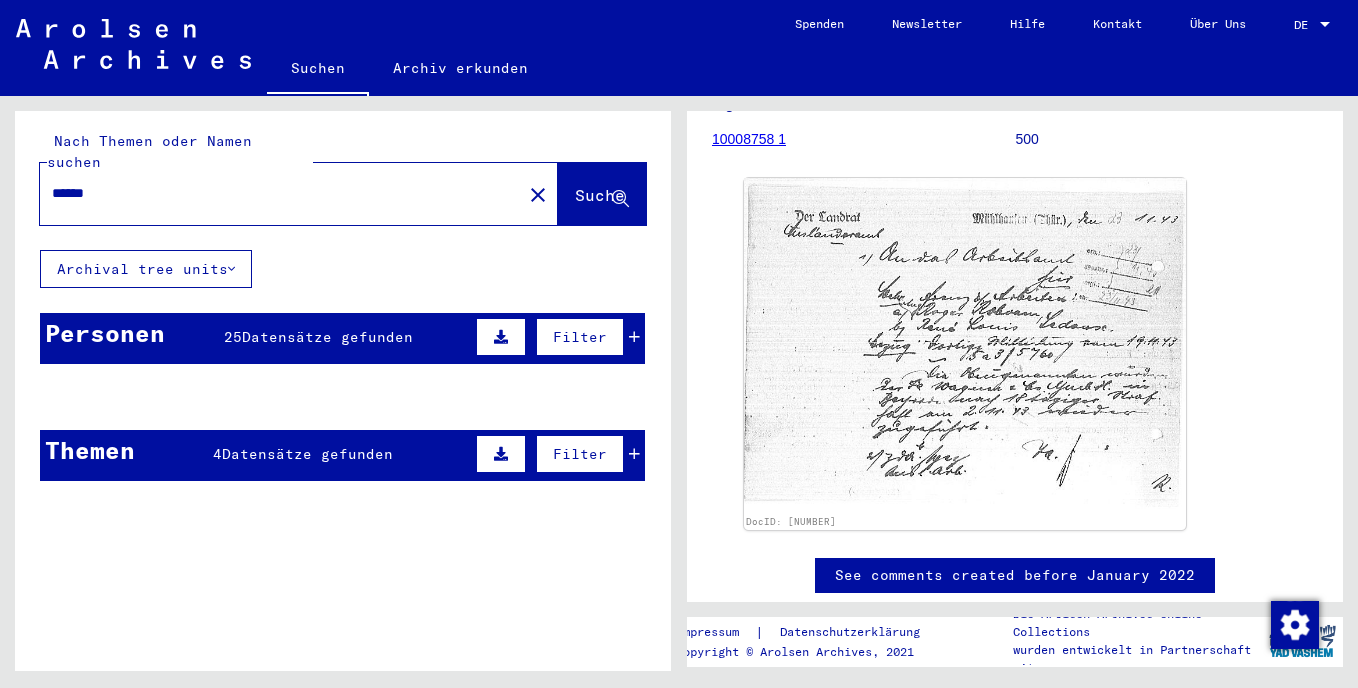 scroll, scrollTop: 0, scrollLeft: 0, axis: both 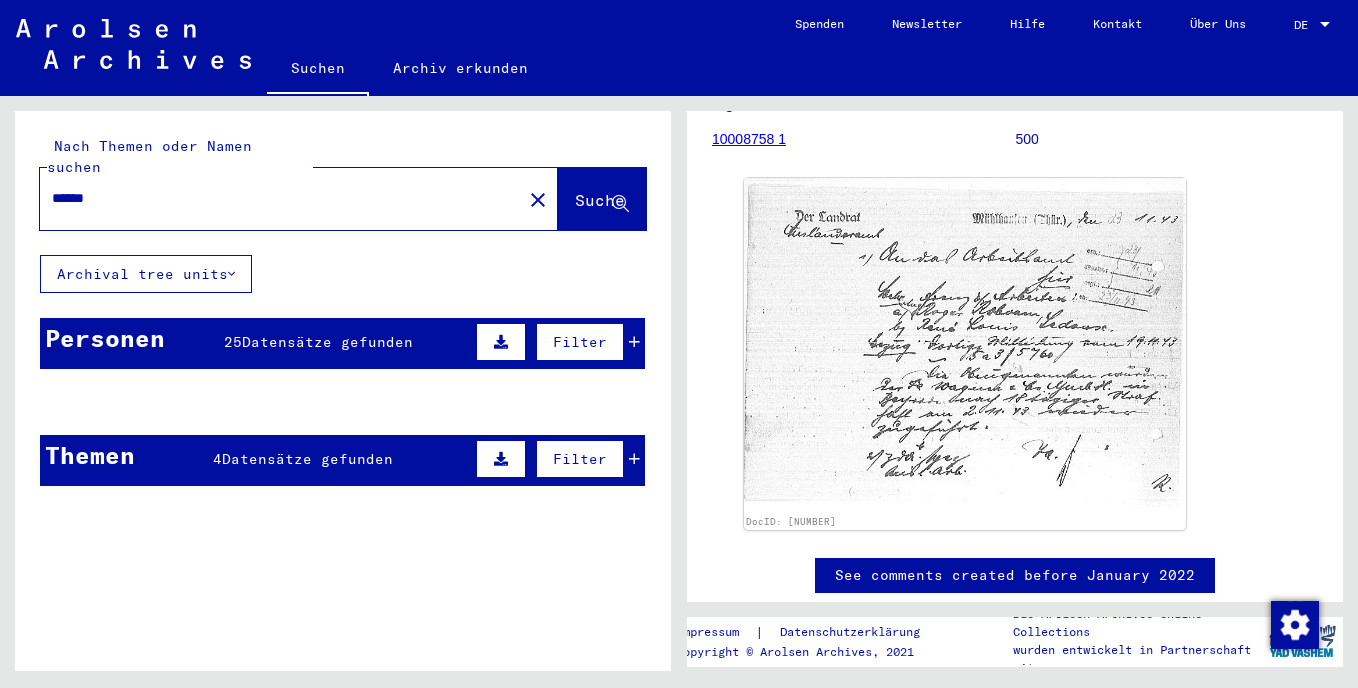 click on "Datensätze gefunden" at bounding box center [327, 342] 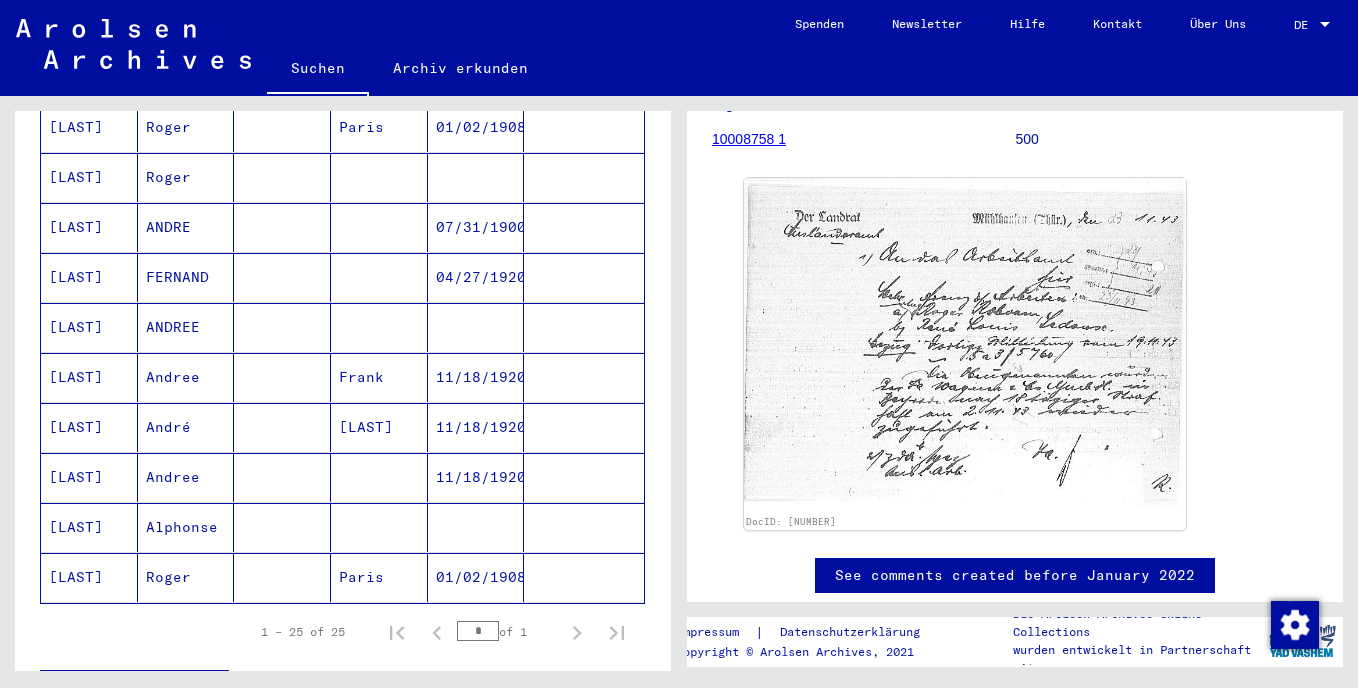scroll, scrollTop: 1050, scrollLeft: 0, axis: vertical 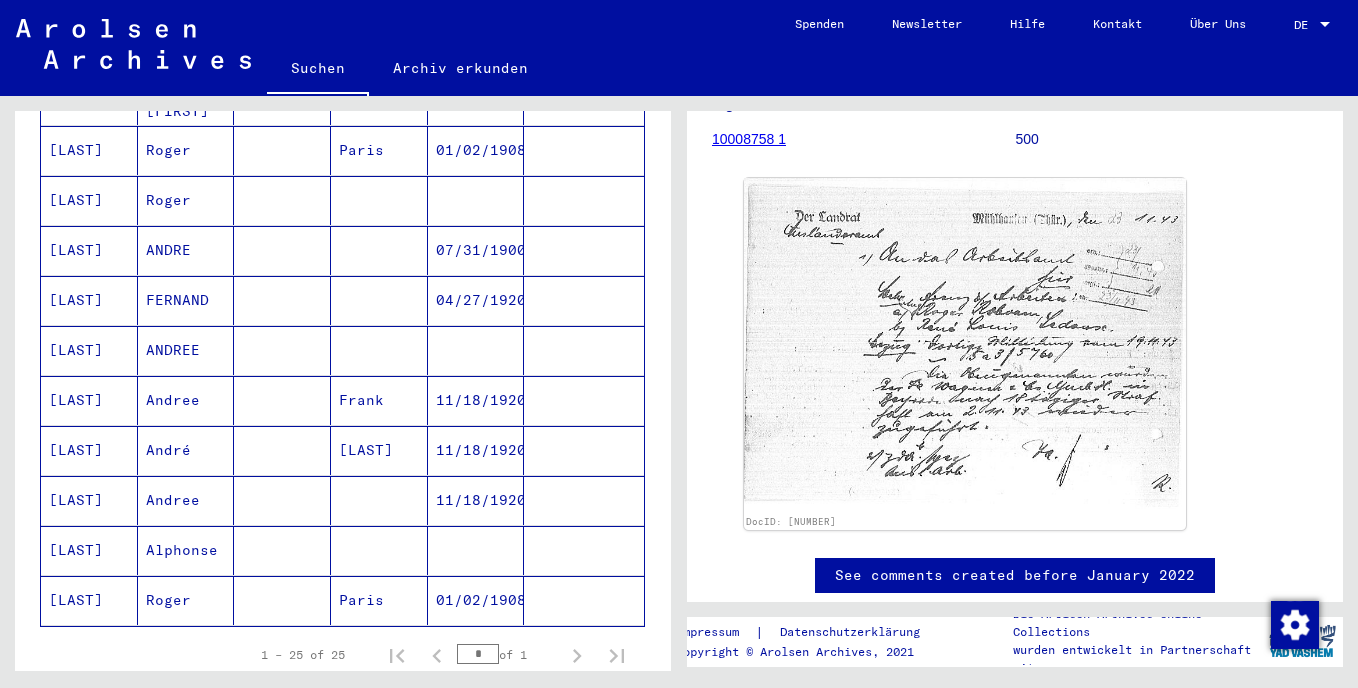 click on "[LAST]" at bounding box center (89, 350) 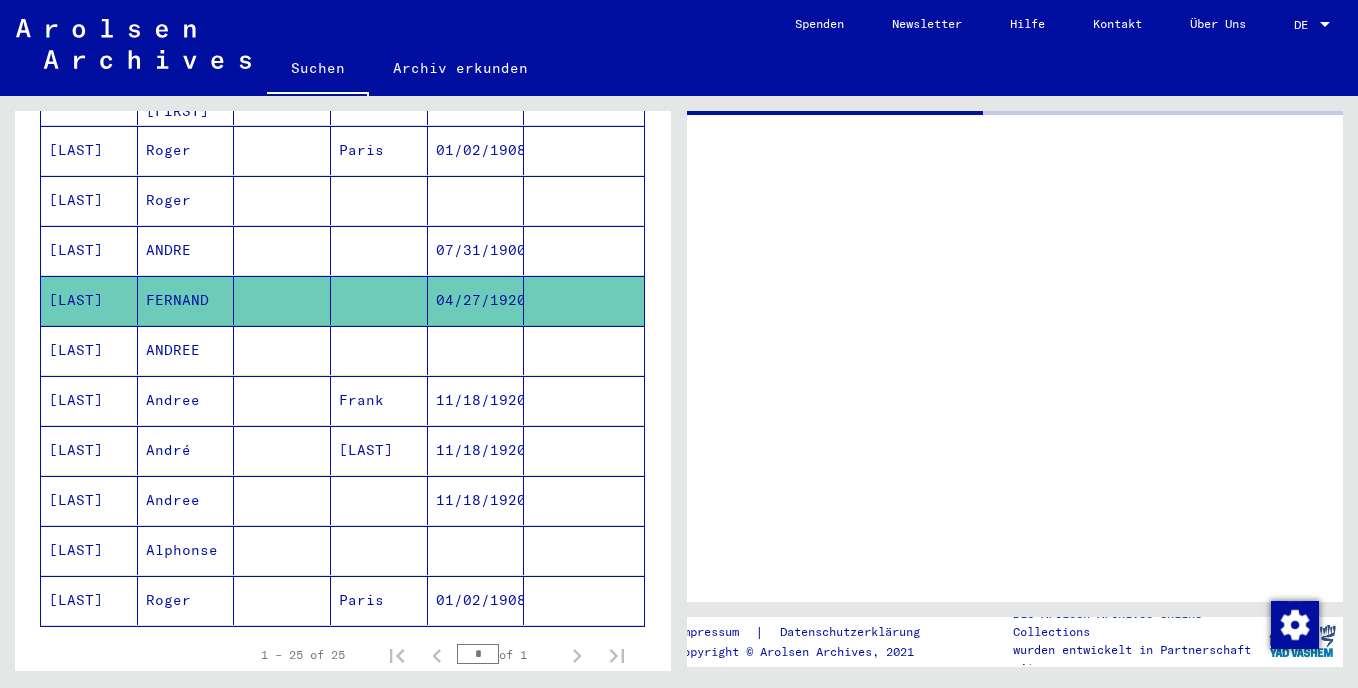 scroll, scrollTop: 0, scrollLeft: 0, axis: both 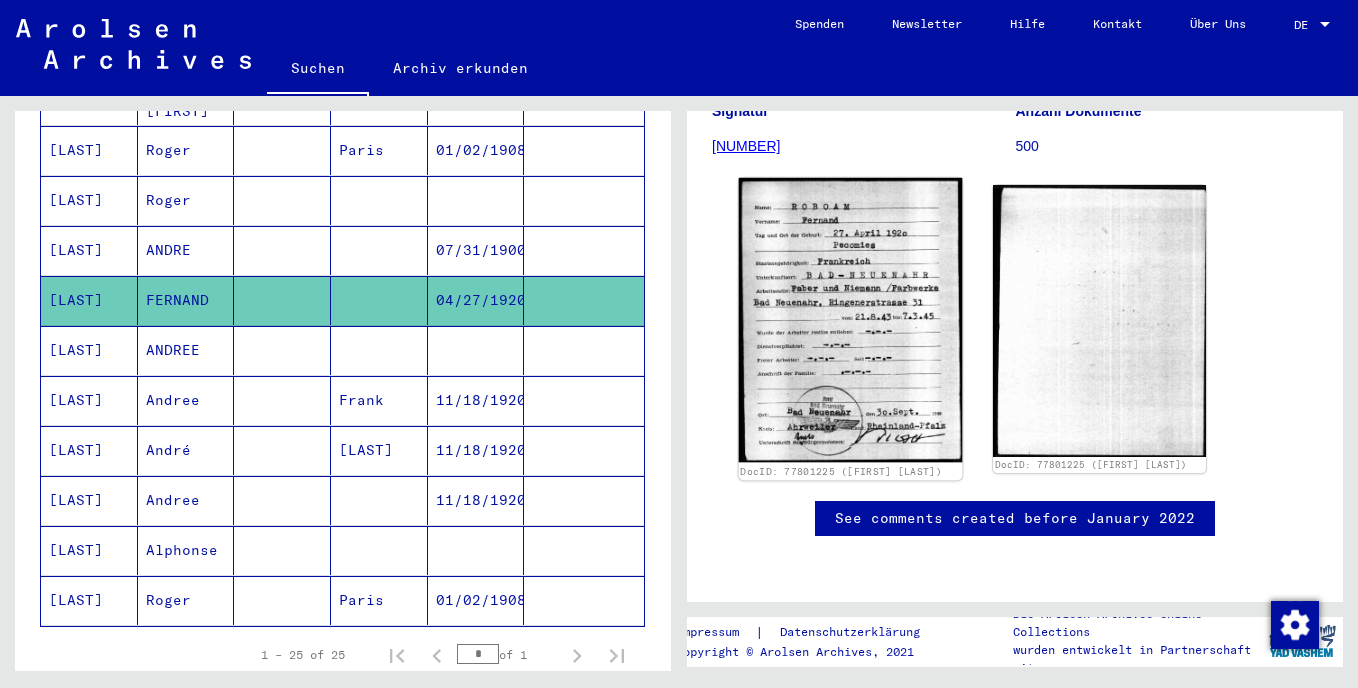 click 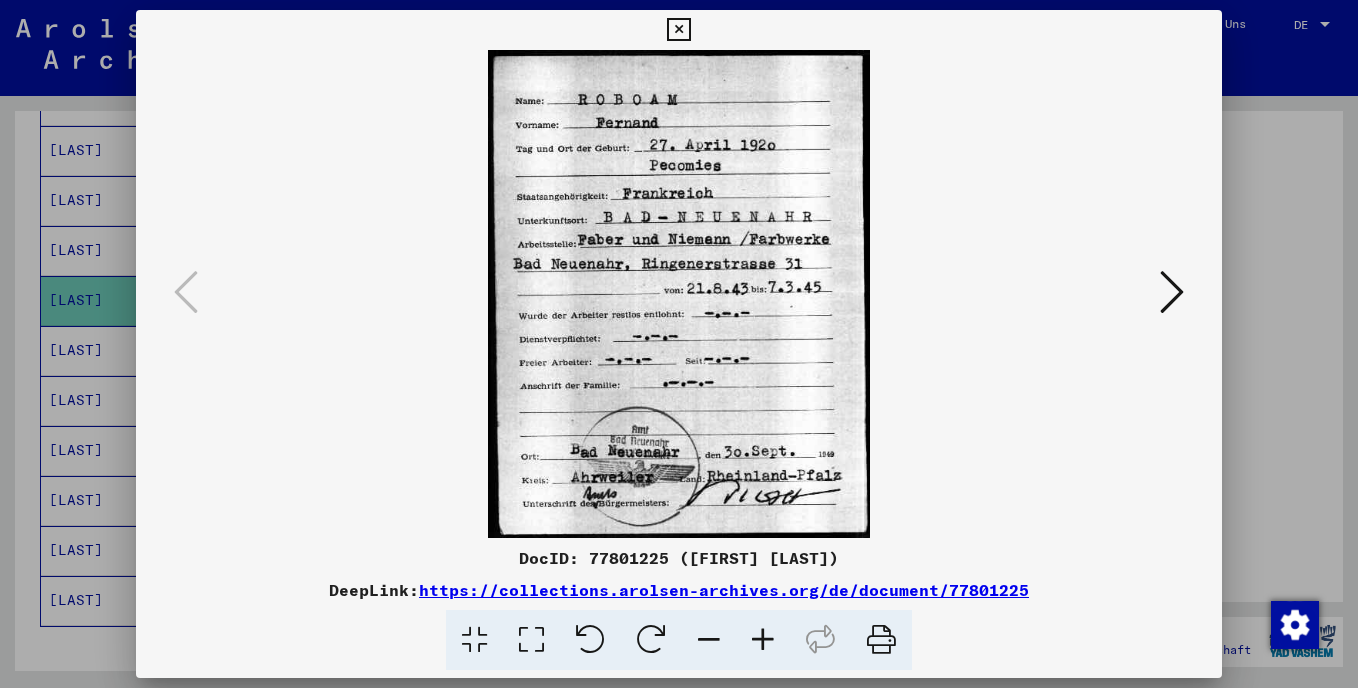 click at bounding box center (1172, 292) 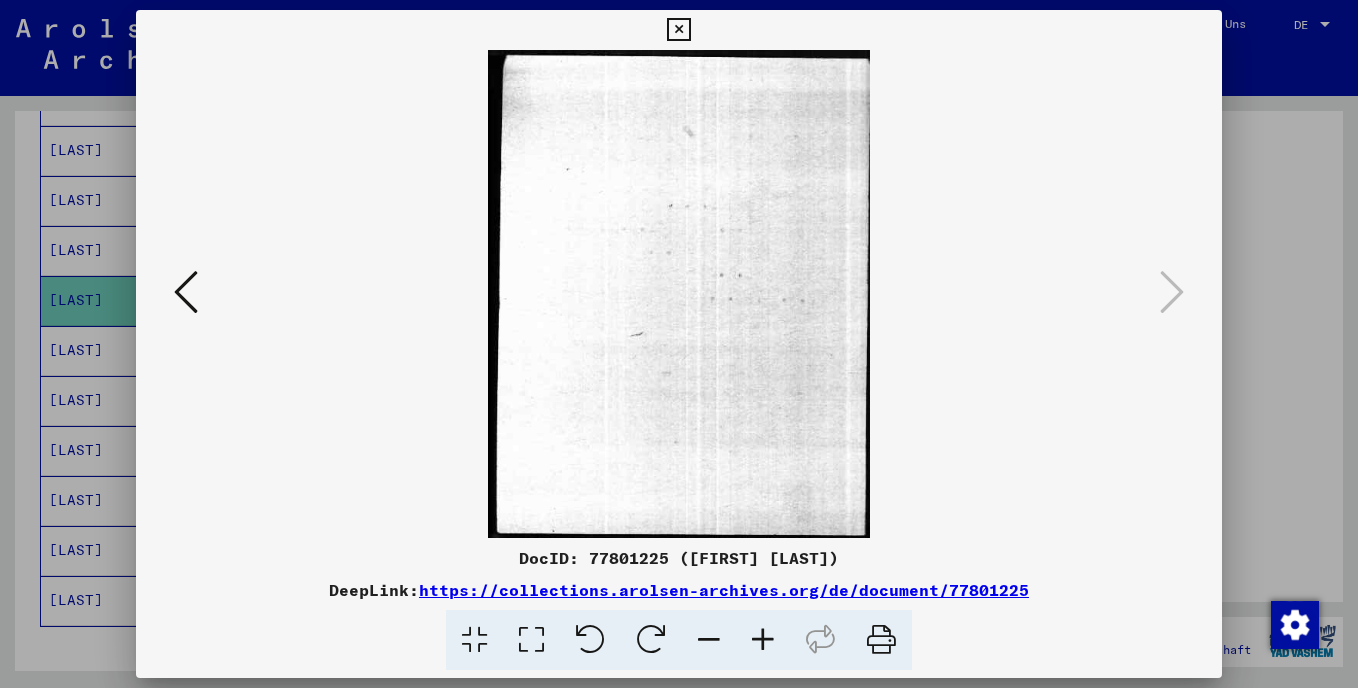 click at bounding box center [678, 30] 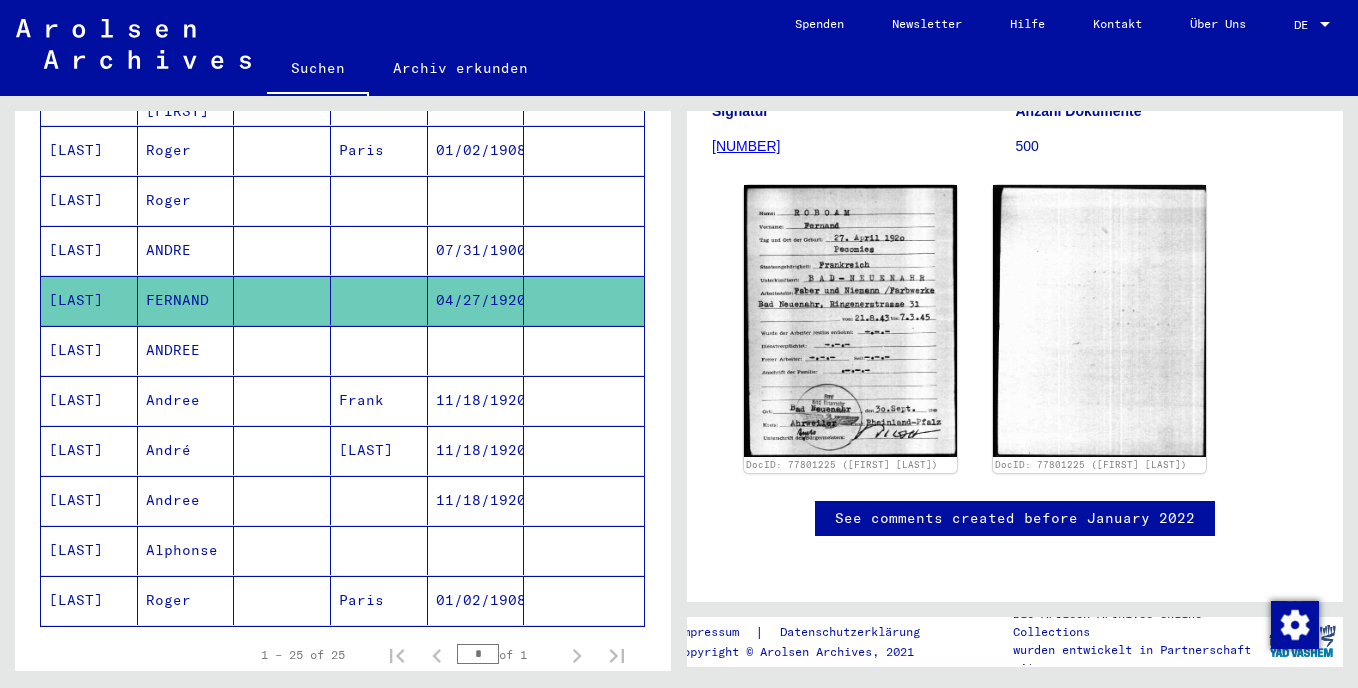 click on "Alphonse" at bounding box center (186, 600) 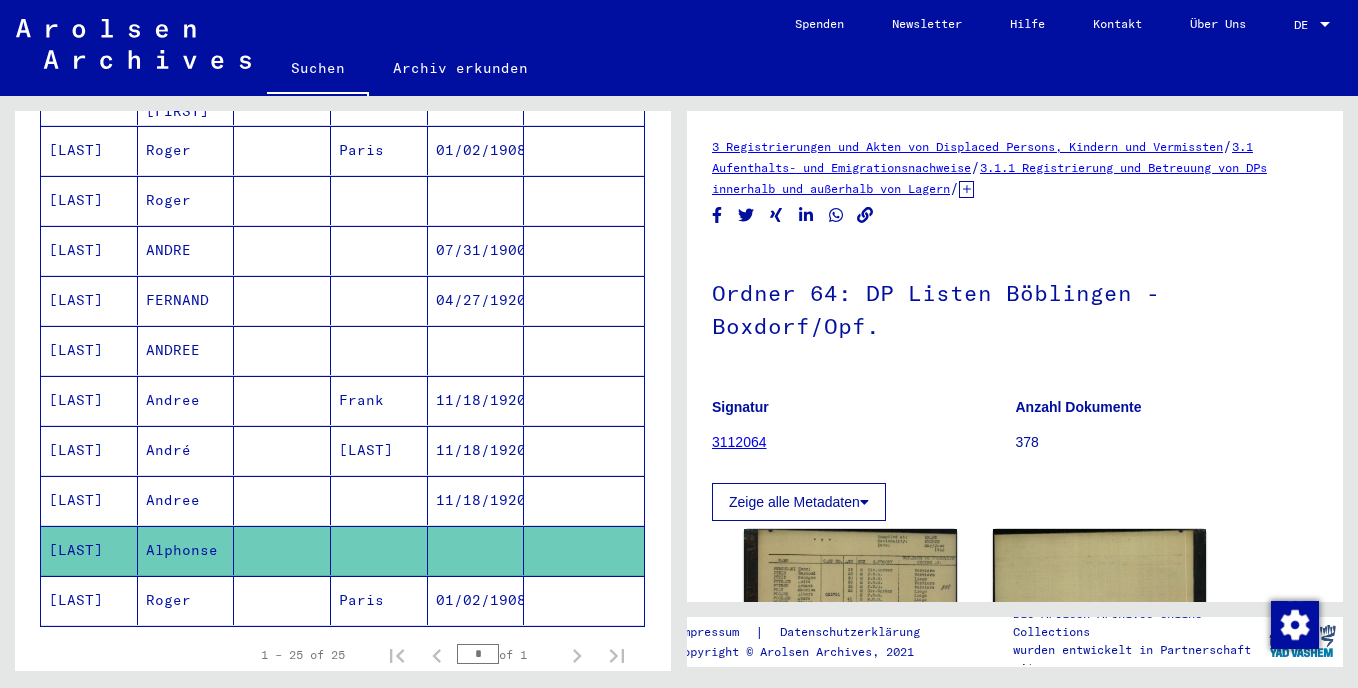 scroll, scrollTop: 0, scrollLeft: 0, axis: both 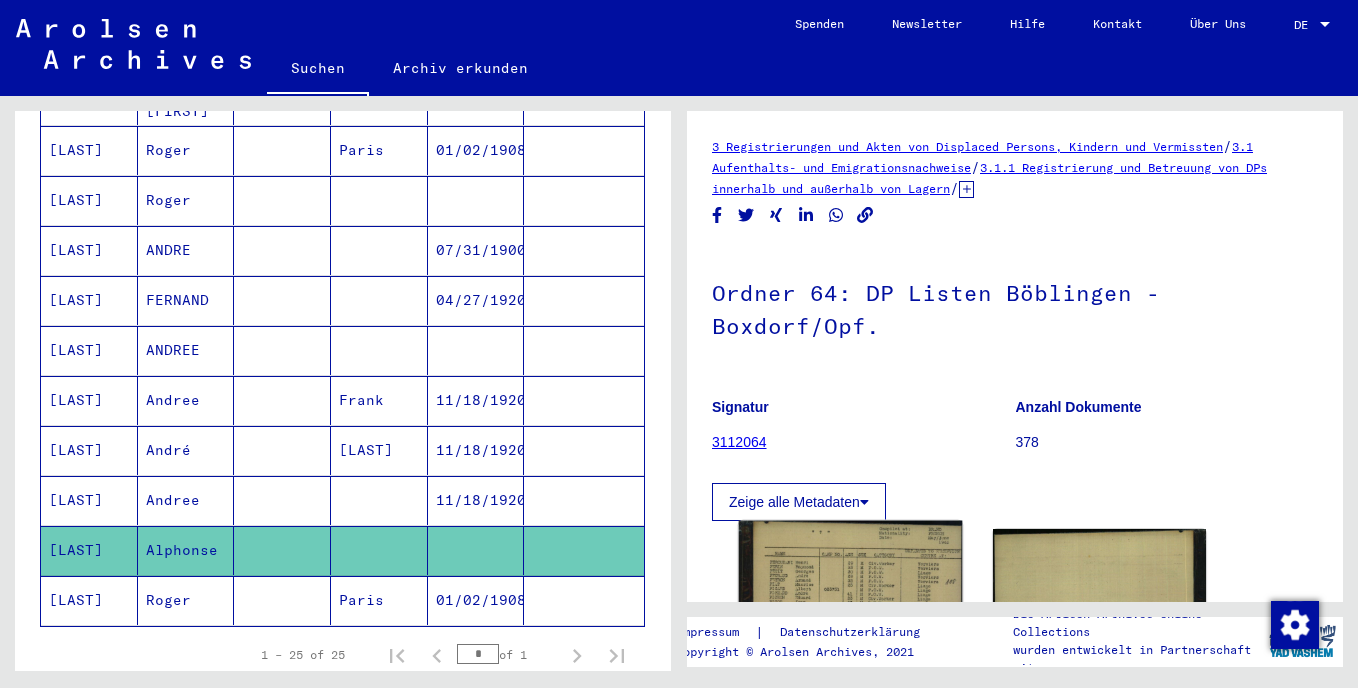 click 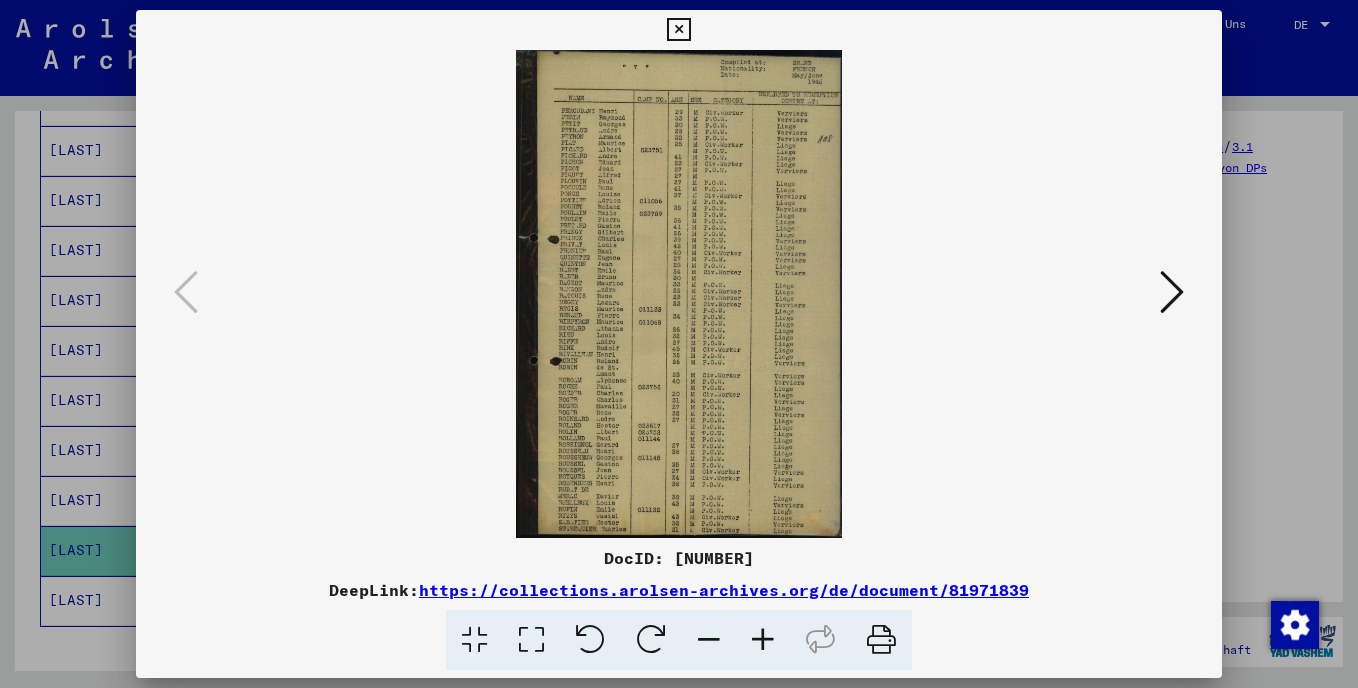 click at bounding box center (679, 294) 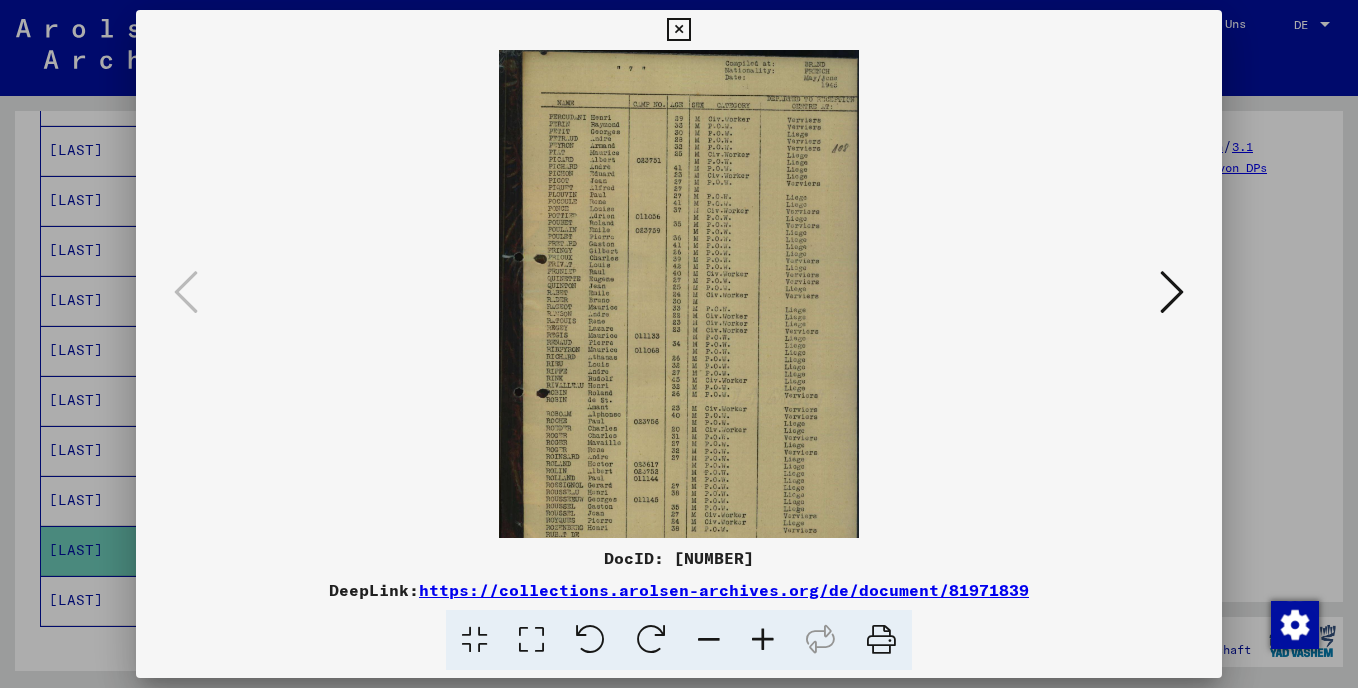 click at bounding box center [763, 640] 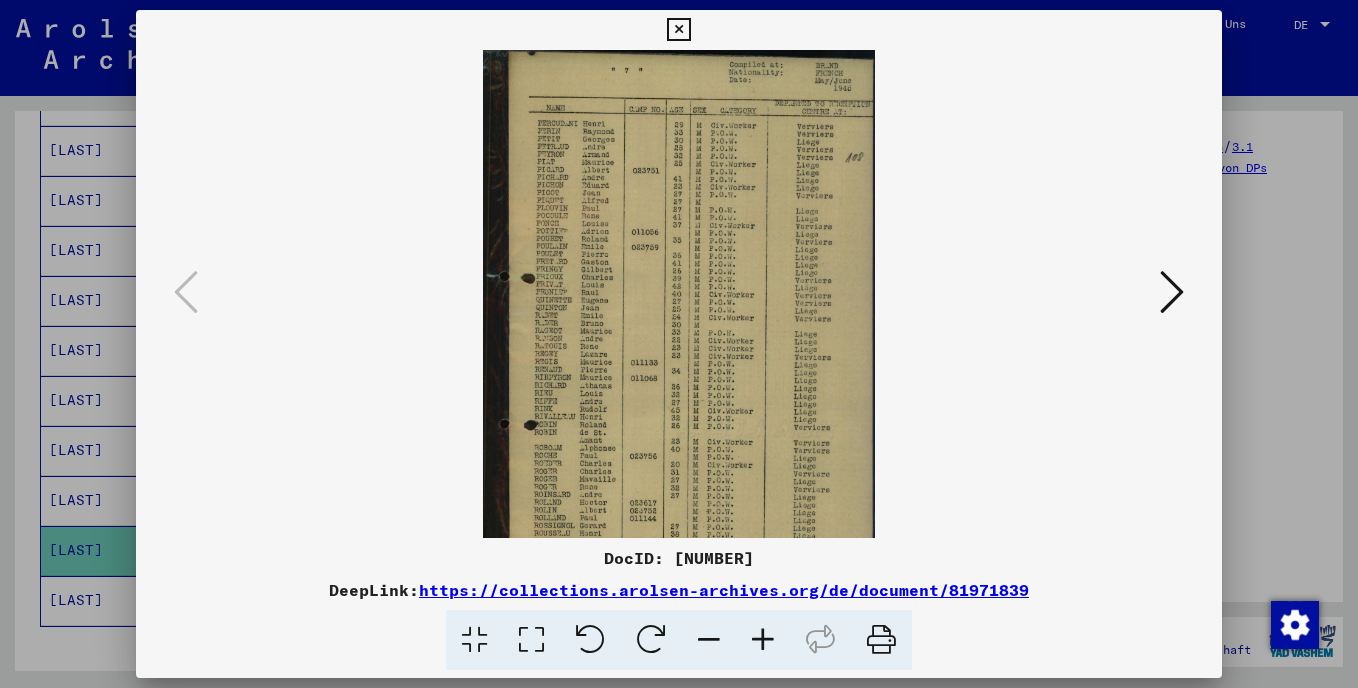 click at bounding box center [763, 640] 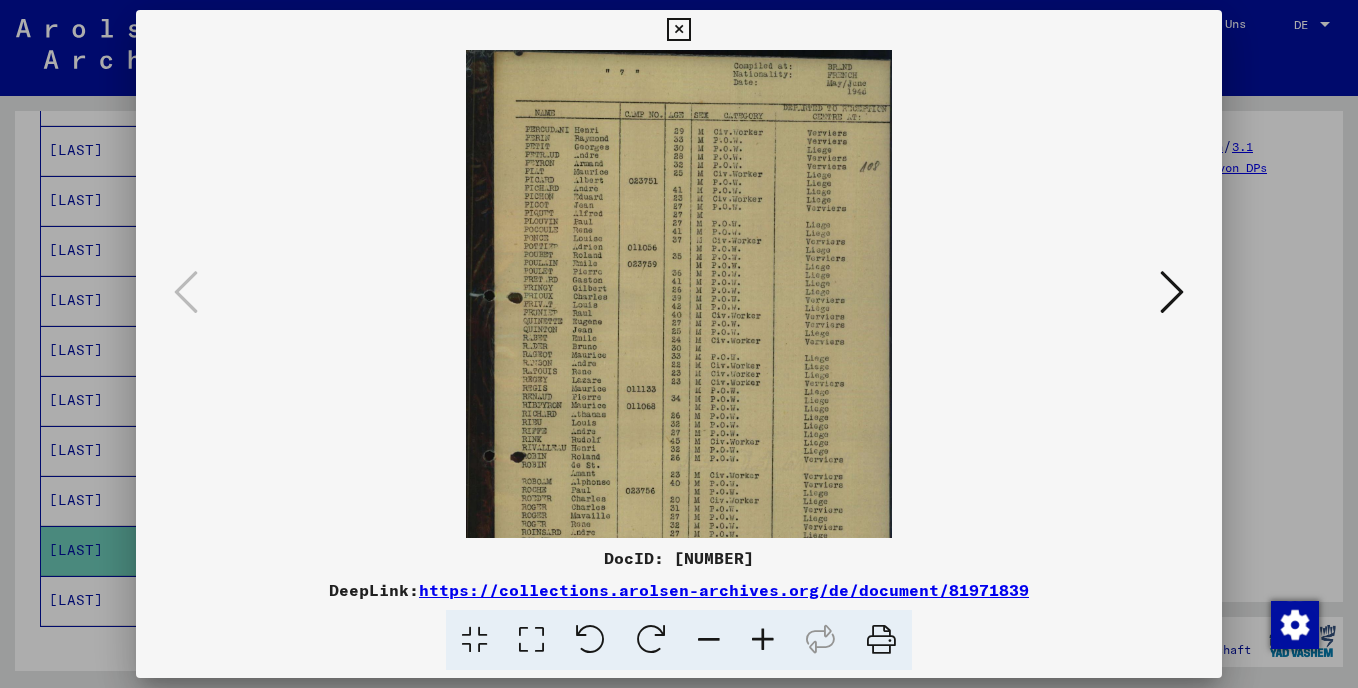 click at bounding box center (763, 640) 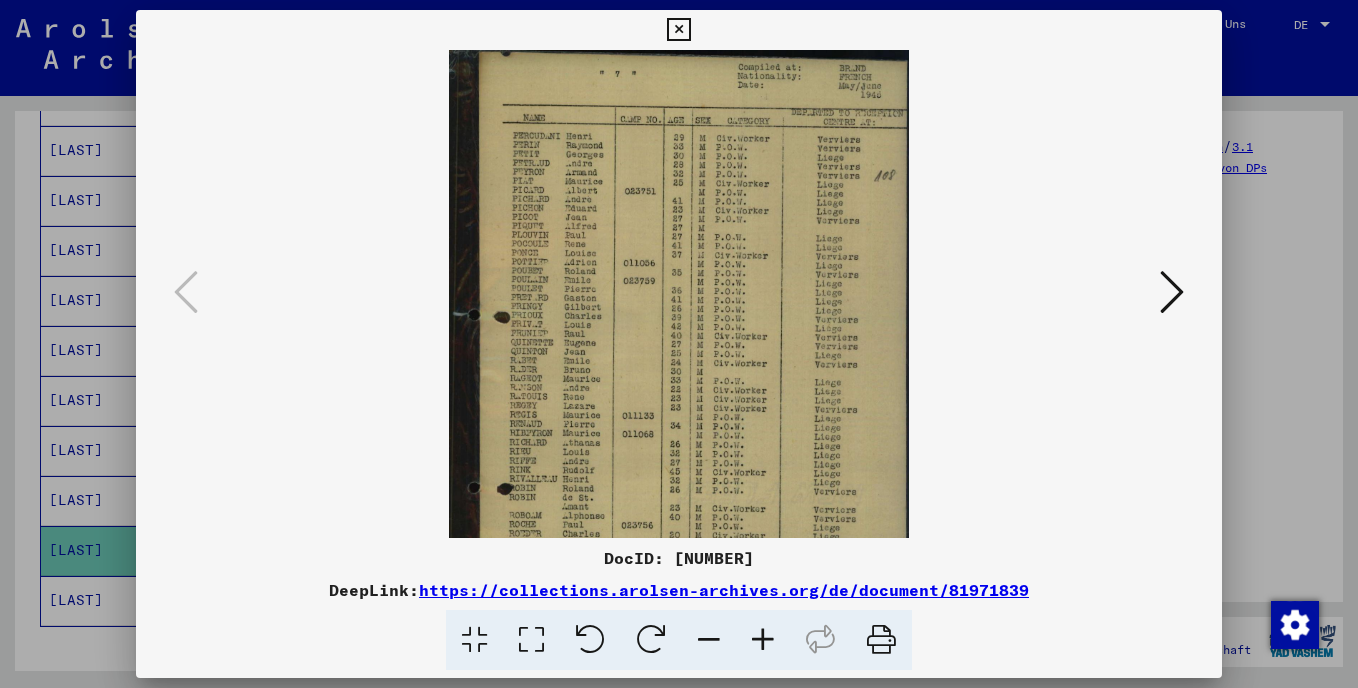 click at bounding box center [763, 640] 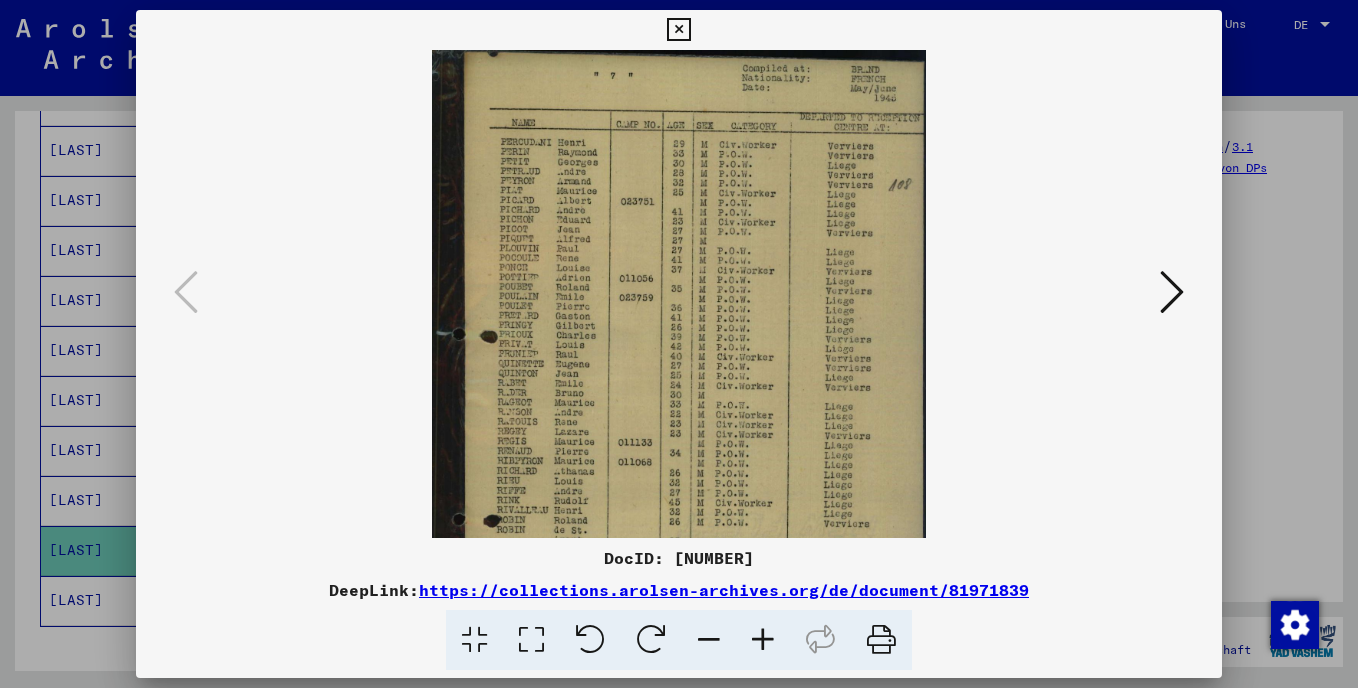 click at bounding box center (763, 640) 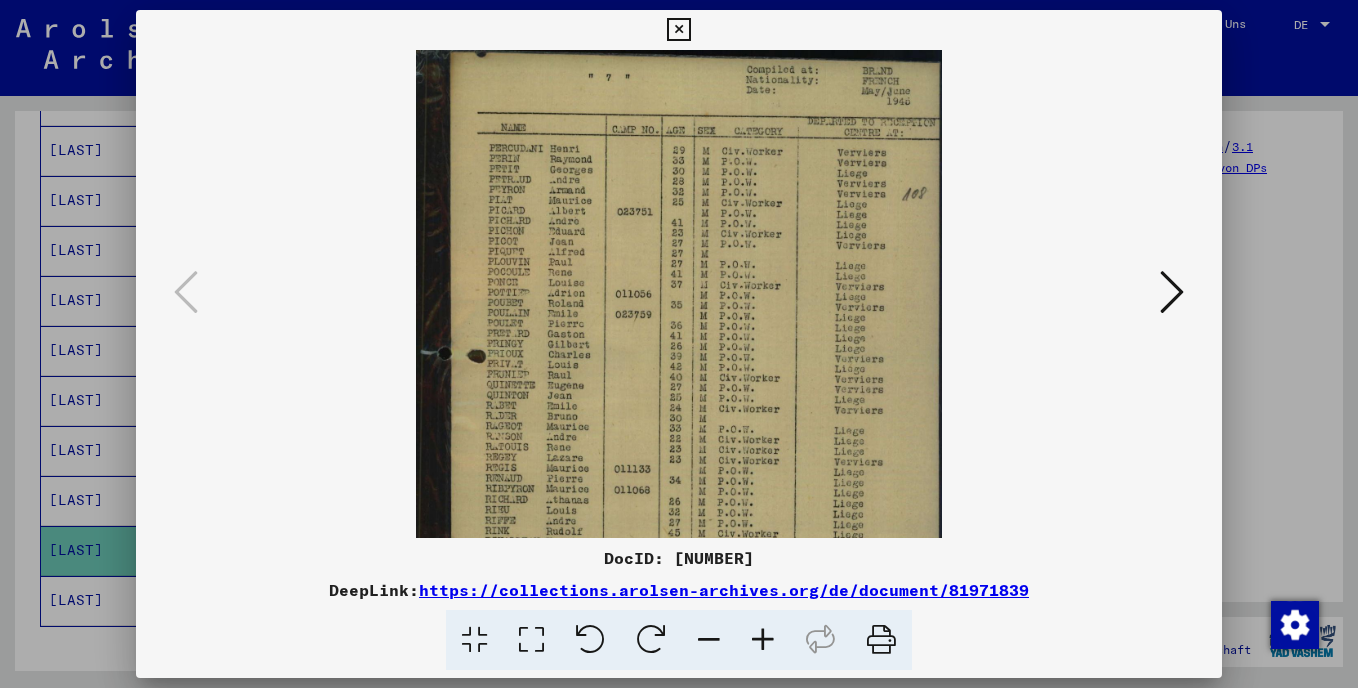 click at bounding box center [763, 640] 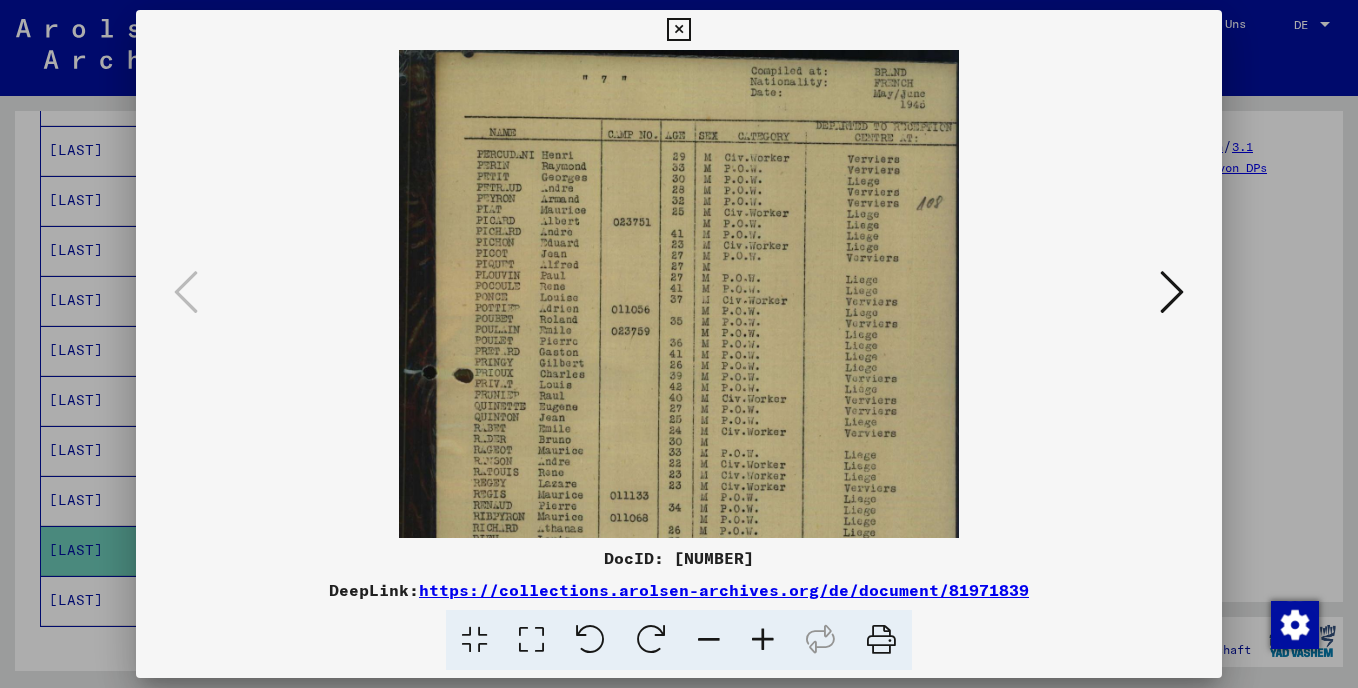 click at bounding box center [763, 640] 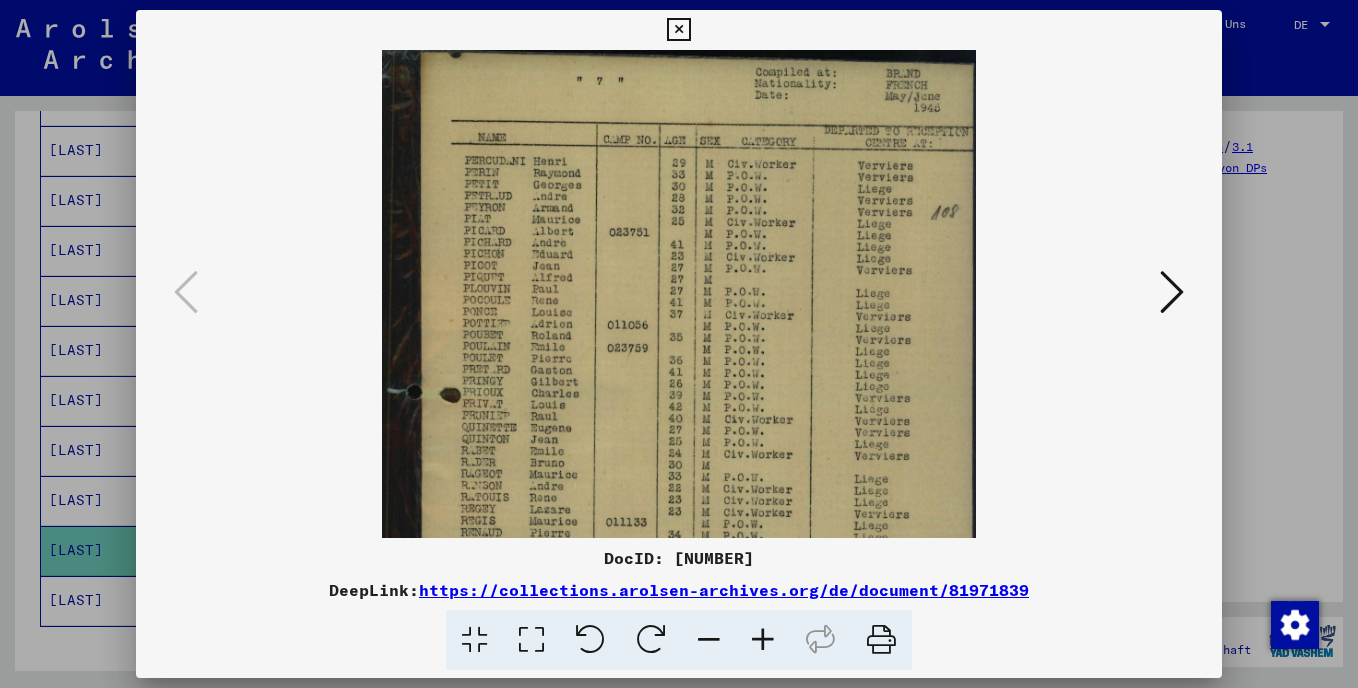 click at bounding box center (763, 640) 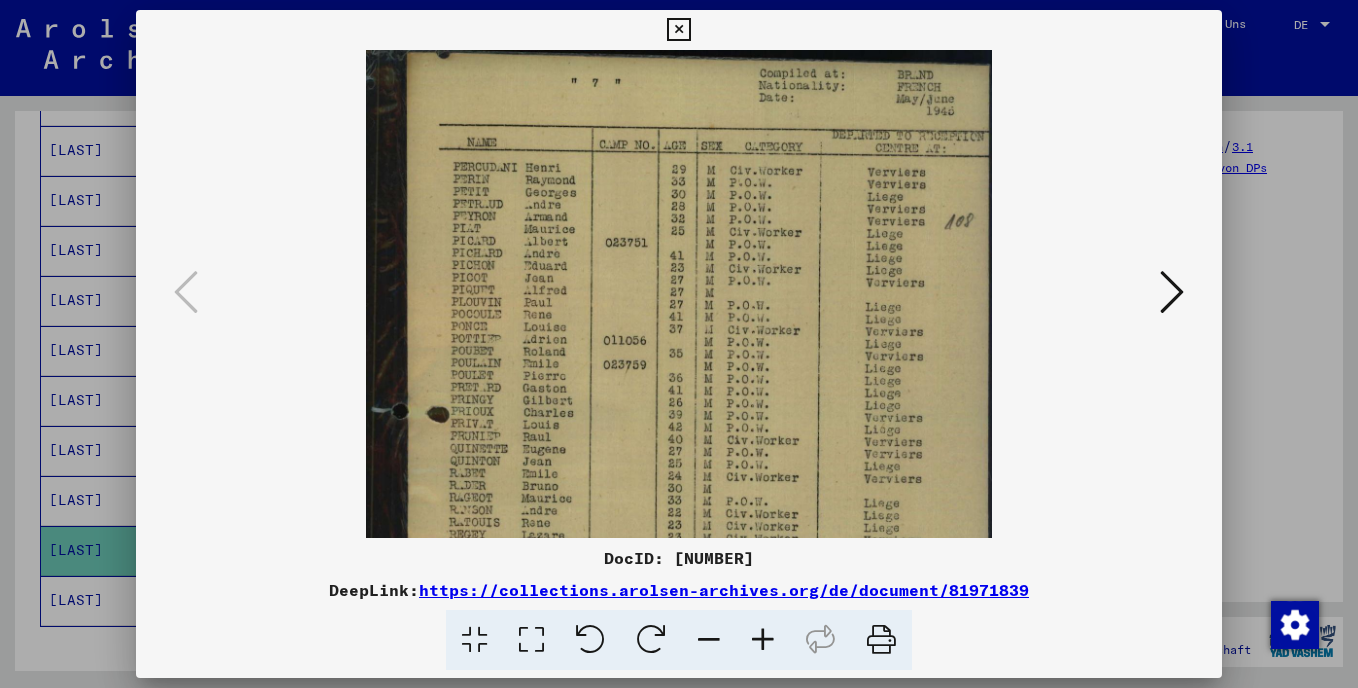 click at bounding box center (763, 640) 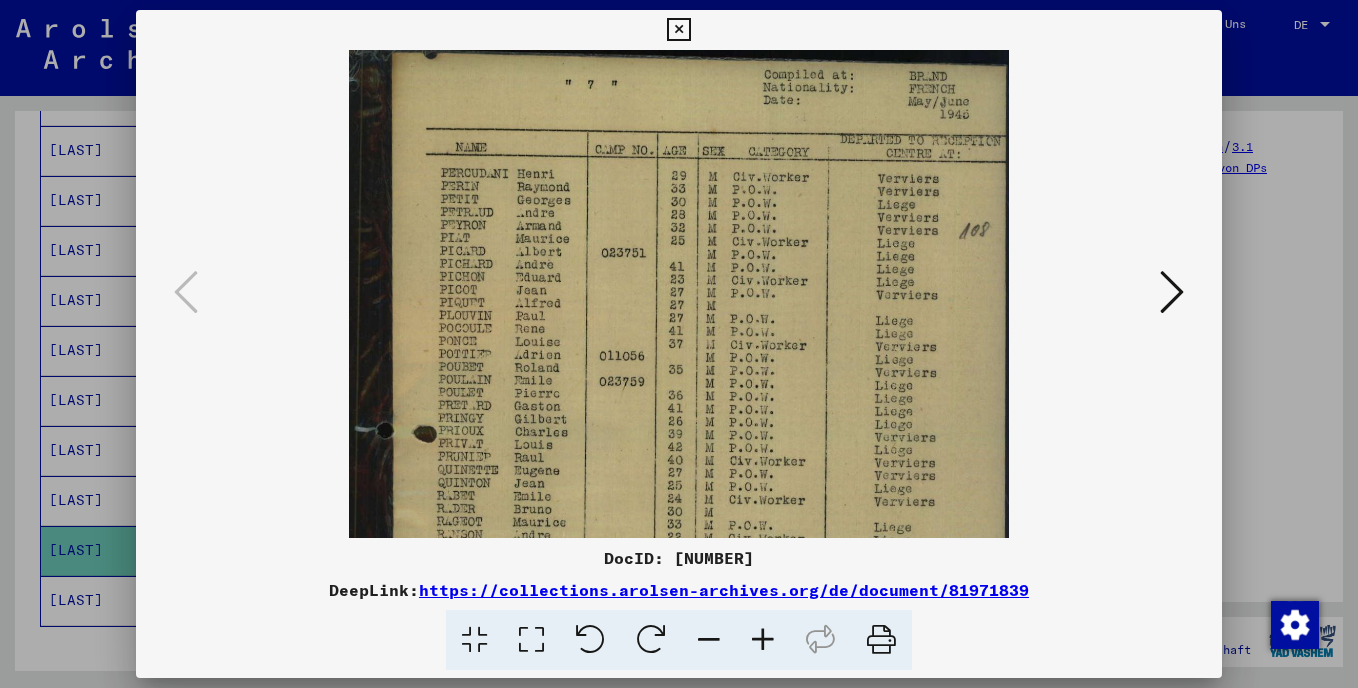 click at bounding box center (763, 640) 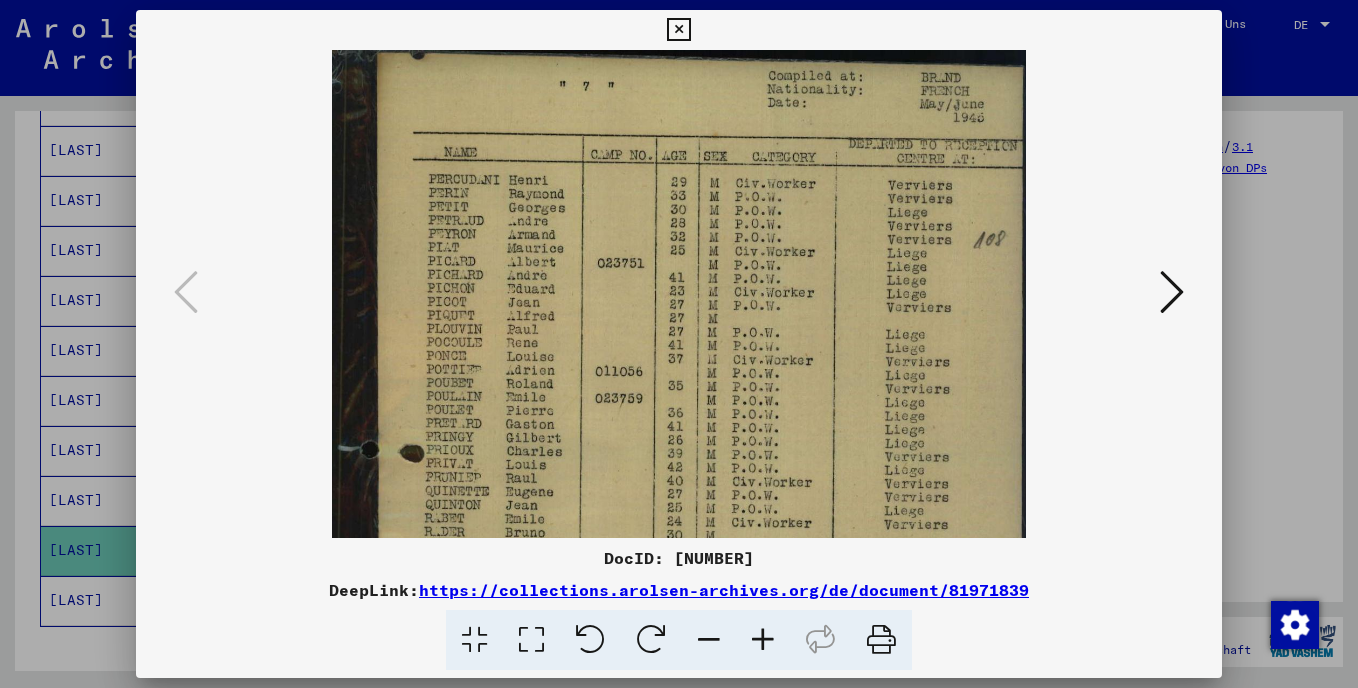click at bounding box center [763, 640] 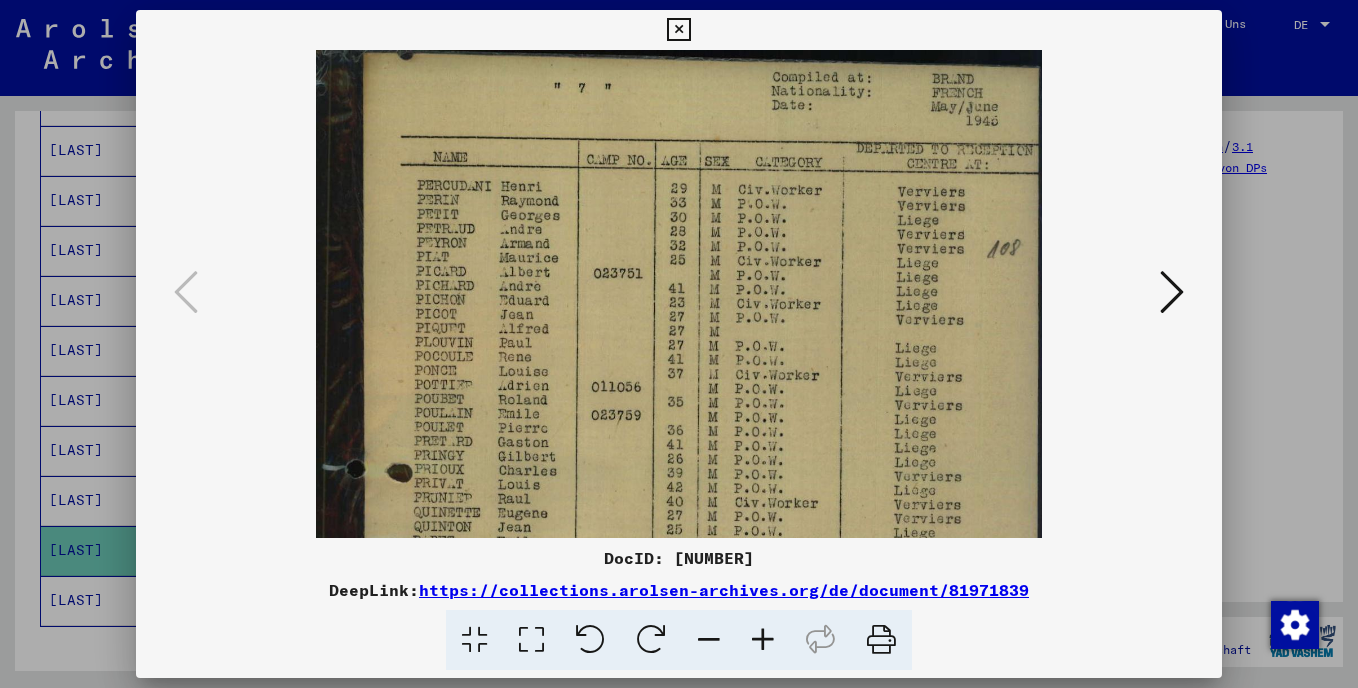 click at bounding box center (763, 640) 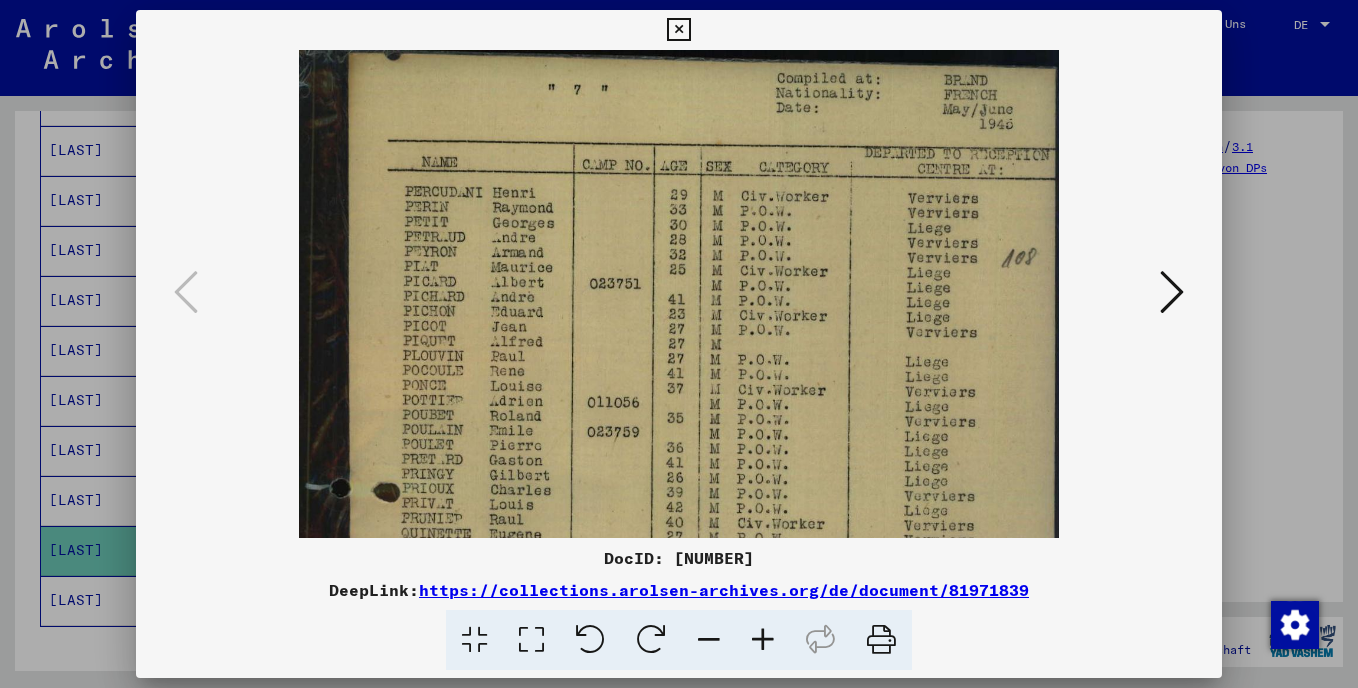 click at bounding box center (763, 640) 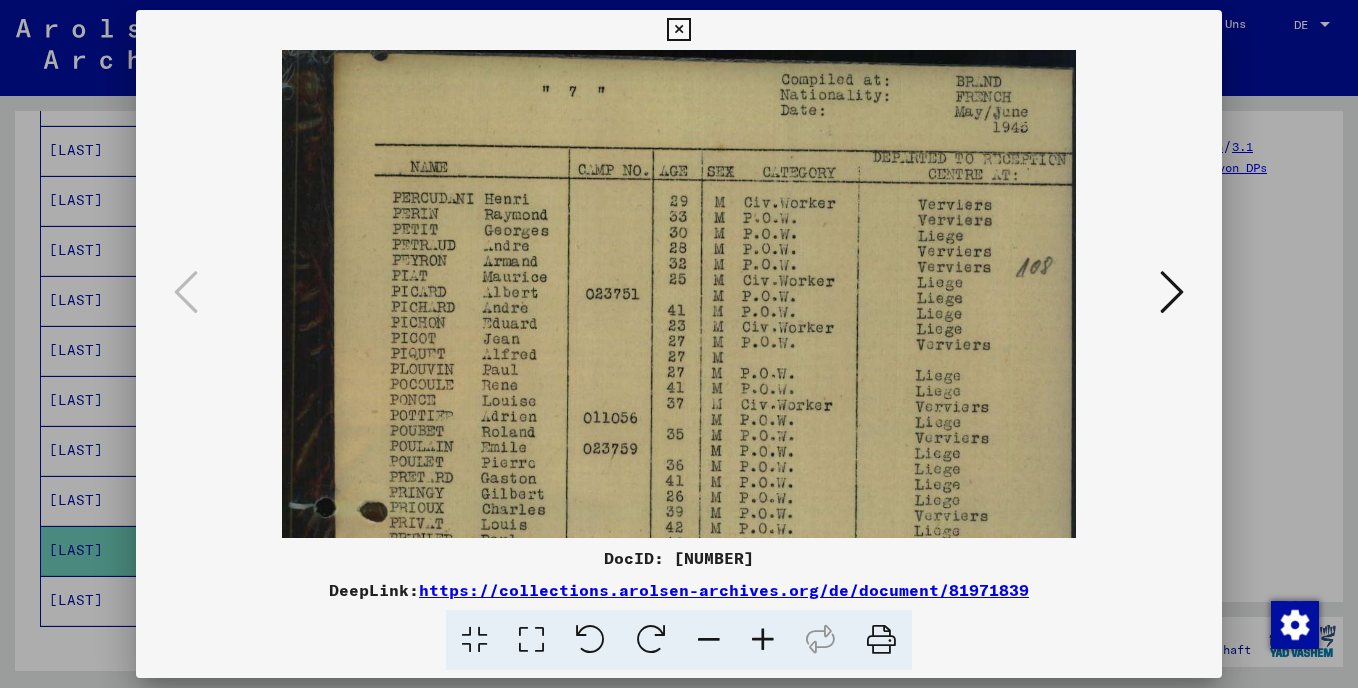 click at bounding box center [763, 640] 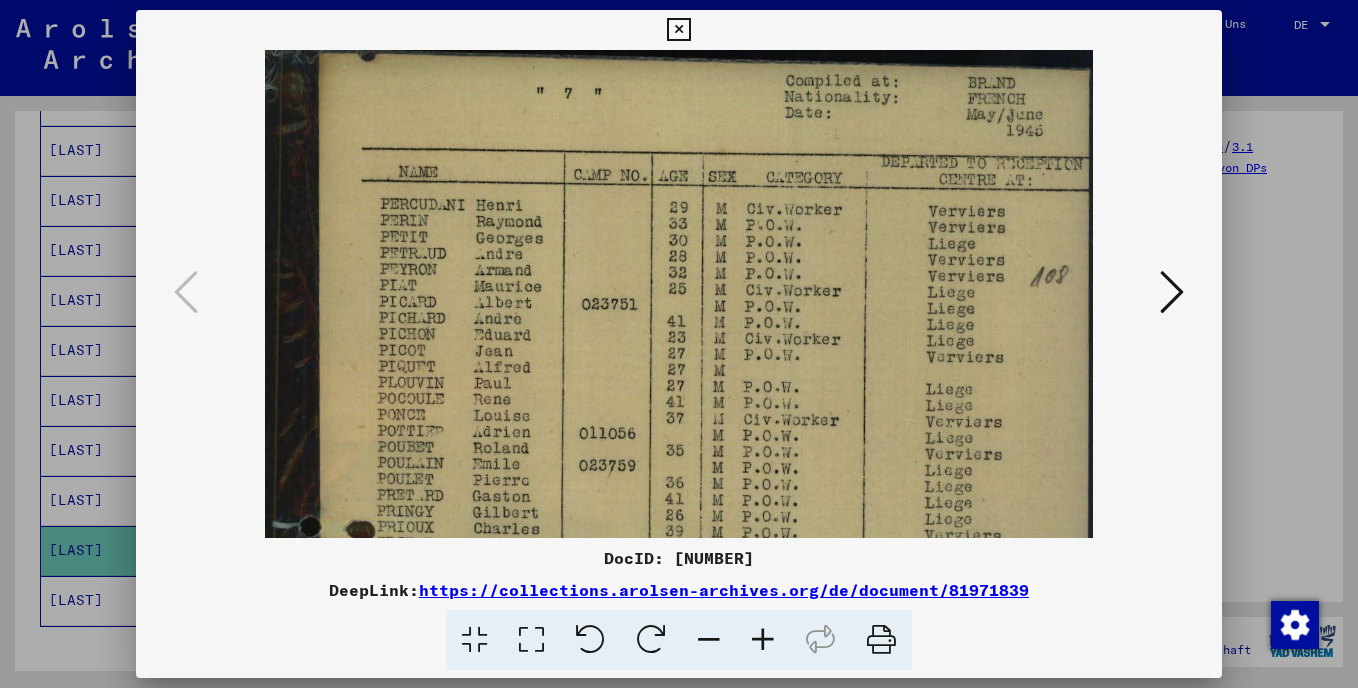 click at bounding box center [763, 640] 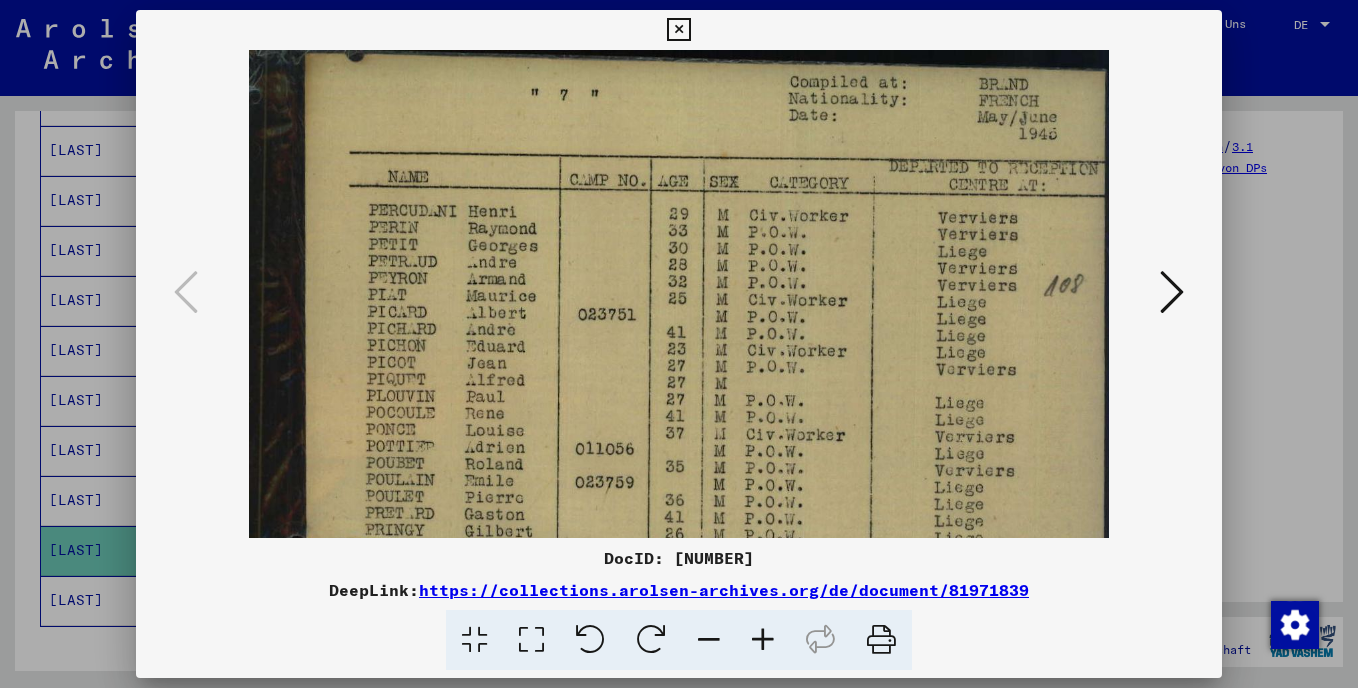 click at bounding box center (678, 30) 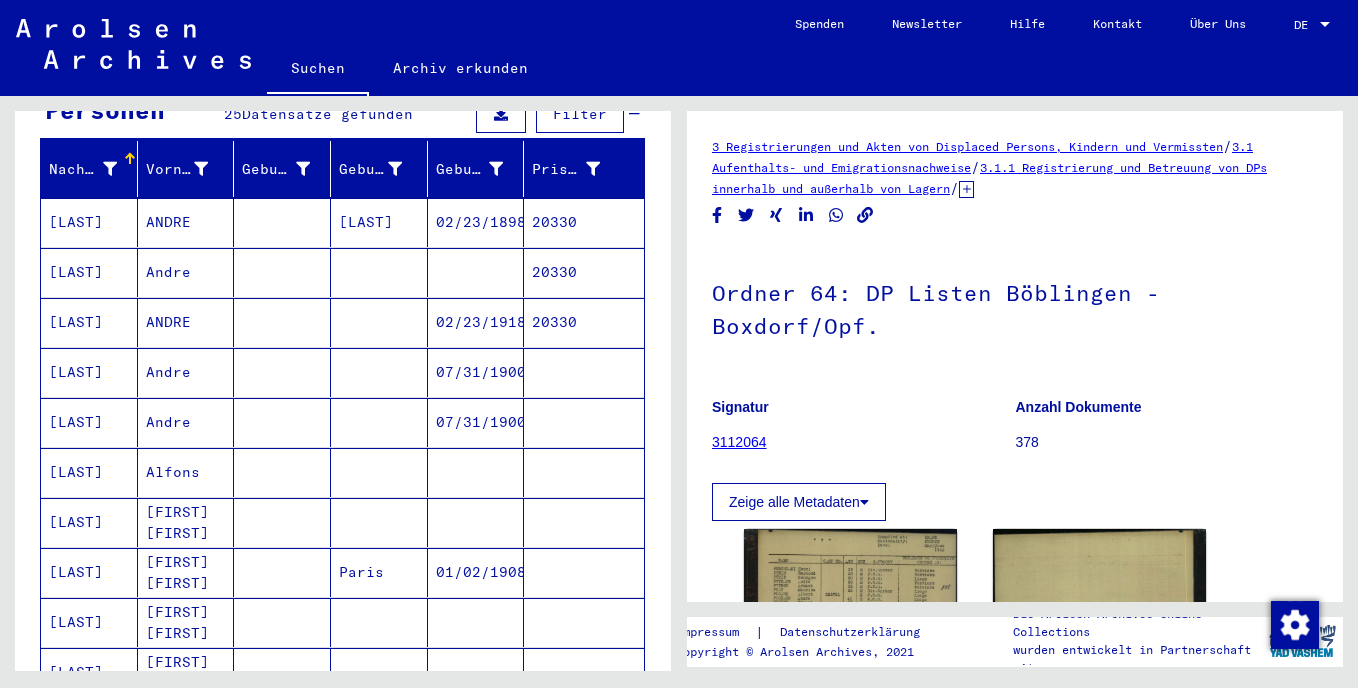 scroll, scrollTop: 0, scrollLeft: 0, axis: both 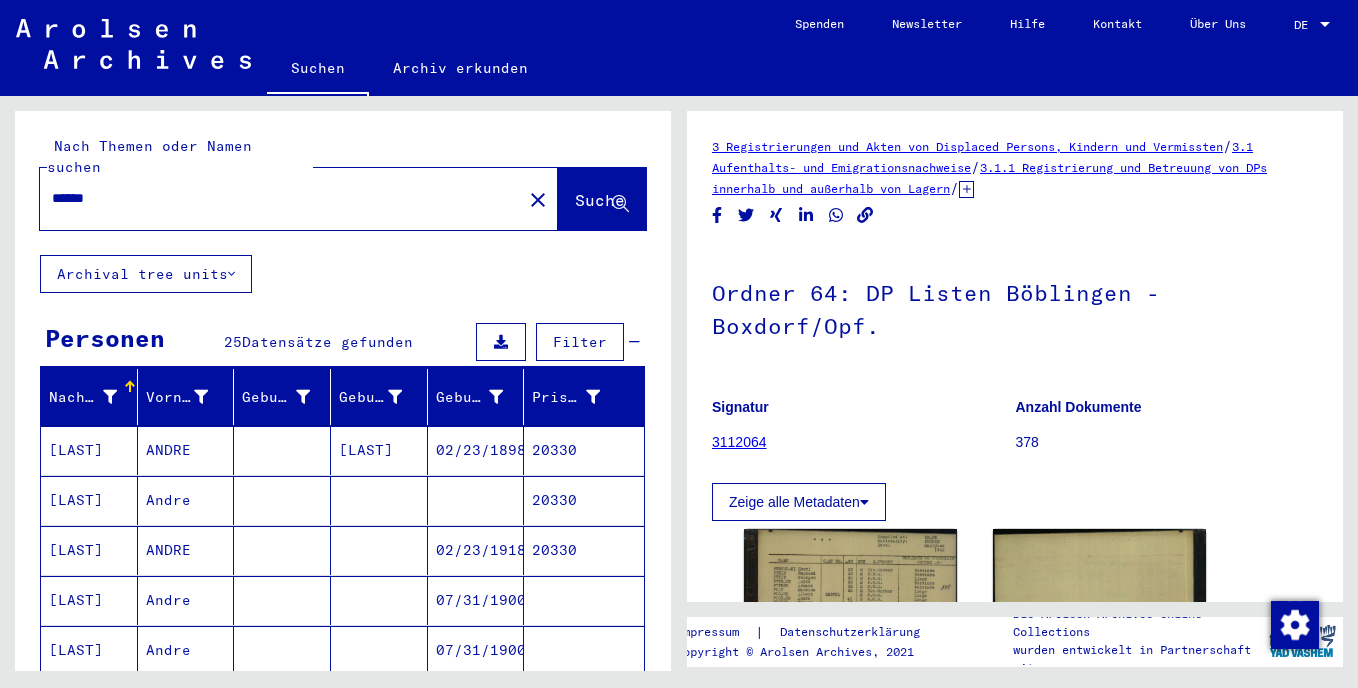 click on "******" at bounding box center [281, 198] 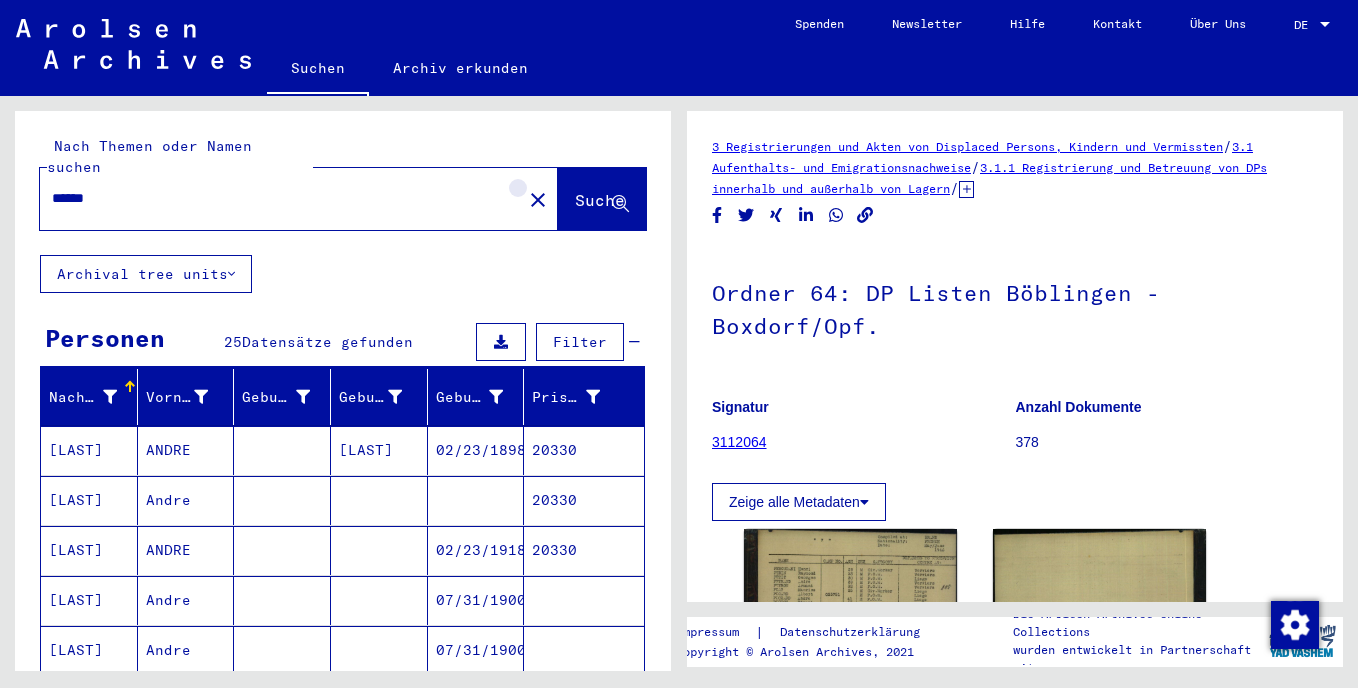 click on "close" 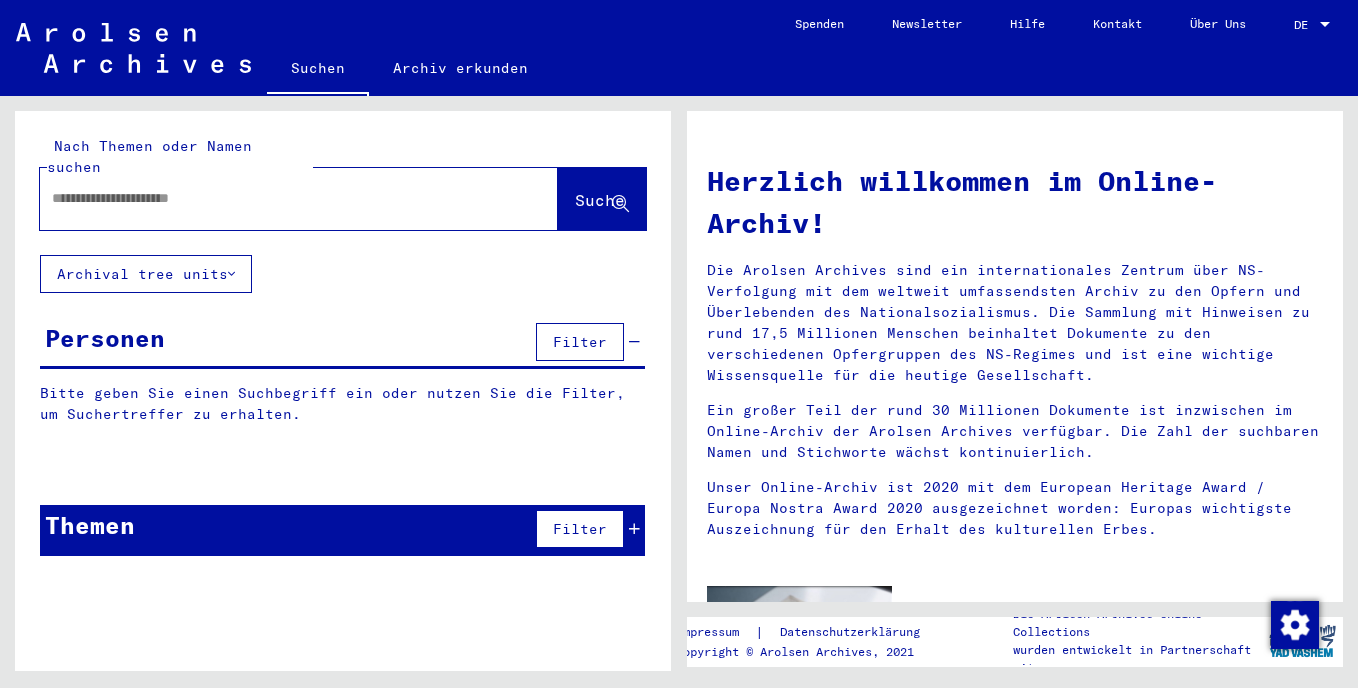 click 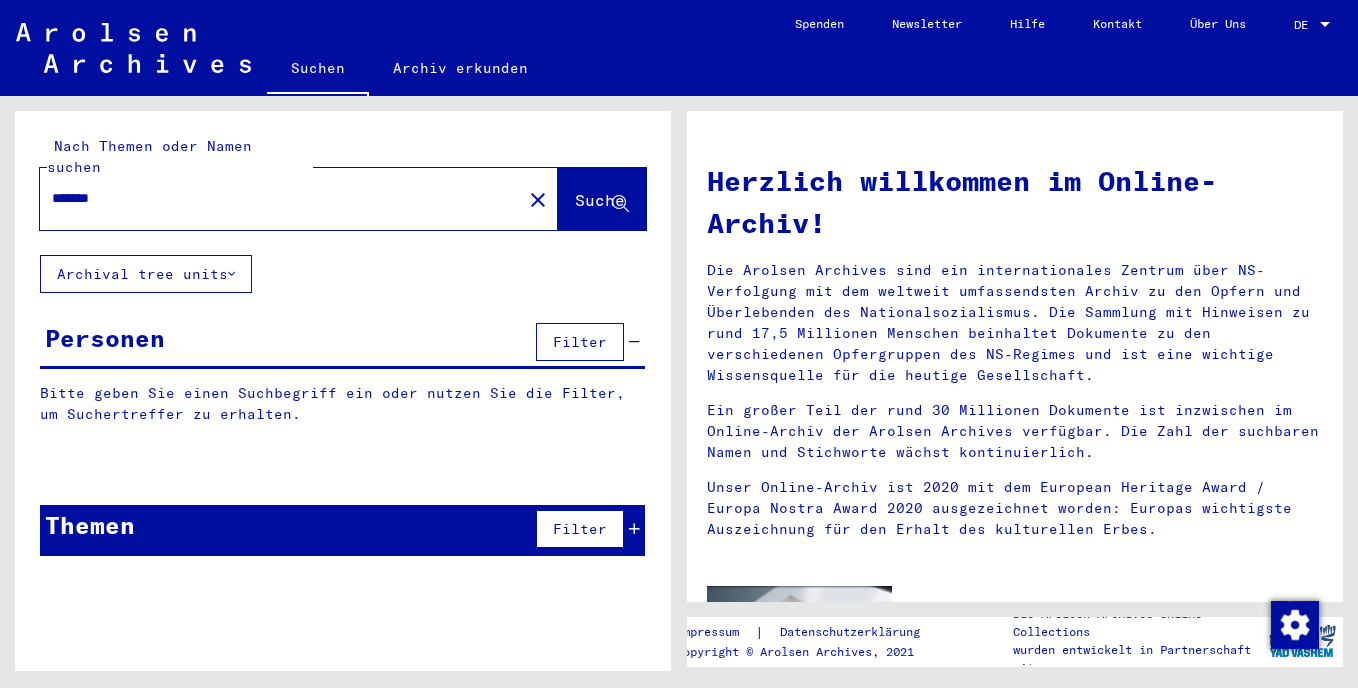 type on "*******" 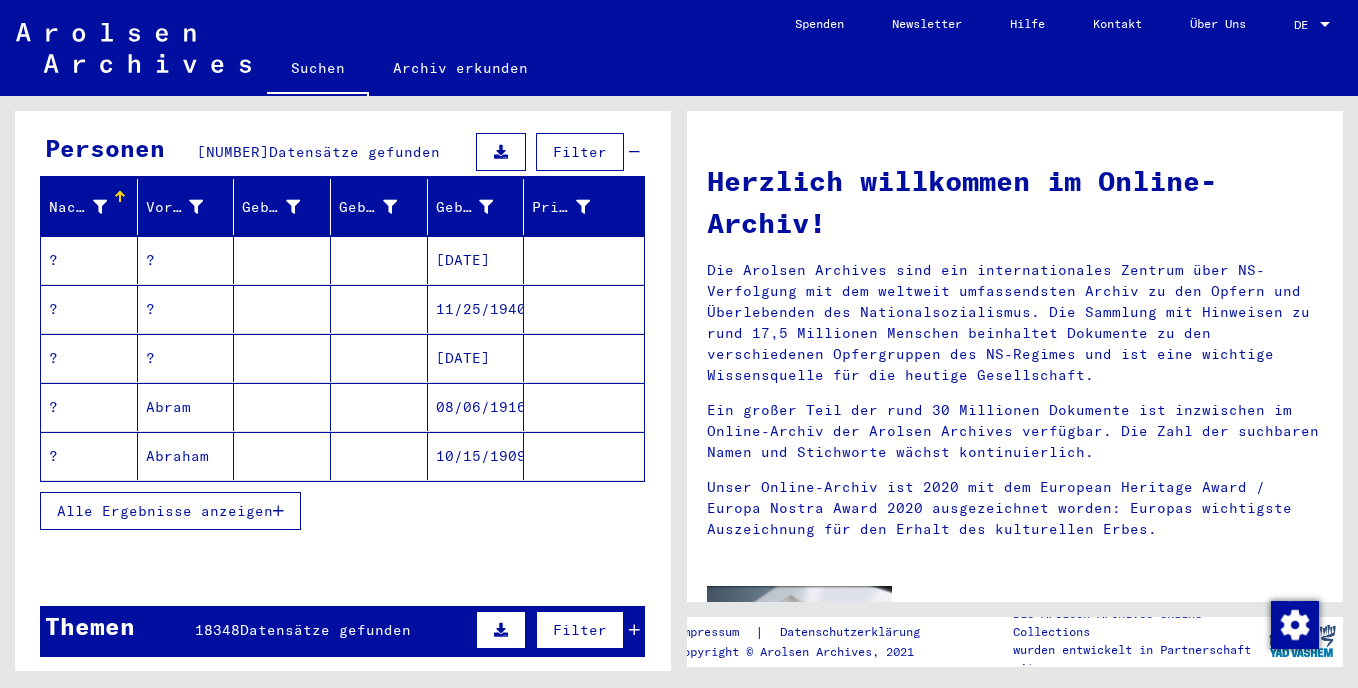 scroll, scrollTop: 214, scrollLeft: 0, axis: vertical 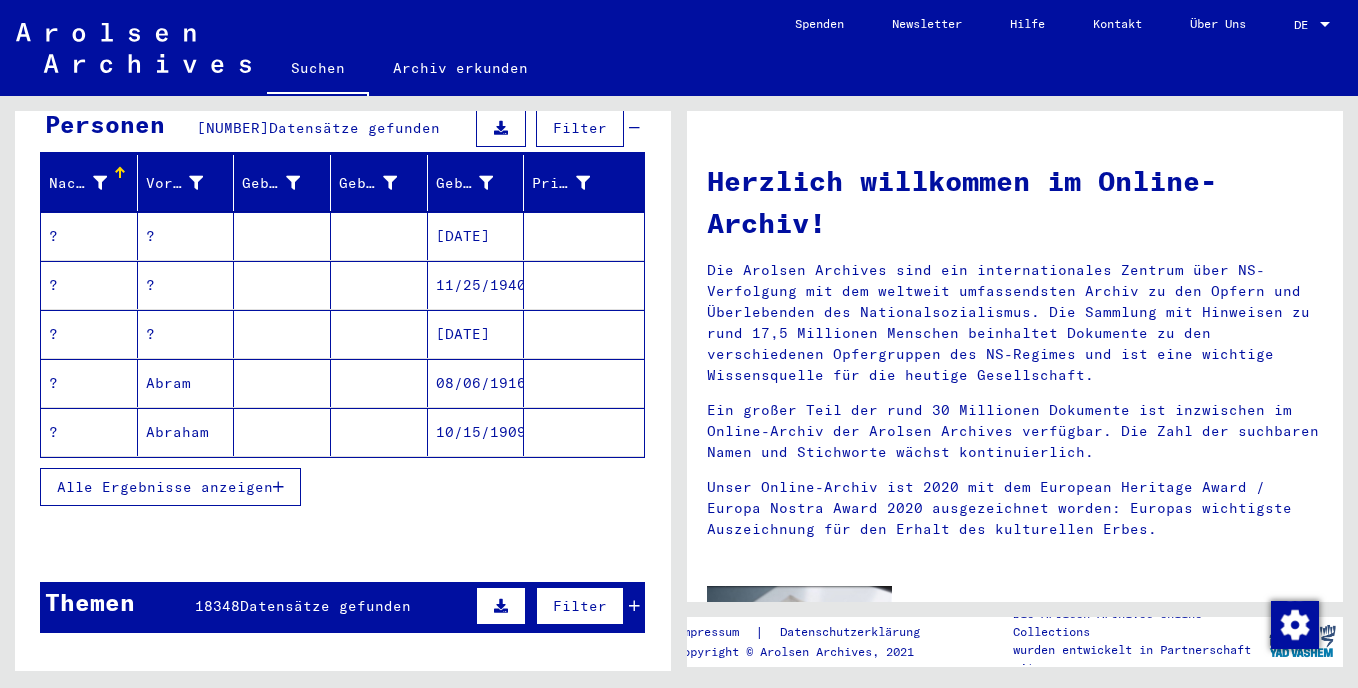 click at bounding box center [278, 487] 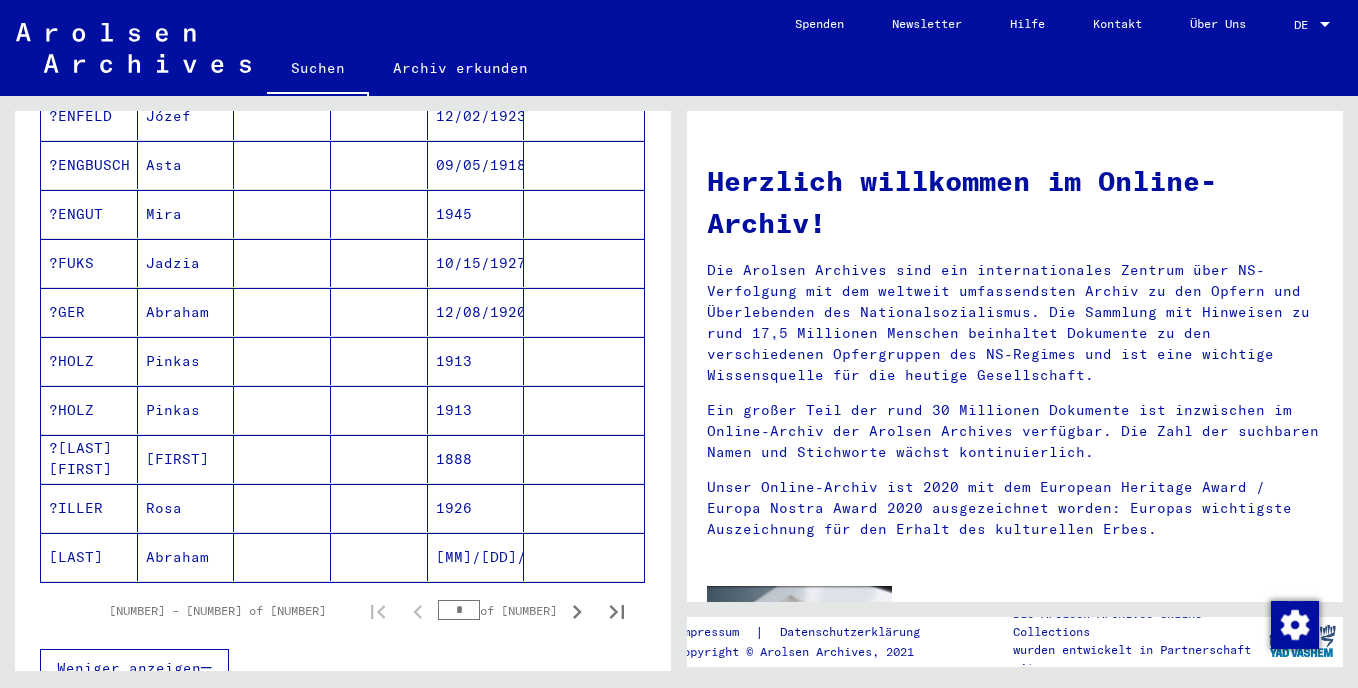 scroll, scrollTop: 0, scrollLeft: 0, axis: both 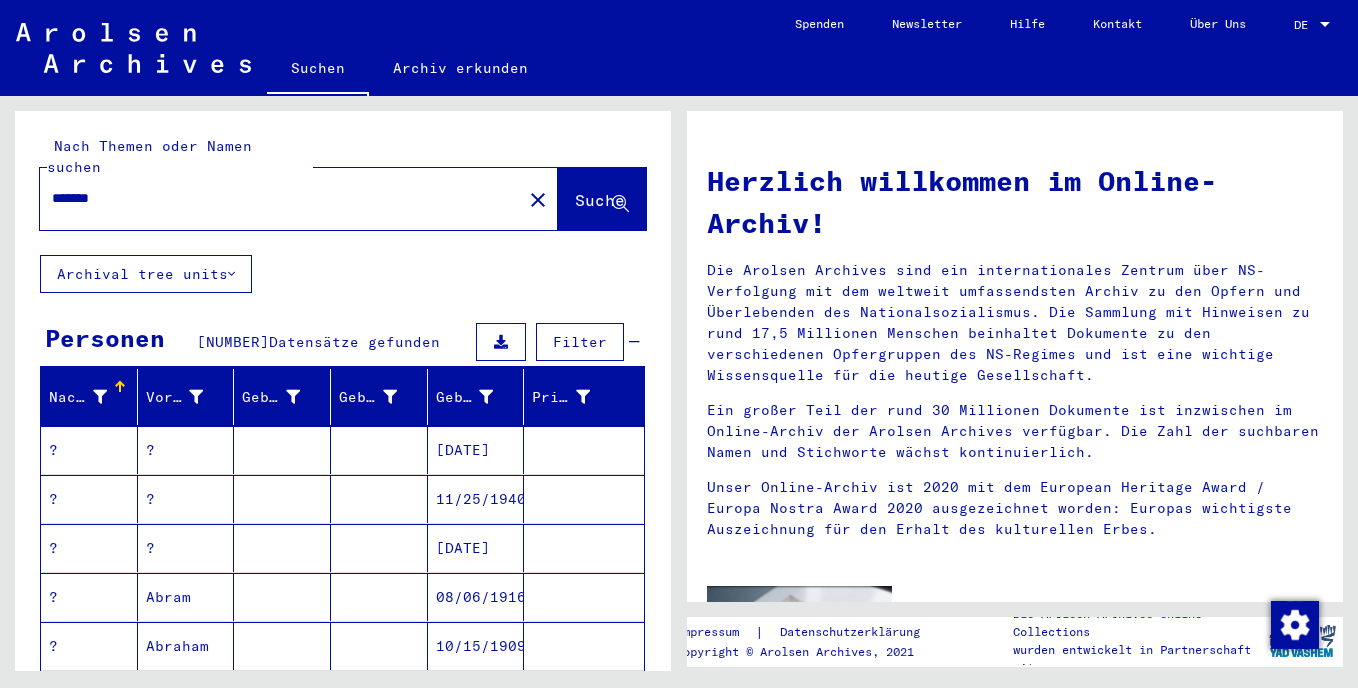 click on "close" 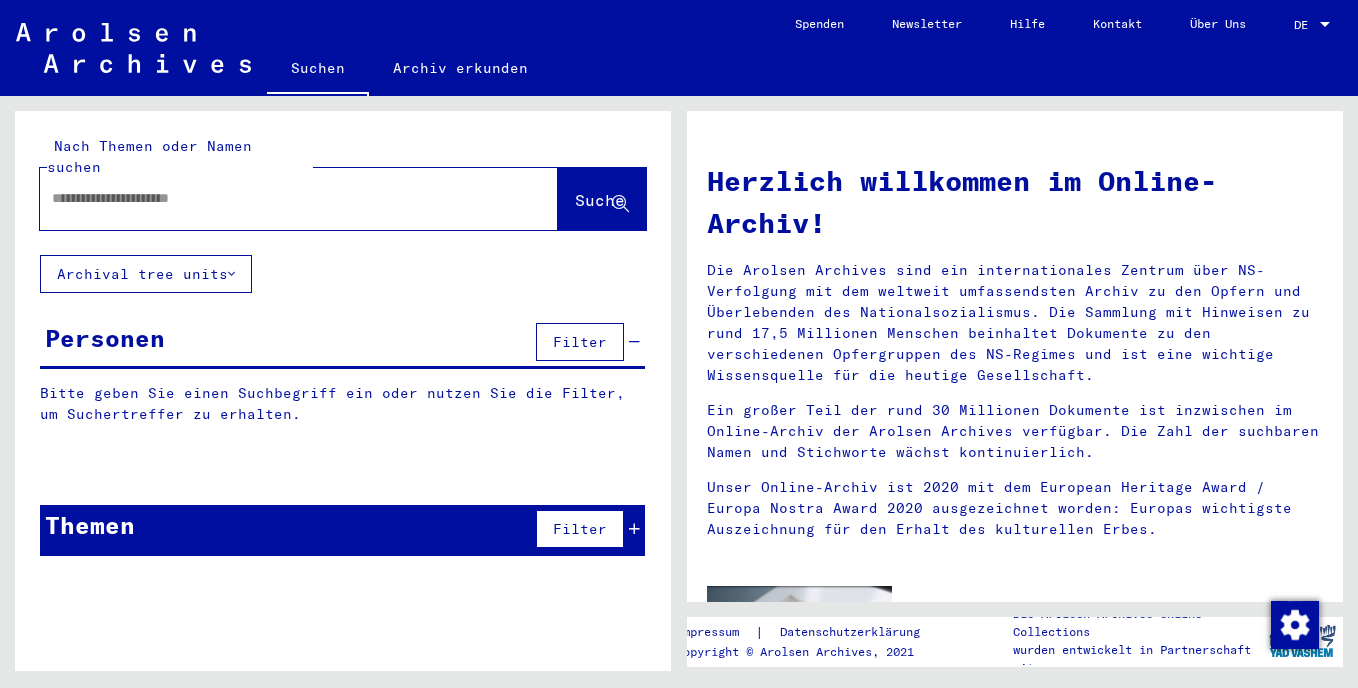 click at bounding box center (275, 198) 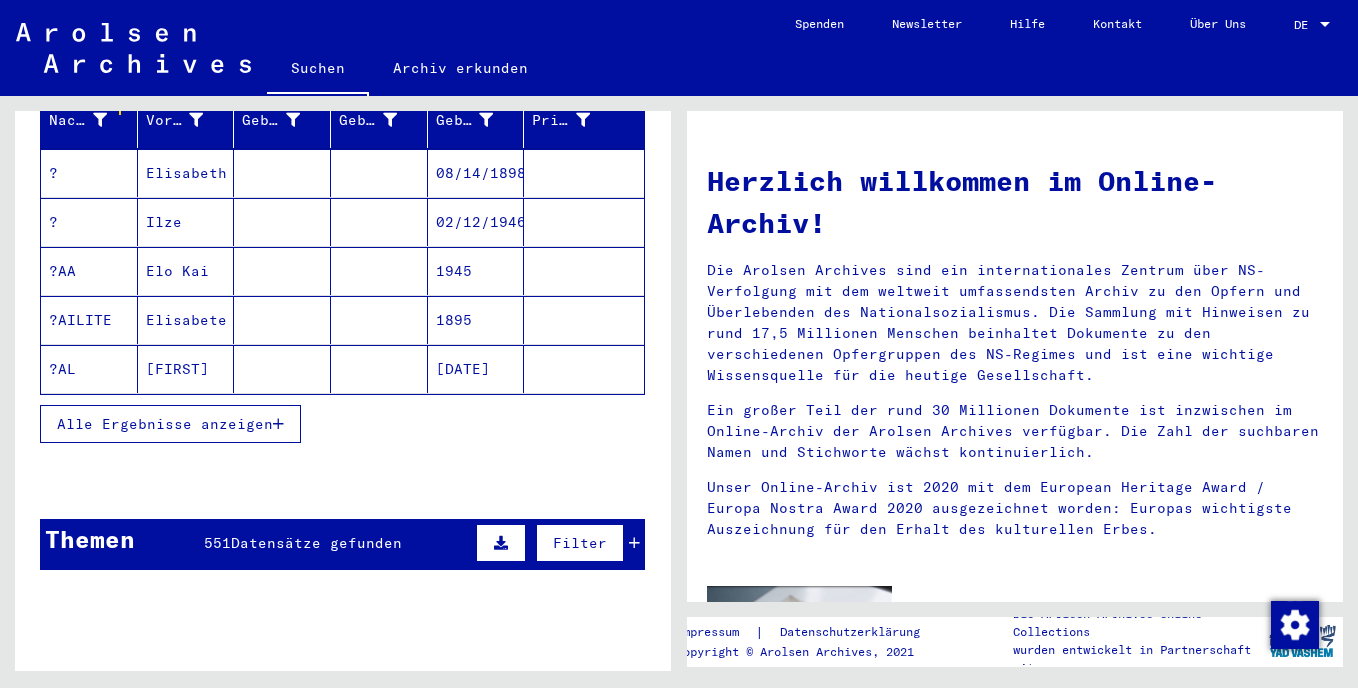 scroll, scrollTop: 281, scrollLeft: 0, axis: vertical 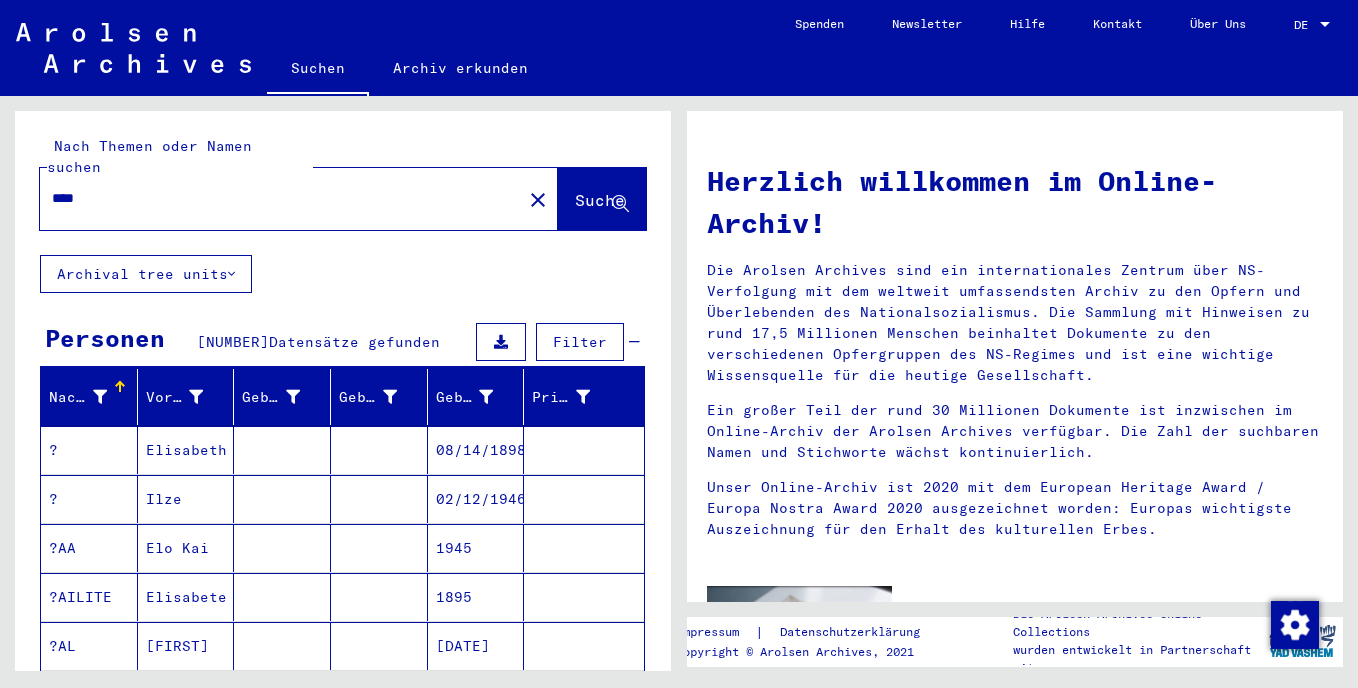 click on "****" at bounding box center [275, 198] 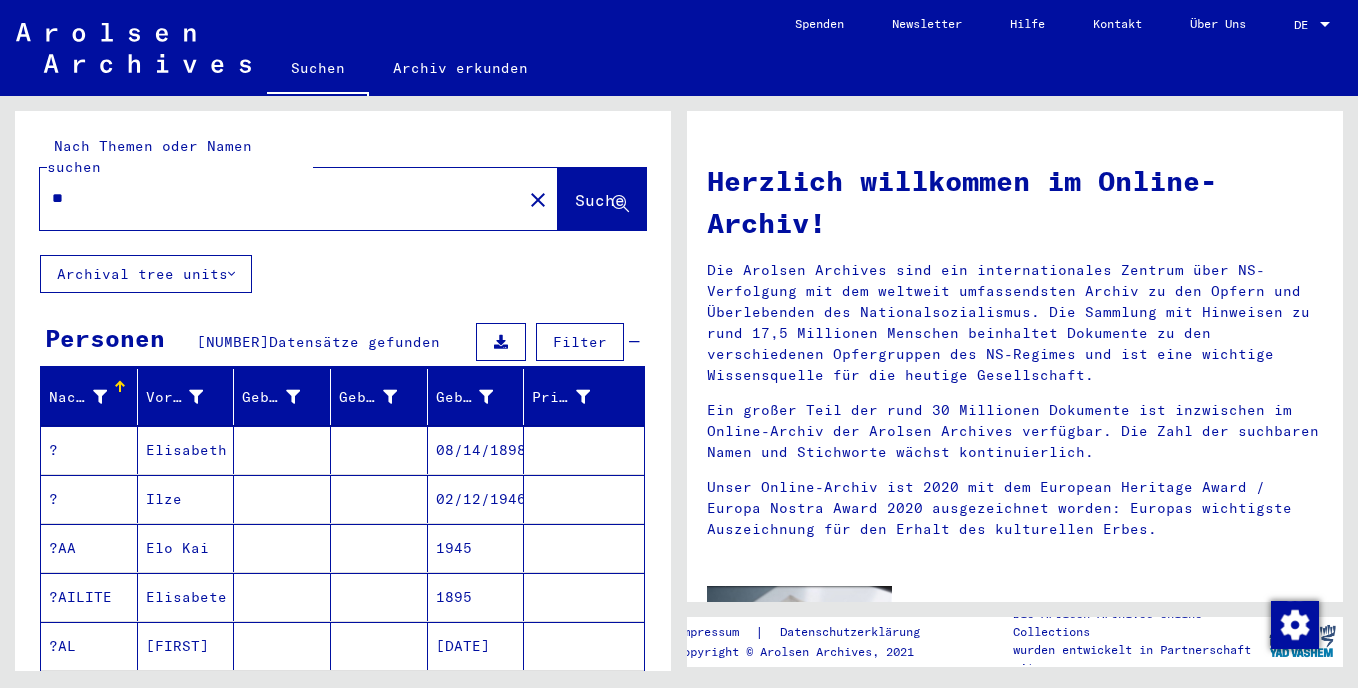 type on "*" 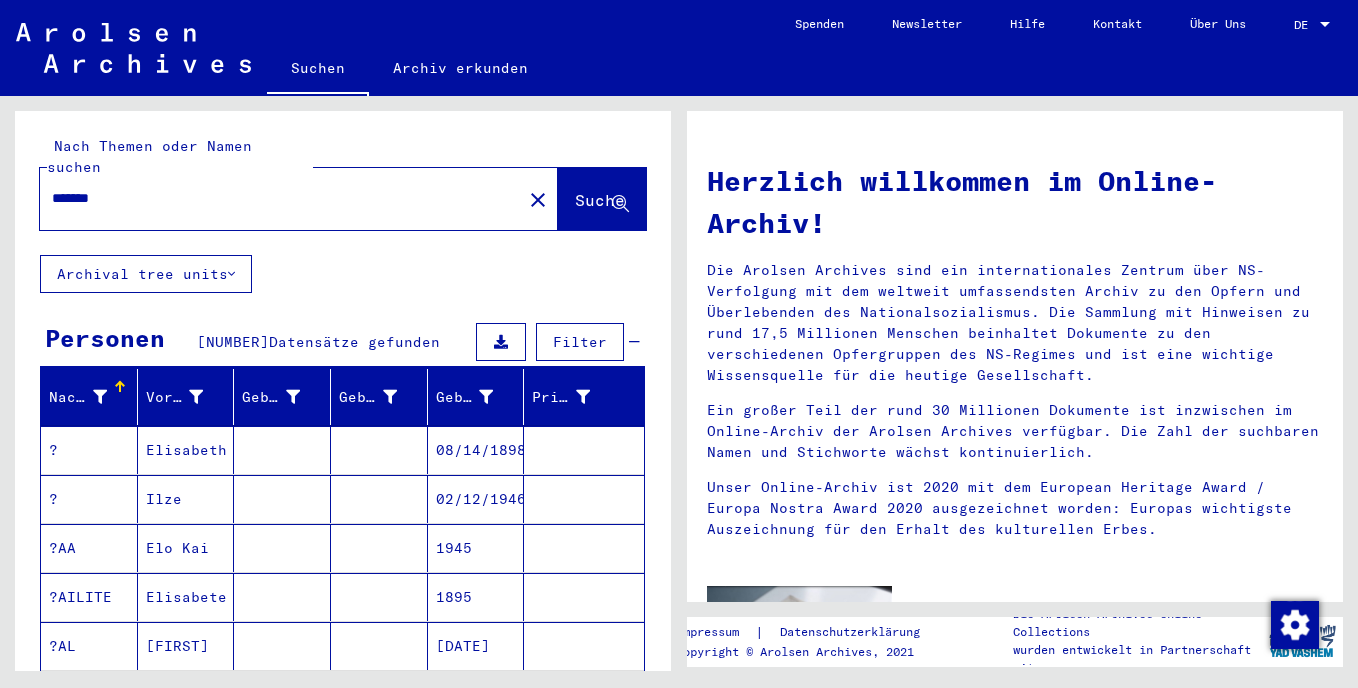 type on "*******" 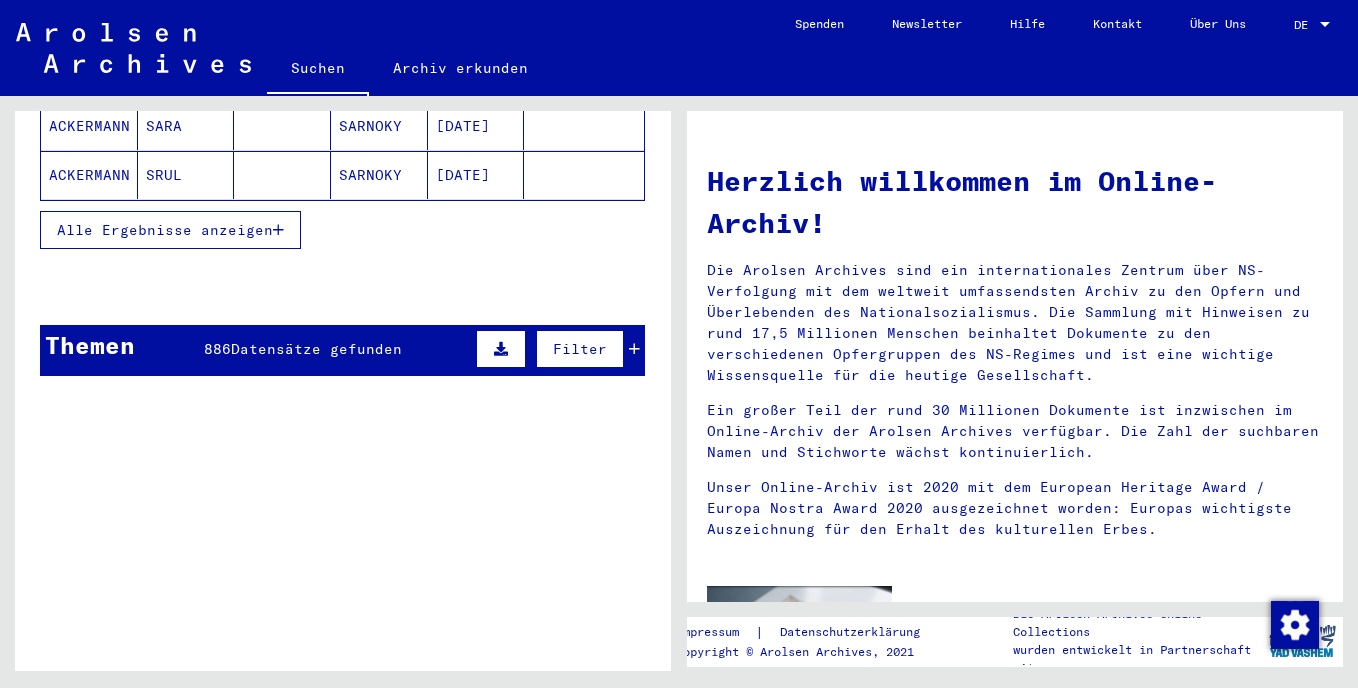 scroll, scrollTop: 0, scrollLeft: 0, axis: both 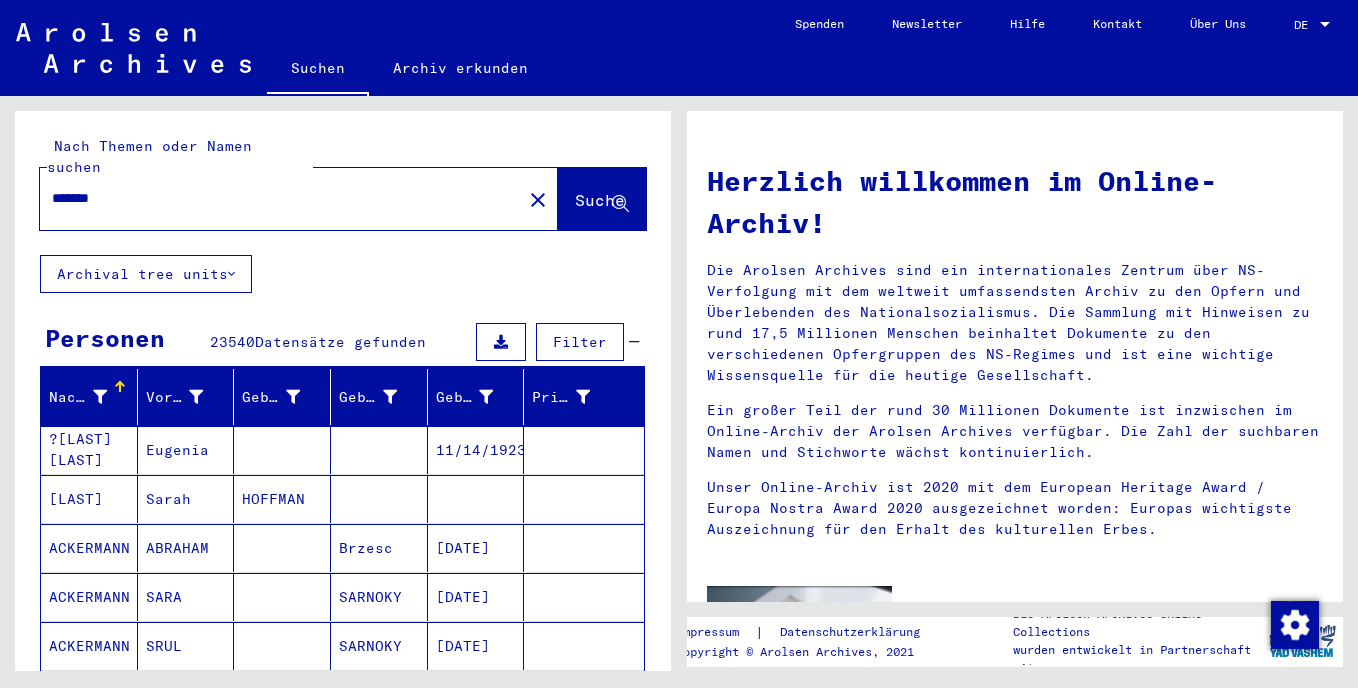 click on "[LAST]" at bounding box center (89, 548) 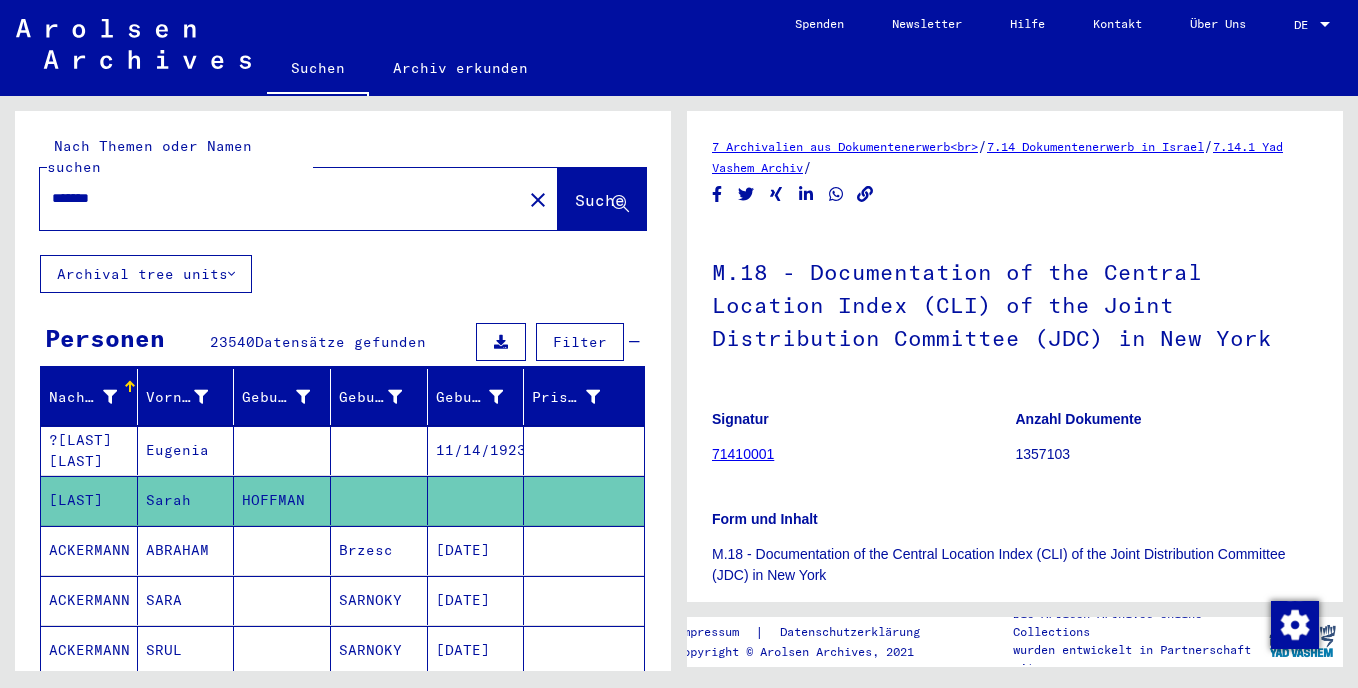 scroll, scrollTop: 0, scrollLeft: 0, axis: both 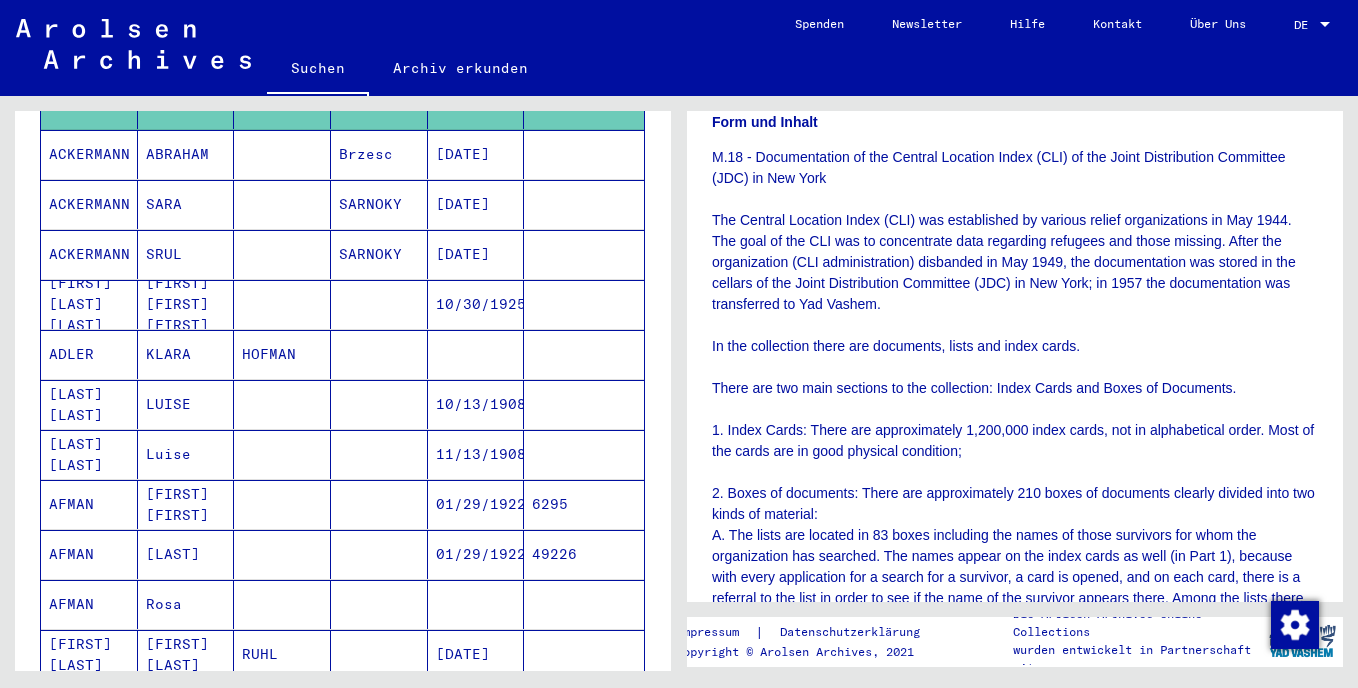 click on "KLARA" at bounding box center [186, 404] 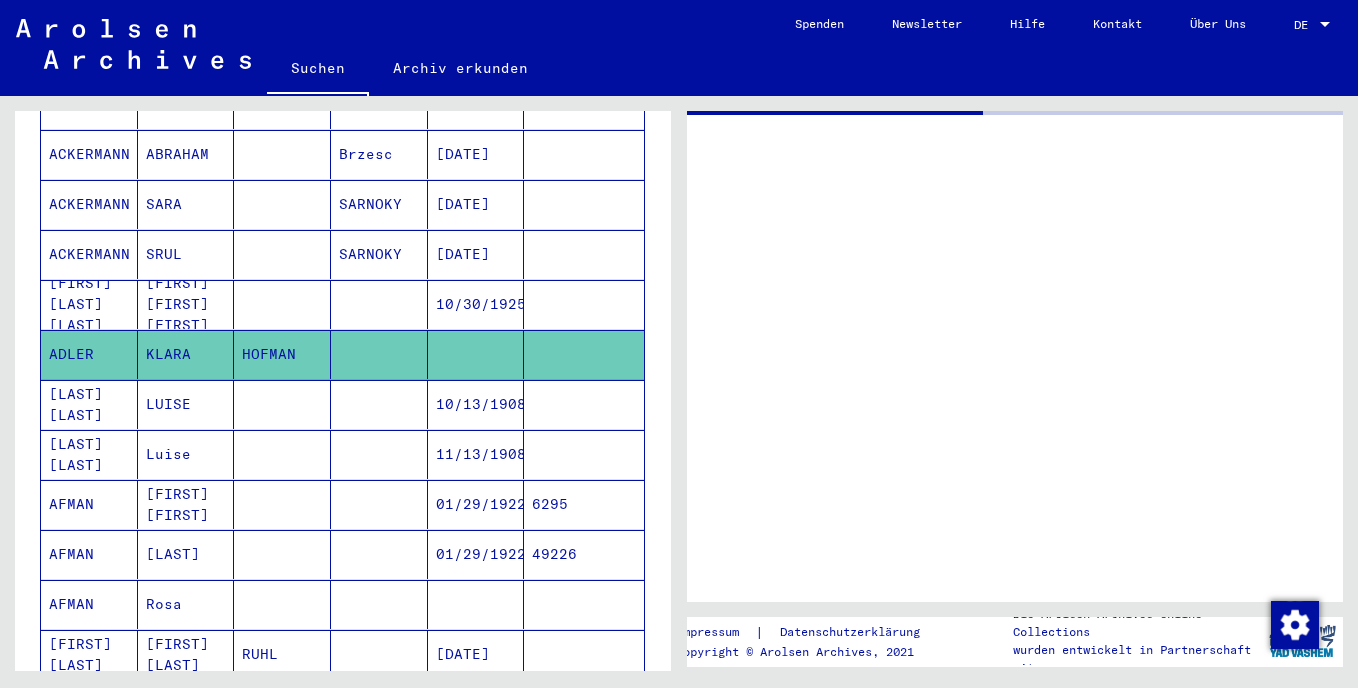 scroll, scrollTop: 0, scrollLeft: 0, axis: both 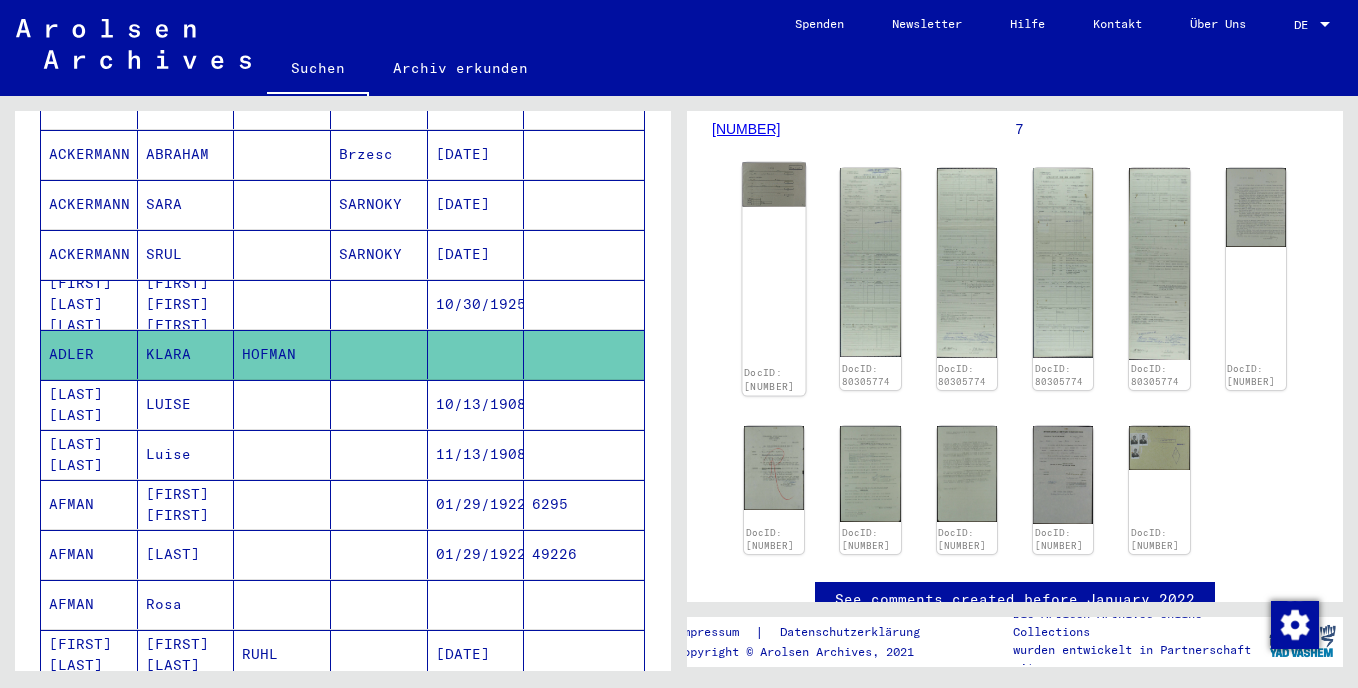 click on "DocID: [NUMBER]" 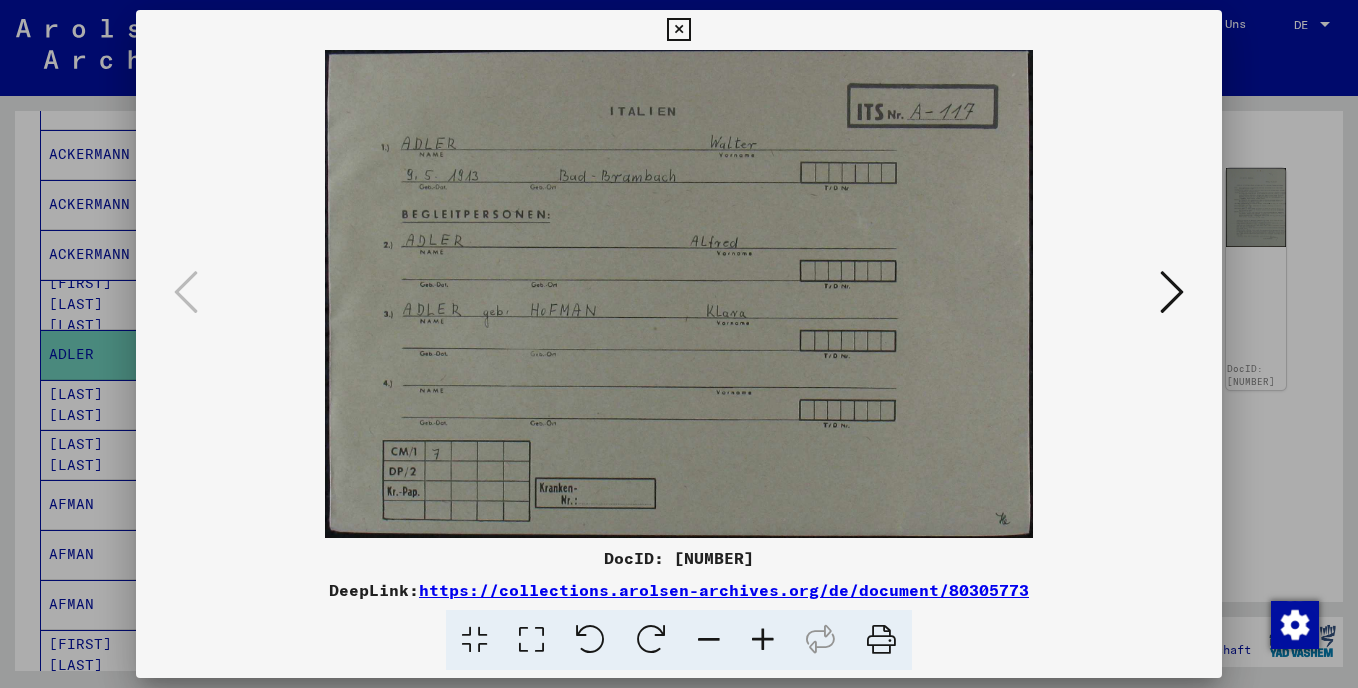 click at bounding box center [1172, 292] 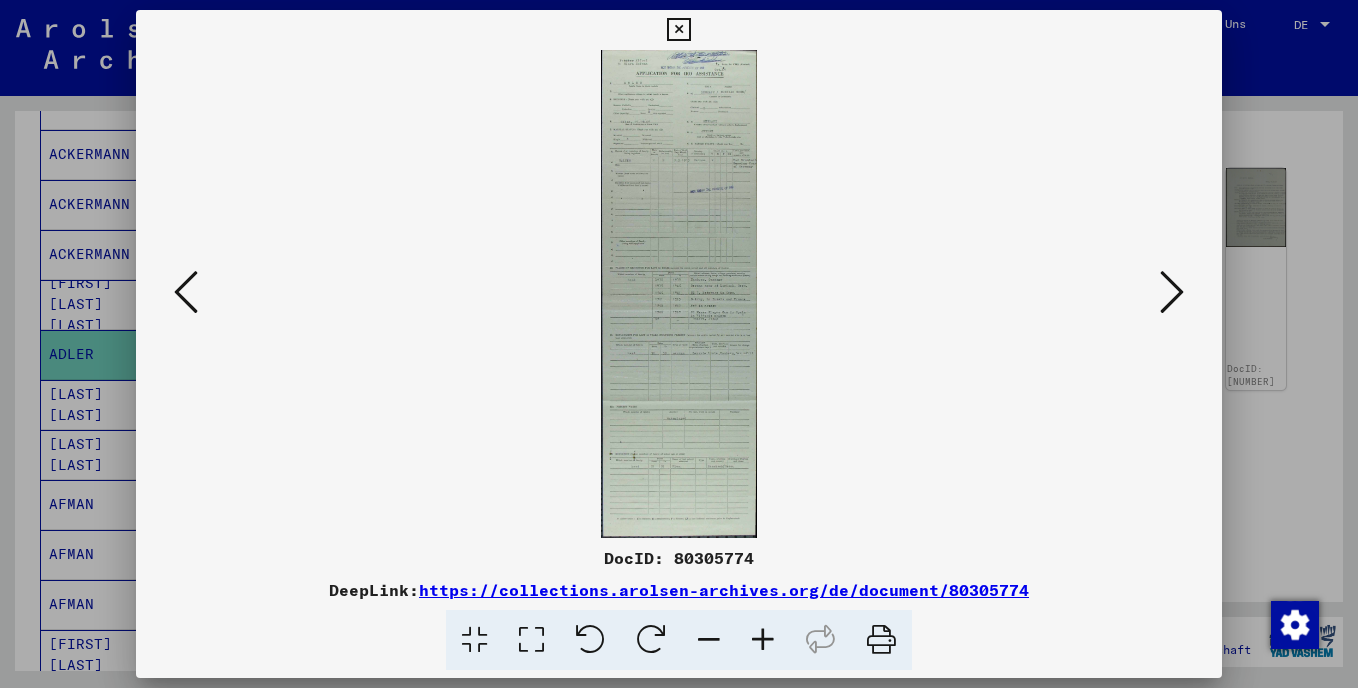 click at bounding box center (763, 640) 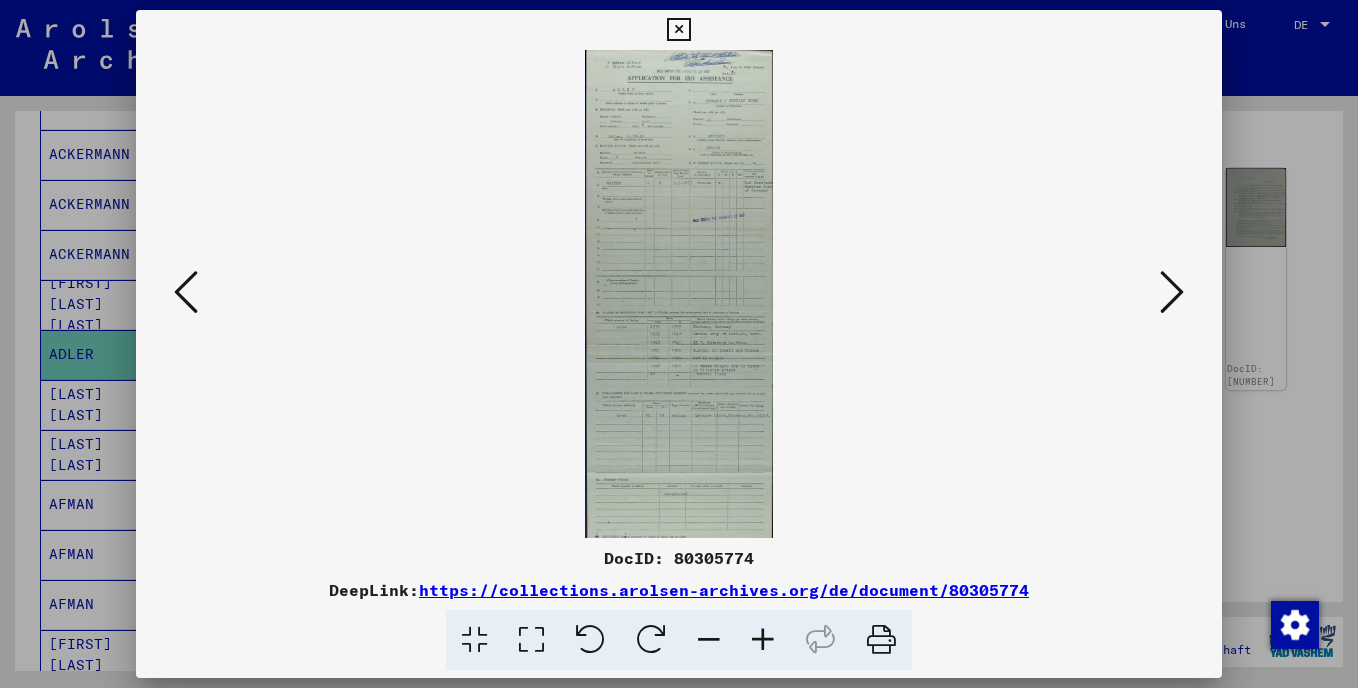 click at bounding box center [763, 640] 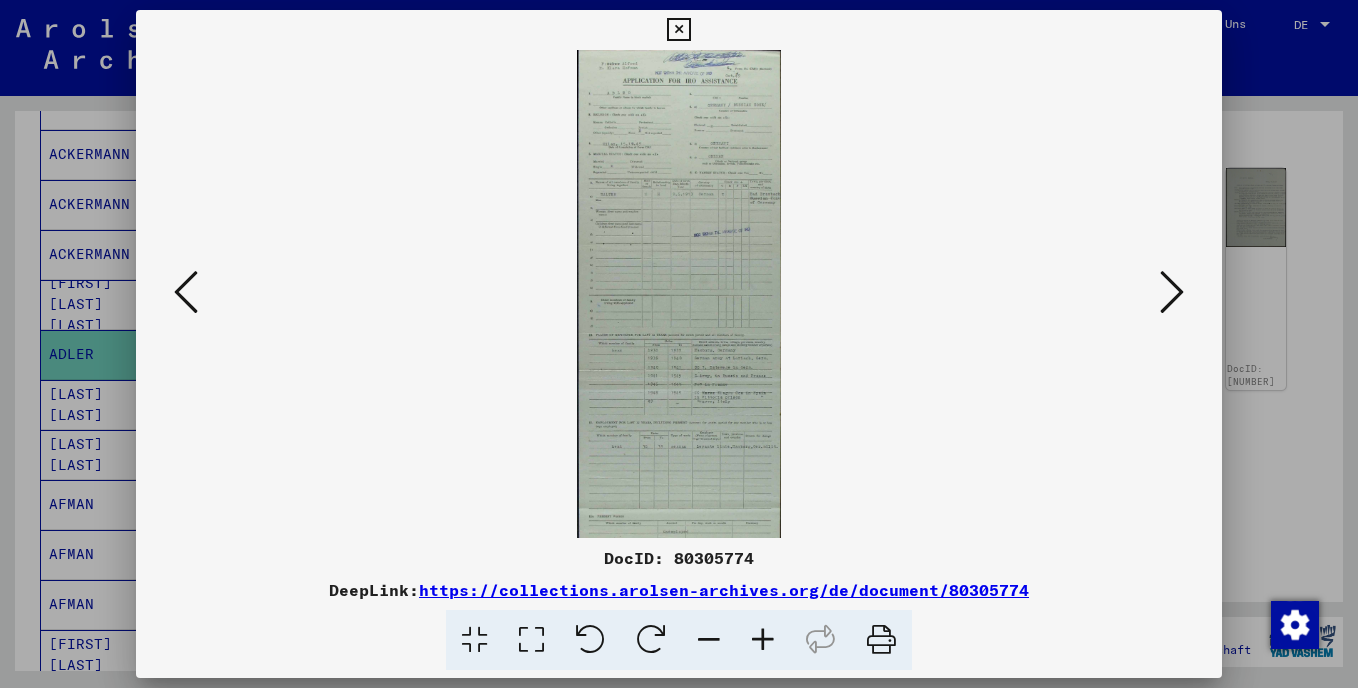 click at bounding box center [763, 640] 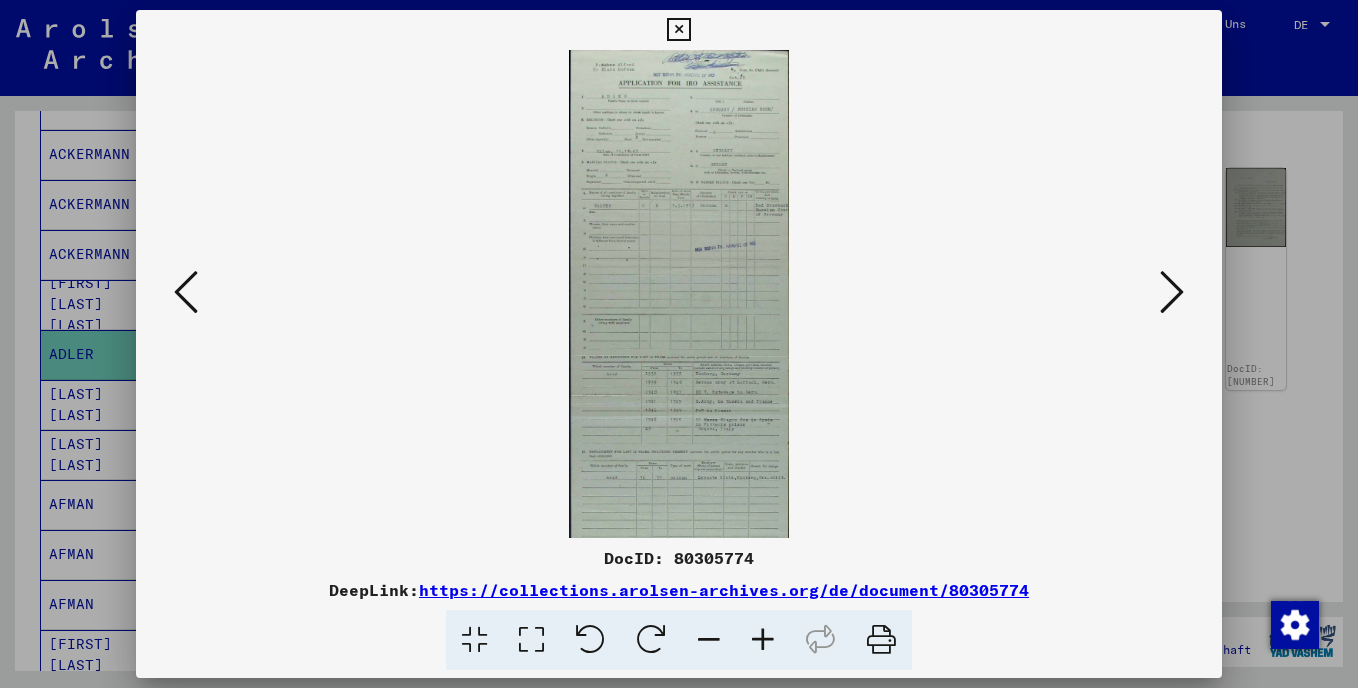 click at bounding box center [763, 640] 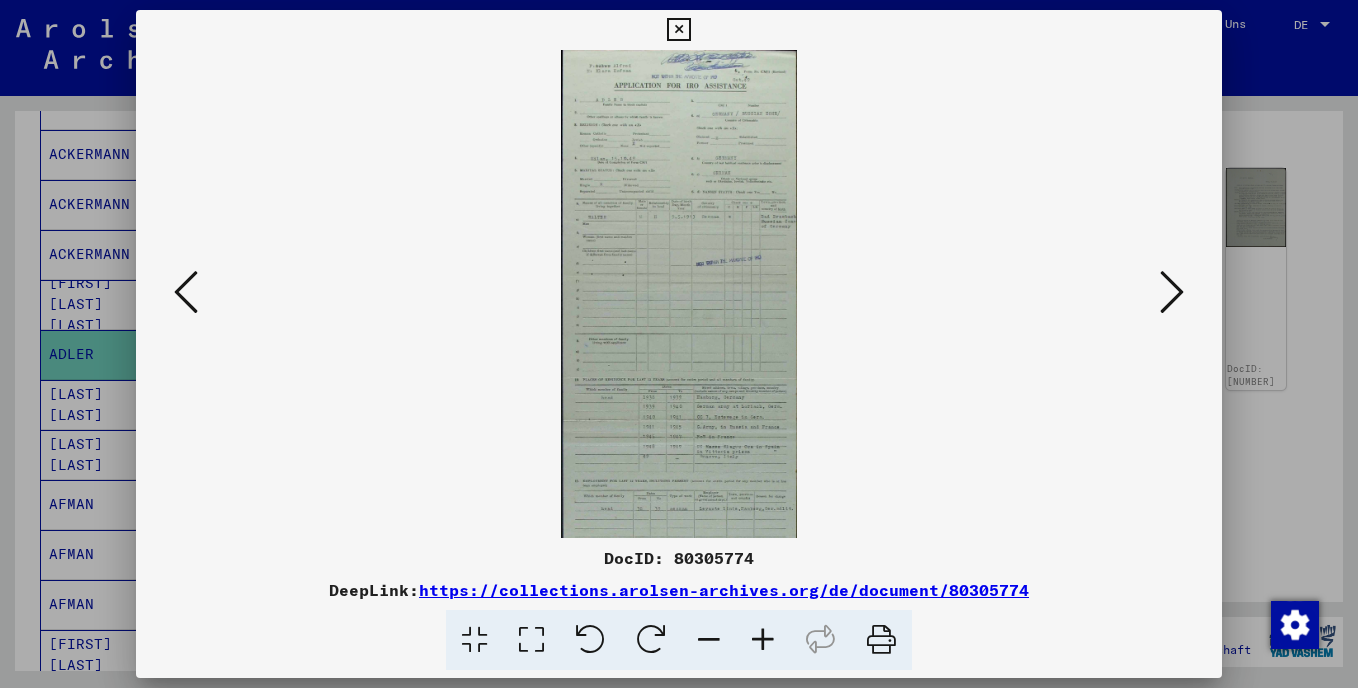 click at bounding box center [763, 640] 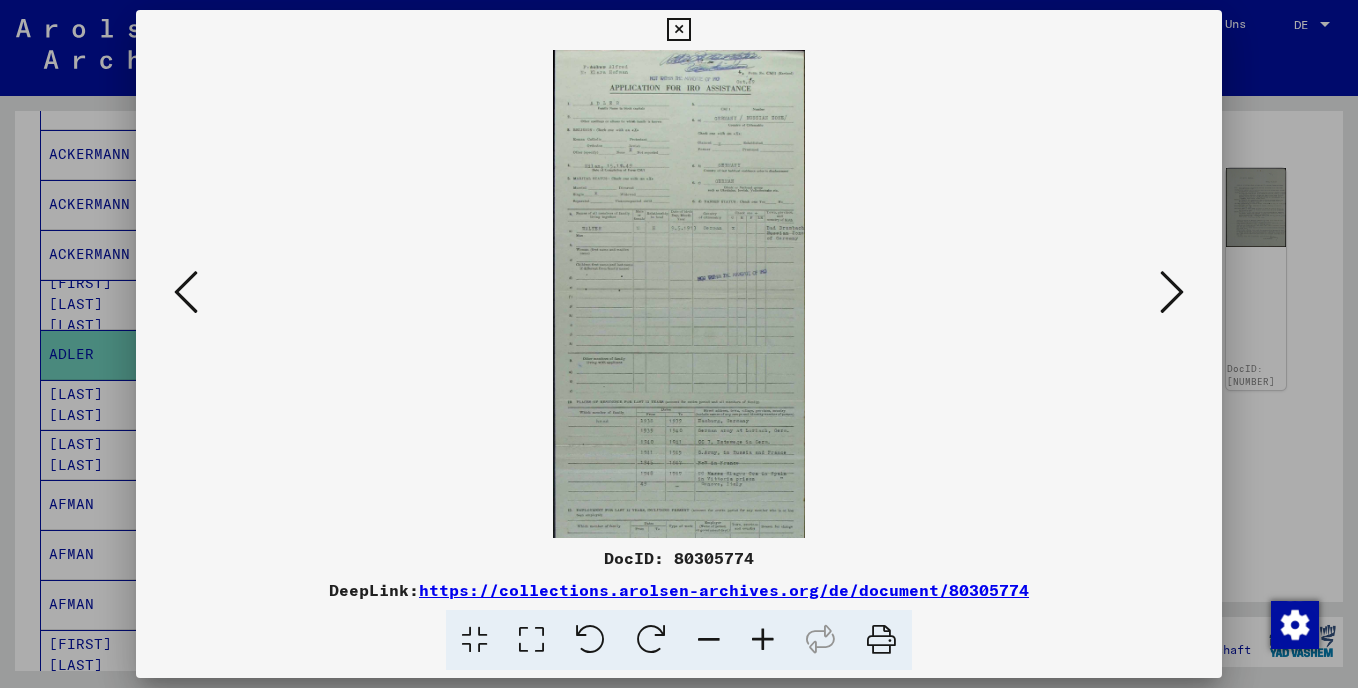click at bounding box center (763, 640) 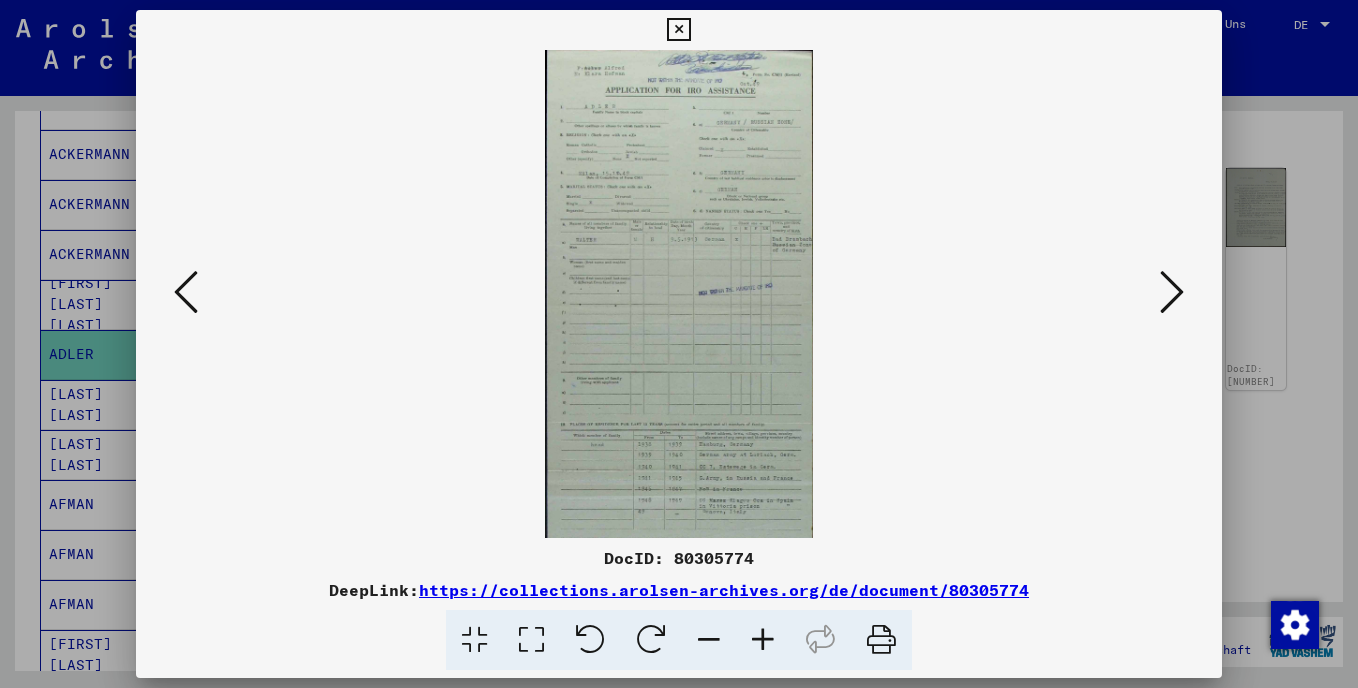 click at bounding box center (763, 640) 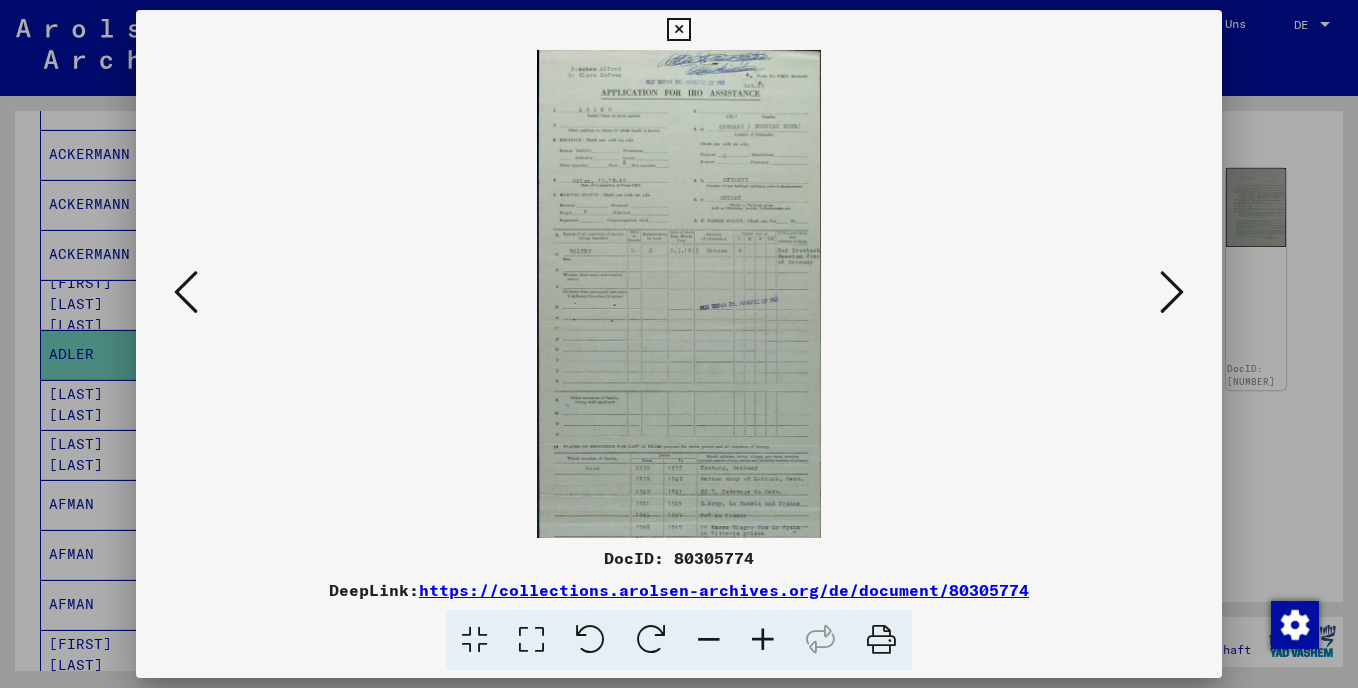 click at bounding box center [763, 640] 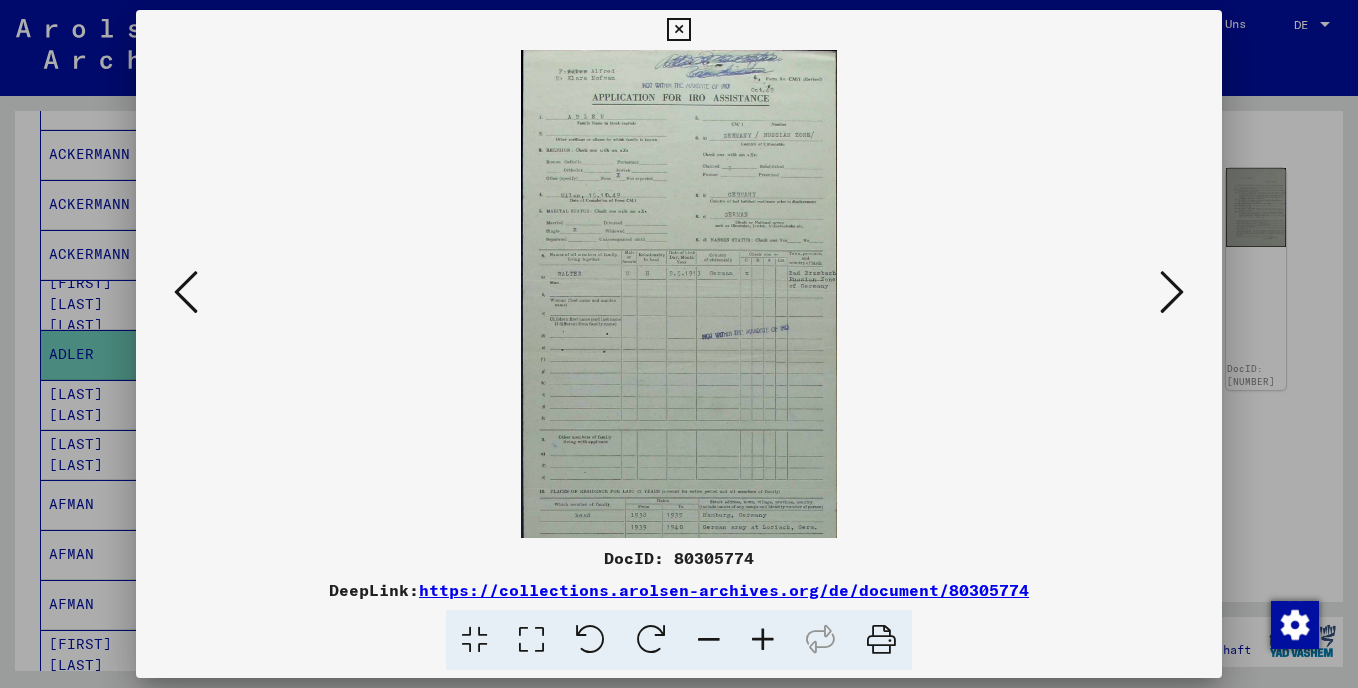 click at bounding box center (763, 640) 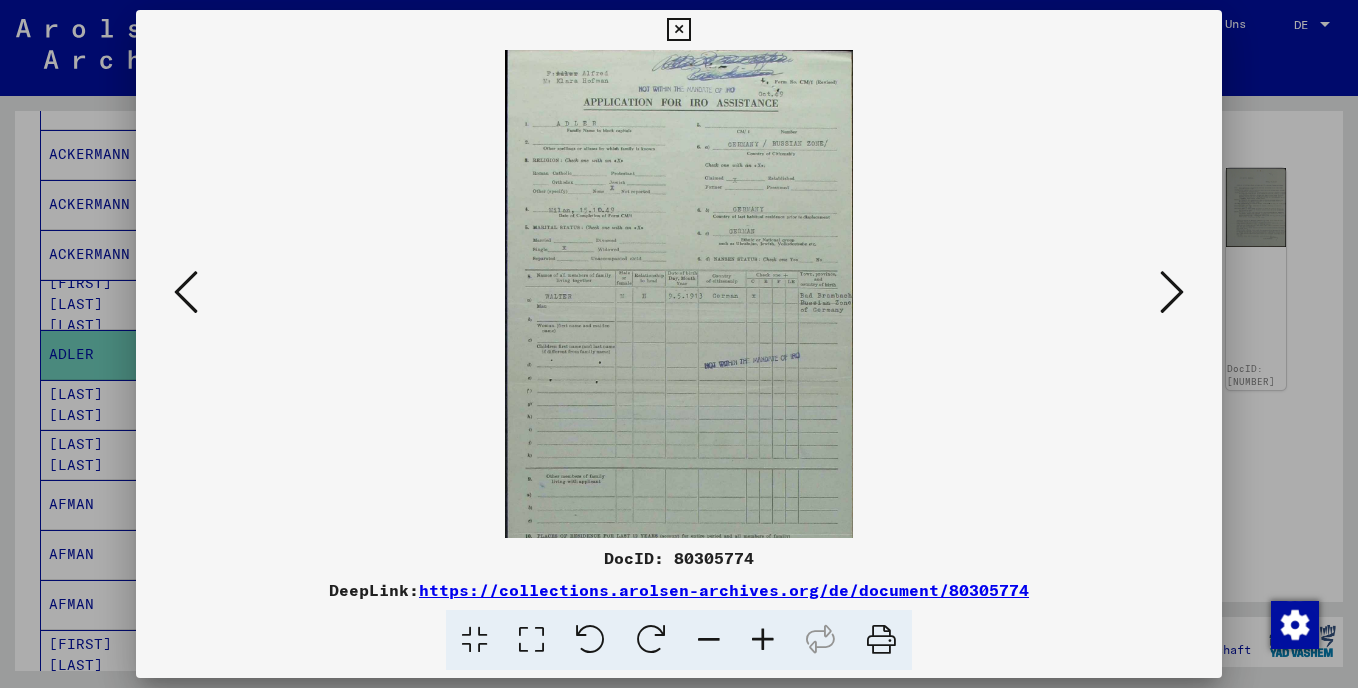 click at bounding box center [763, 640] 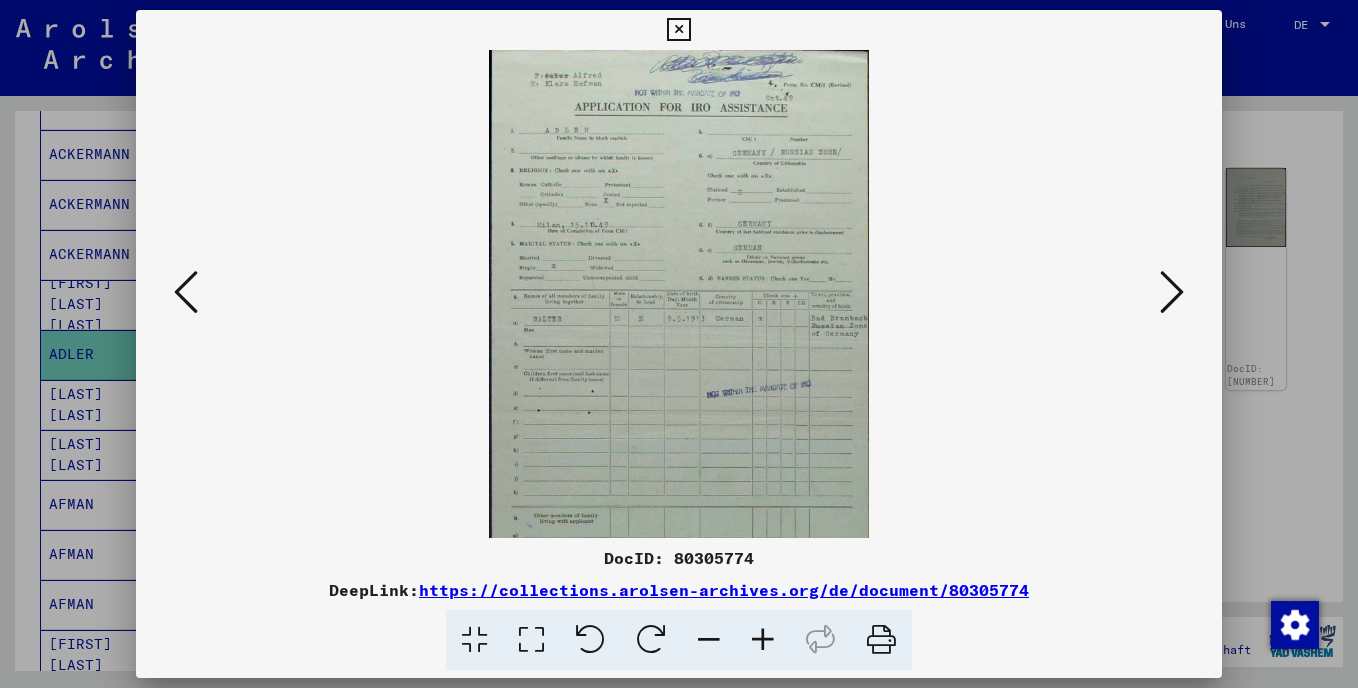 click at bounding box center (763, 640) 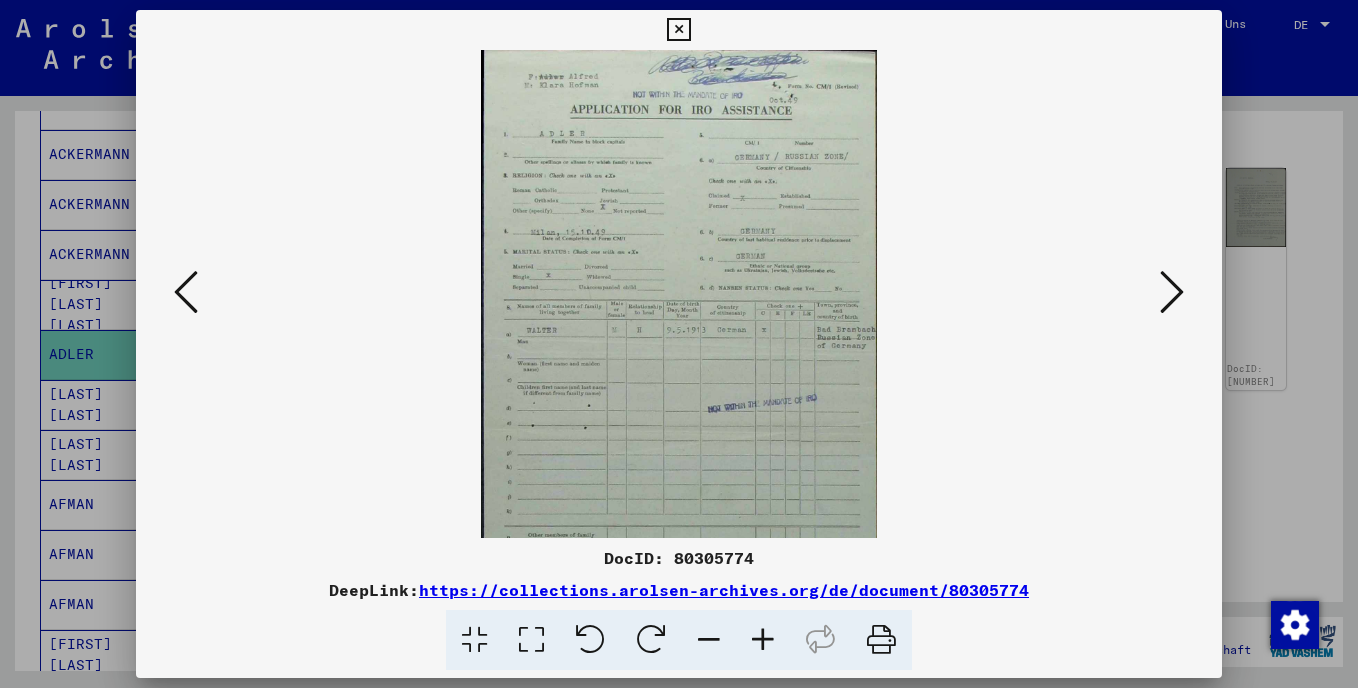 click at bounding box center (763, 640) 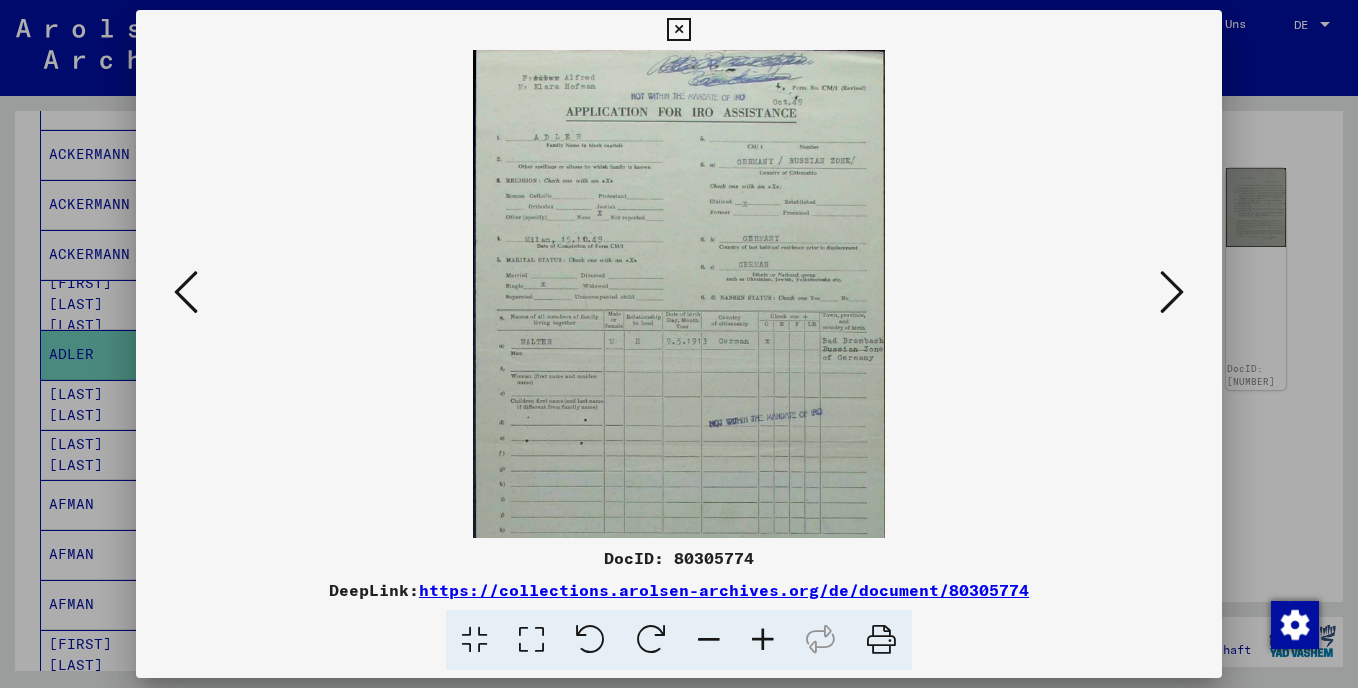 click at bounding box center (763, 640) 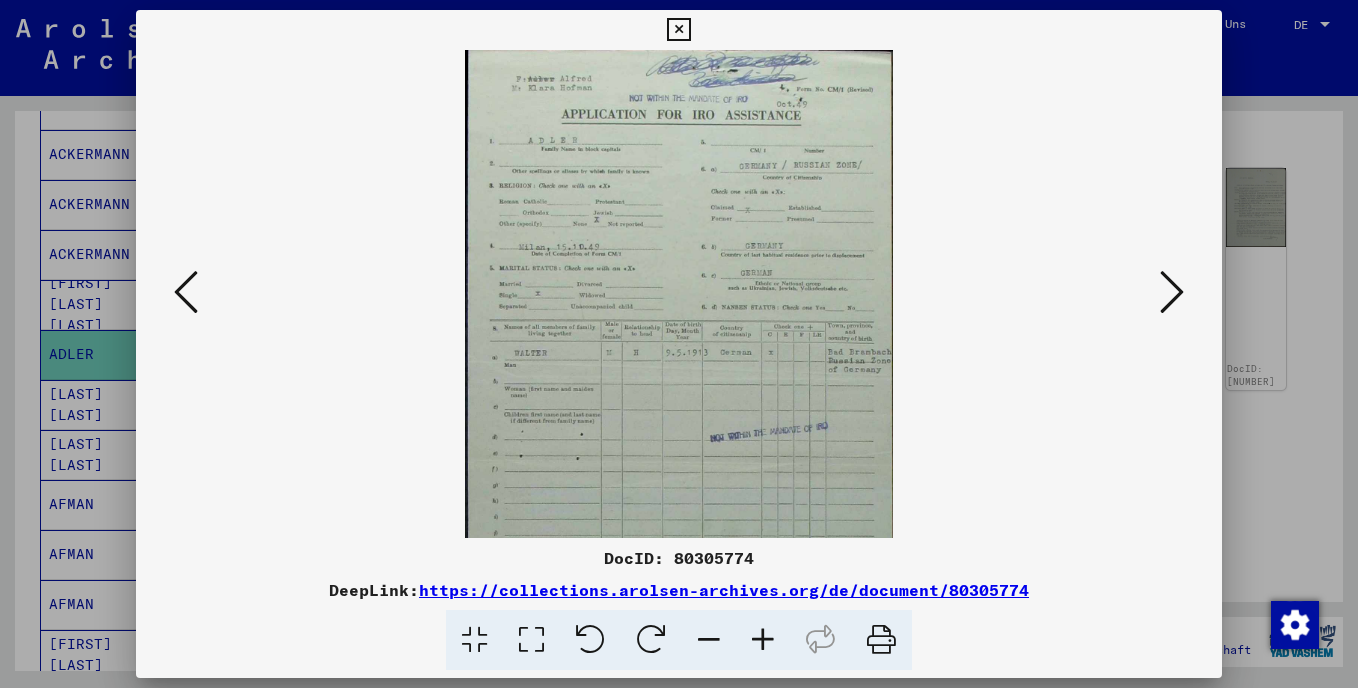 click at bounding box center [763, 640] 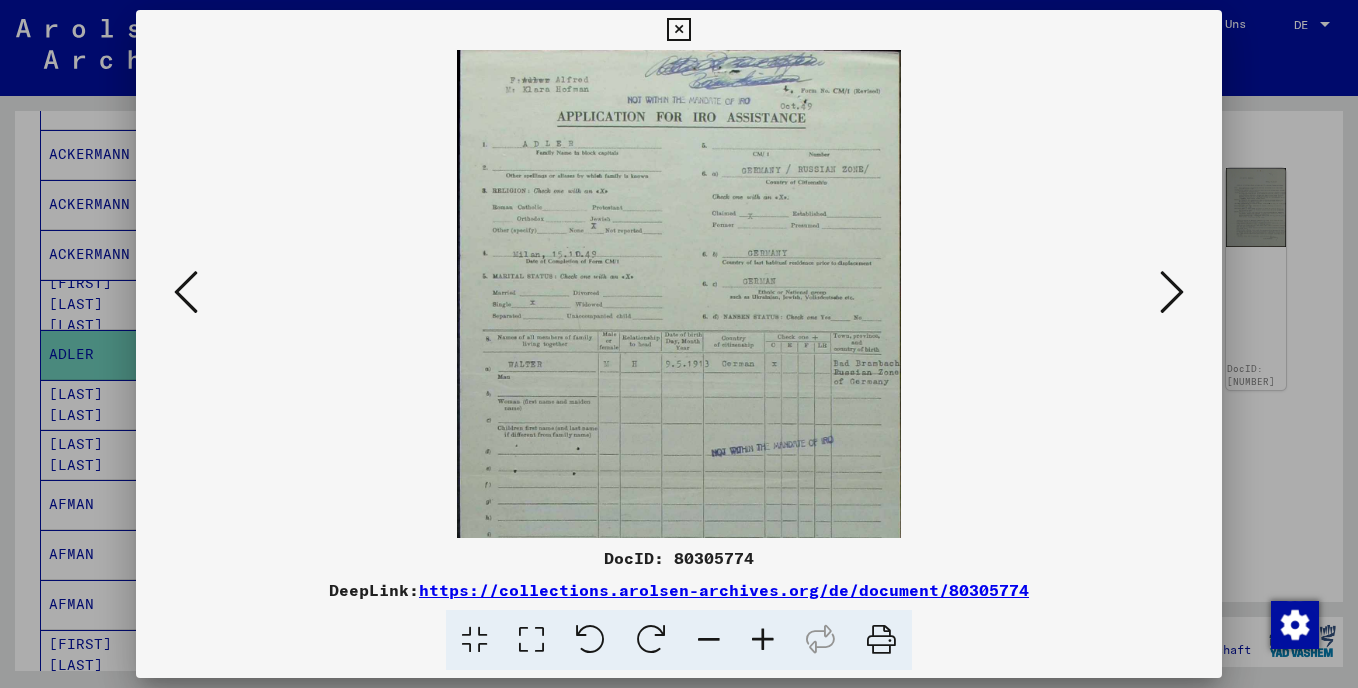 click at bounding box center [763, 640] 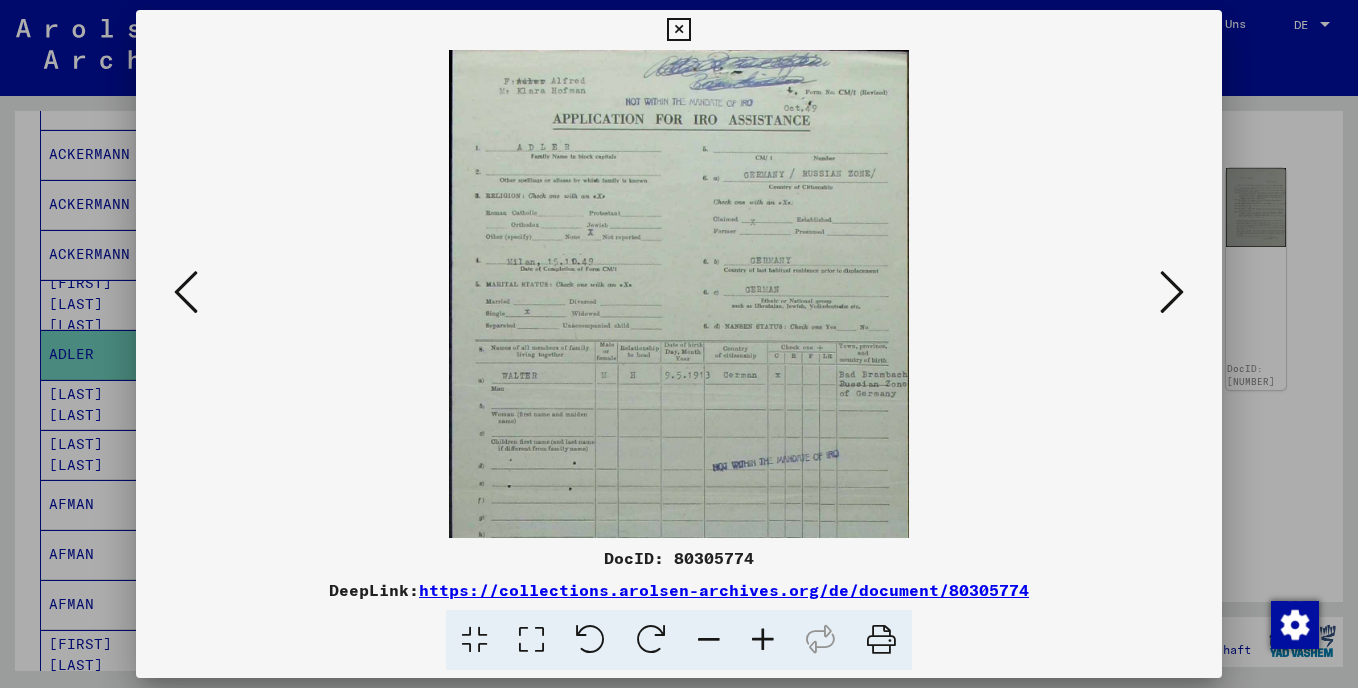 click at bounding box center [763, 640] 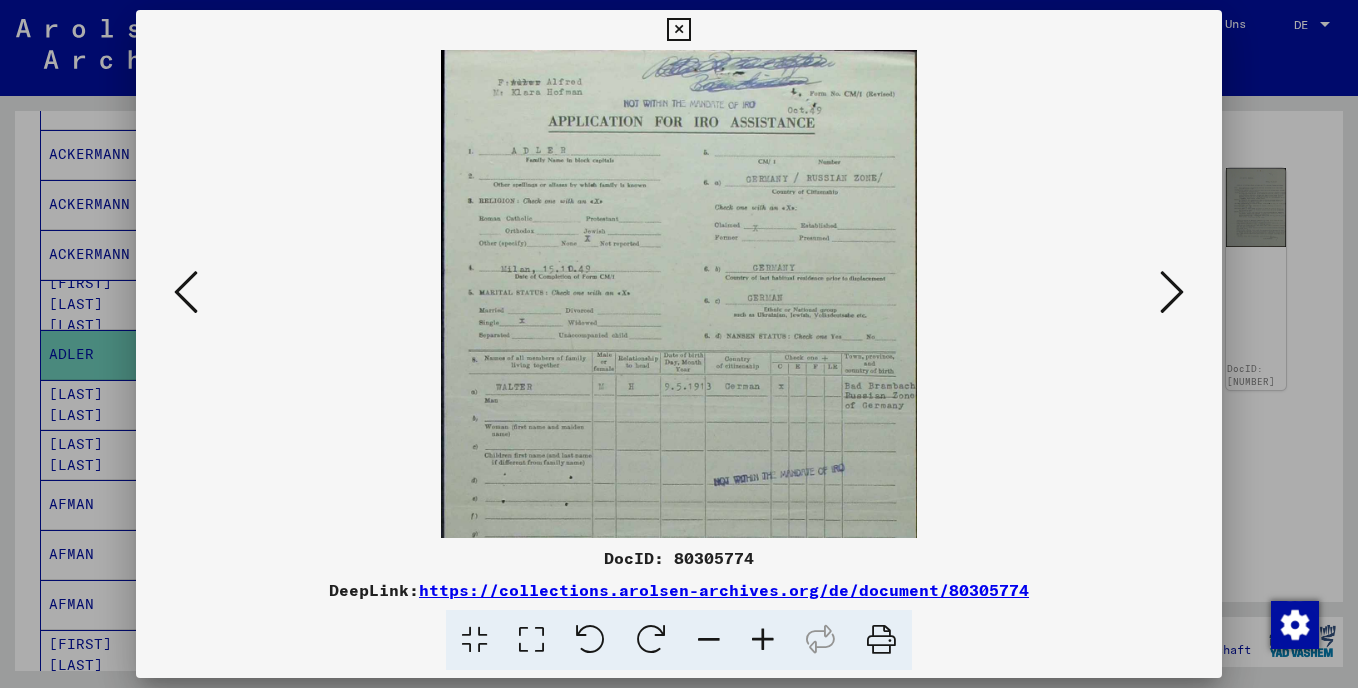click at bounding box center (763, 640) 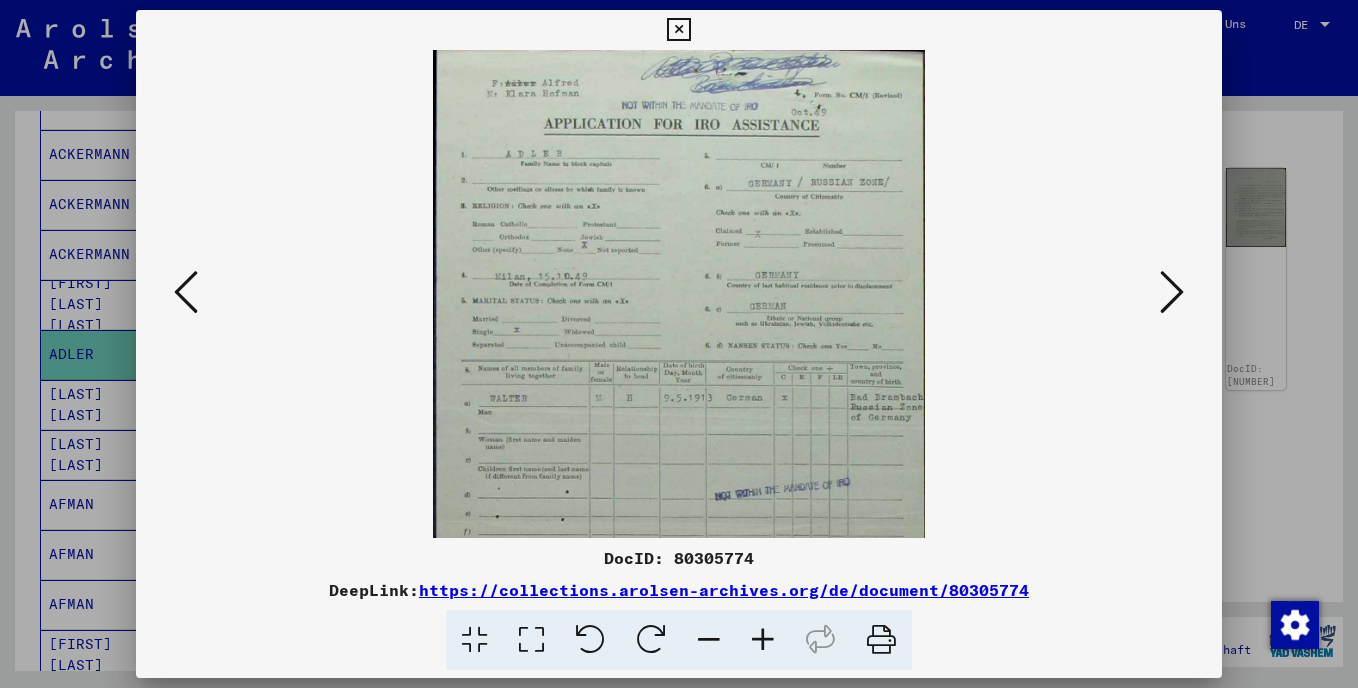 click at bounding box center (763, 640) 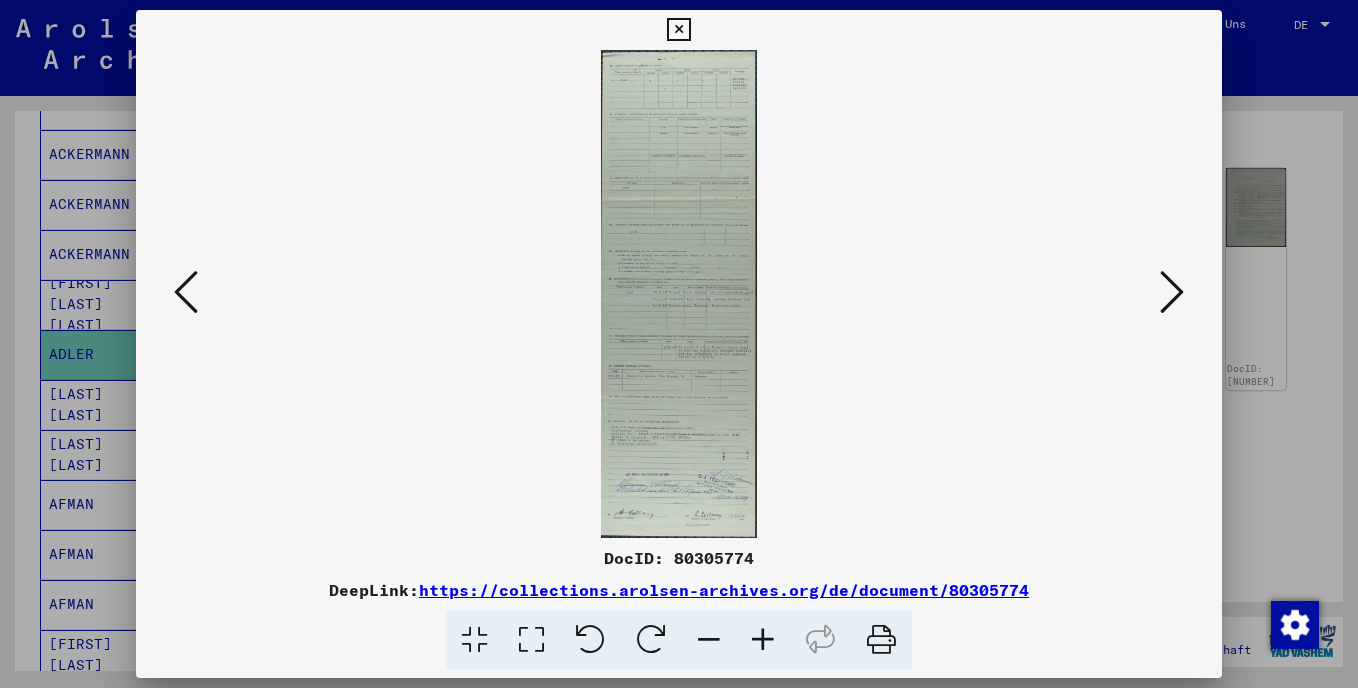 click at bounding box center [1172, 292] 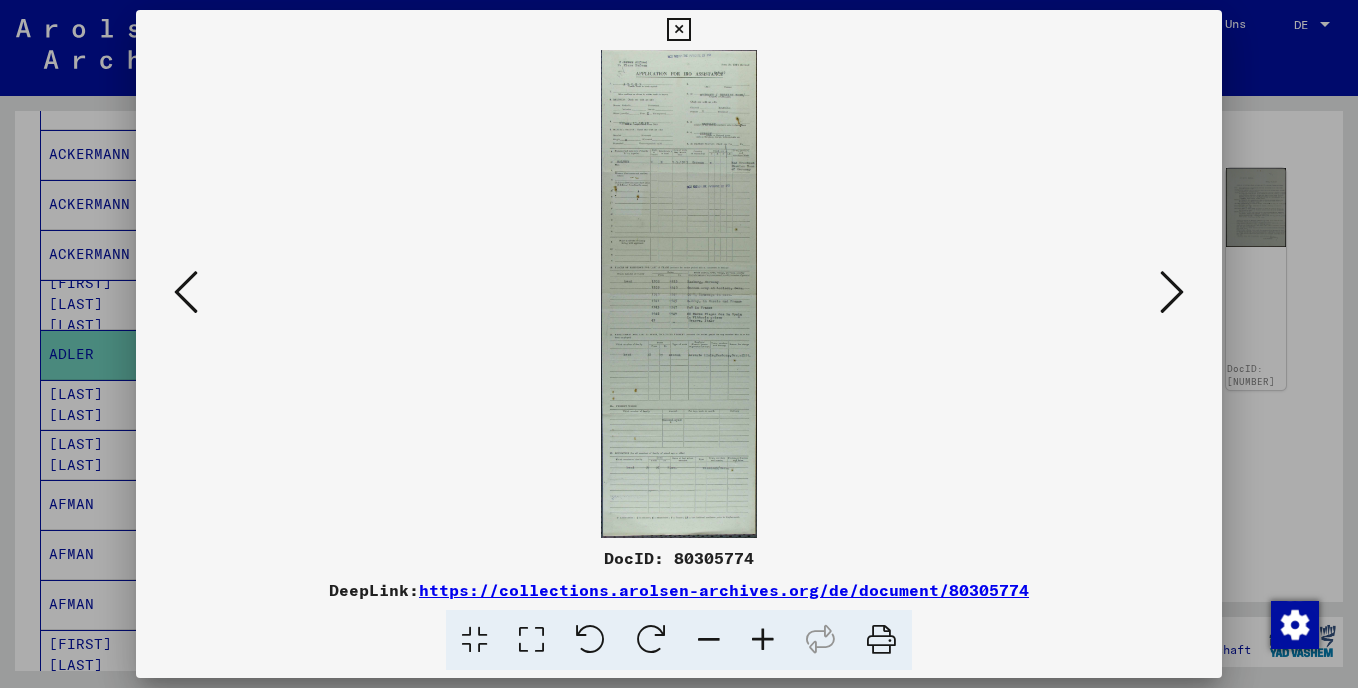 click at bounding box center [1172, 292] 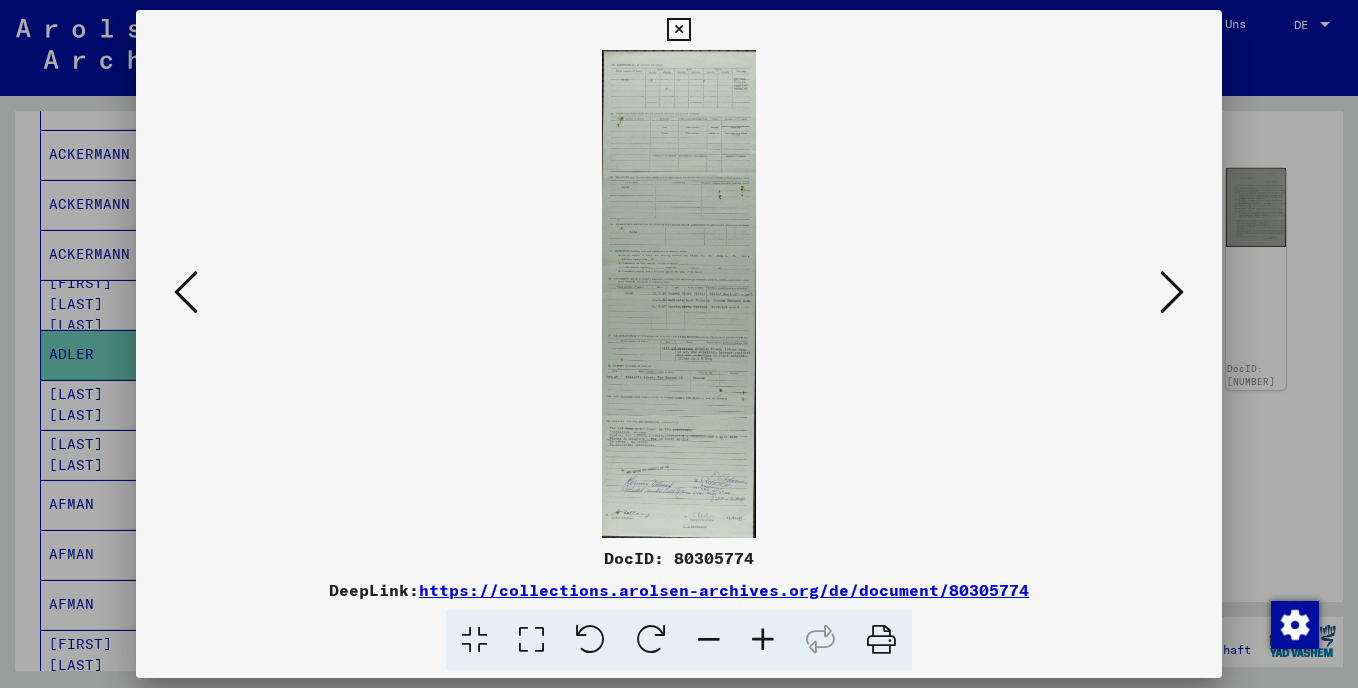 click at bounding box center (1172, 292) 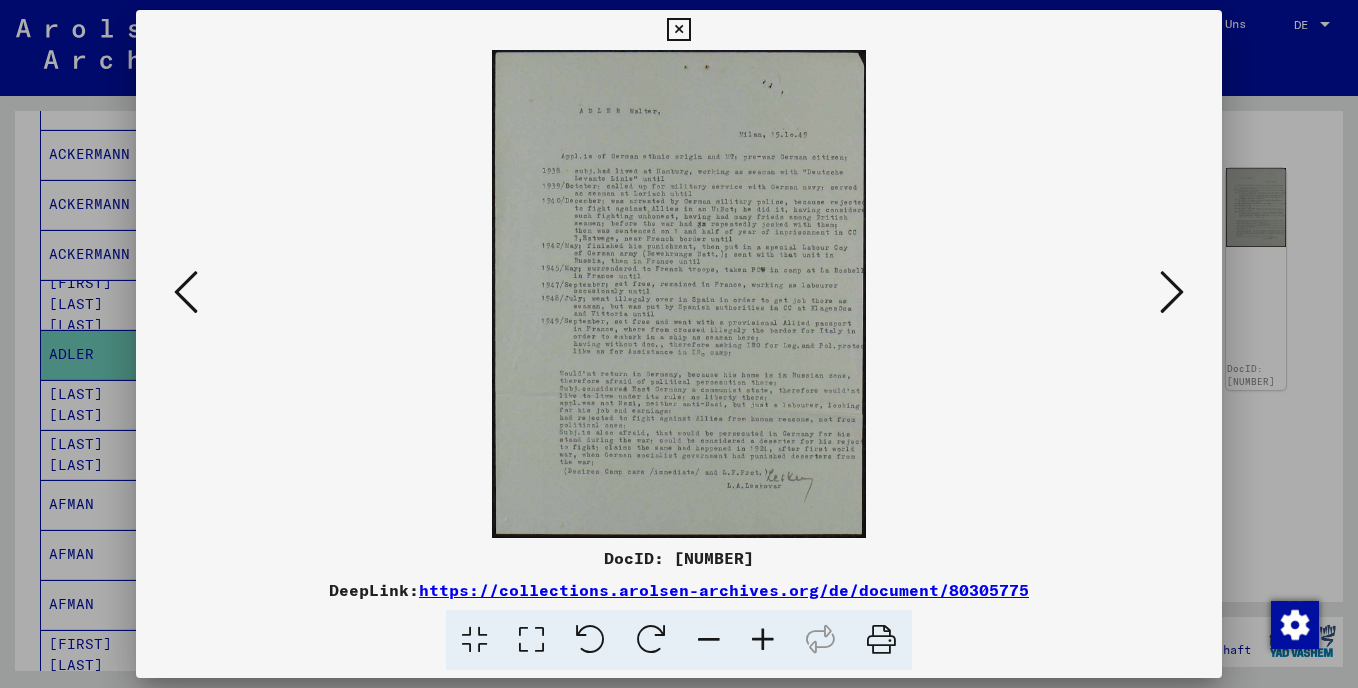 click at bounding box center (763, 640) 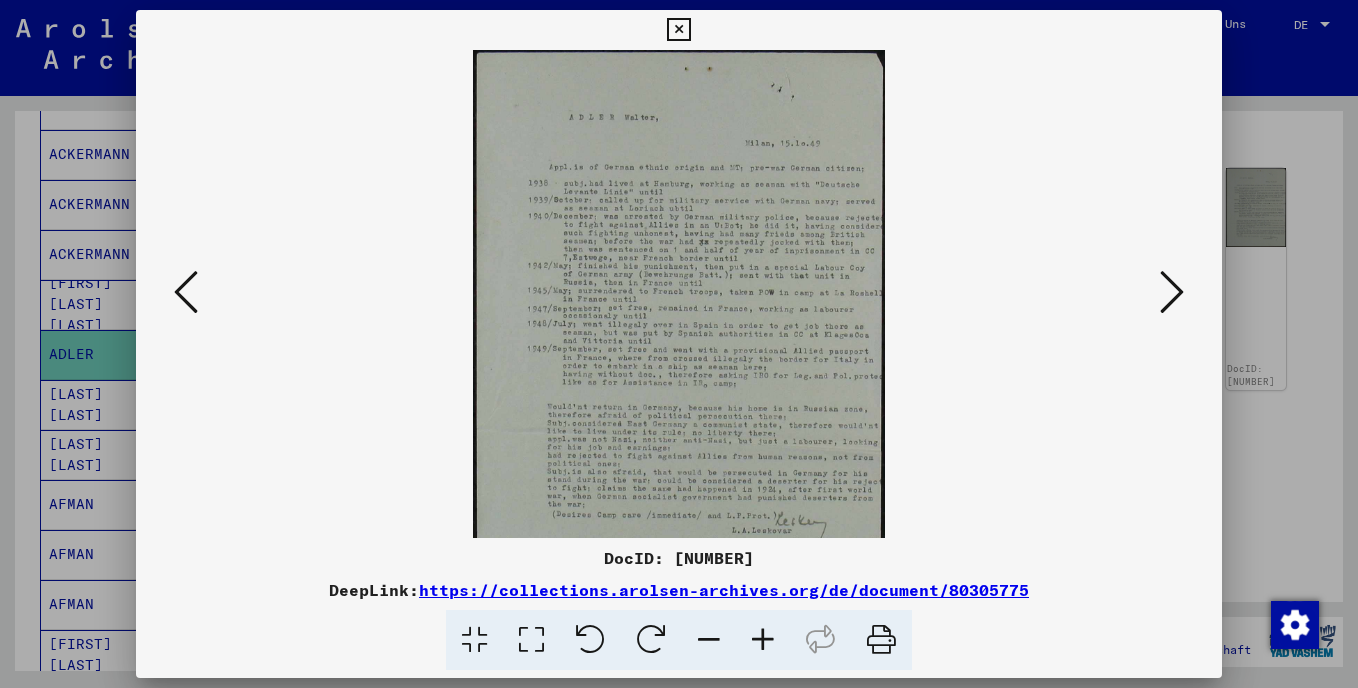 click at bounding box center (763, 640) 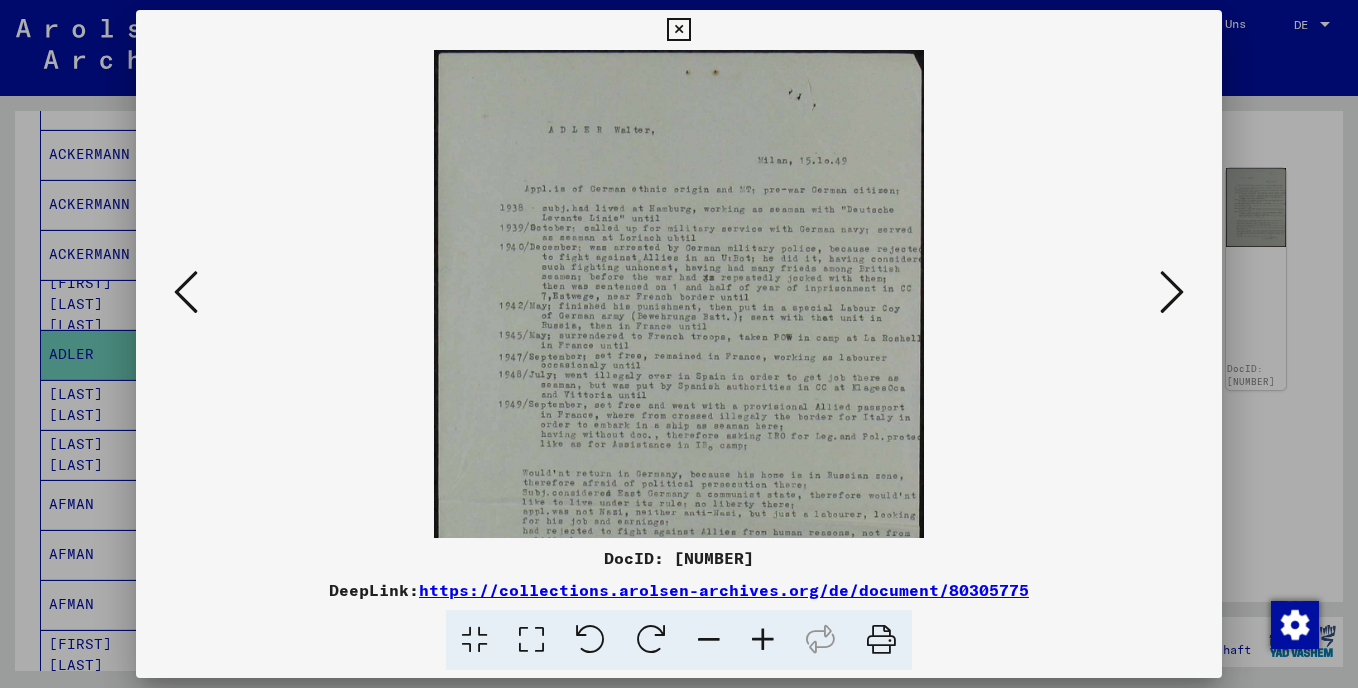 click at bounding box center [763, 640] 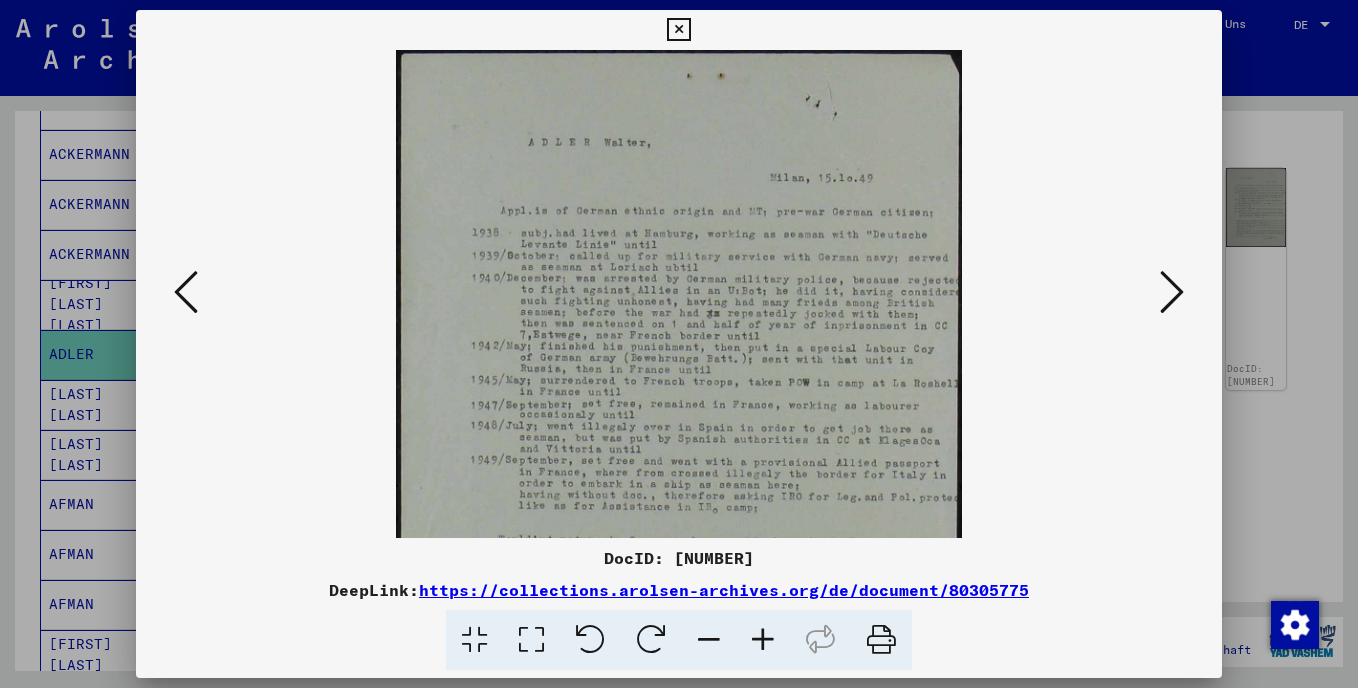 click at bounding box center (763, 640) 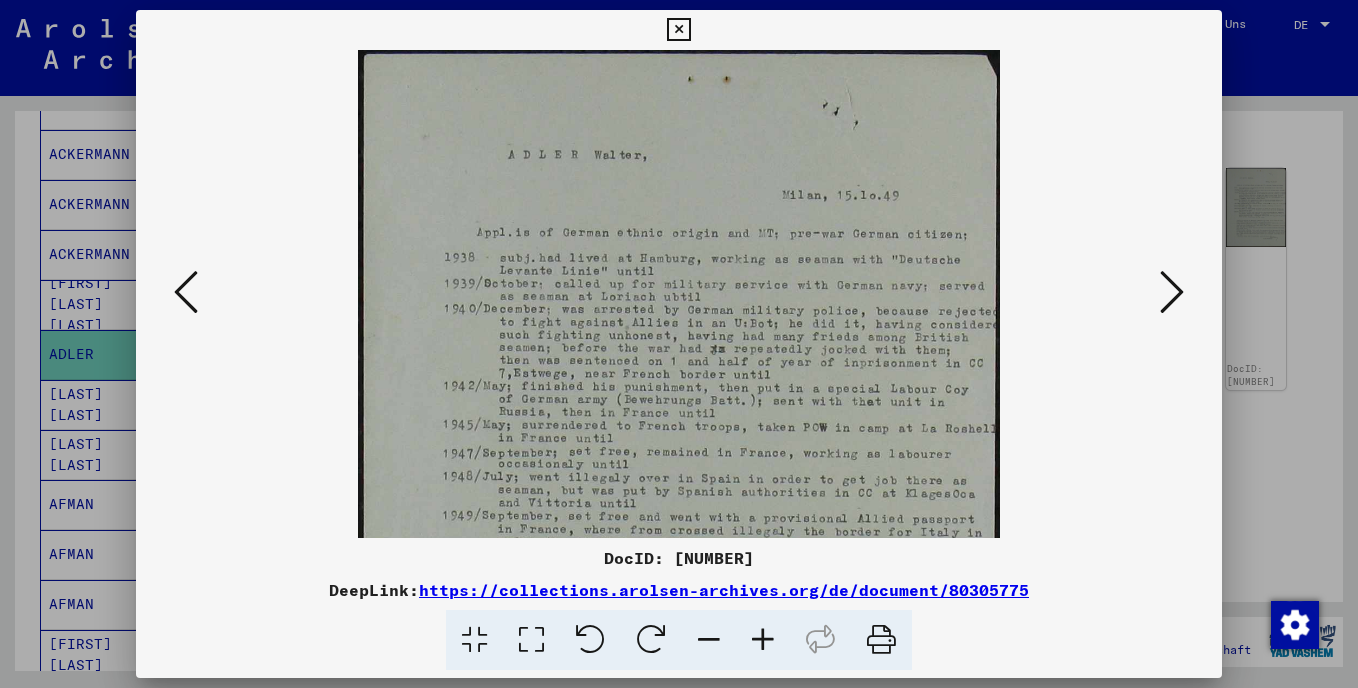 click at bounding box center [763, 640] 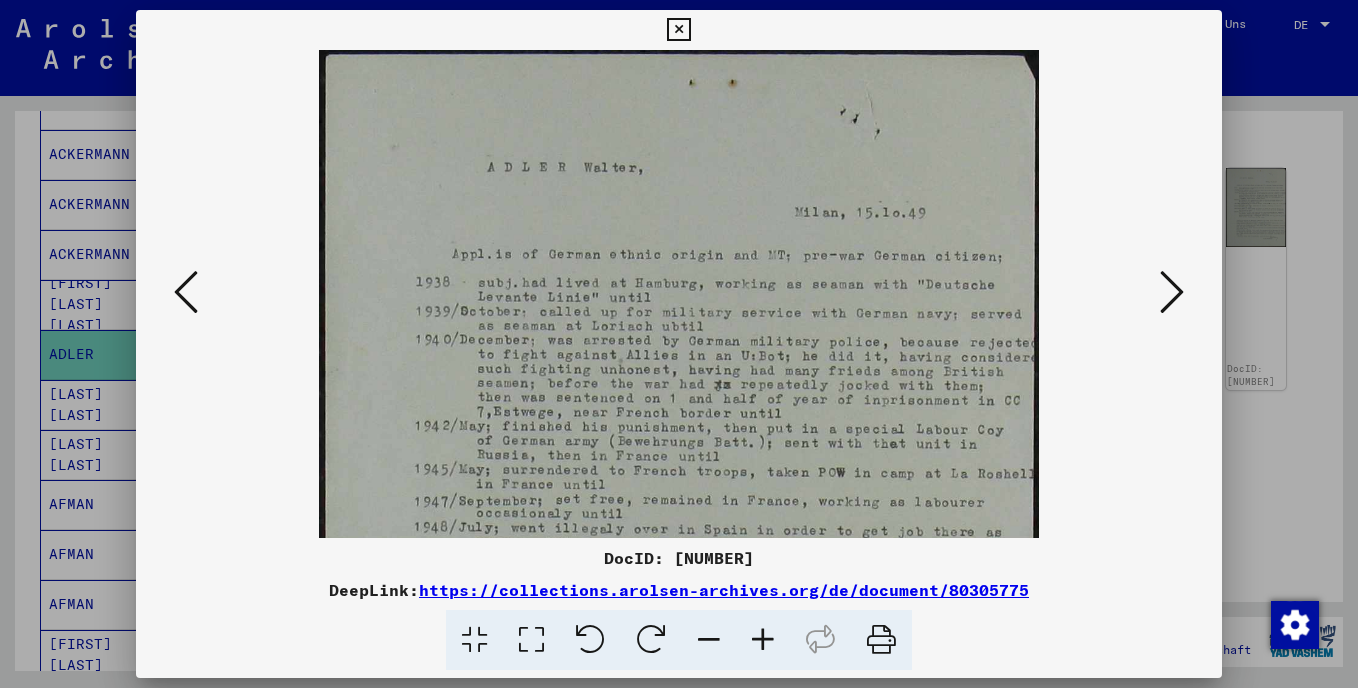 click at bounding box center (763, 640) 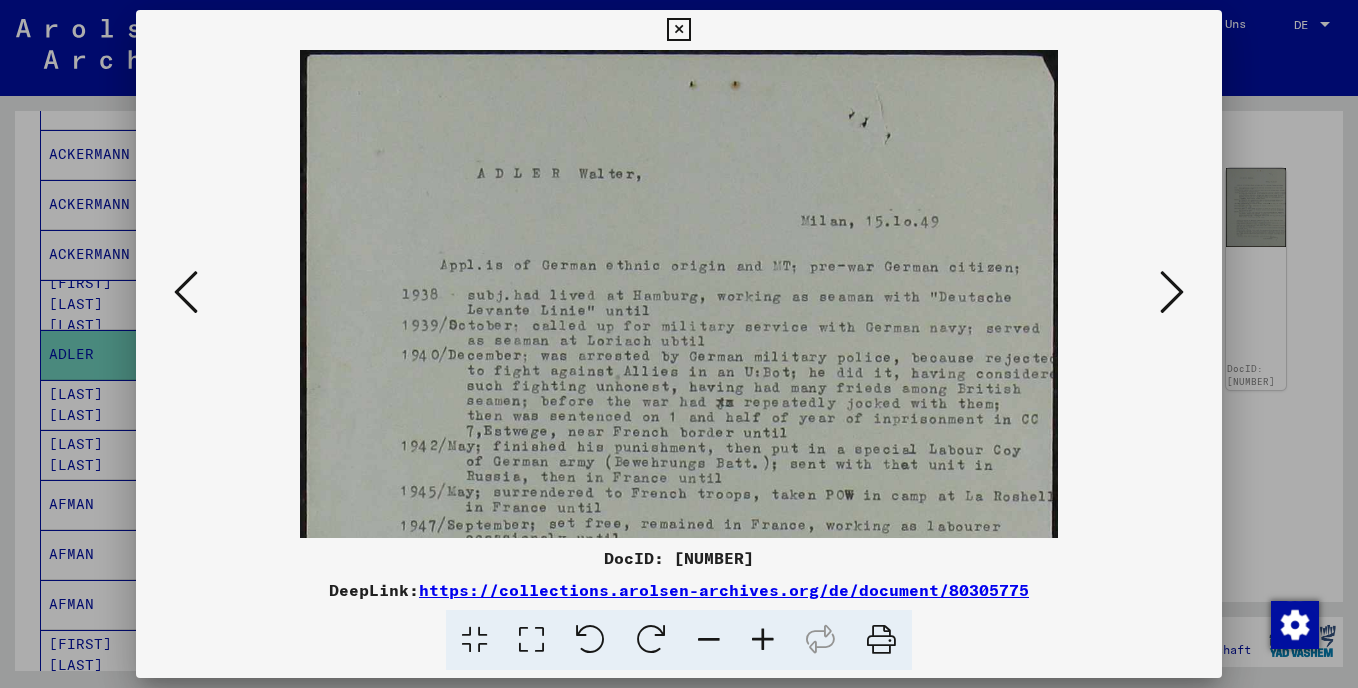 click at bounding box center (763, 640) 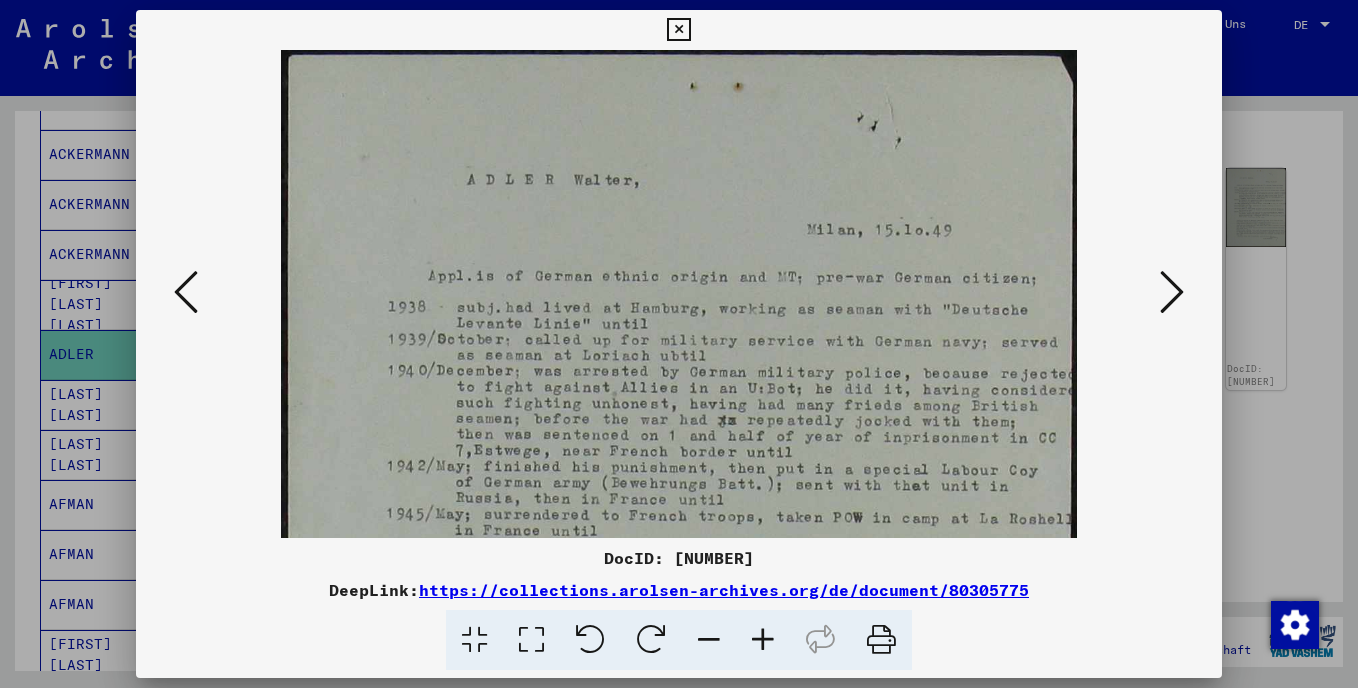 click at bounding box center (678, 30) 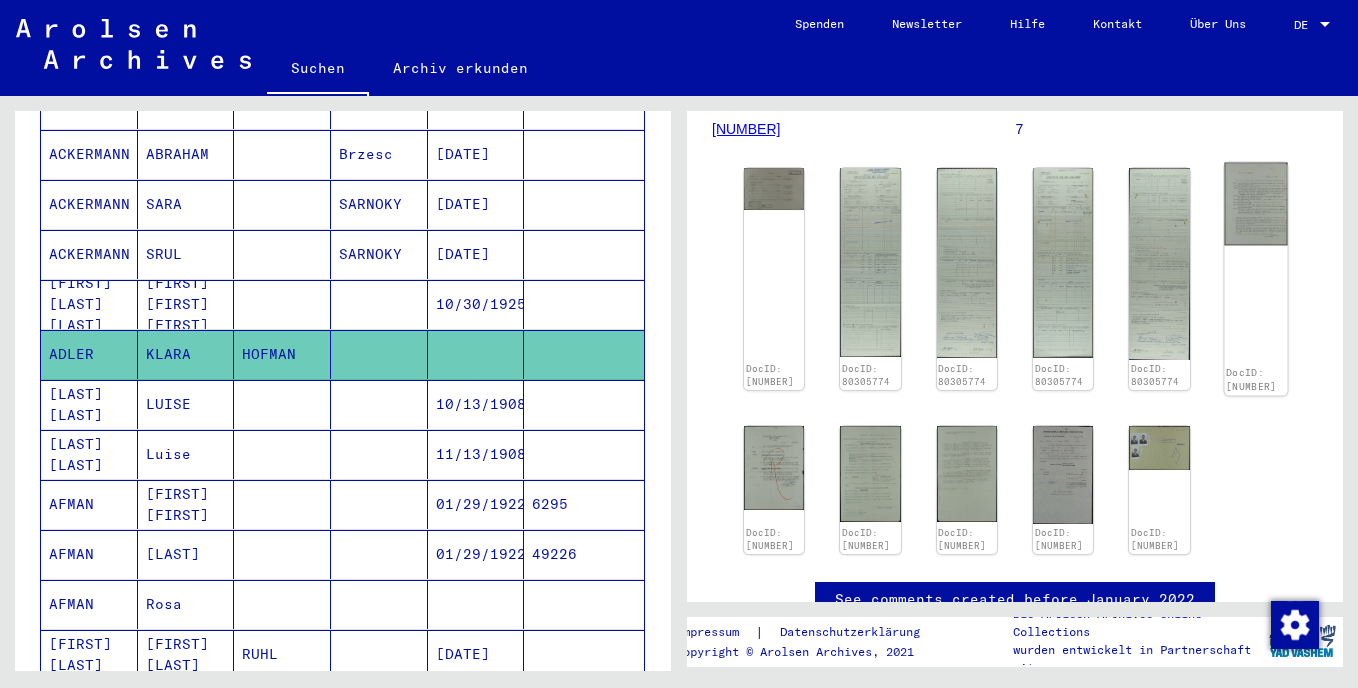 click 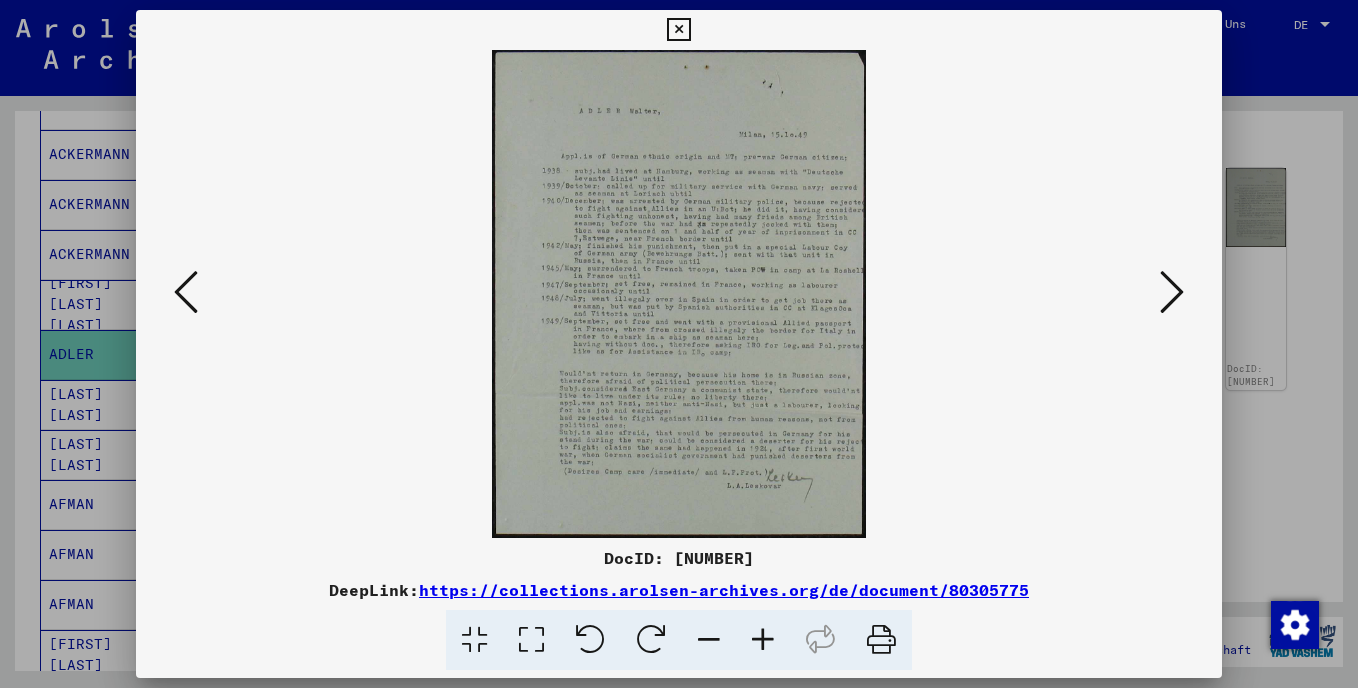 click at bounding box center [1172, 292] 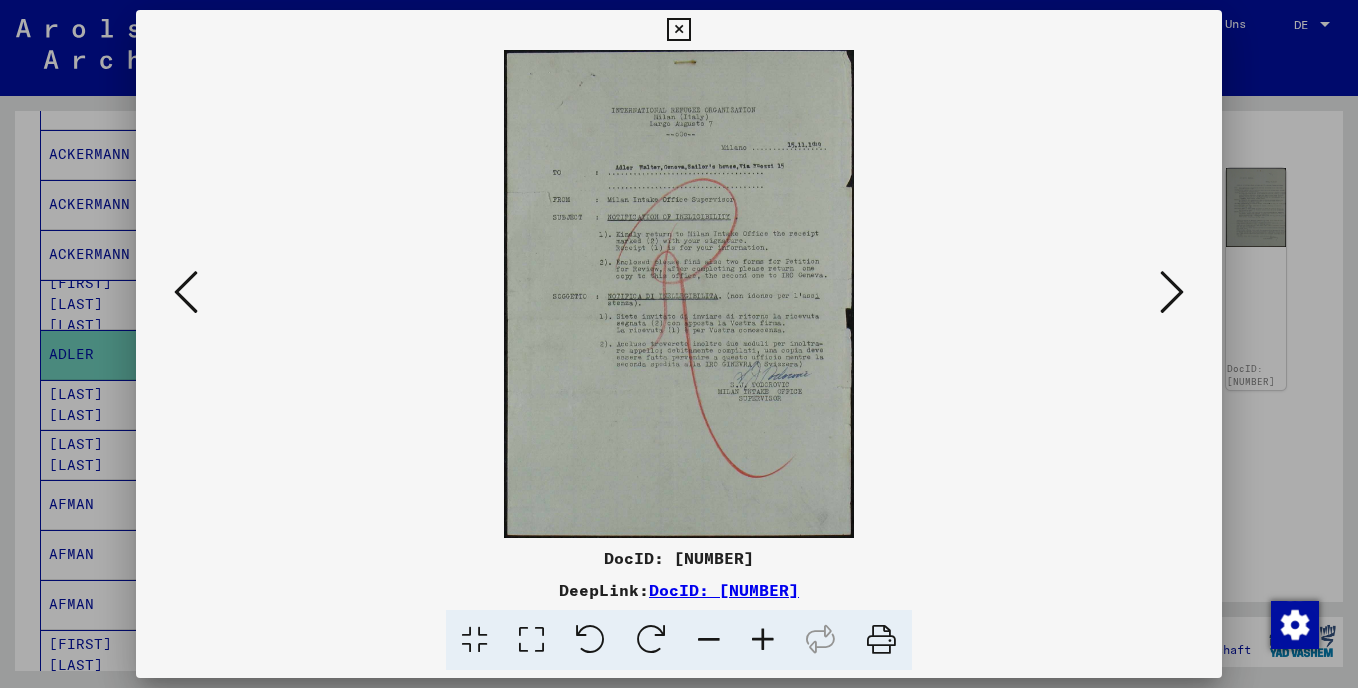 click at bounding box center (763, 640) 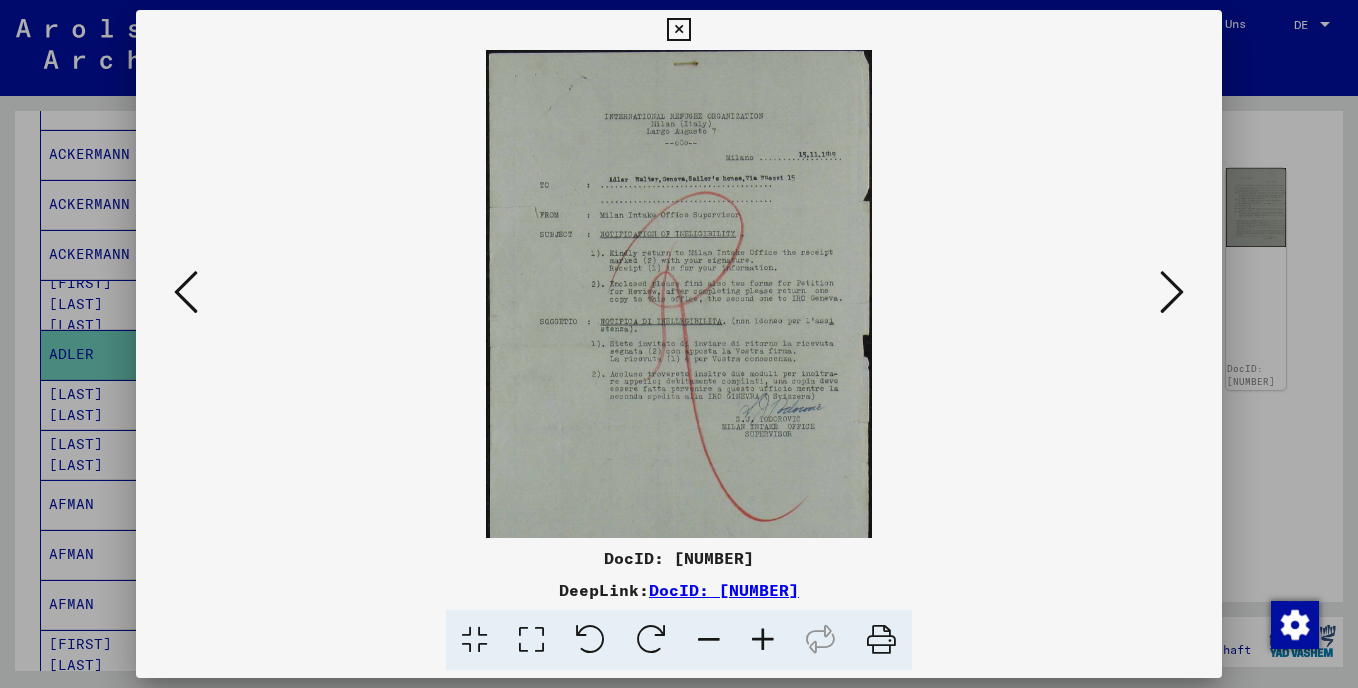 click at bounding box center (763, 640) 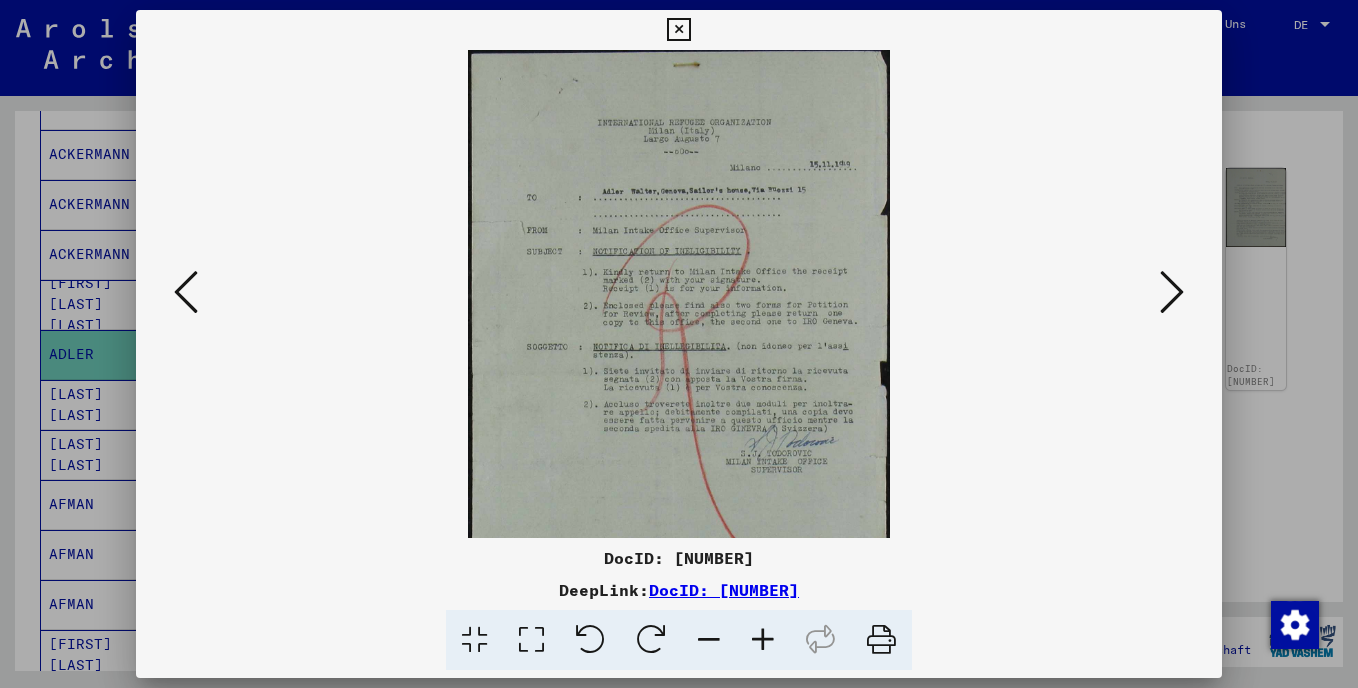click at bounding box center (763, 640) 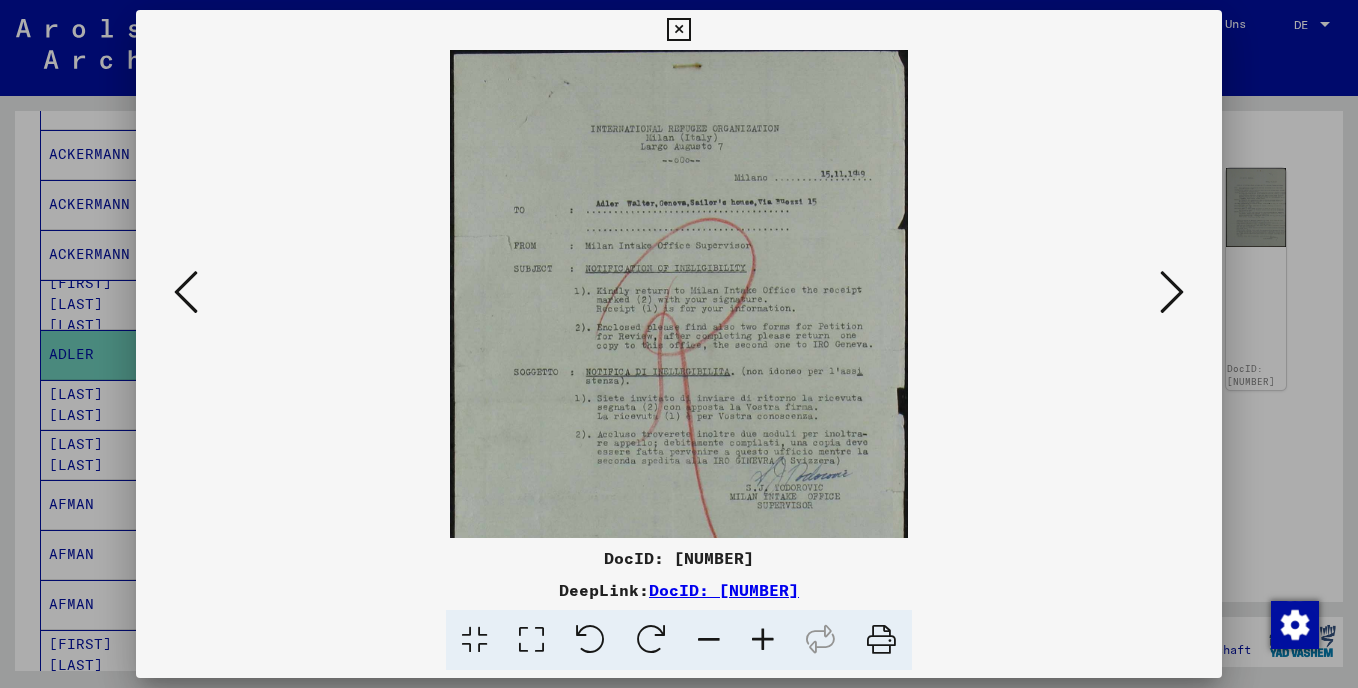 click at bounding box center [763, 640] 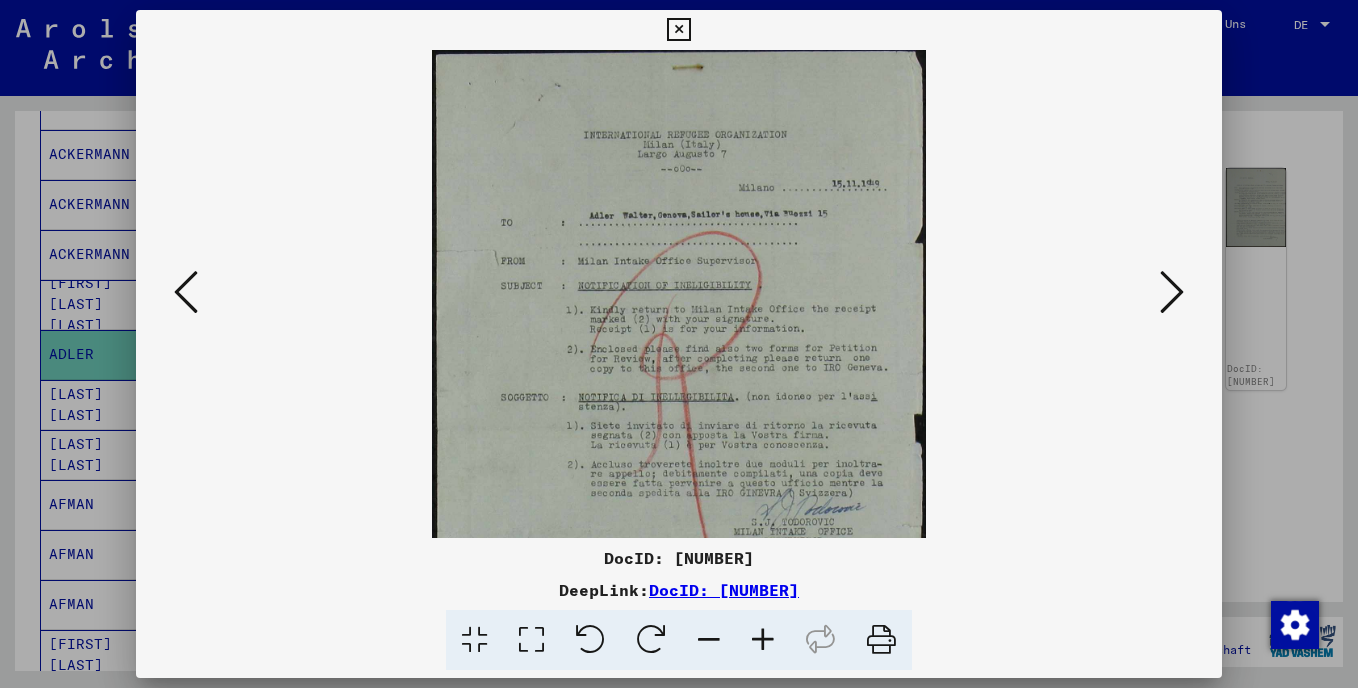 click at bounding box center [763, 640] 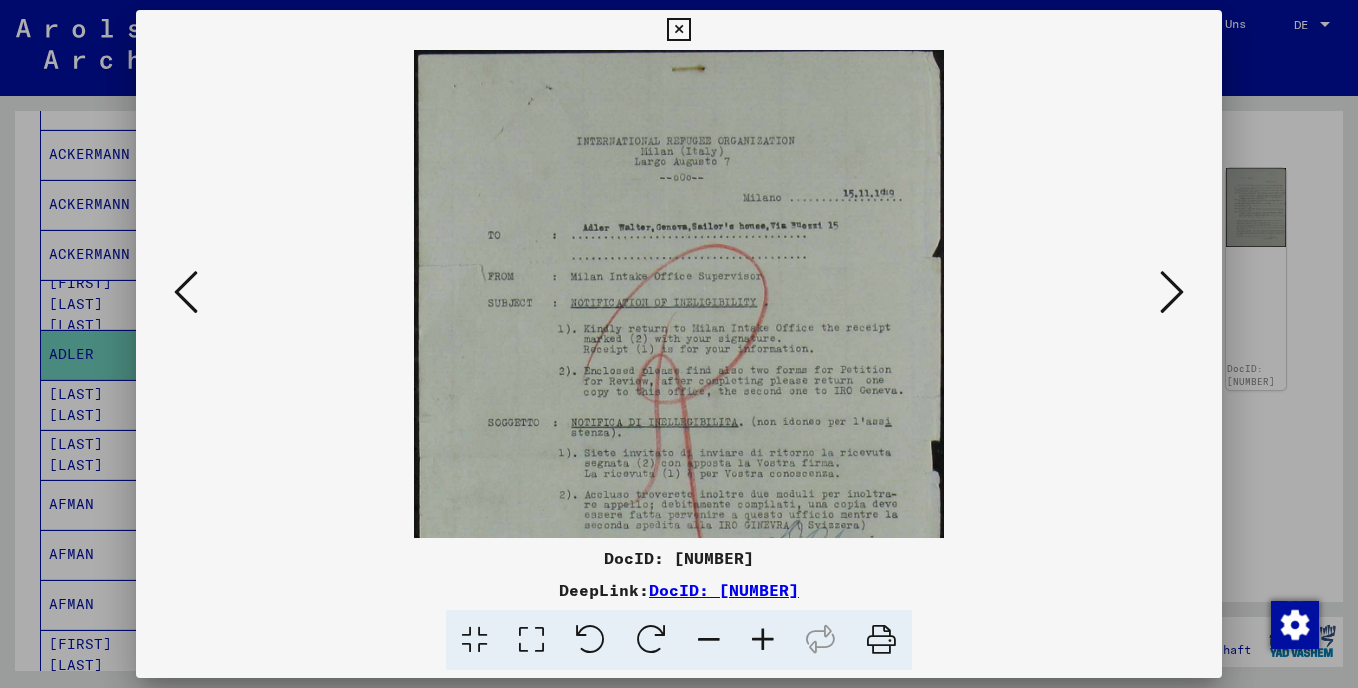 click at bounding box center [763, 640] 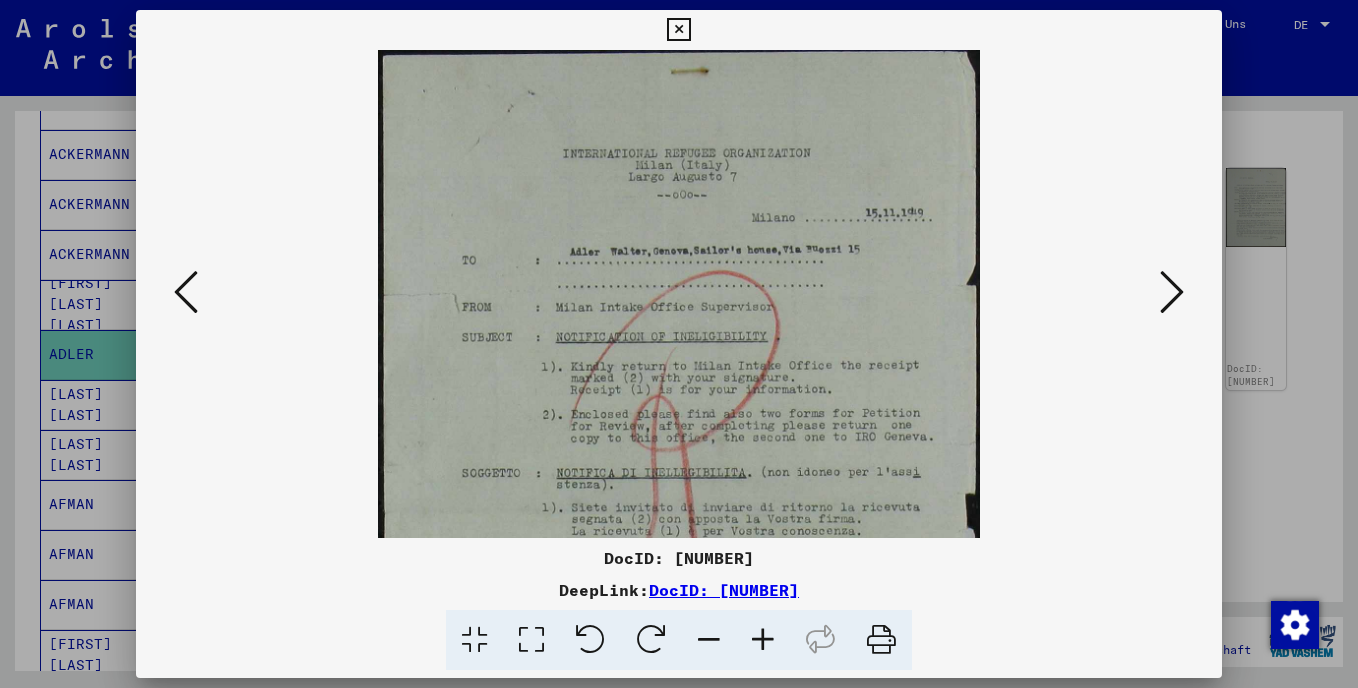 click at bounding box center [763, 640] 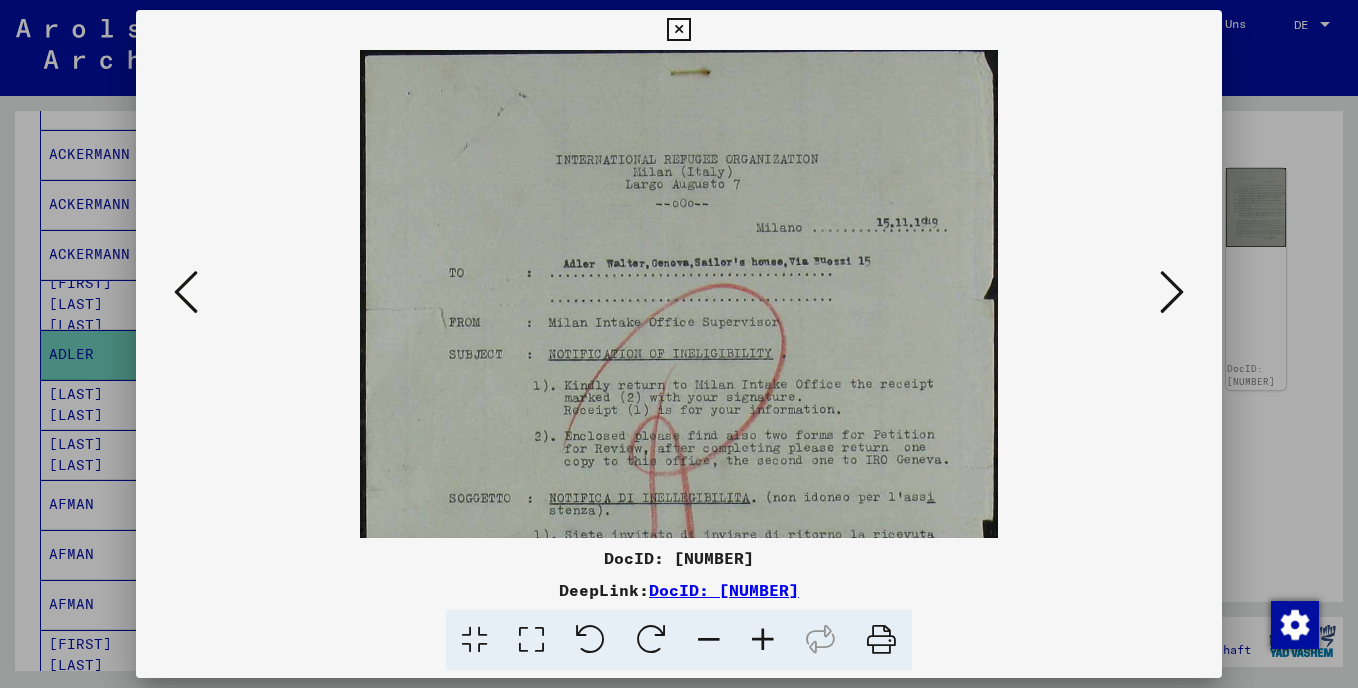 click at bounding box center [763, 640] 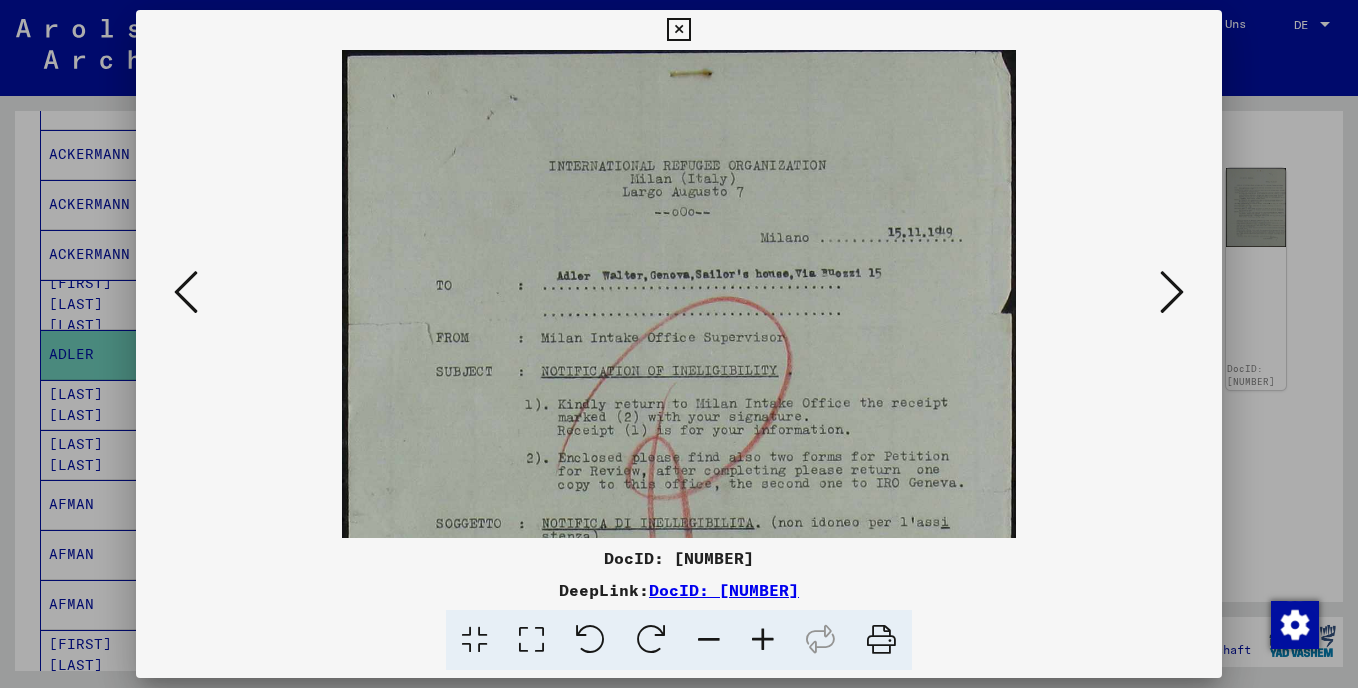 click at bounding box center (763, 640) 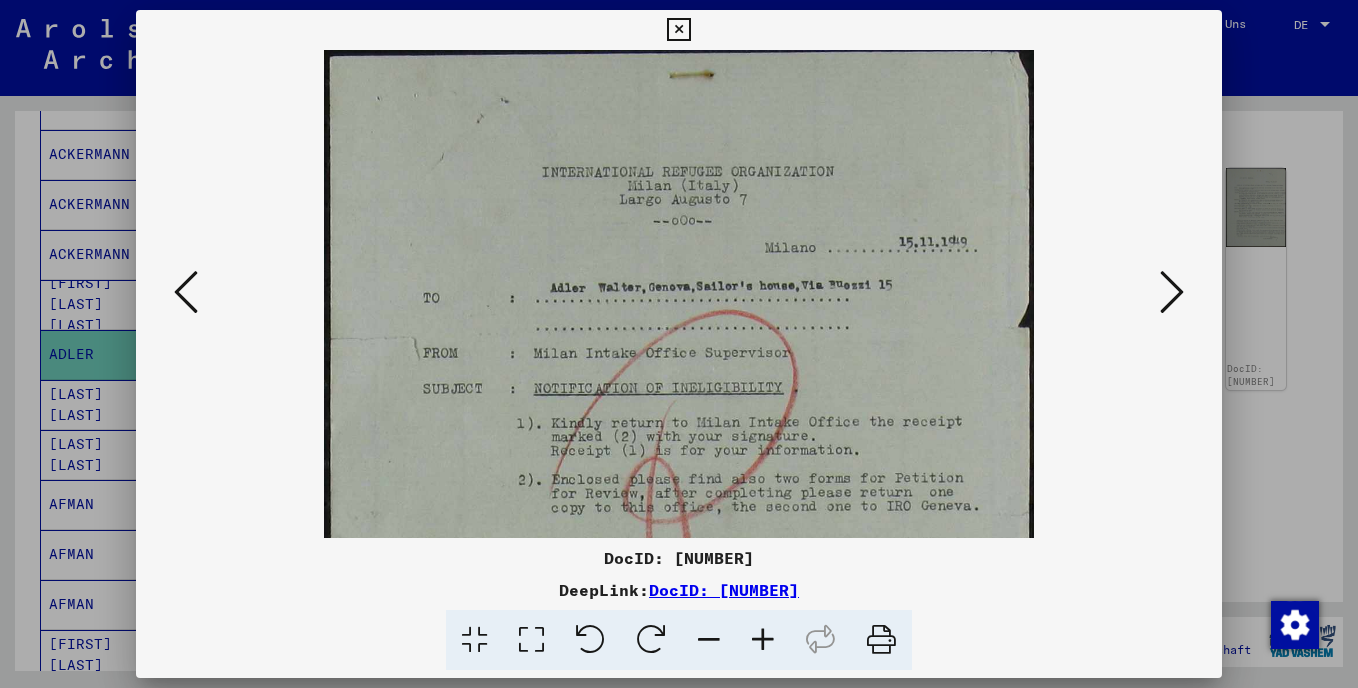 click at bounding box center [678, 30] 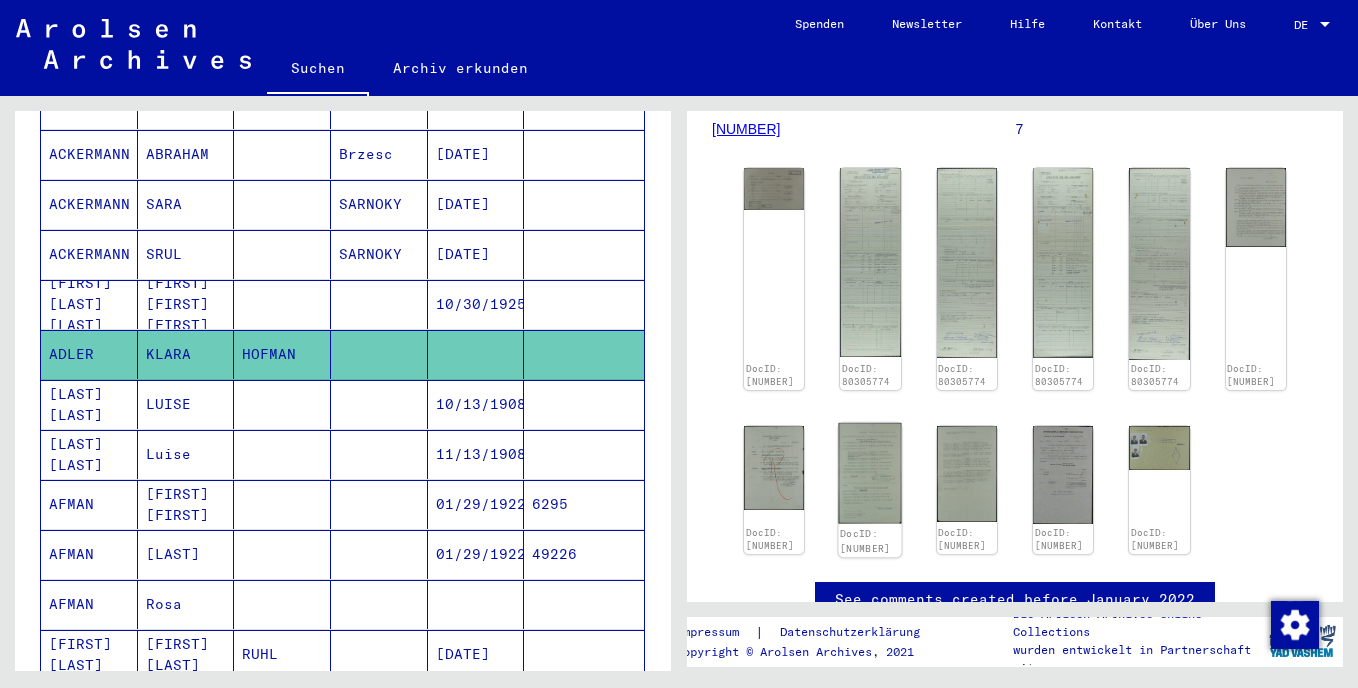 click 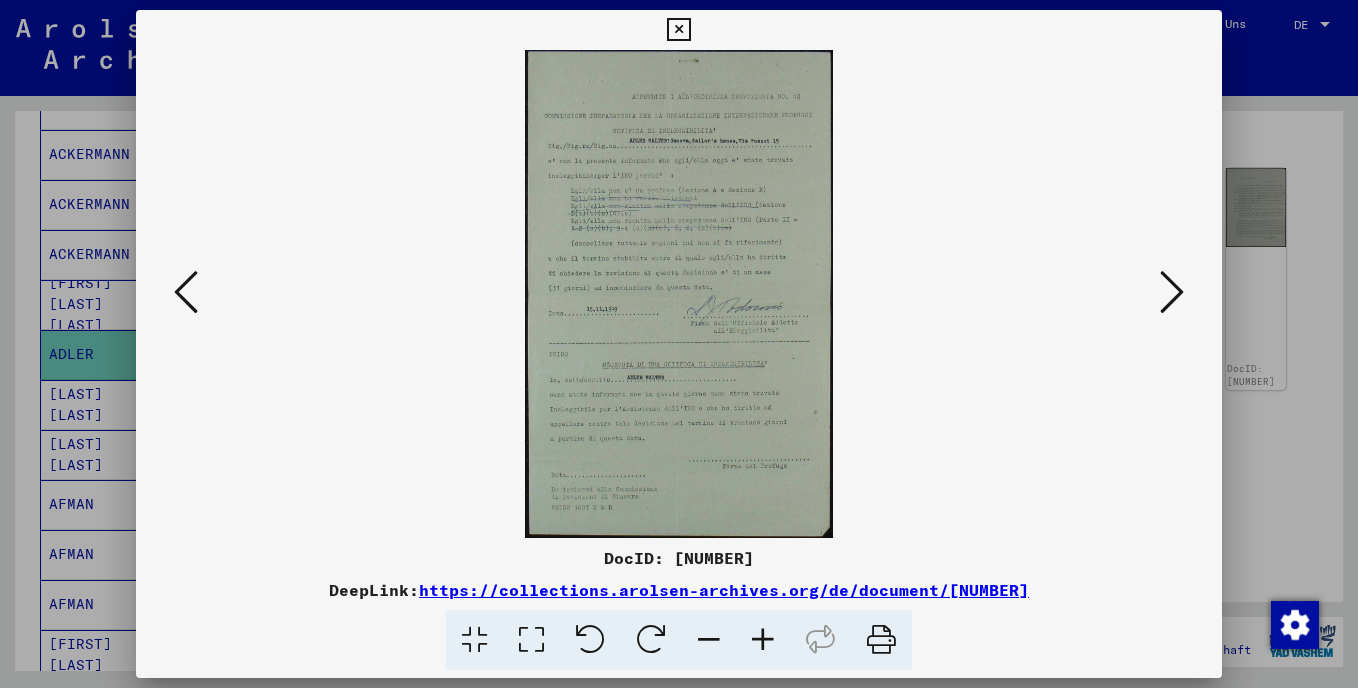 click at bounding box center [763, 640] 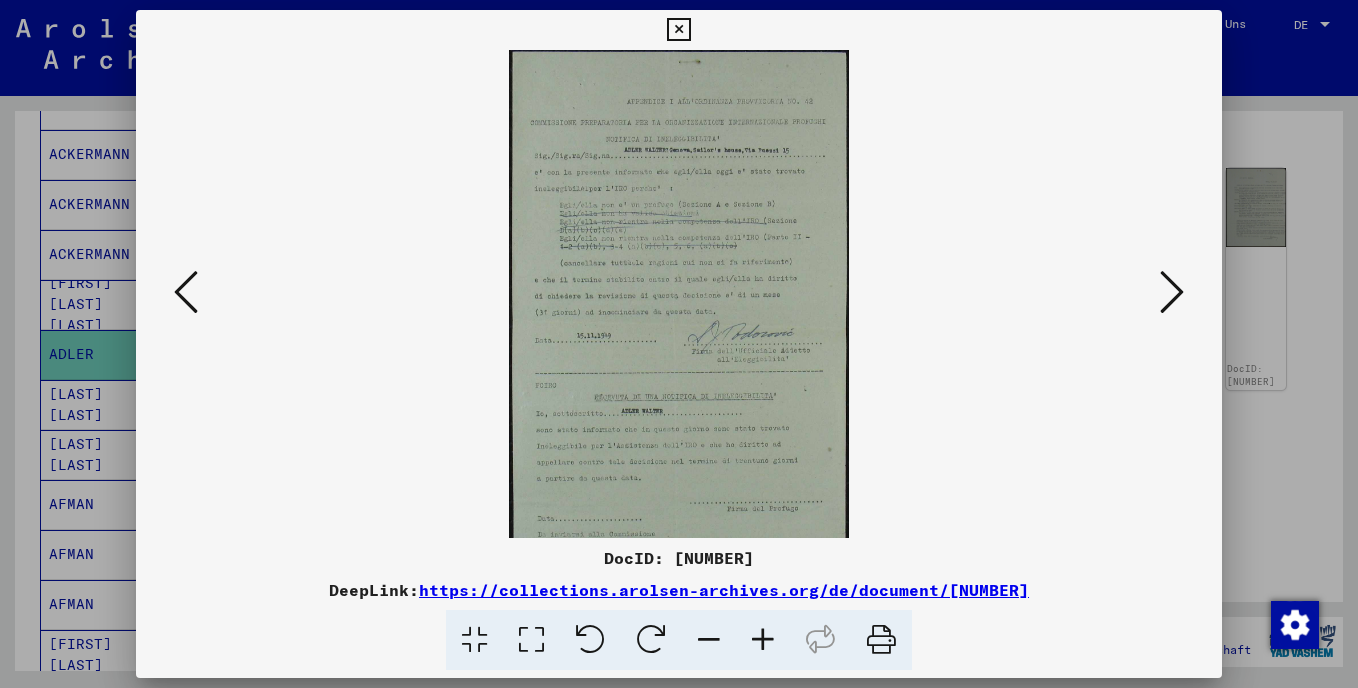 click at bounding box center [763, 640] 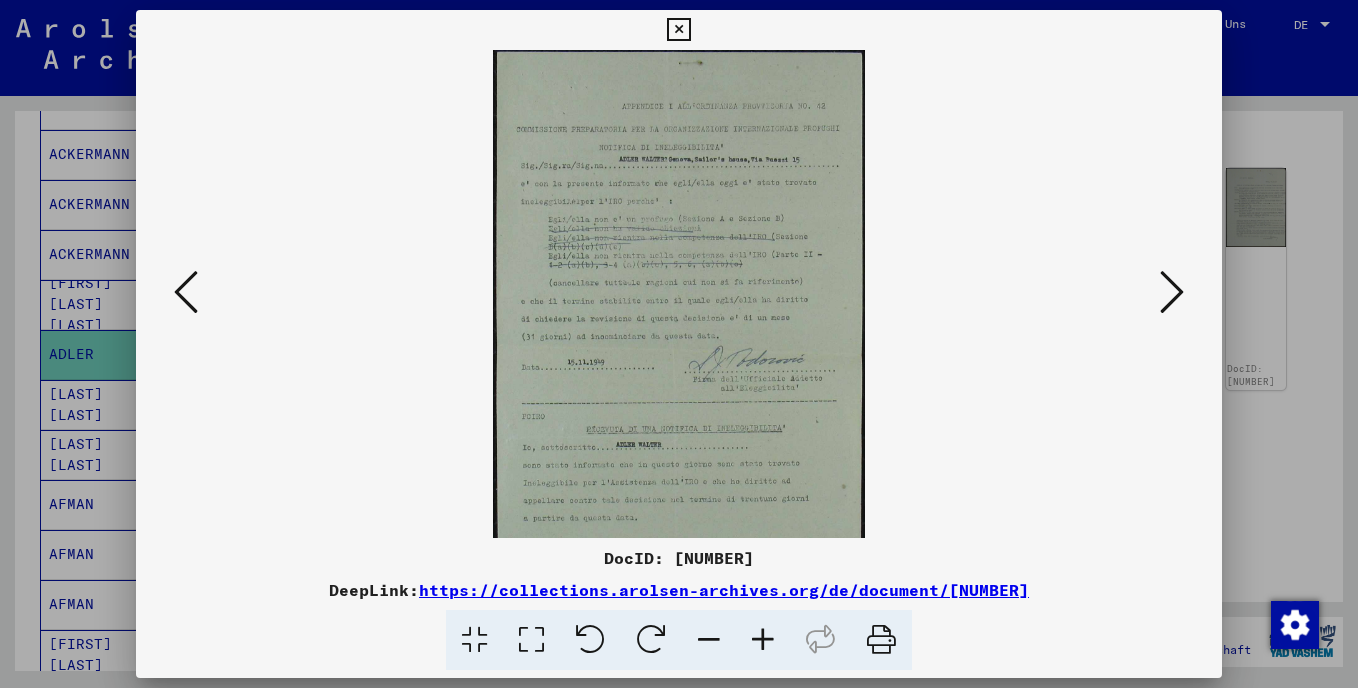 click at bounding box center (763, 640) 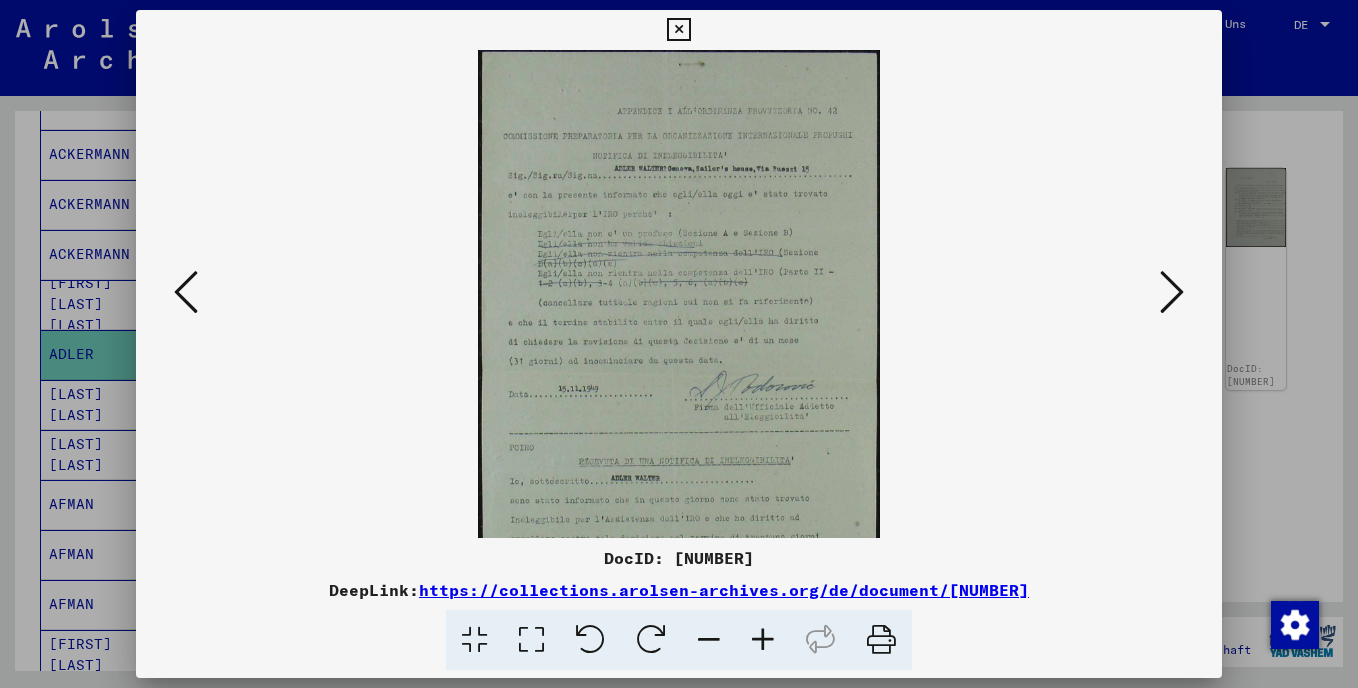 click at bounding box center (763, 640) 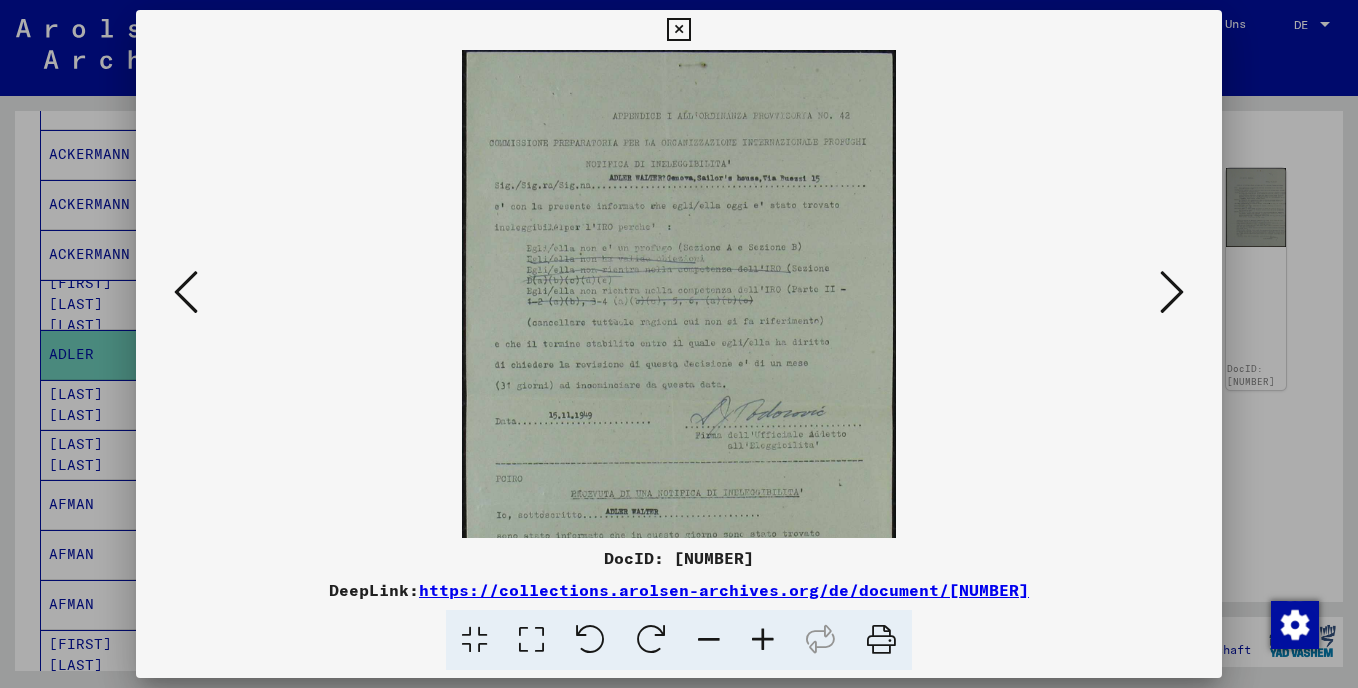 click at bounding box center [763, 640] 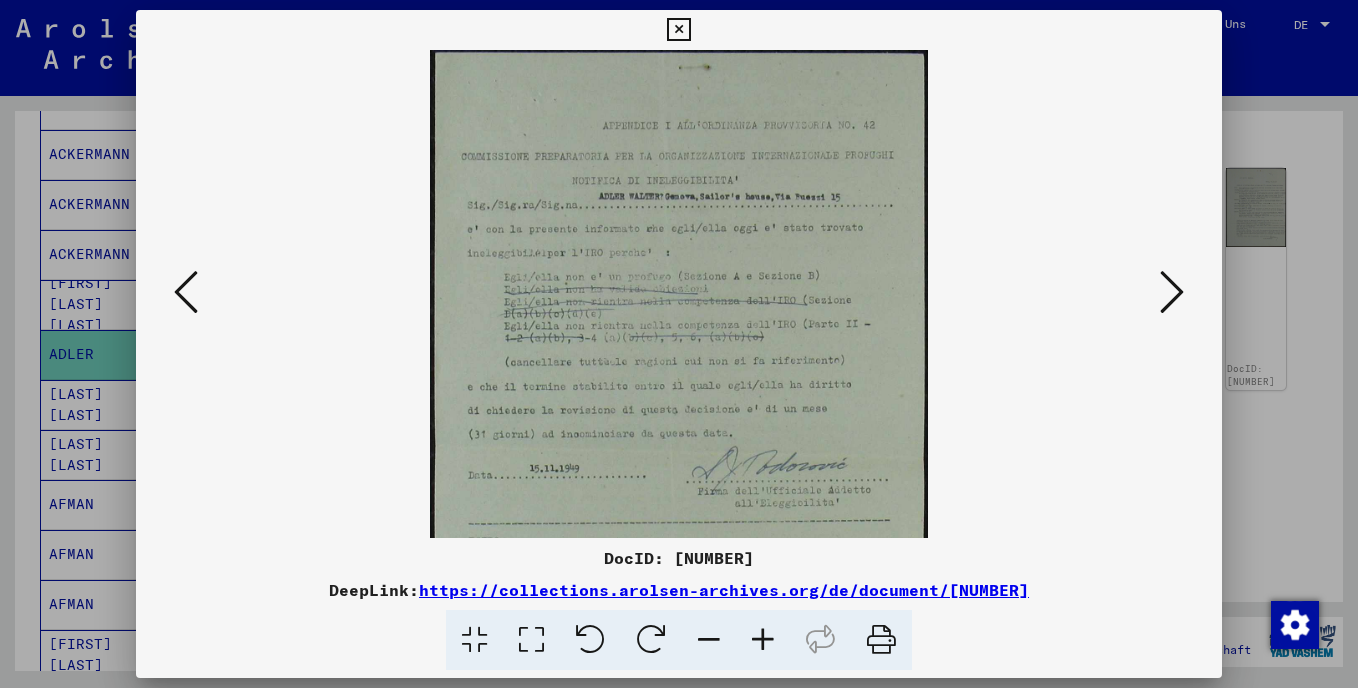 click at bounding box center [763, 640] 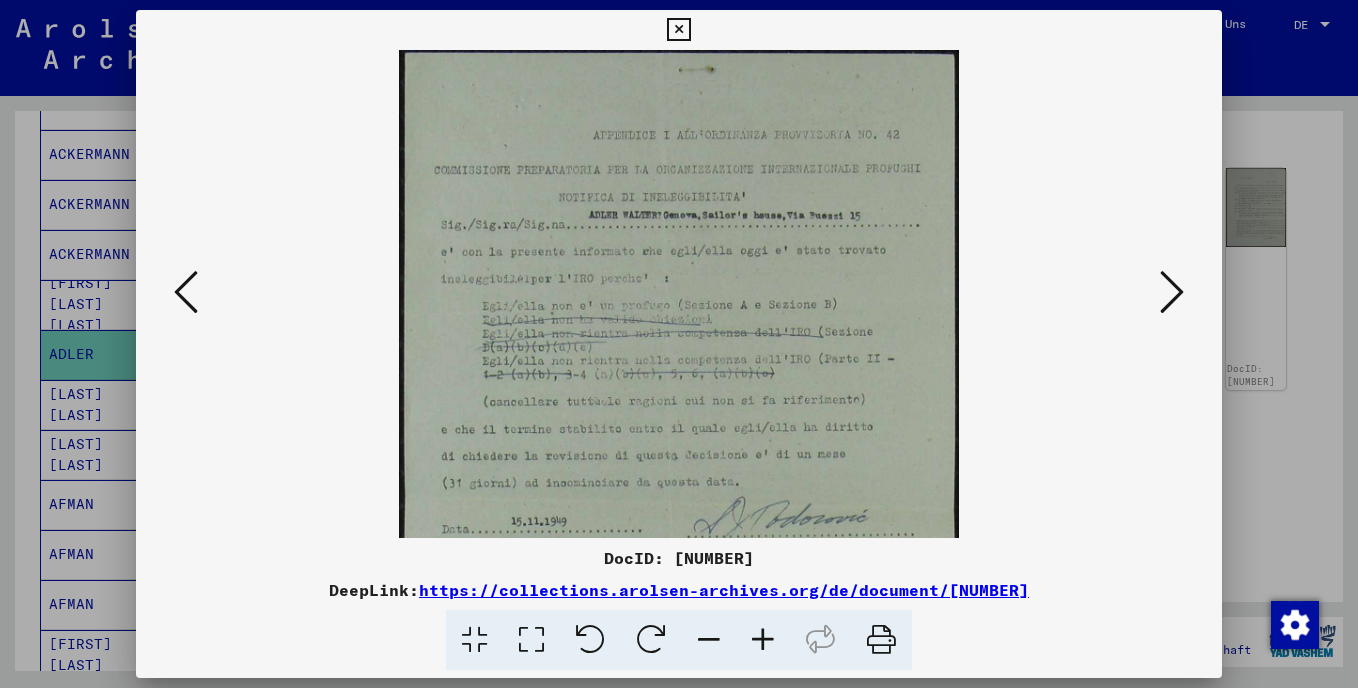 click at bounding box center (763, 640) 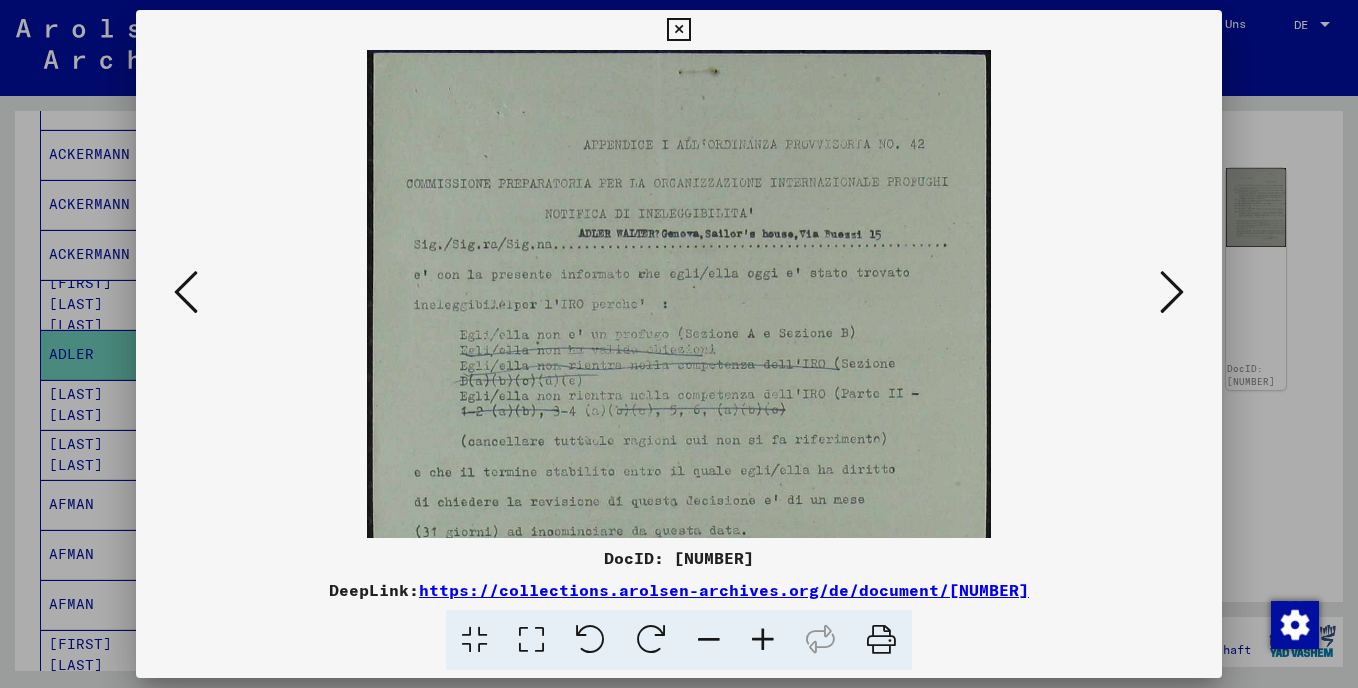 click at bounding box center [763, 640] 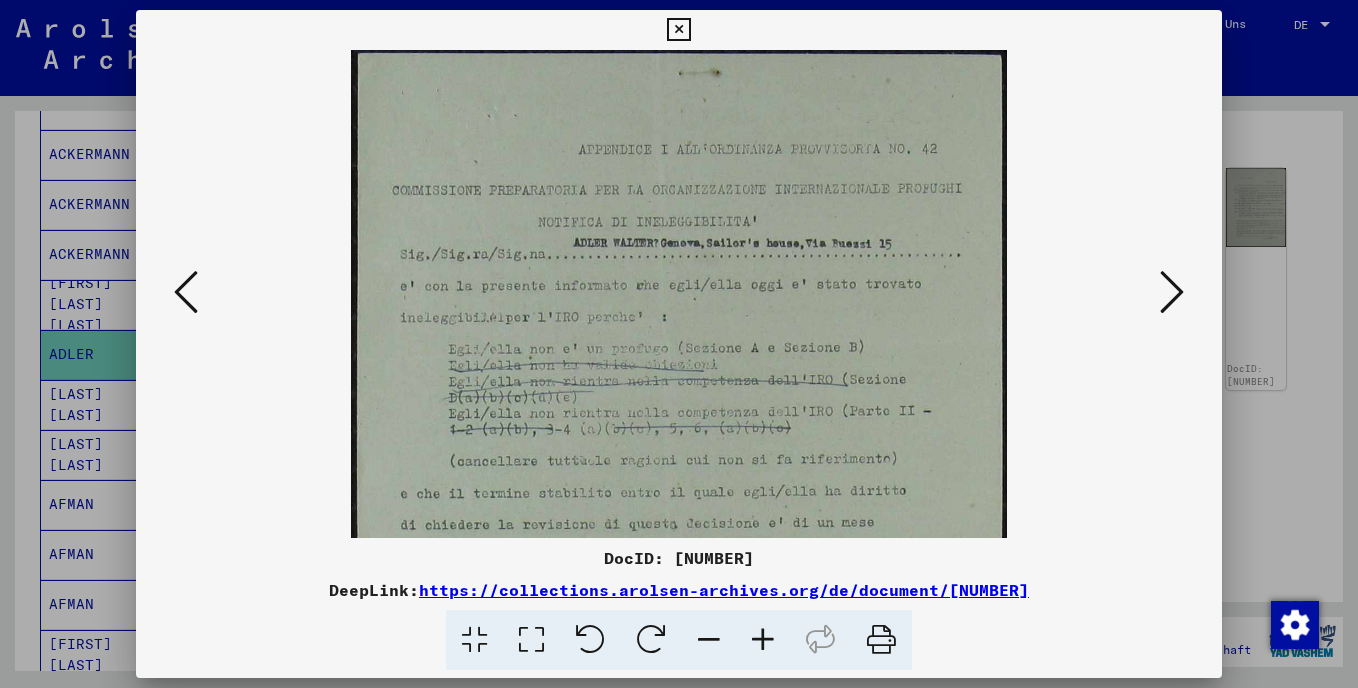 click at bounding box center (1172, 292) 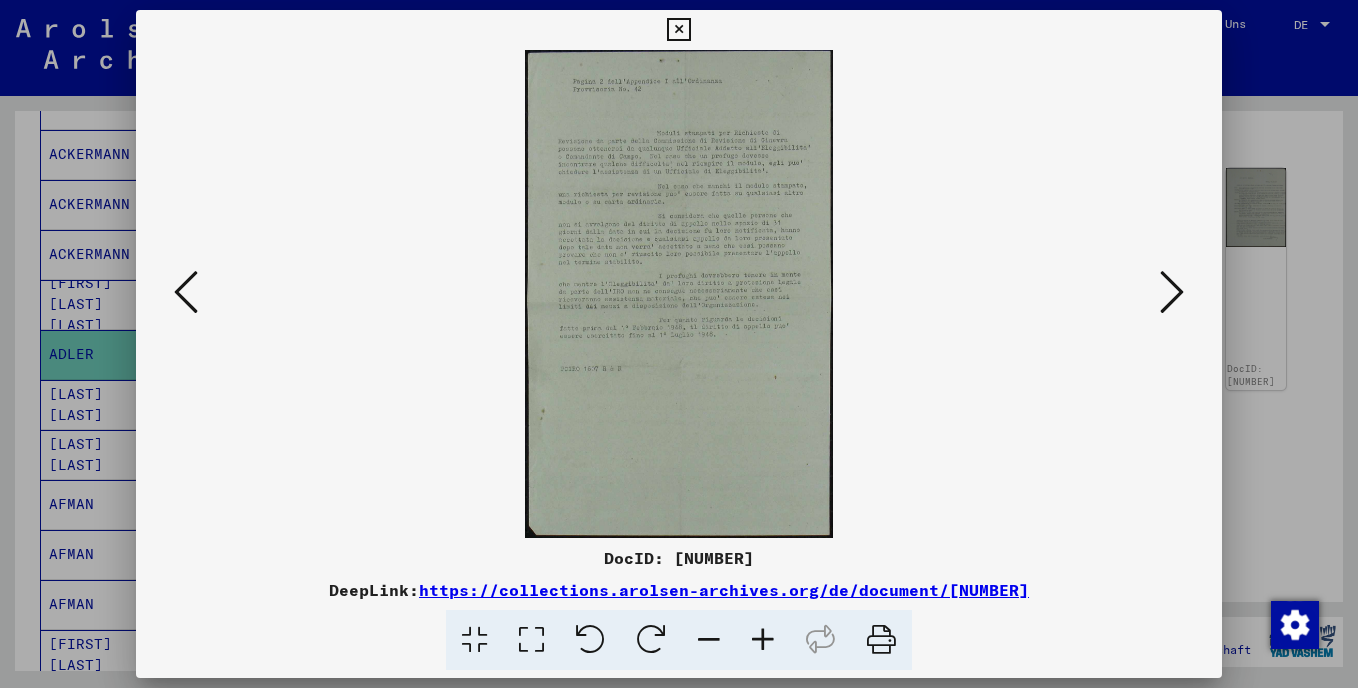 click at bounding box center (1172, 292) 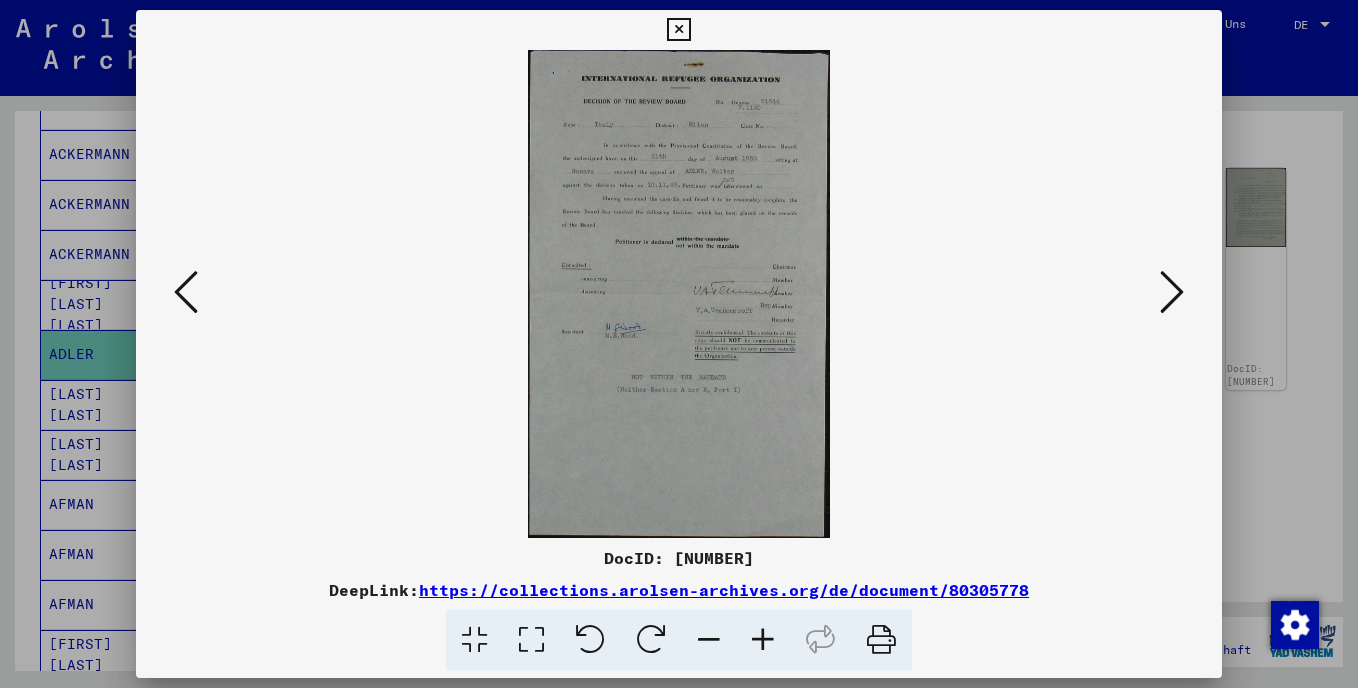 click at bounding box center [763, 640] 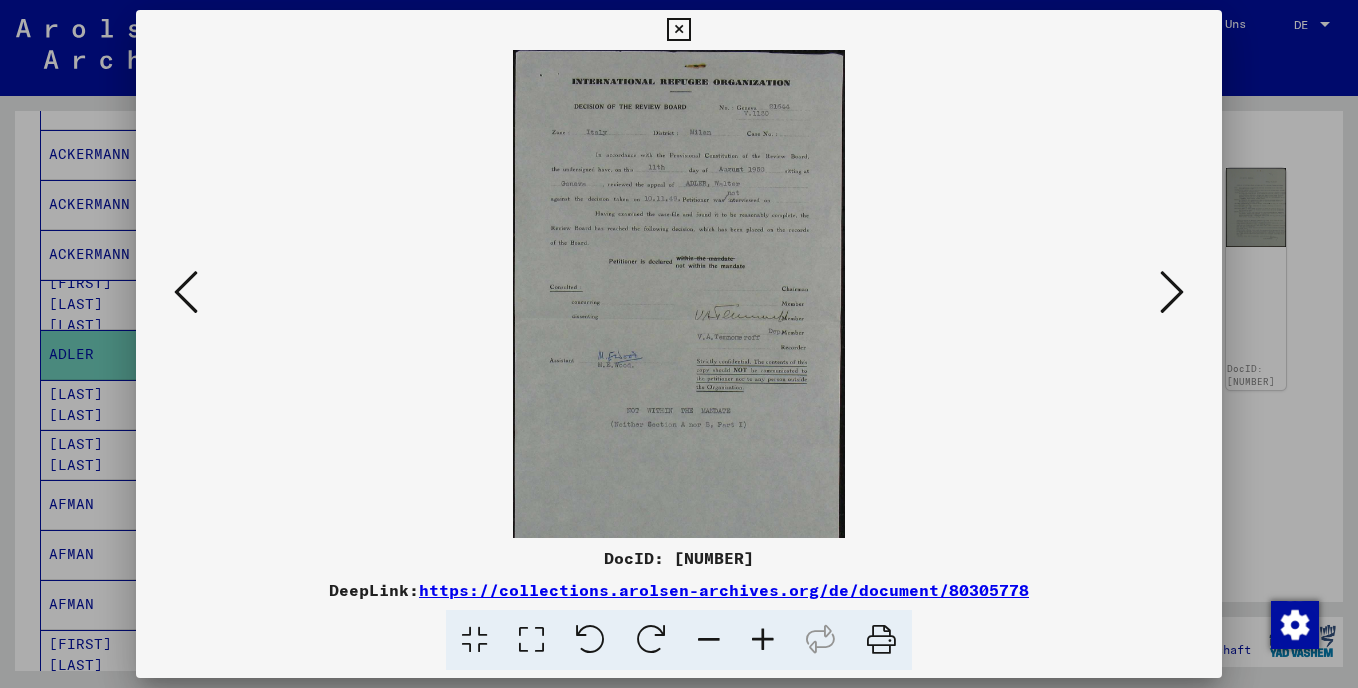click at bounding box center (763, 640) 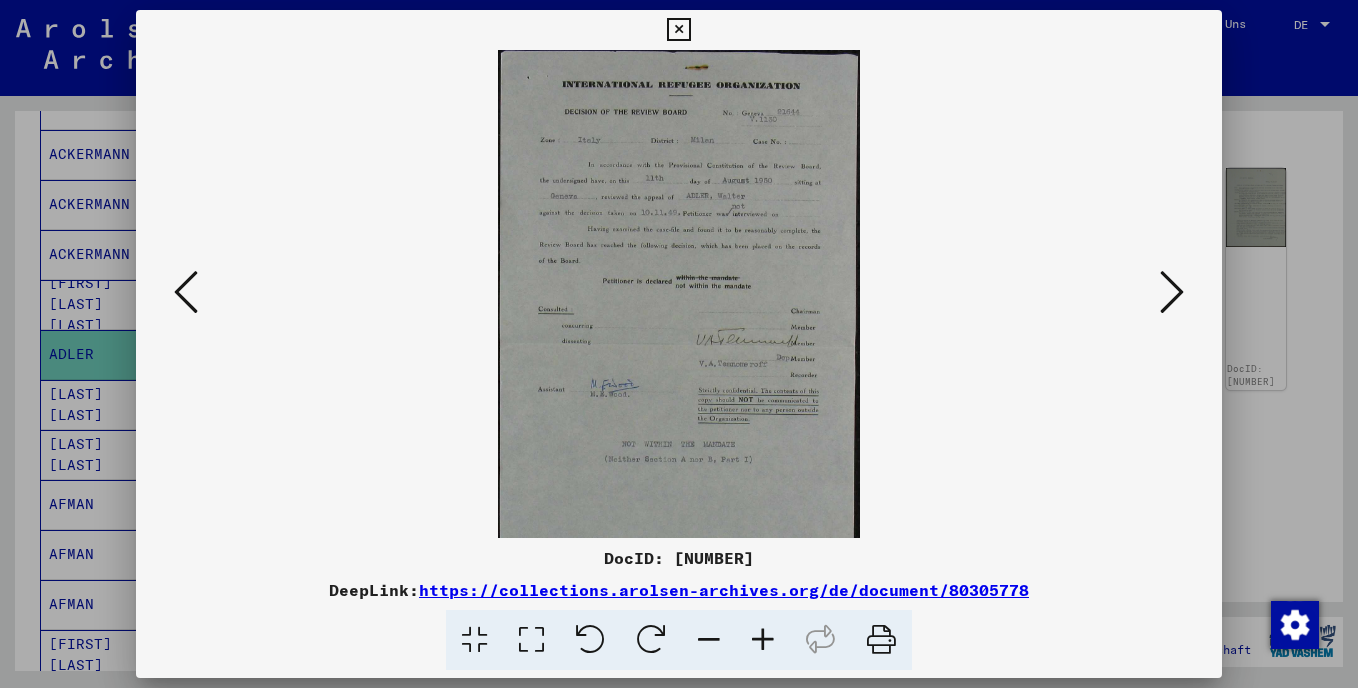 click at bounding box center (763, 640) 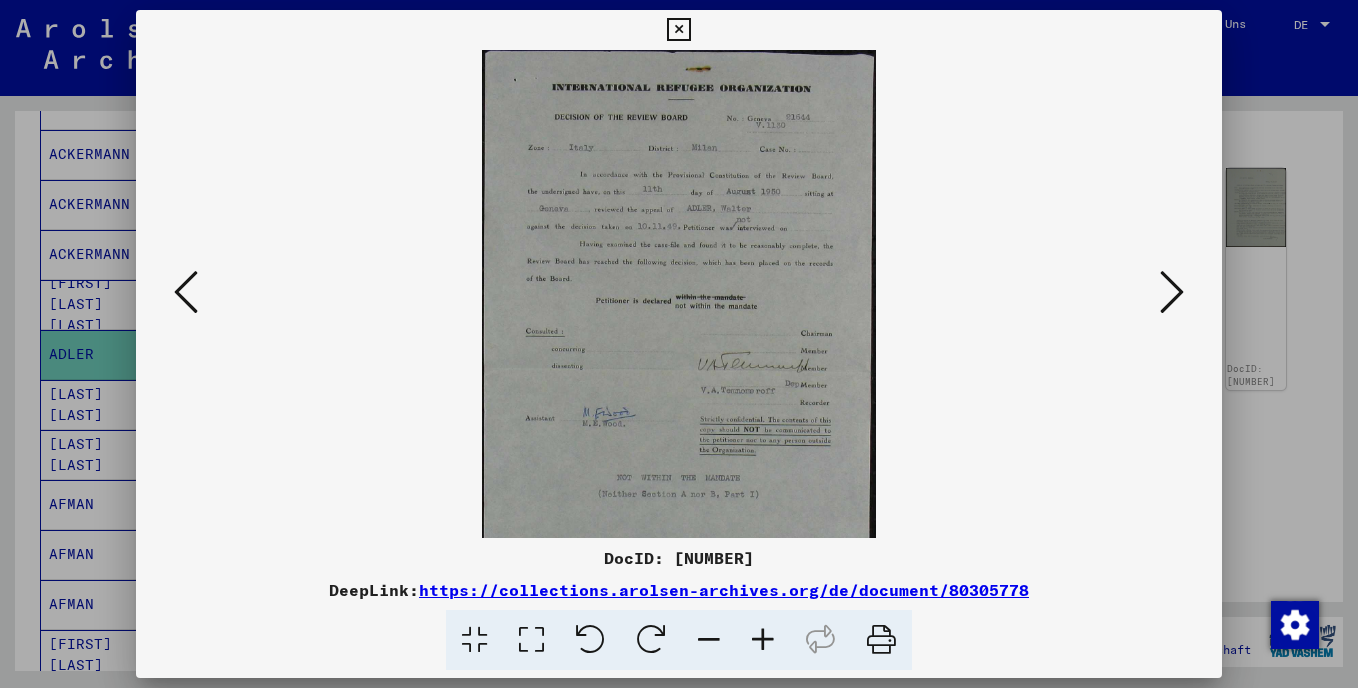 click at bounding box center (763, 640) 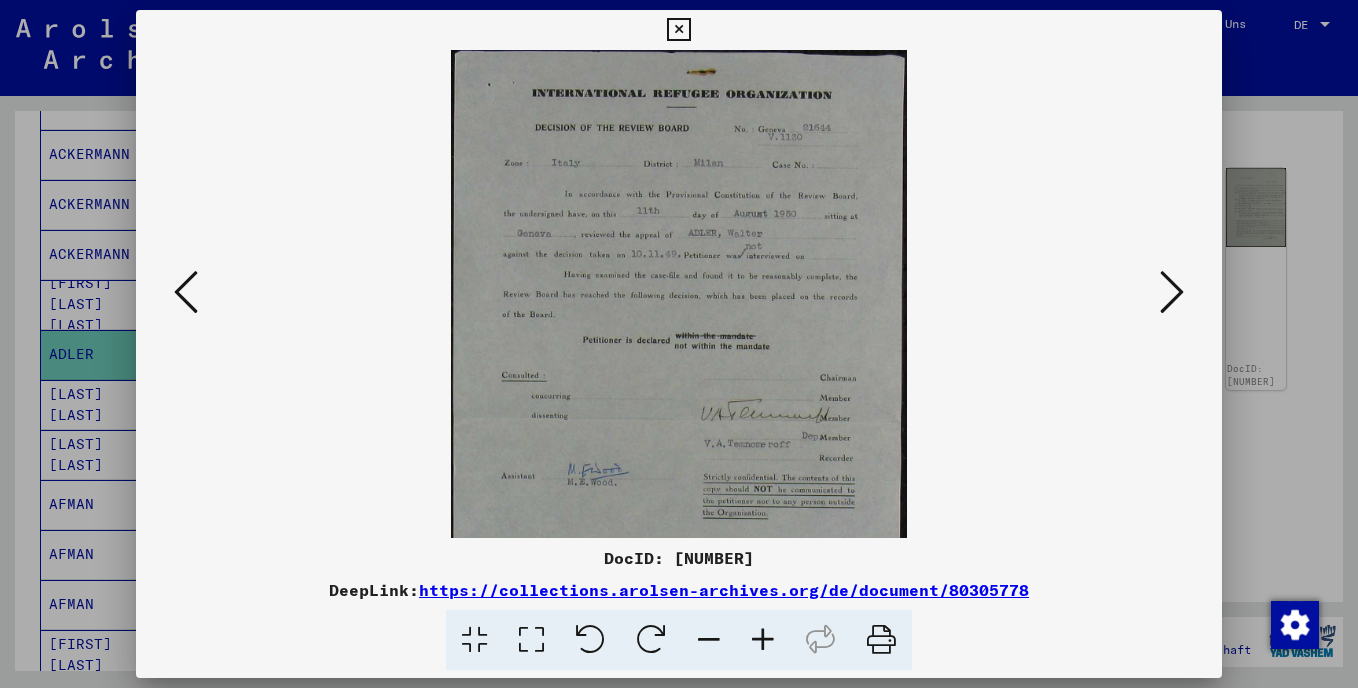 click at bounding box center (763, 640) 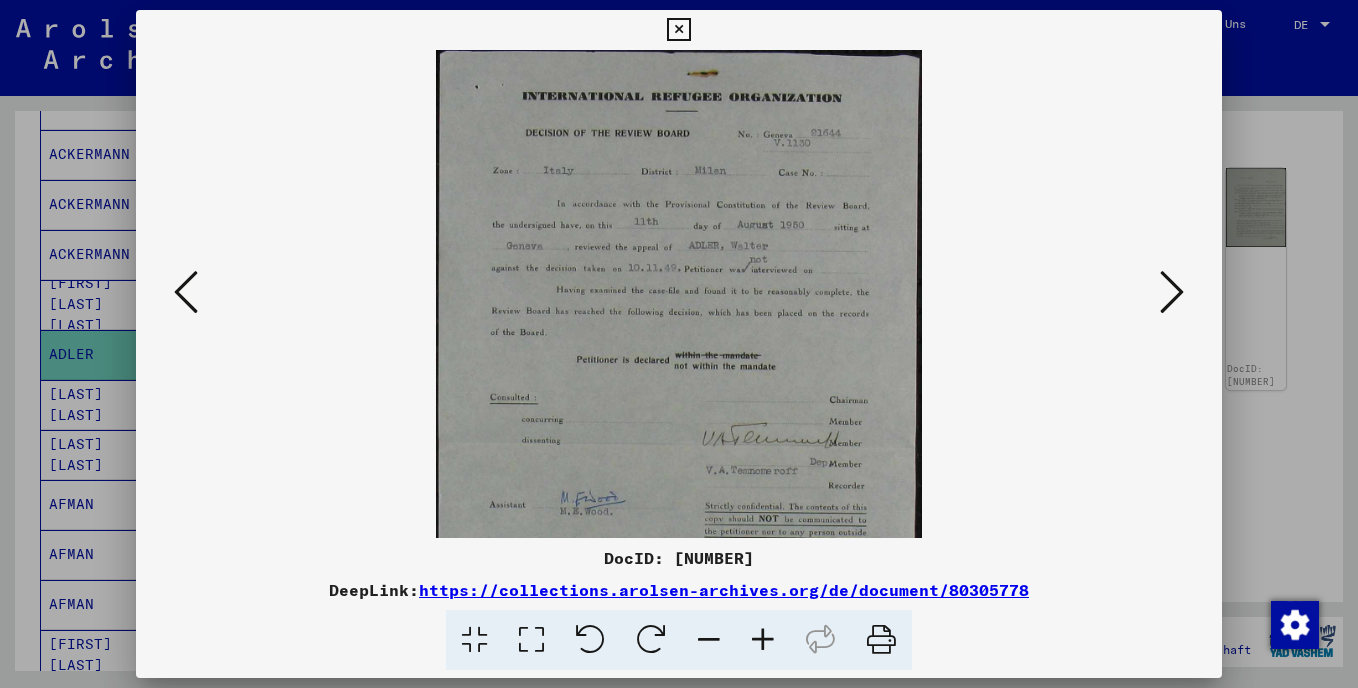 click at bounding box center [763, 640] 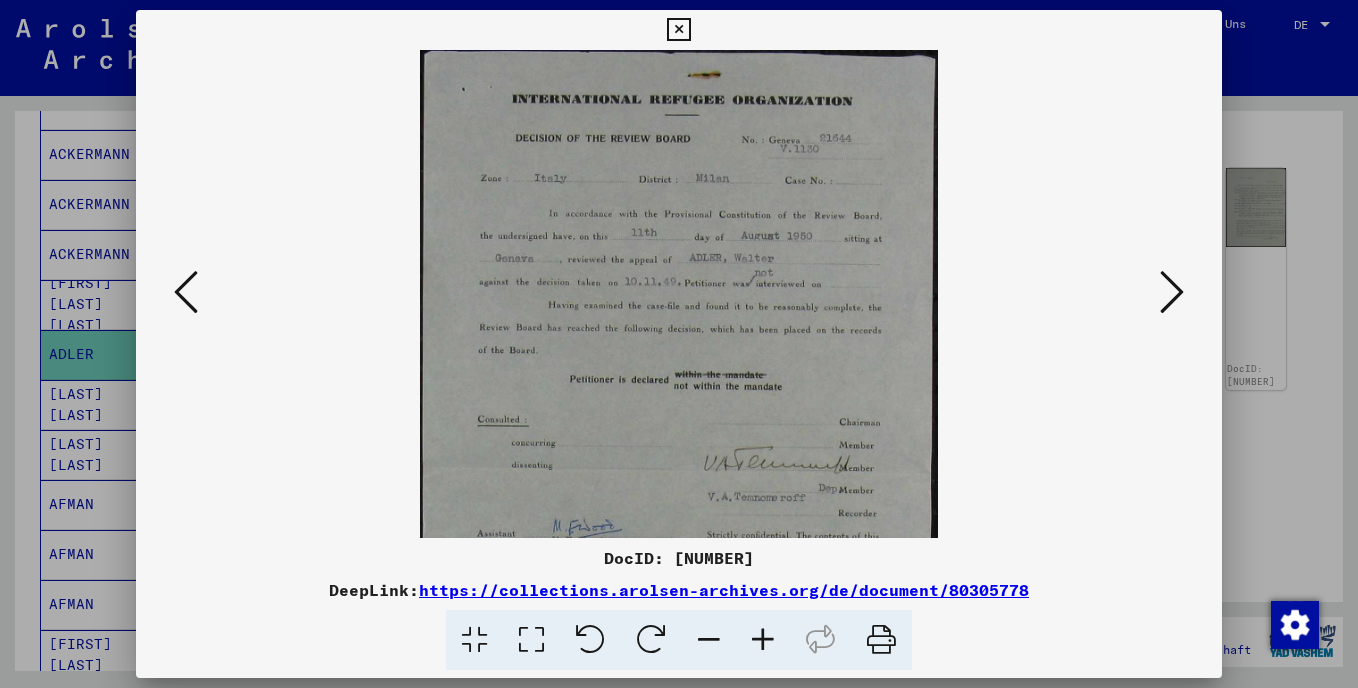 click at bounding box center (763, 640) 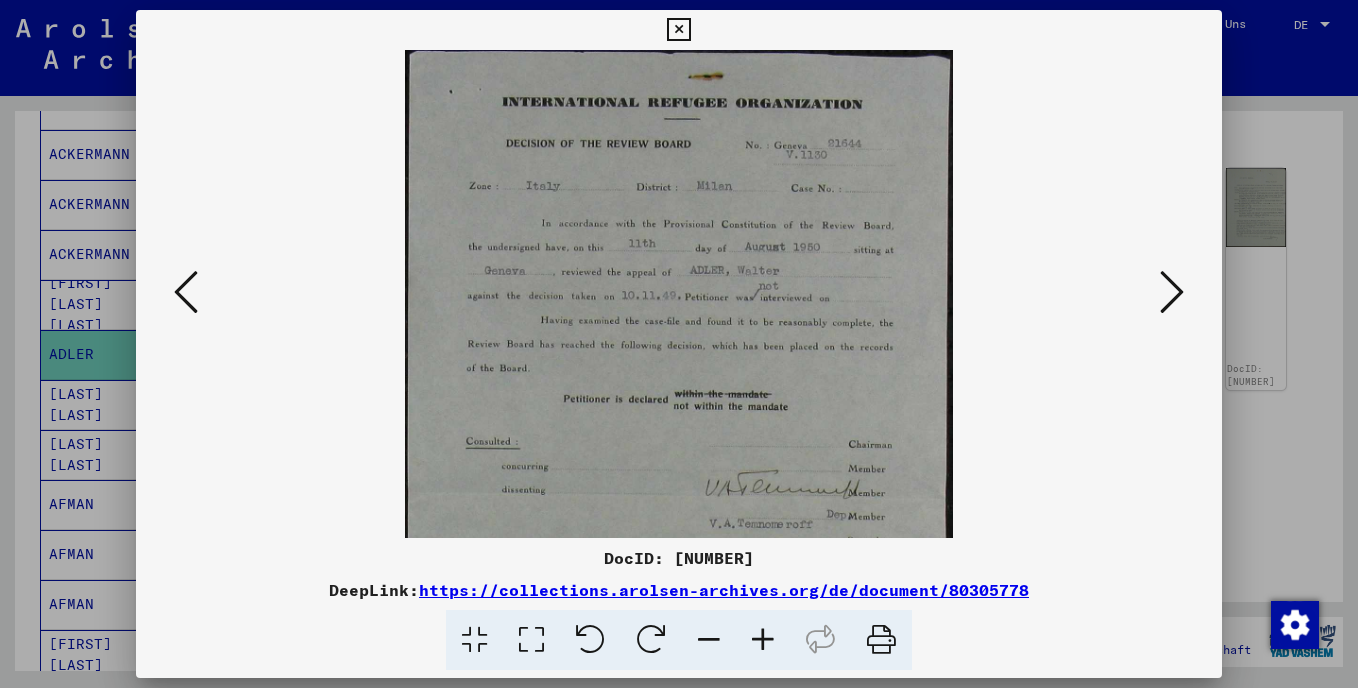 click at bounding box center (763, 640) 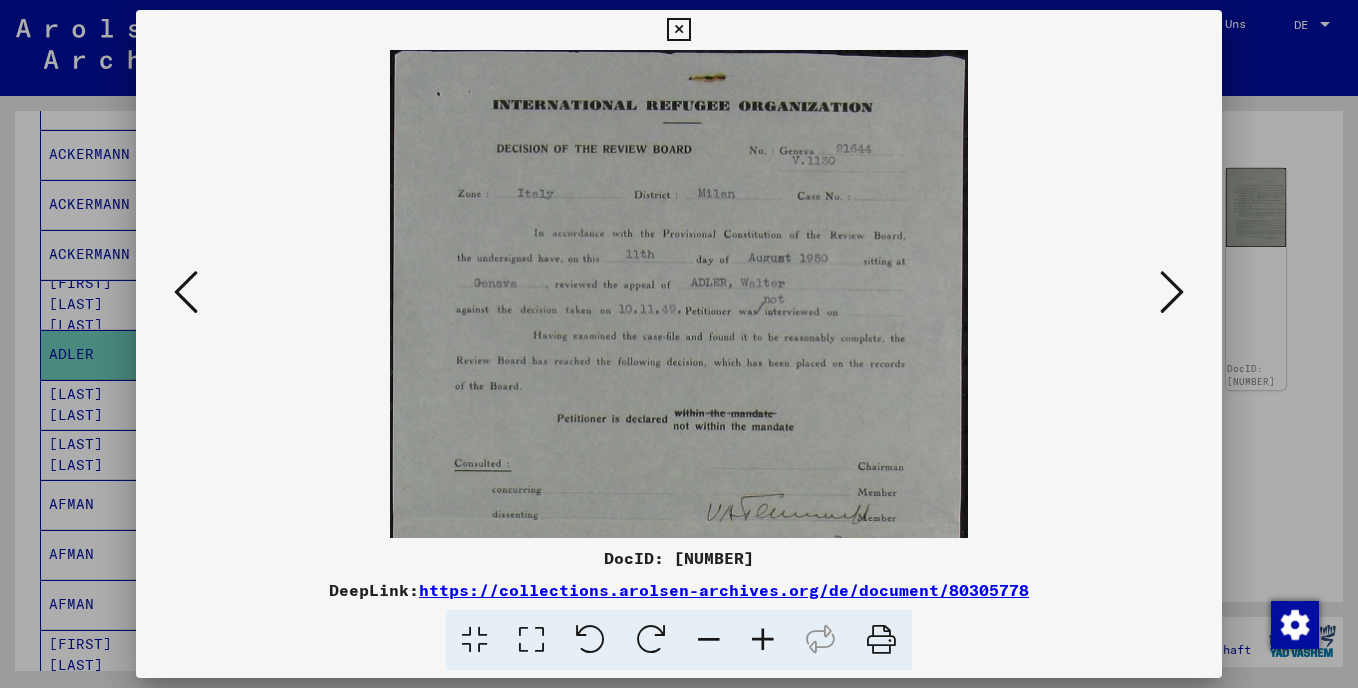 click at bounding box center [763, 640] 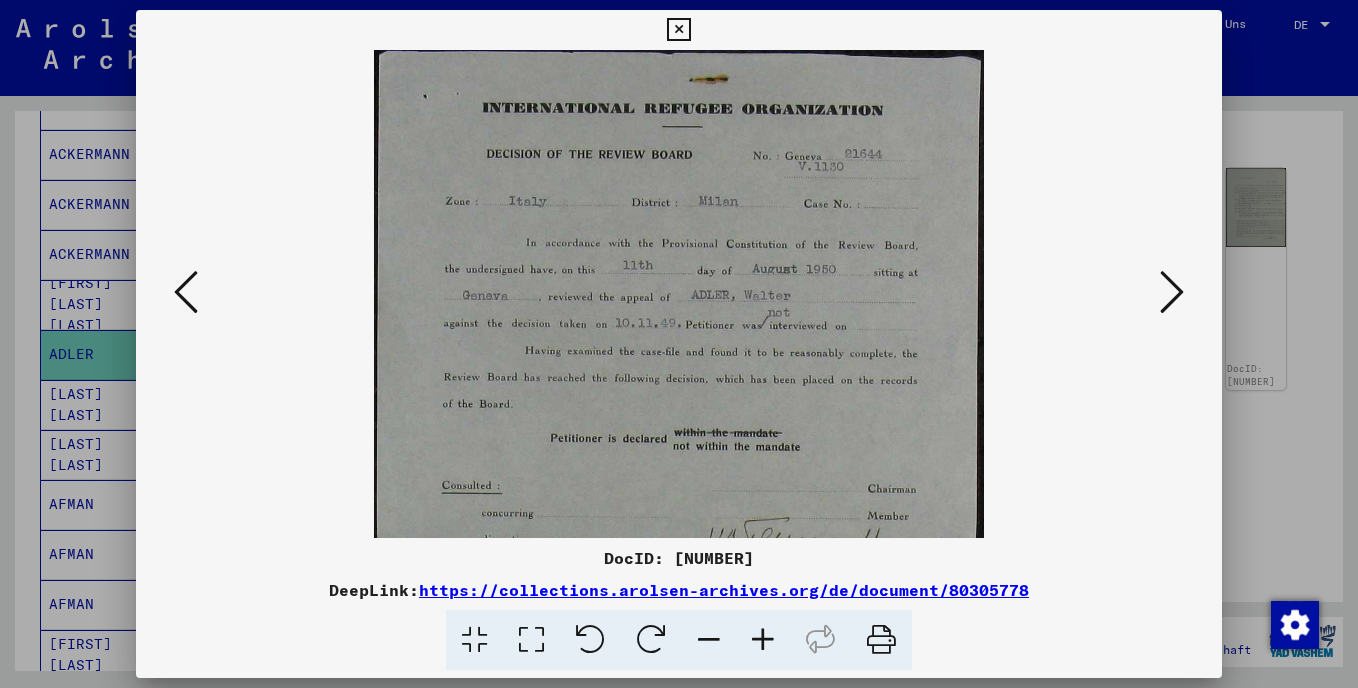 click at bounding box center [1172, 292] 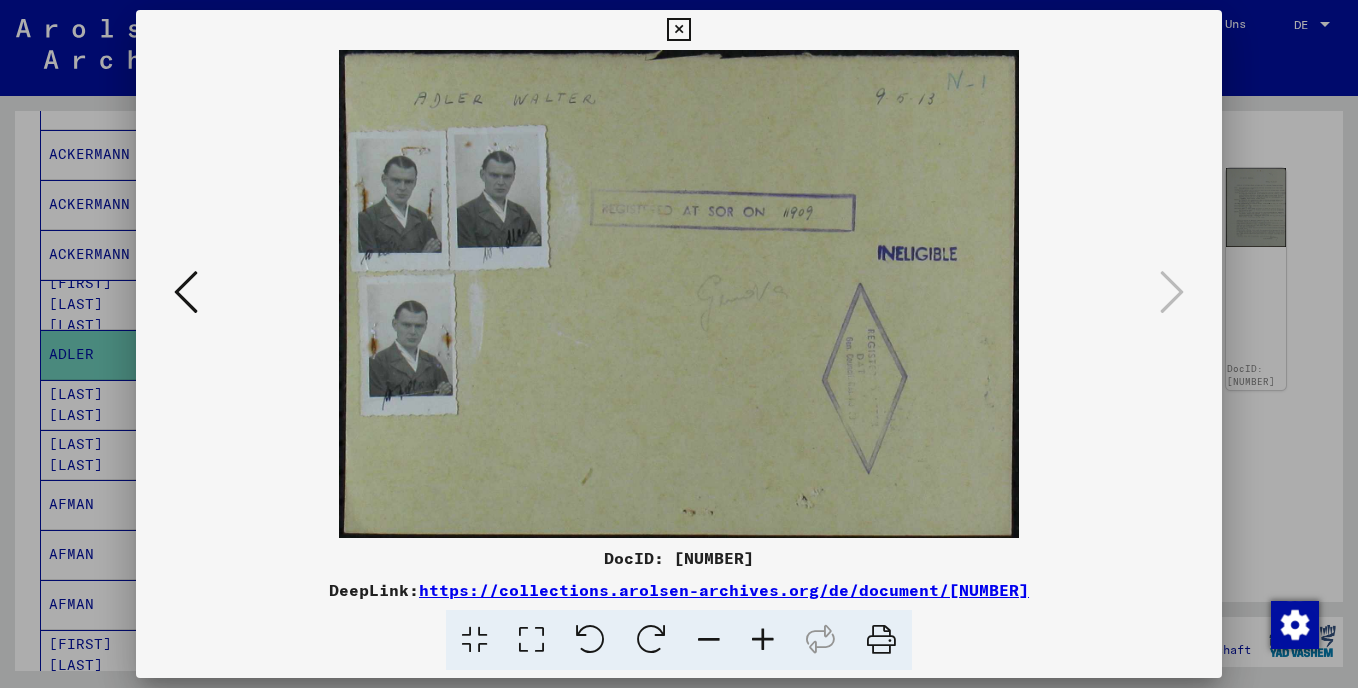 click at bounding box center [678, 294] 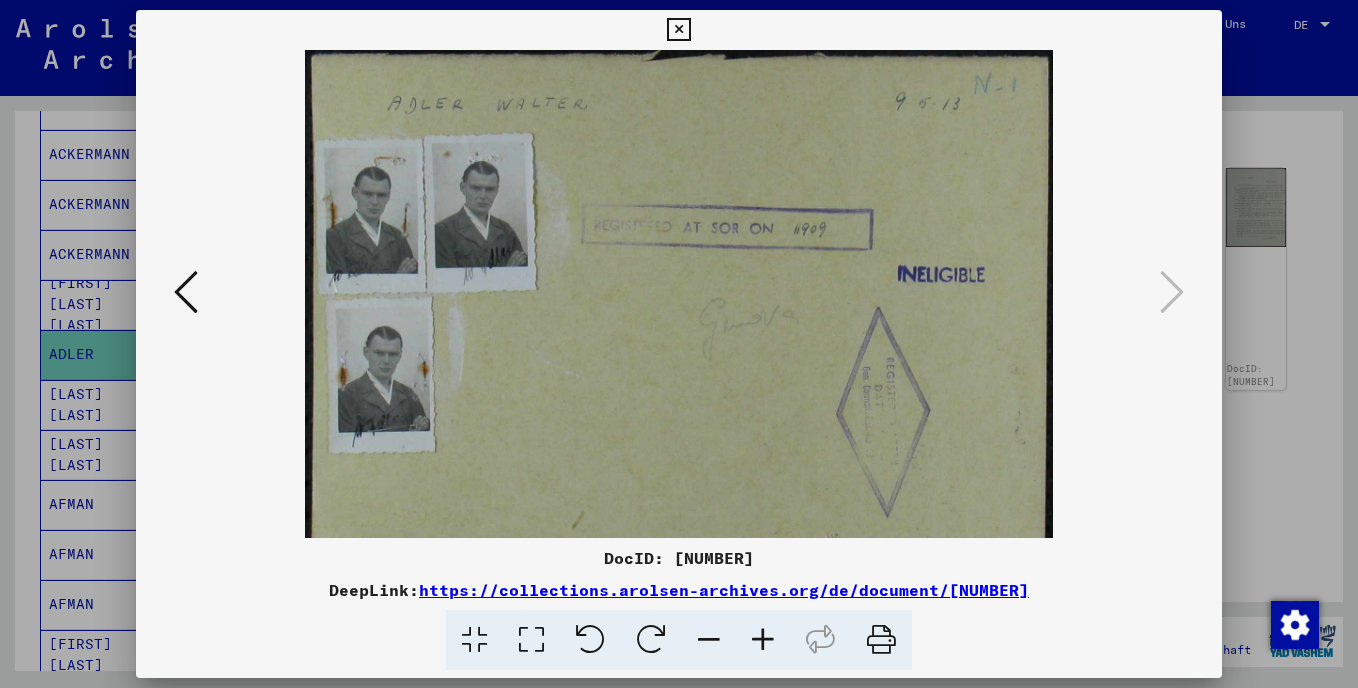 click at bounding box center (763, 640) 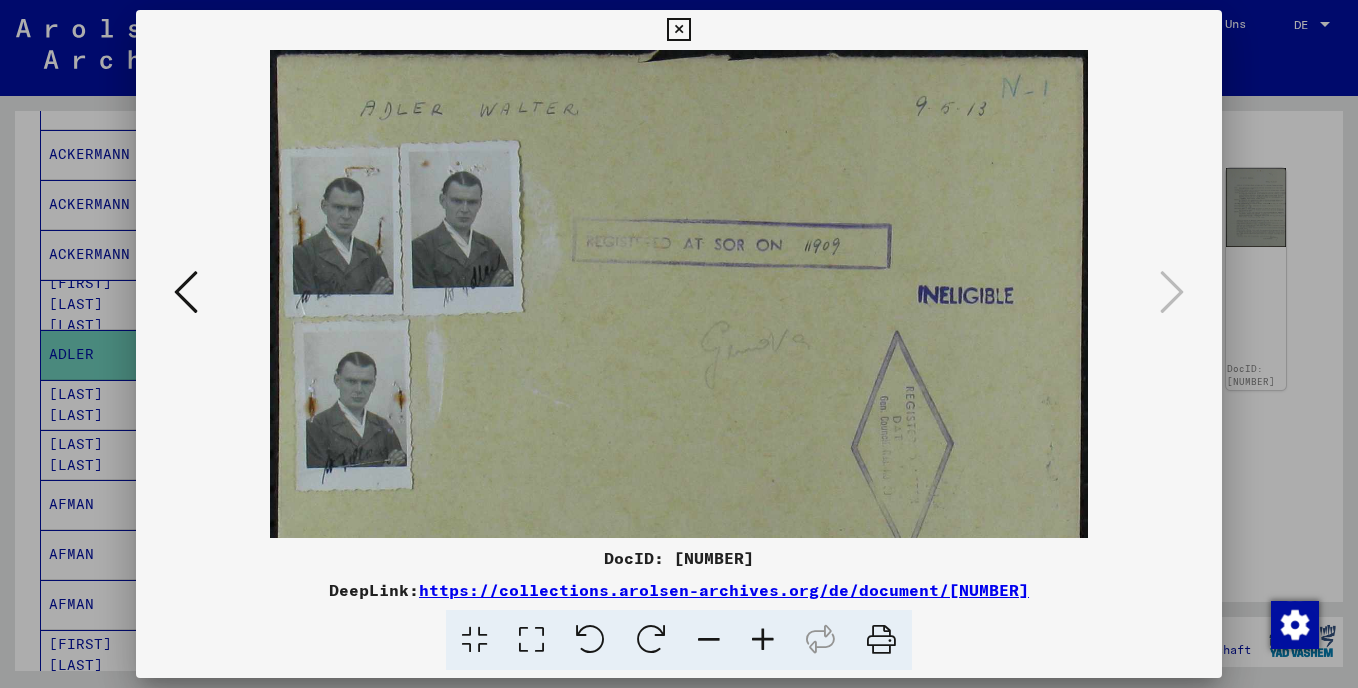 click at bounding box center (763, 640) 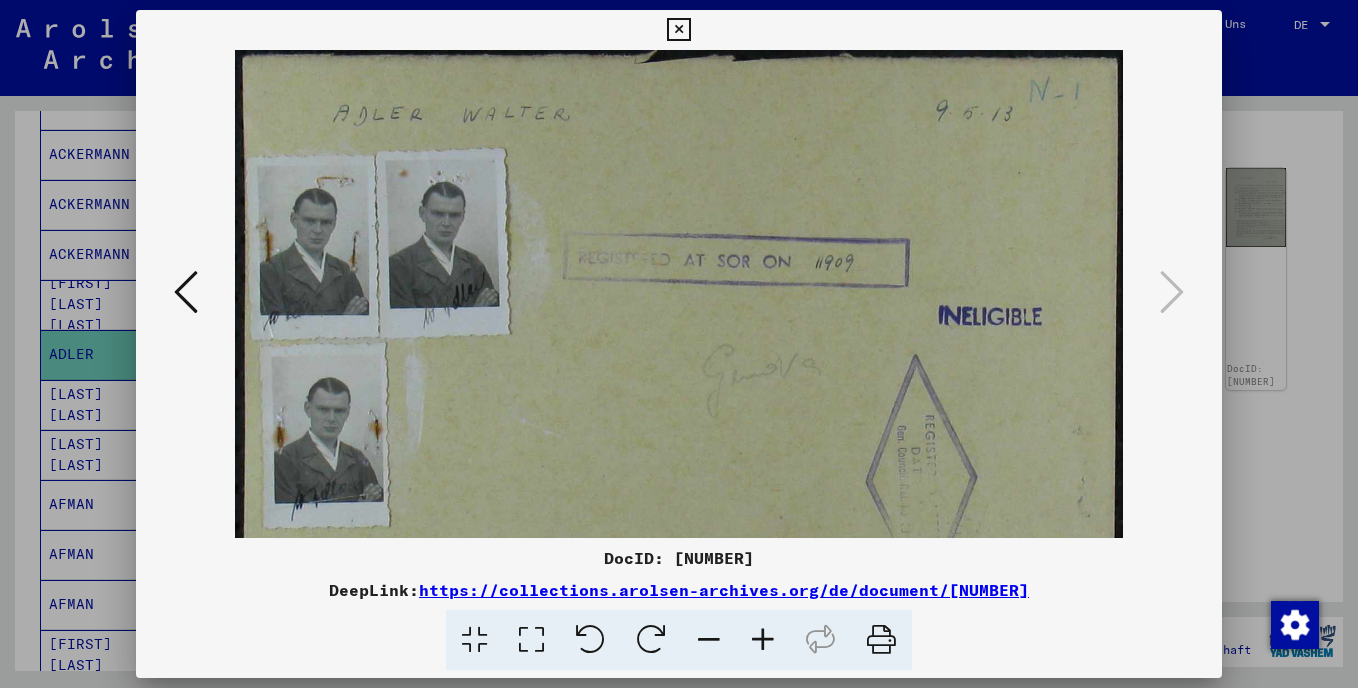 click at bounding box center [763, 640] 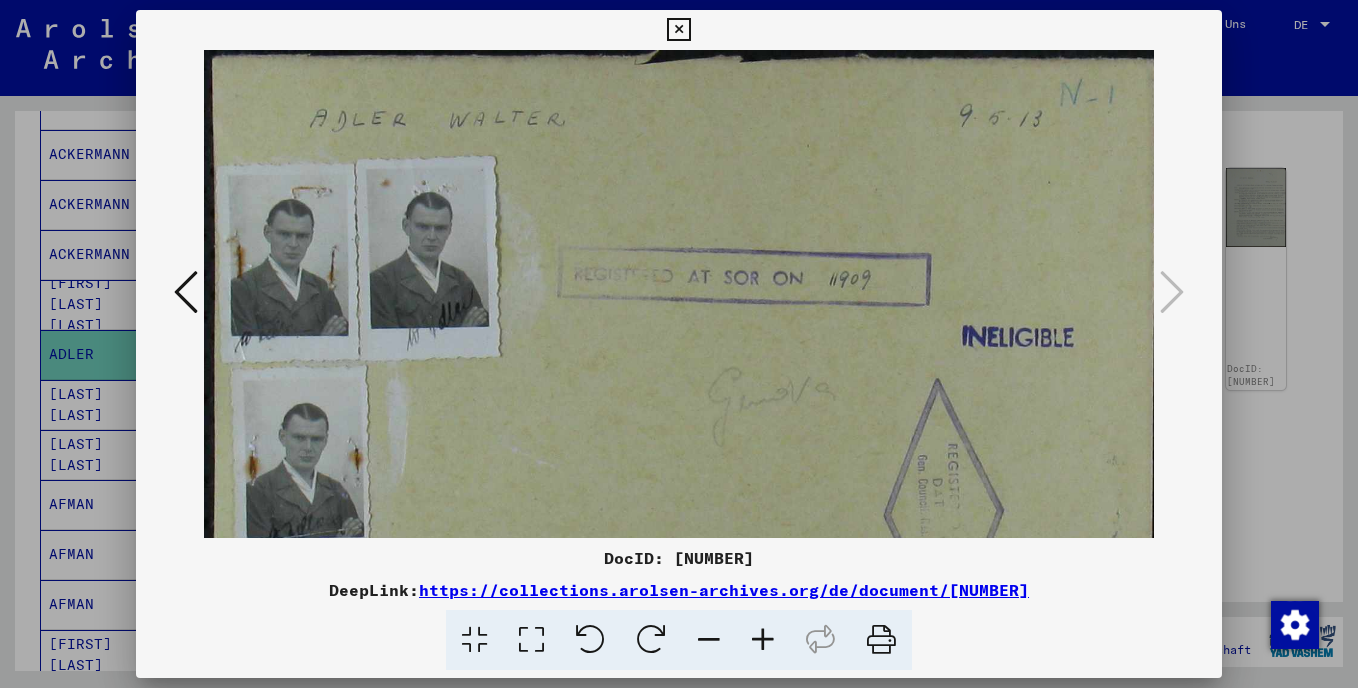 click at bounding box center [763, 640] 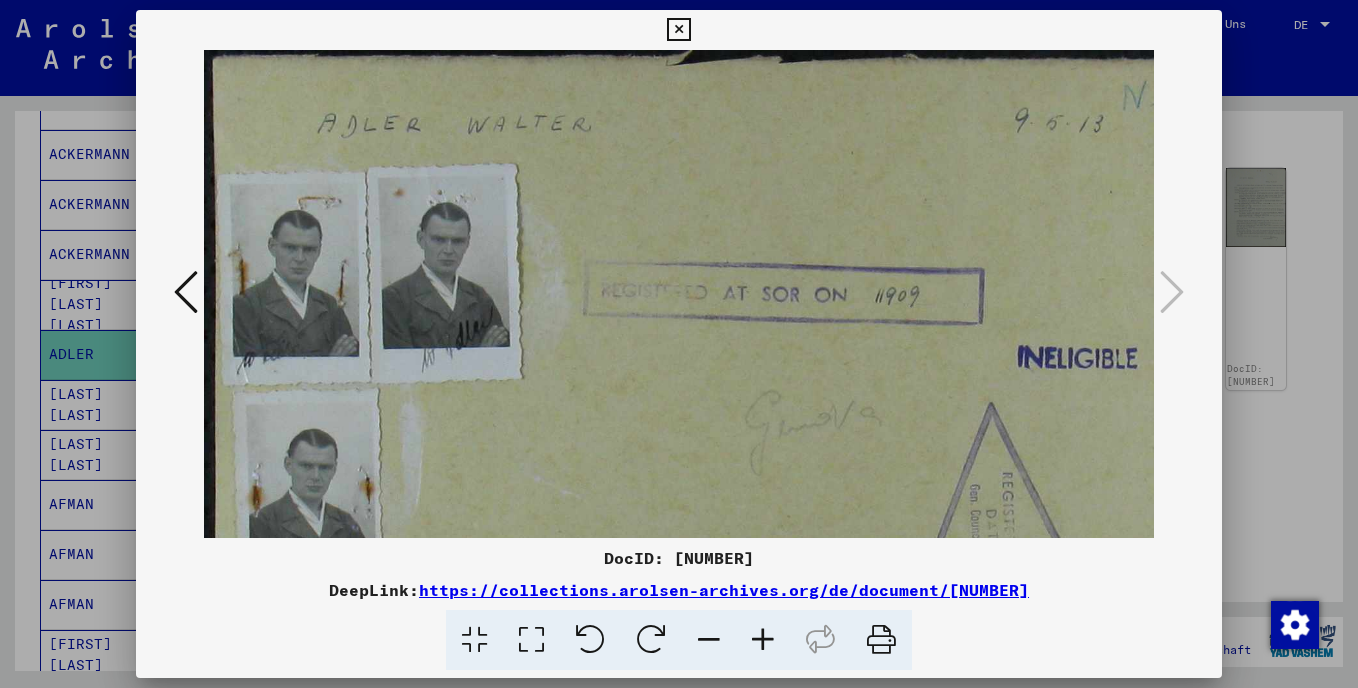 click at bounding box center (763, 640) 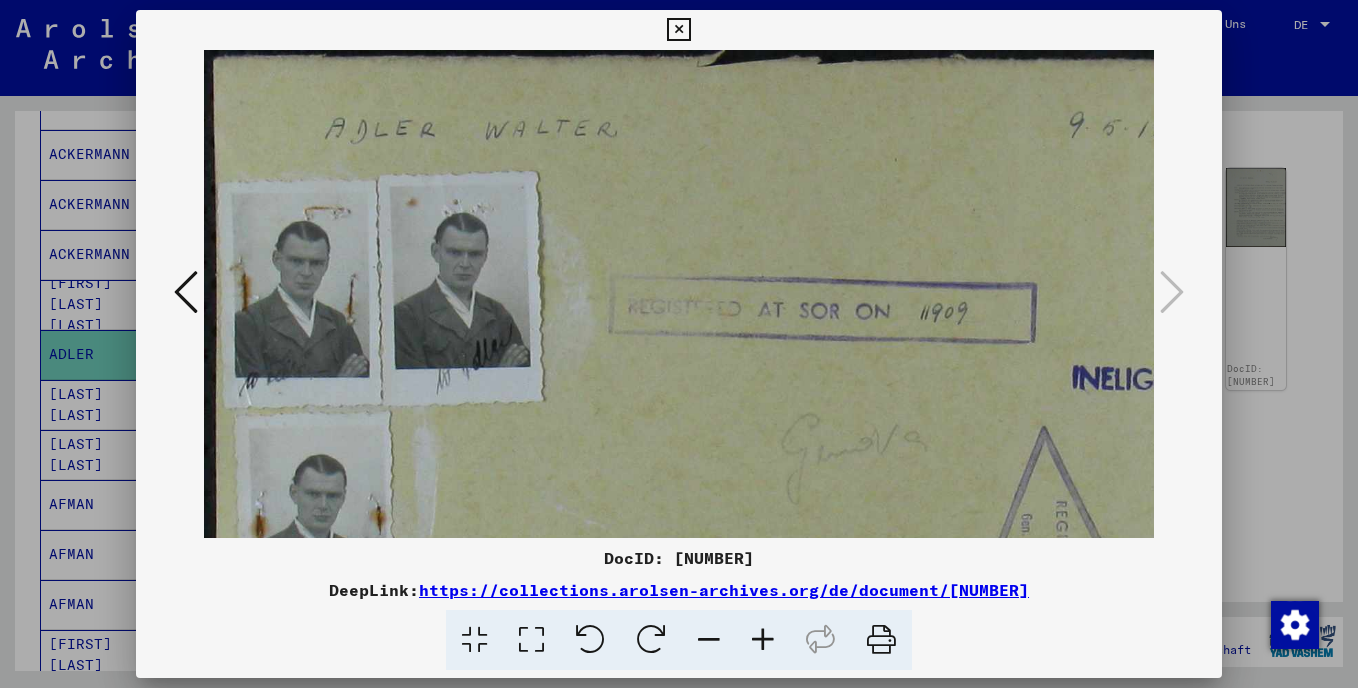 click at bounding box center (763, 640) 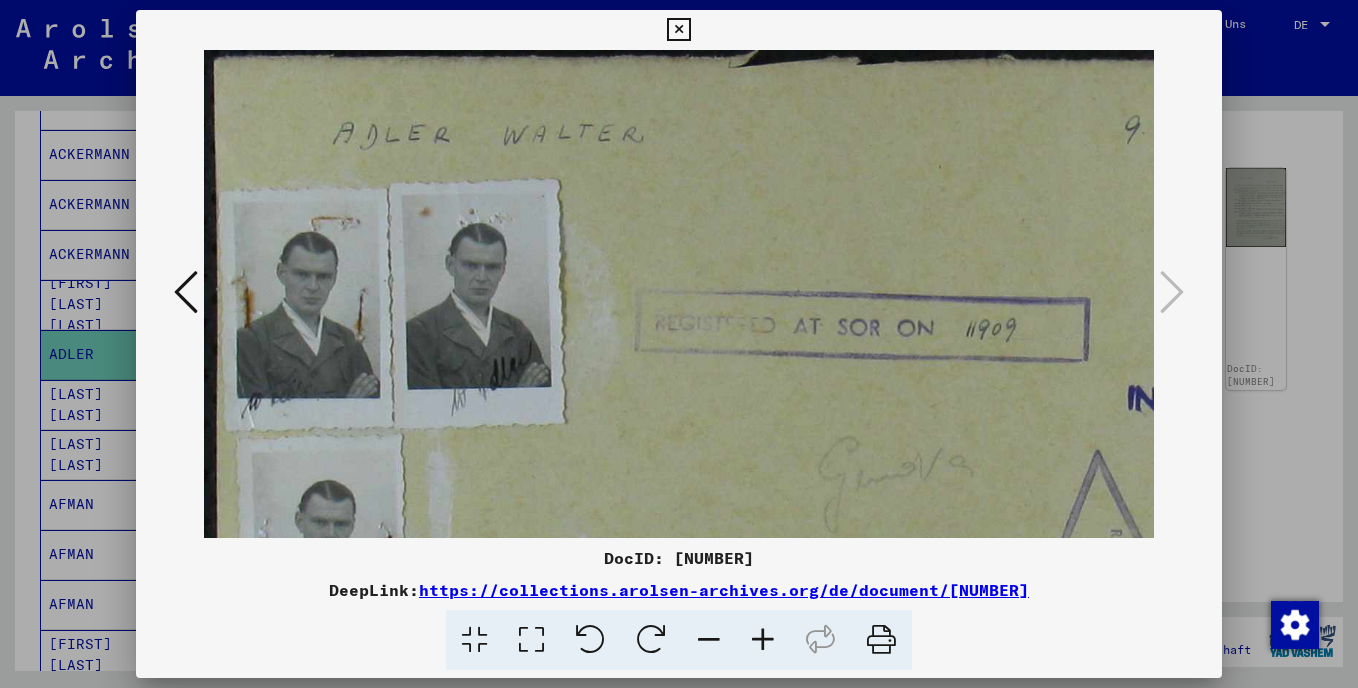 click at bounding box center (763, 640) 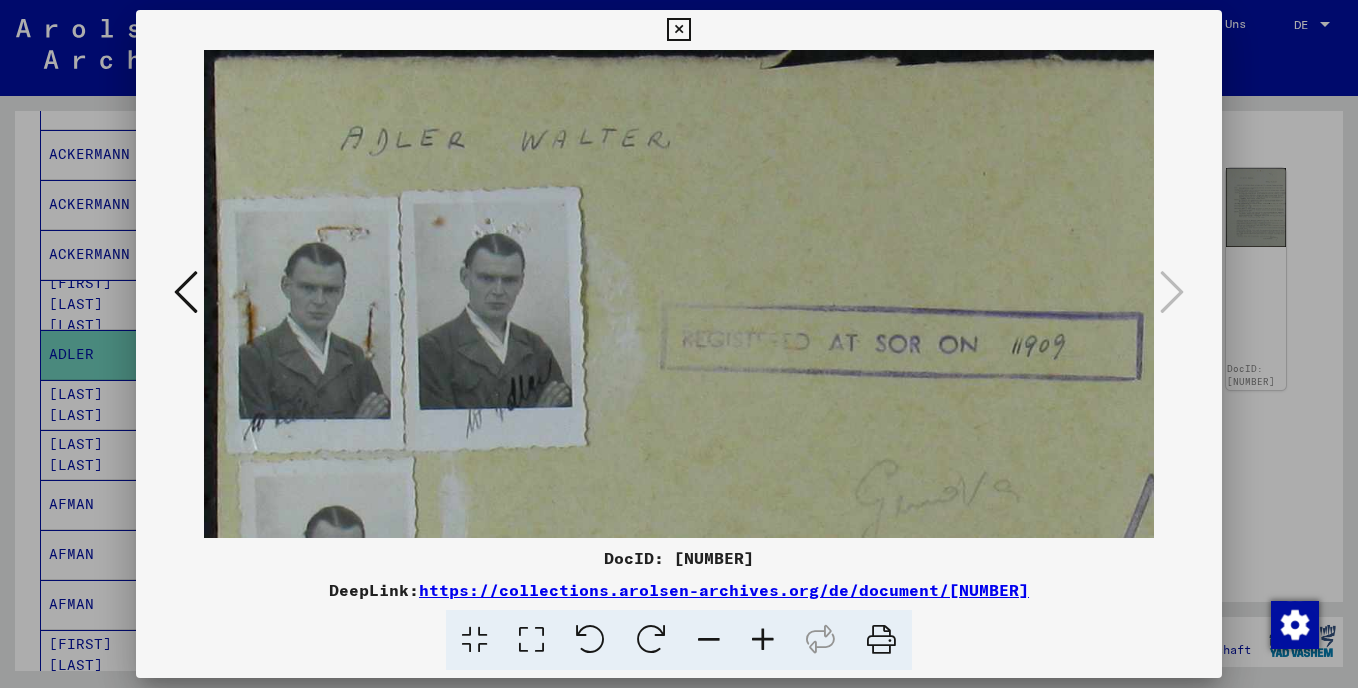 click at bounding box center [763, 640] 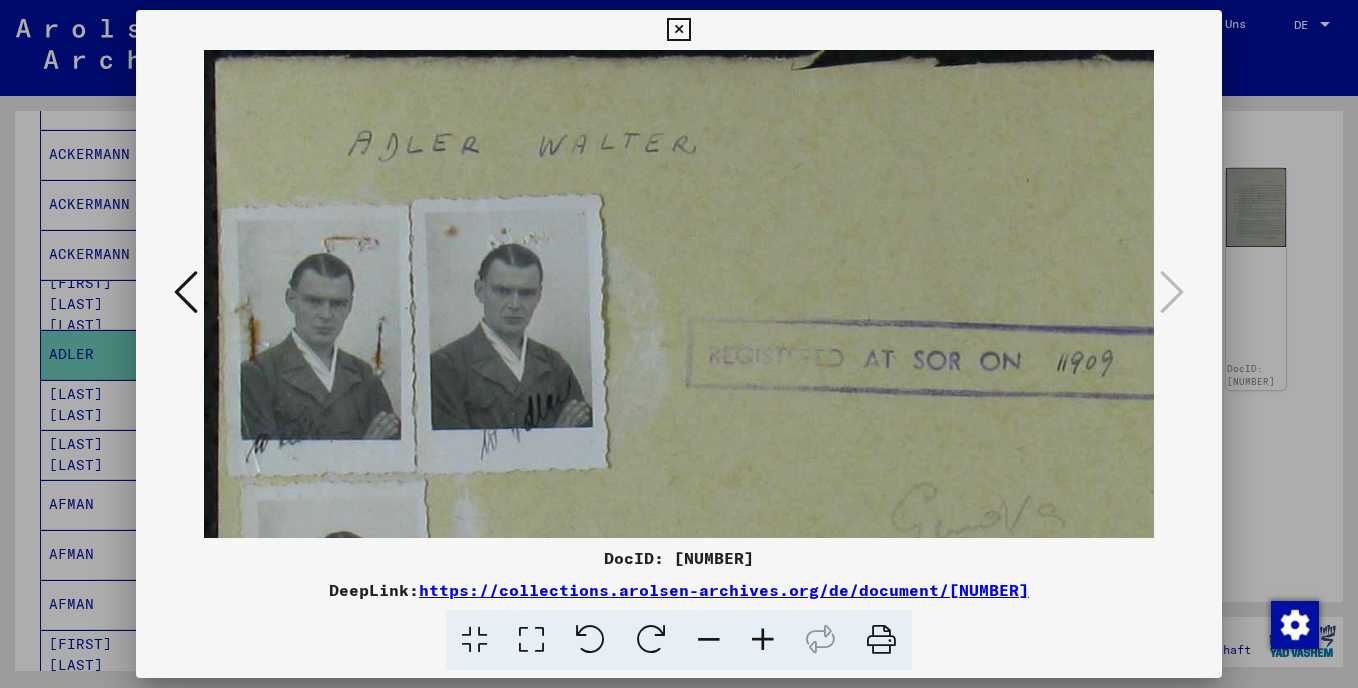 click at bounding box center (763, 640) 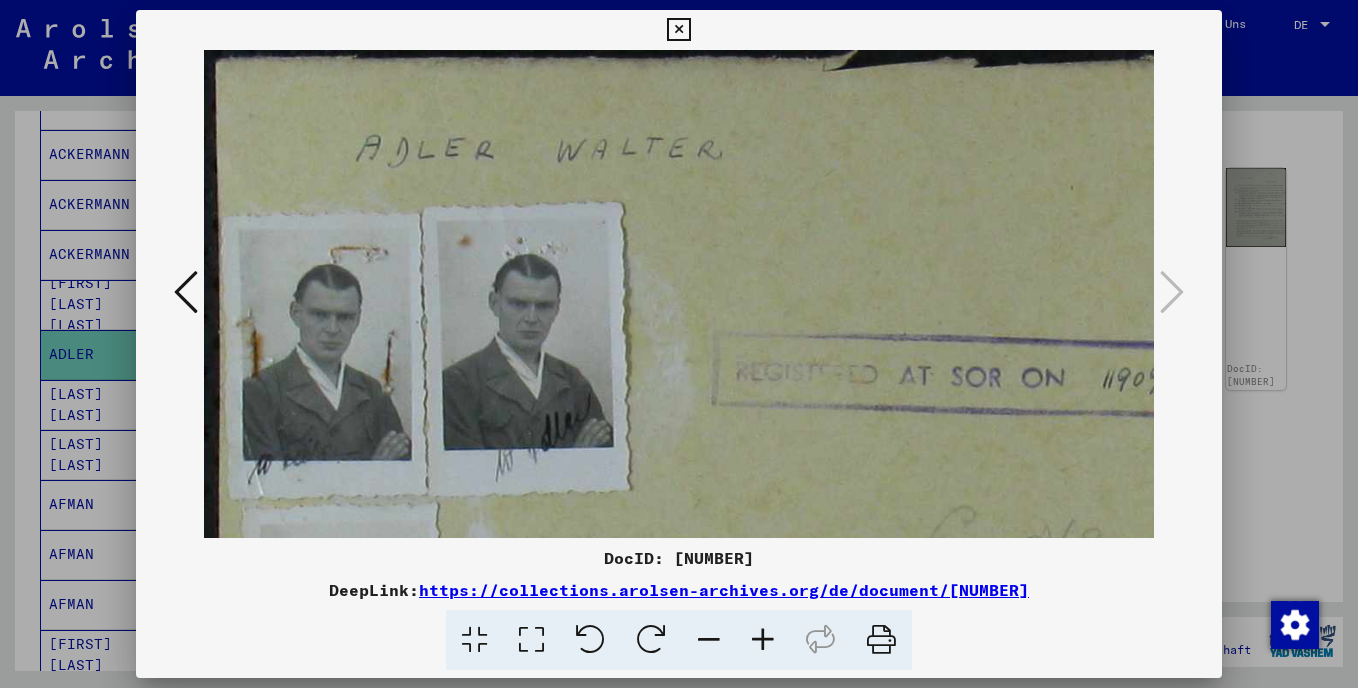 click at bounding box center (763, 640) 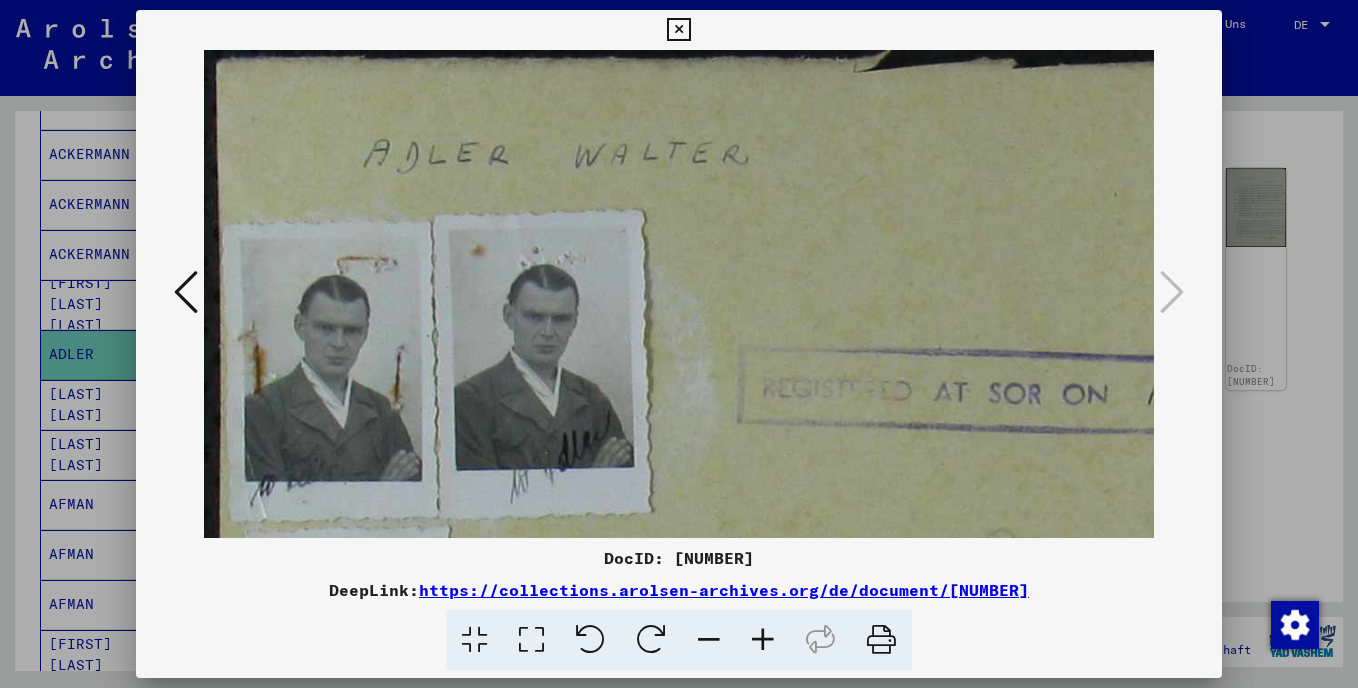click at bounding box center [763, 640] 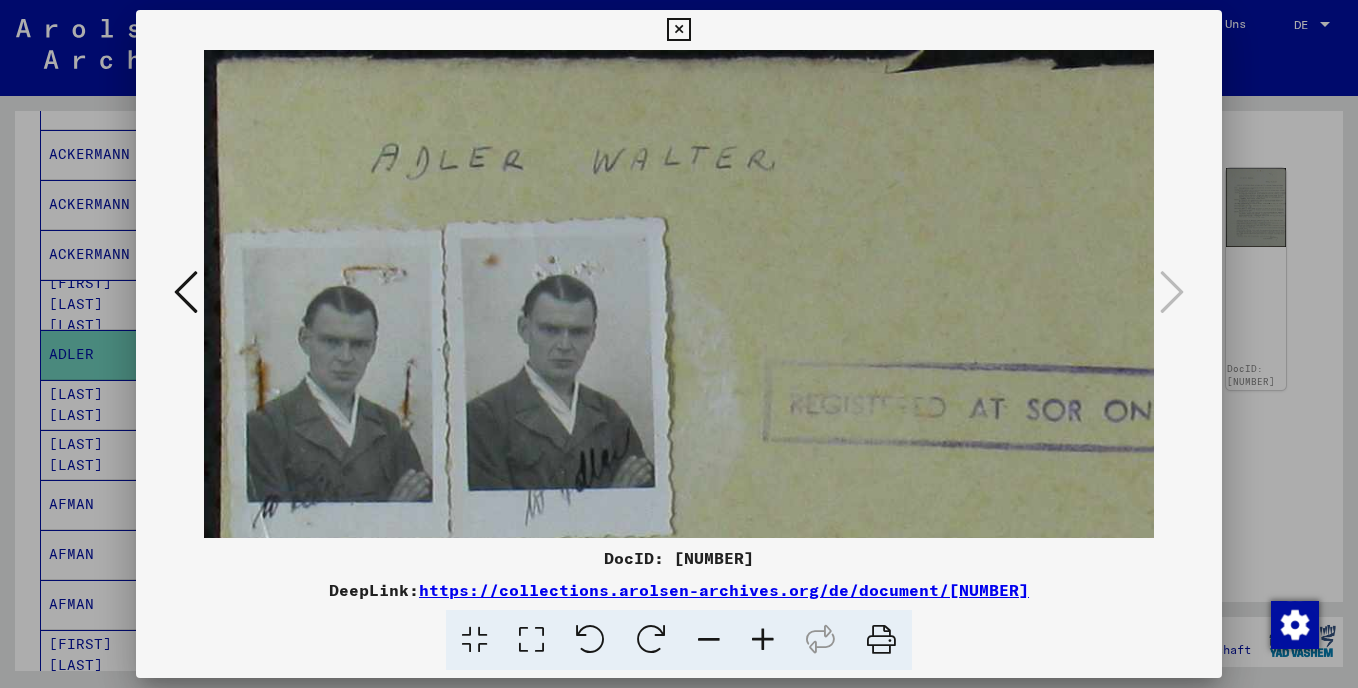 click at bounding box center [763, 640] 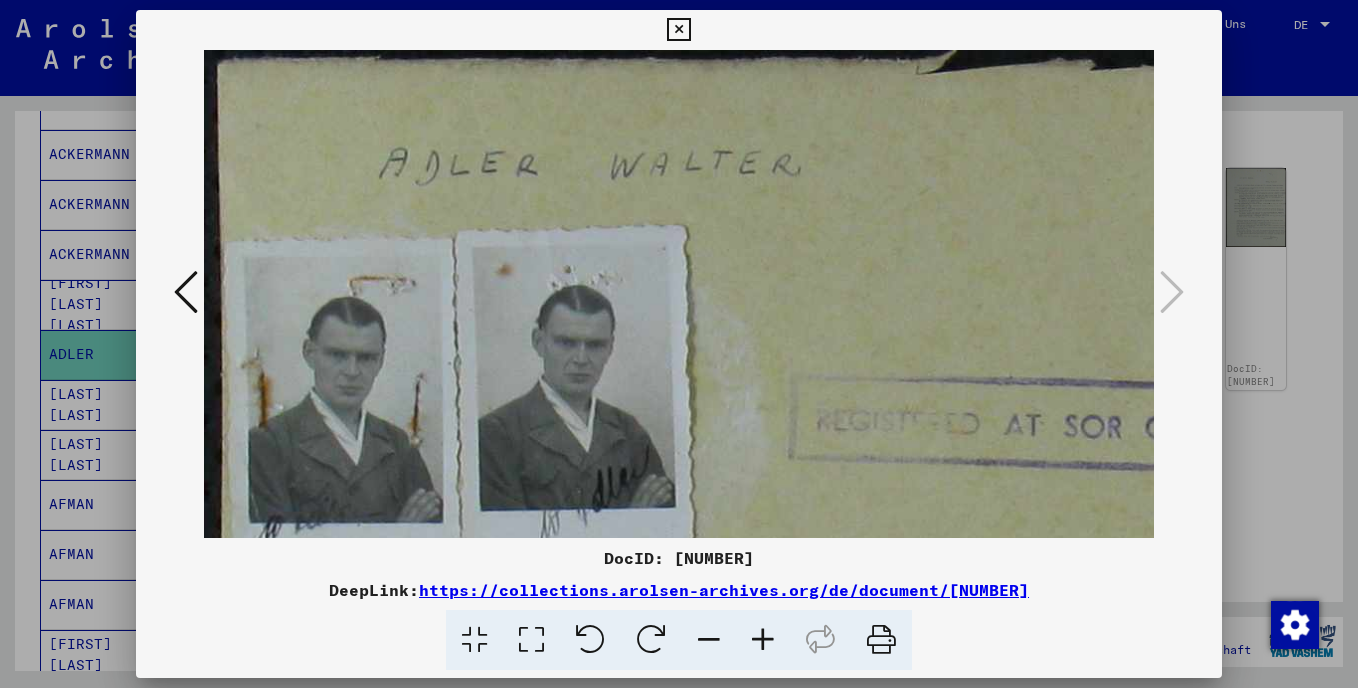 click at bounding box center (763, 640) 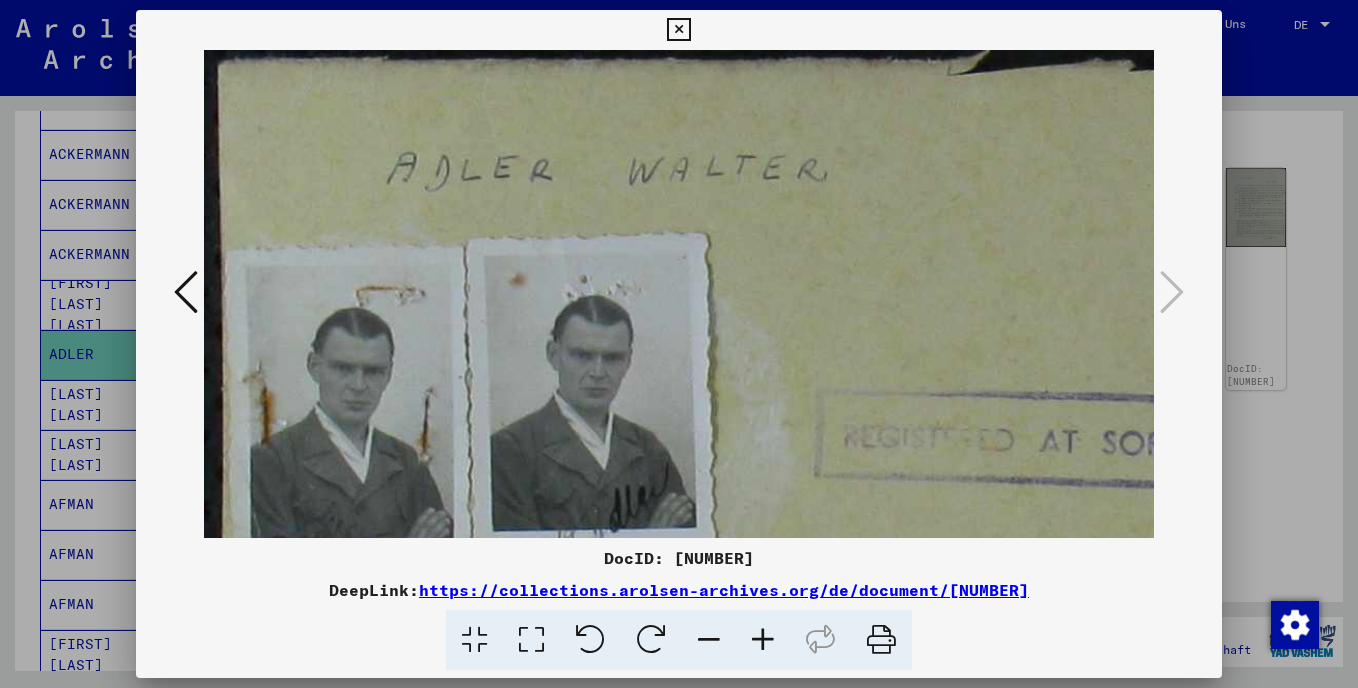 click at bounding box center [678, 30] 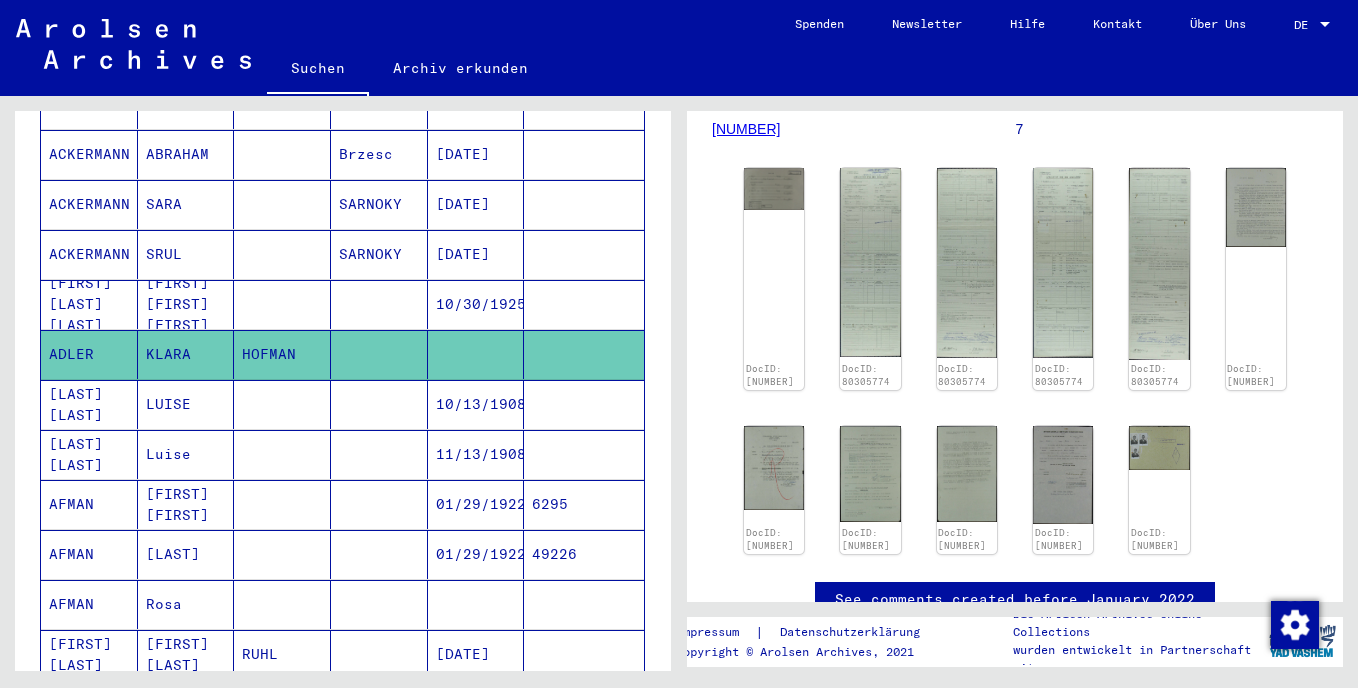 click on "KLARA" 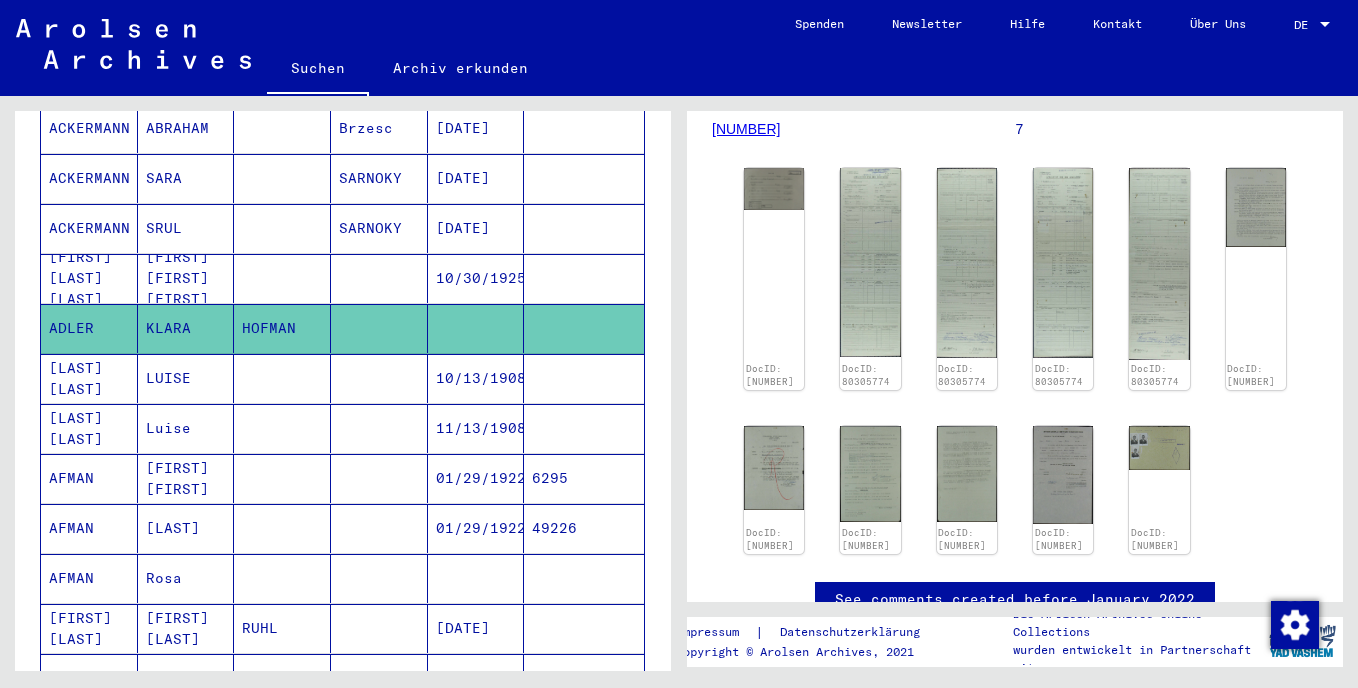 scroll, scrollTop: 0, scrollLeft: 0, axis: both 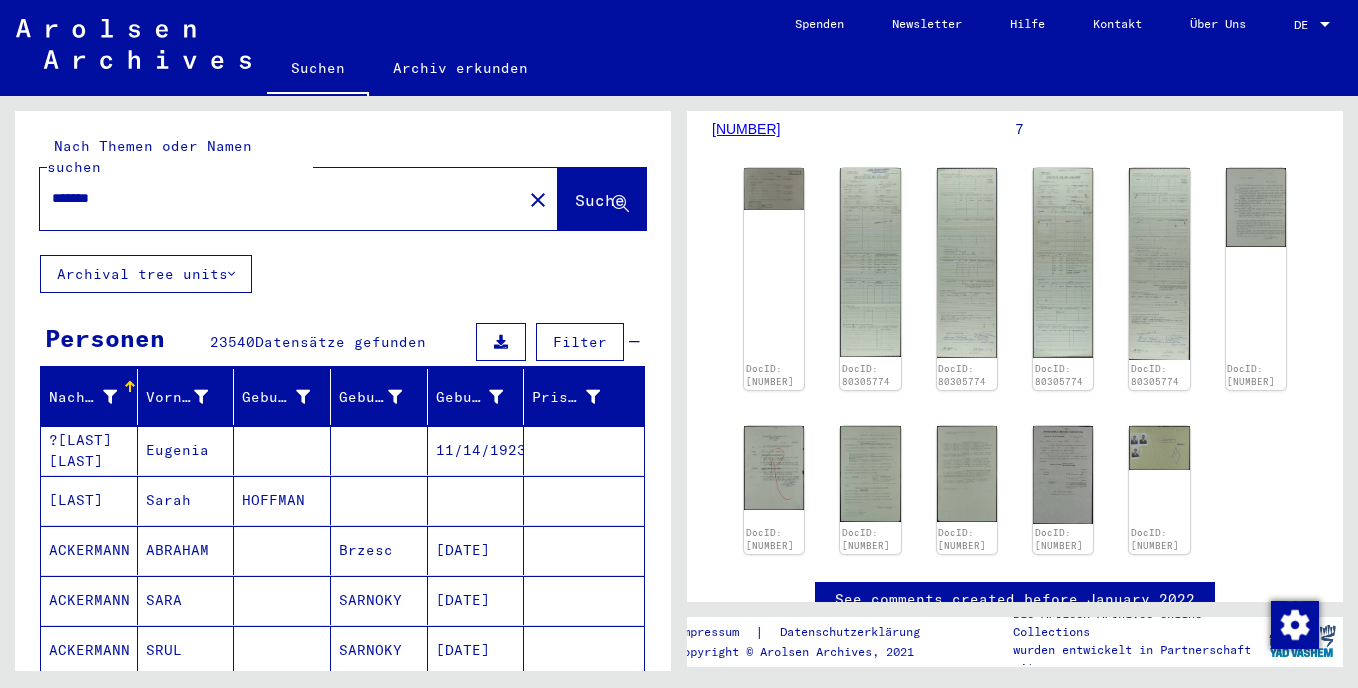 click on "close" 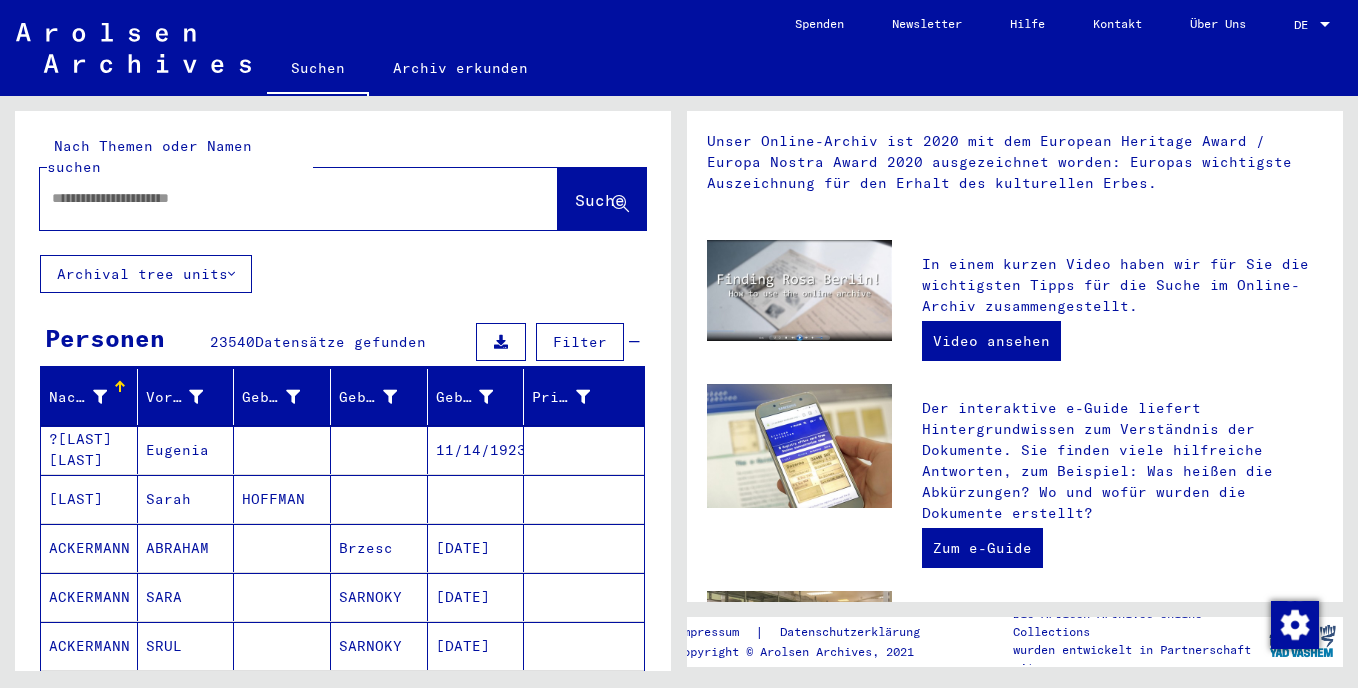 scroll, scrollTop: 0, scrollLeft: 0, axis: both 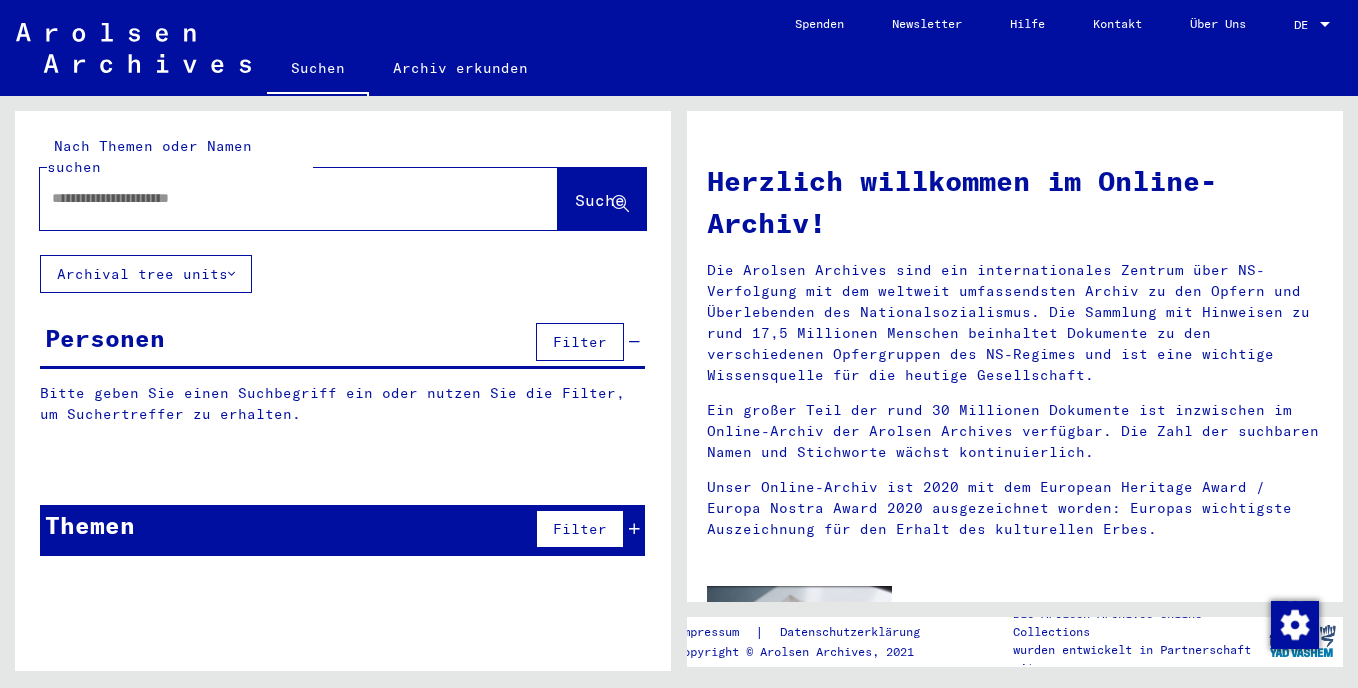 click at bounding box center [275, 198] 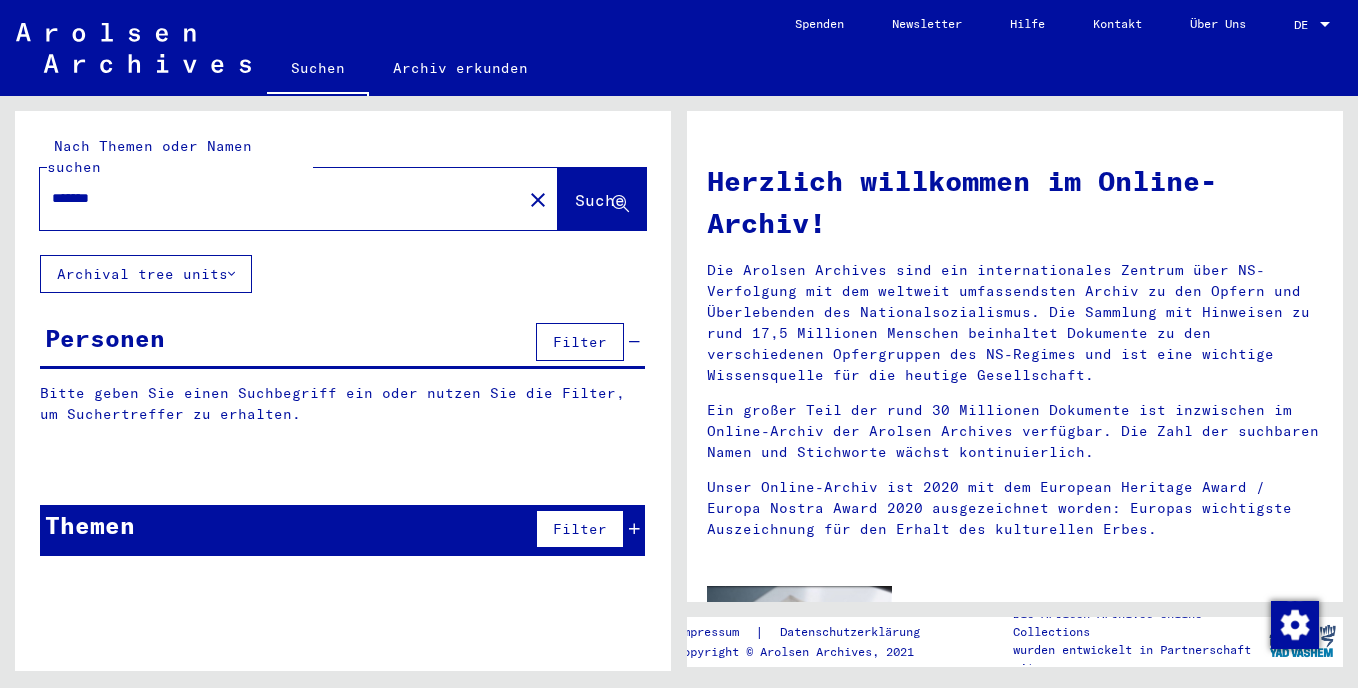 type on "*******" 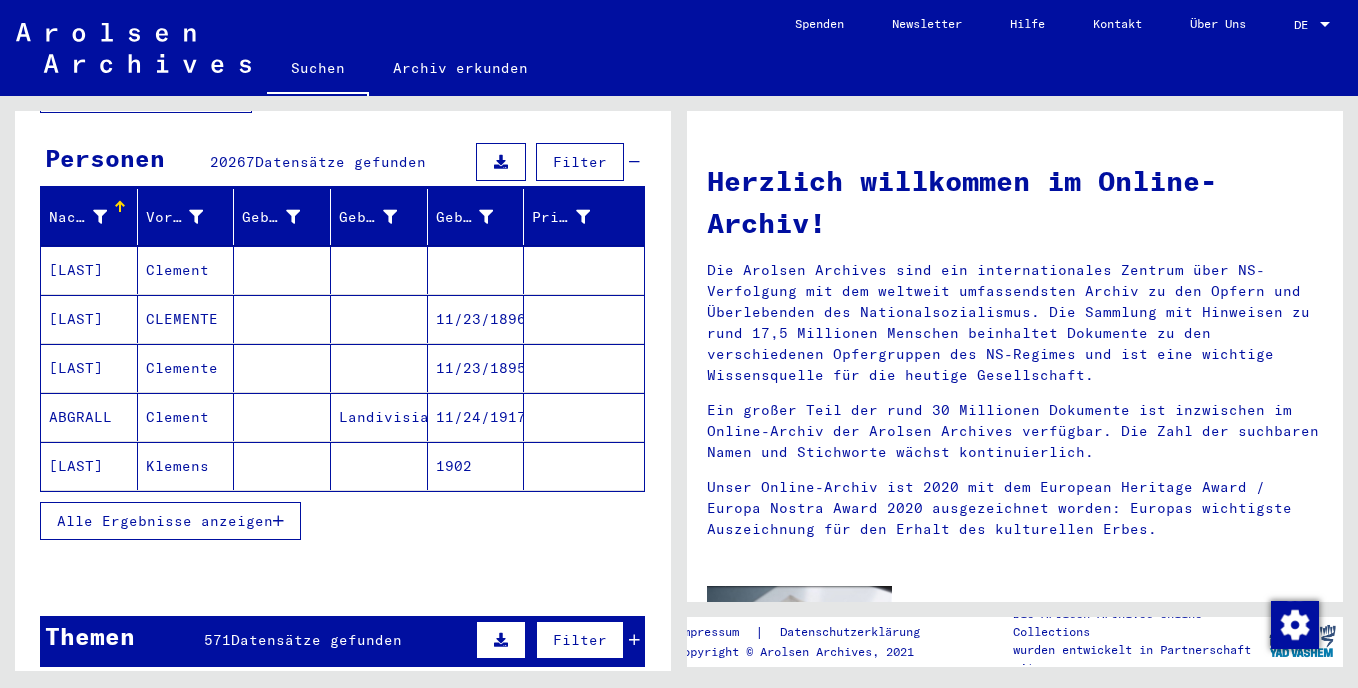 scroll, scrollTop: 190, scrollLeft: 0, axis: vertical 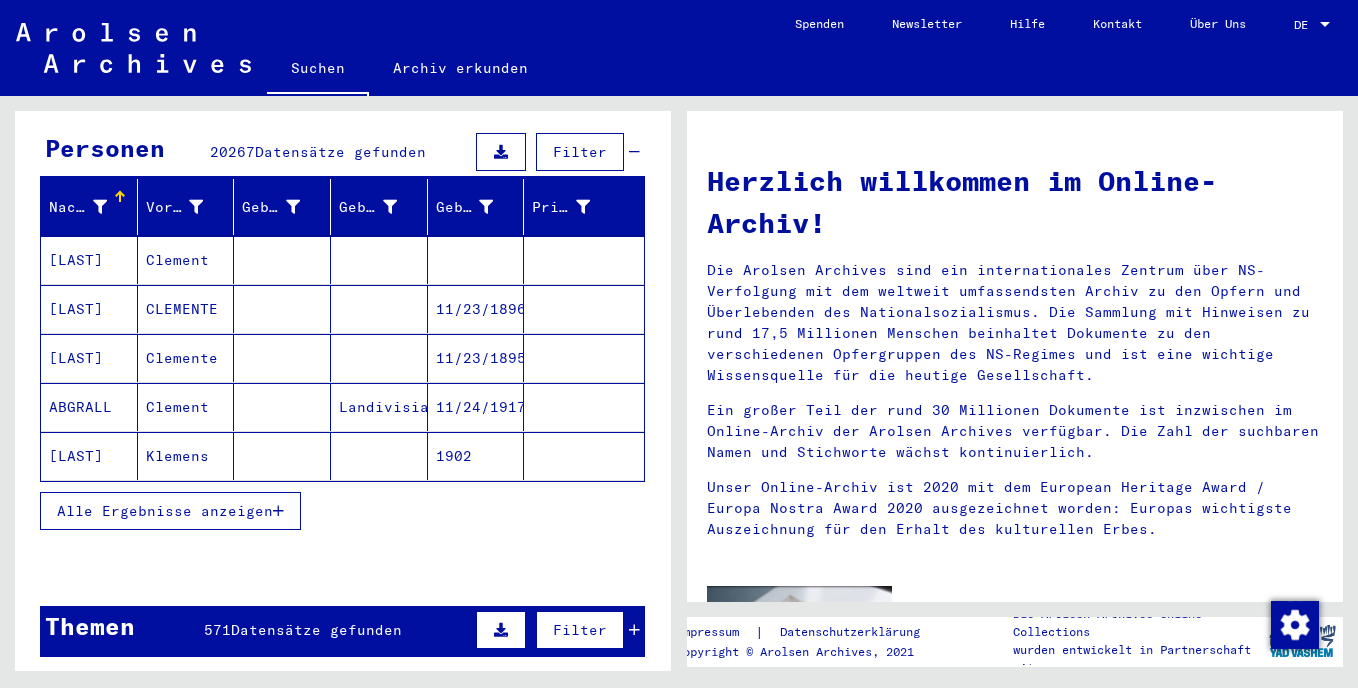 click at bounding box center (278, 511) 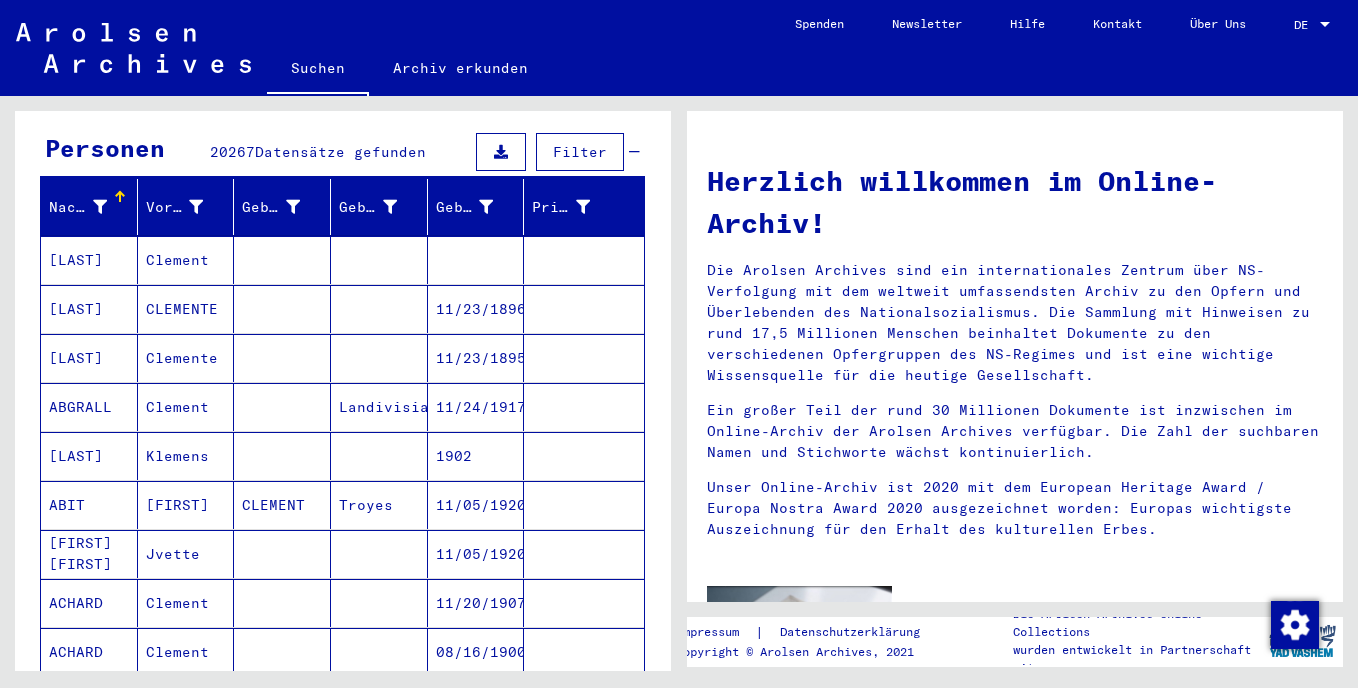 click on "[FIRST]" at bounding box center [186, 554] 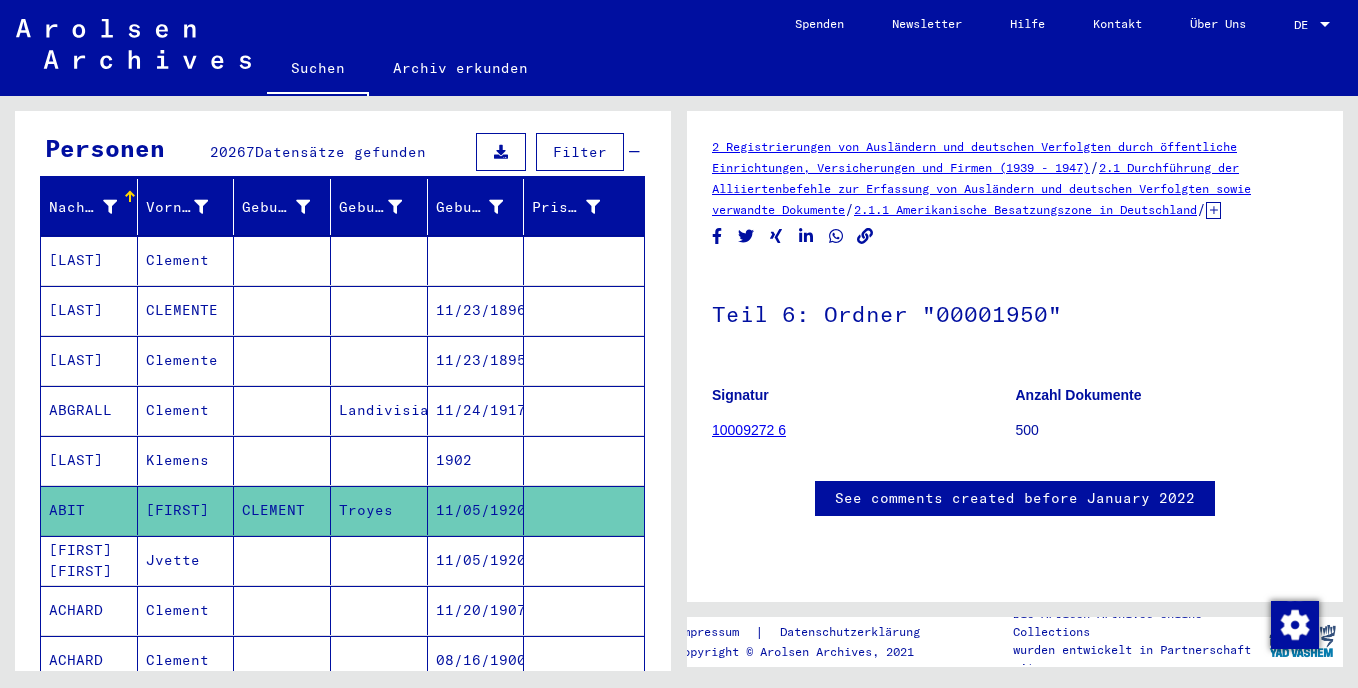 scroll, scrollTop: 0, scrollLeft: 0, axis: both 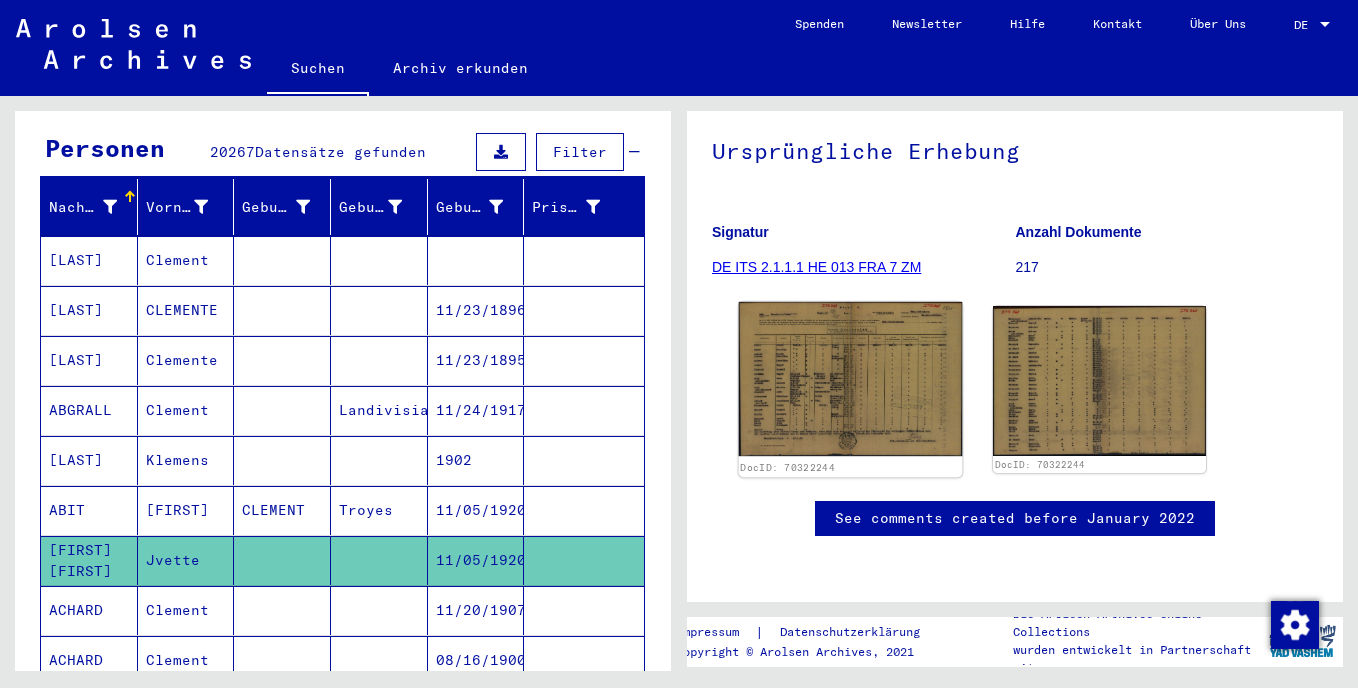 click 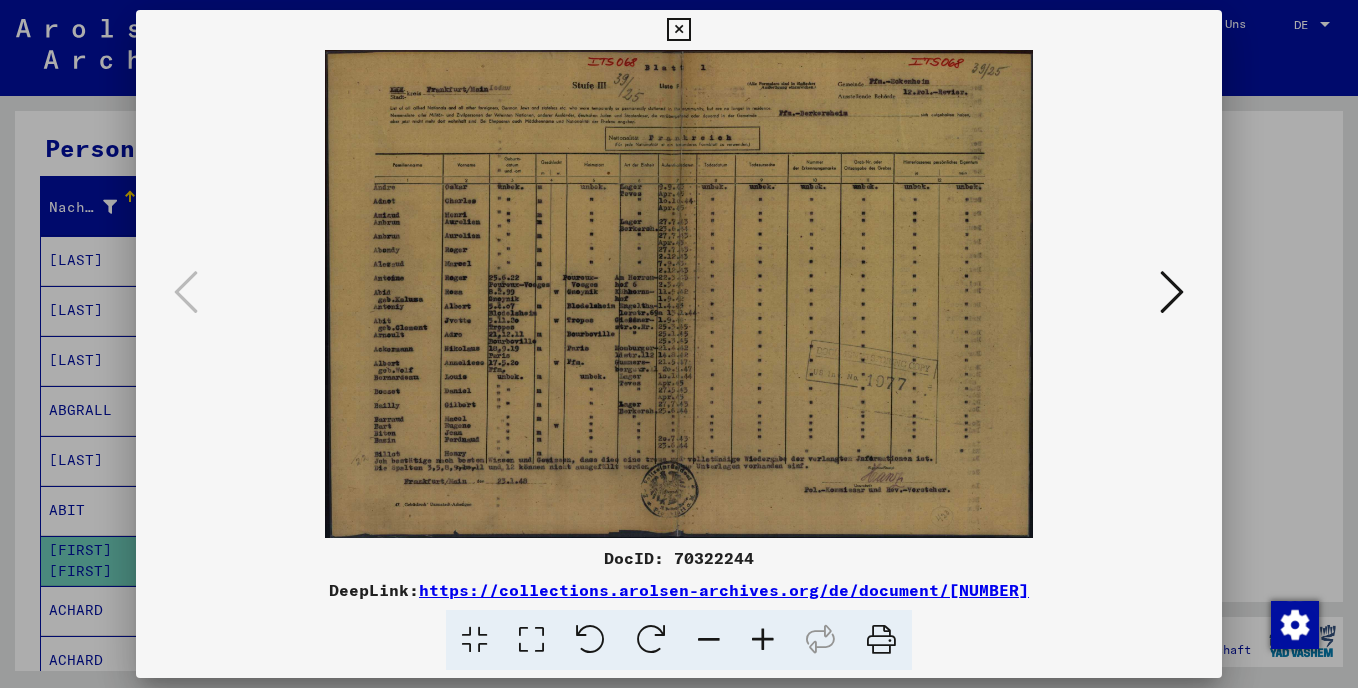 drag, startPoint x: 852, startPoint y: 286, endPoint x: 760, endPoint y: 501, distance: 233.8568 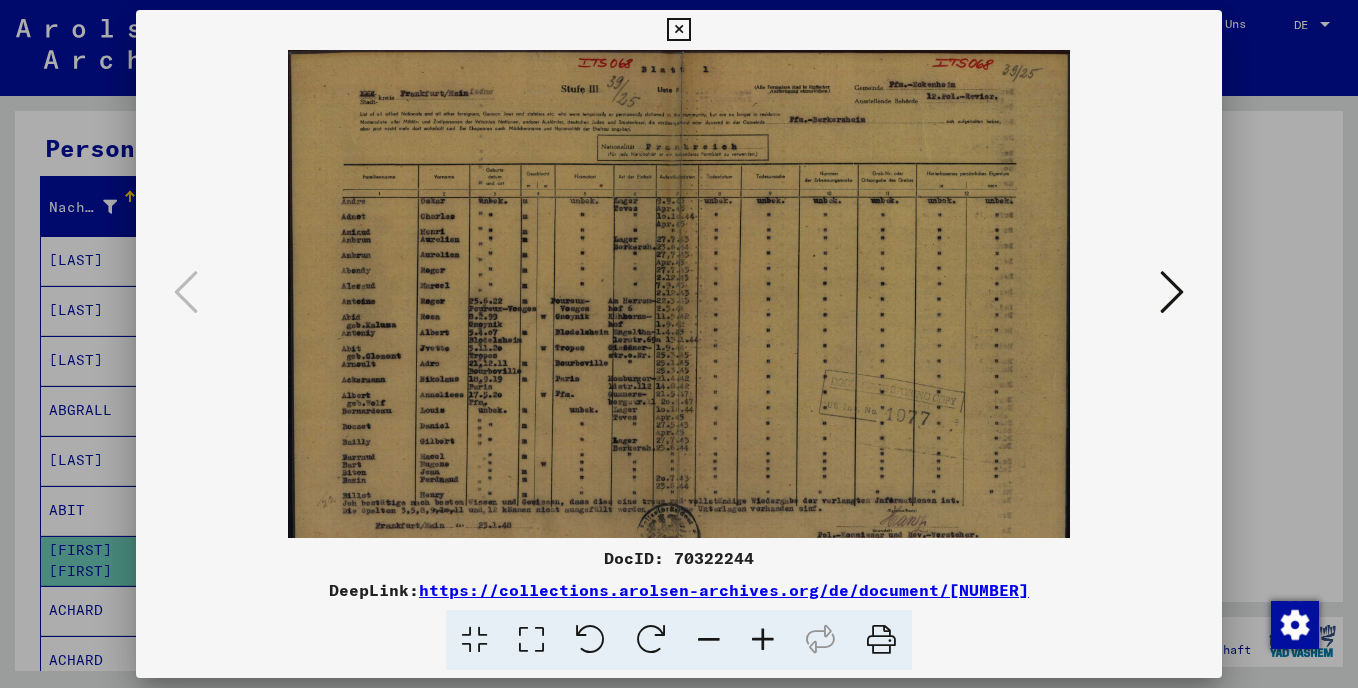 click at bounding box center (763, 640) 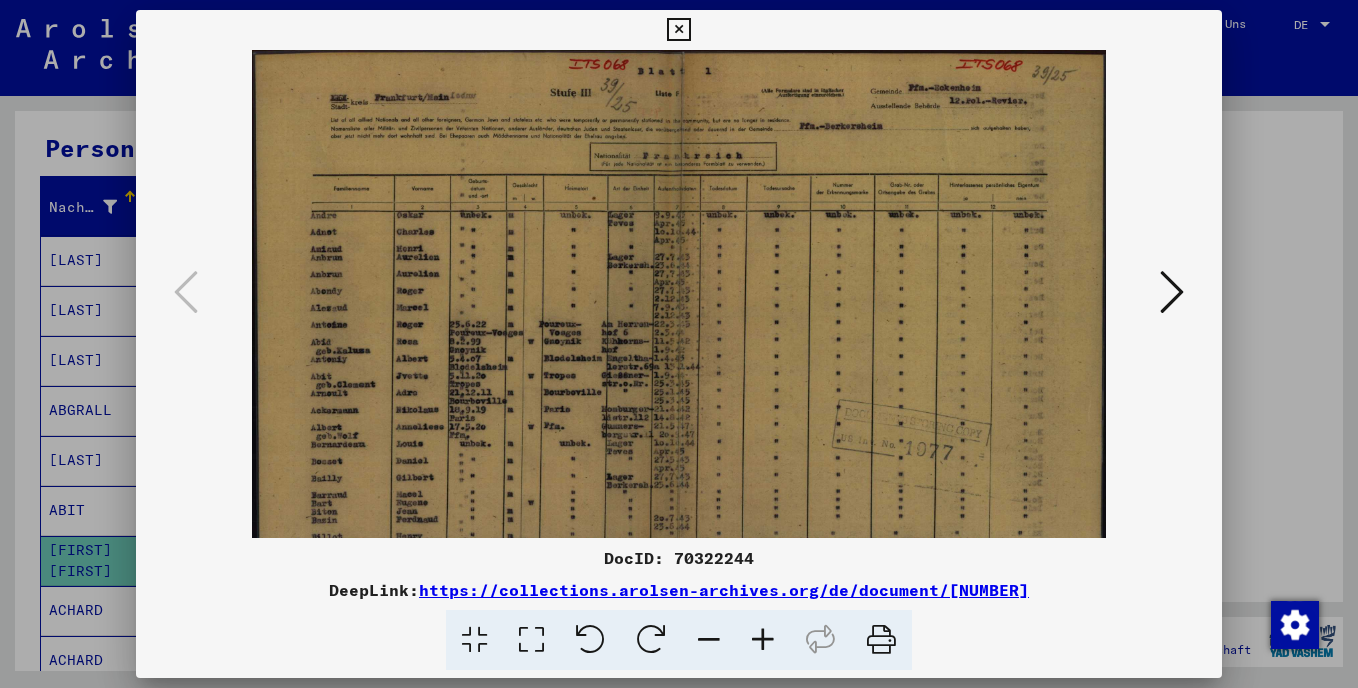 click at bounding box center [763, 640] 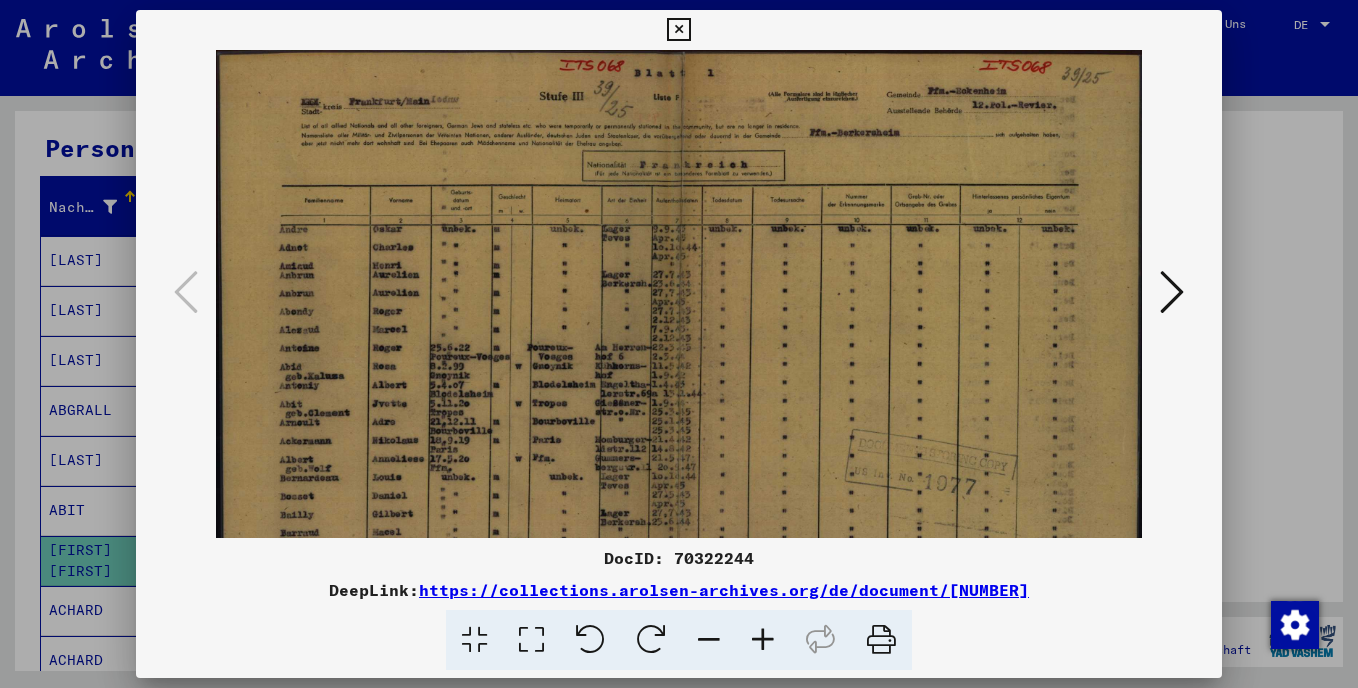 click at bounding box center (763, 640) 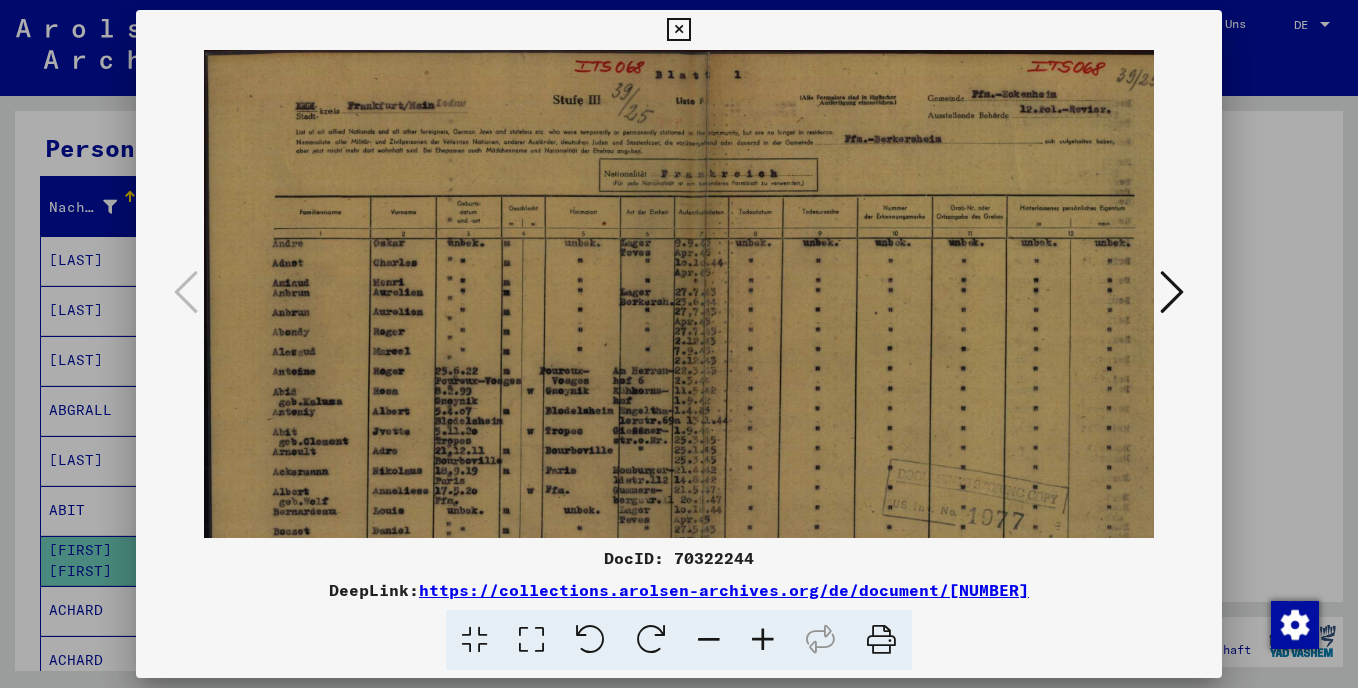 click at bounding box center (763, 640) 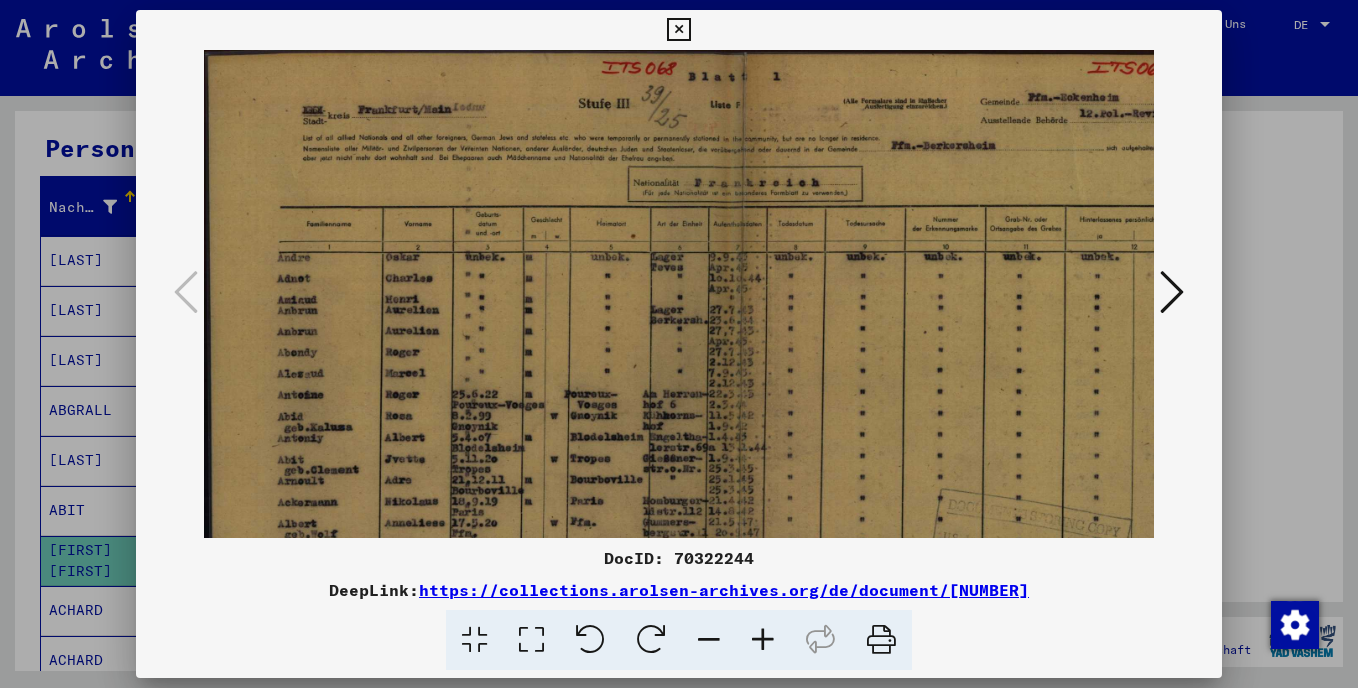 click at bounding box center [763, 640] 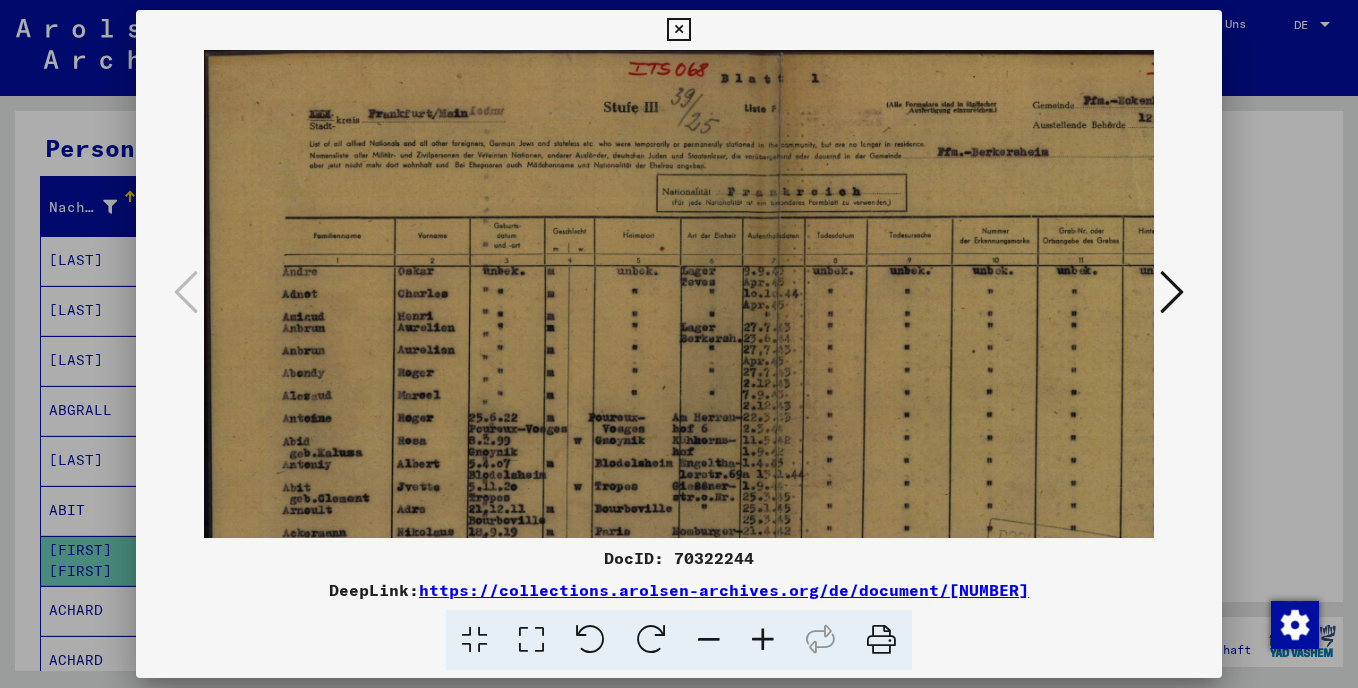 click at bounding box center (763, 640) 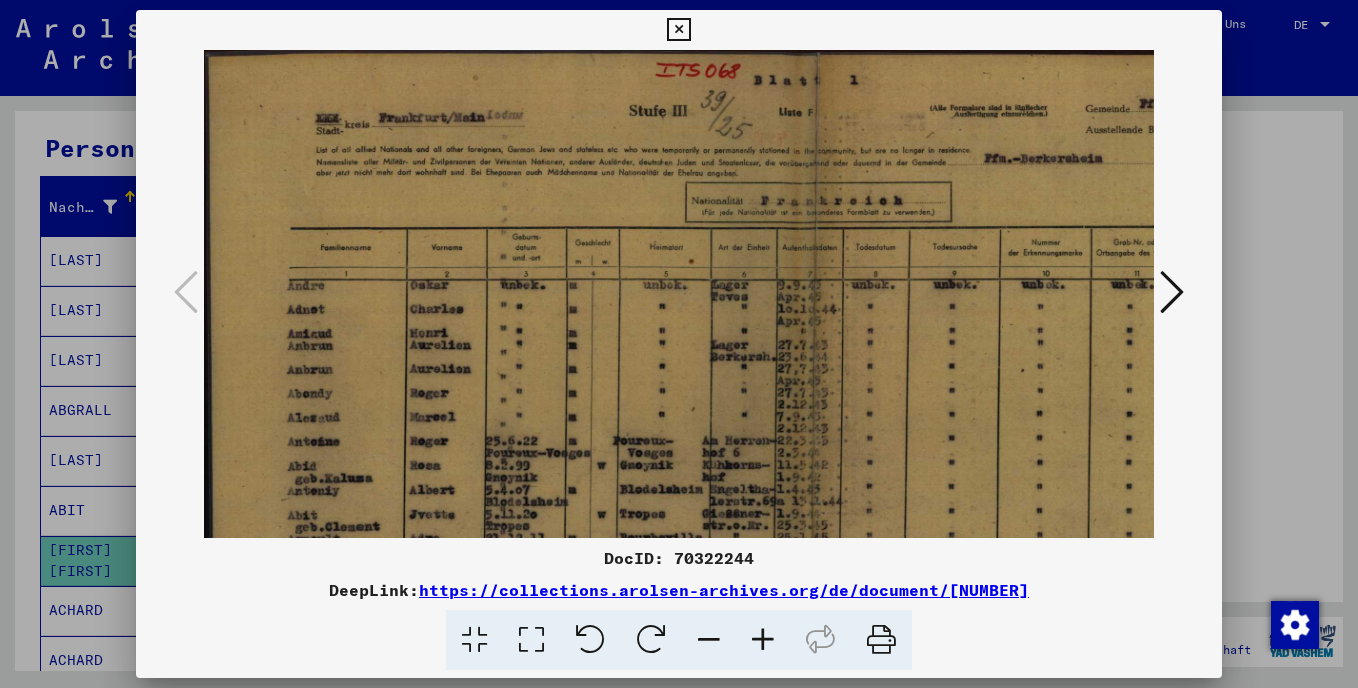click at bounding box center (474, 640) 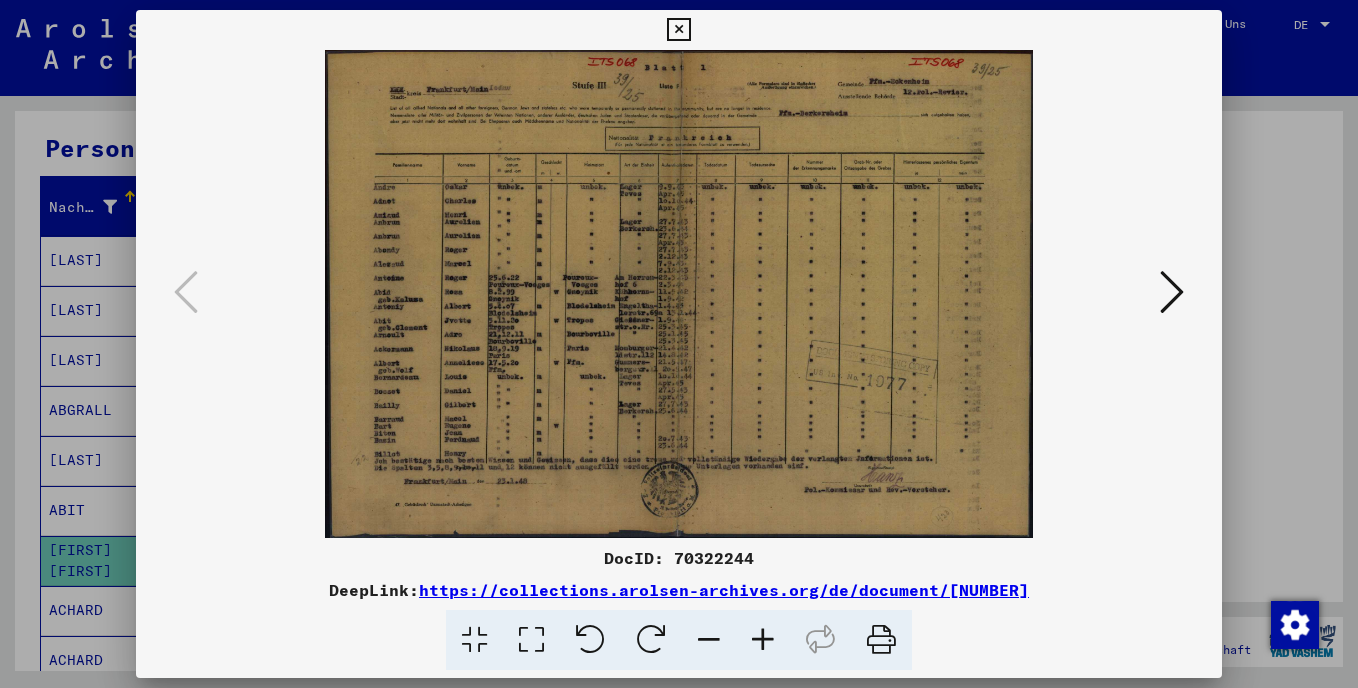 click at bounding box center [531, 640] 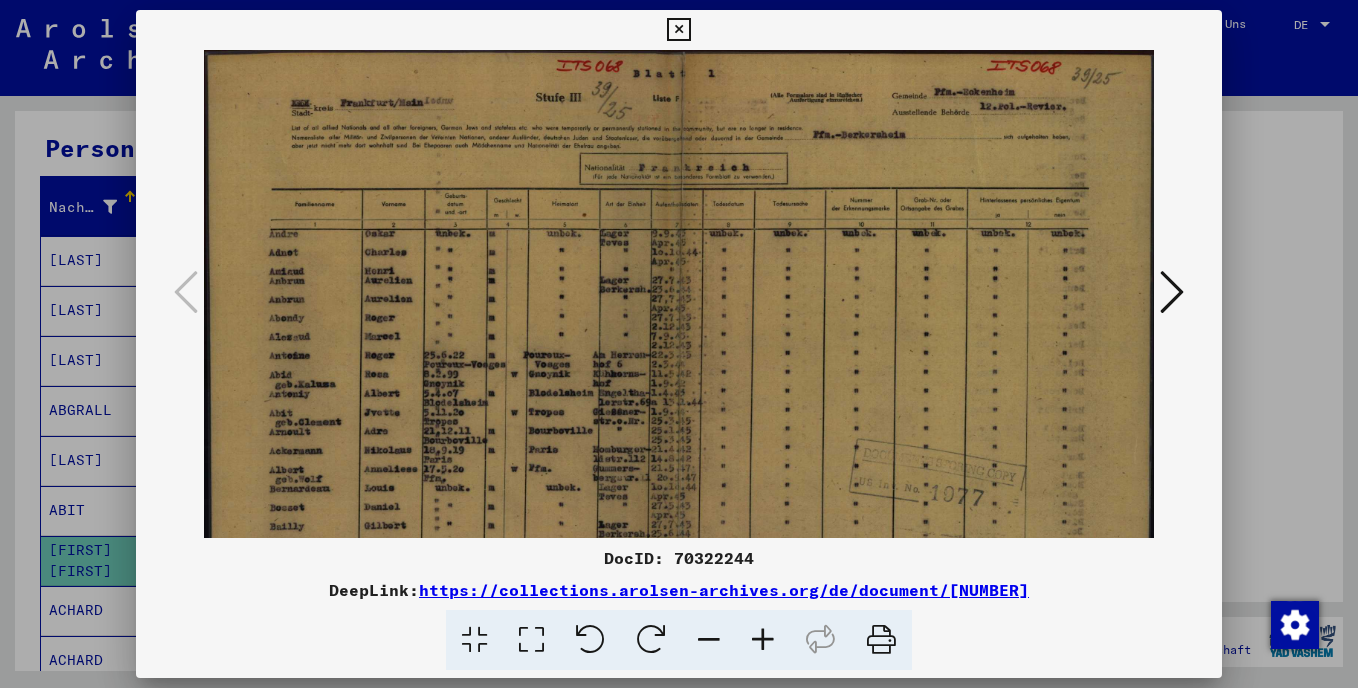 click at bounding box center [531, 640] 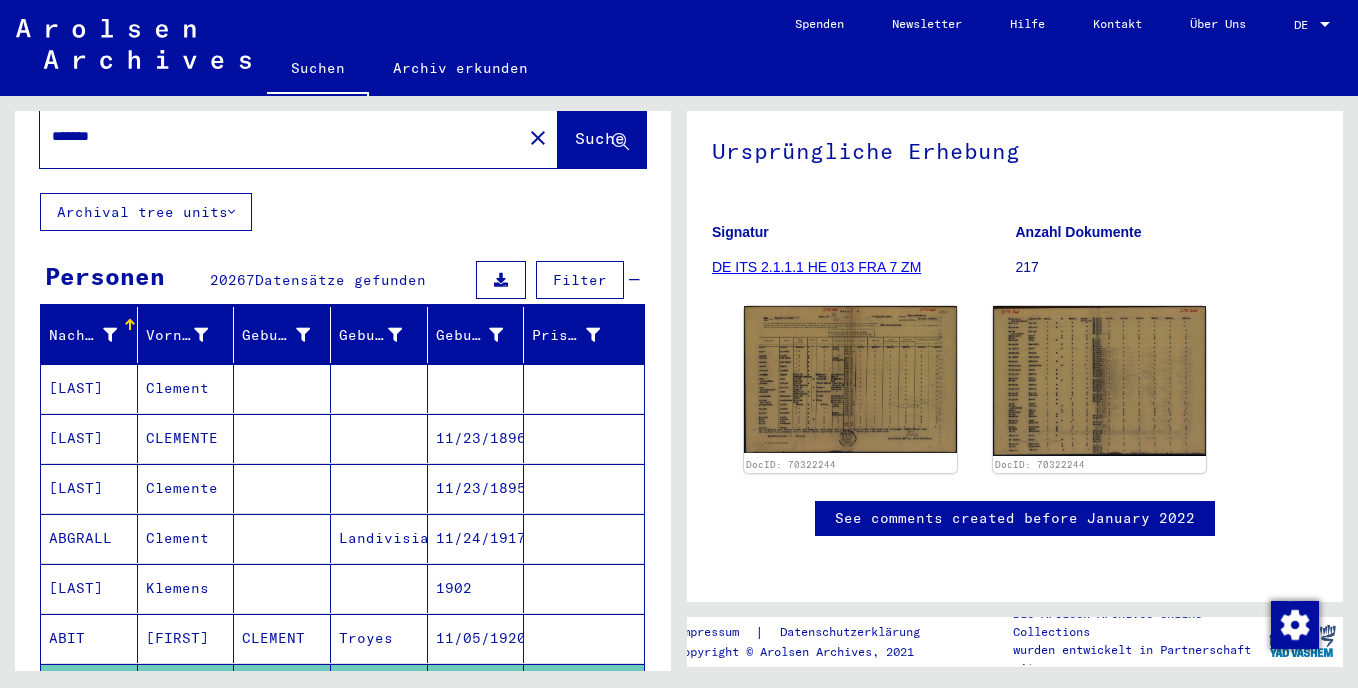 scroll, scrollTop: 27, scrollLeft: 0, axis: vertical 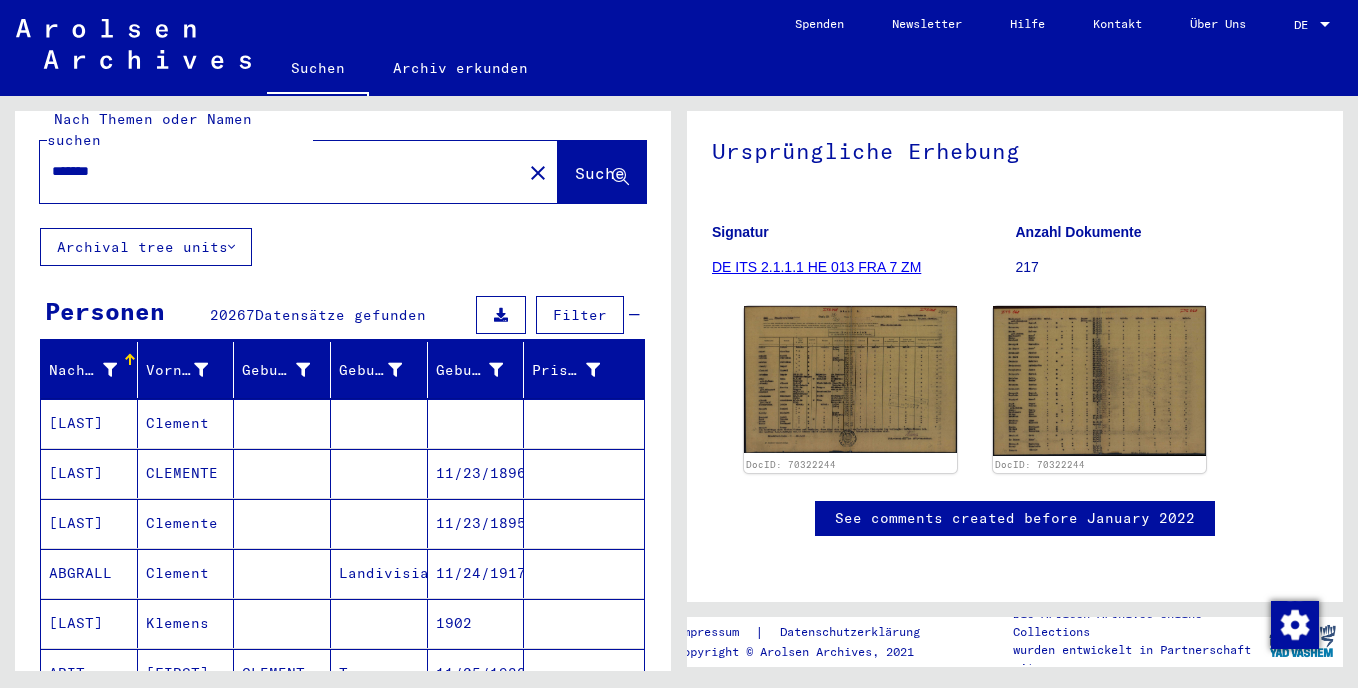 click on "Nachname" at bounding box center (83, 370) 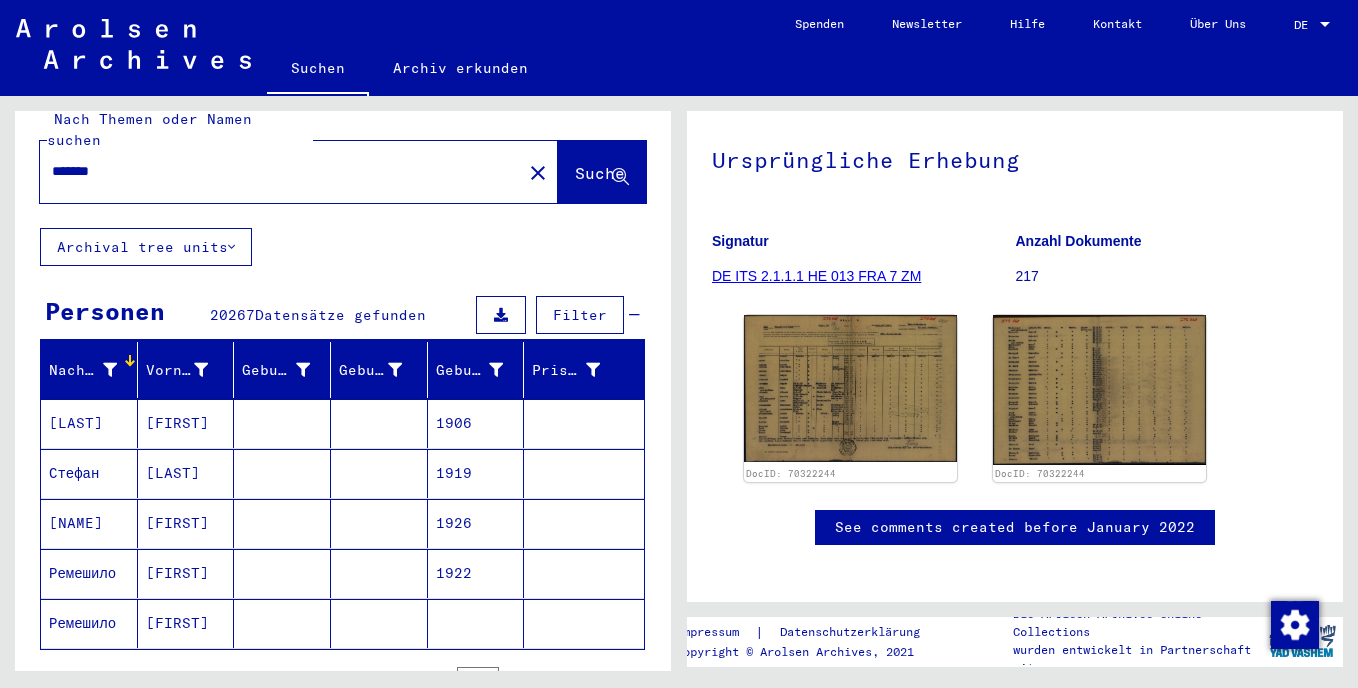 scroll, scrollTop: 163, scrollLeft: 0, axis: vertical 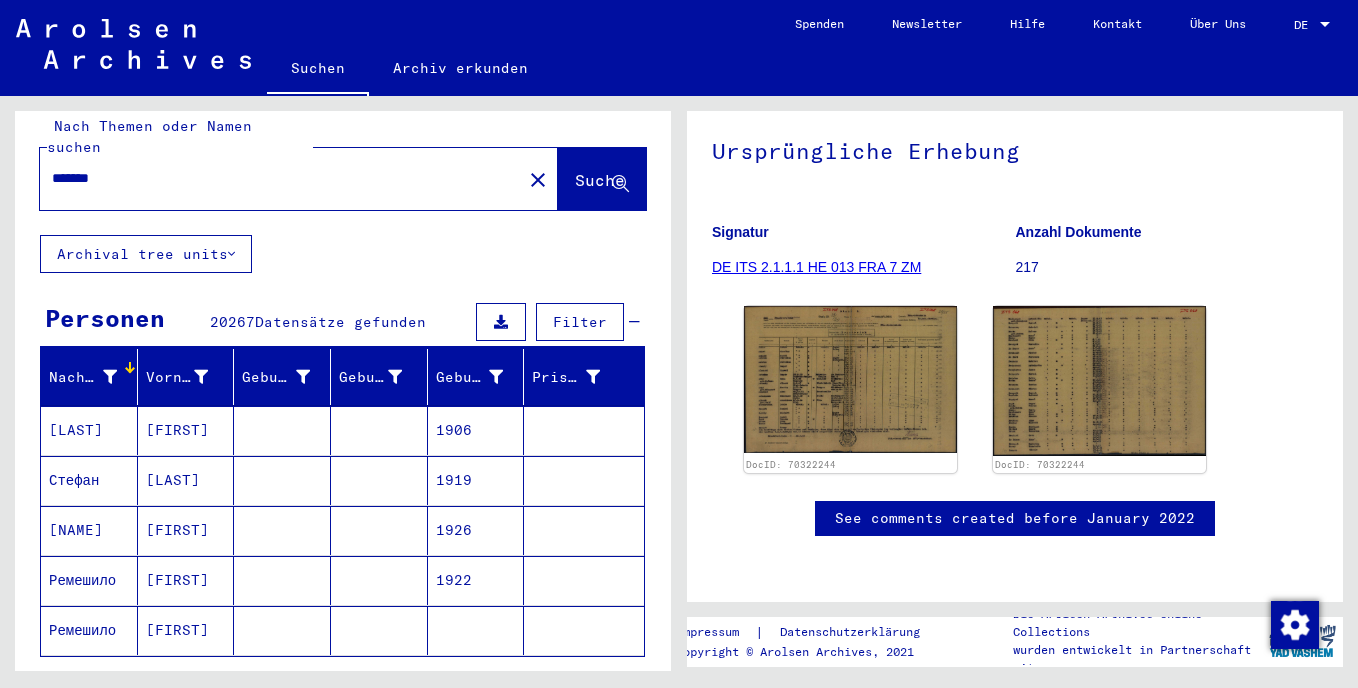 click on "Nachname" at bounding box center (83, 377) 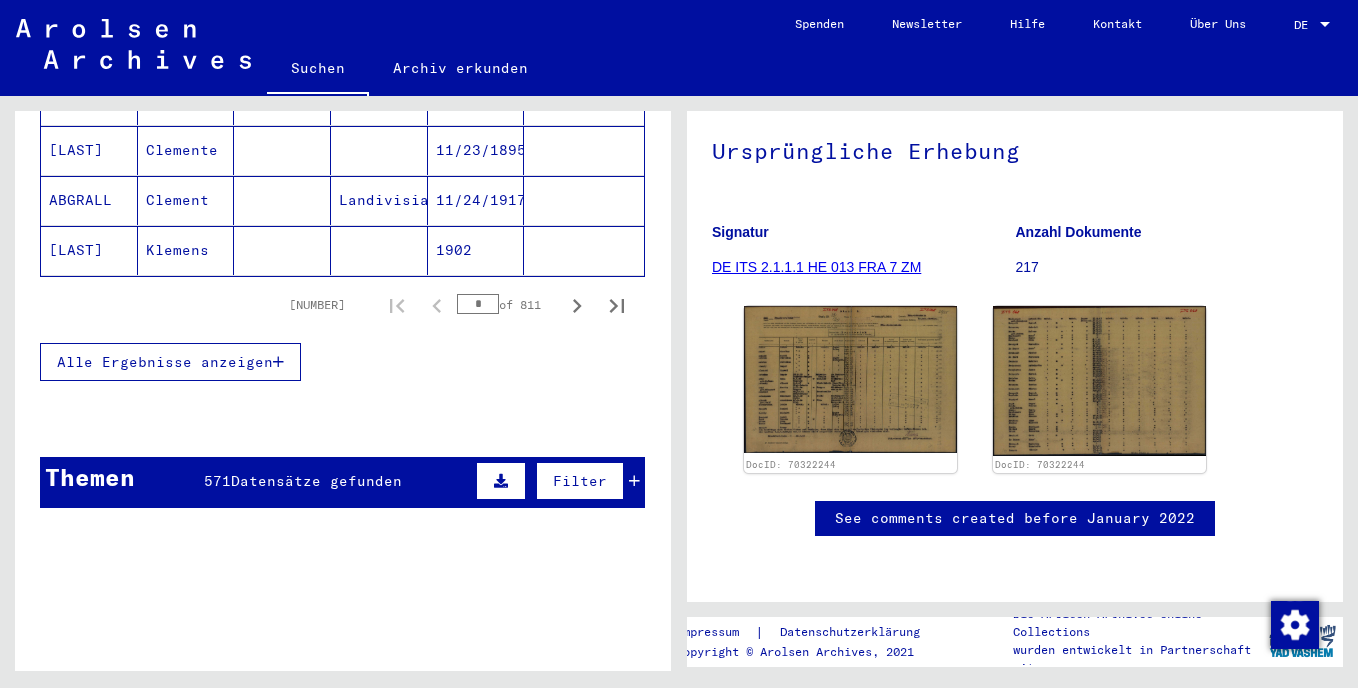 scroll, scrollTop: 413, scrollLeft: 0, axis: vertical 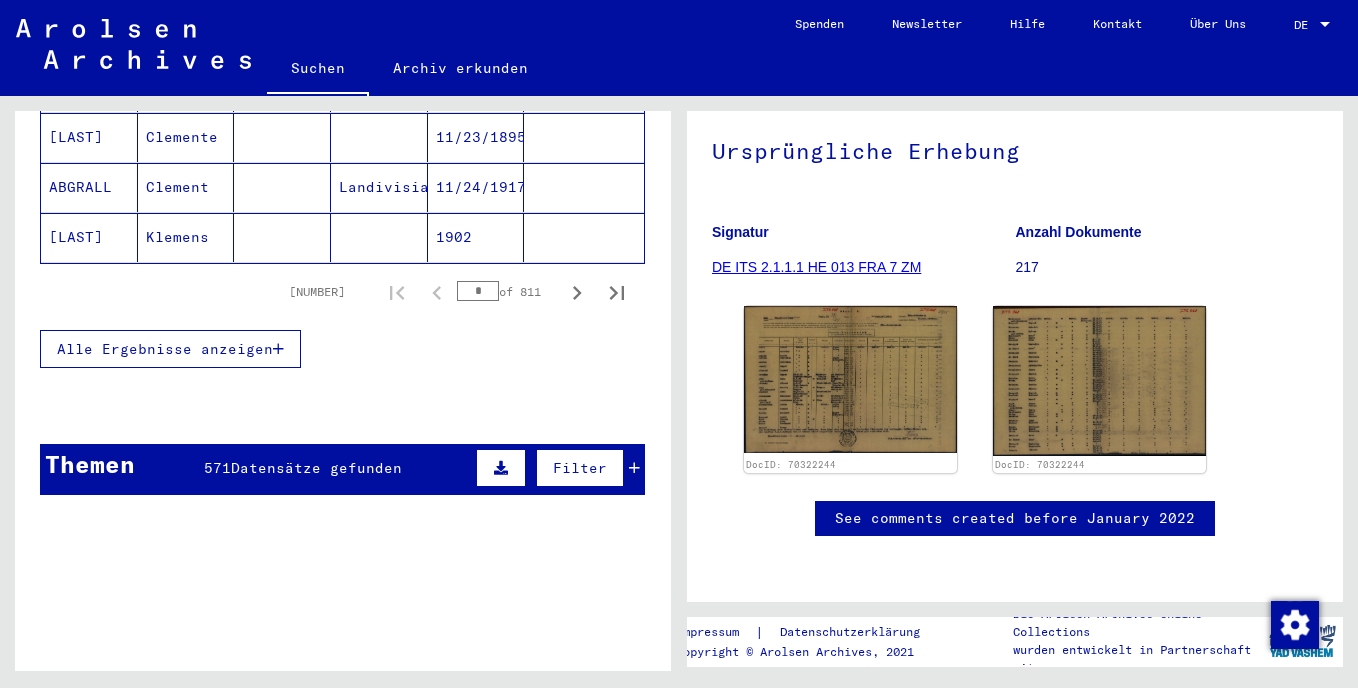 click on "Filter" at bounding box center (580, 468) 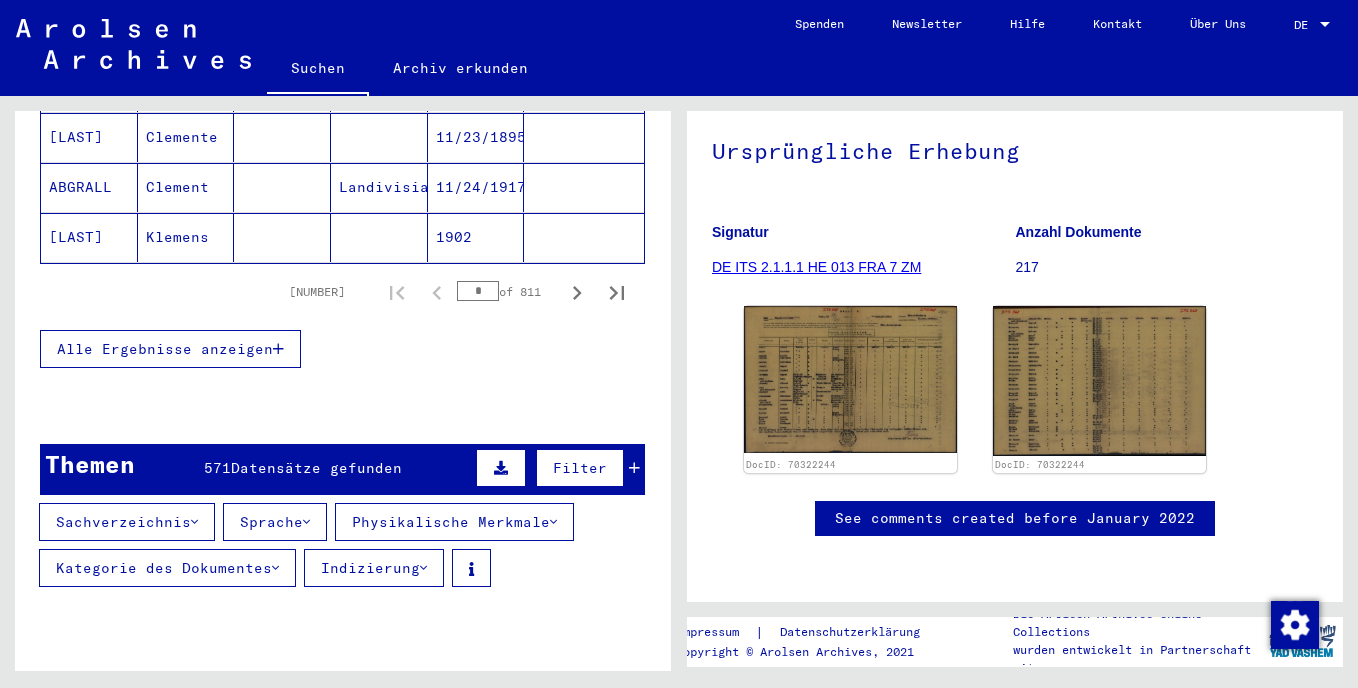 click at bounding box center [306, 522] 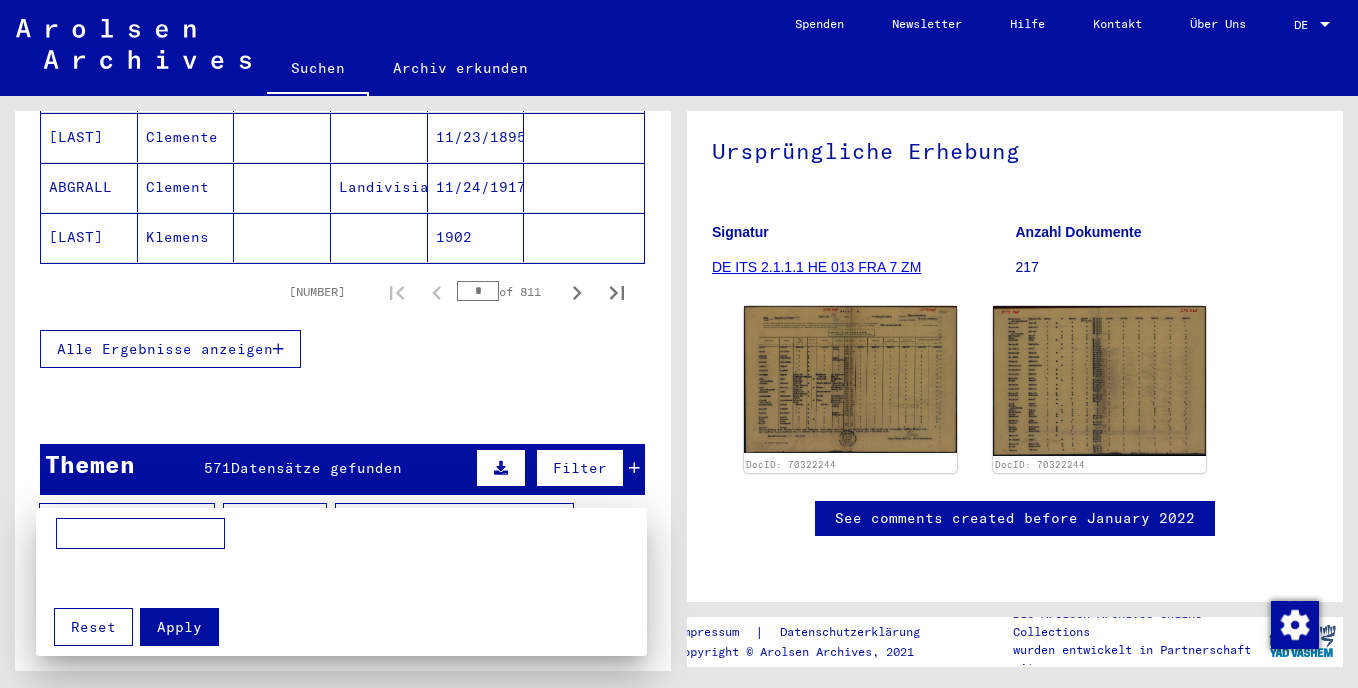 click at bounding box center (140, 534) 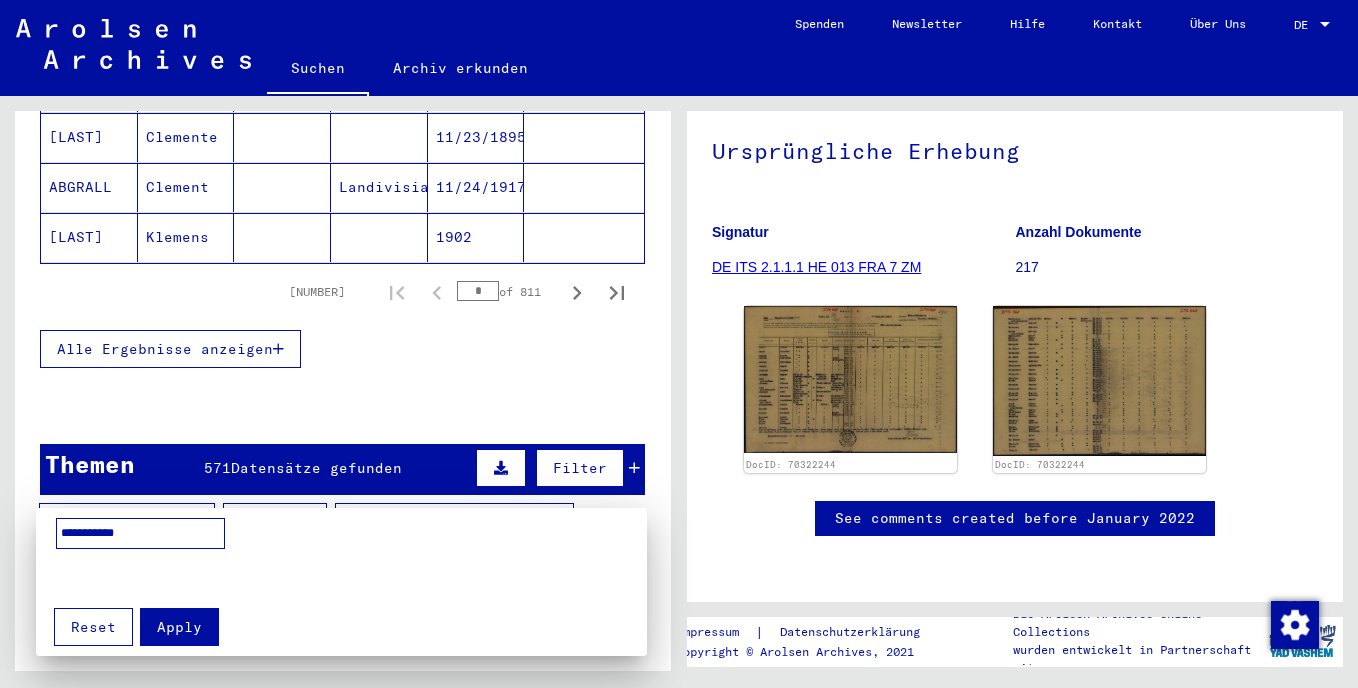 type on "**********" 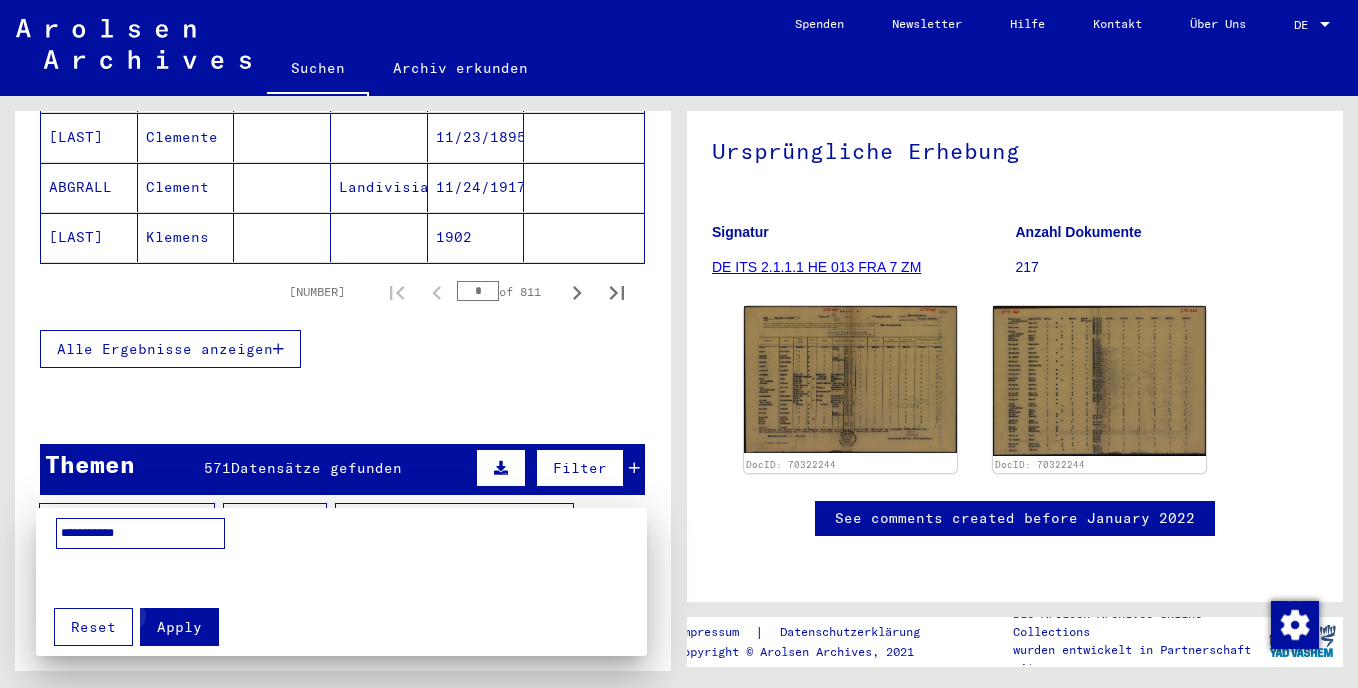 click on "Apply" at bounding box center [179, 627] 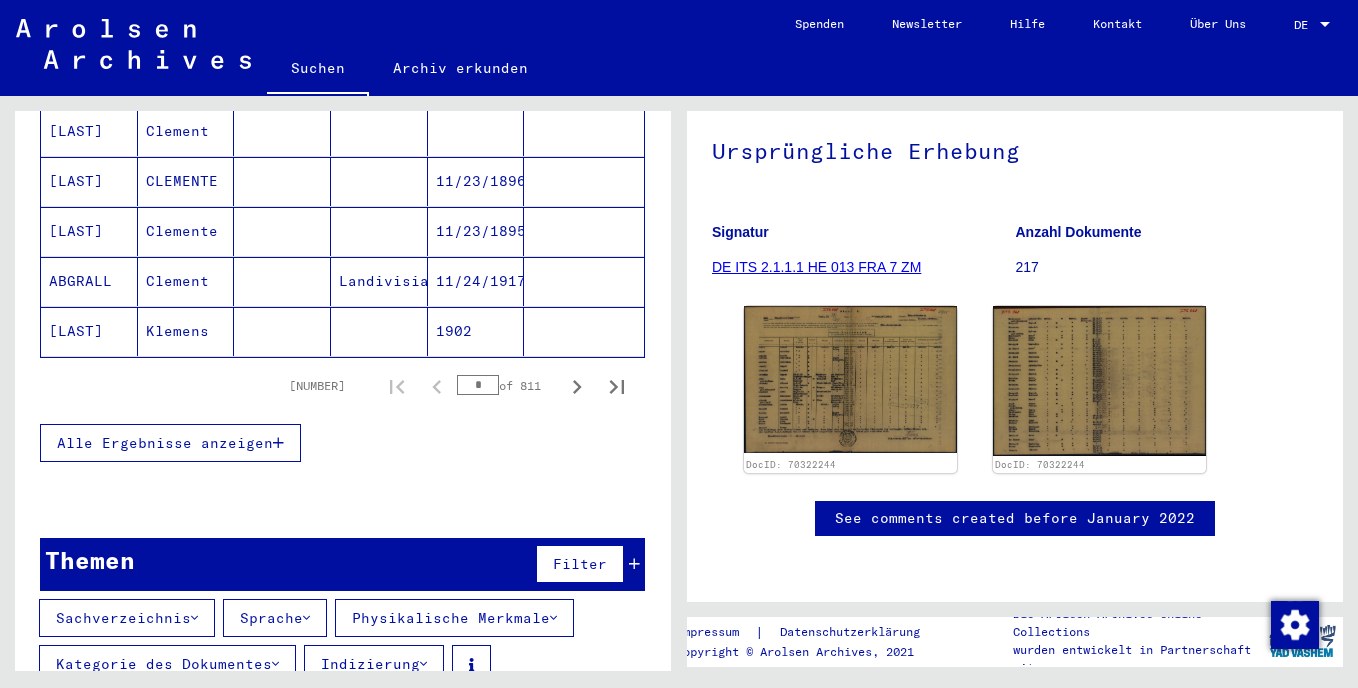 scroll, scrollTop: 413, scrollLeft: 0, axis: vertical 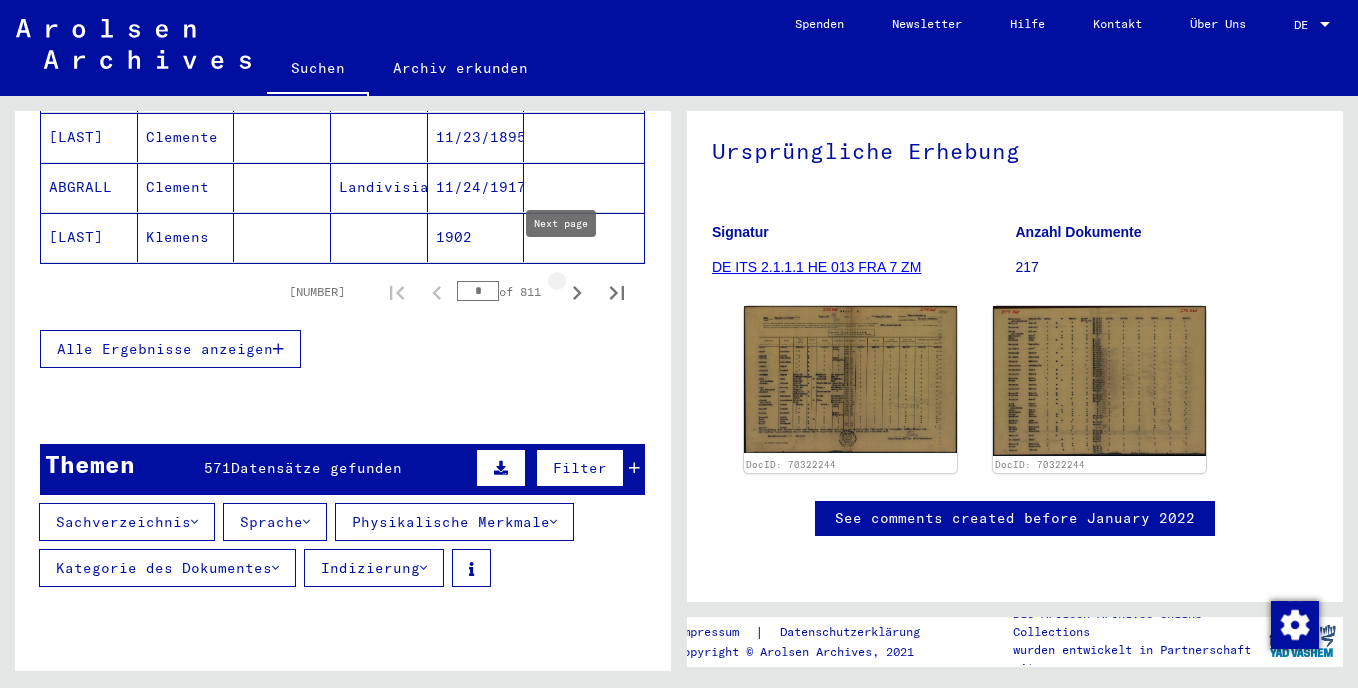 click 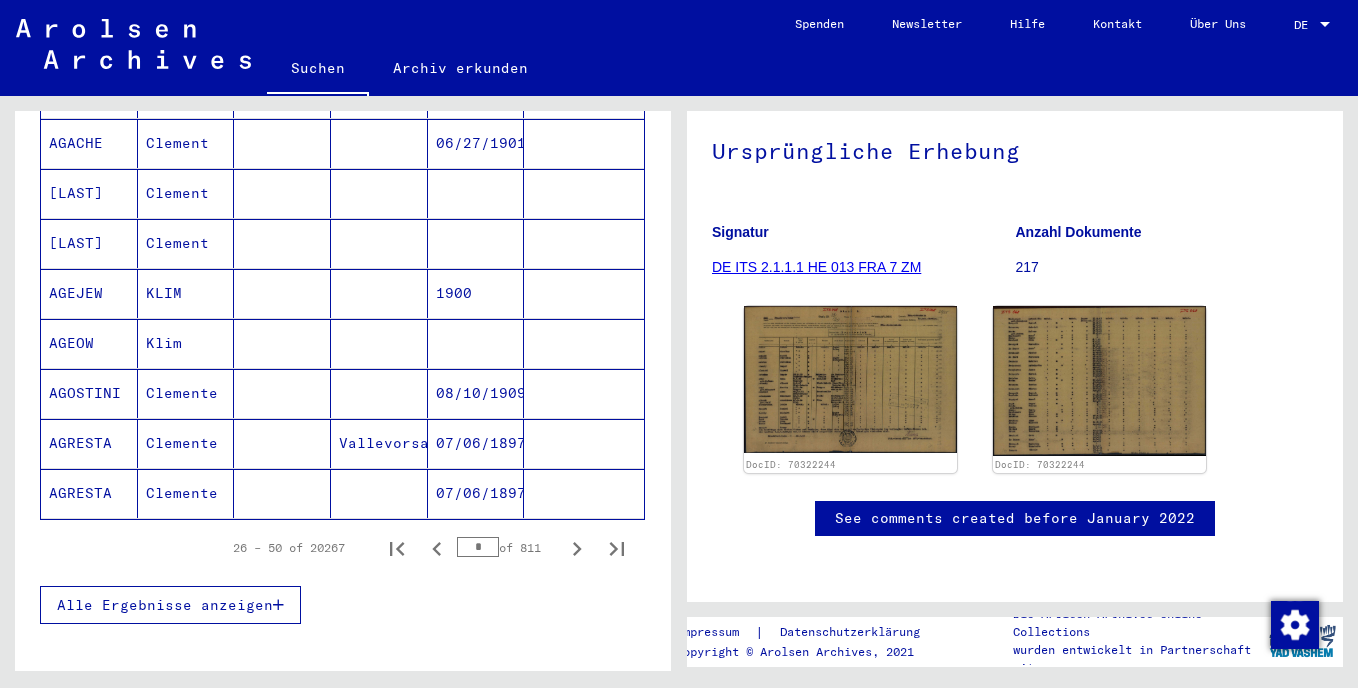 scroll, scrollTop: 1258, scrollLeft: 0, axis: vertical 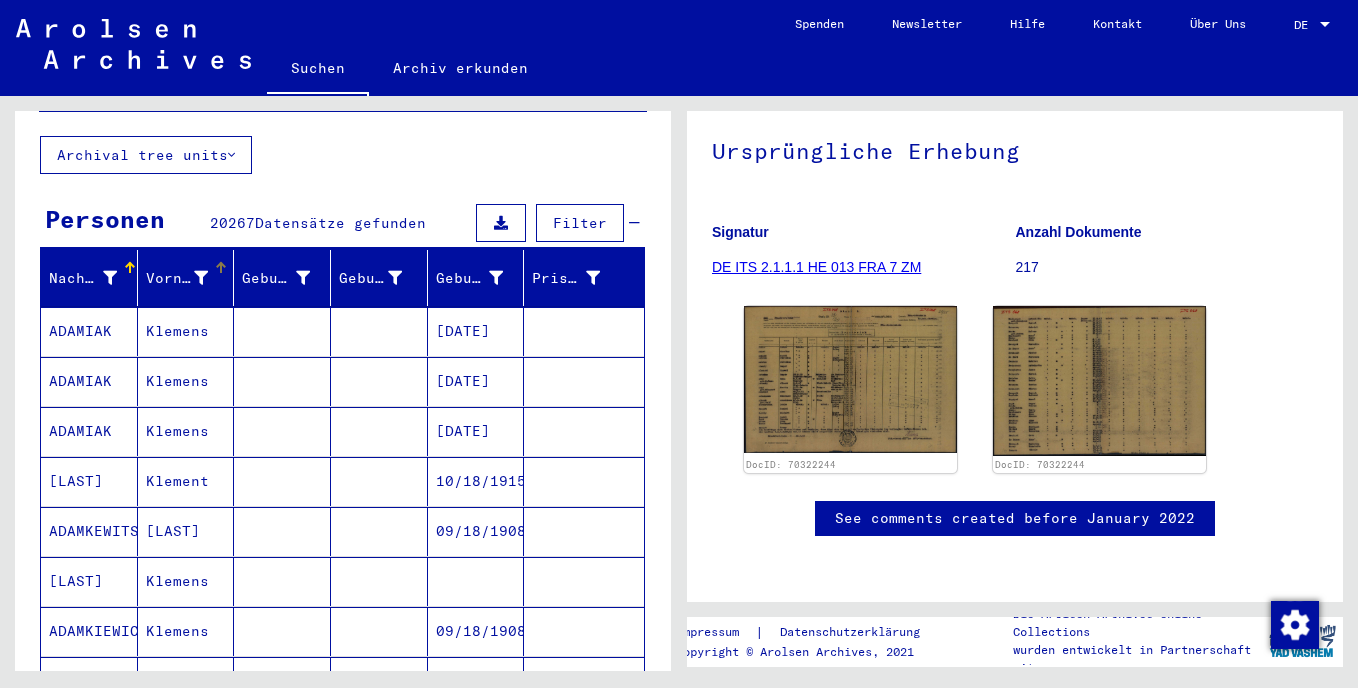 click on "Vorname" at bounding box center (177, 278) 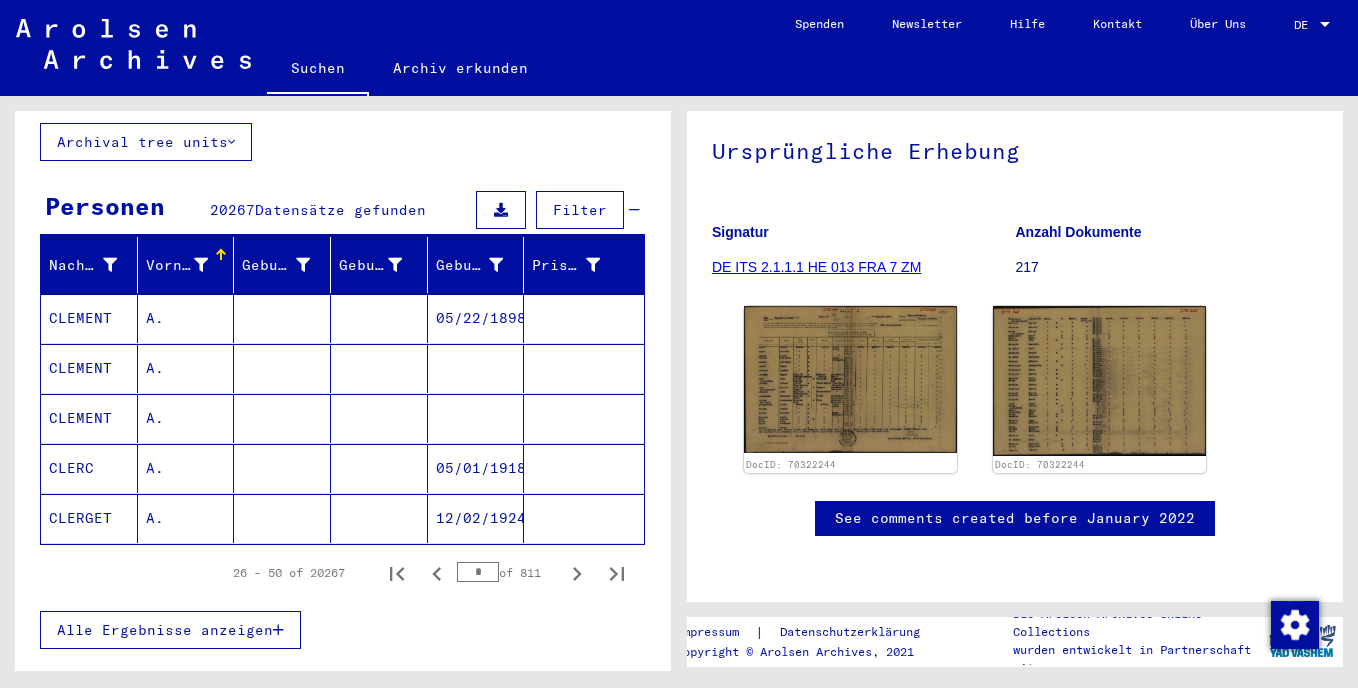 scroll, scrollTop: 200, scrollLeft: 0, axis: vertical 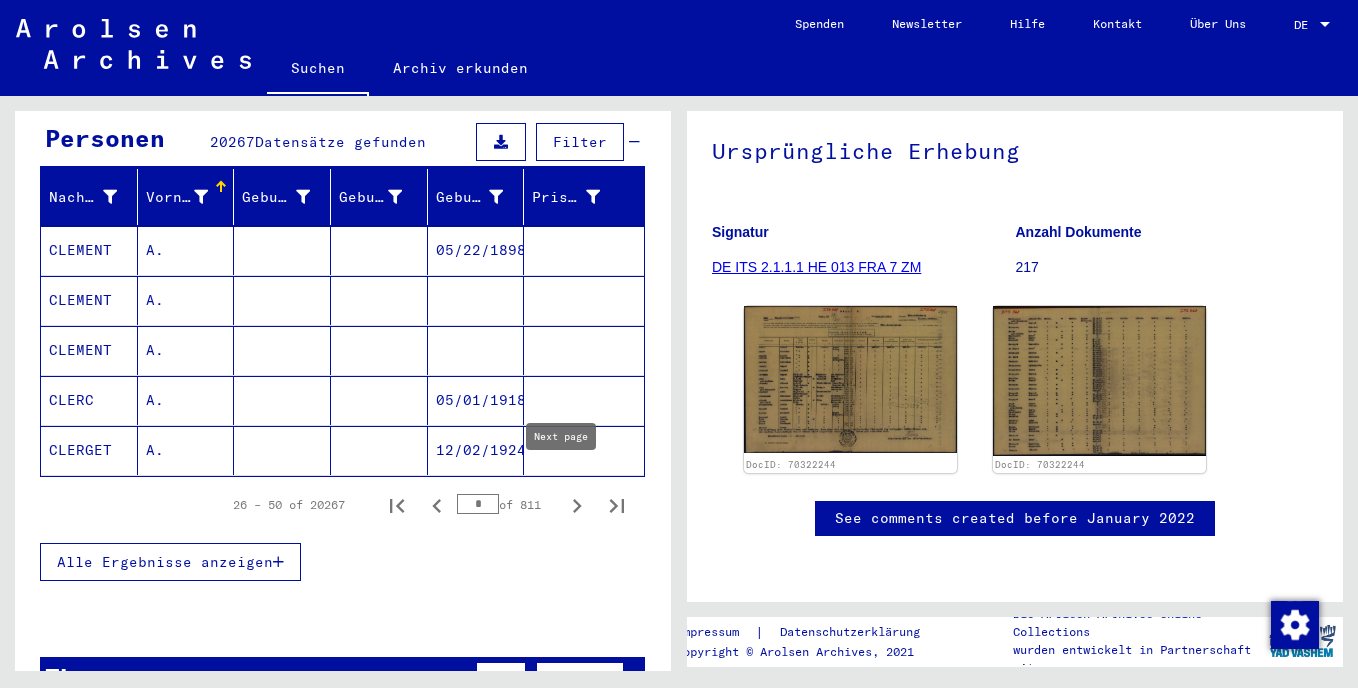 click 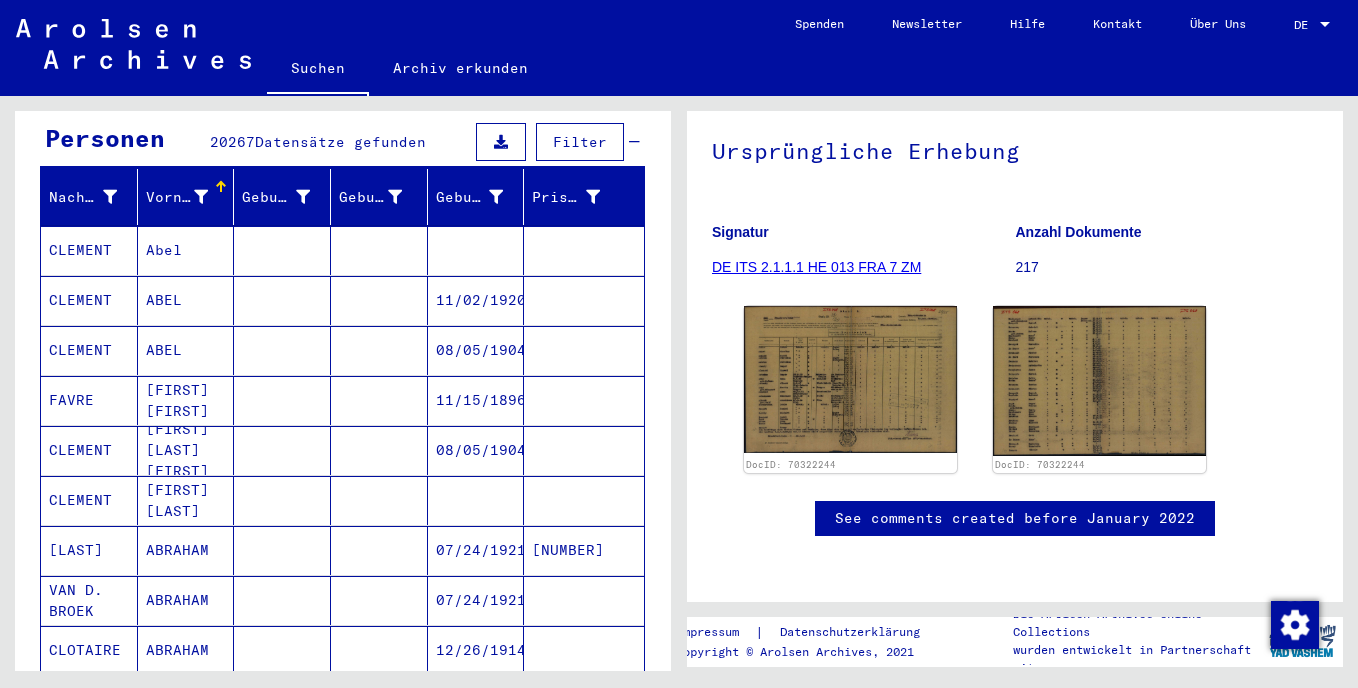click at bounding box center (584, 550) 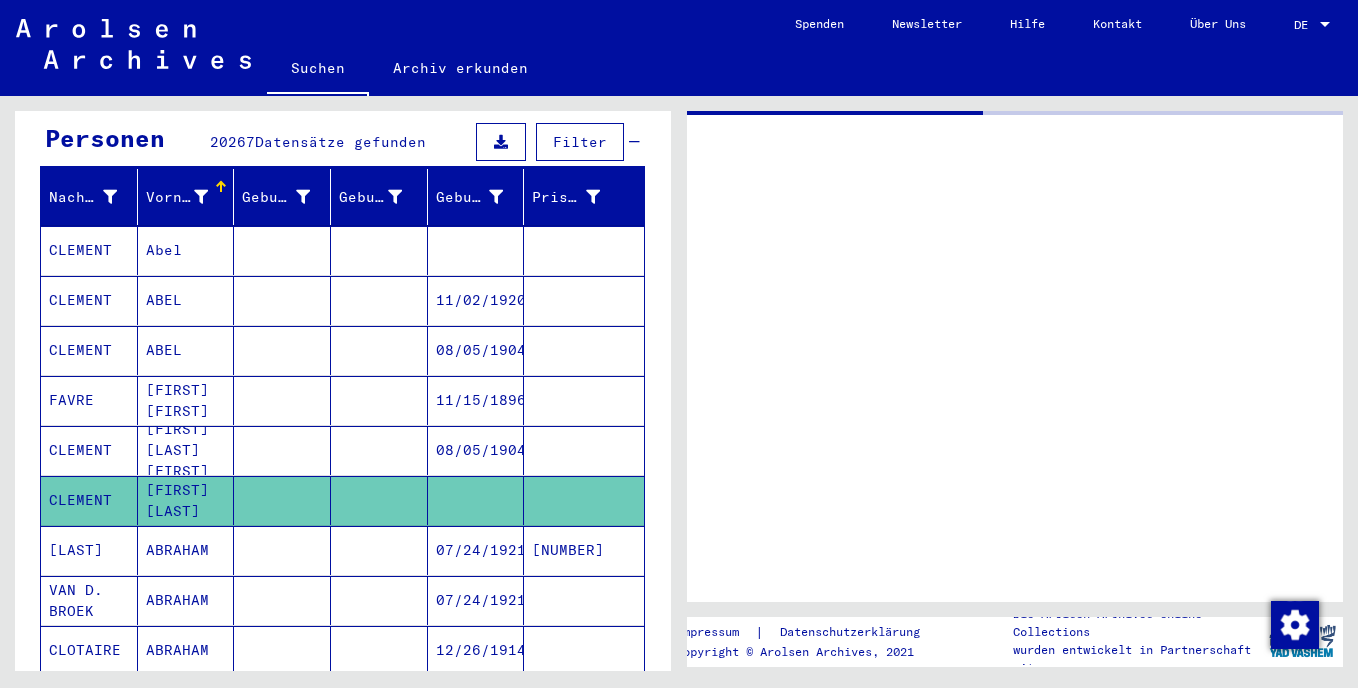 scroll, scrollTop: 0, scrollLeft: 0, axis: both 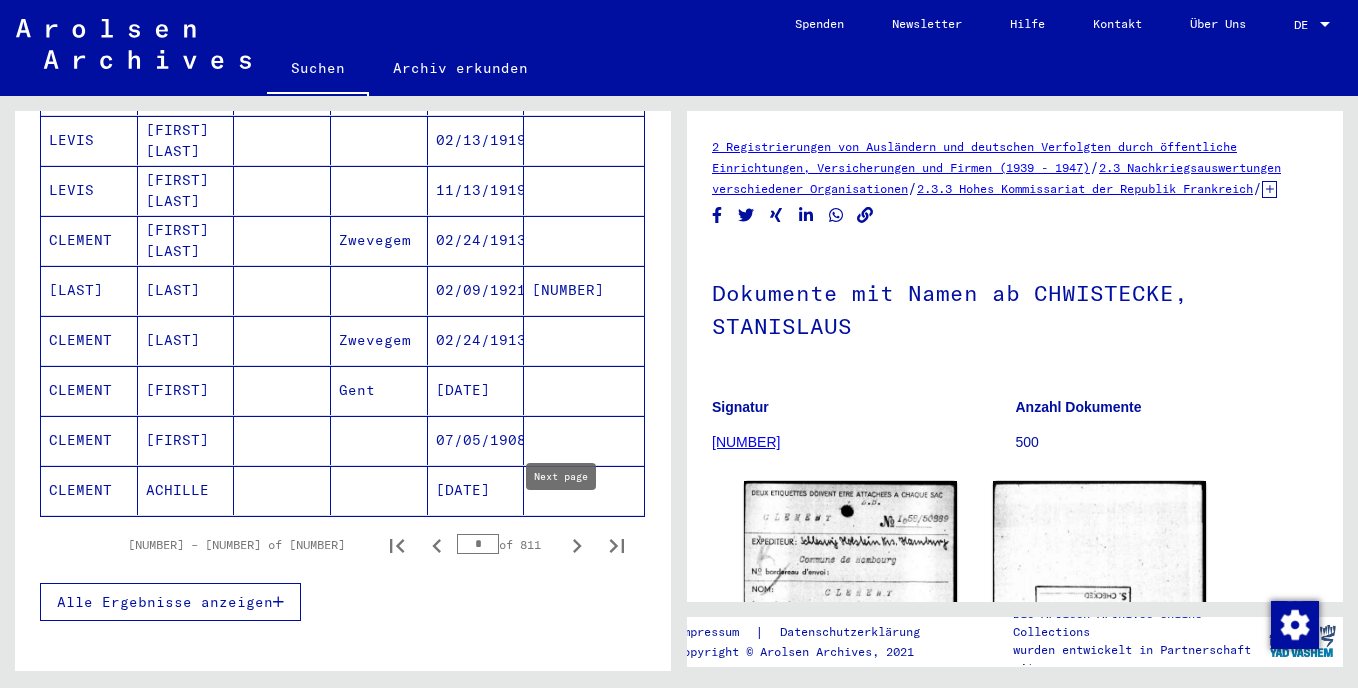 click 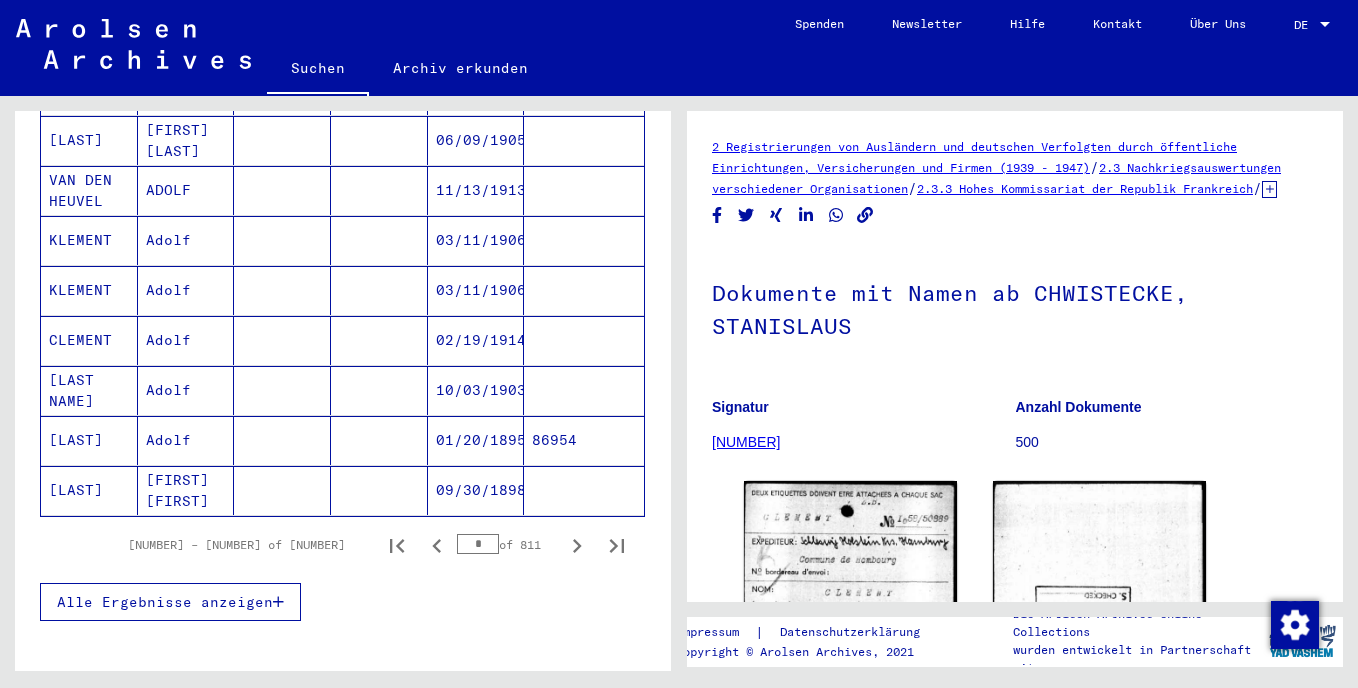 click 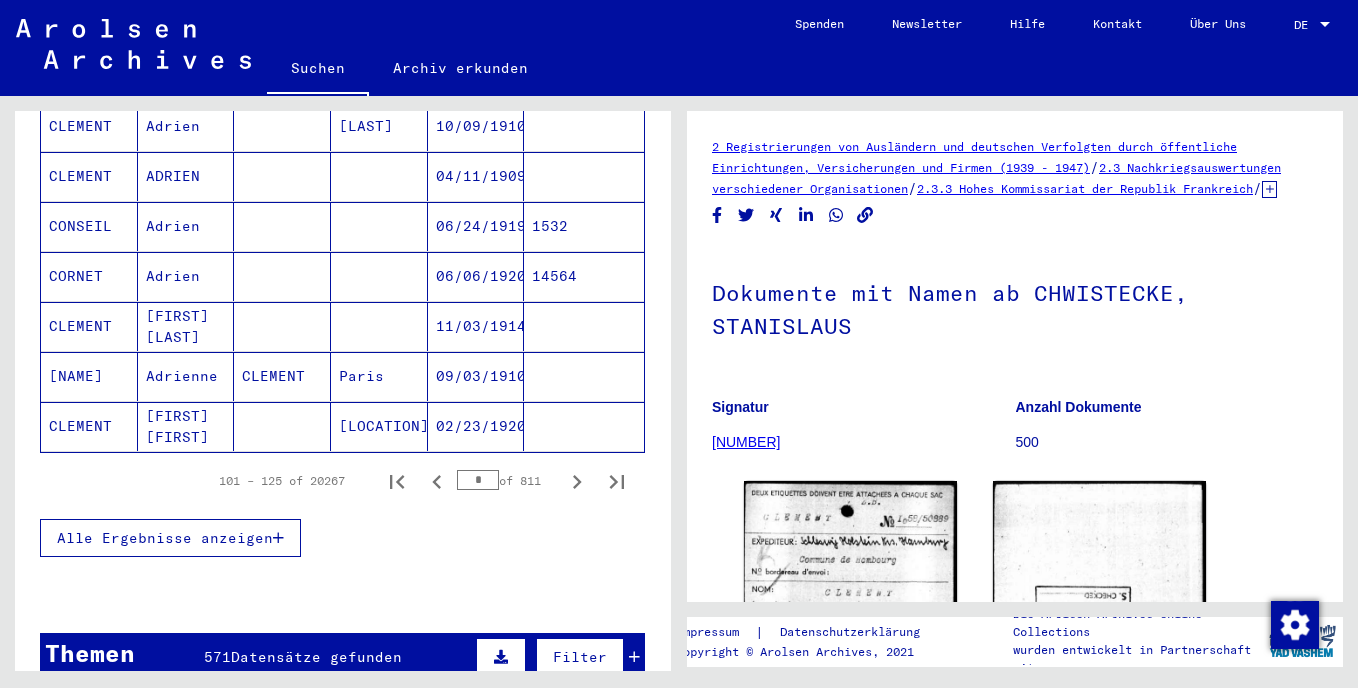 scroll, scrollTop: 1257, scrollLeft: 0, axis: vertical 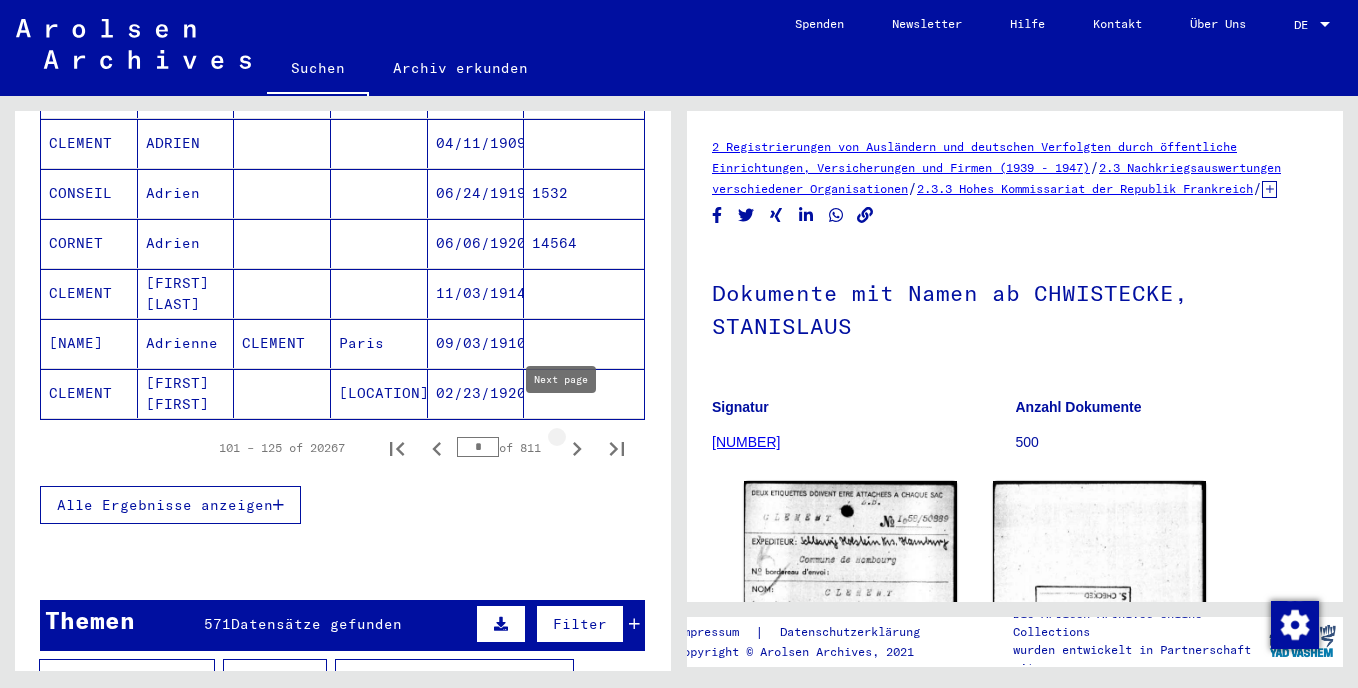 click 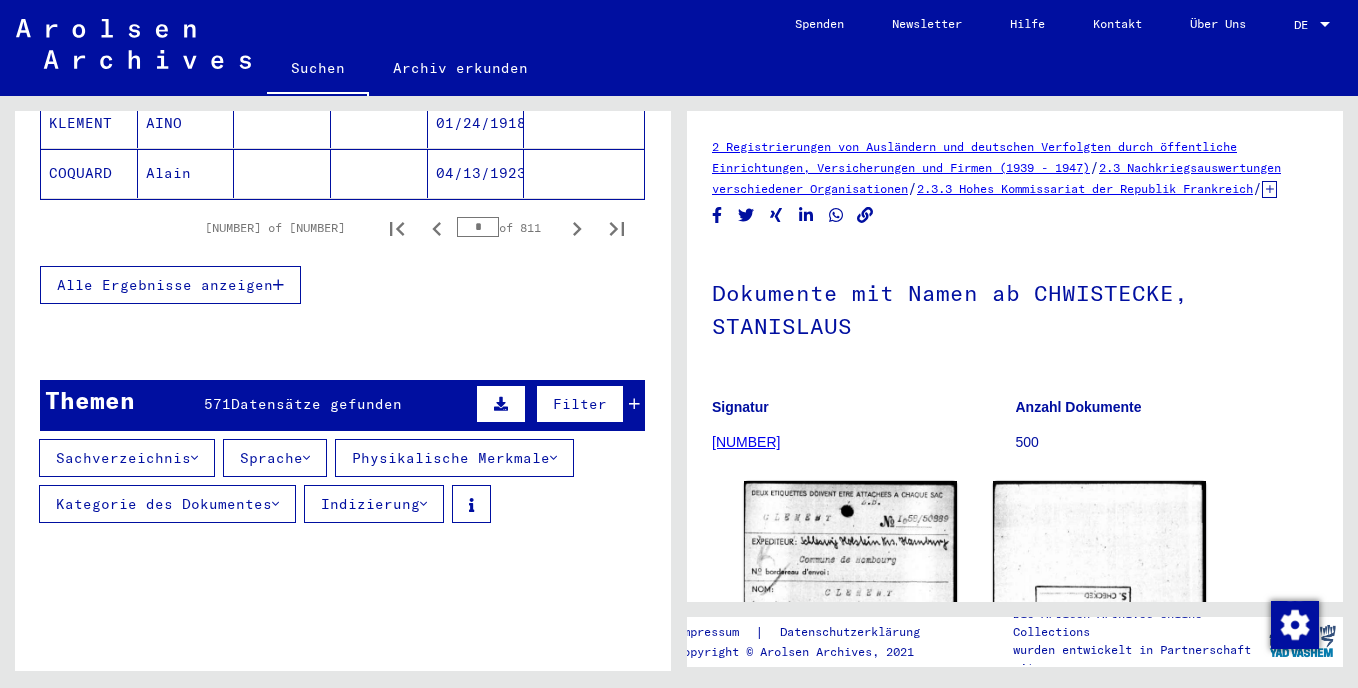 scroll, scrollTop: 1546, scrollLeft: 0, axis: vertical 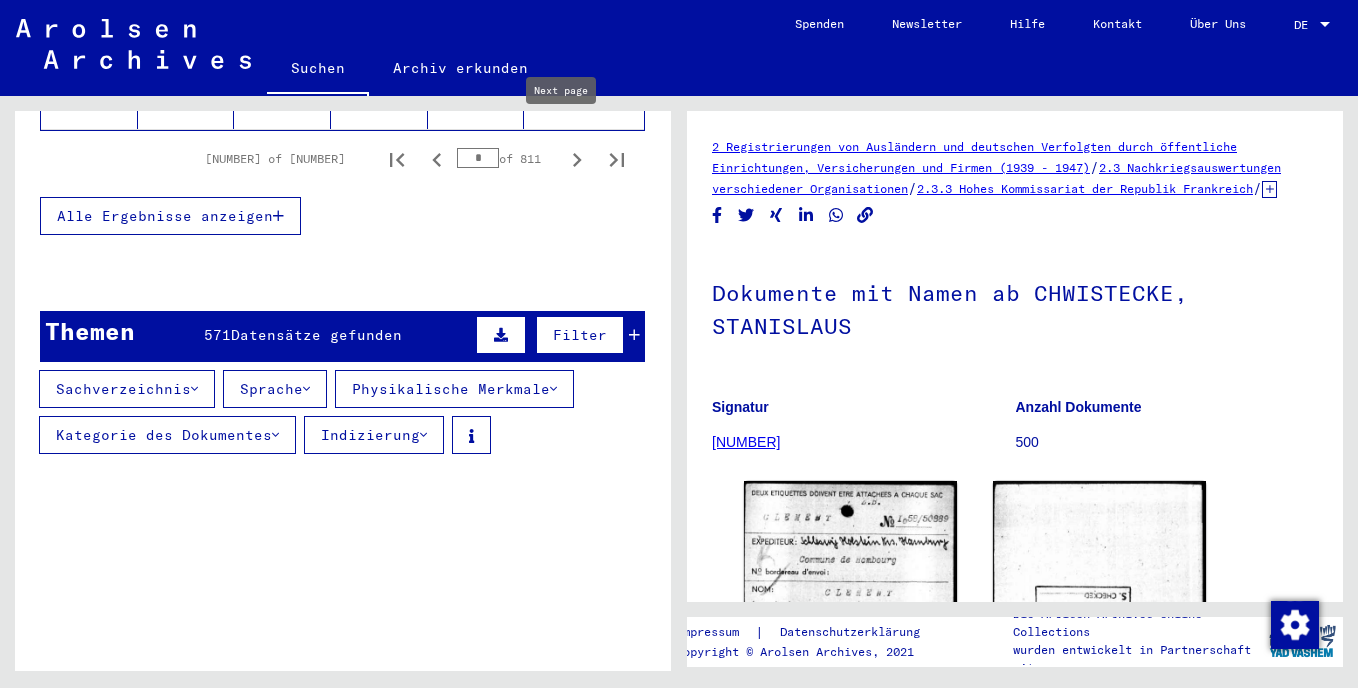 click 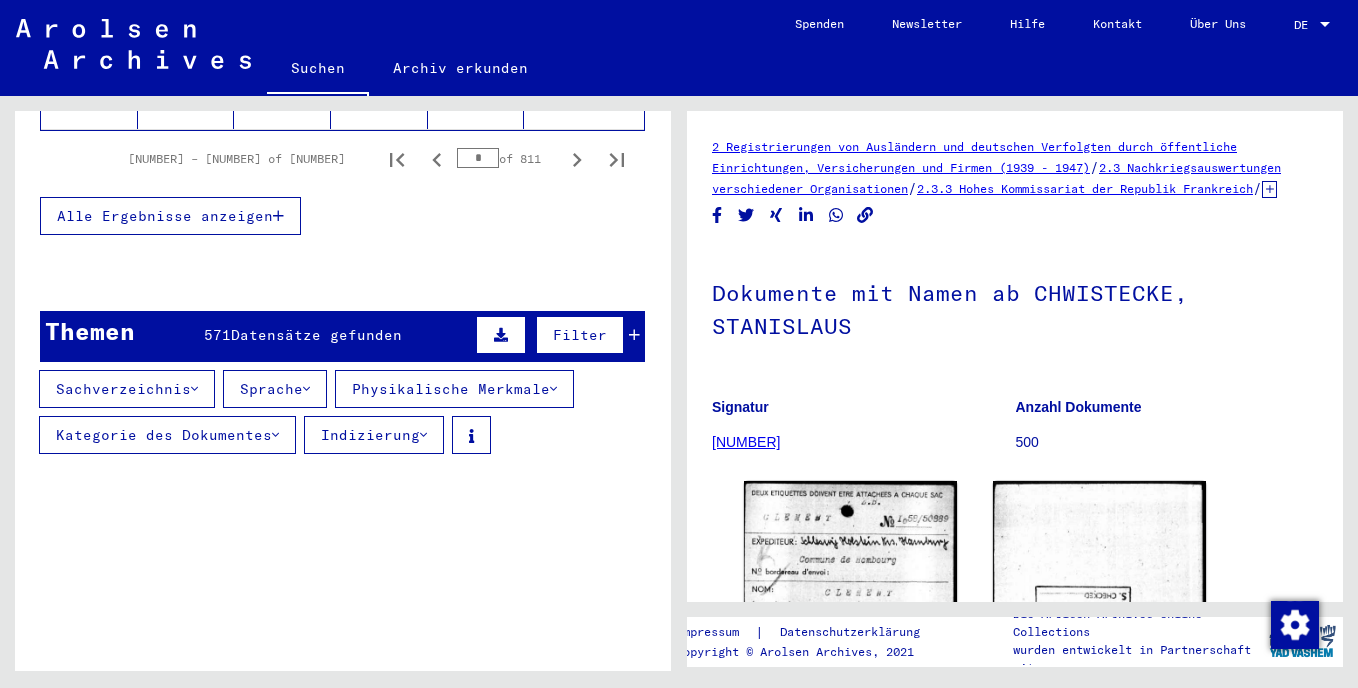 scroll, scrollTop: 1077, scrollLeft: 0, axis: vertical 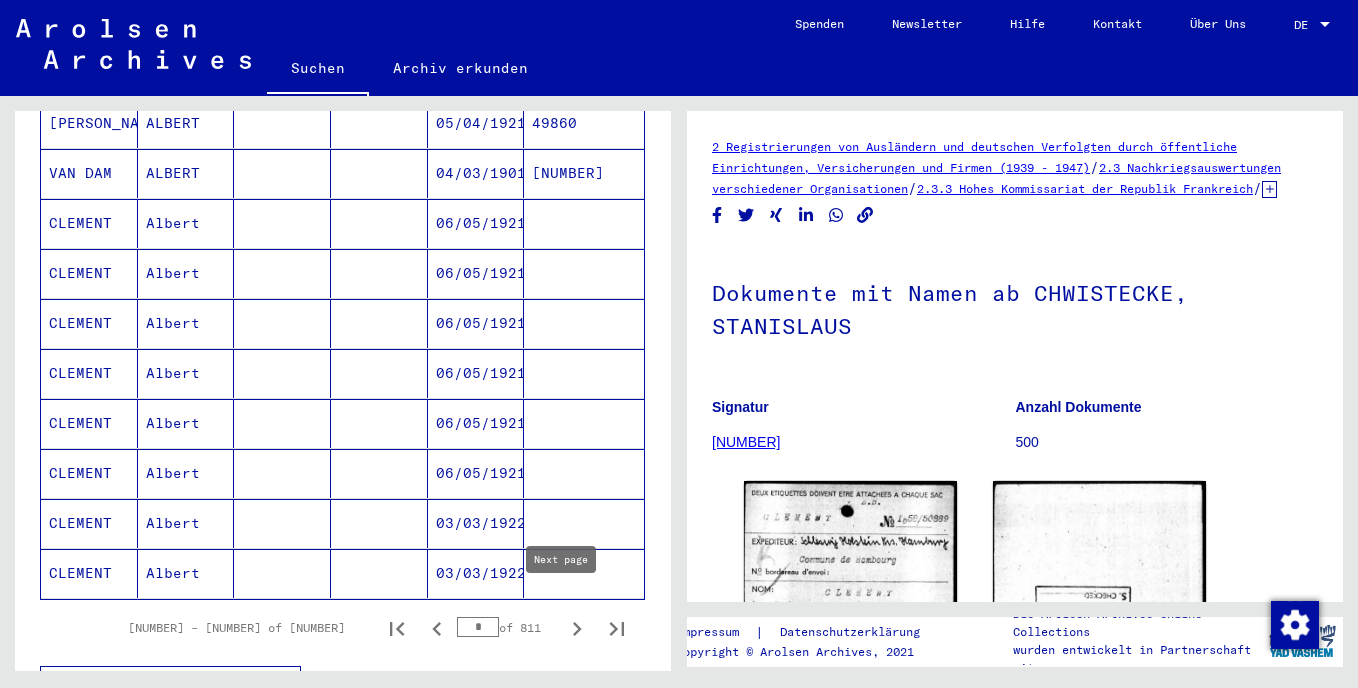 click 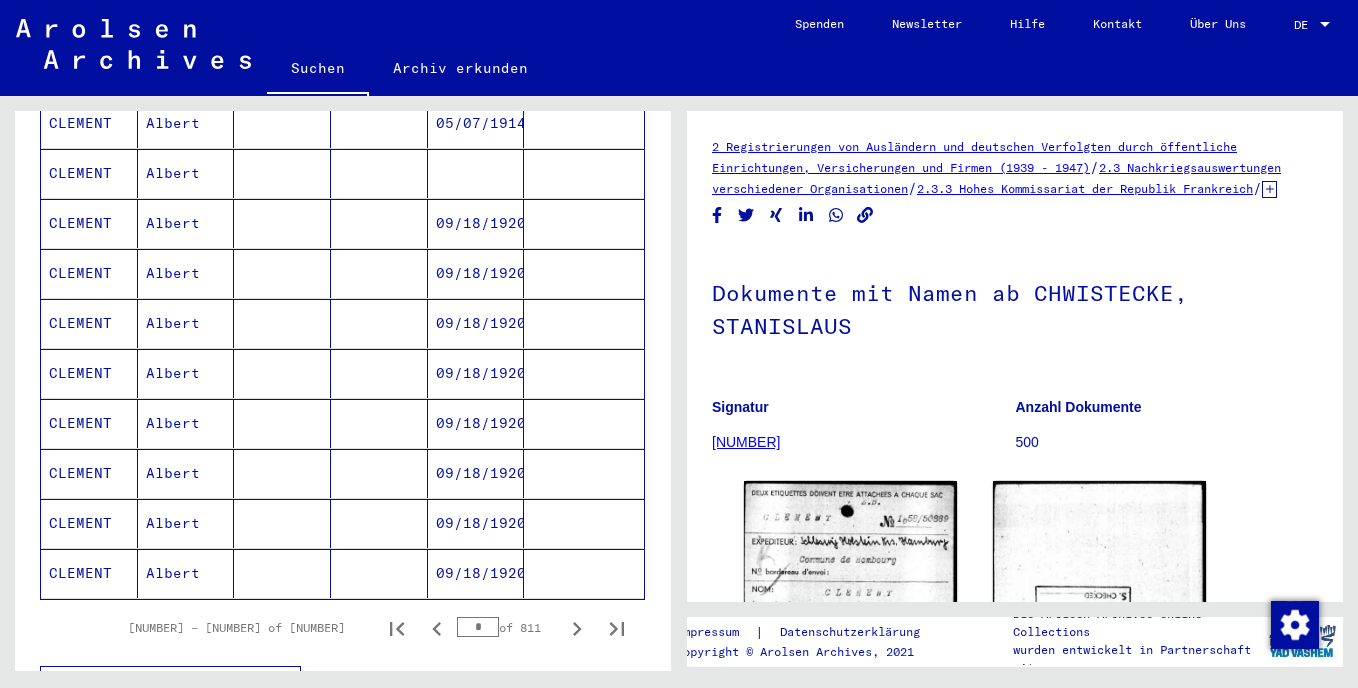 click 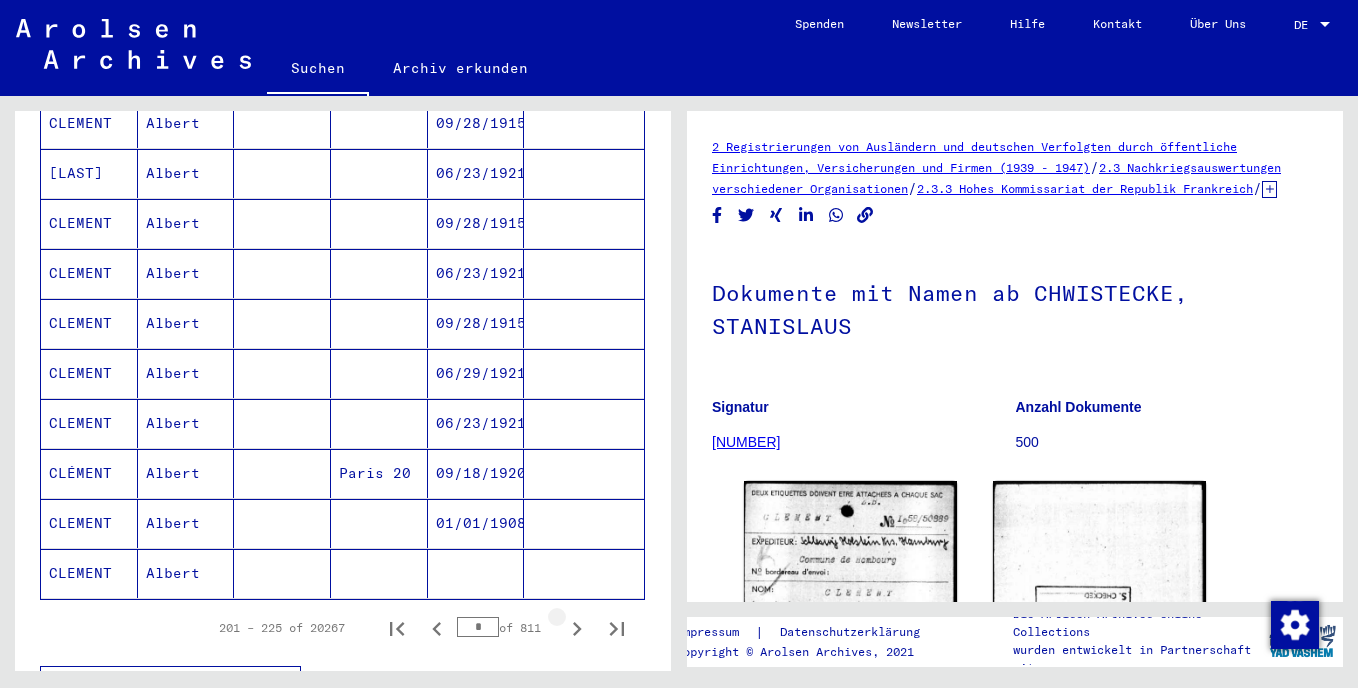 click 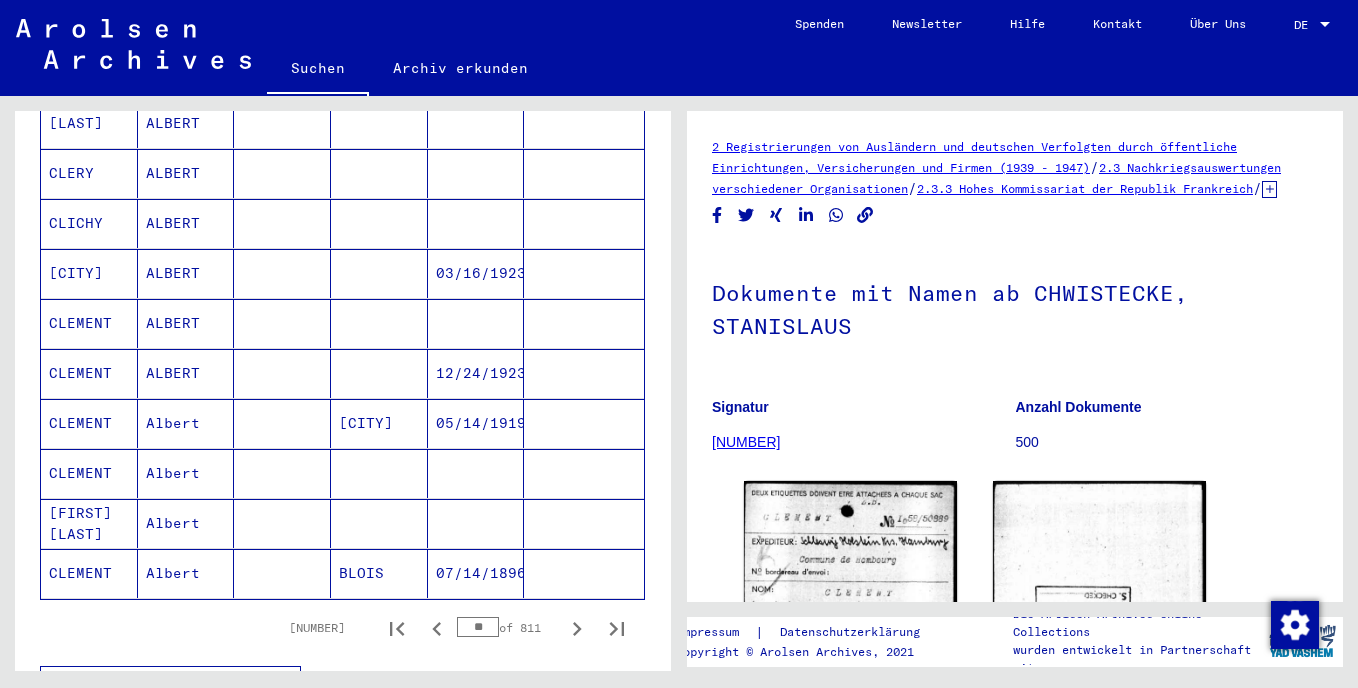 click 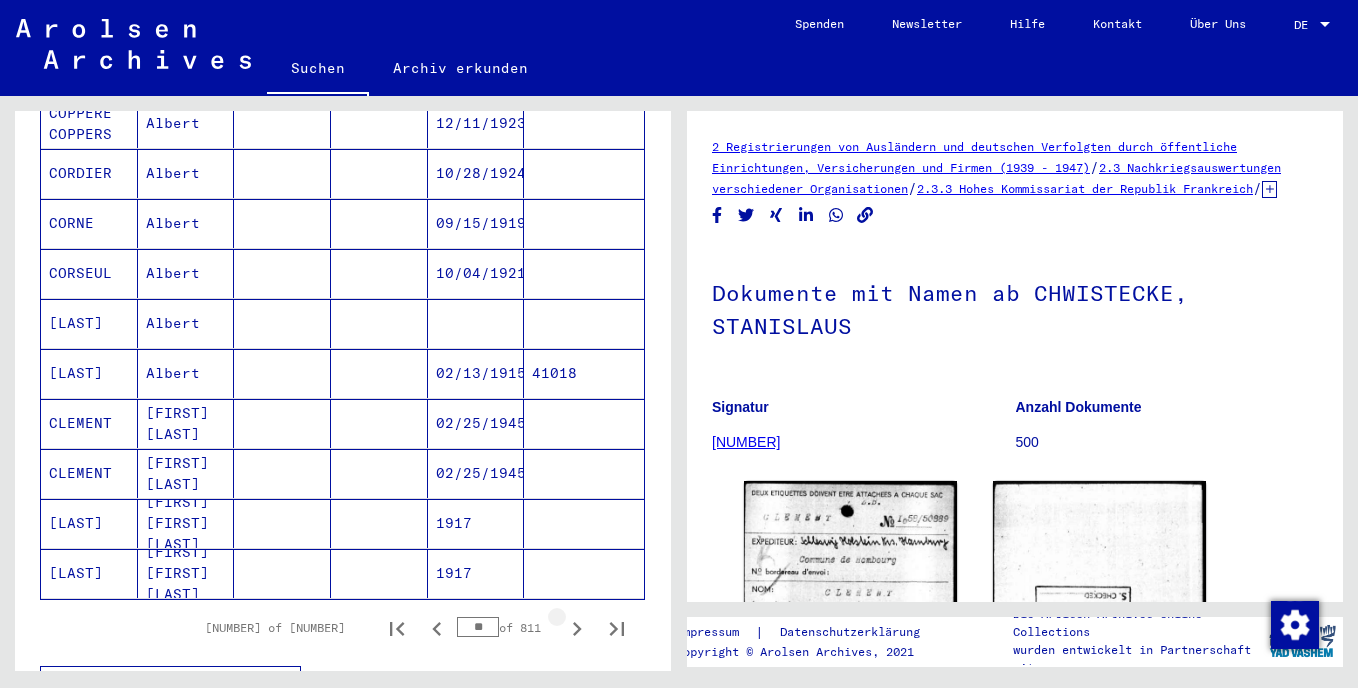 click 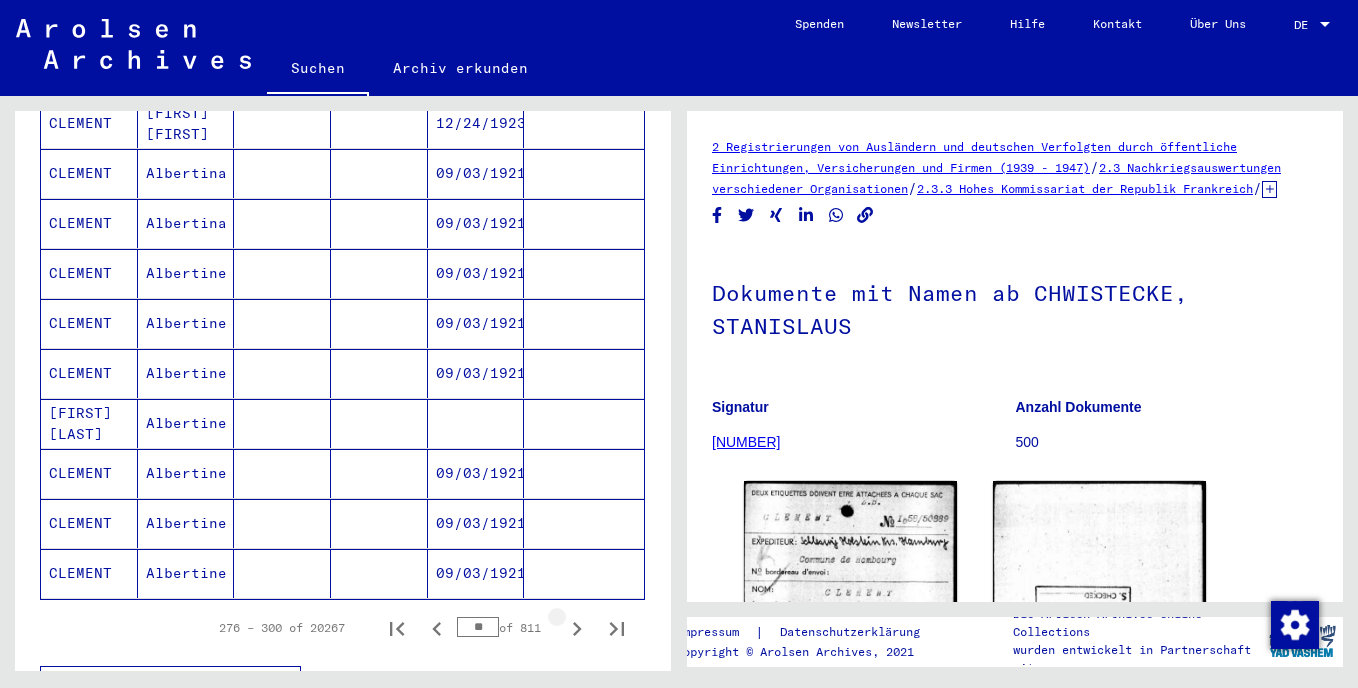 click 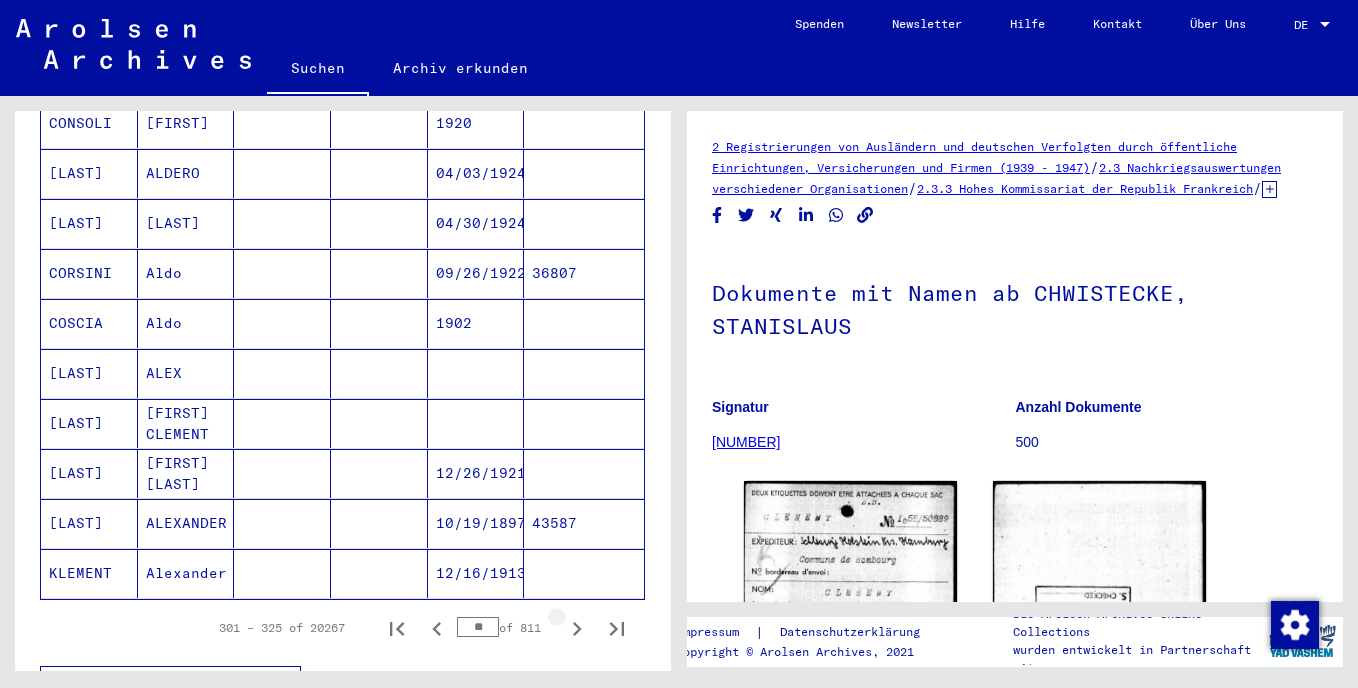click 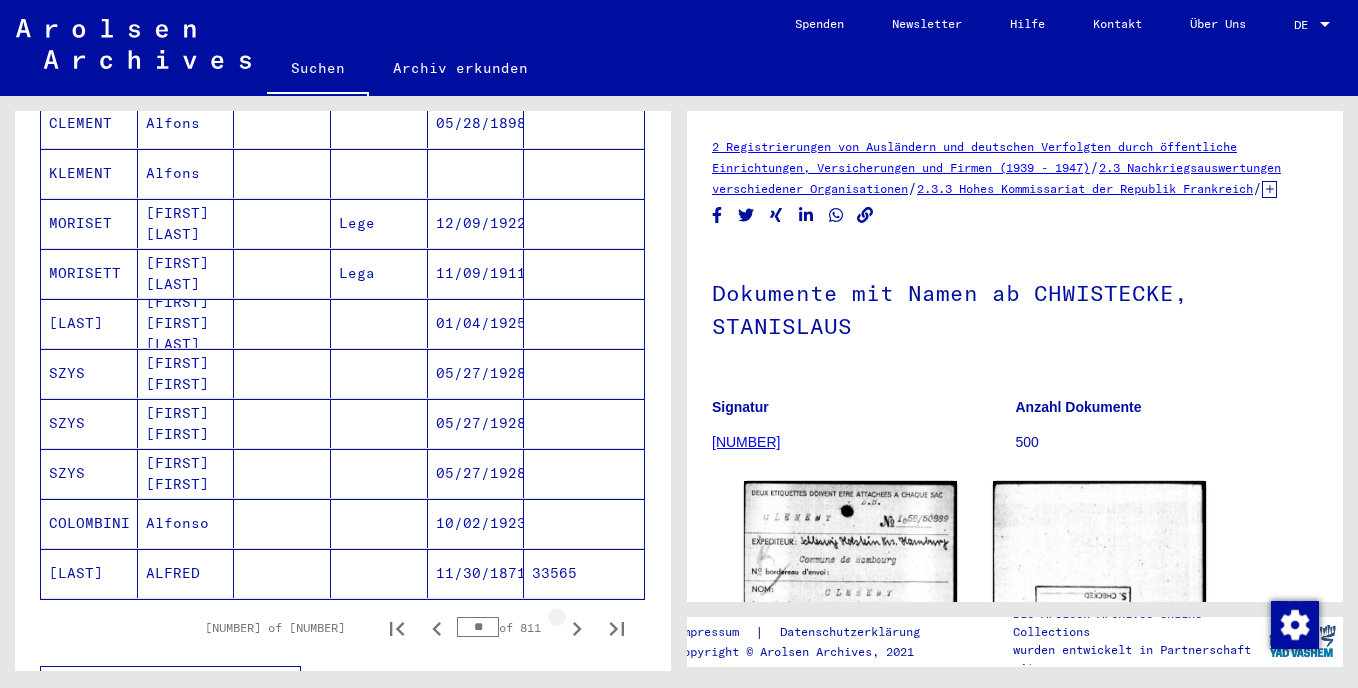 click 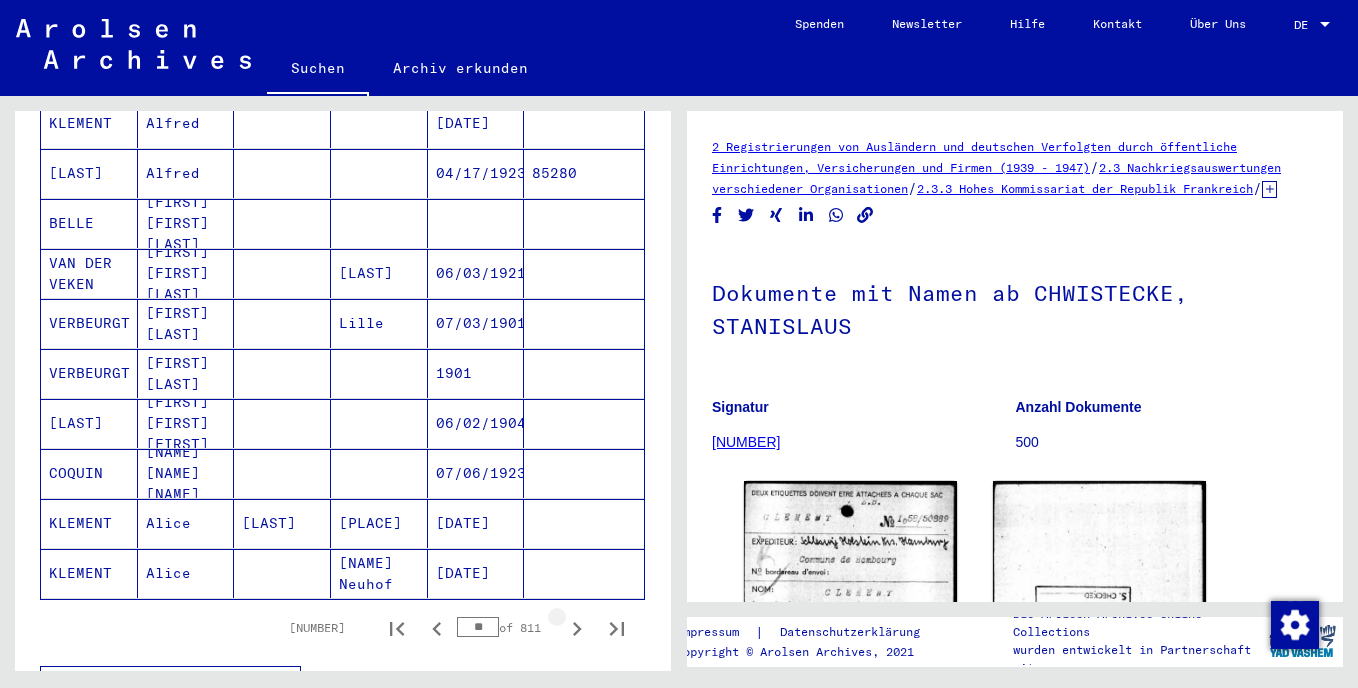 click 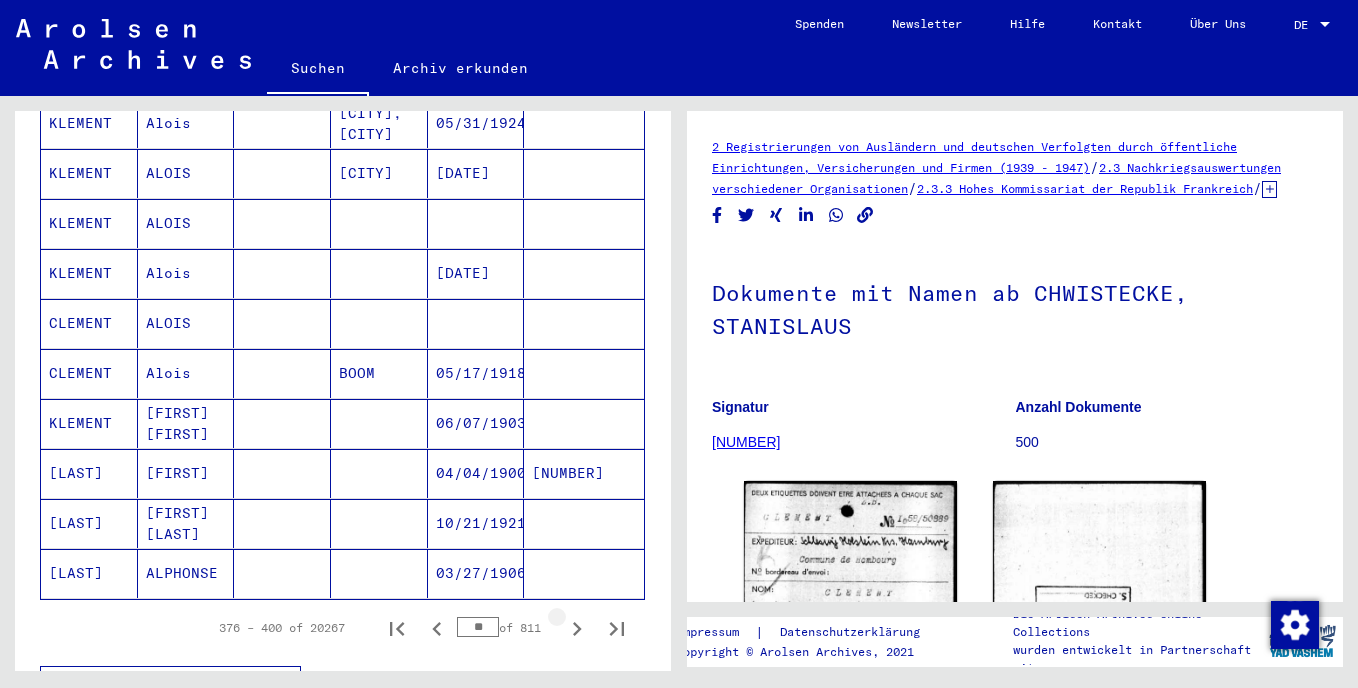 click 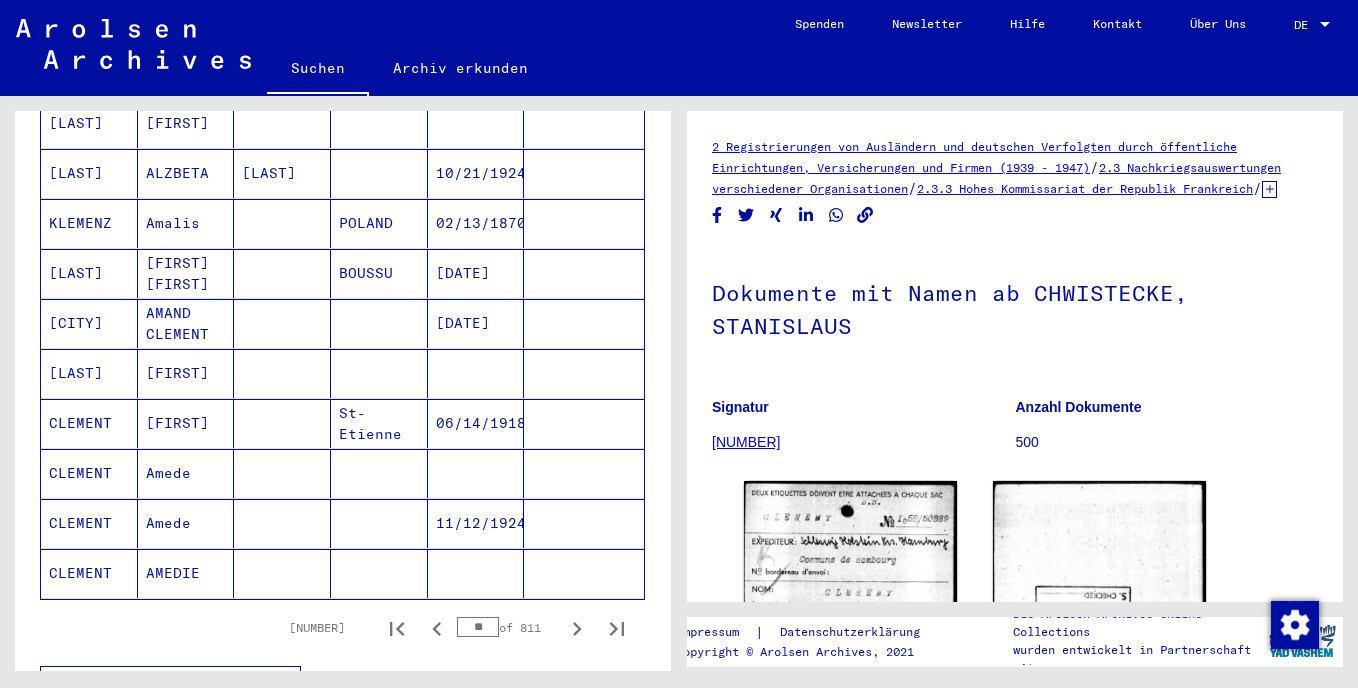 click 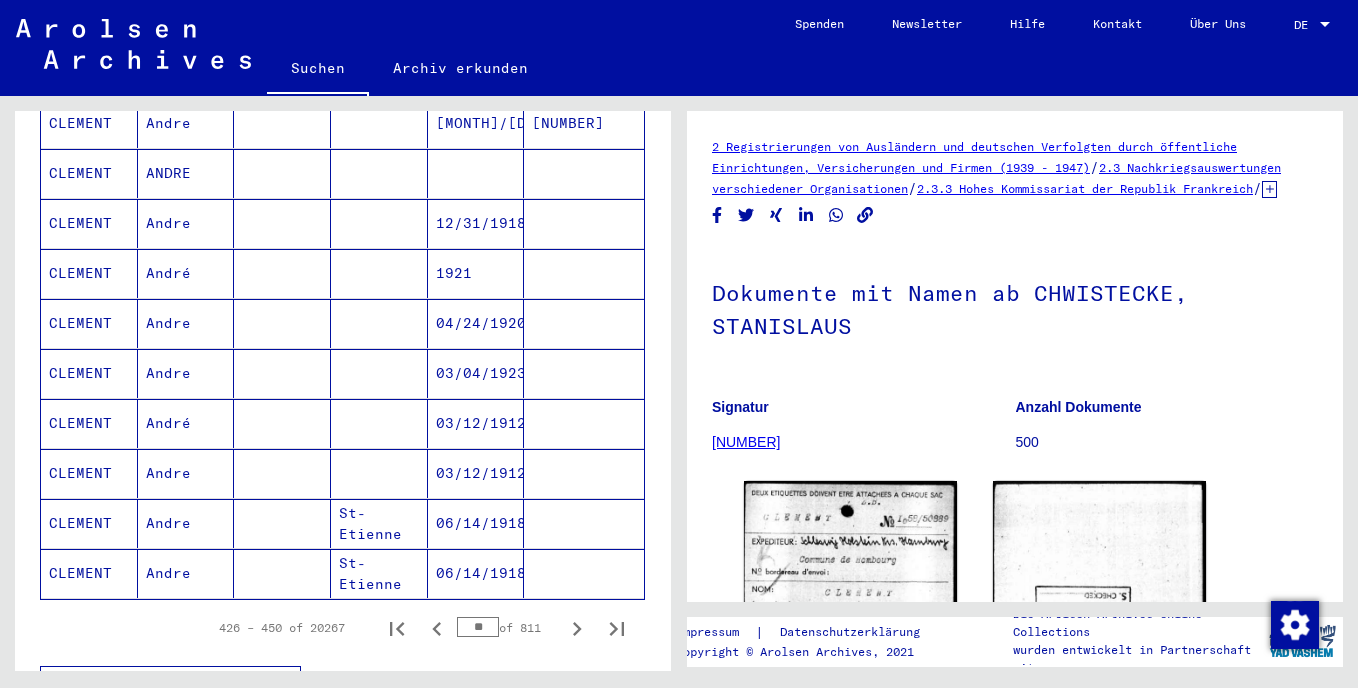 click 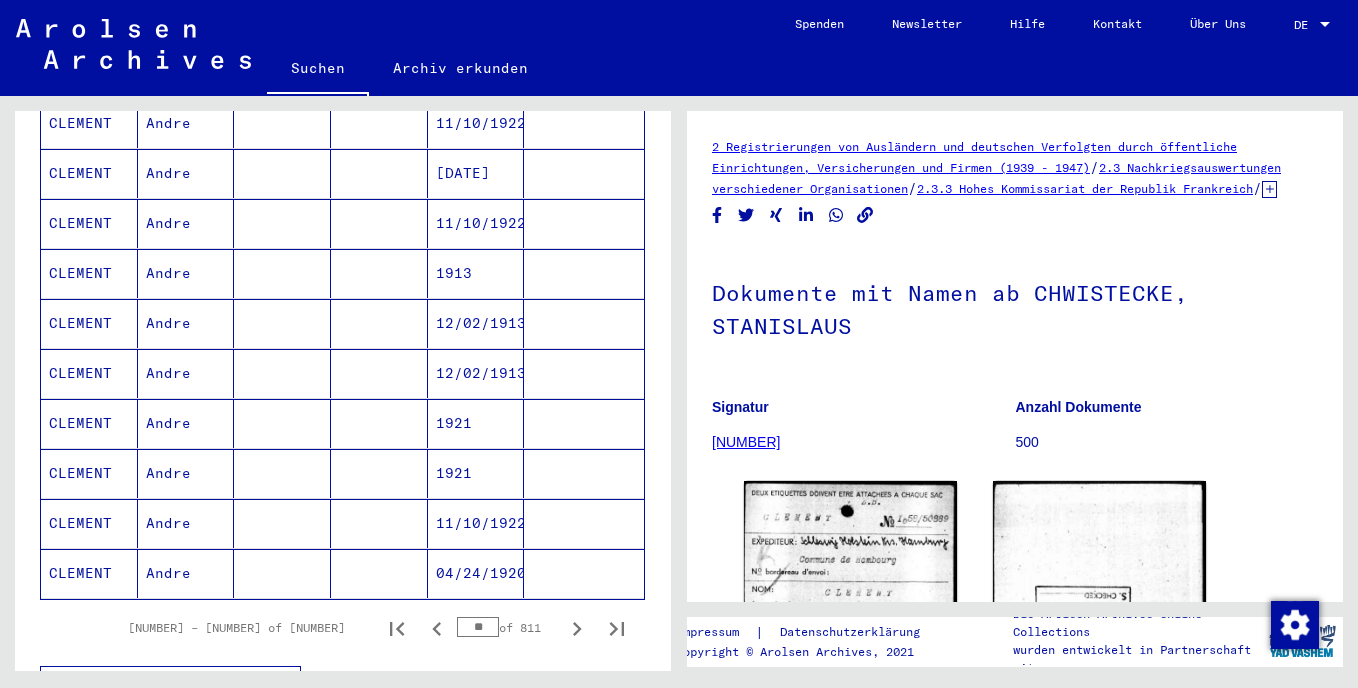 click 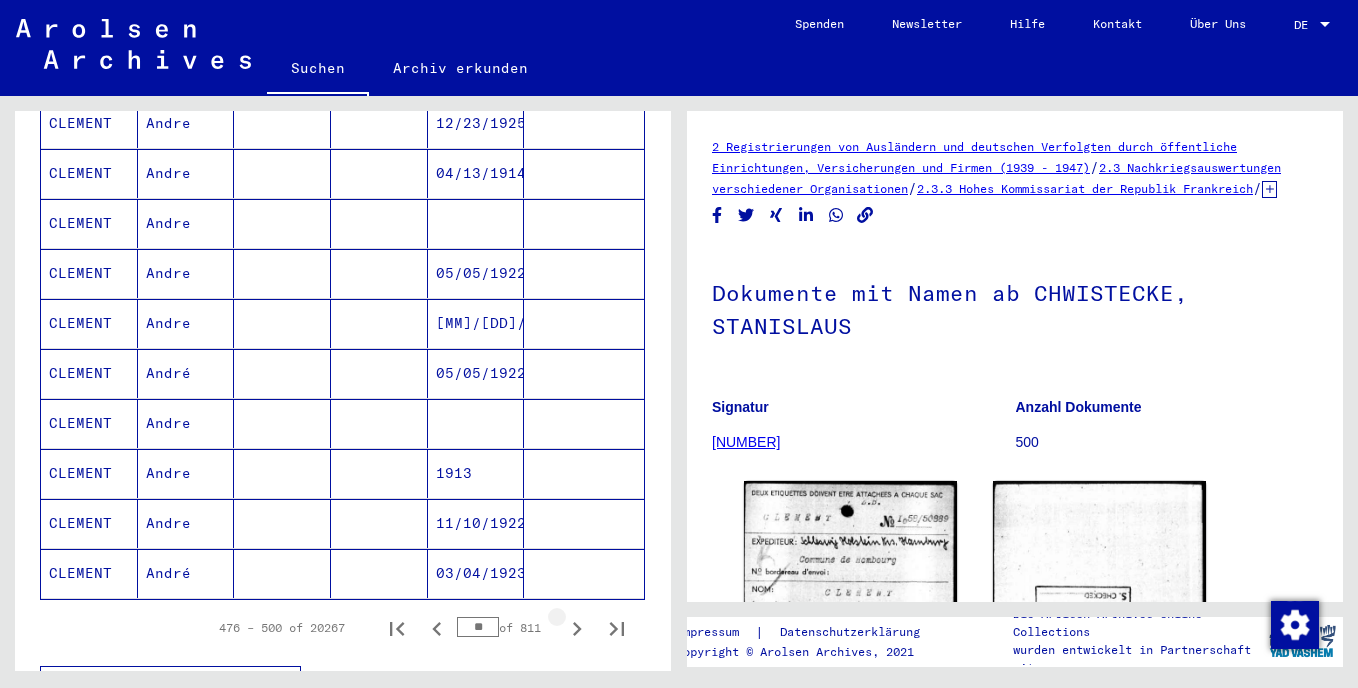 click 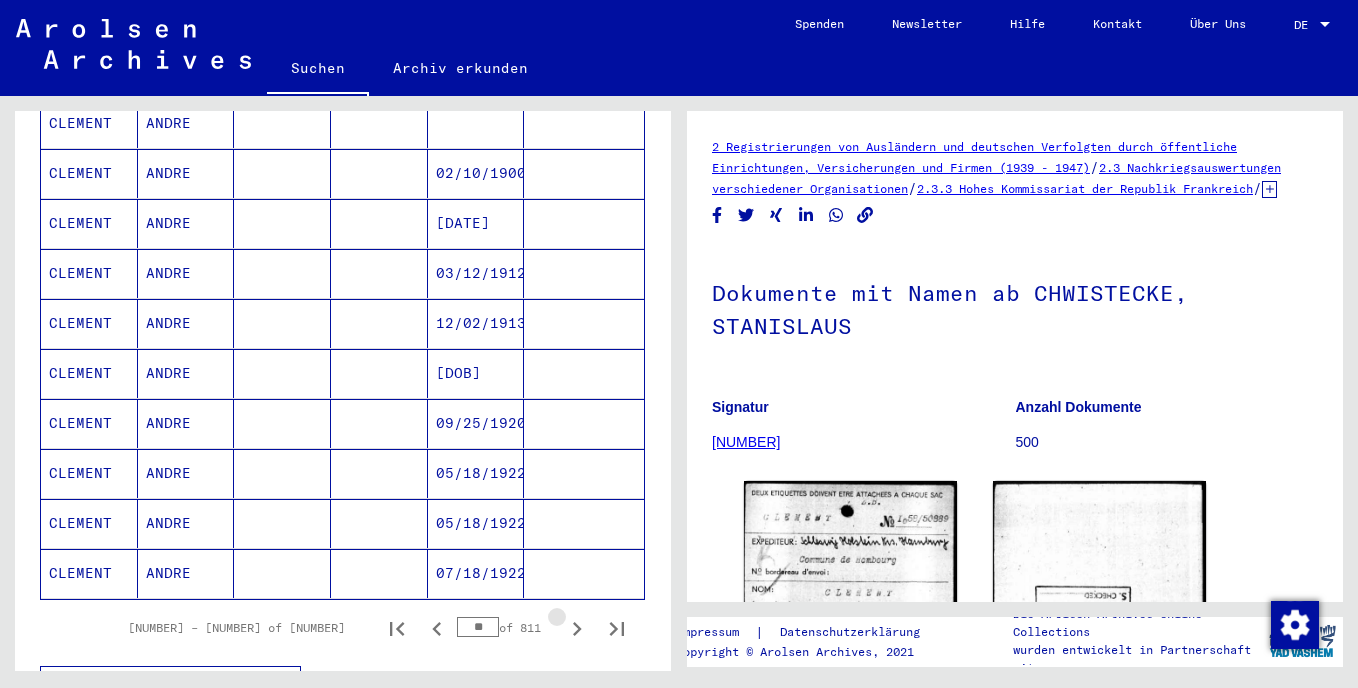 click 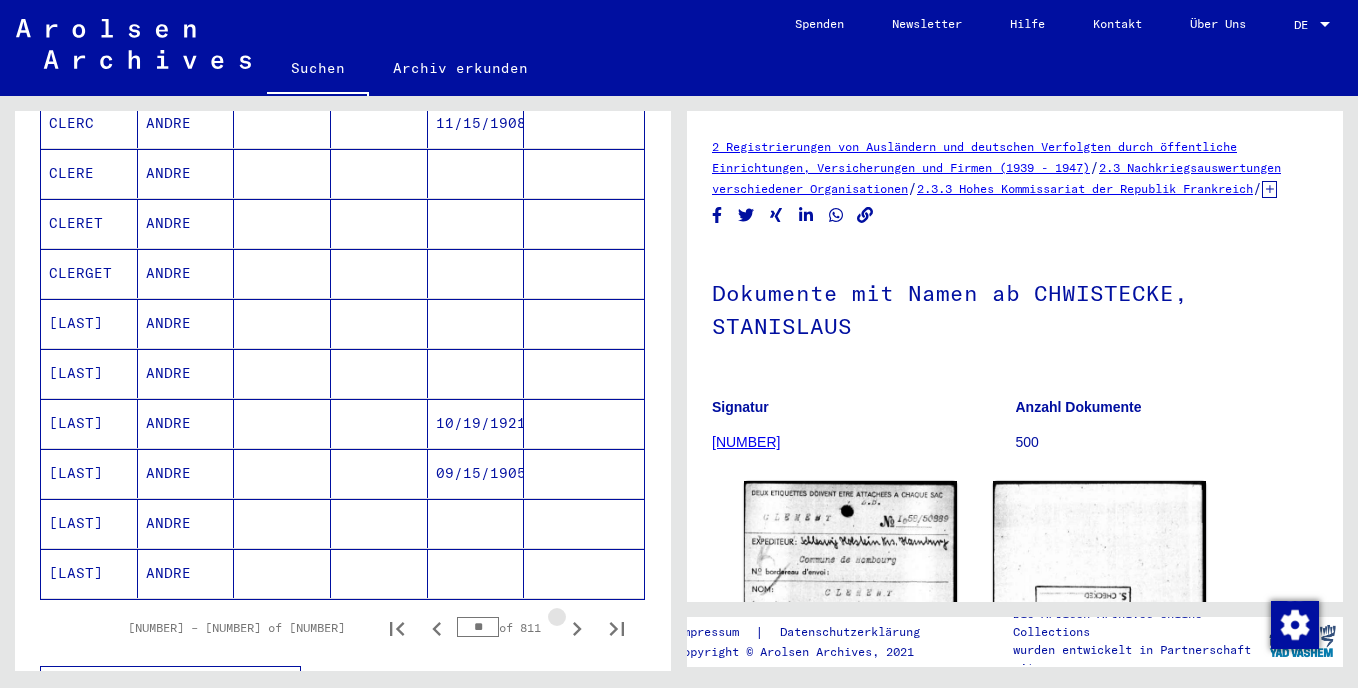 click 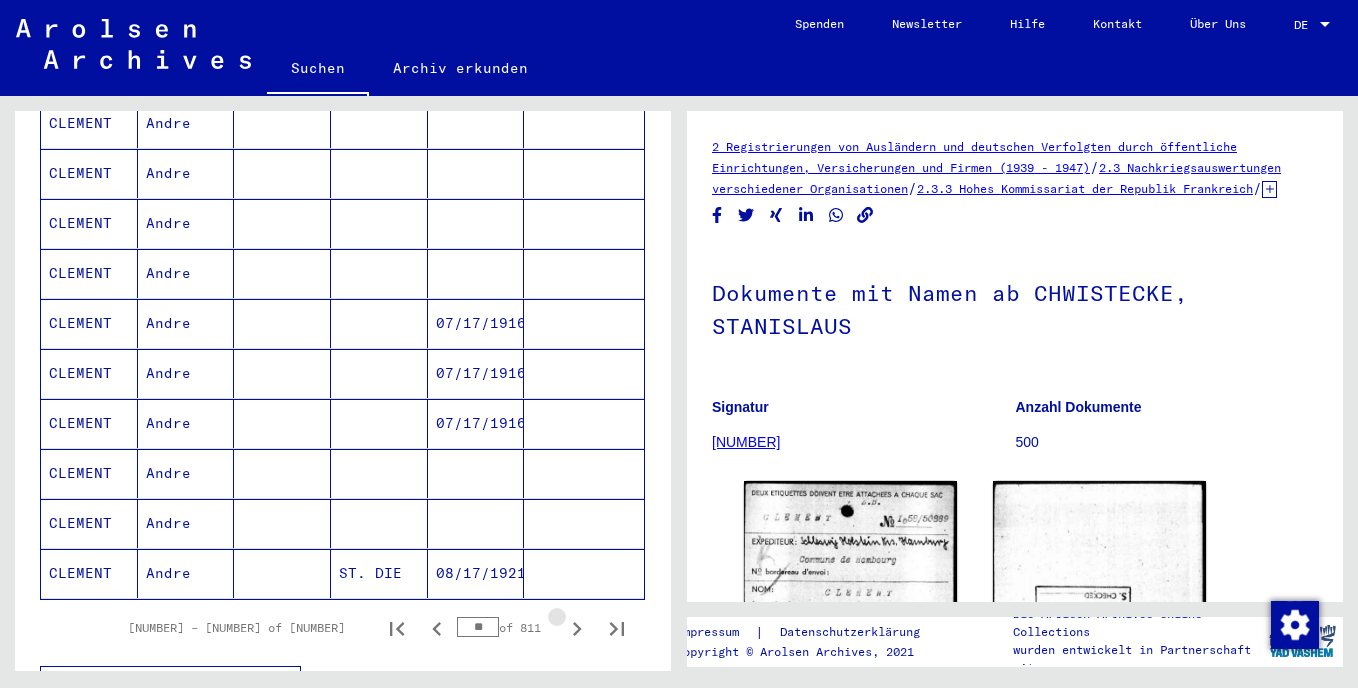 click 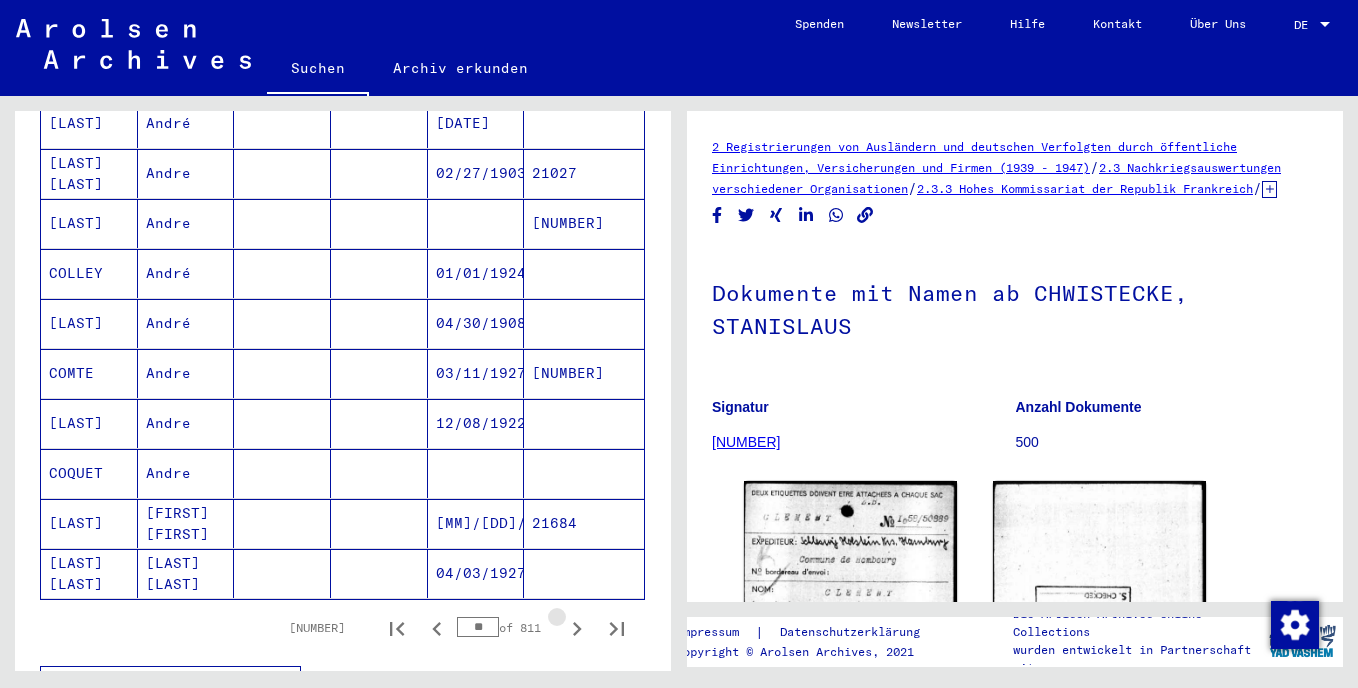 click 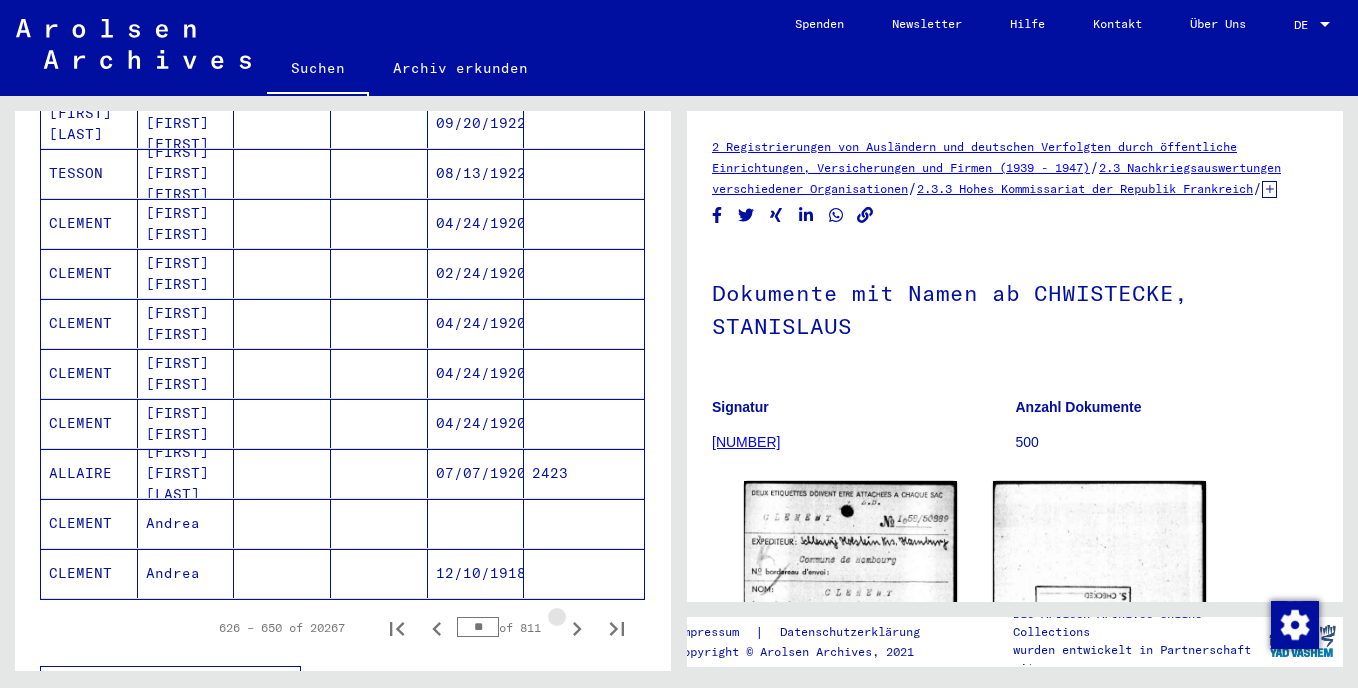 click 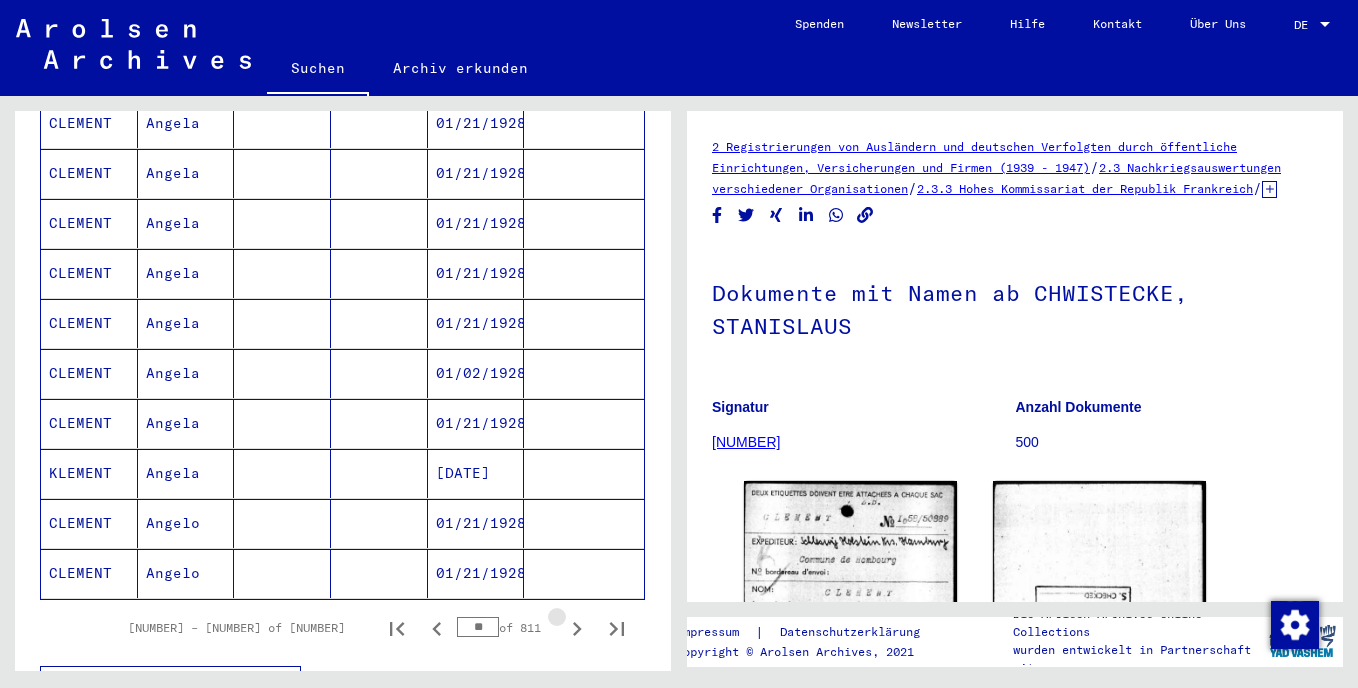 click 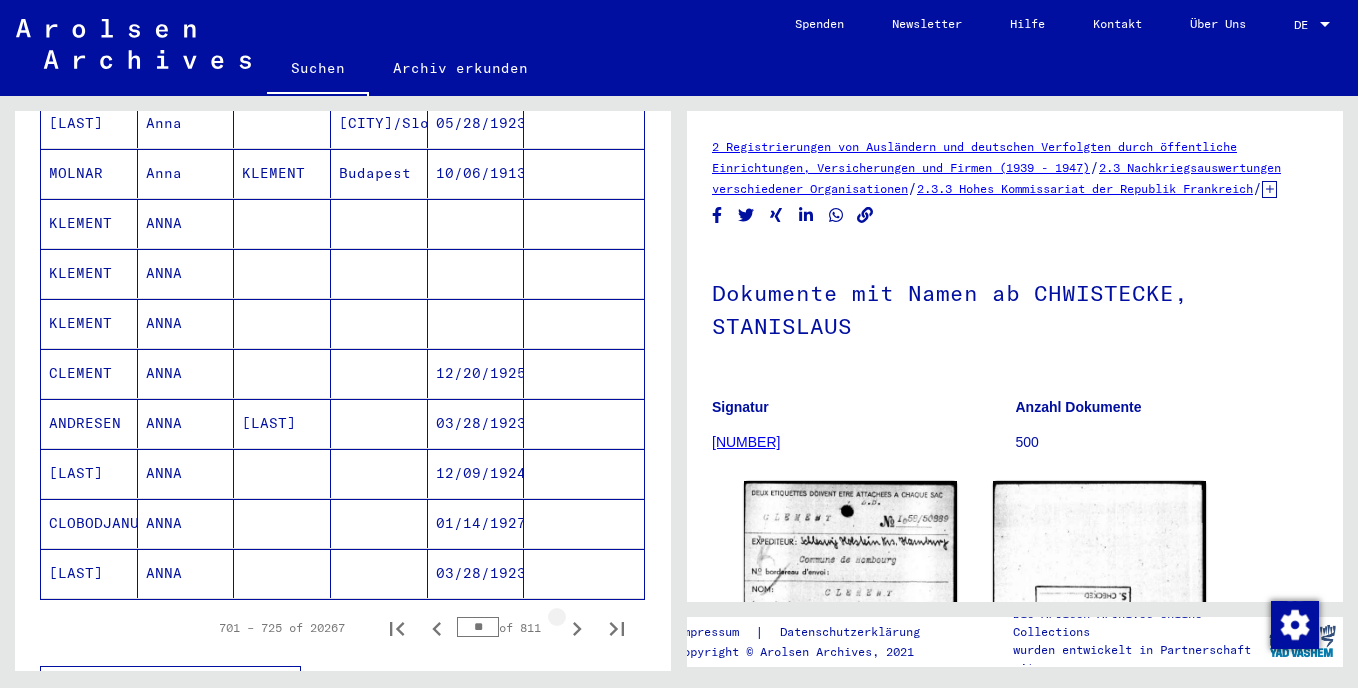 click 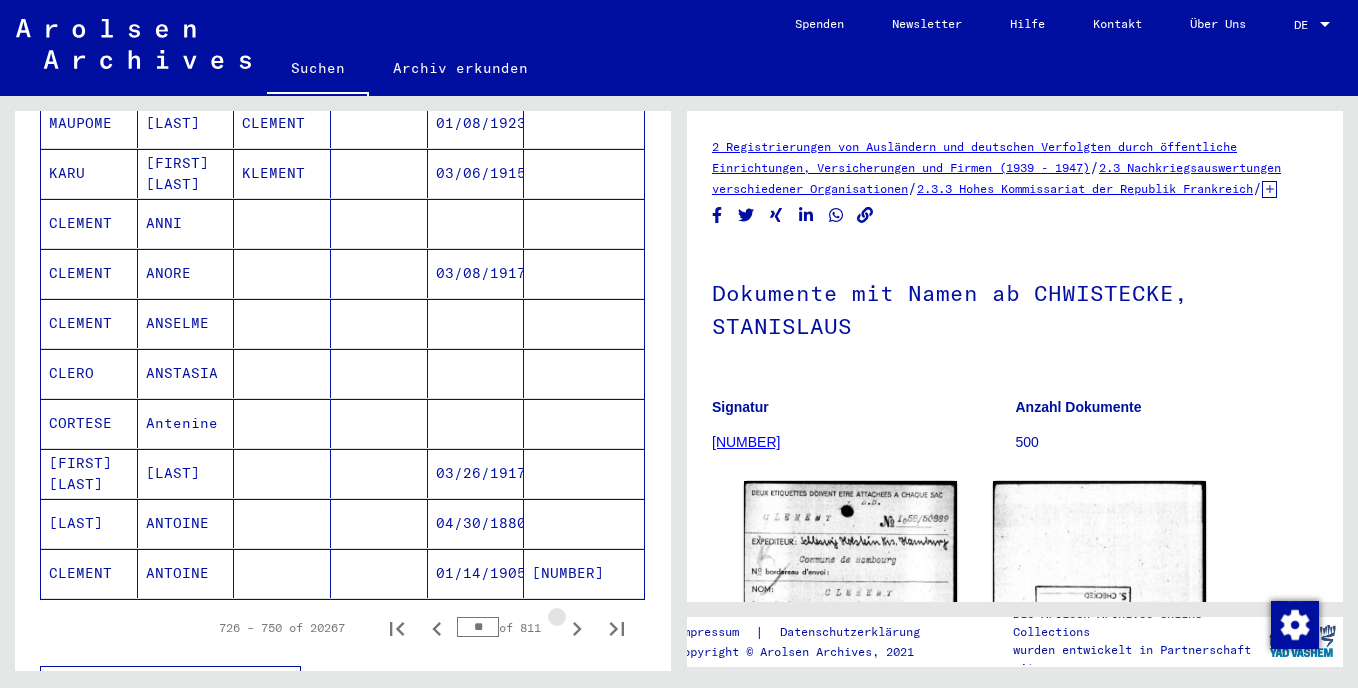 click 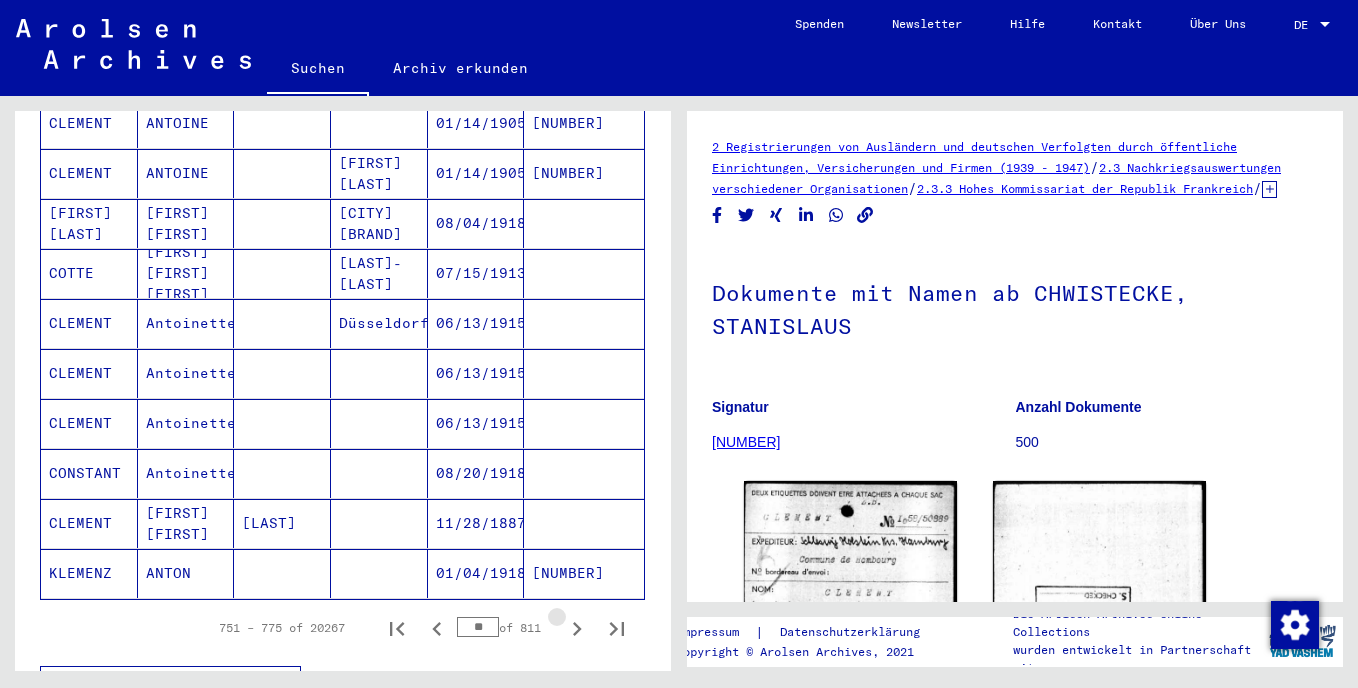 click 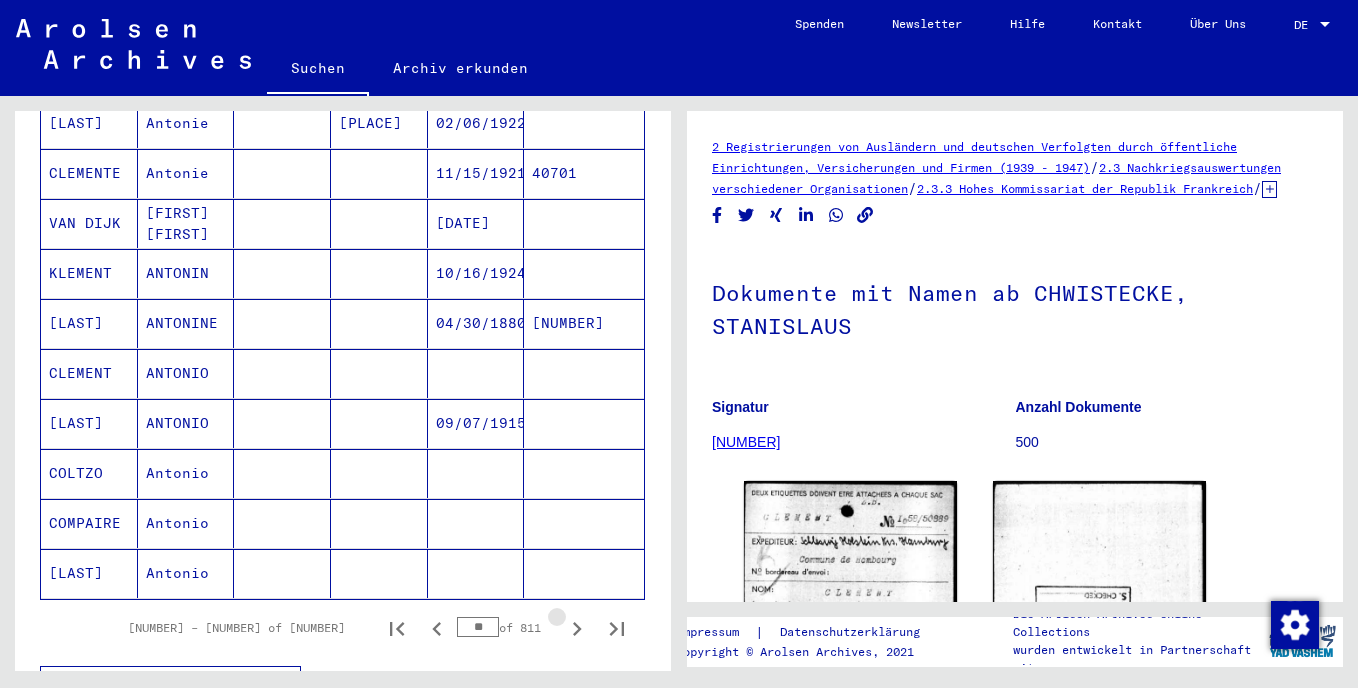 click 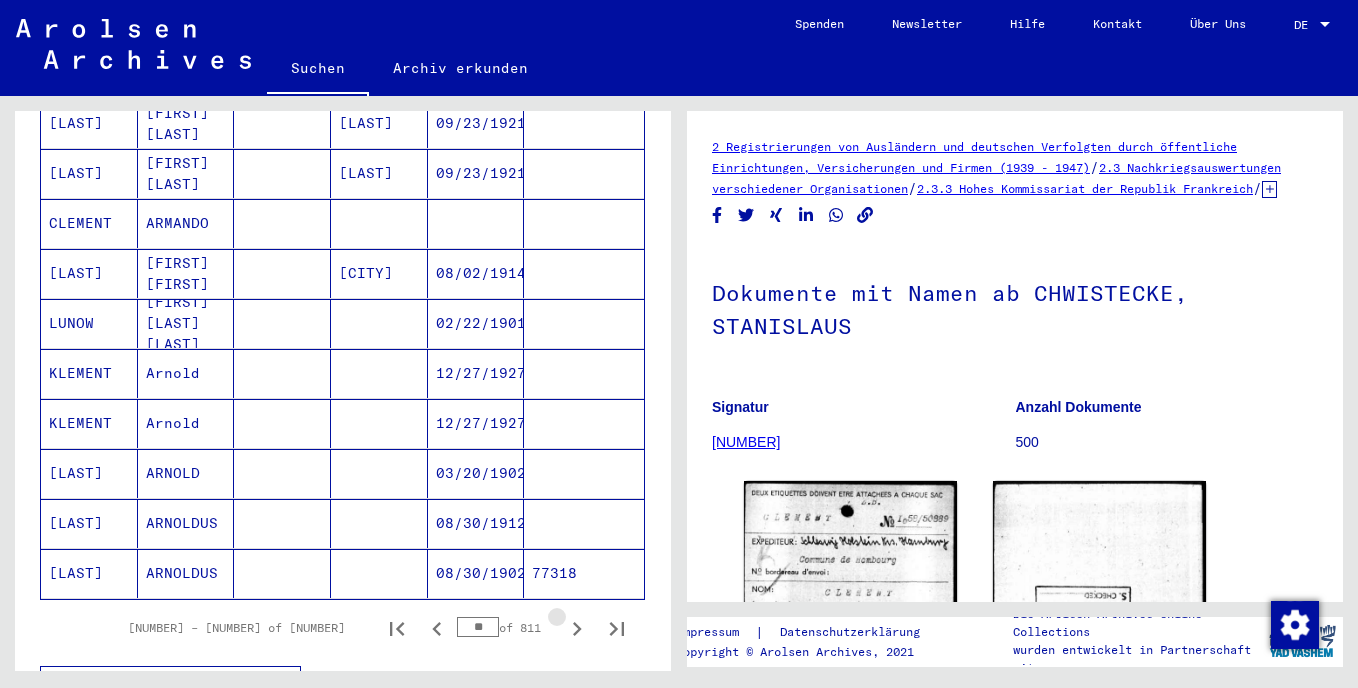 click 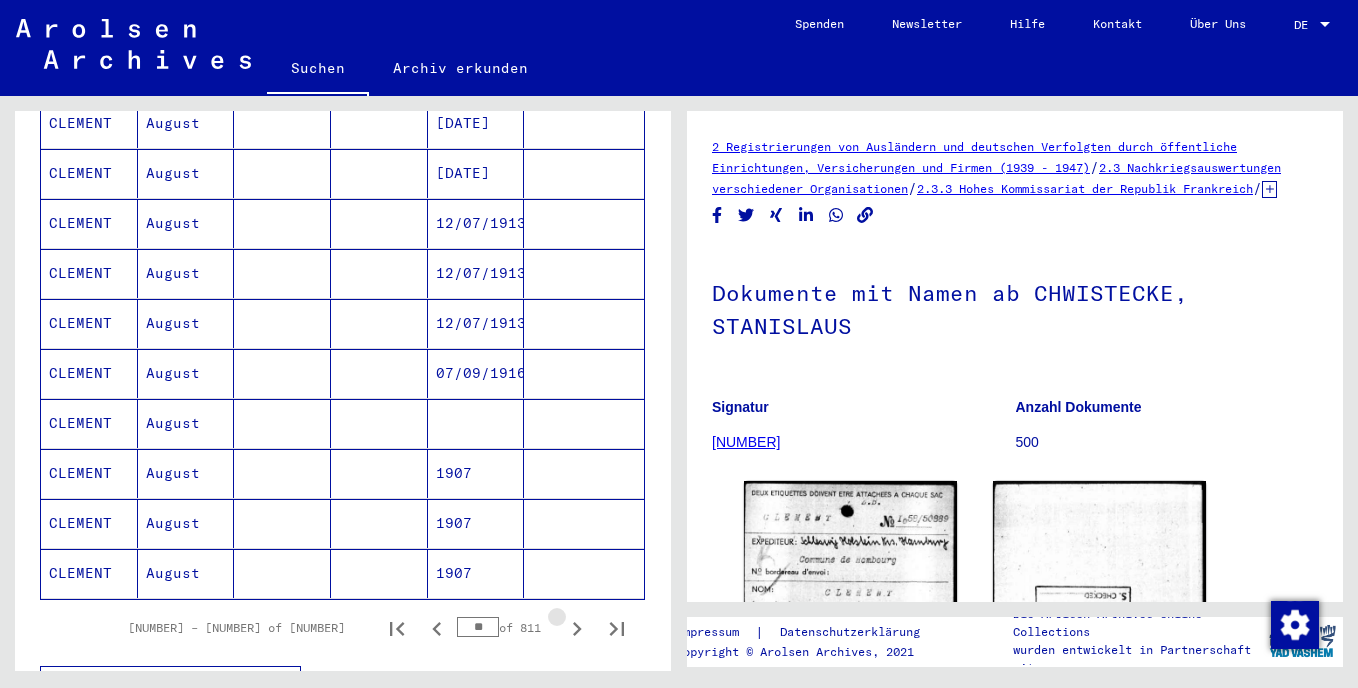 click 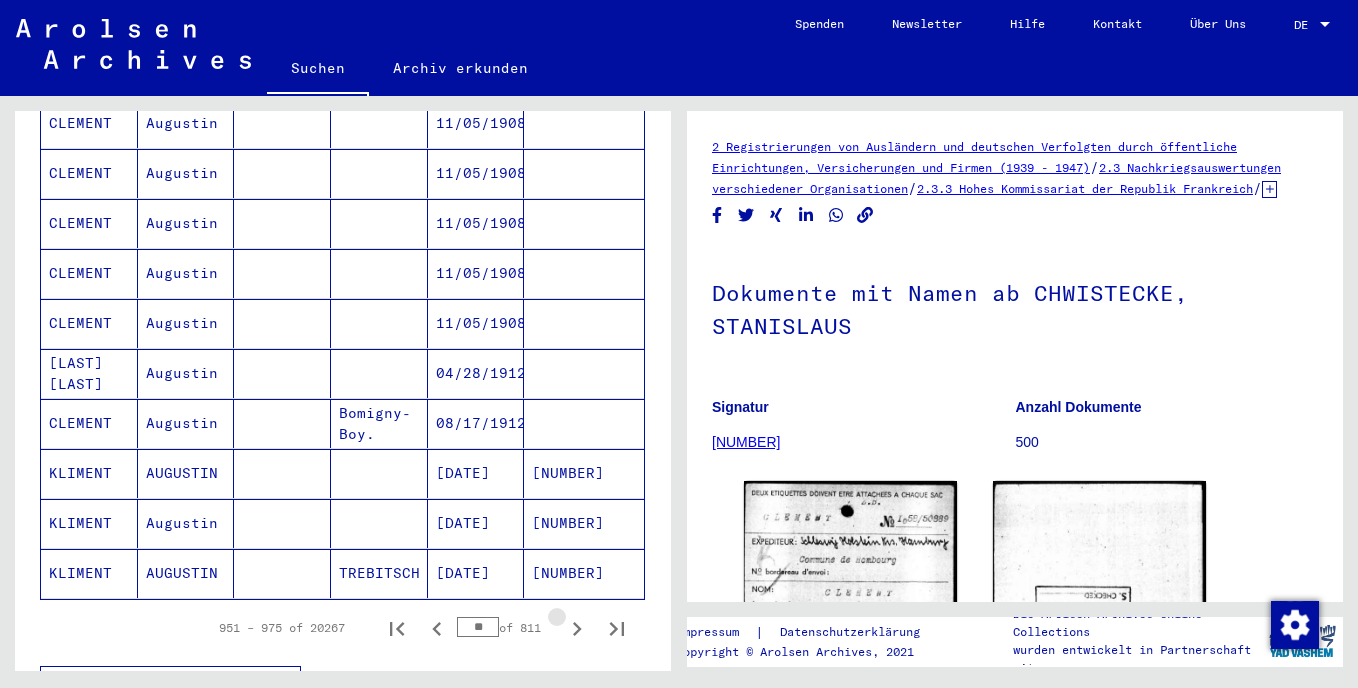 click 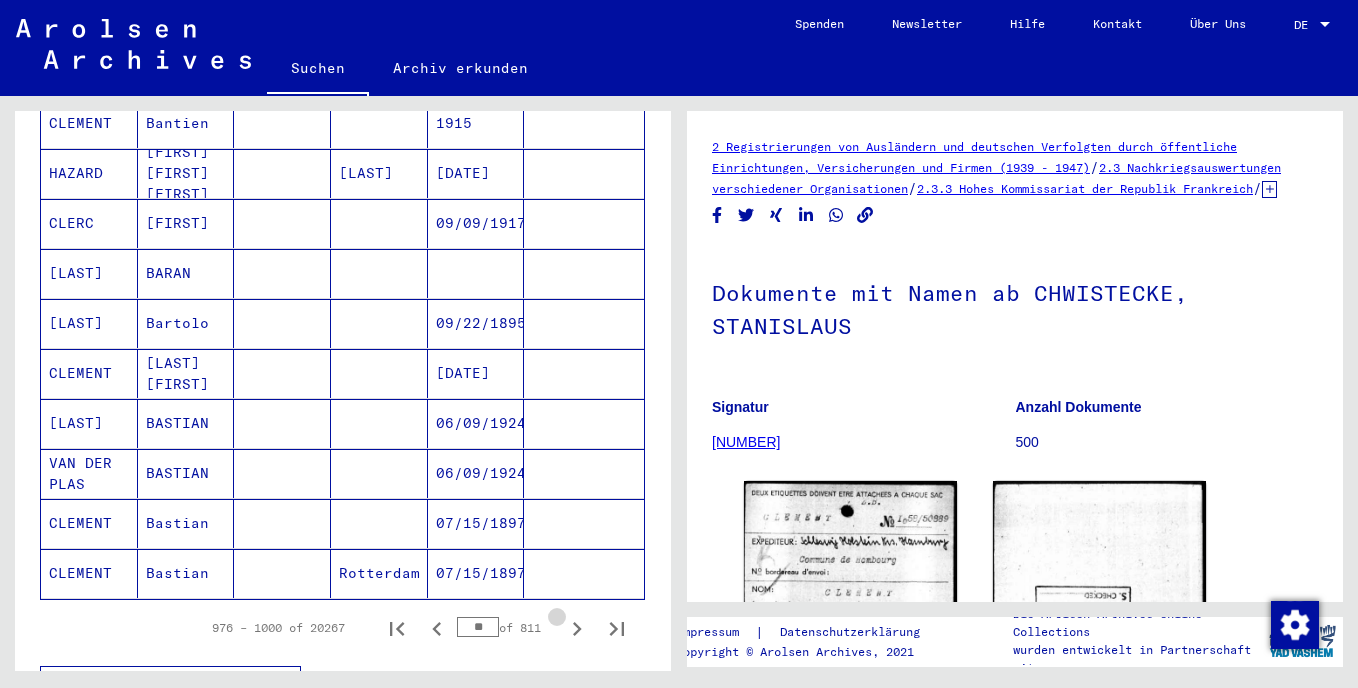 click 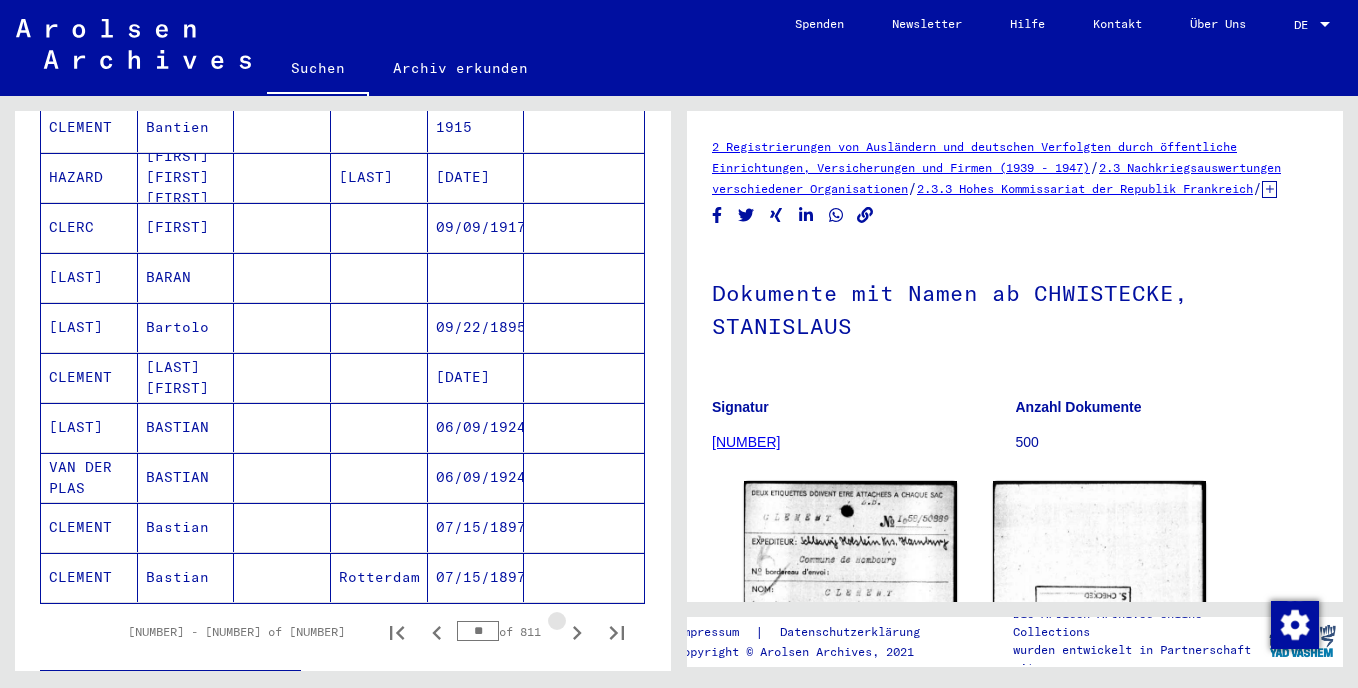 scroll, scrollTop: 1081, scrollLeft: 0, axis: vertical 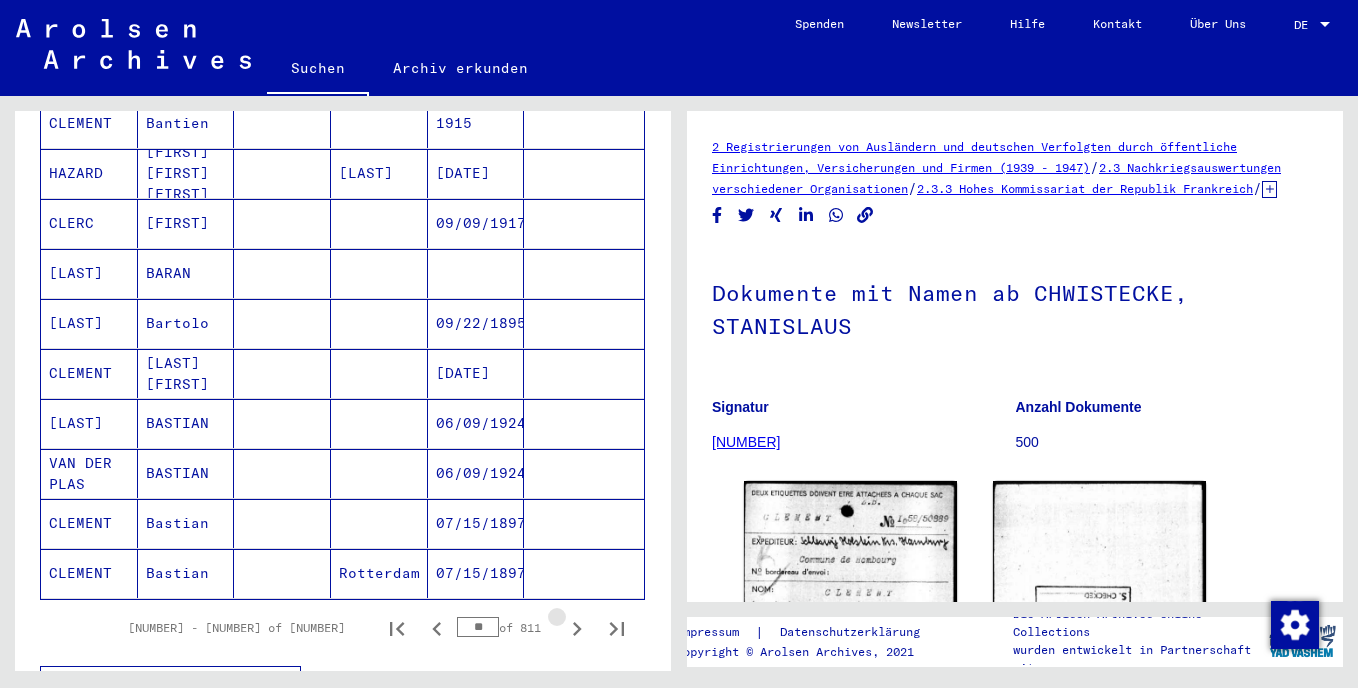 click 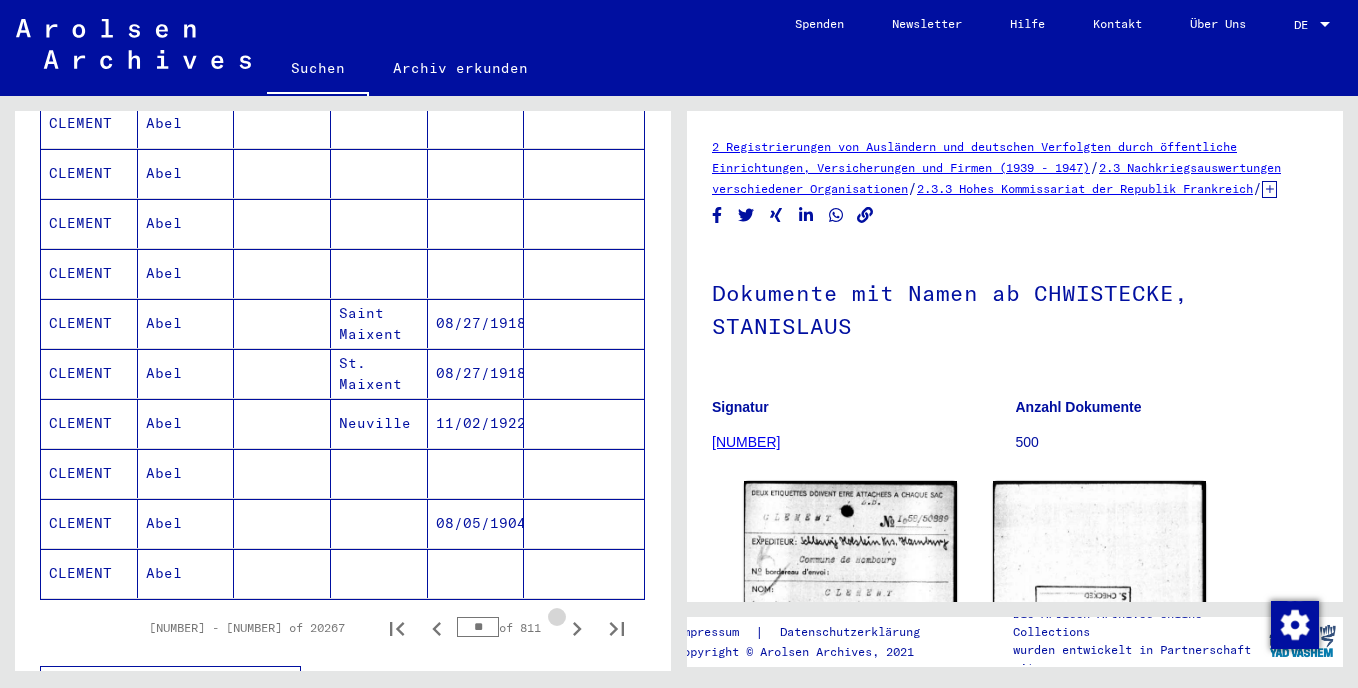click 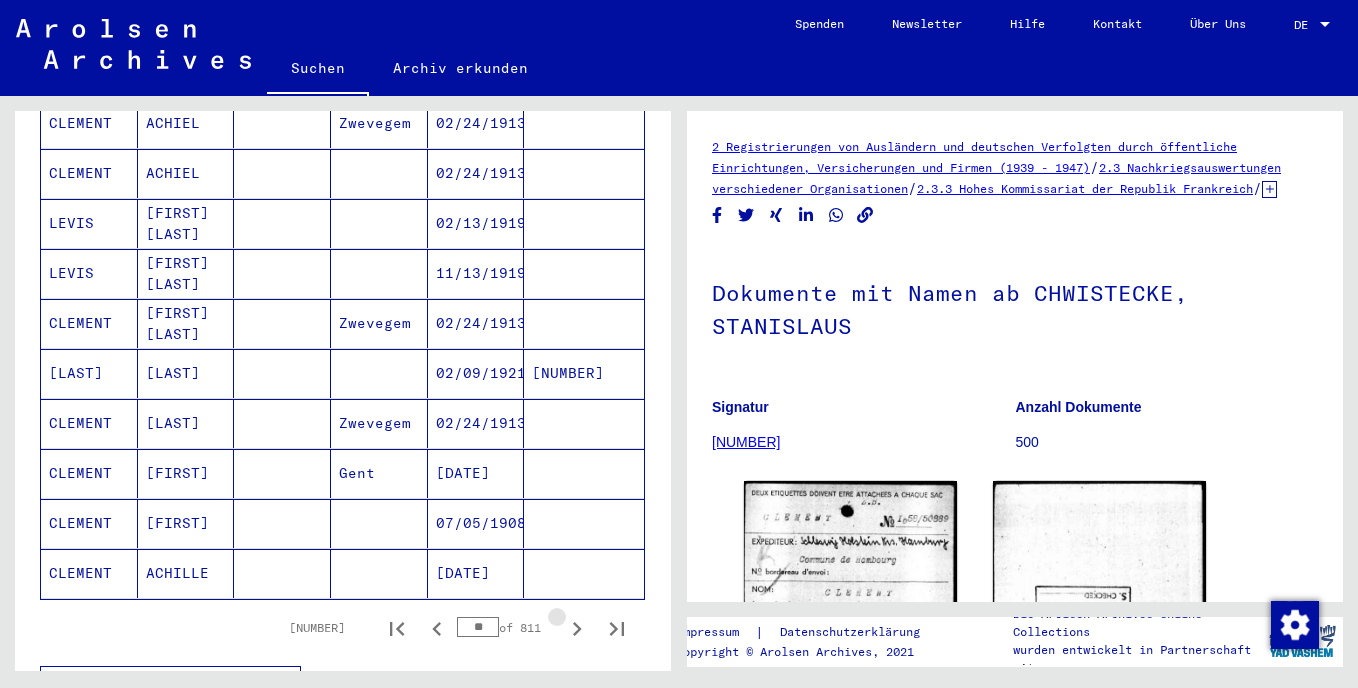 click 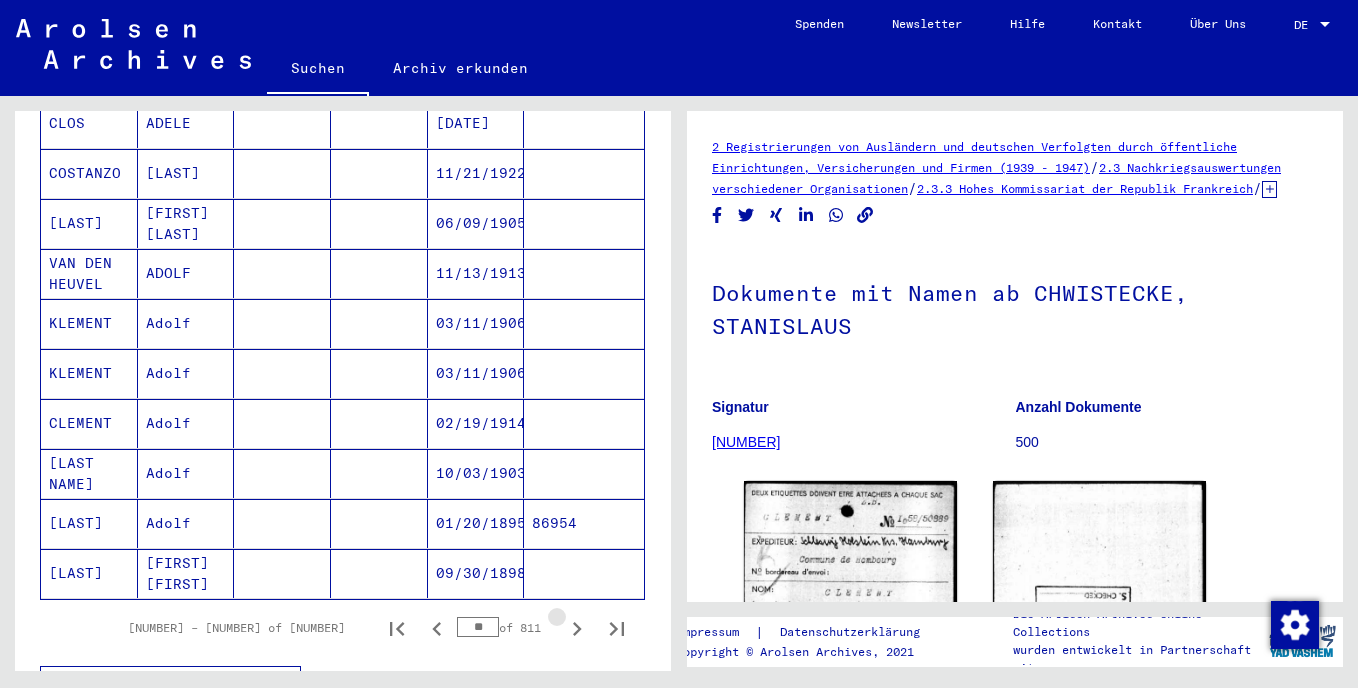 click 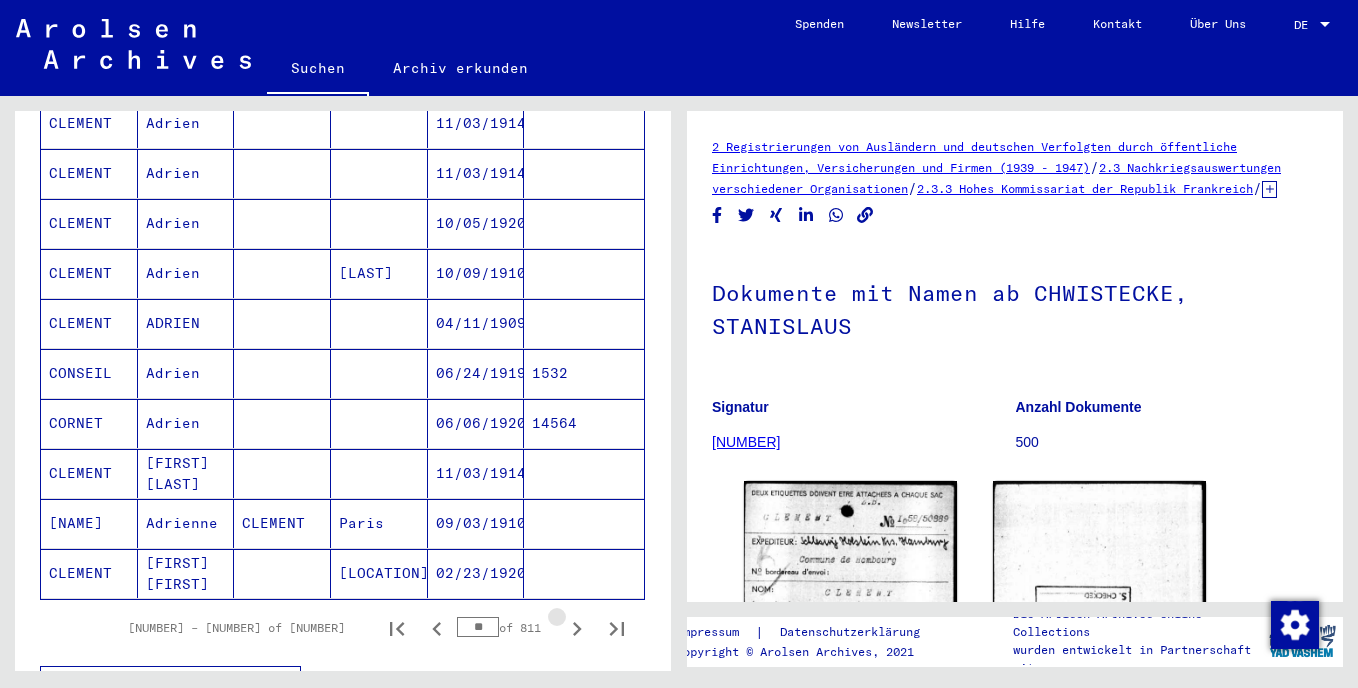 click 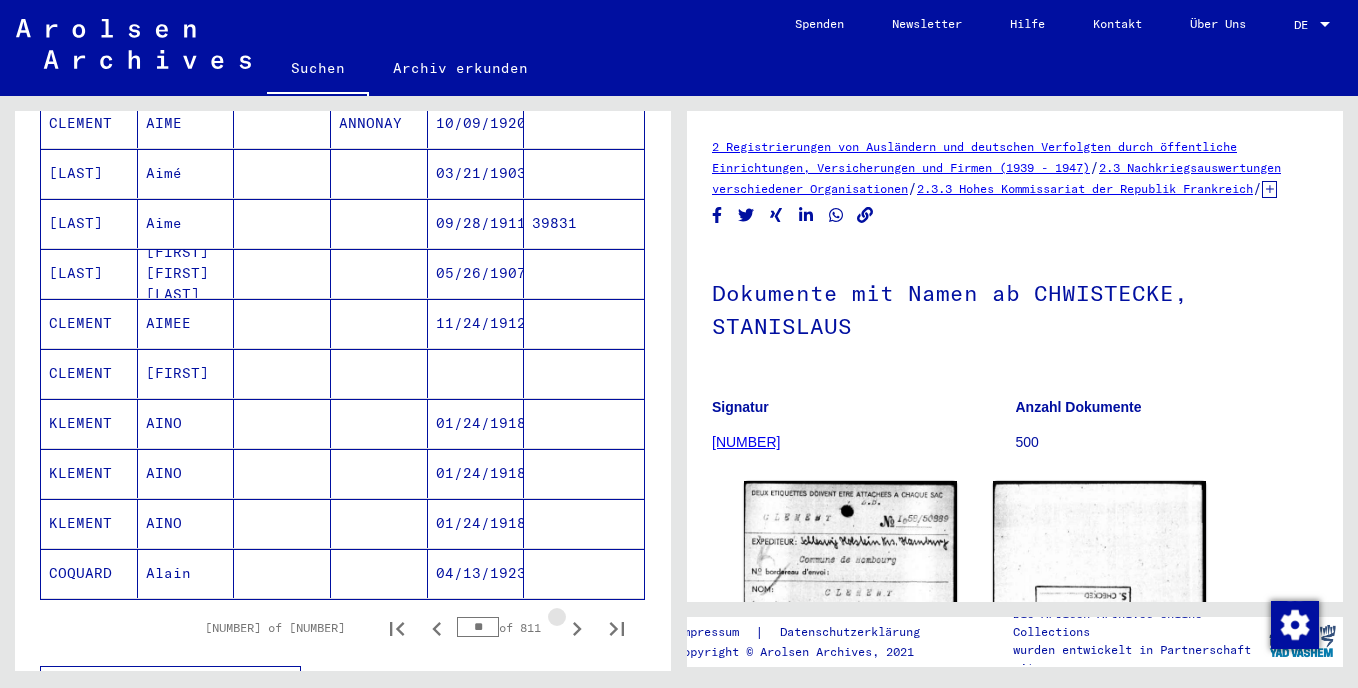 click 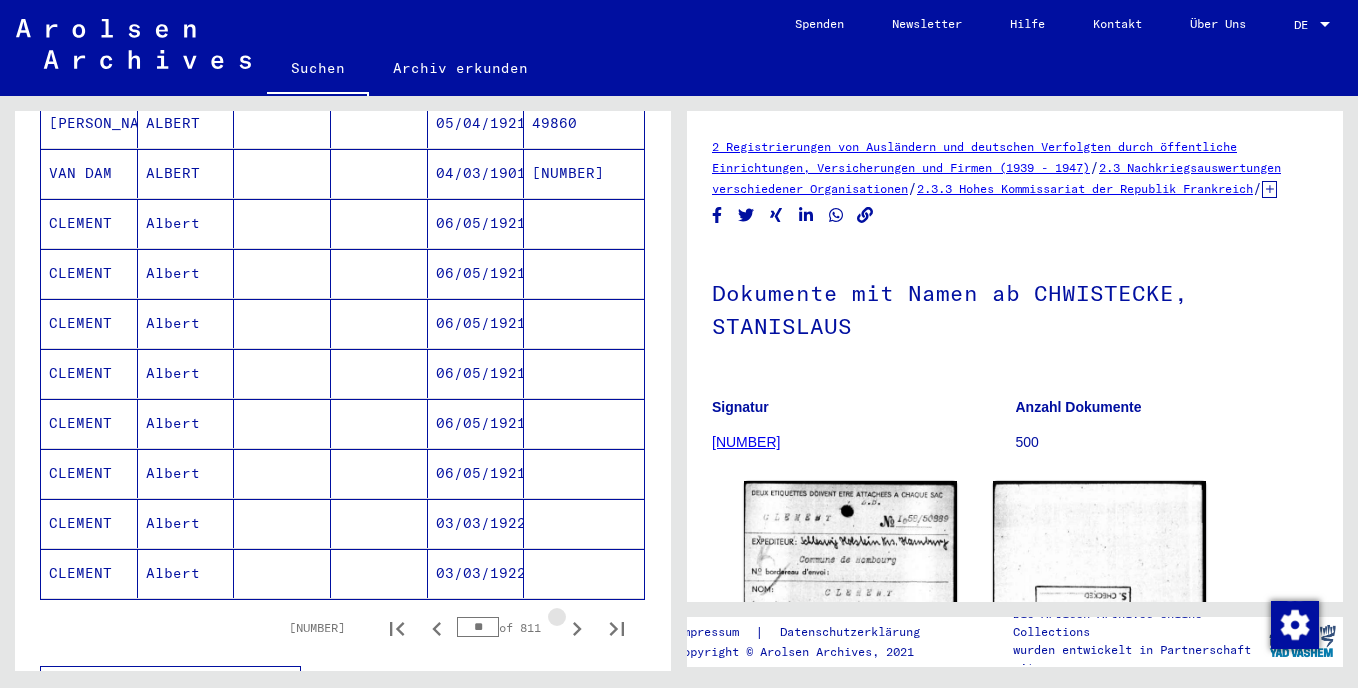 click 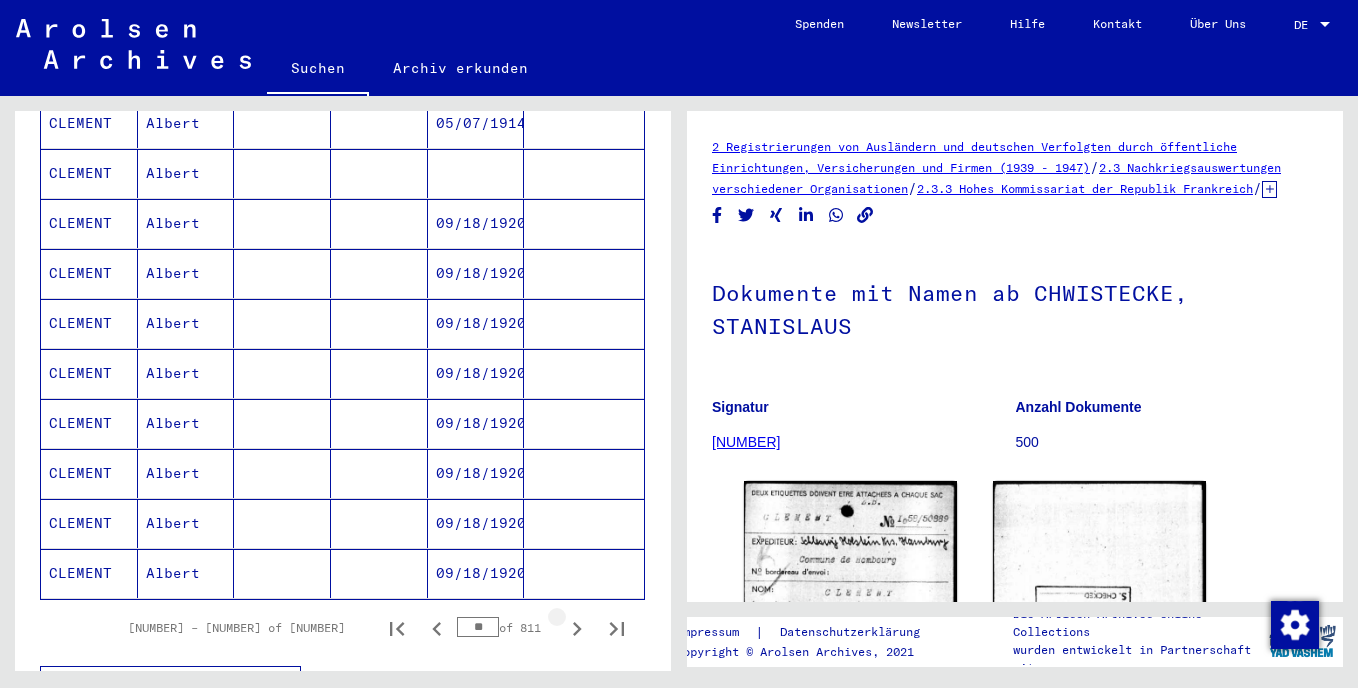 click 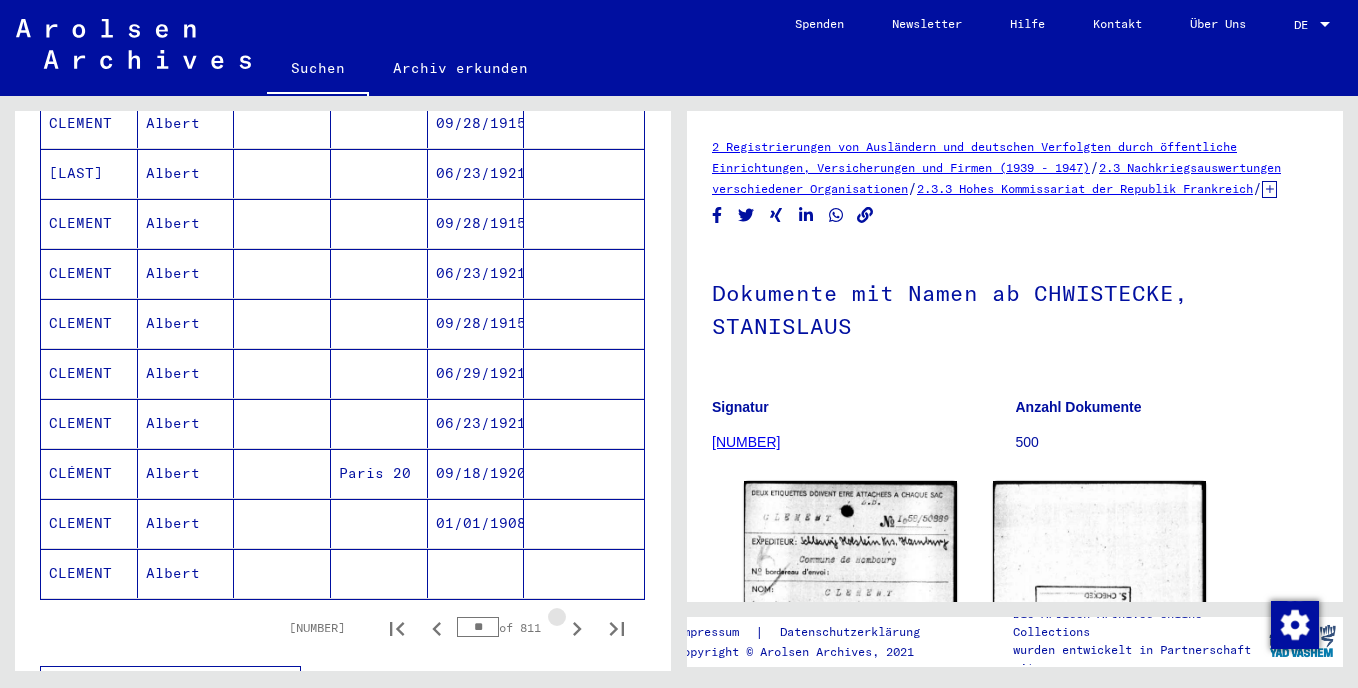 click 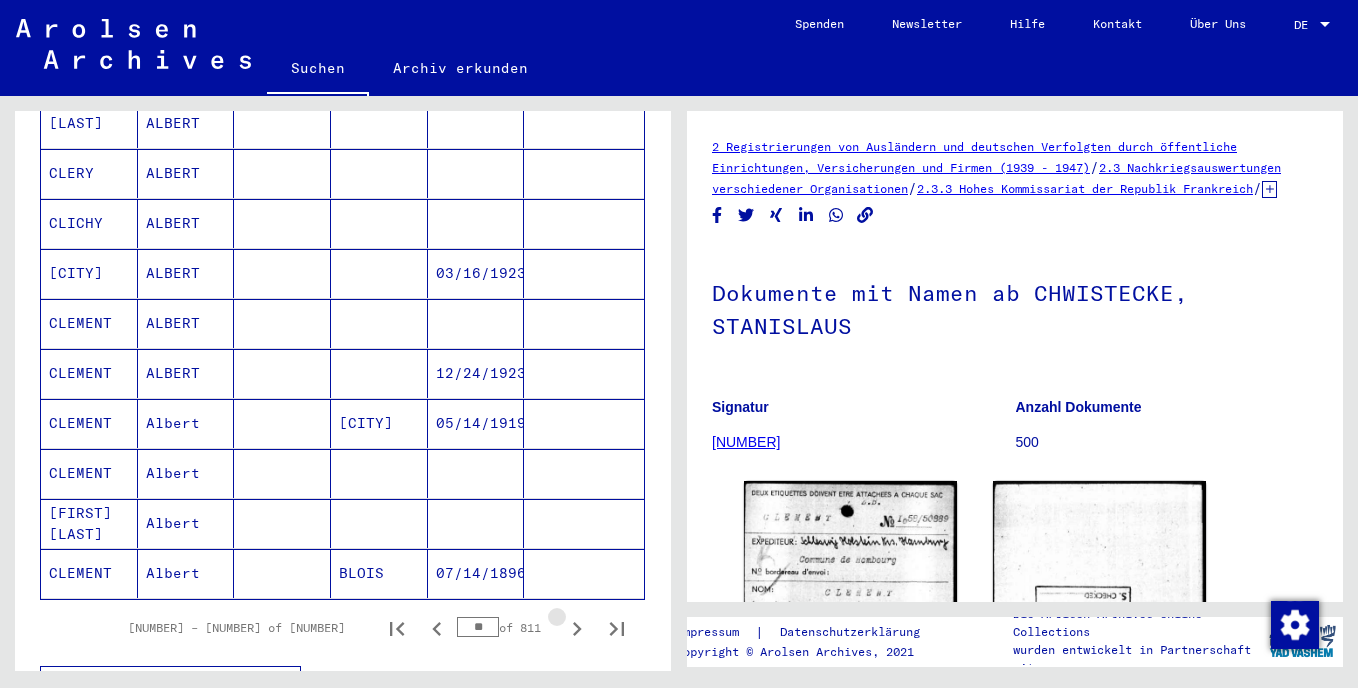 click 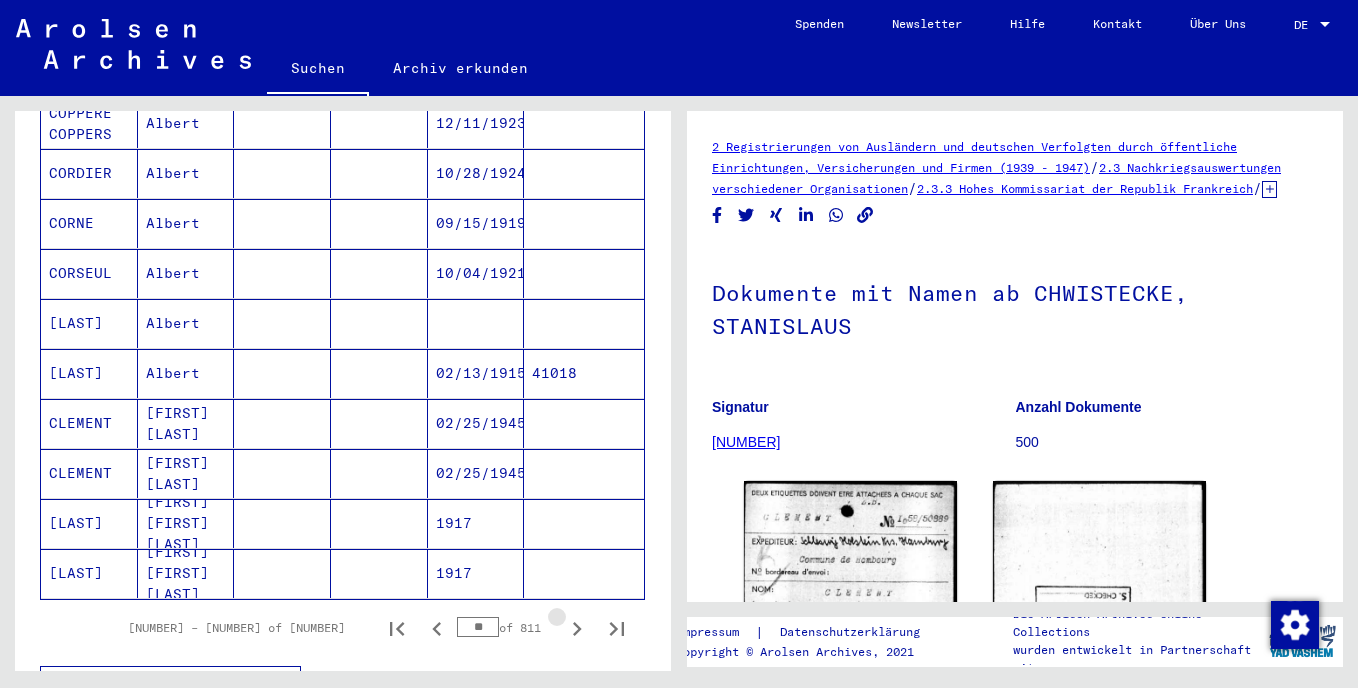 click 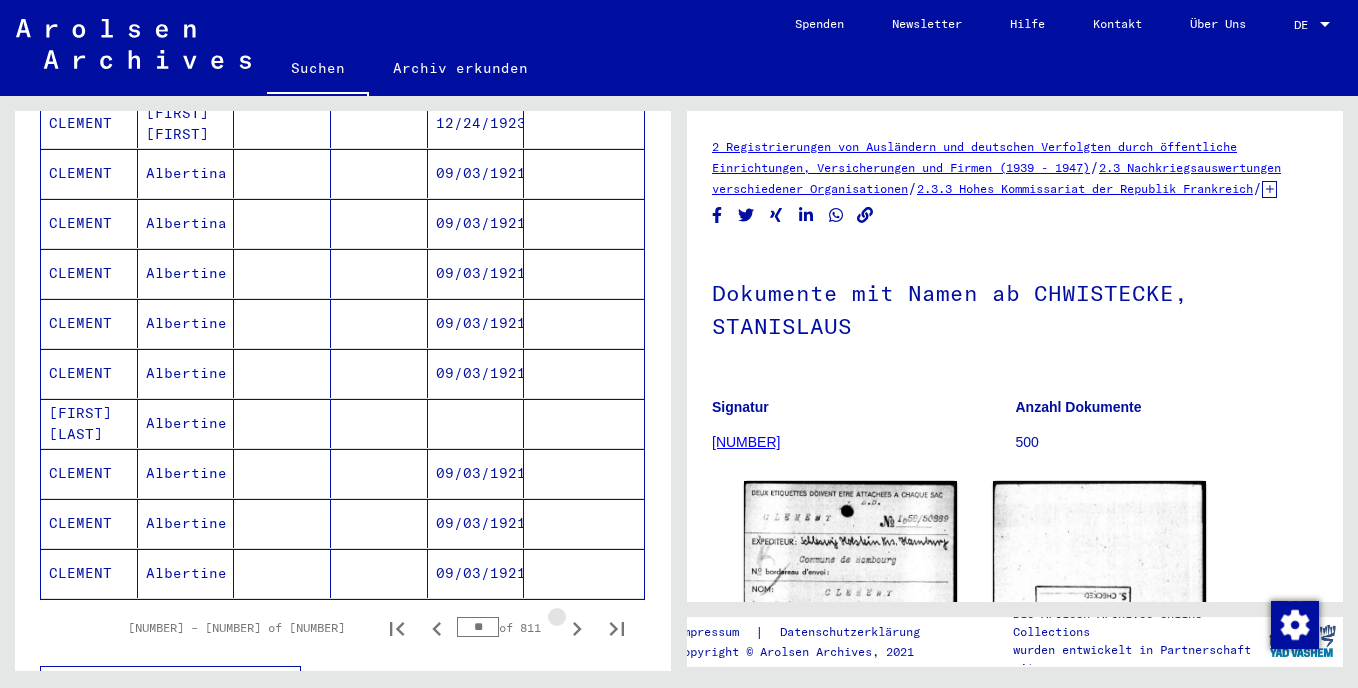 click 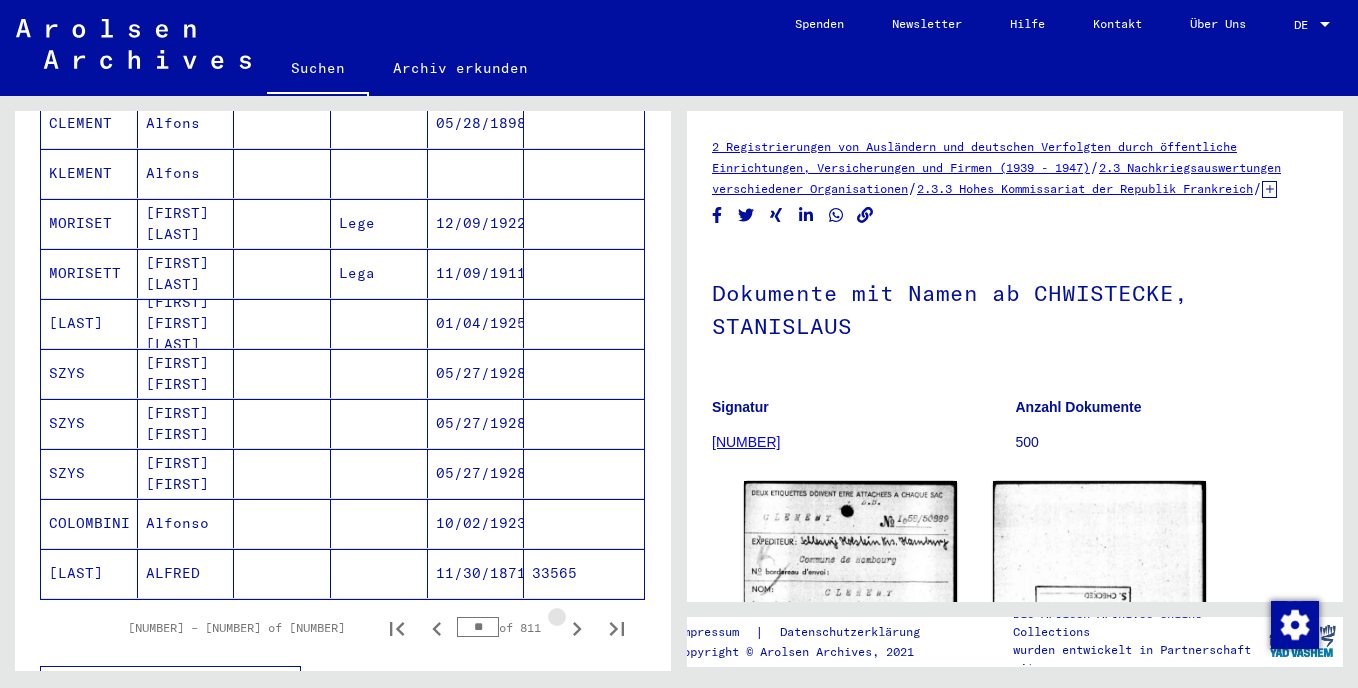 click 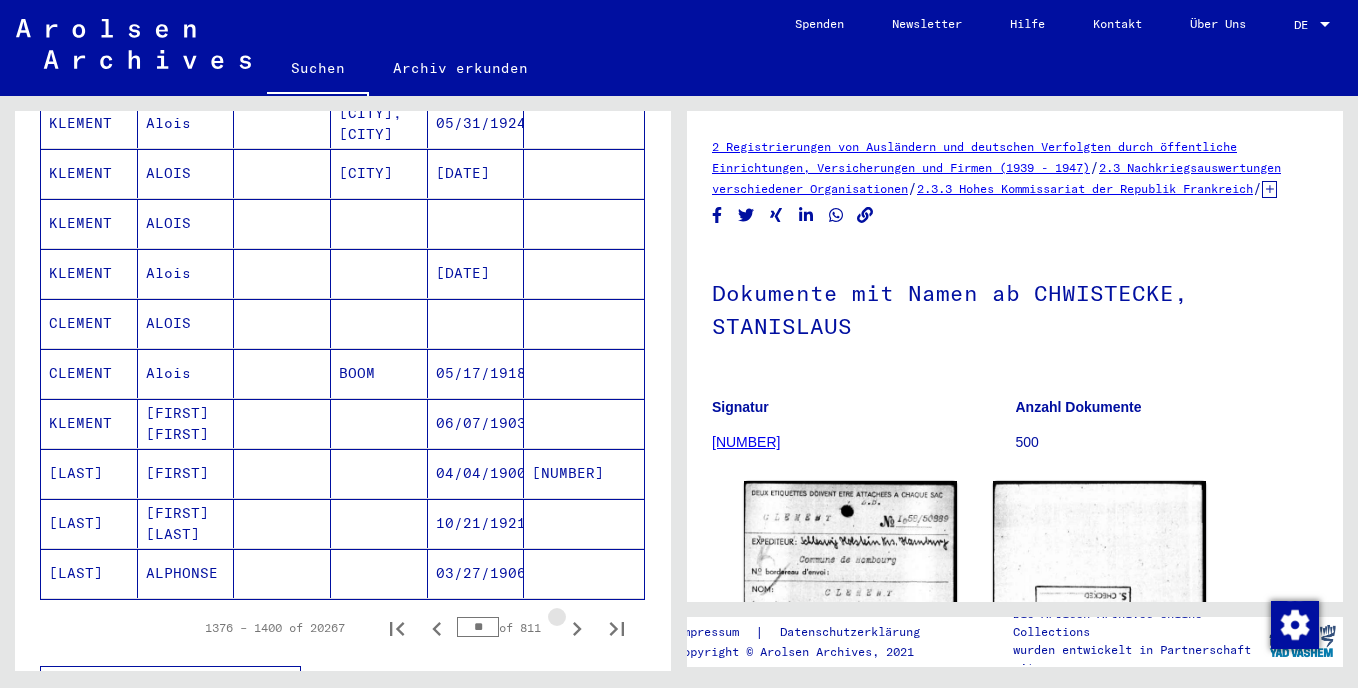 click 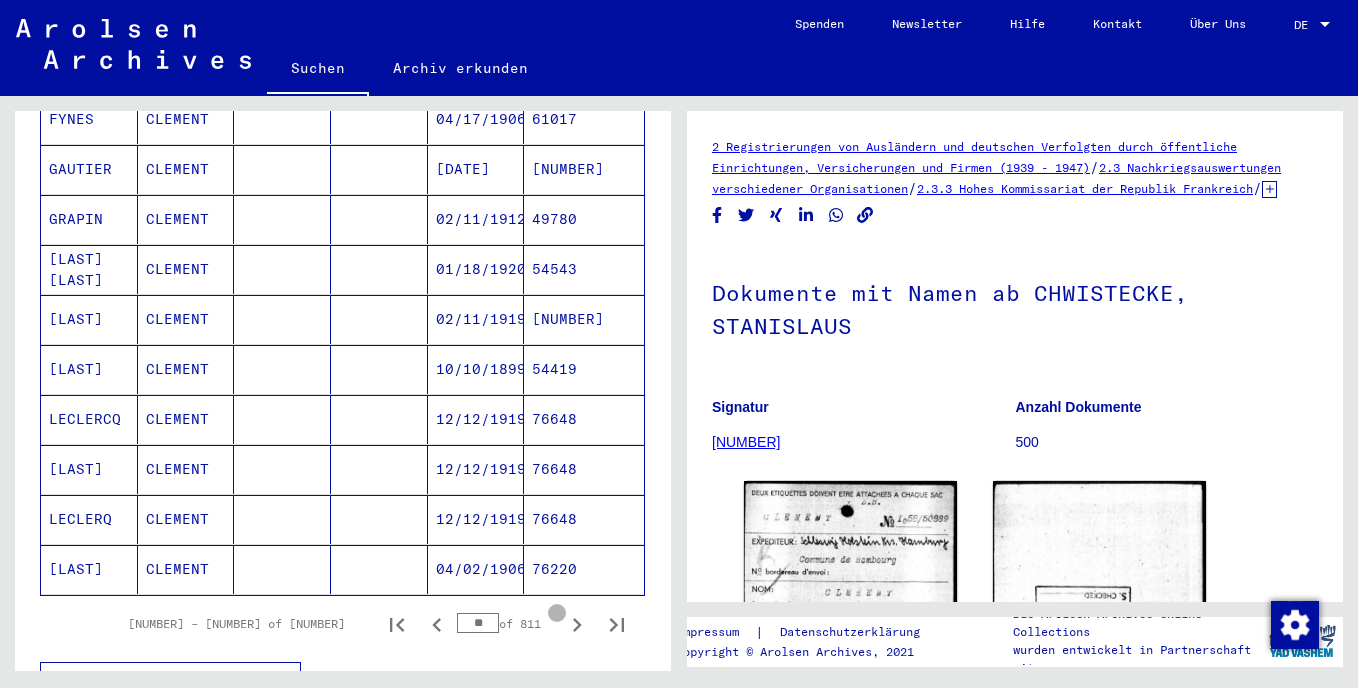 click 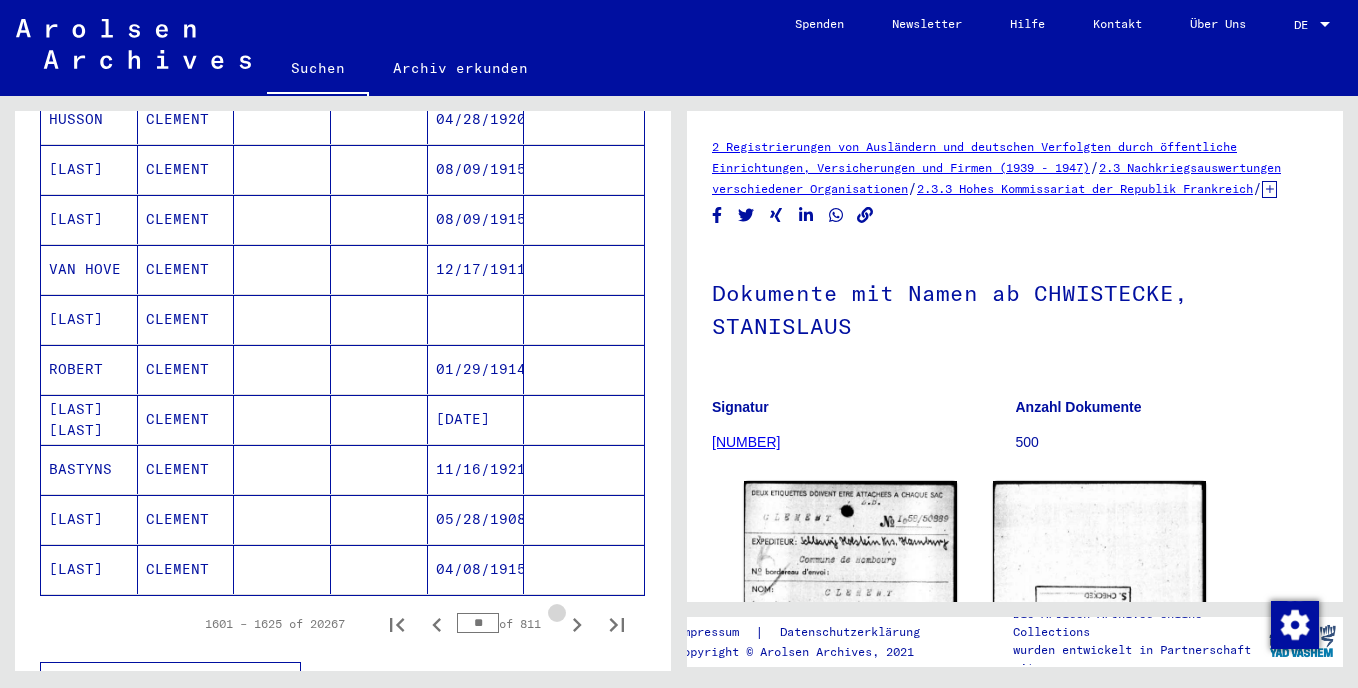 scroll, scrollTop: 1077, scrollLeft: 0, axis: vertical 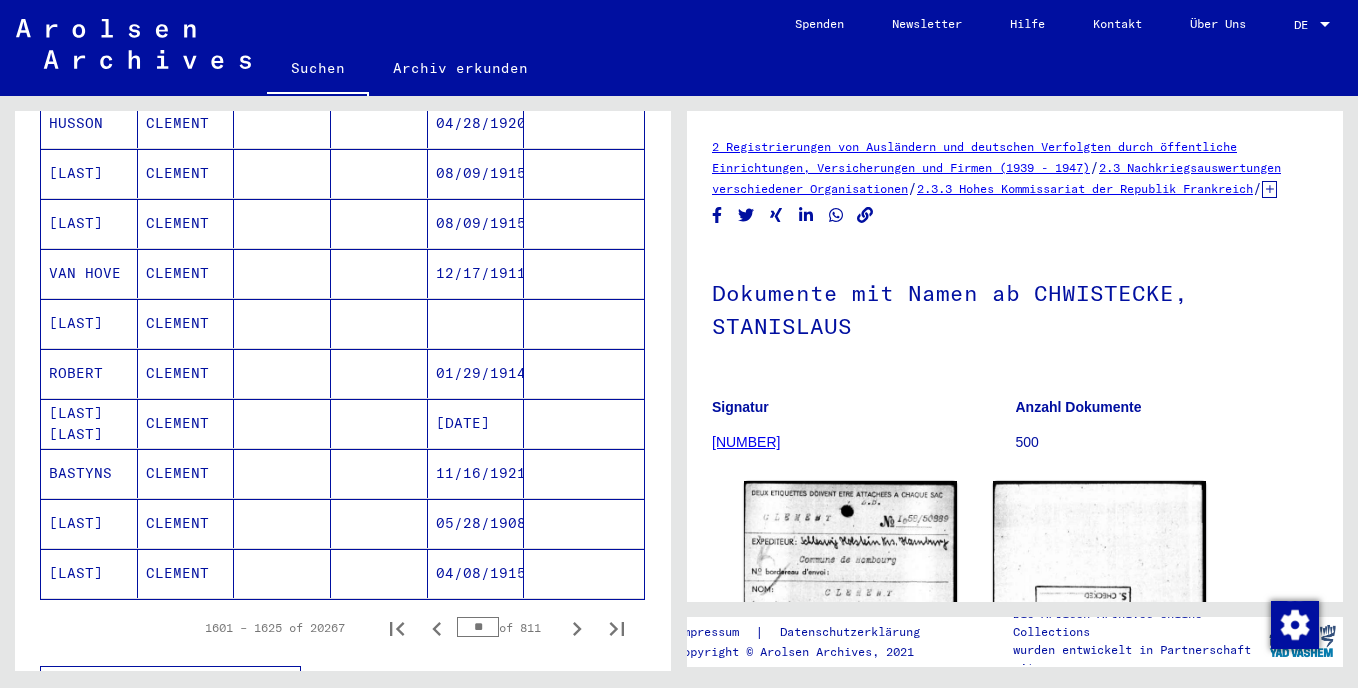 click 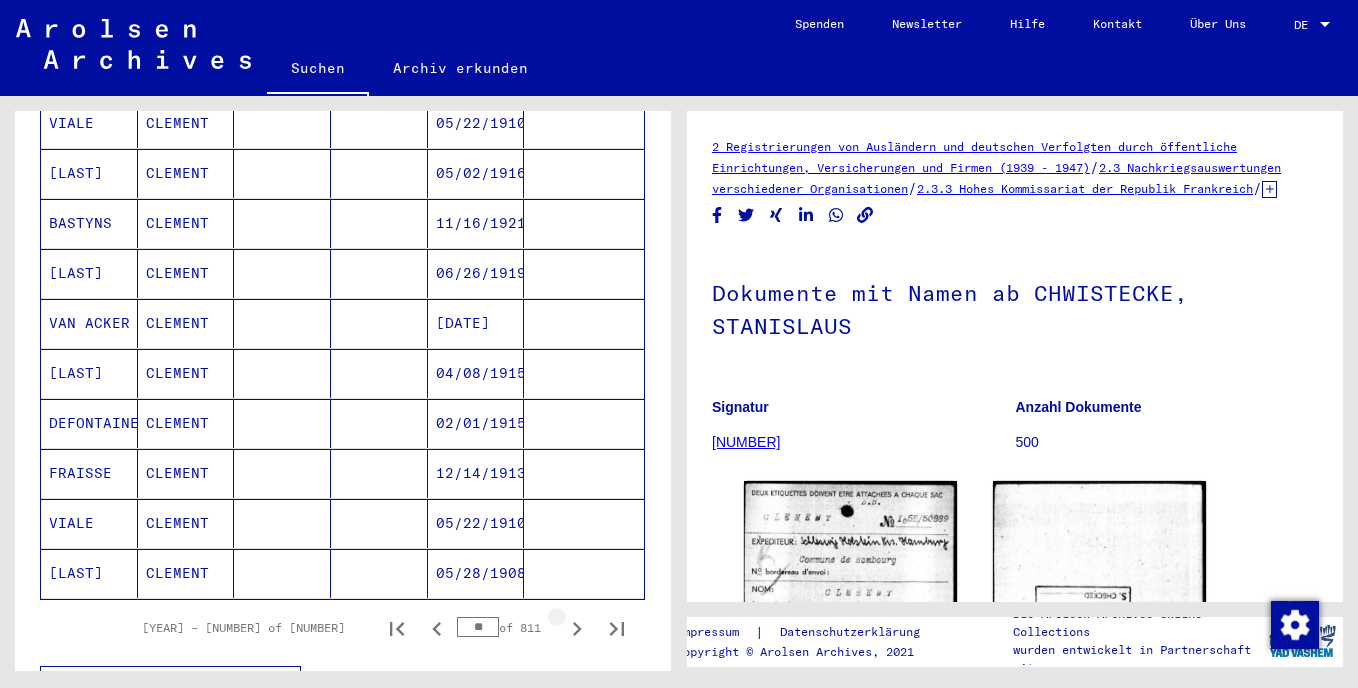 click 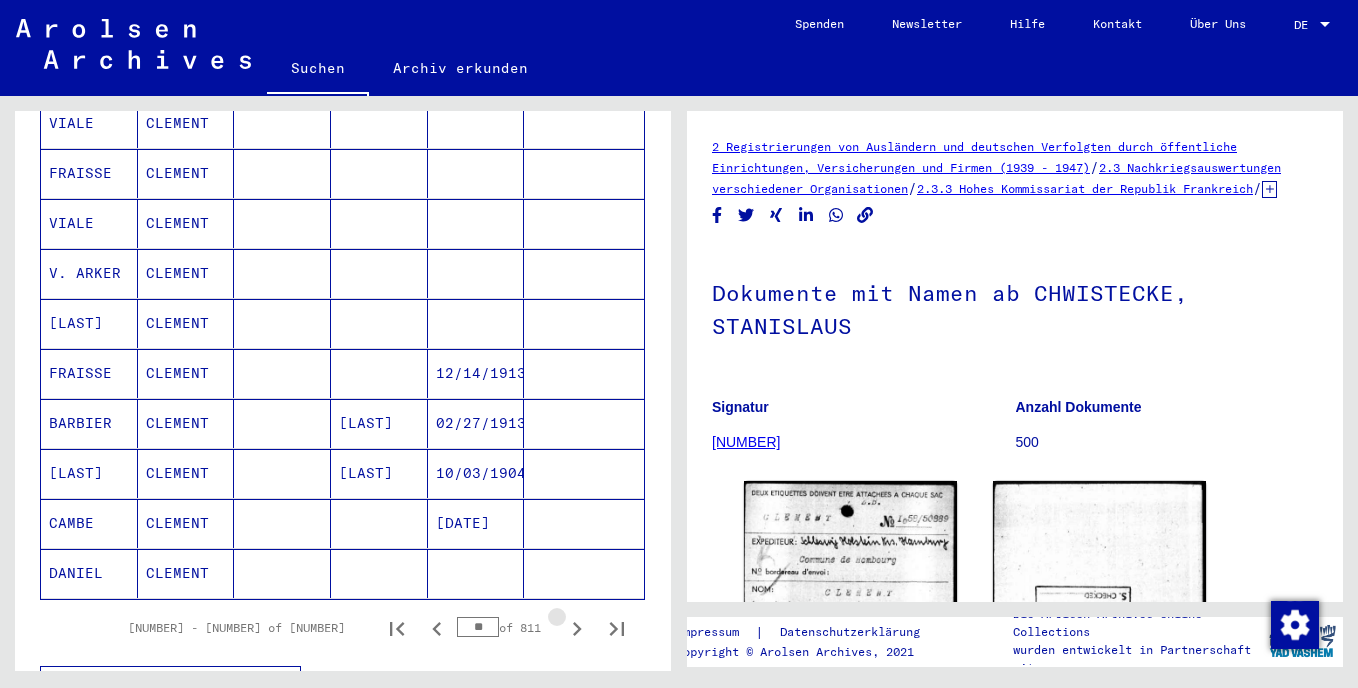 click 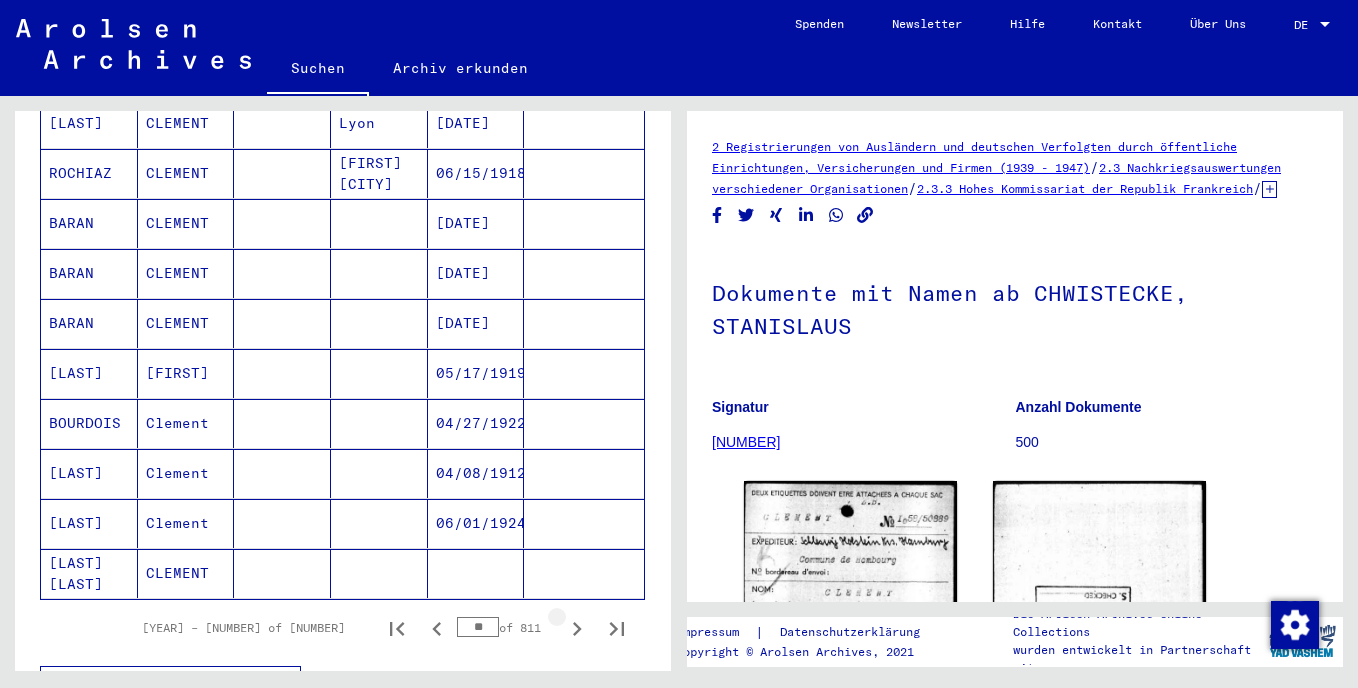 click 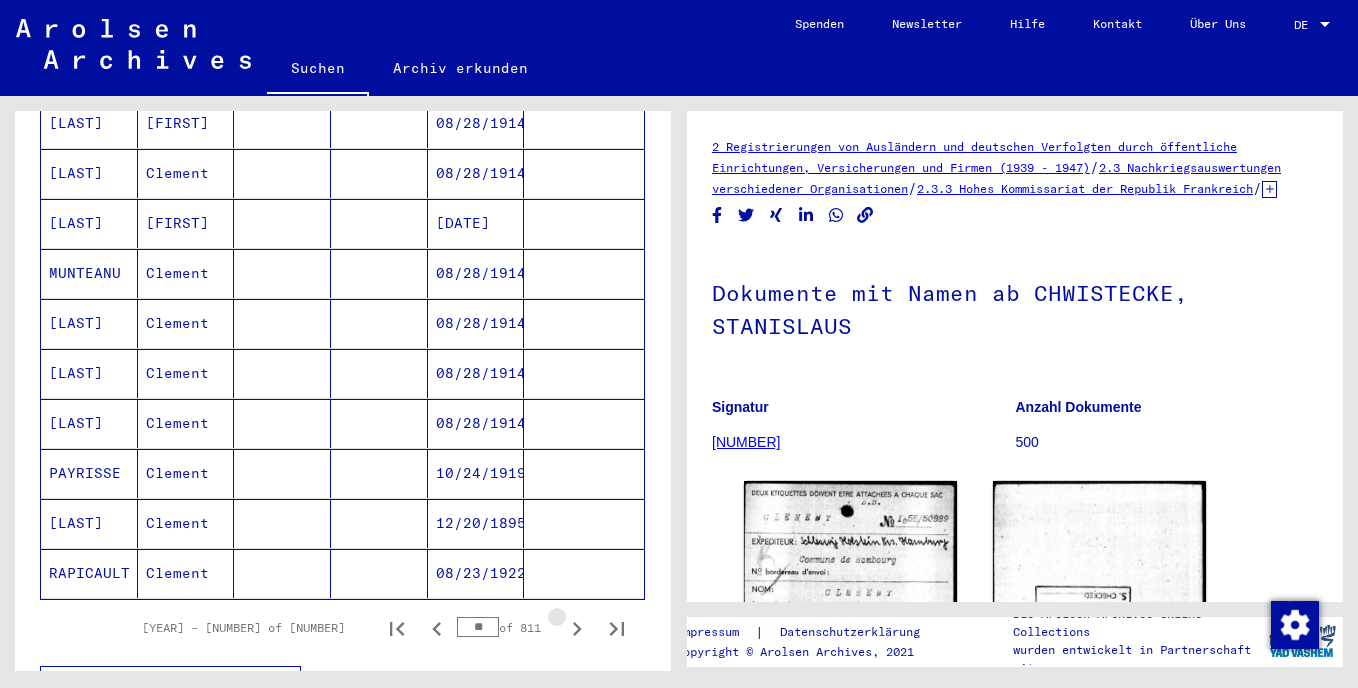 click 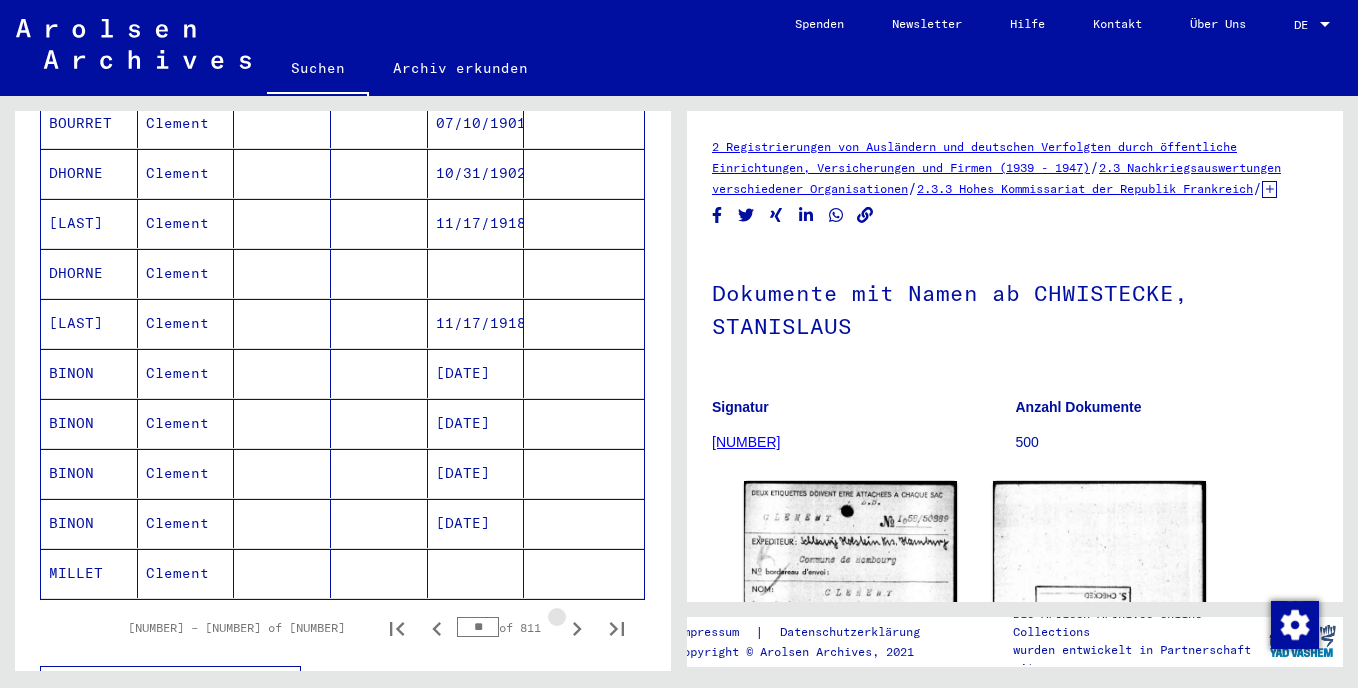 click 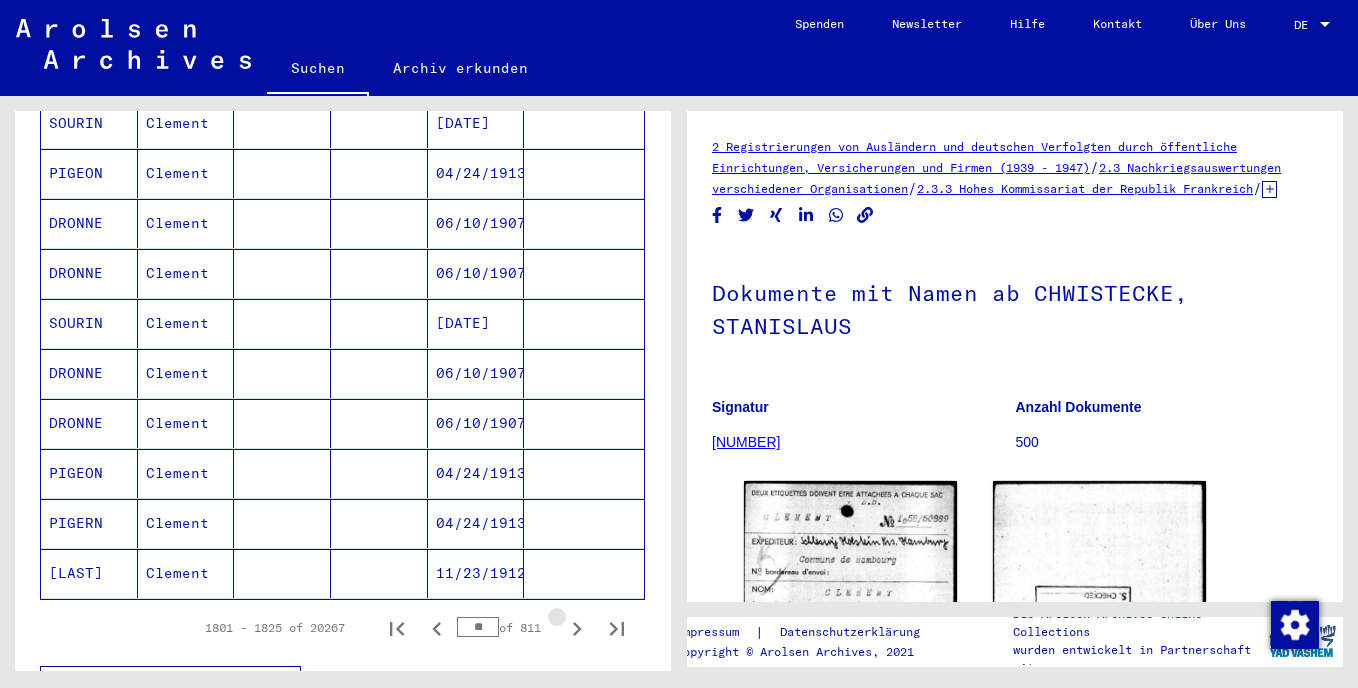 click 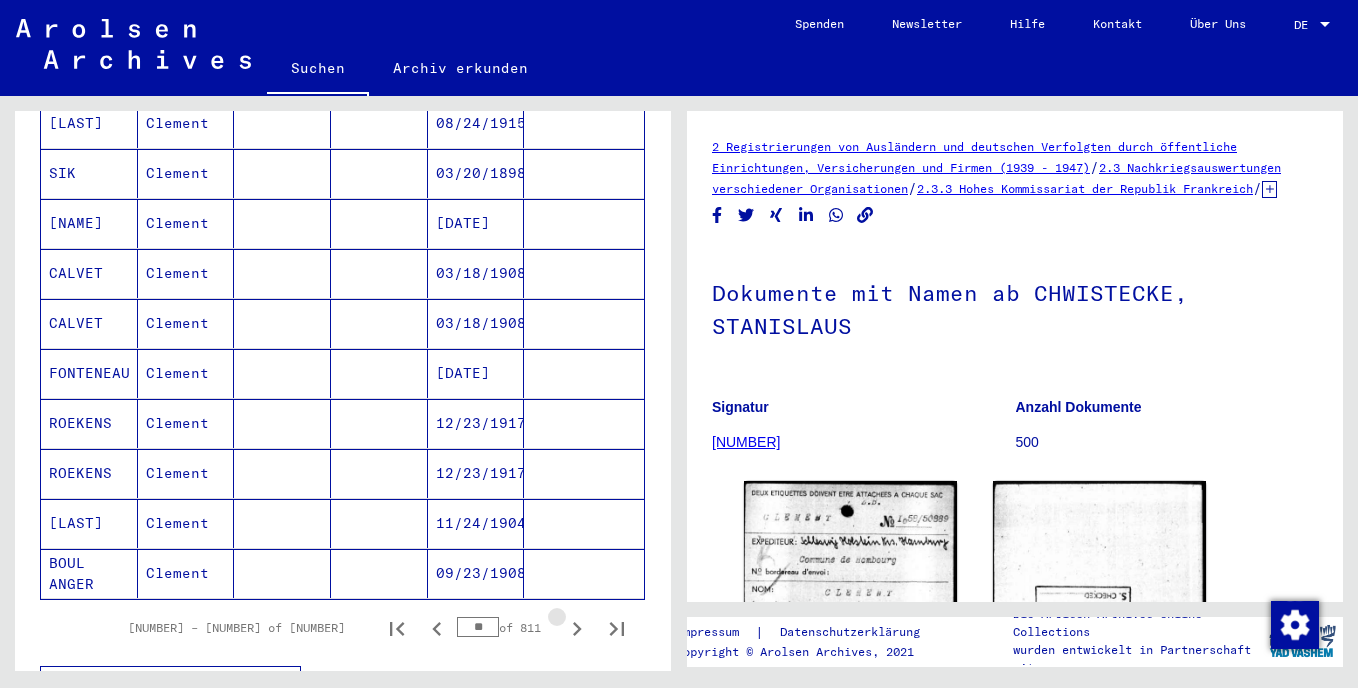 click 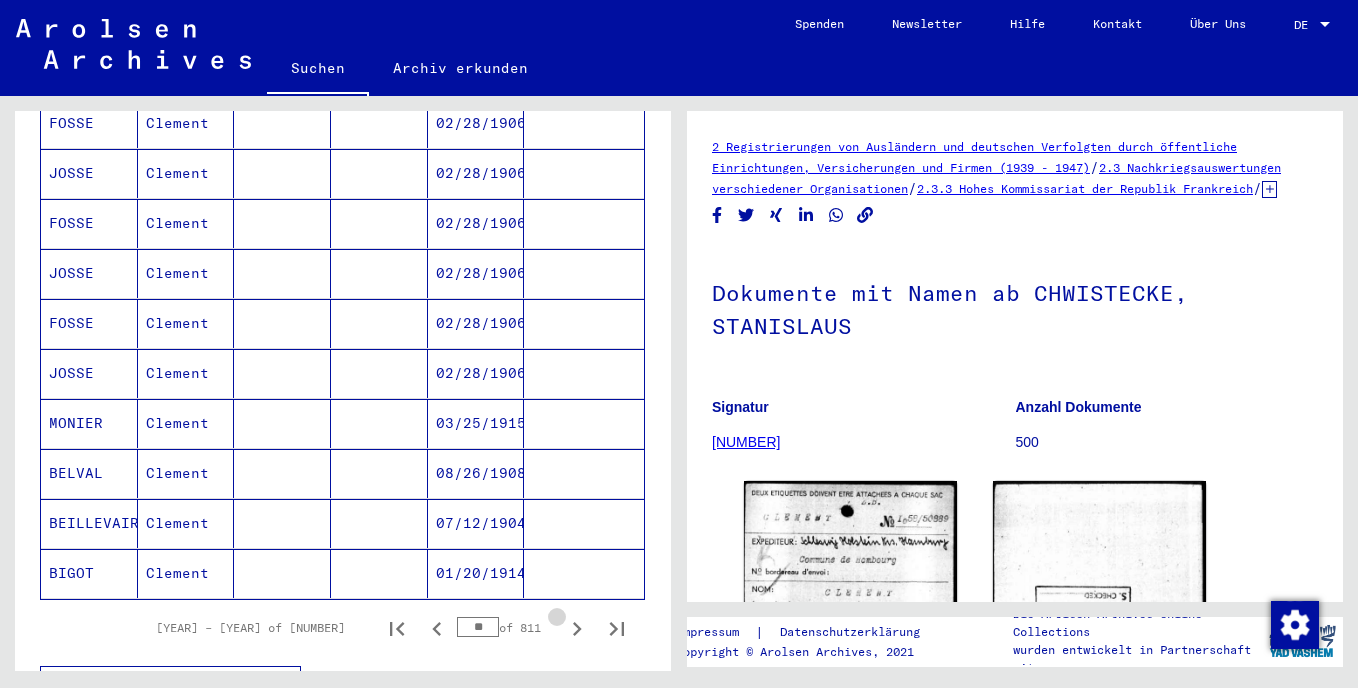 click 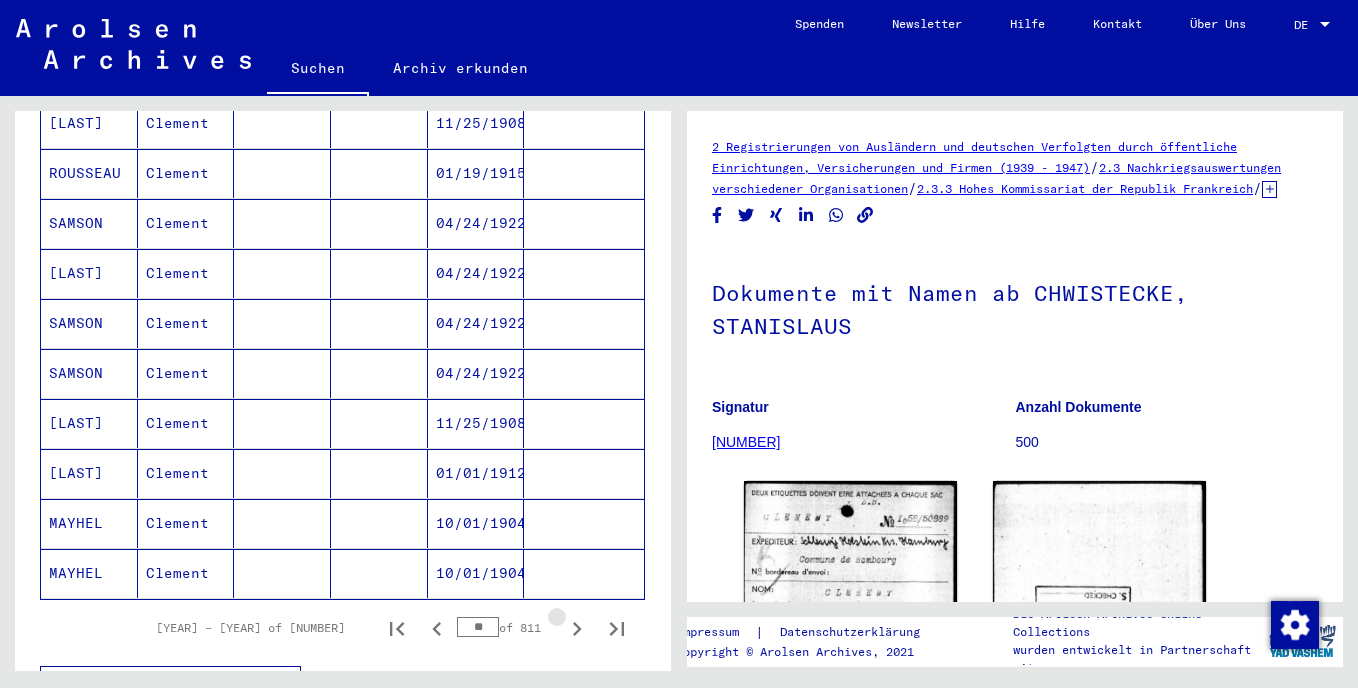 click 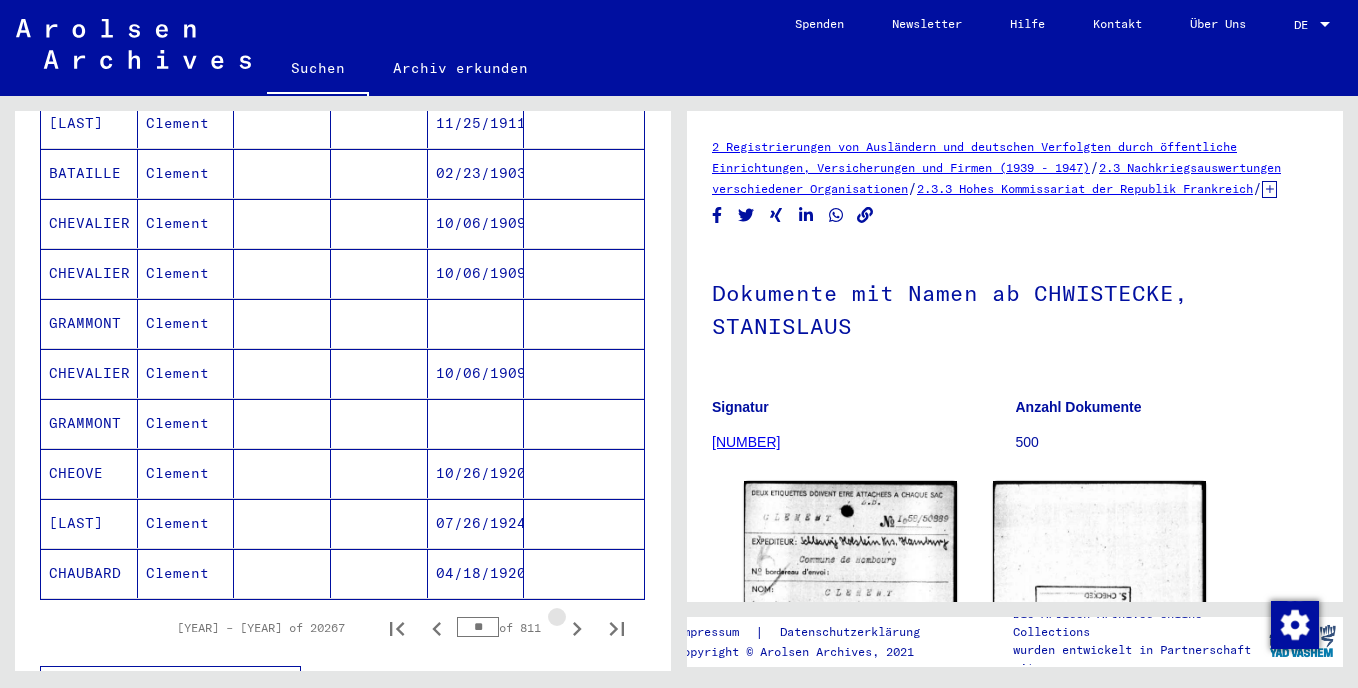 click 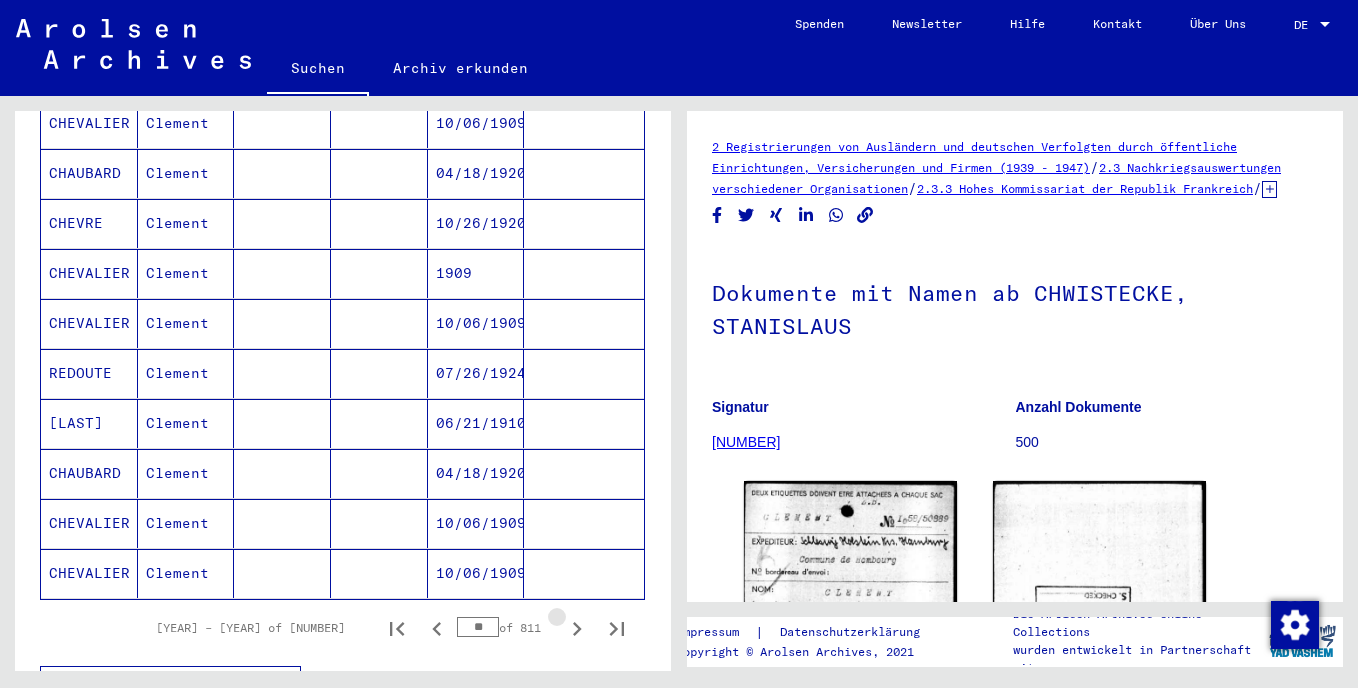 click 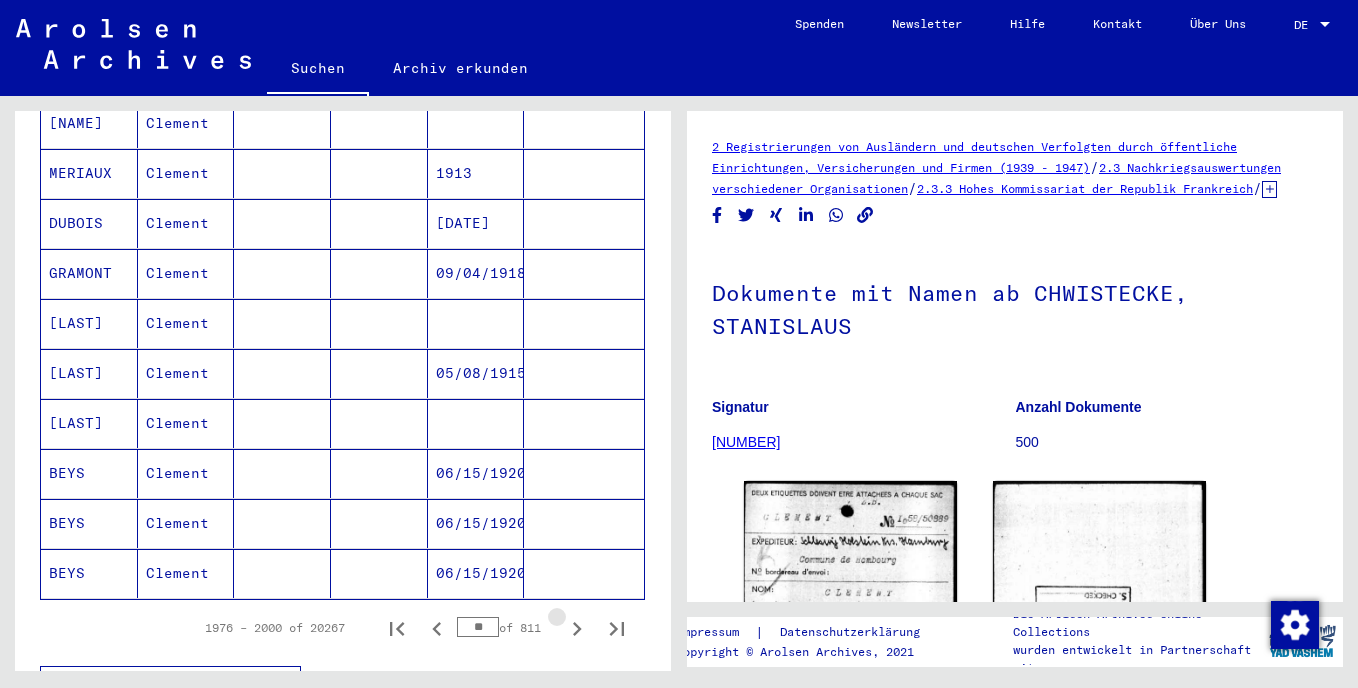 click 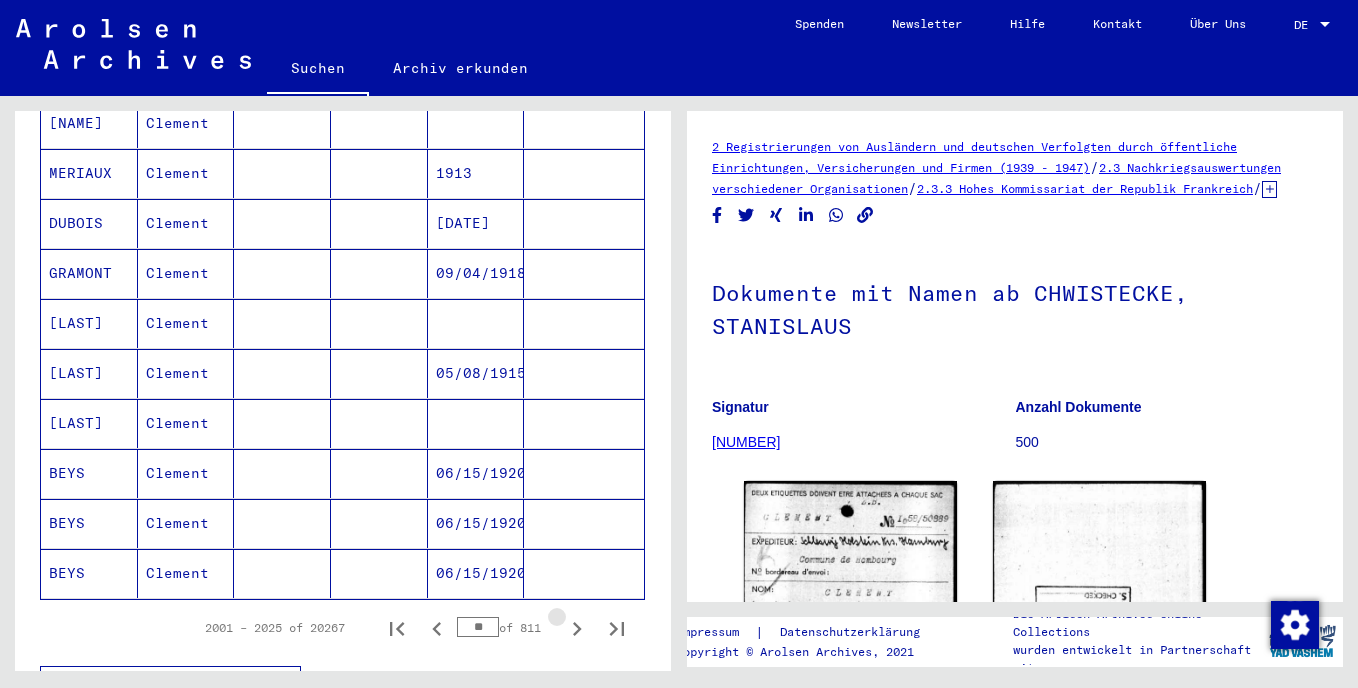 click 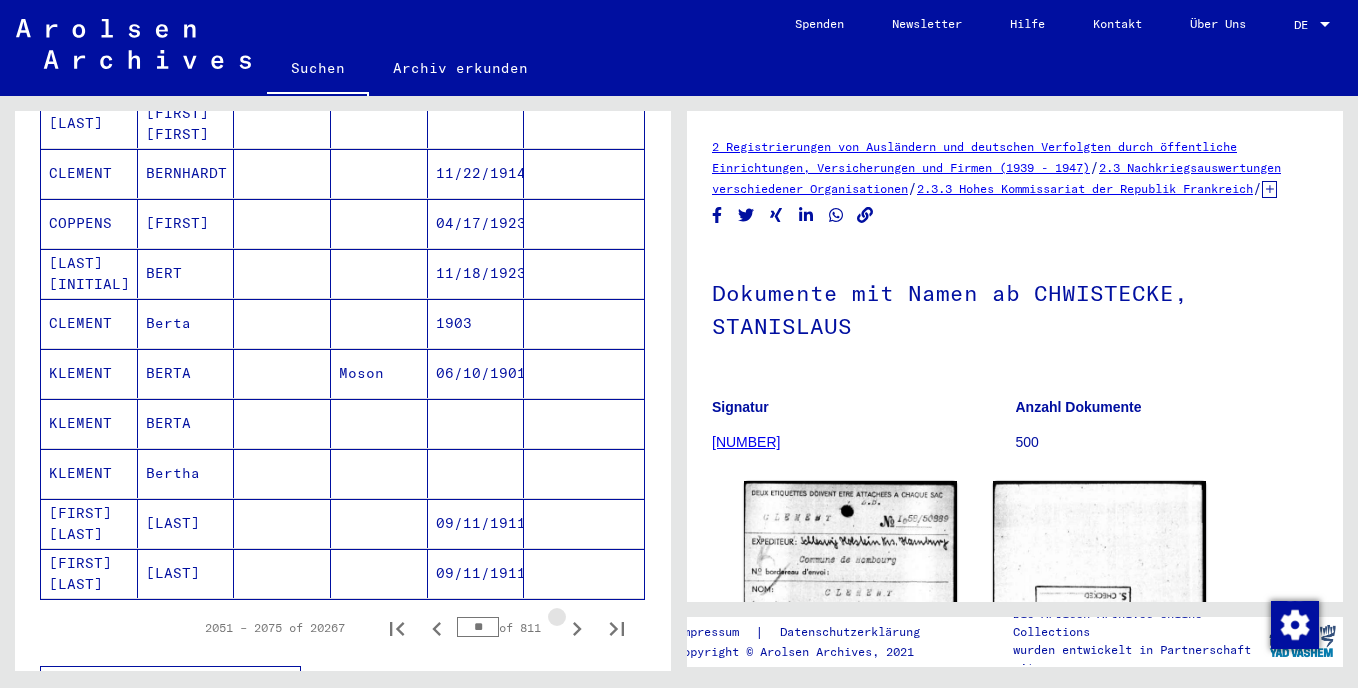 click 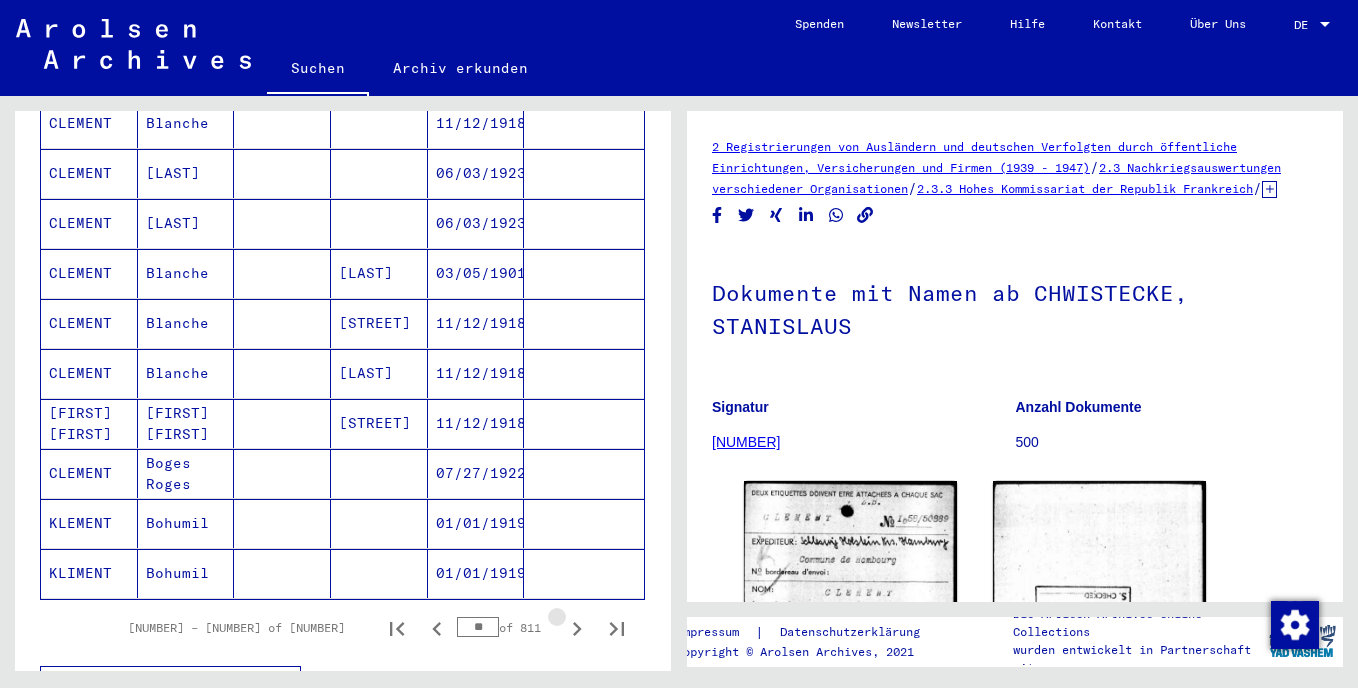 click 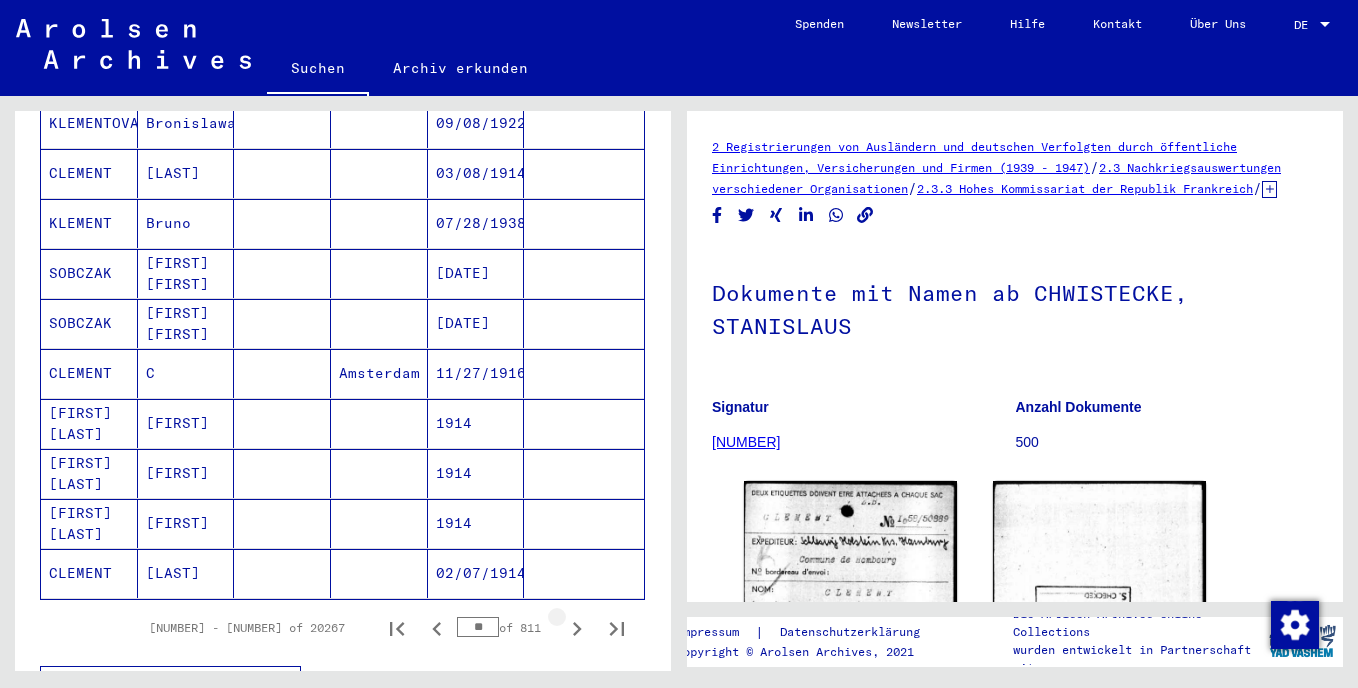 click 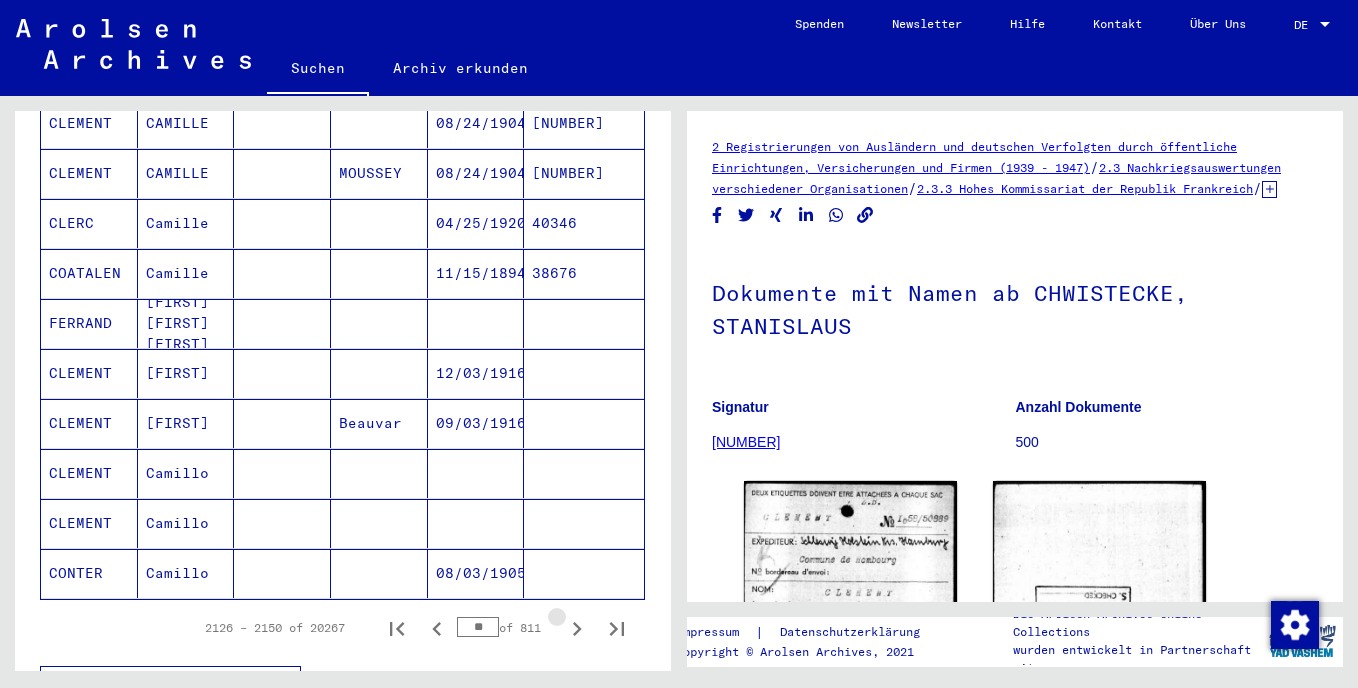 click 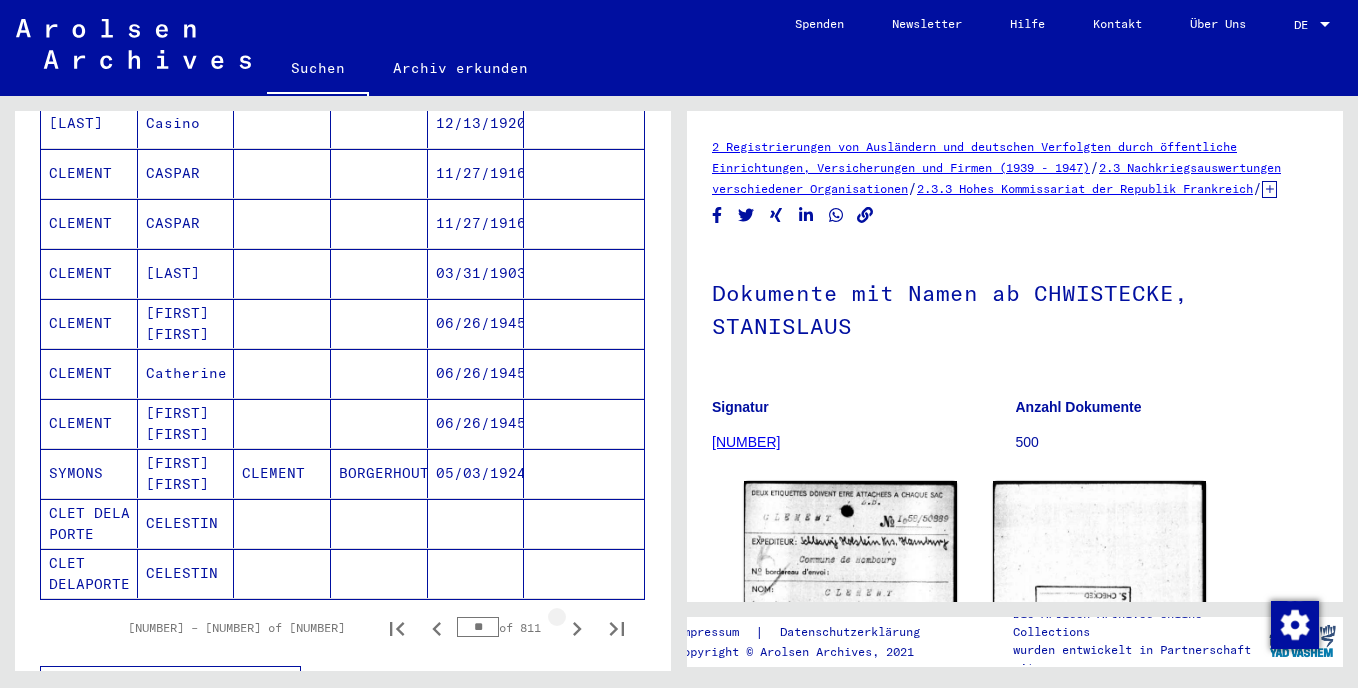 click 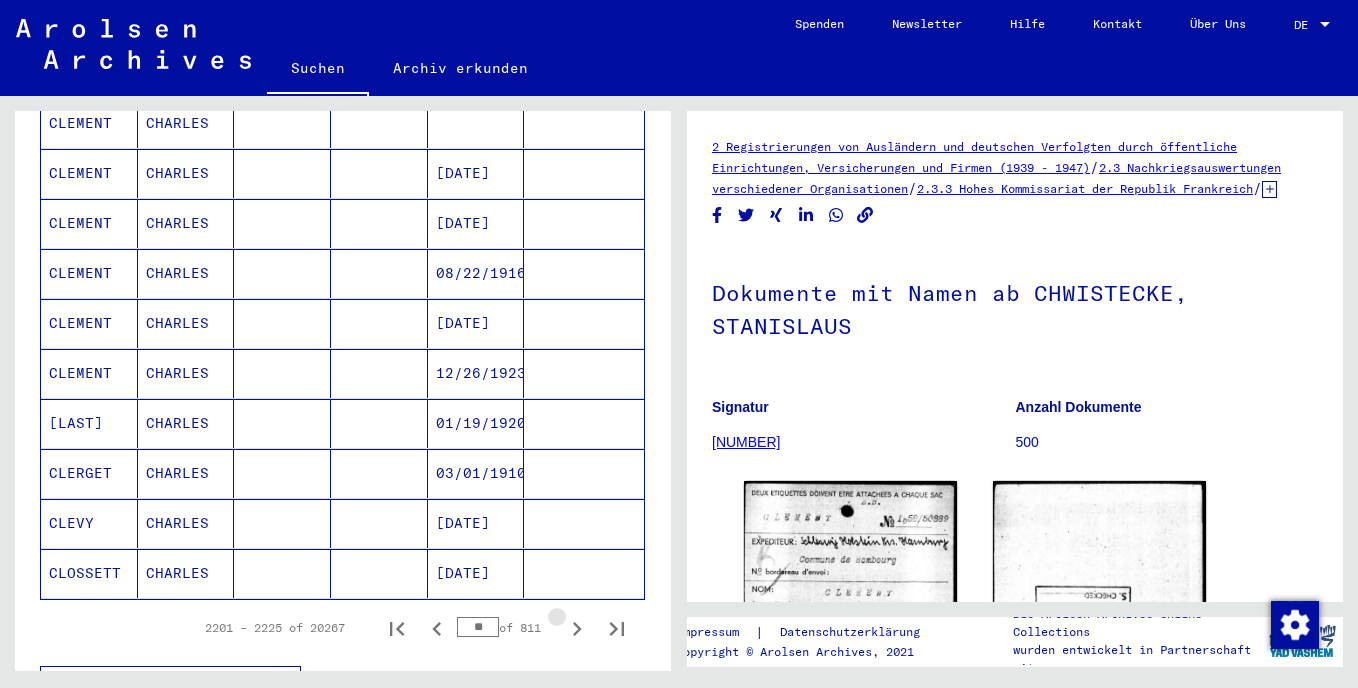 click 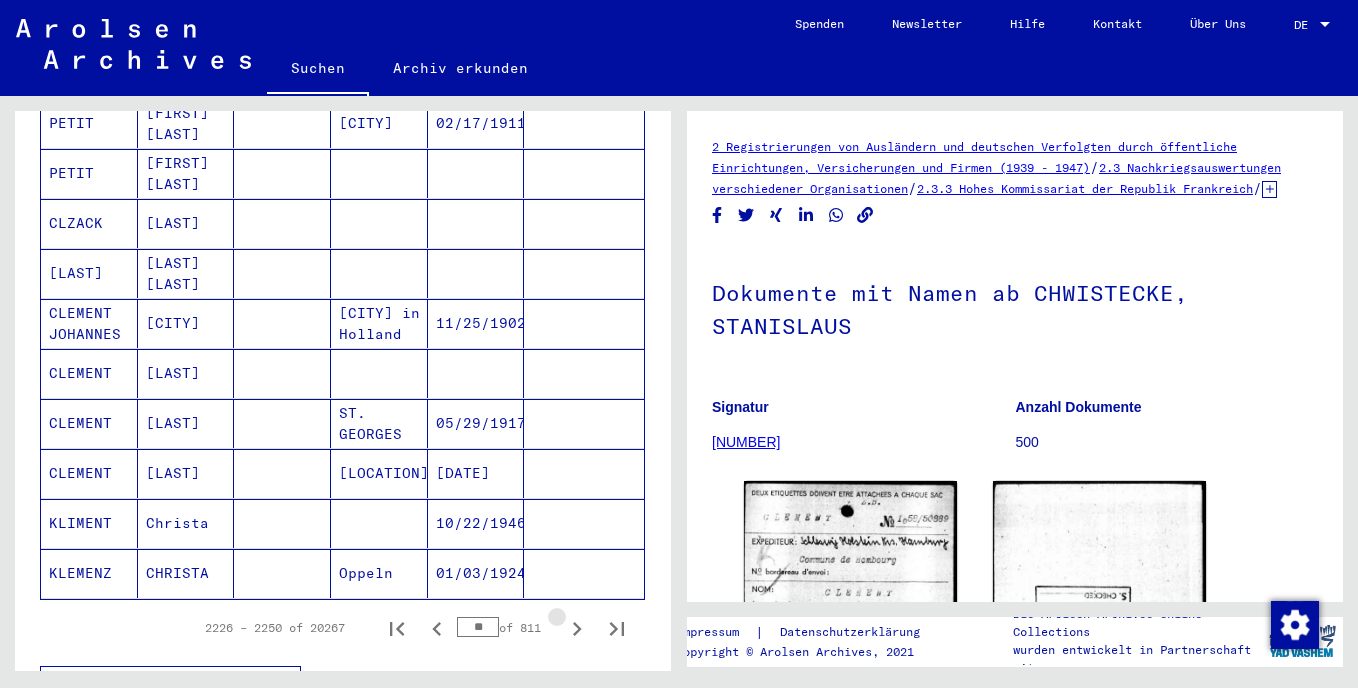 click 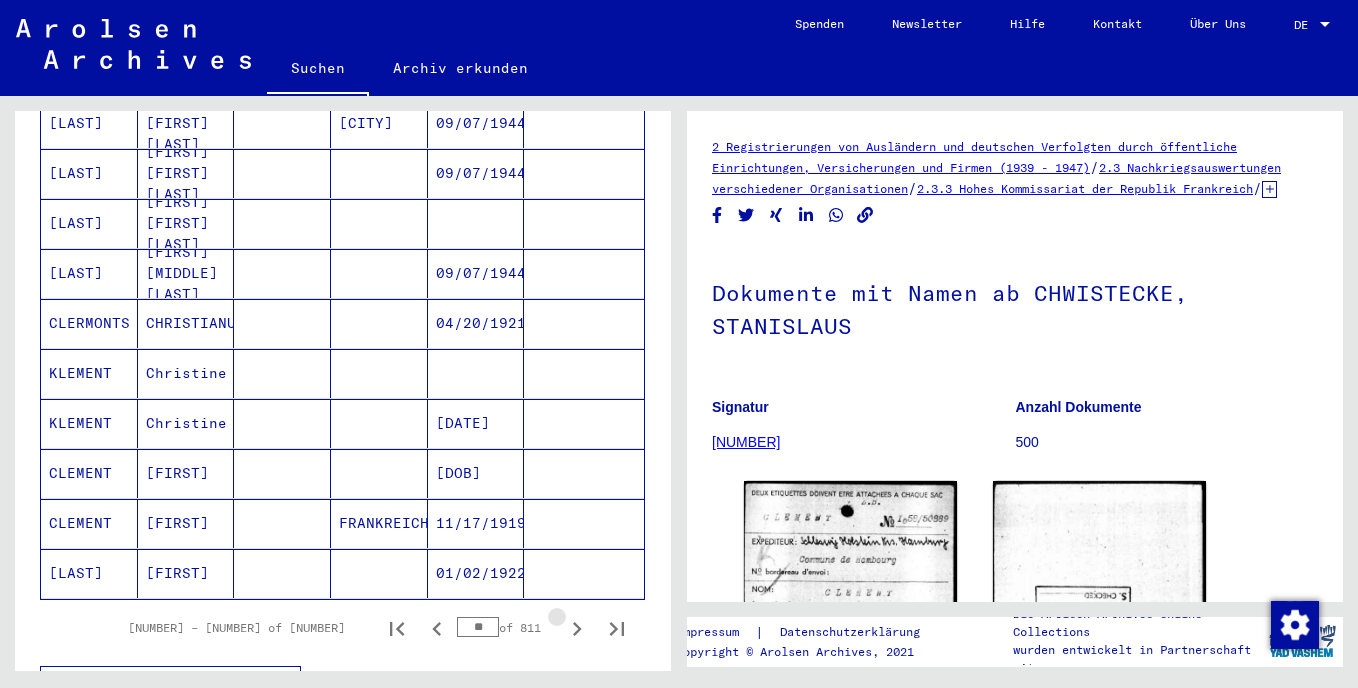 click 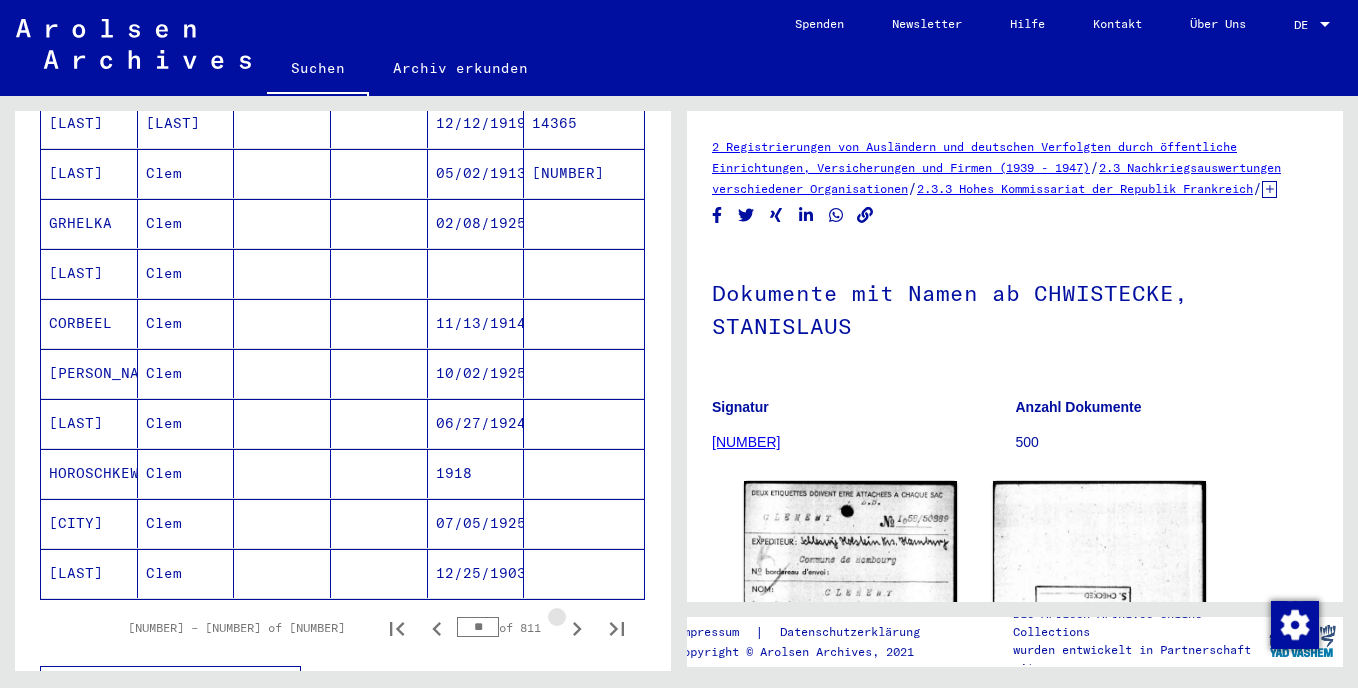 click 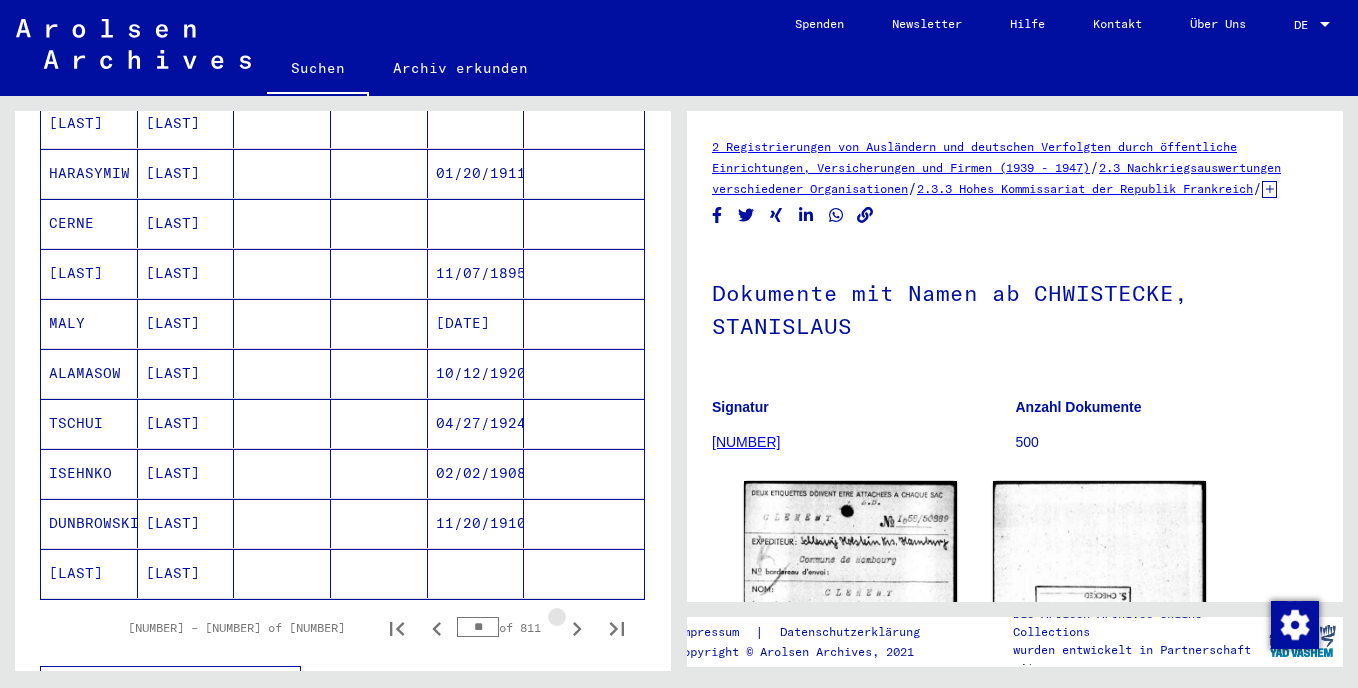 click 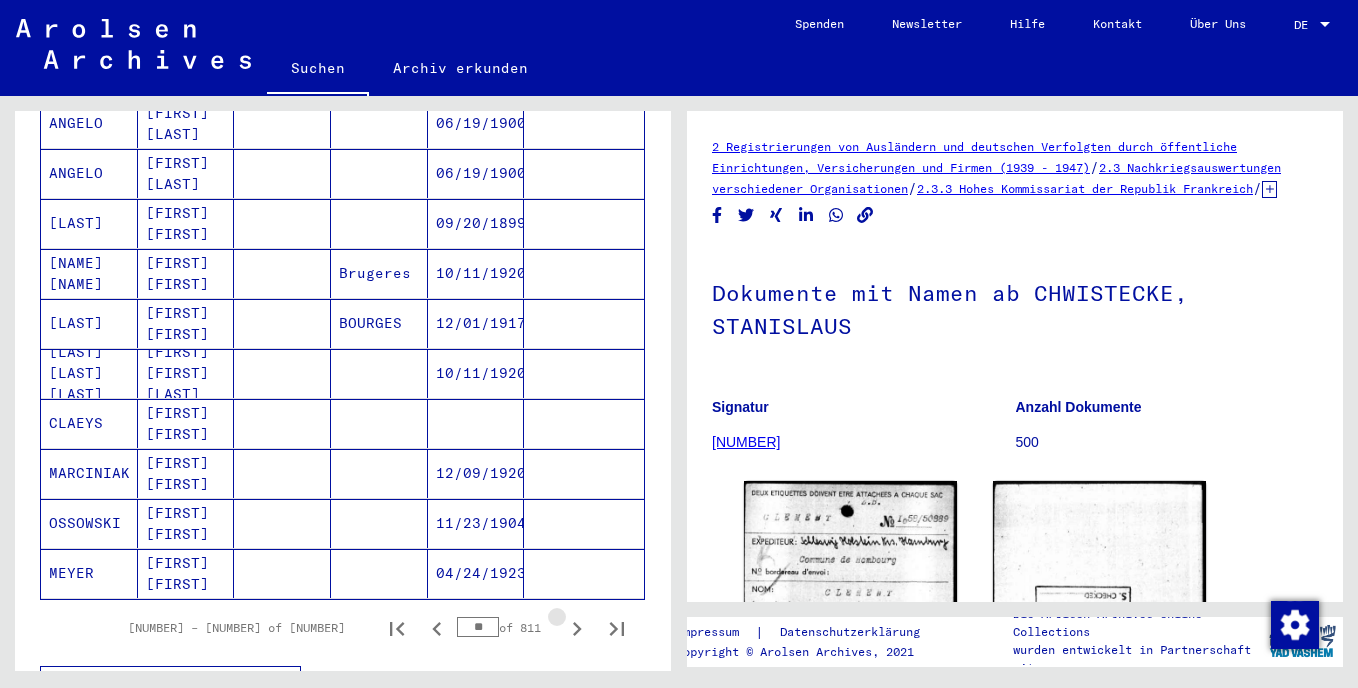 click 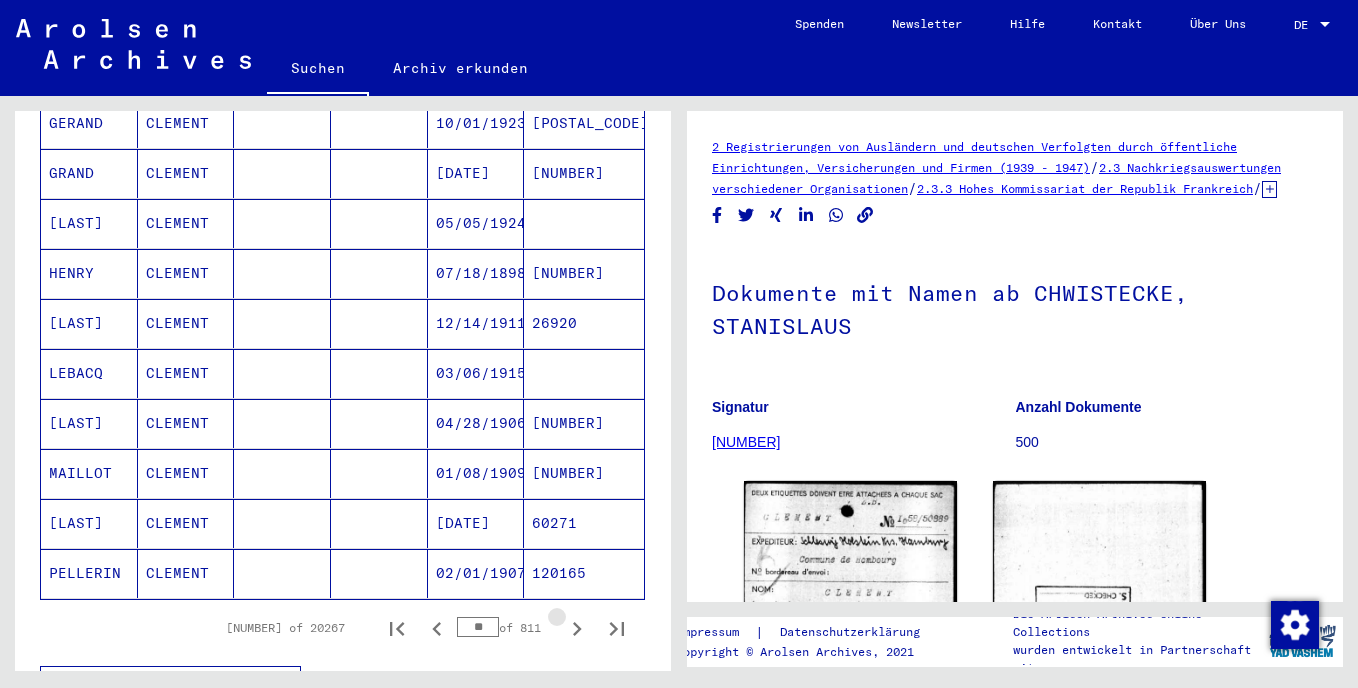 click 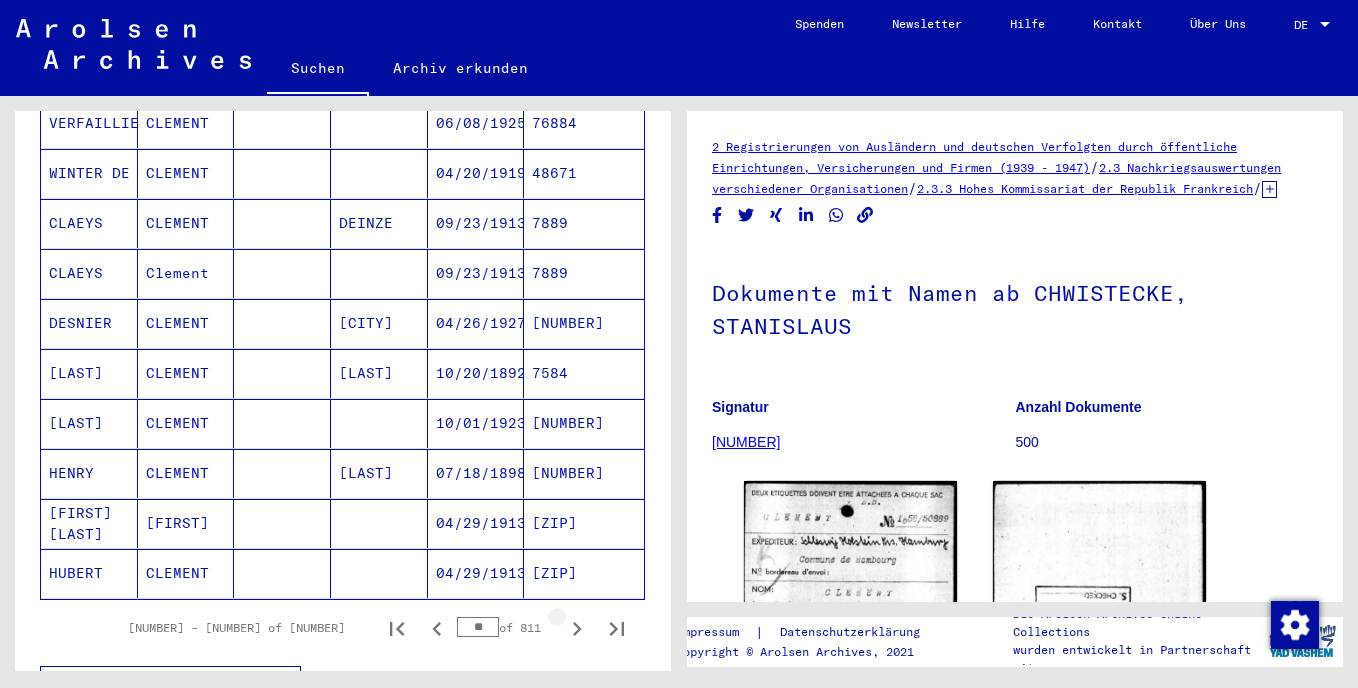 click 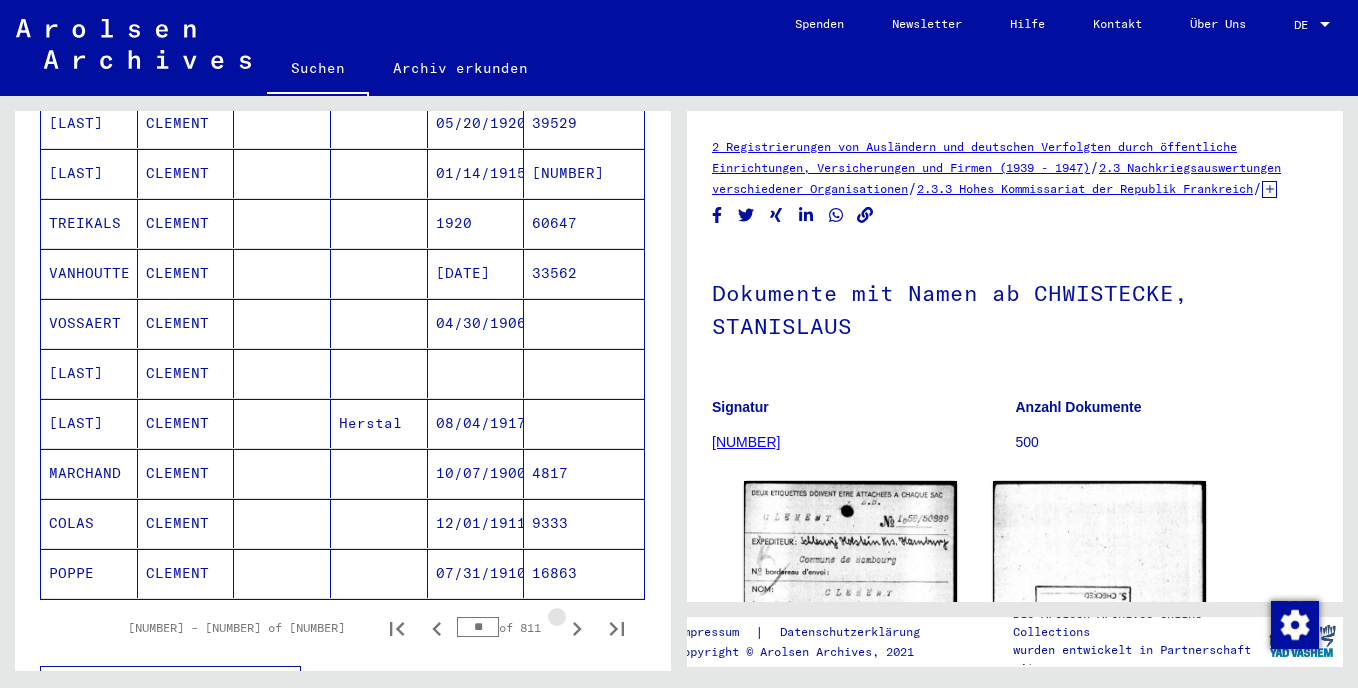 click 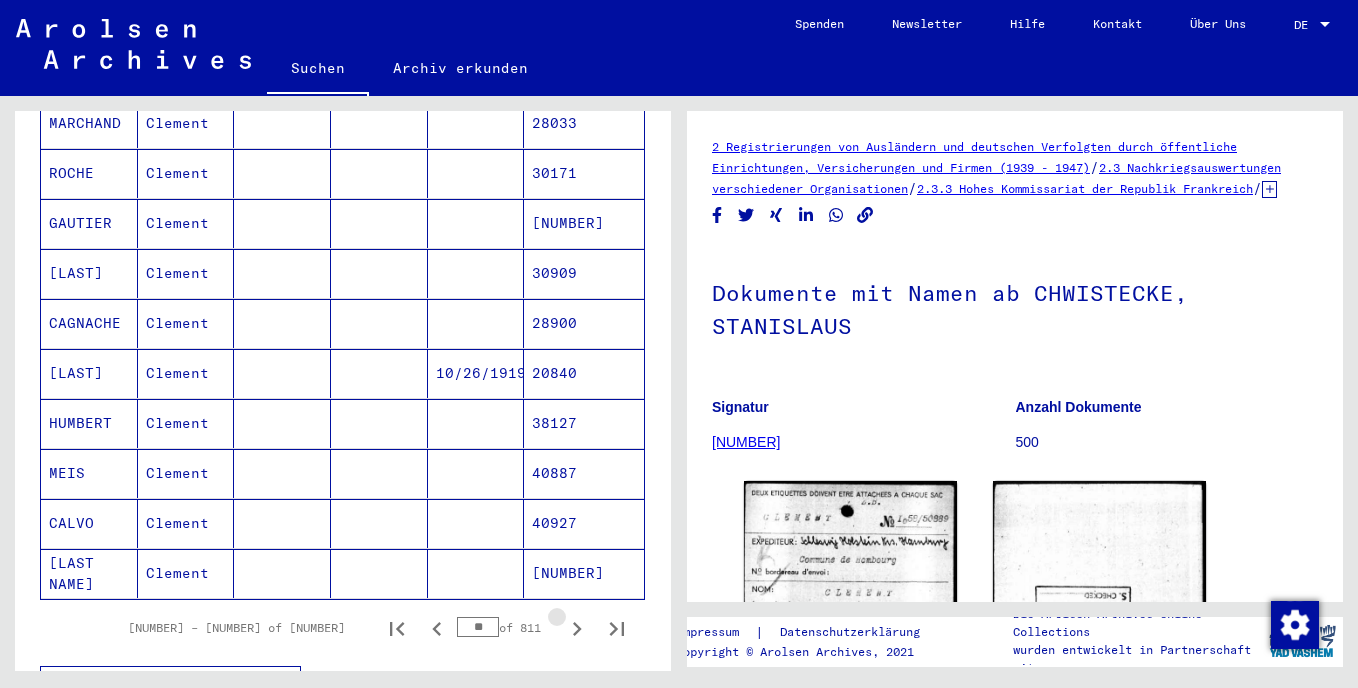click 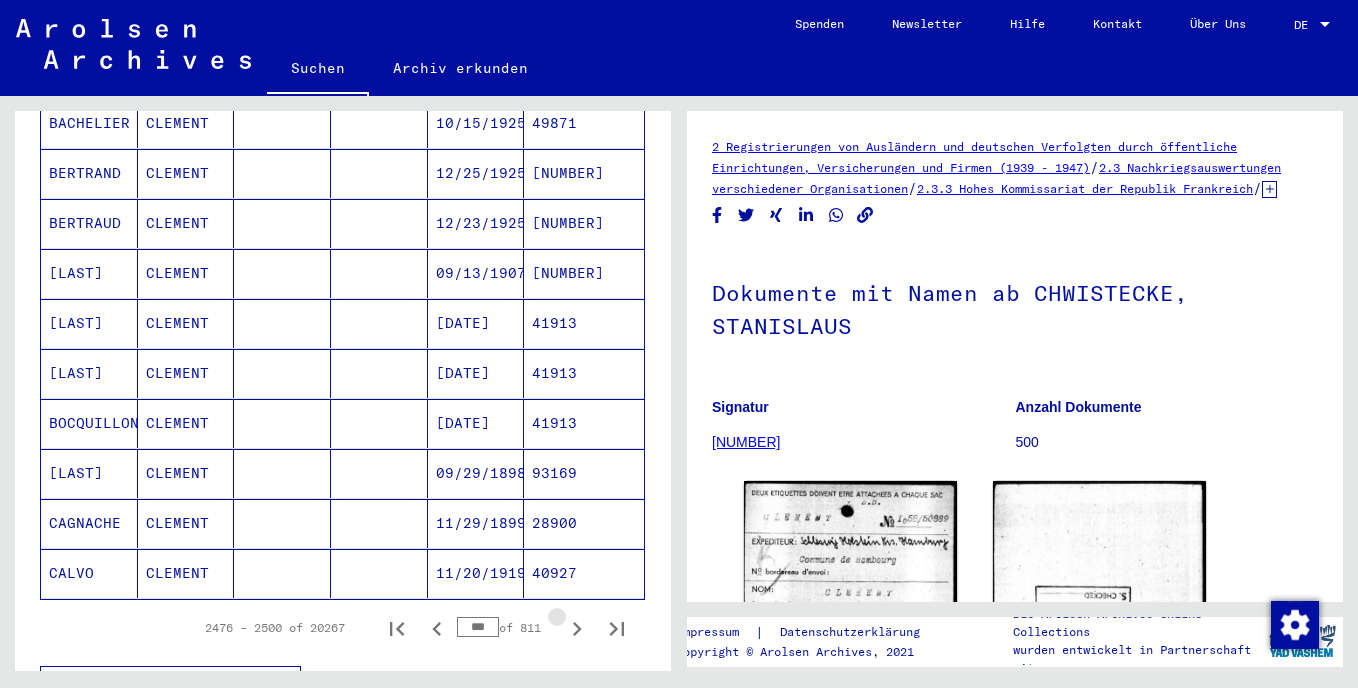 click 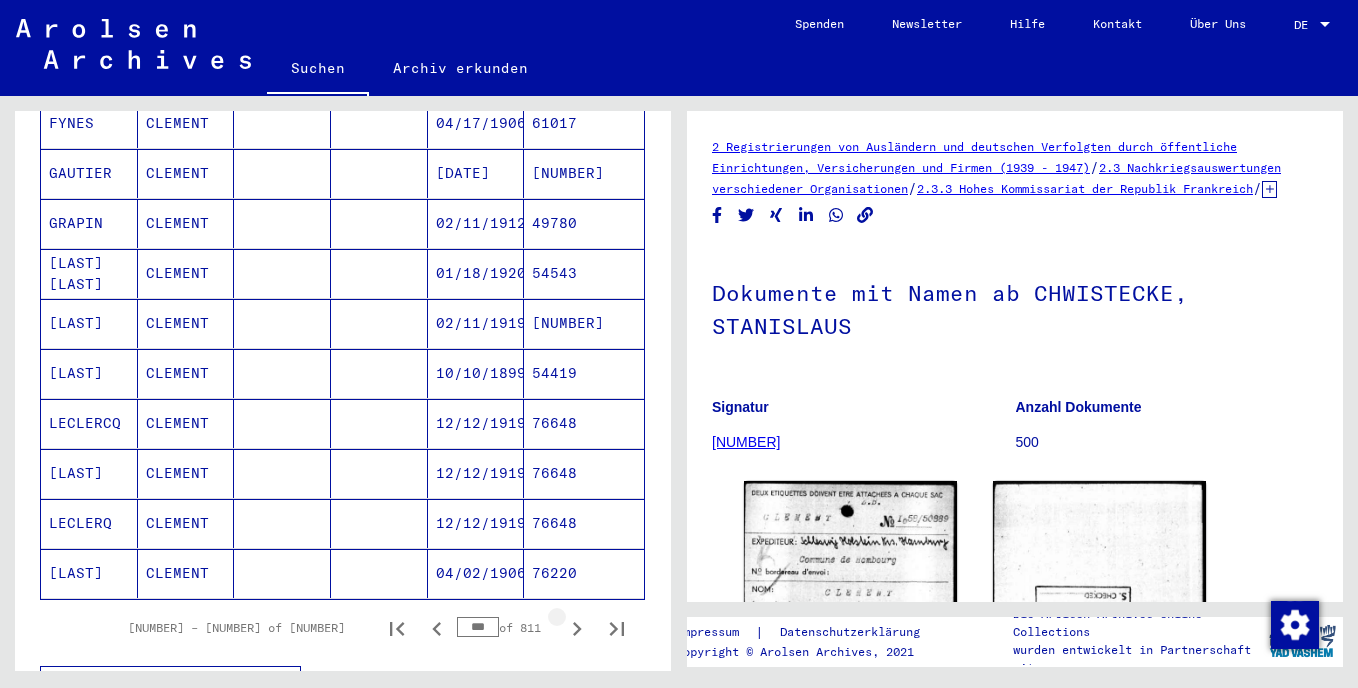 click 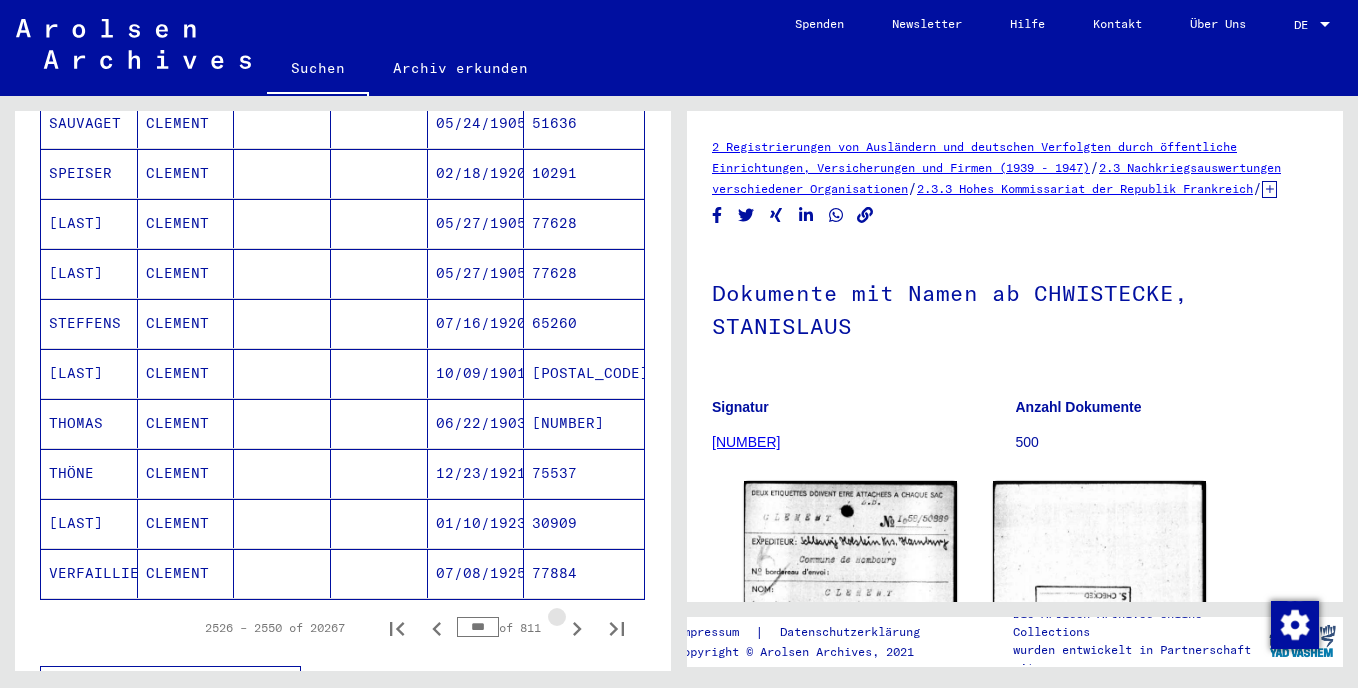 click 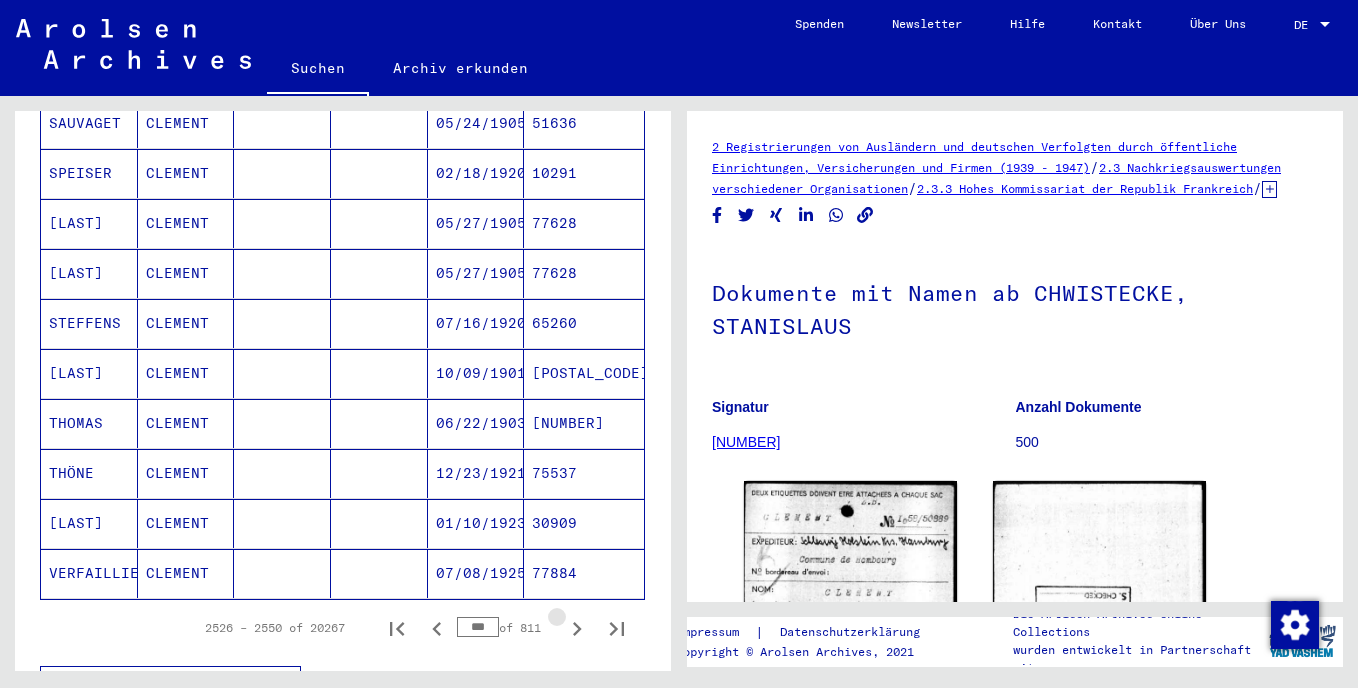 click 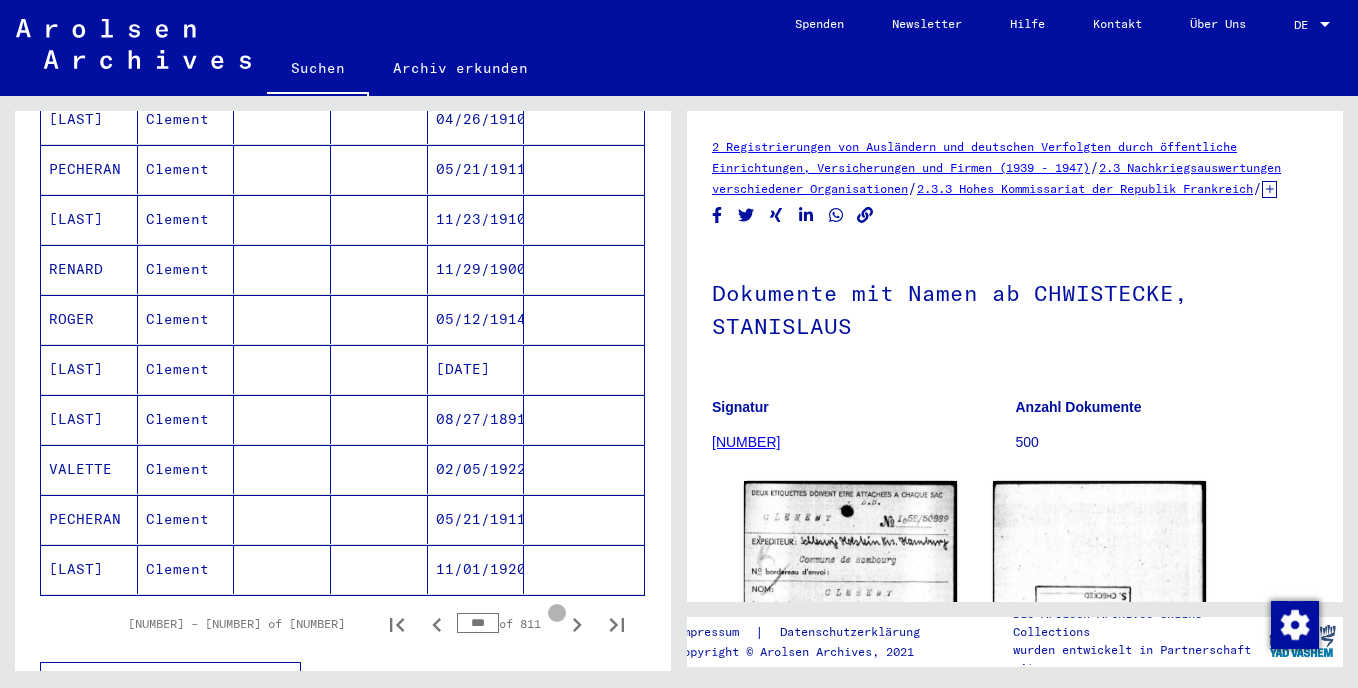 click 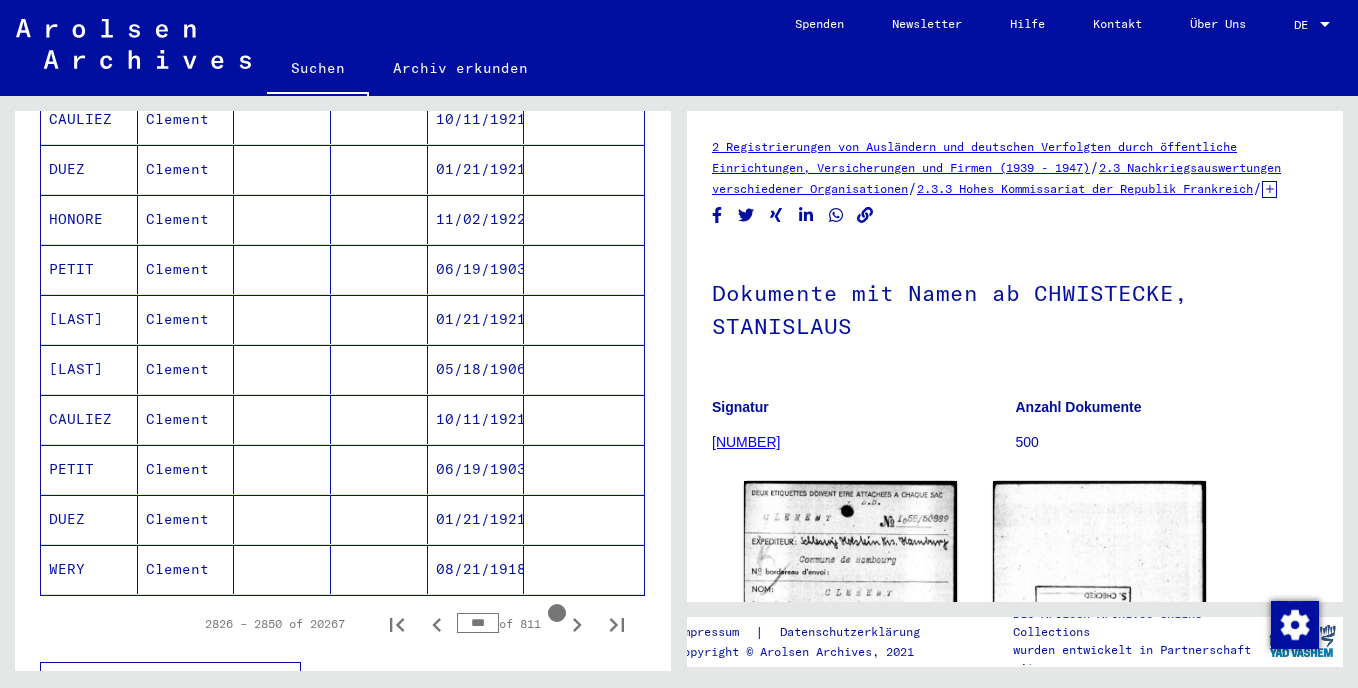 click 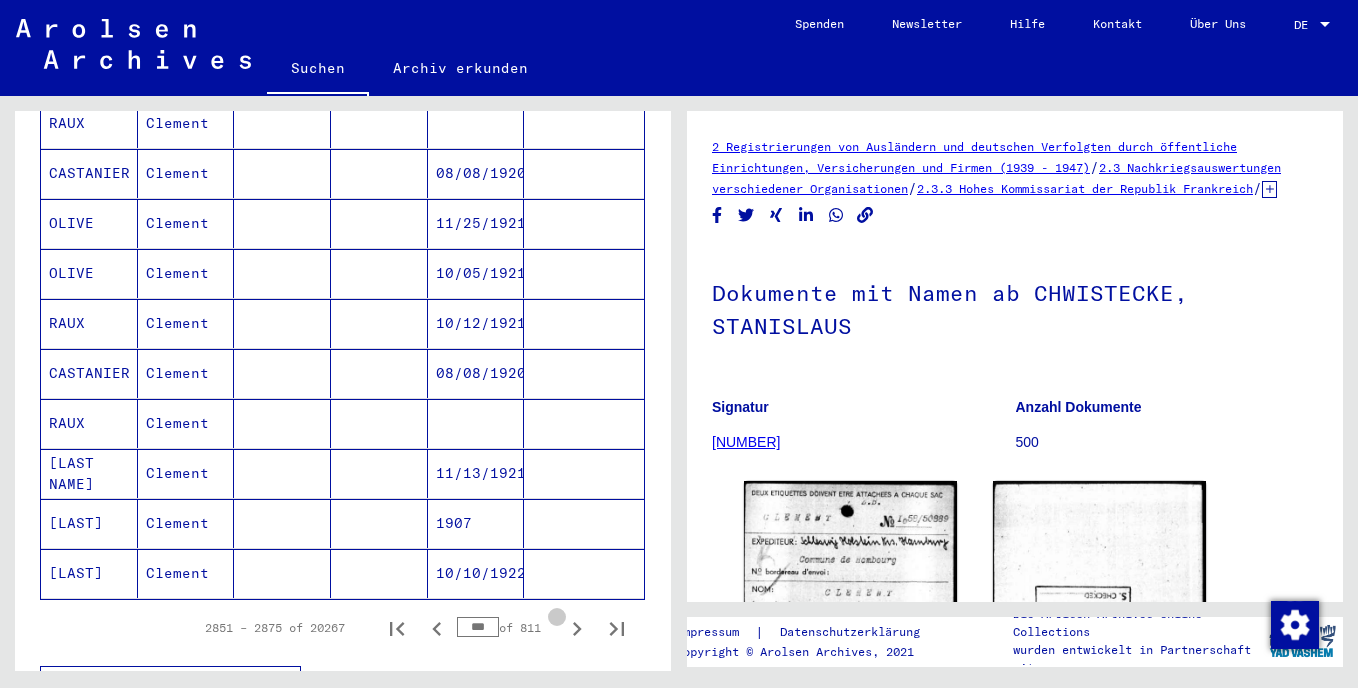 click 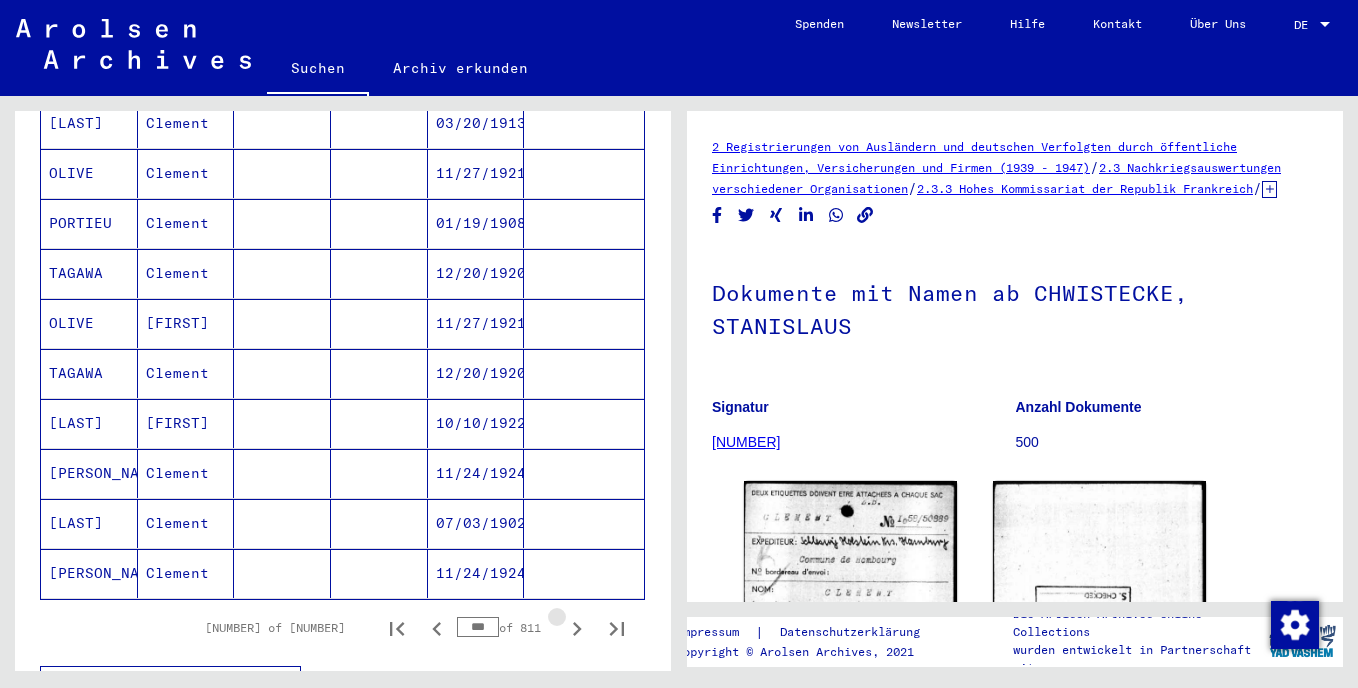 click 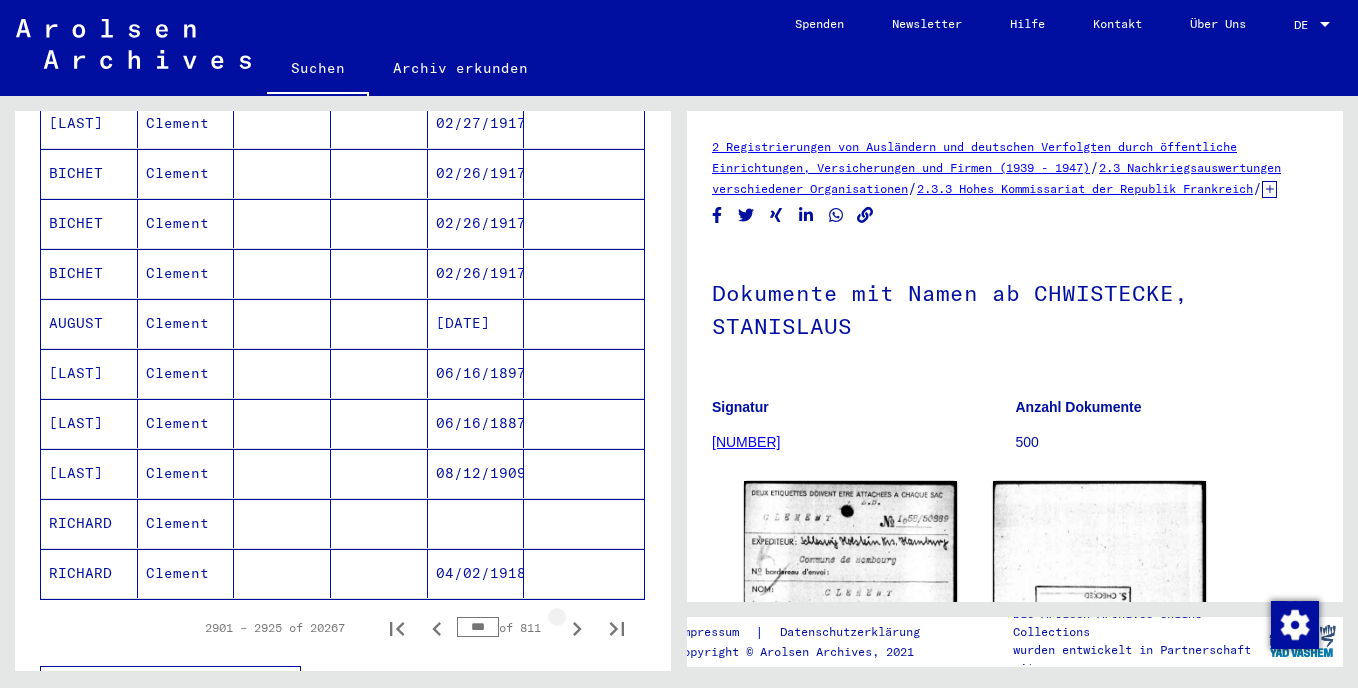click 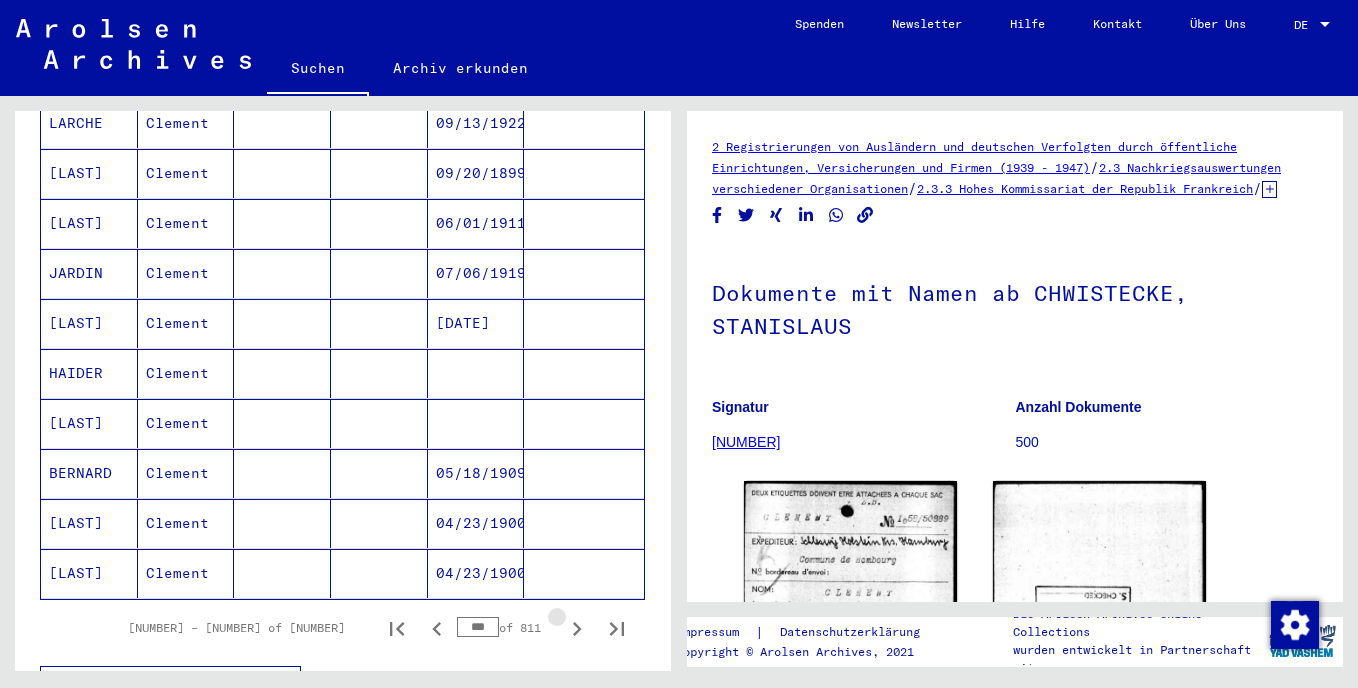 click 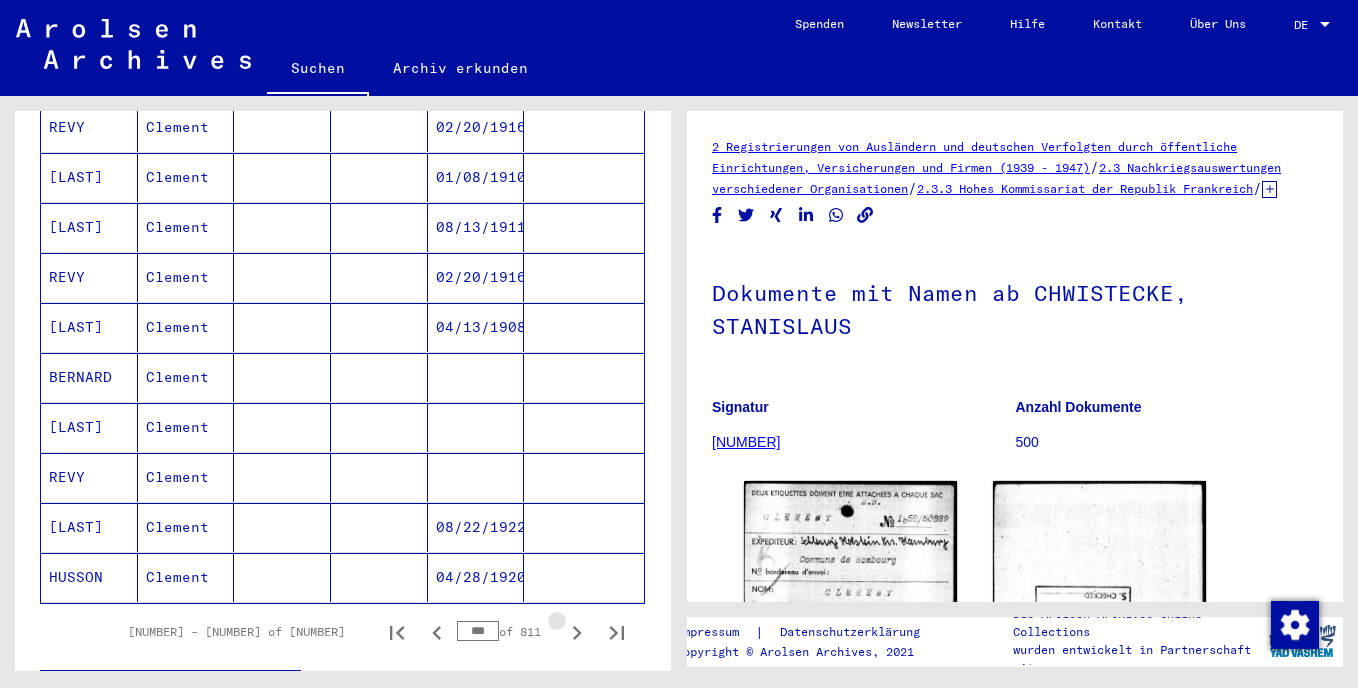 scroll, scrollTop: 1081, scrollLeft: 0, axis: vertical 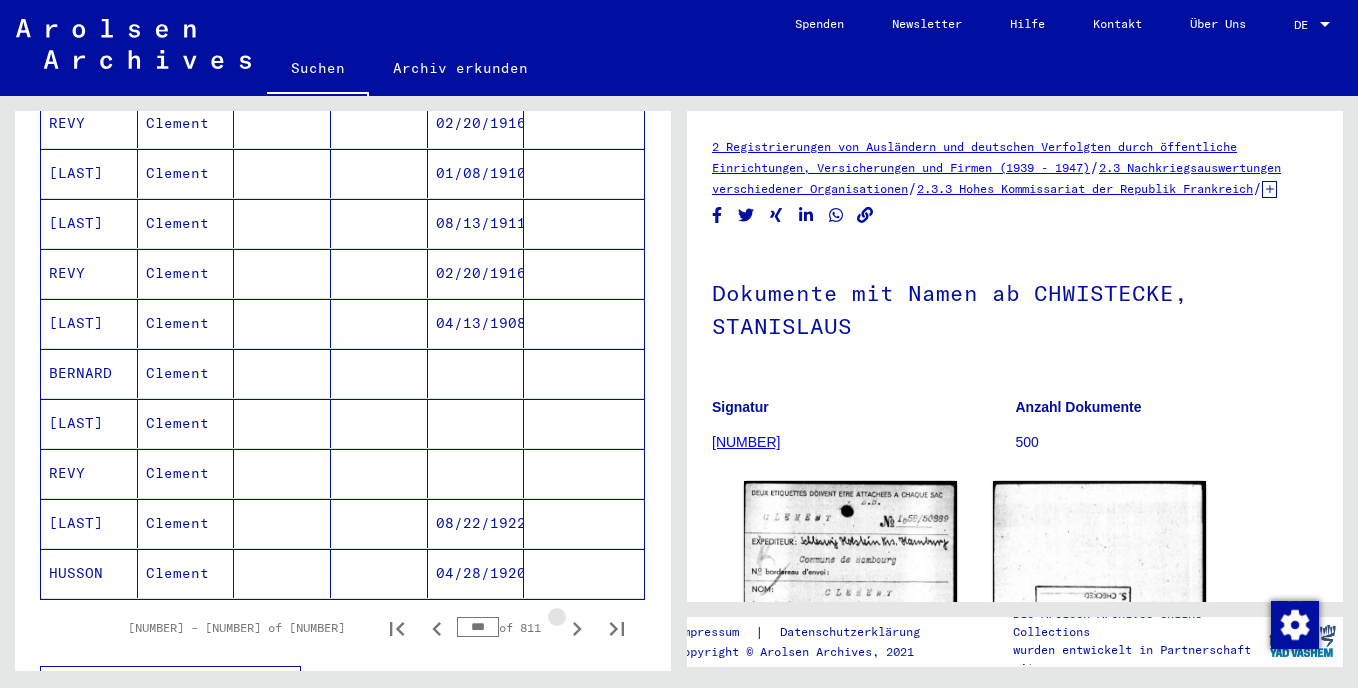 click 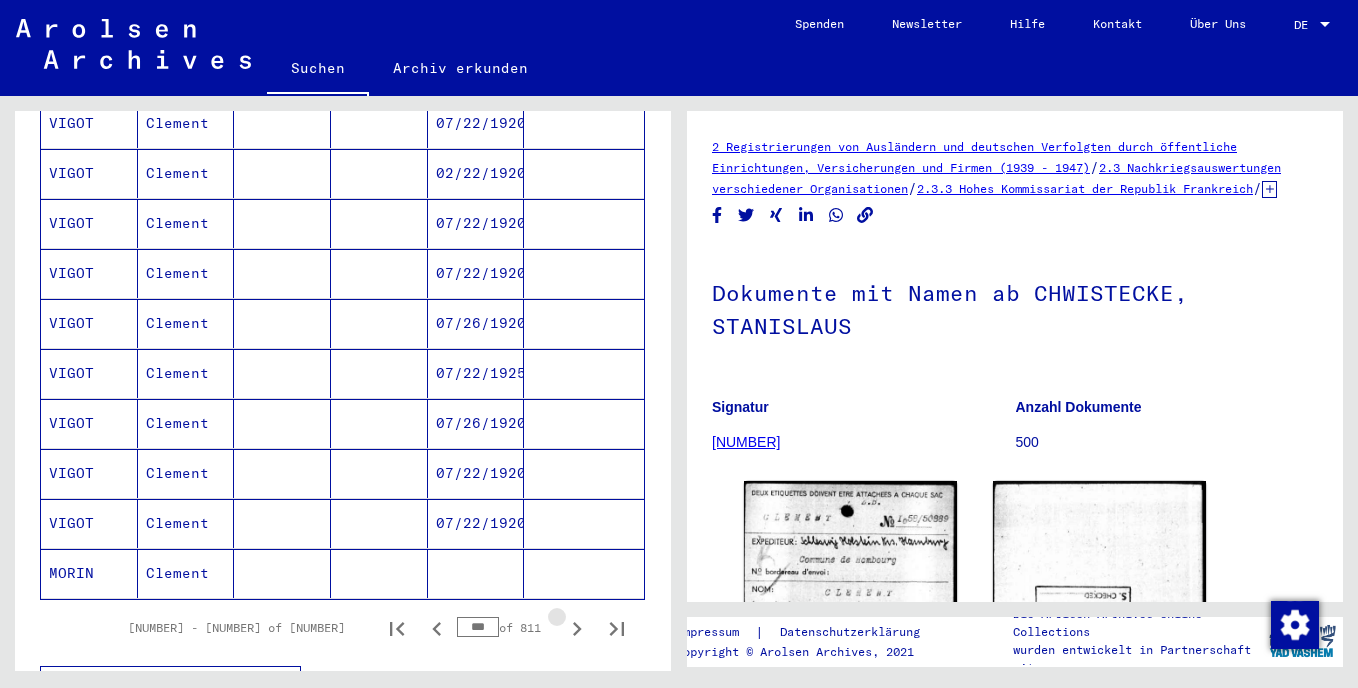click 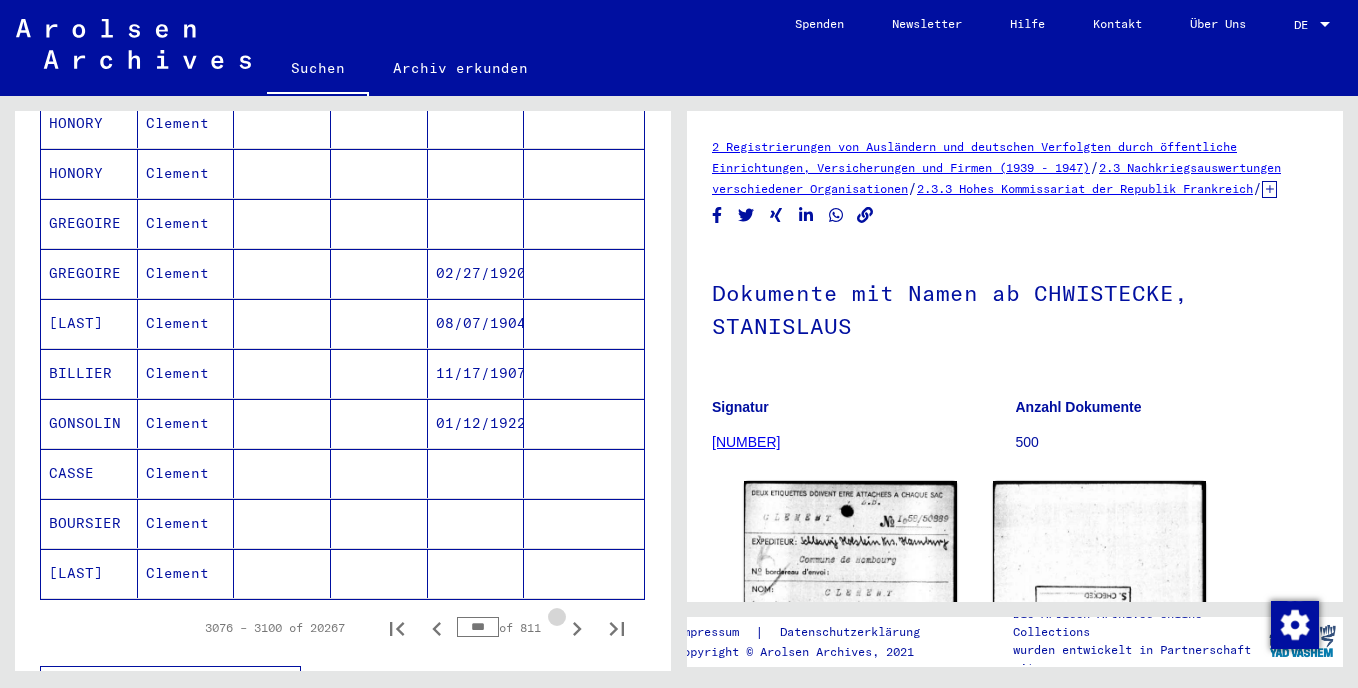 click 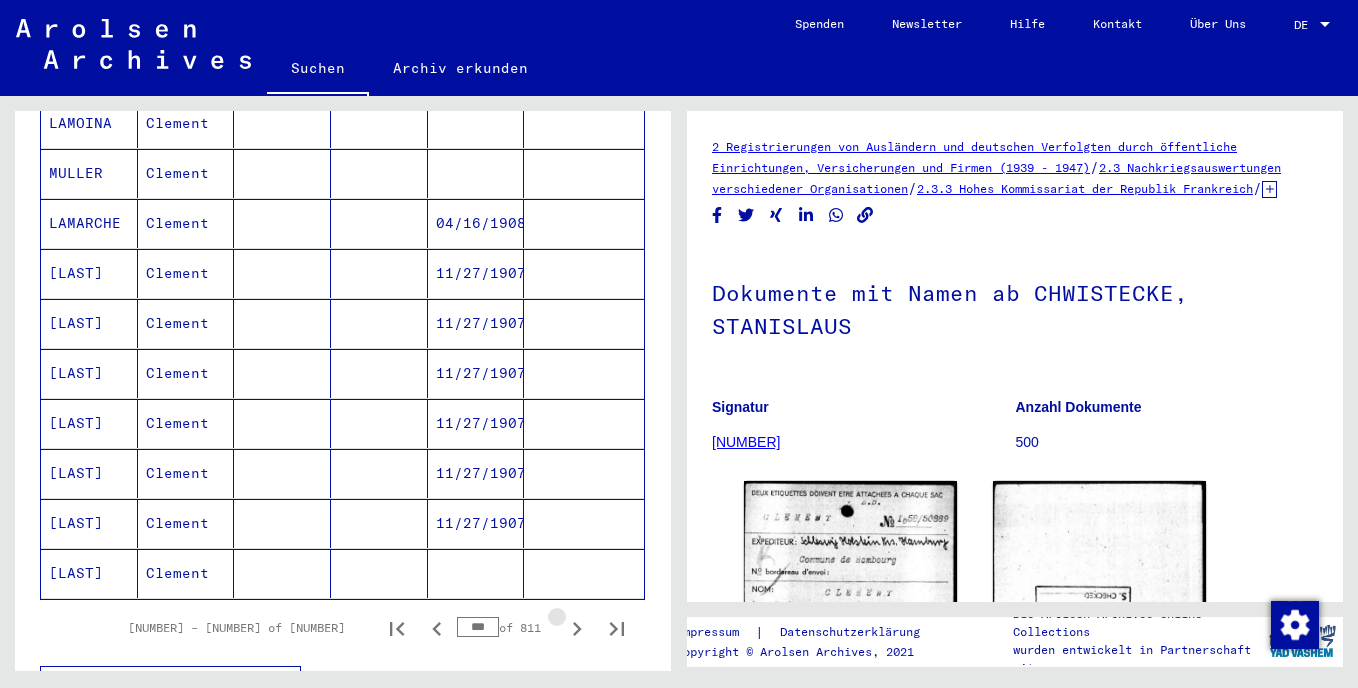 click 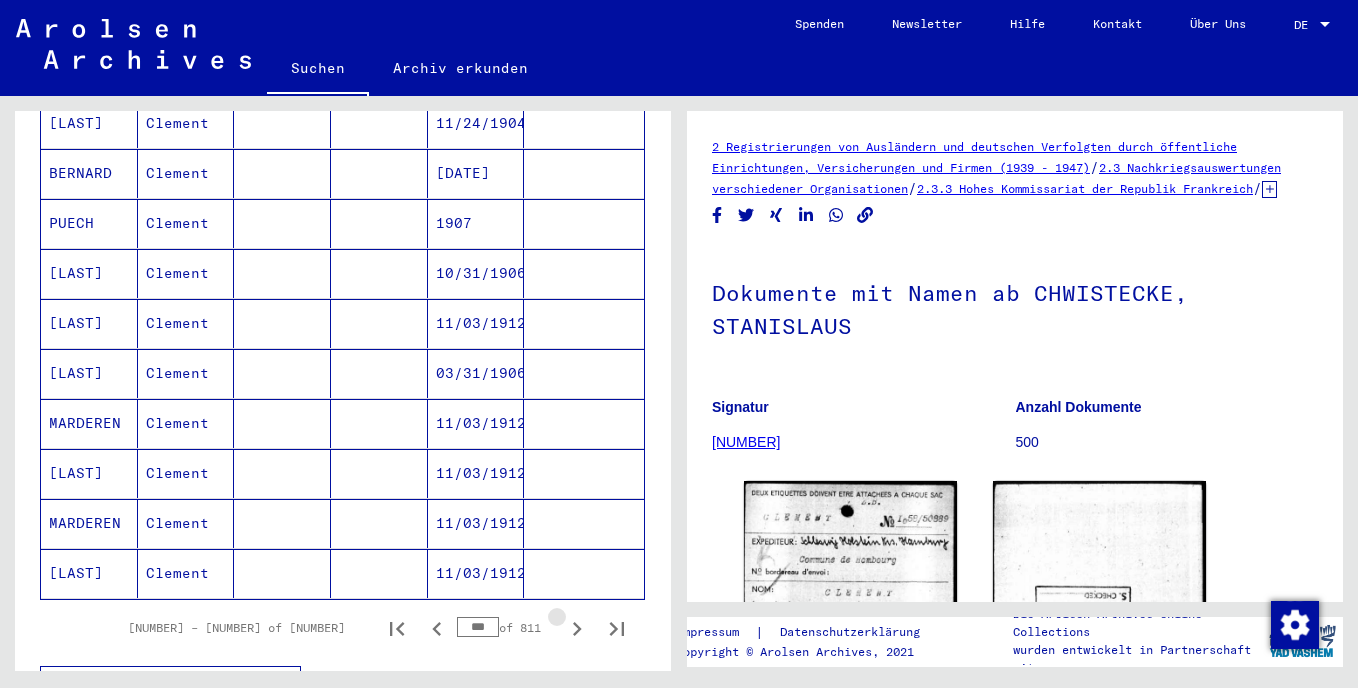 click 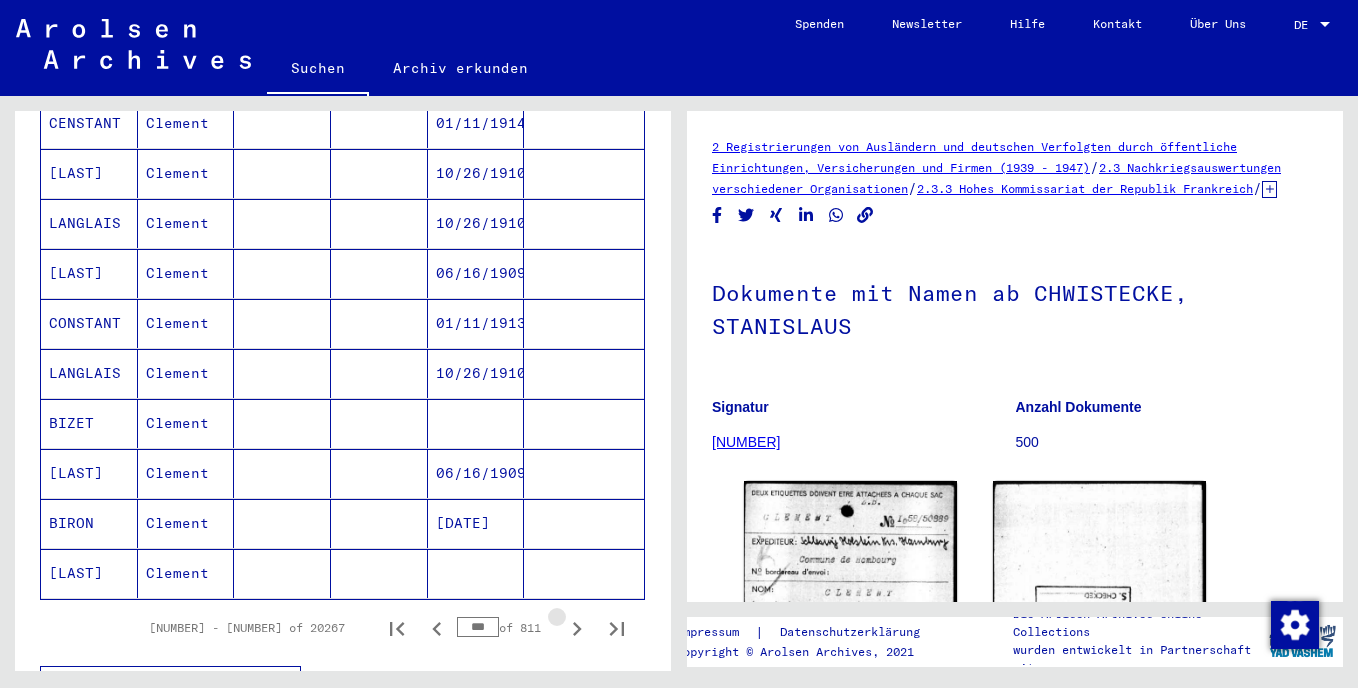 click 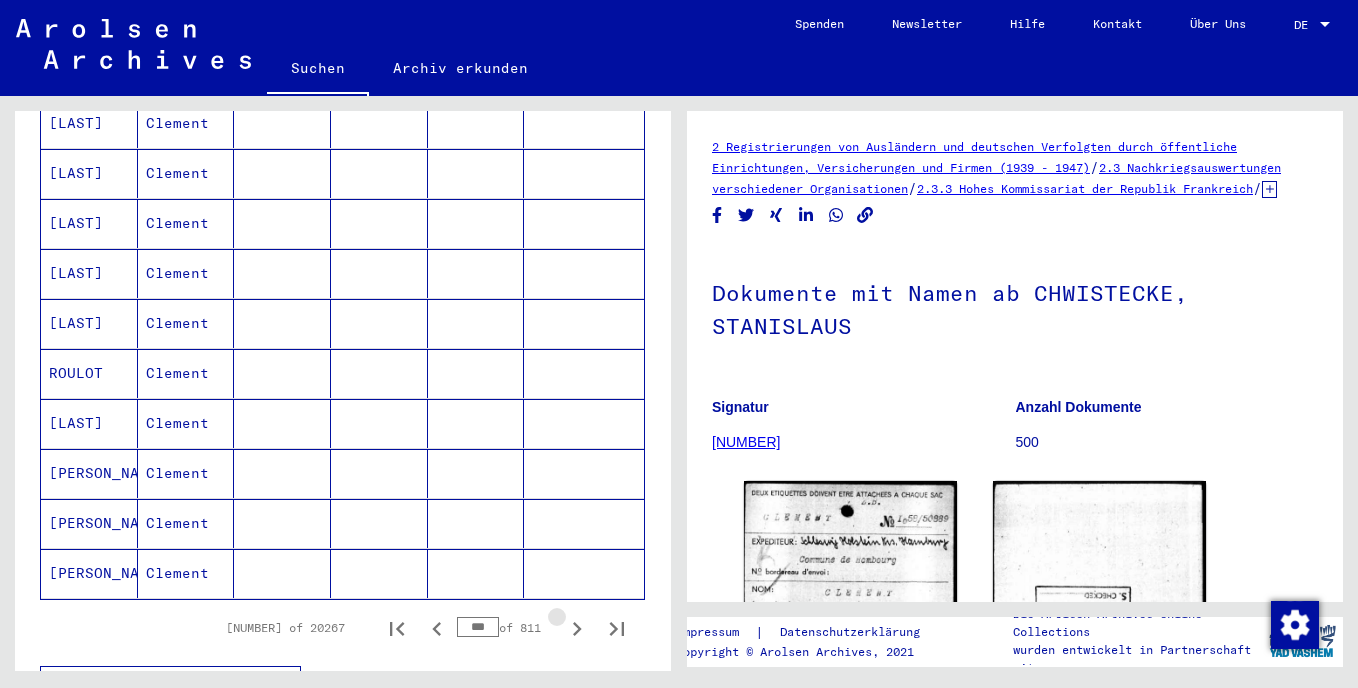 click 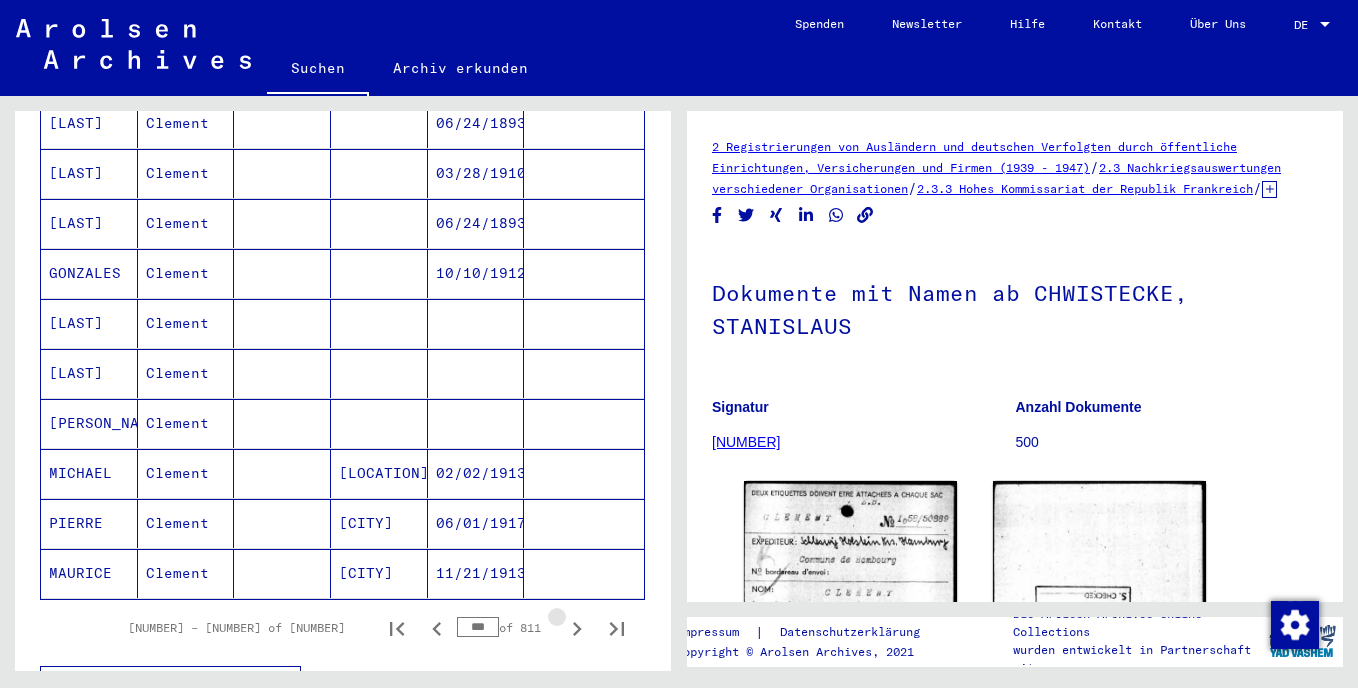 click 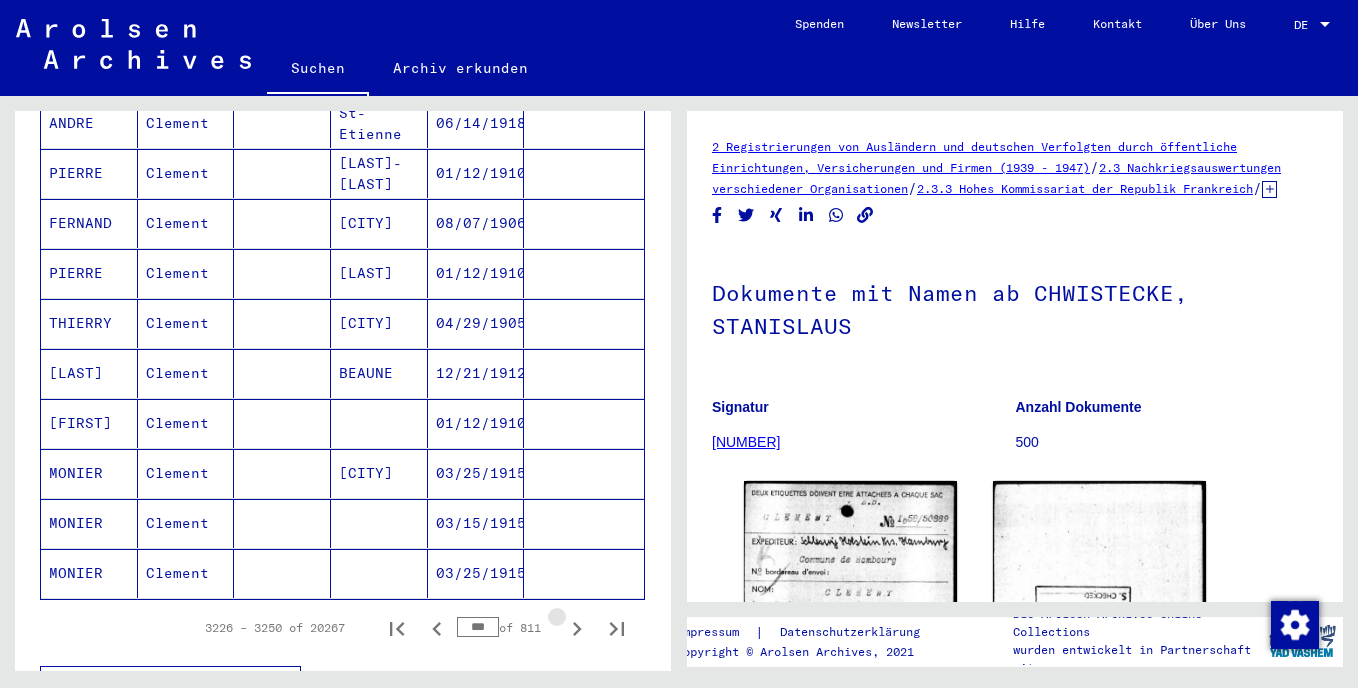 click 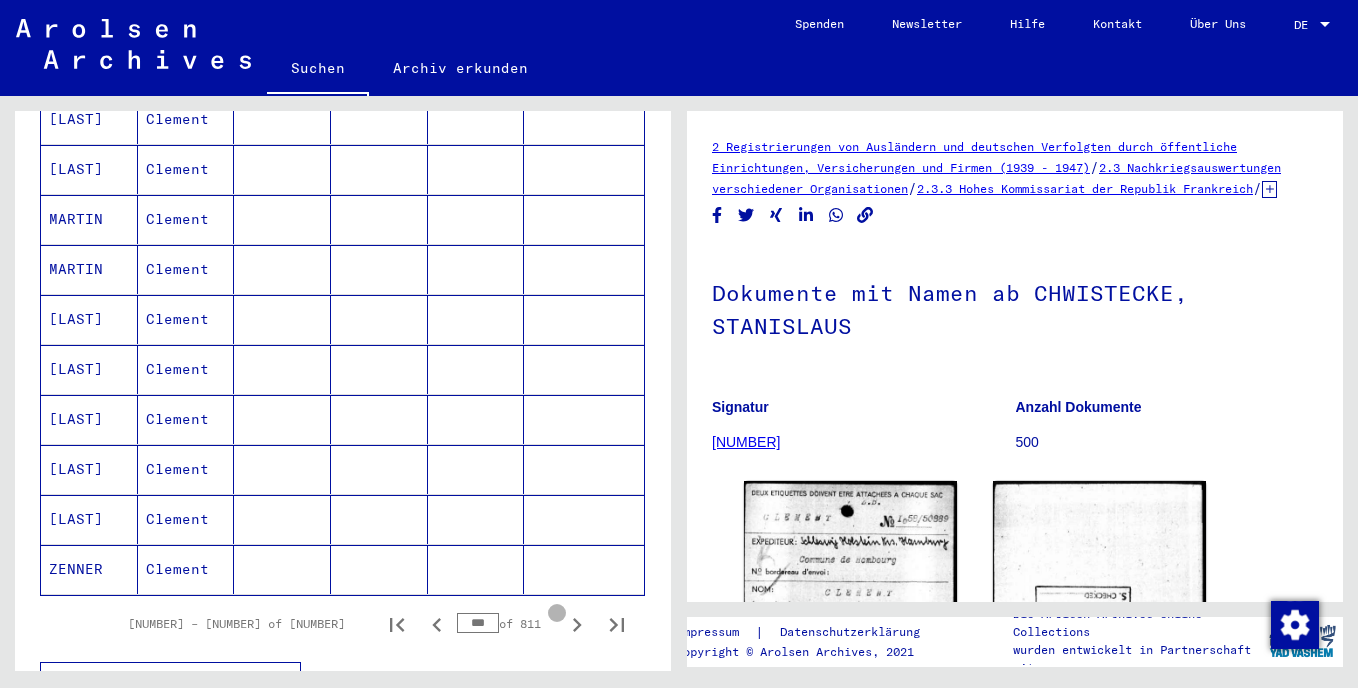 click 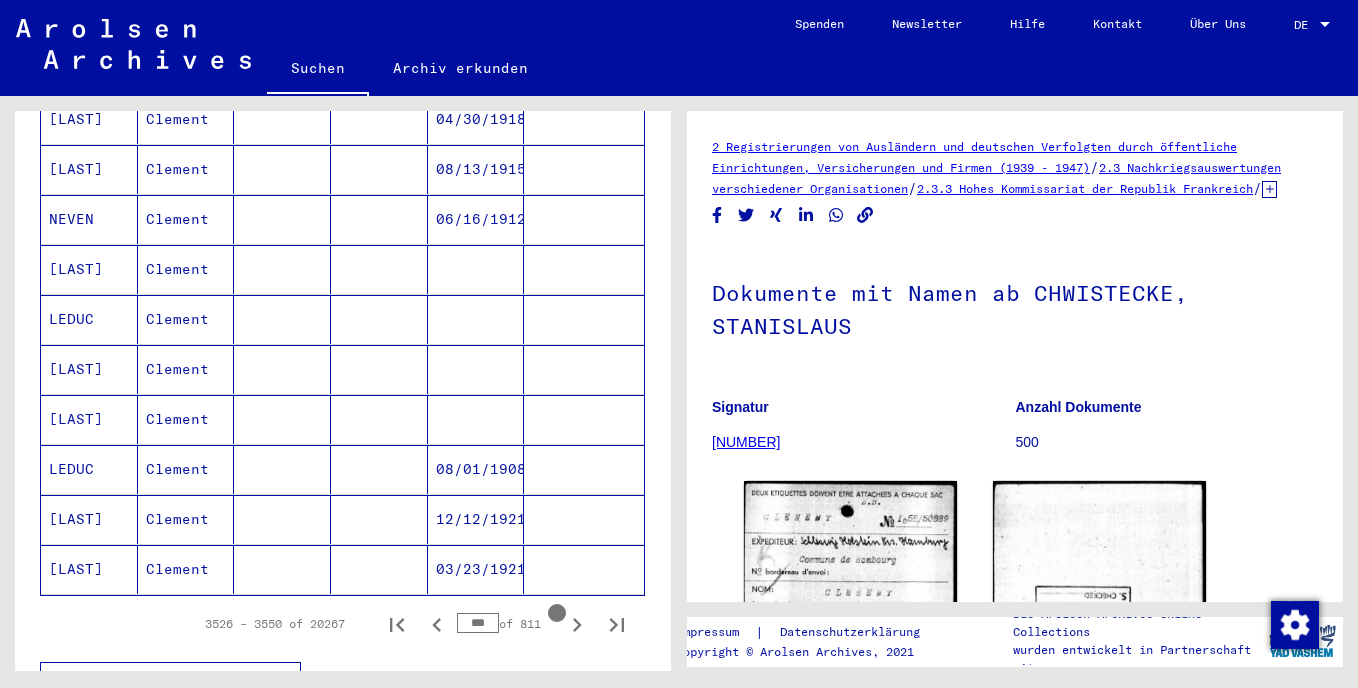 click 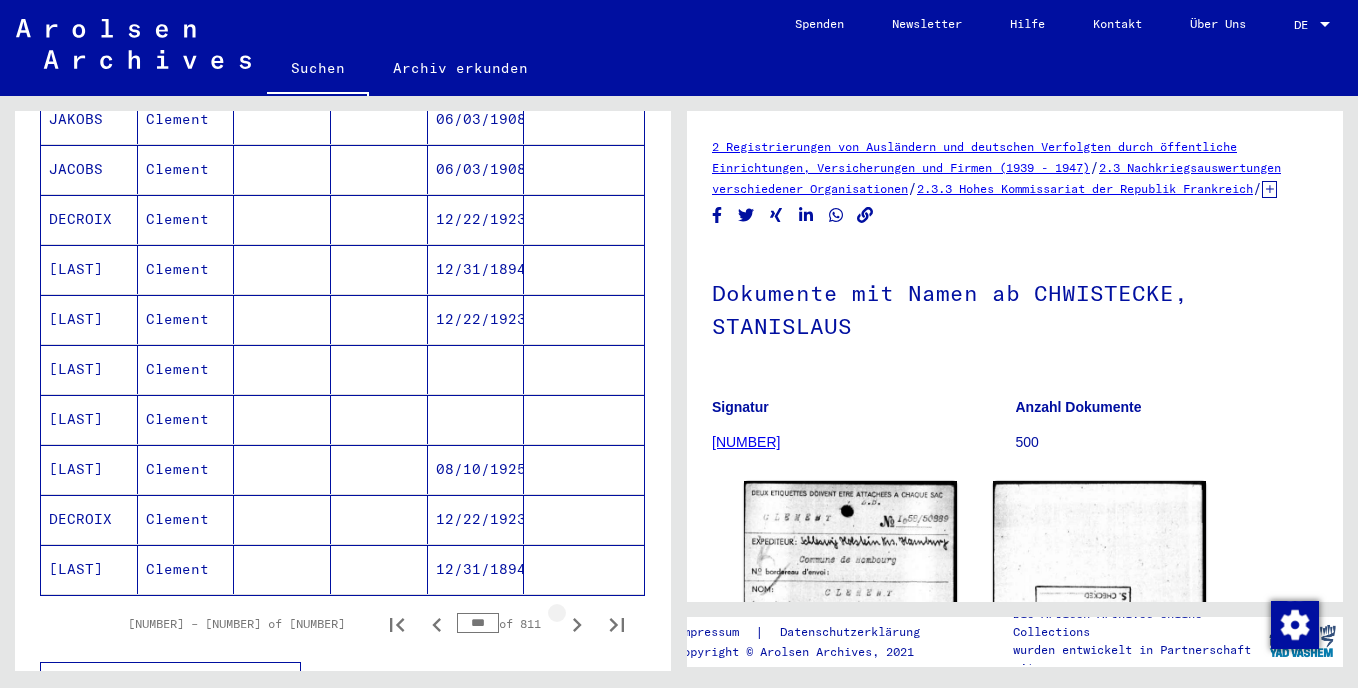 scroll, scrollTop: 1077, scrollLeft: 0, axis: vertical 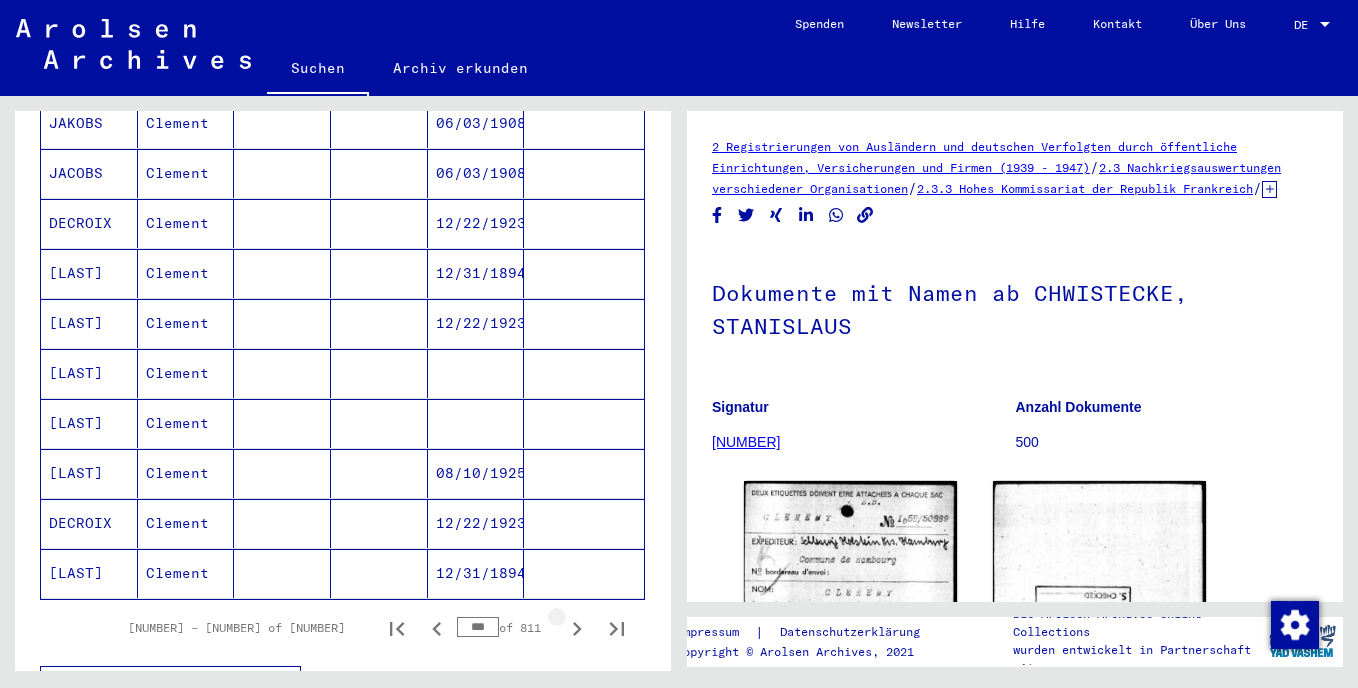 click 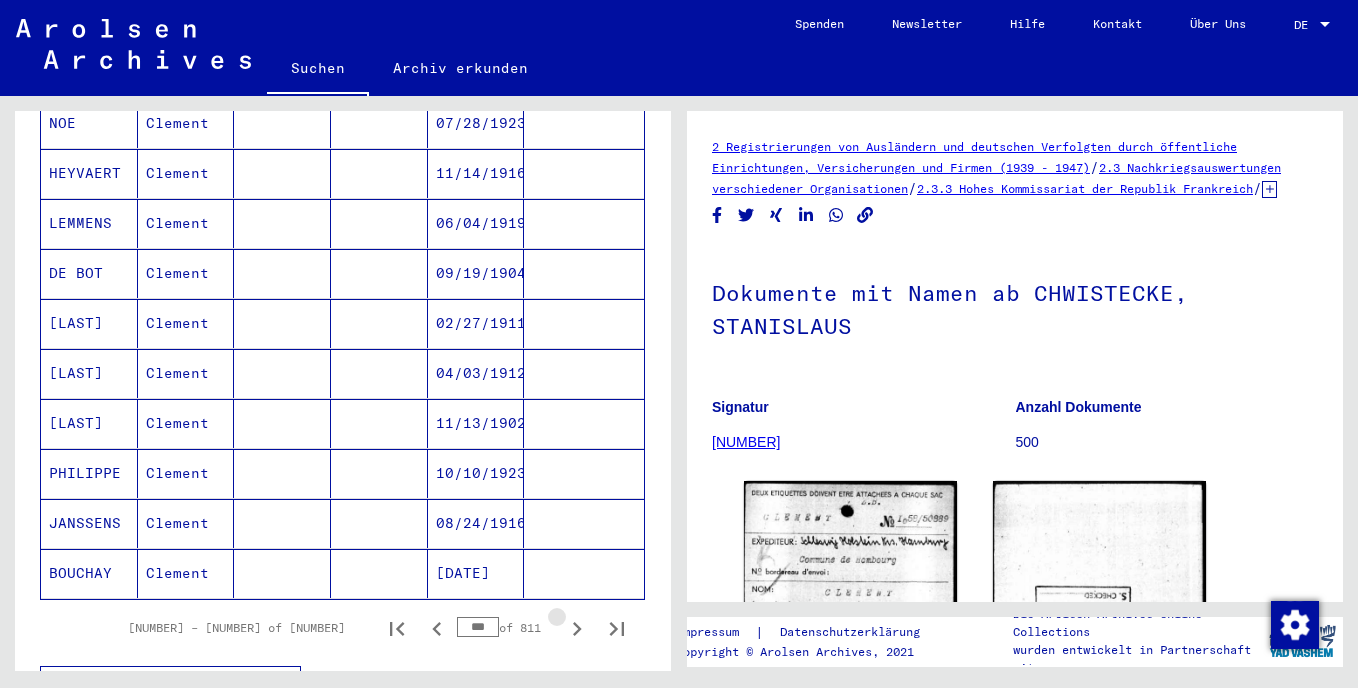 click 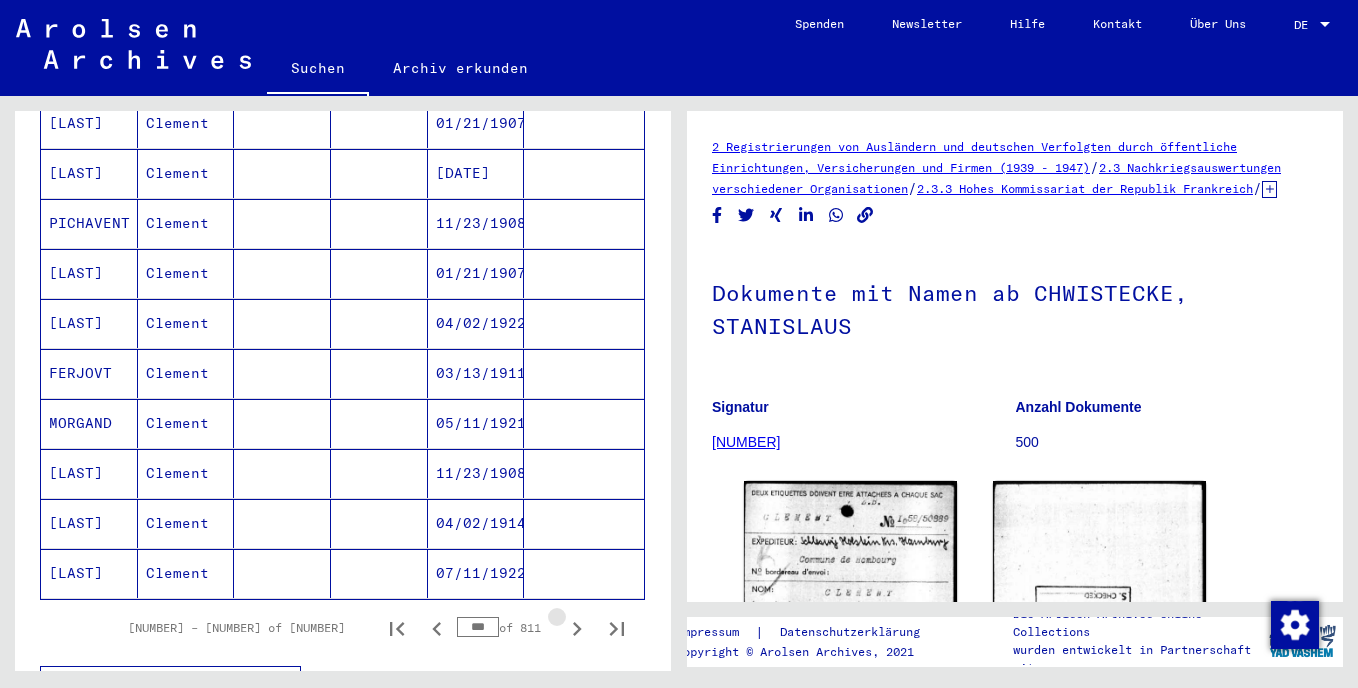 click 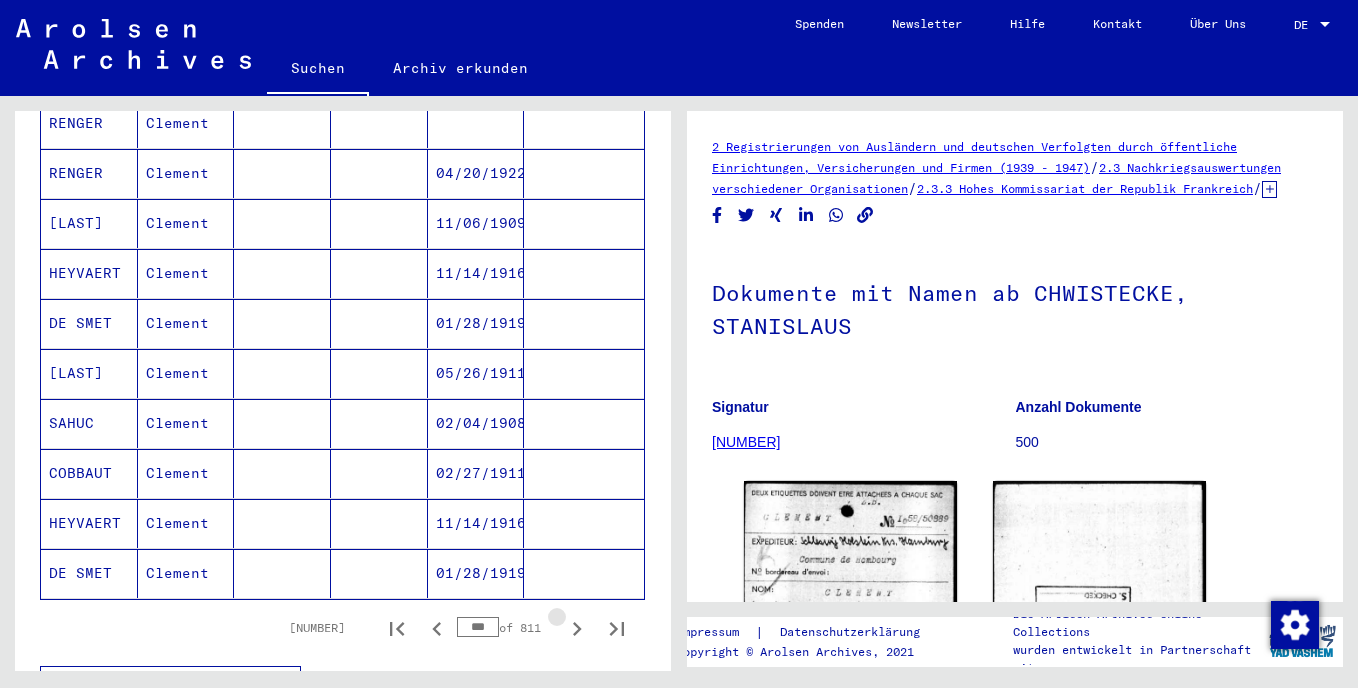 click 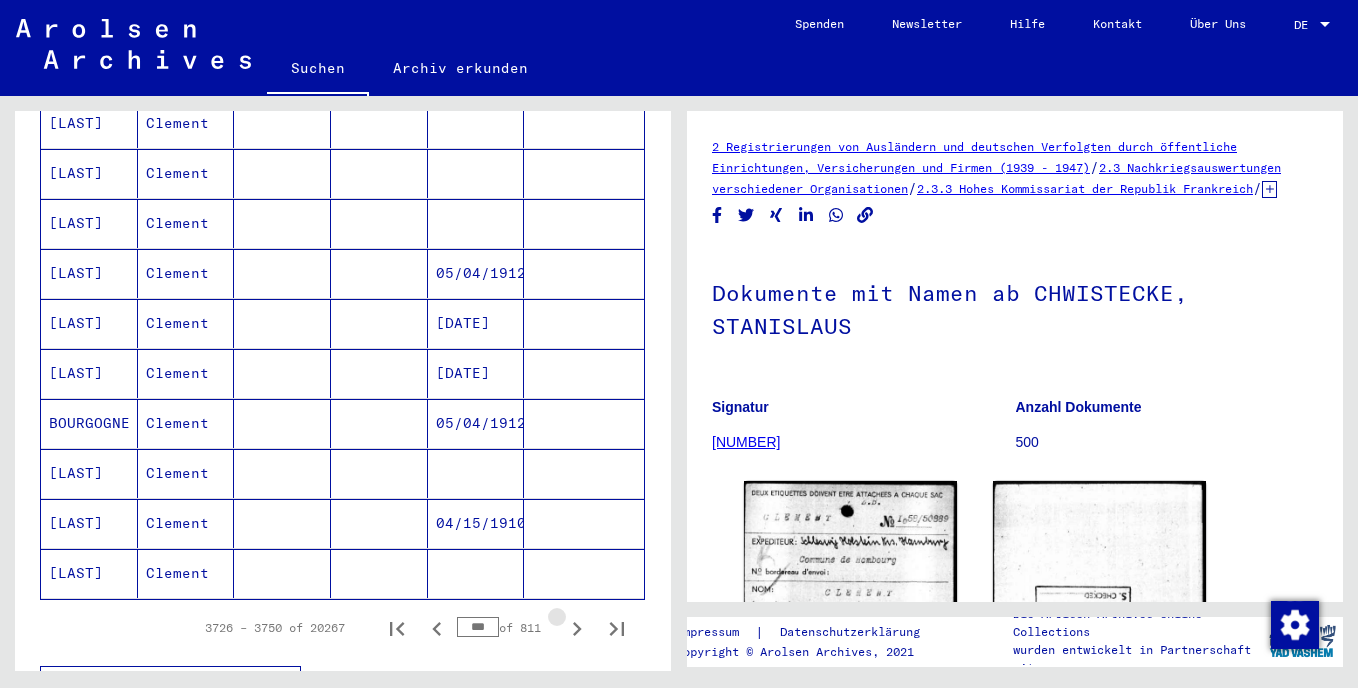 click 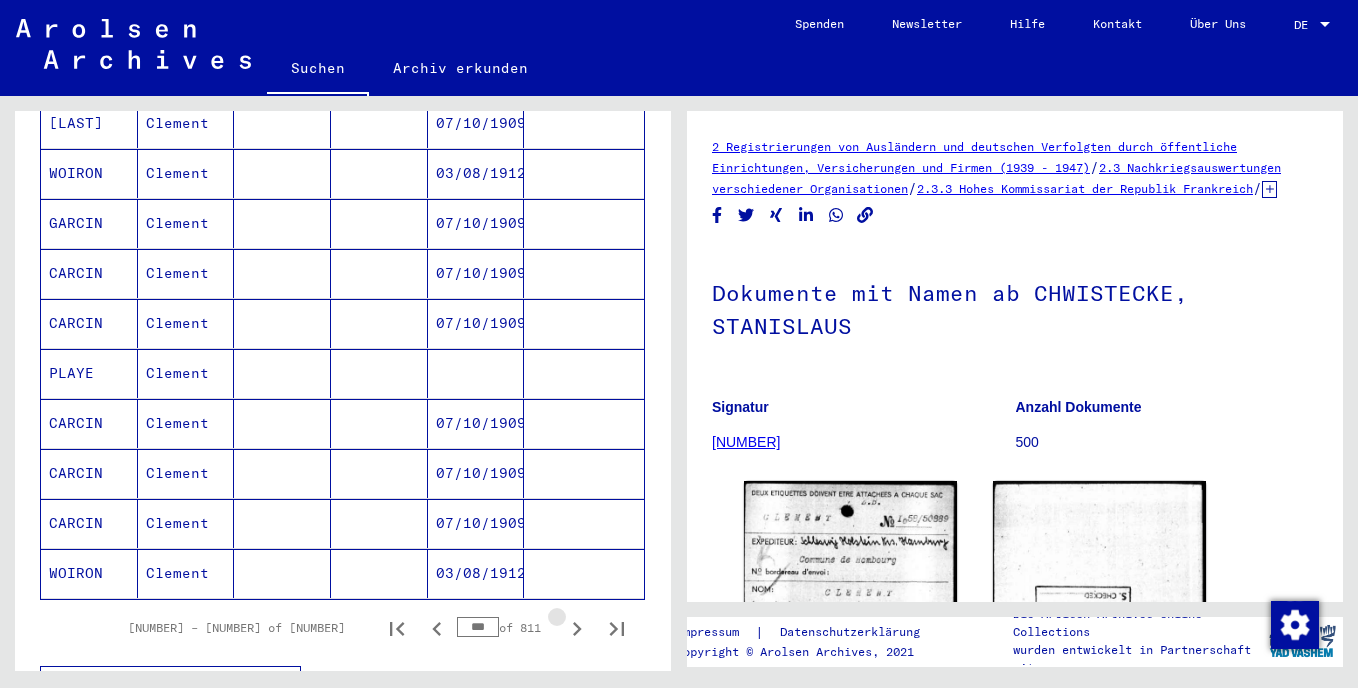 click 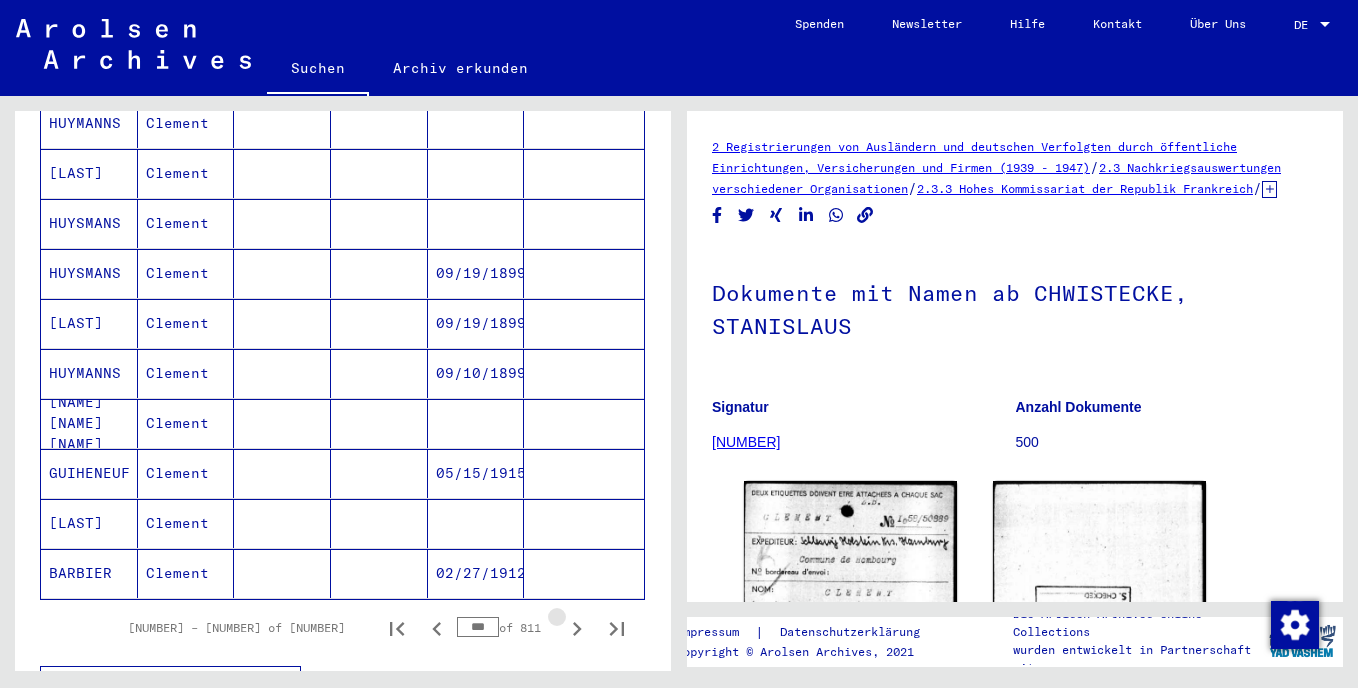 click 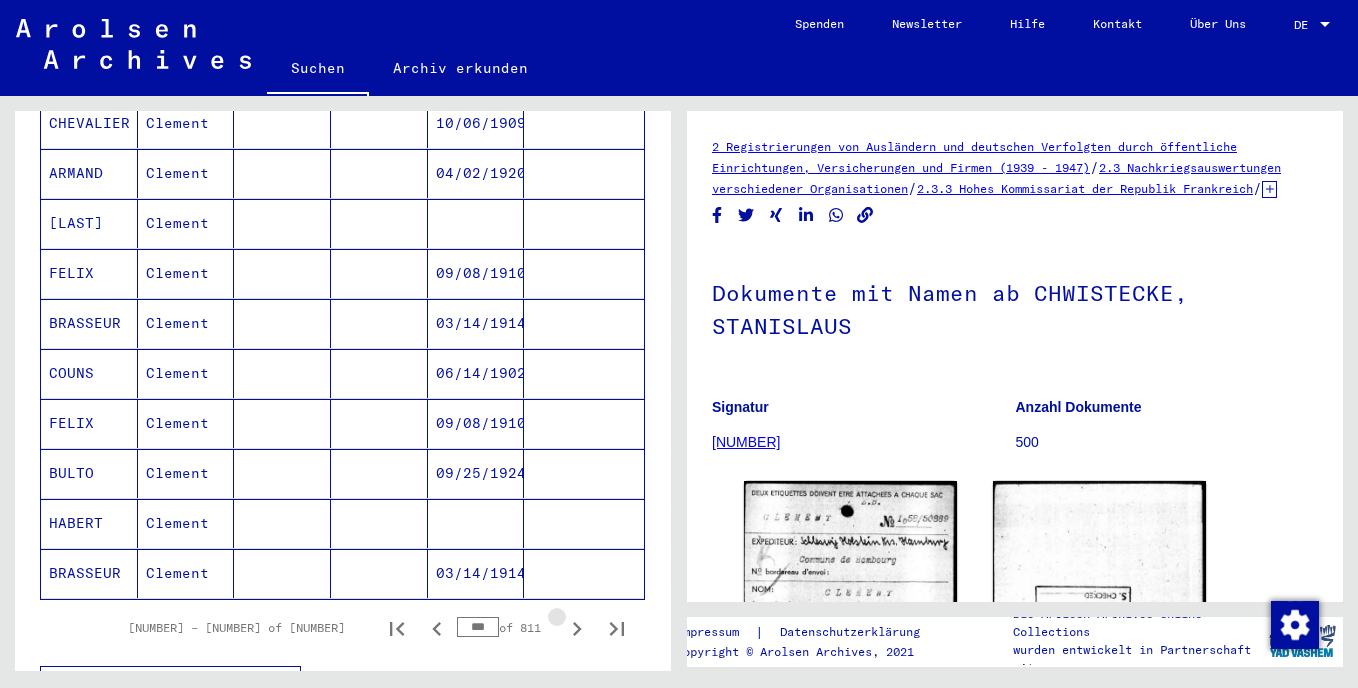 click 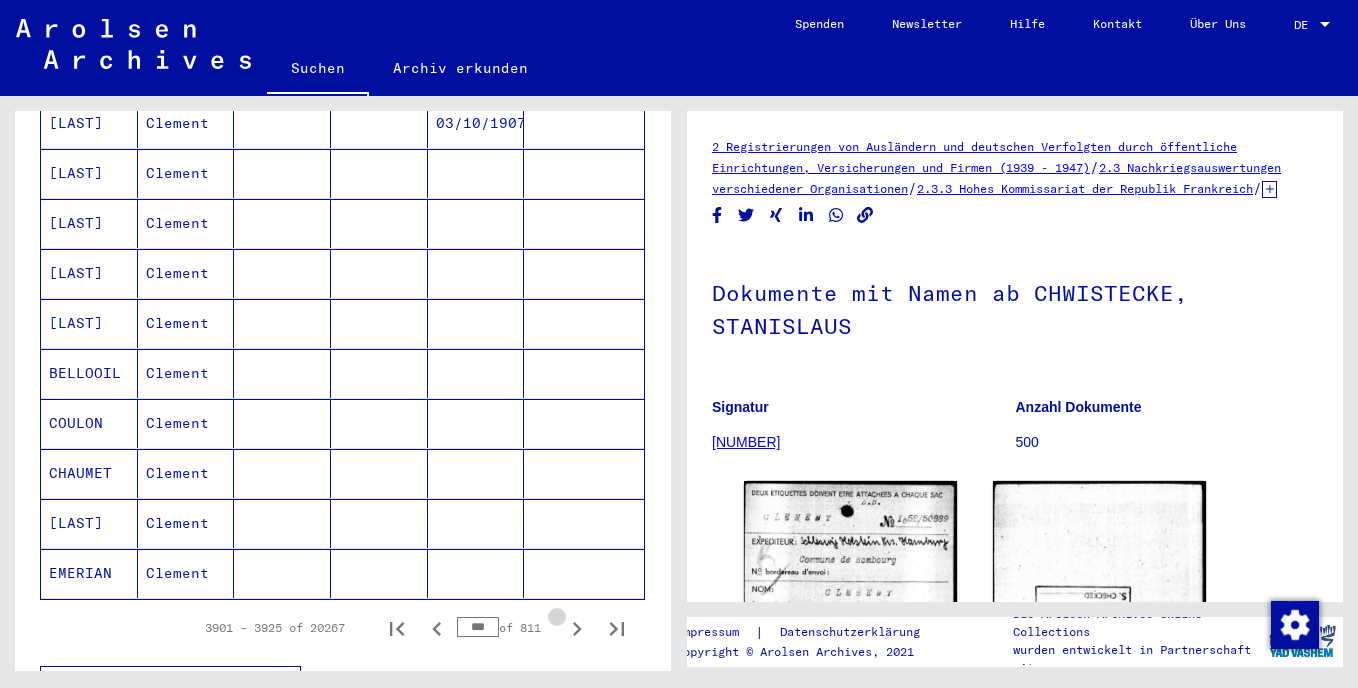 click 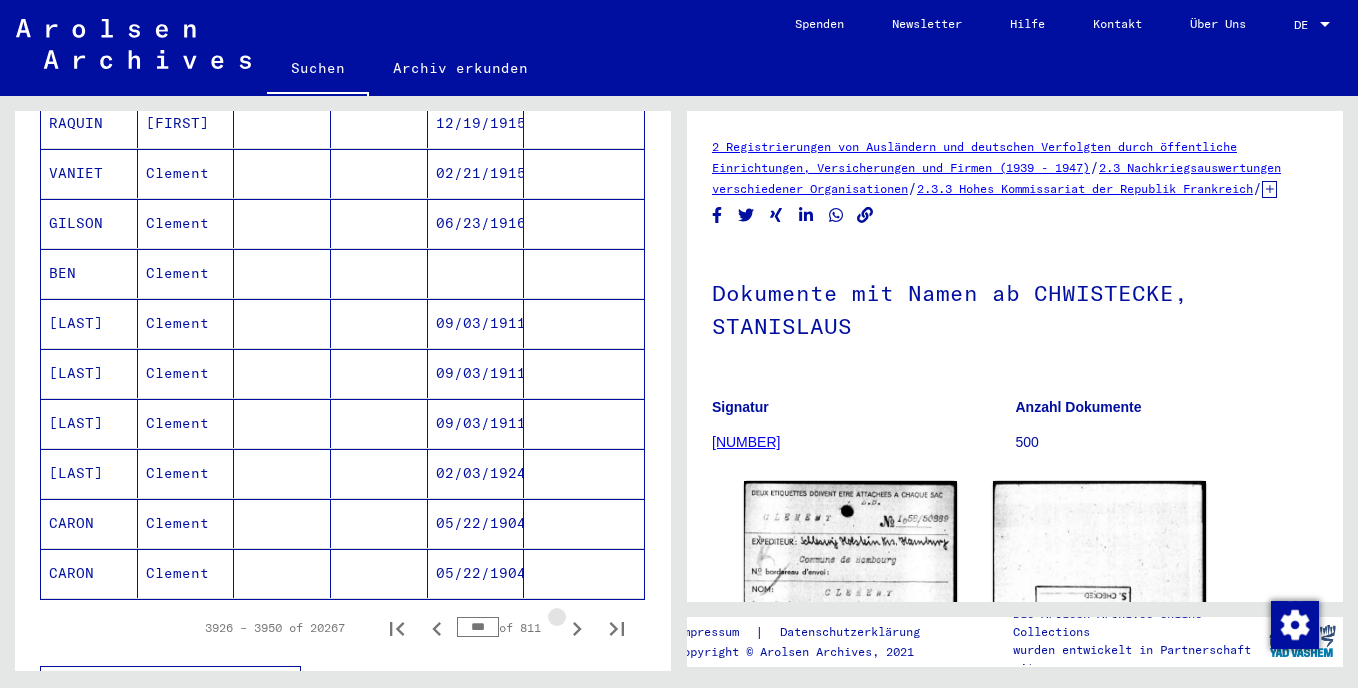 click 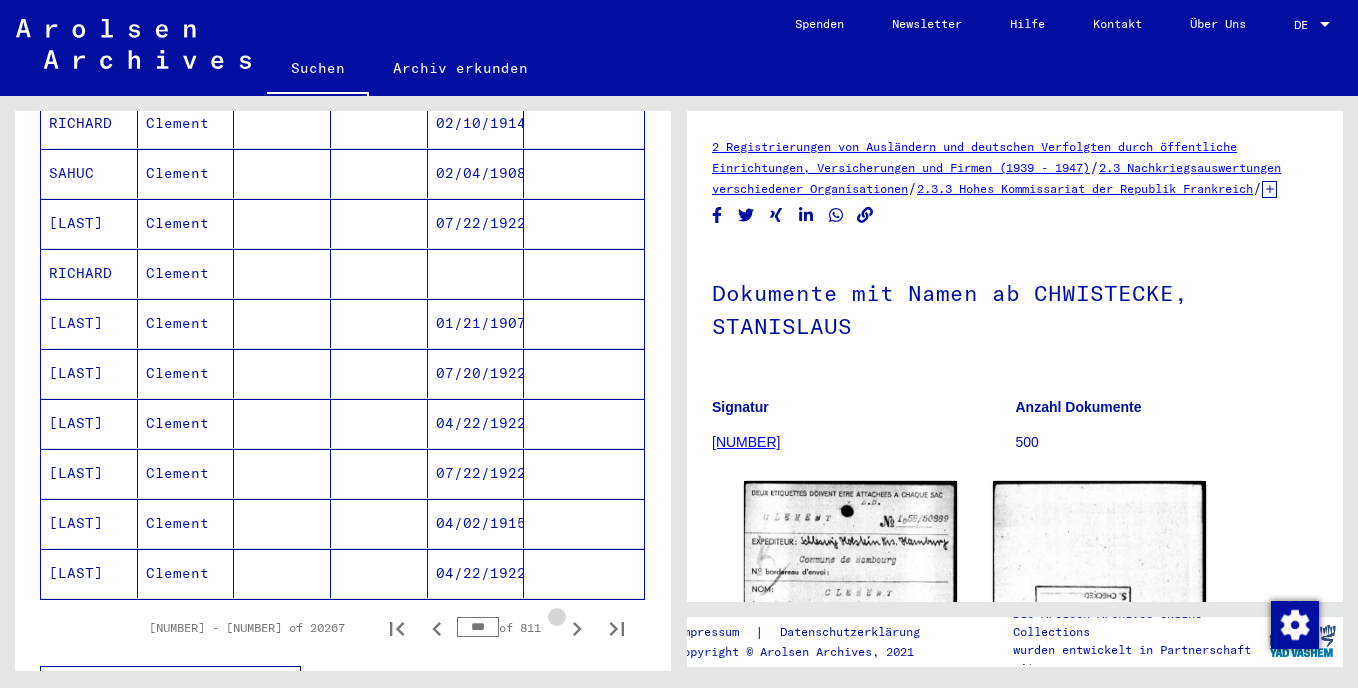 click 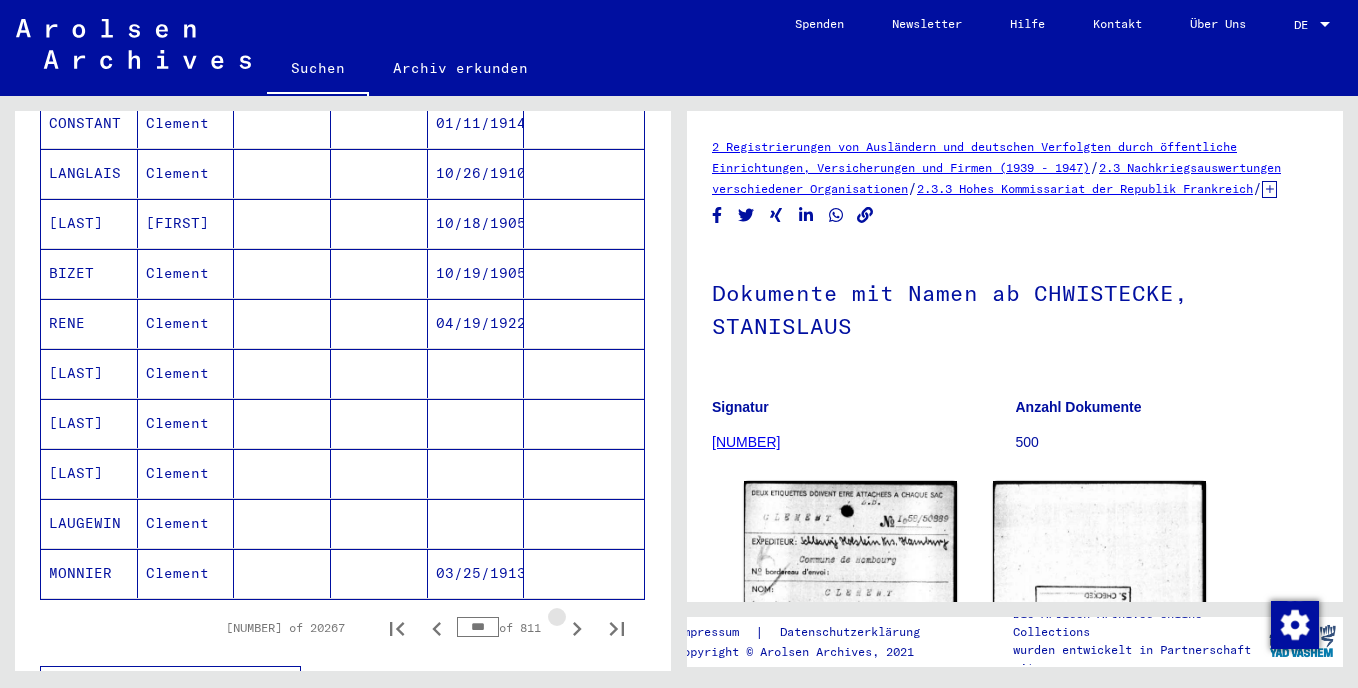 click 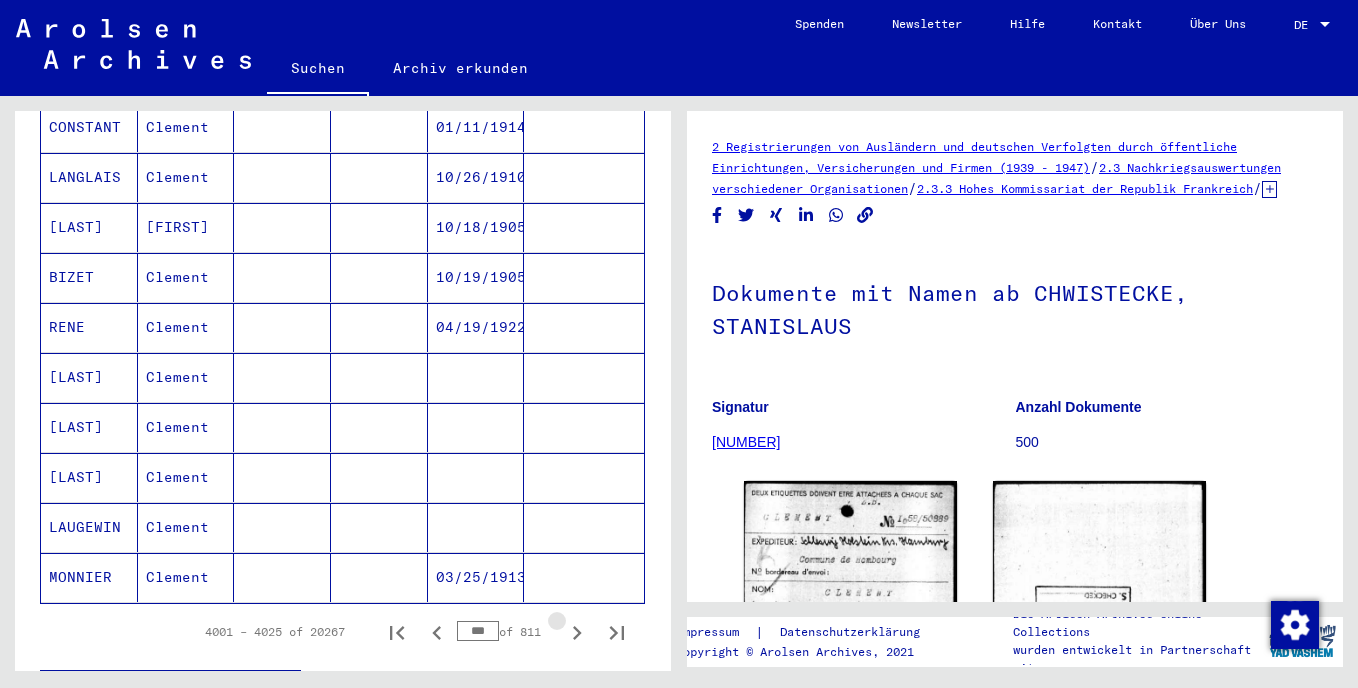 scroll, scrollTop: 1081, scrollLeft: 0, axis: vertical 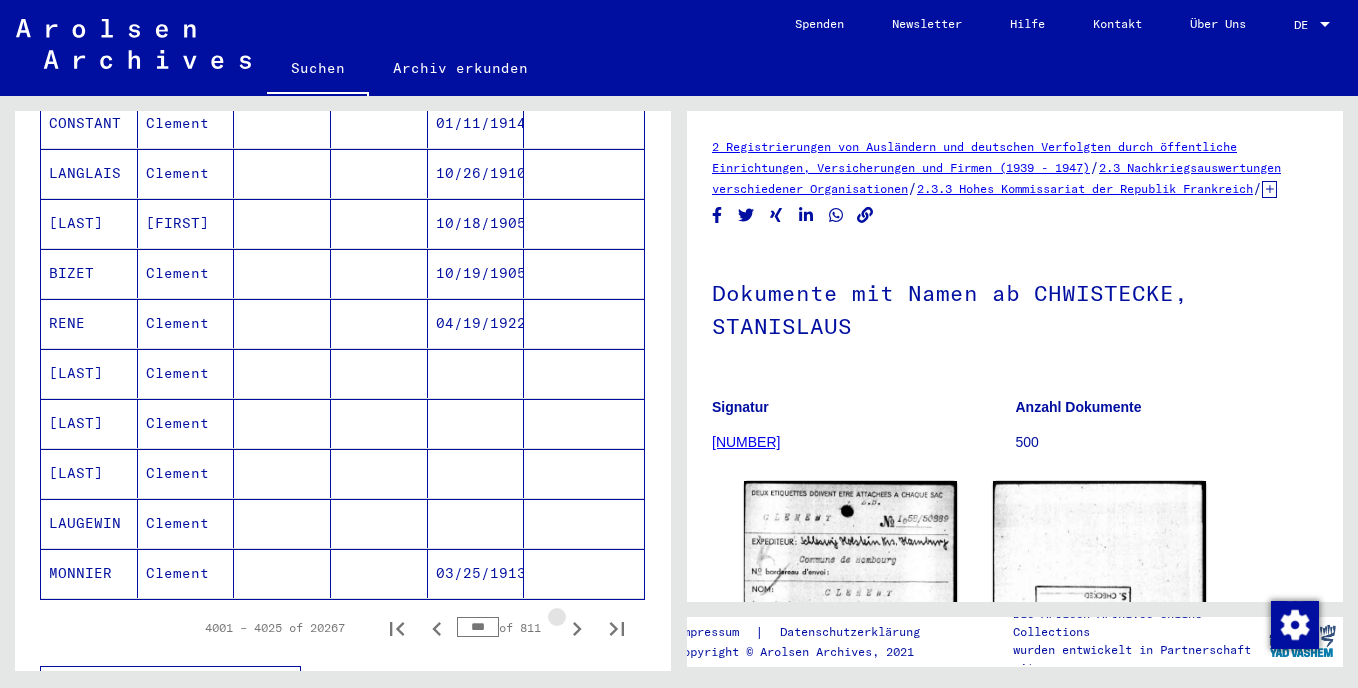 click 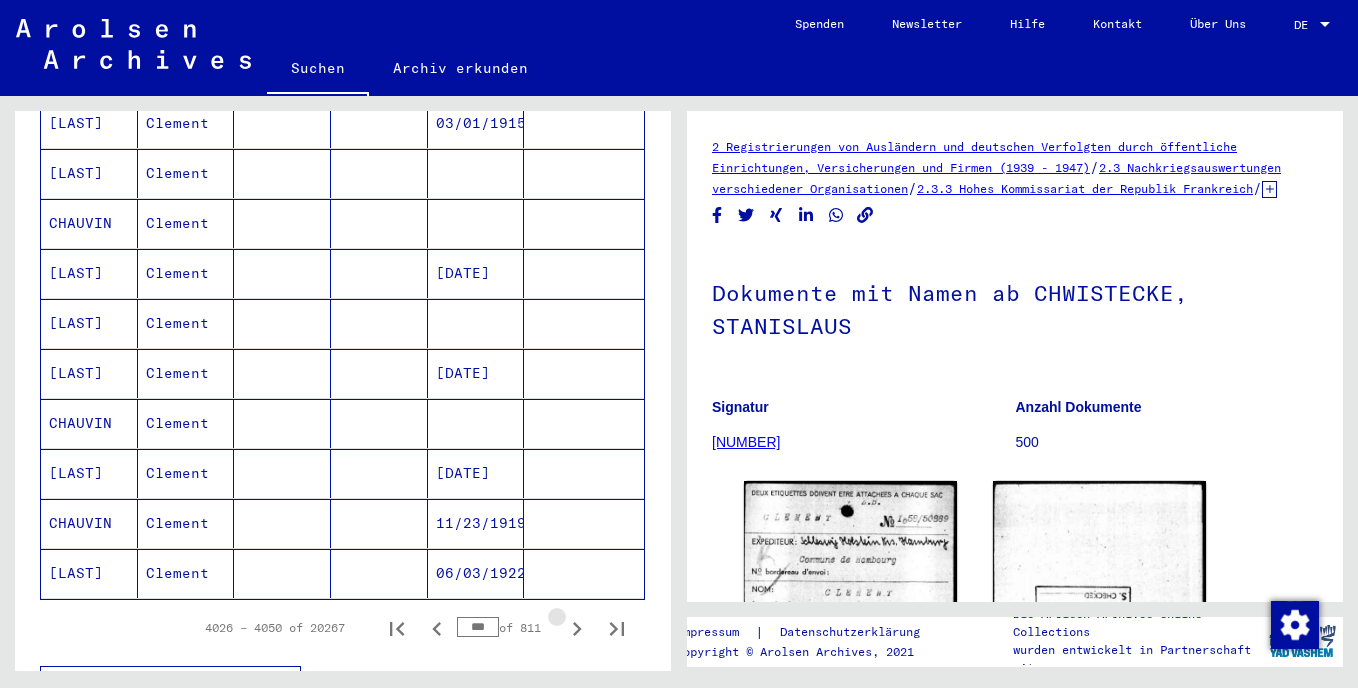 click 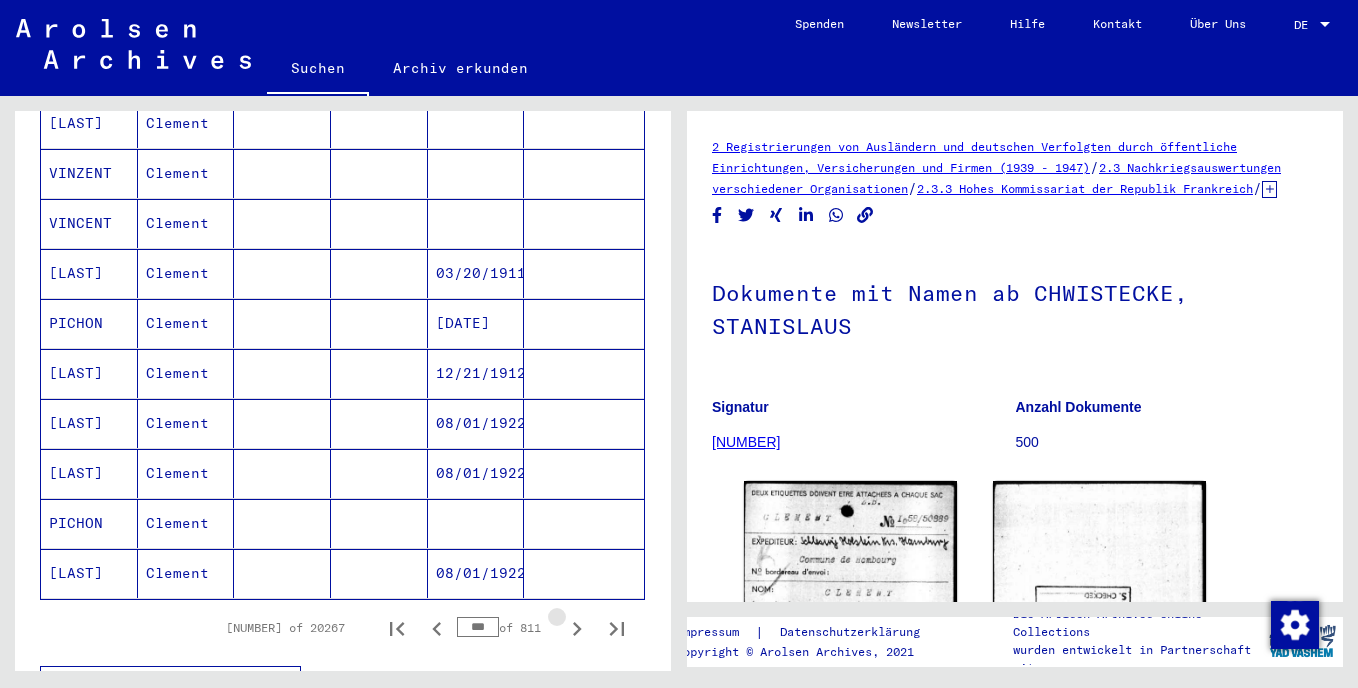 click 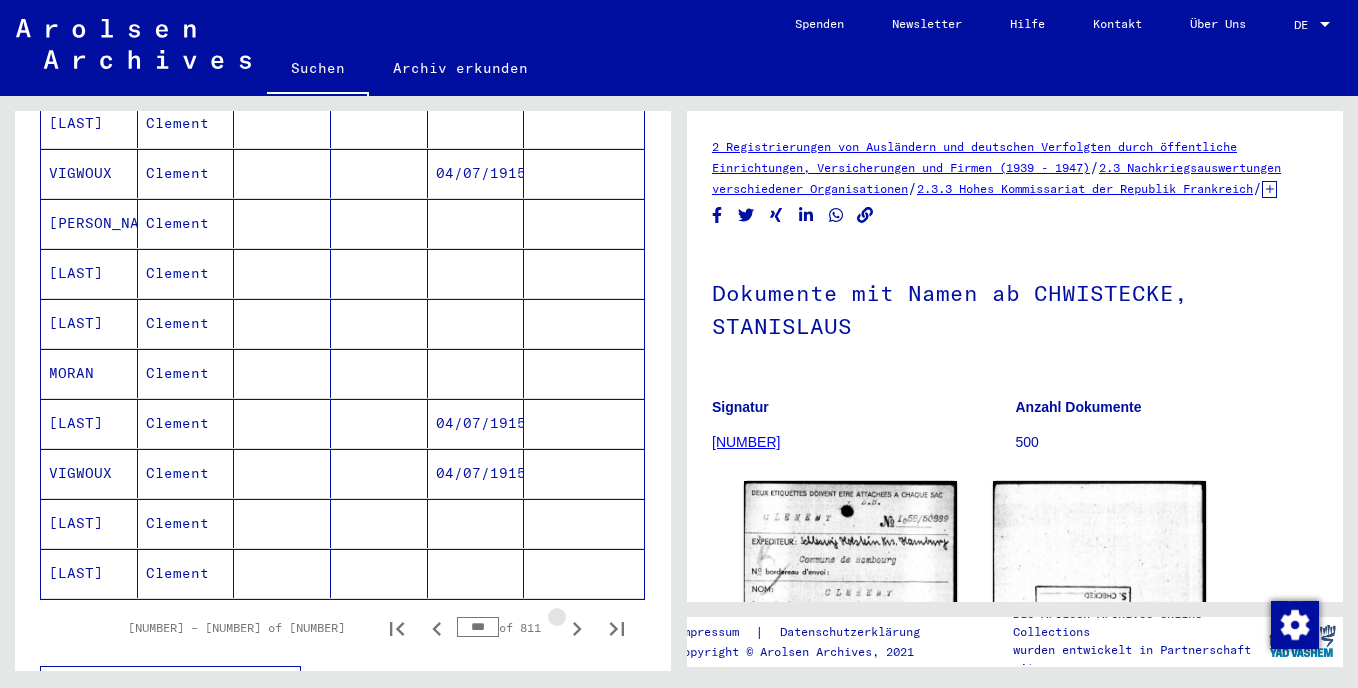 click 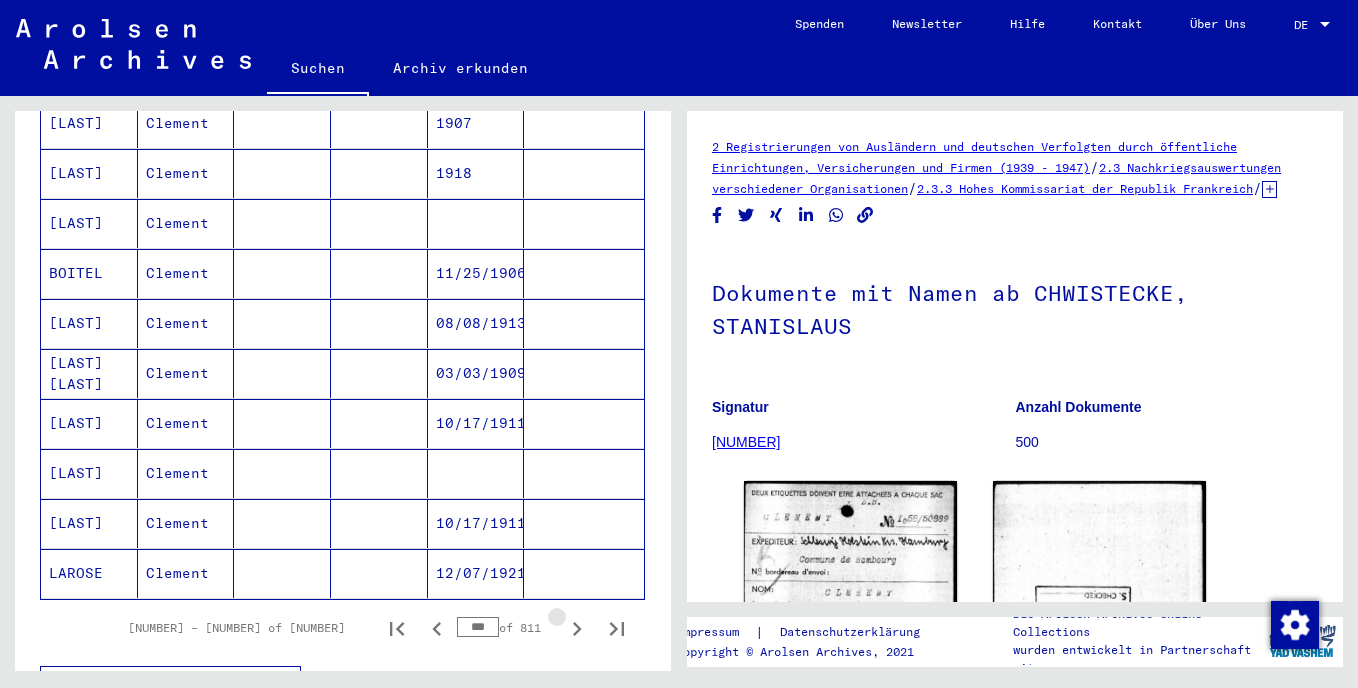click 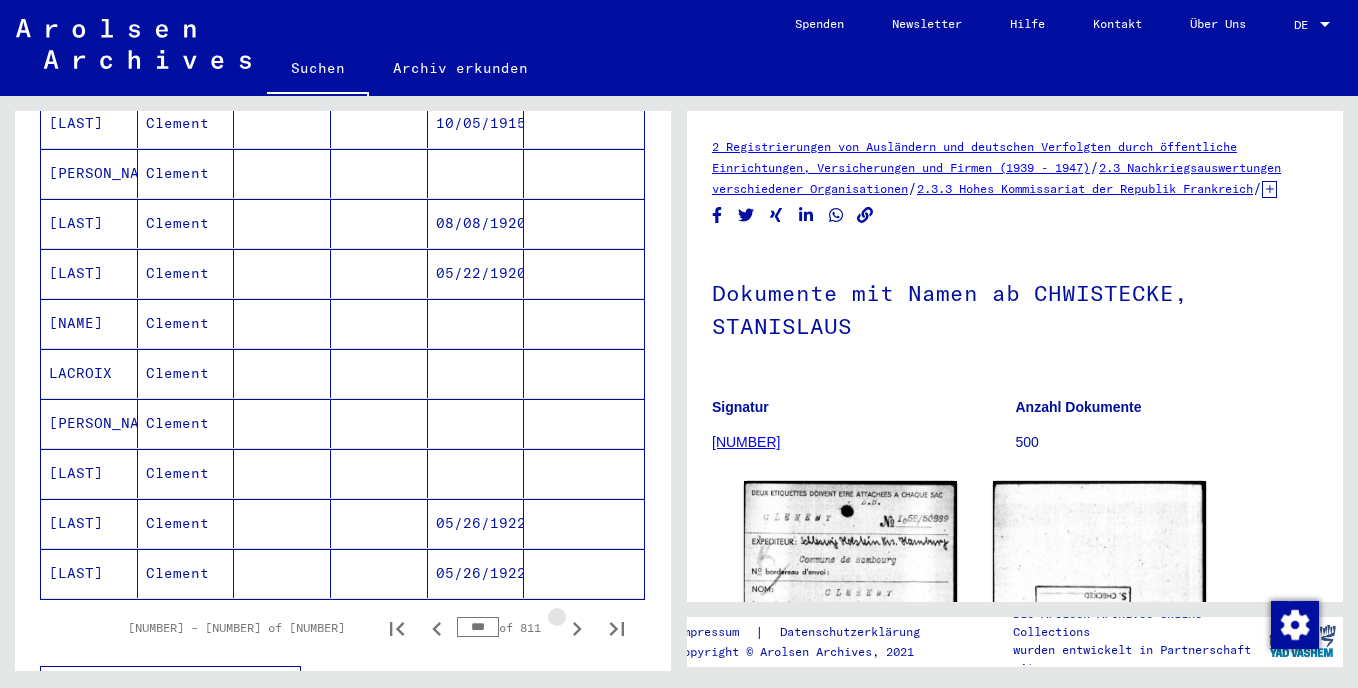 click 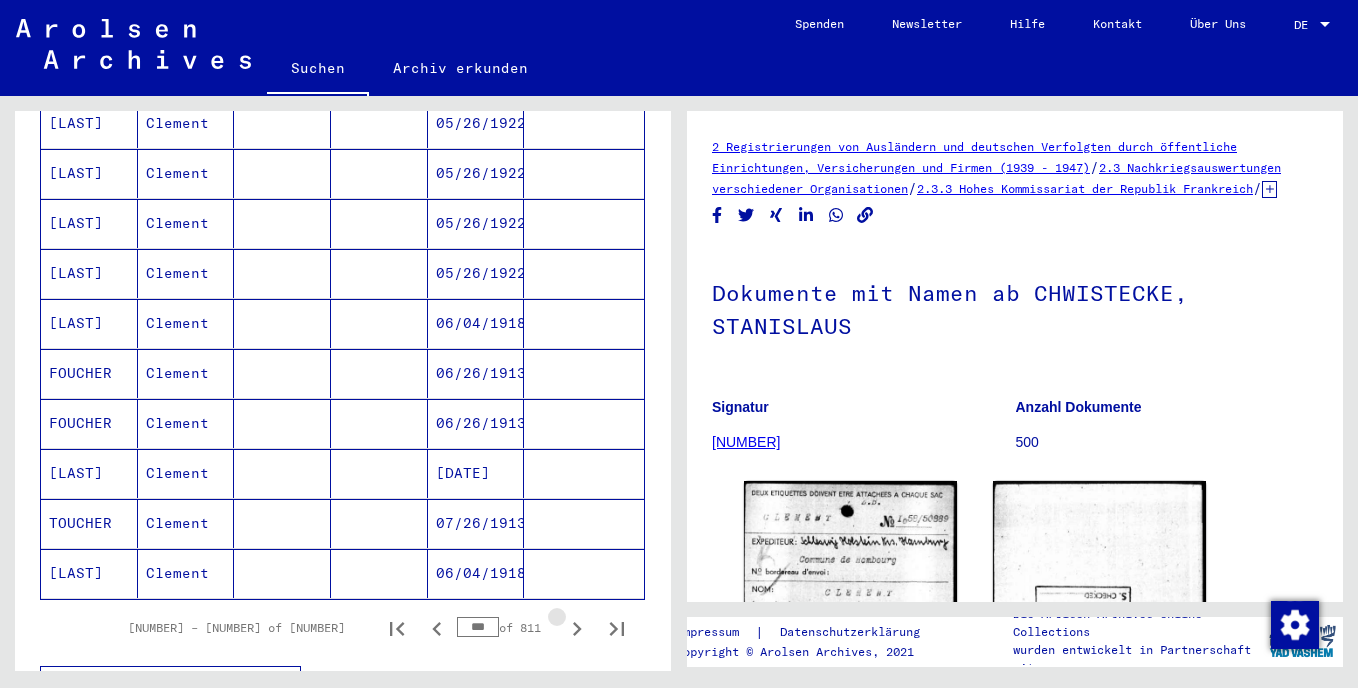 click 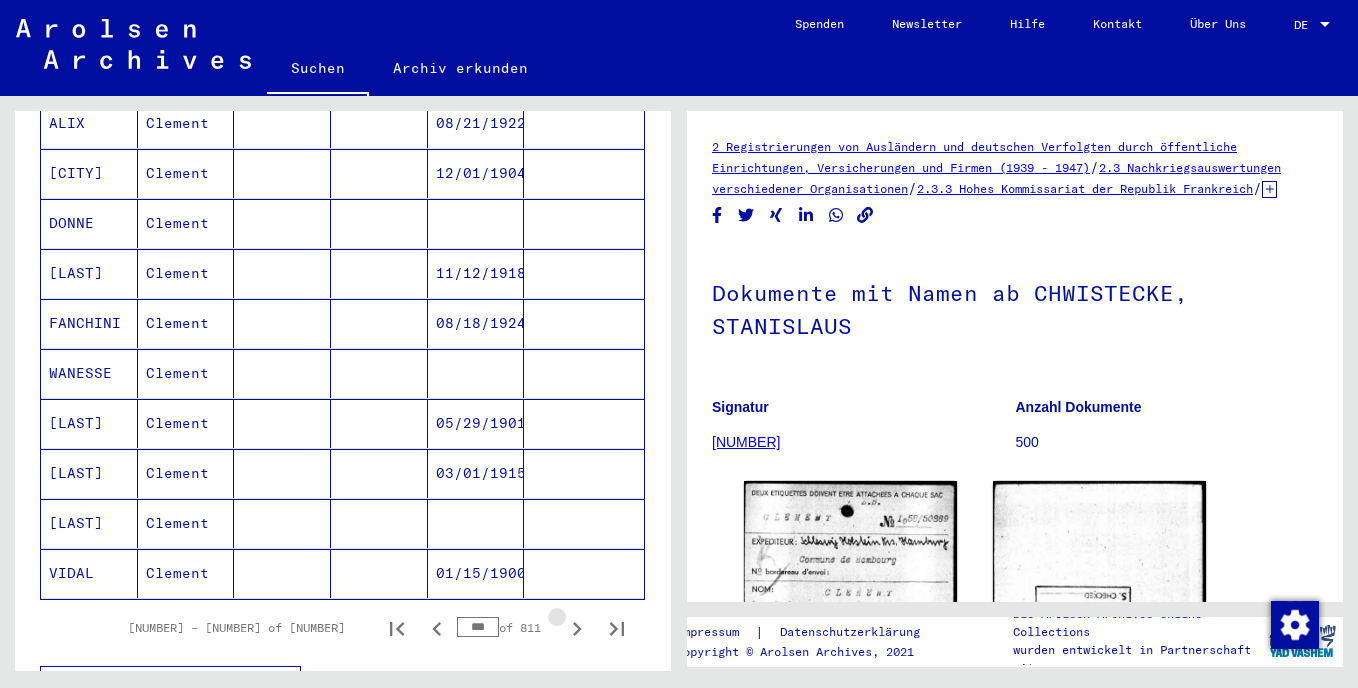 click 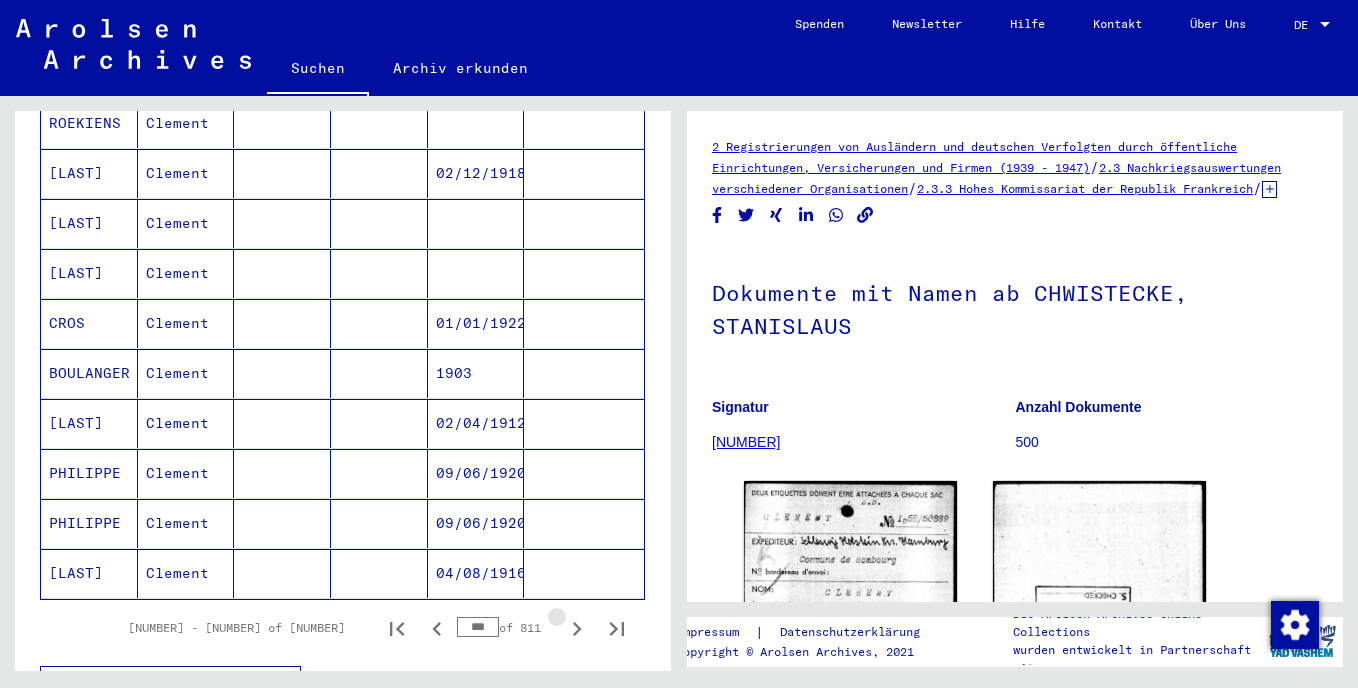 click 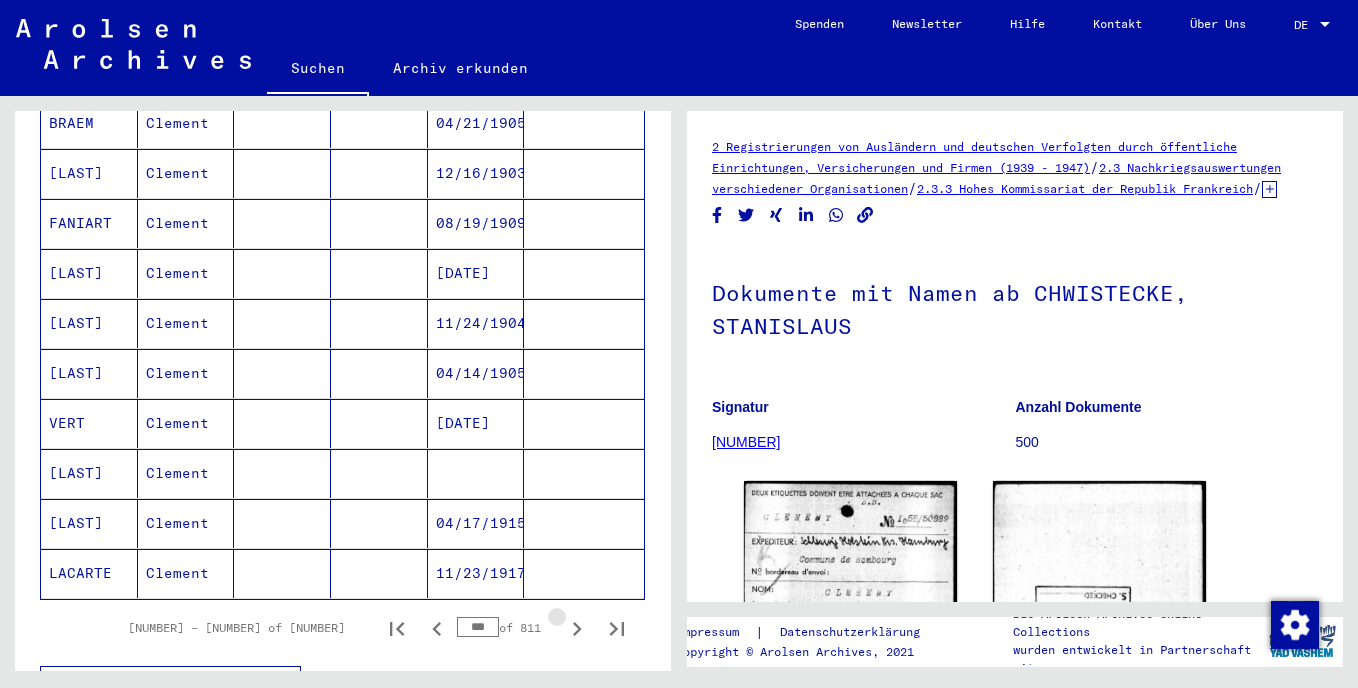 click 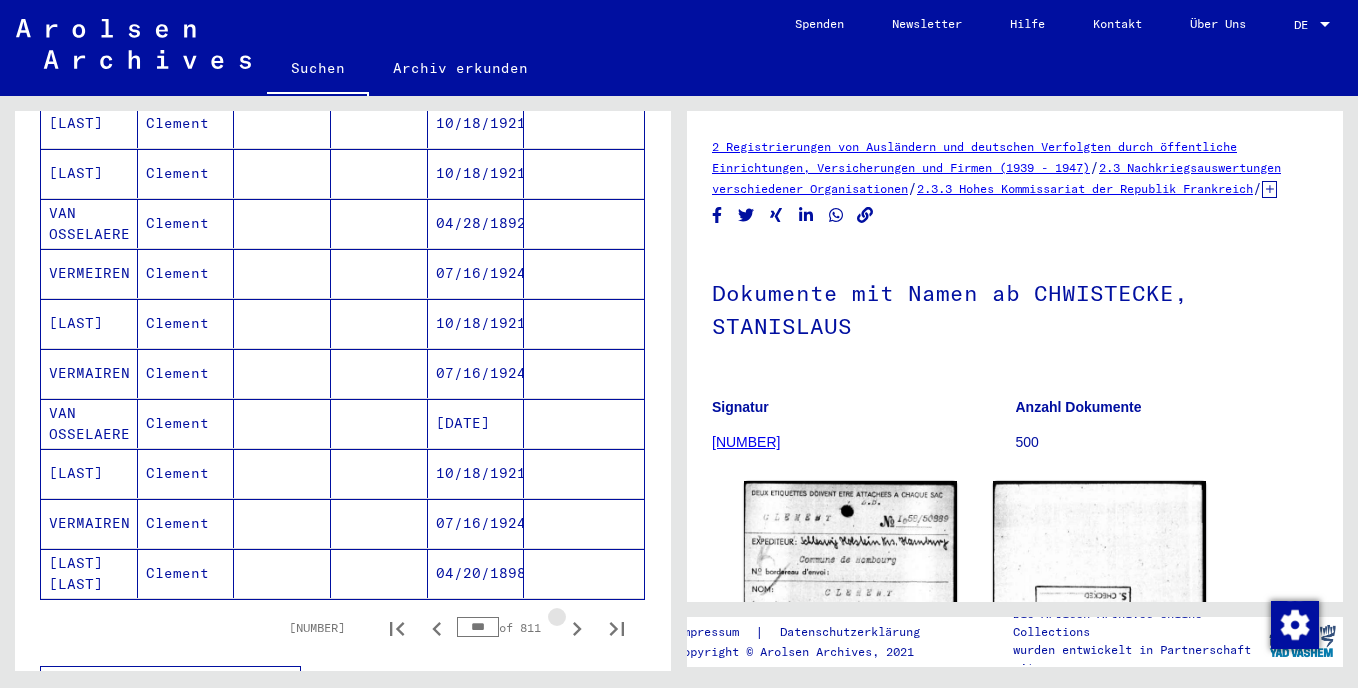 click 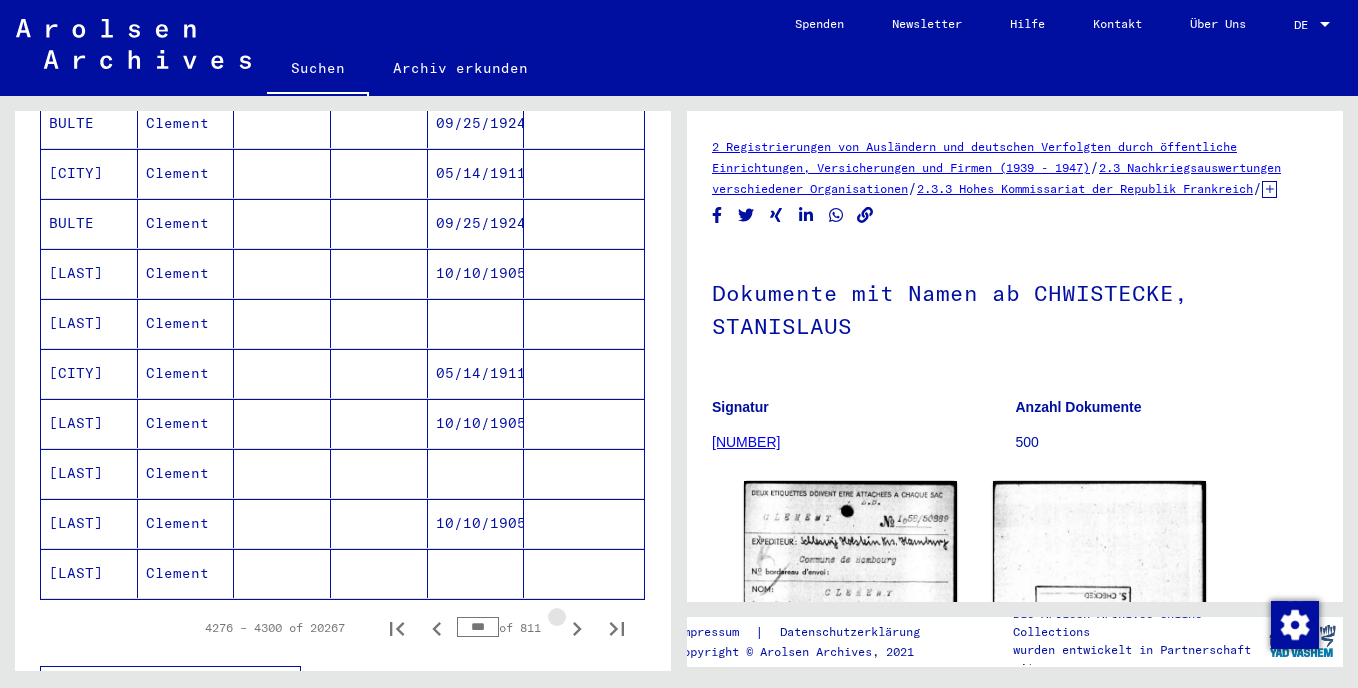 click 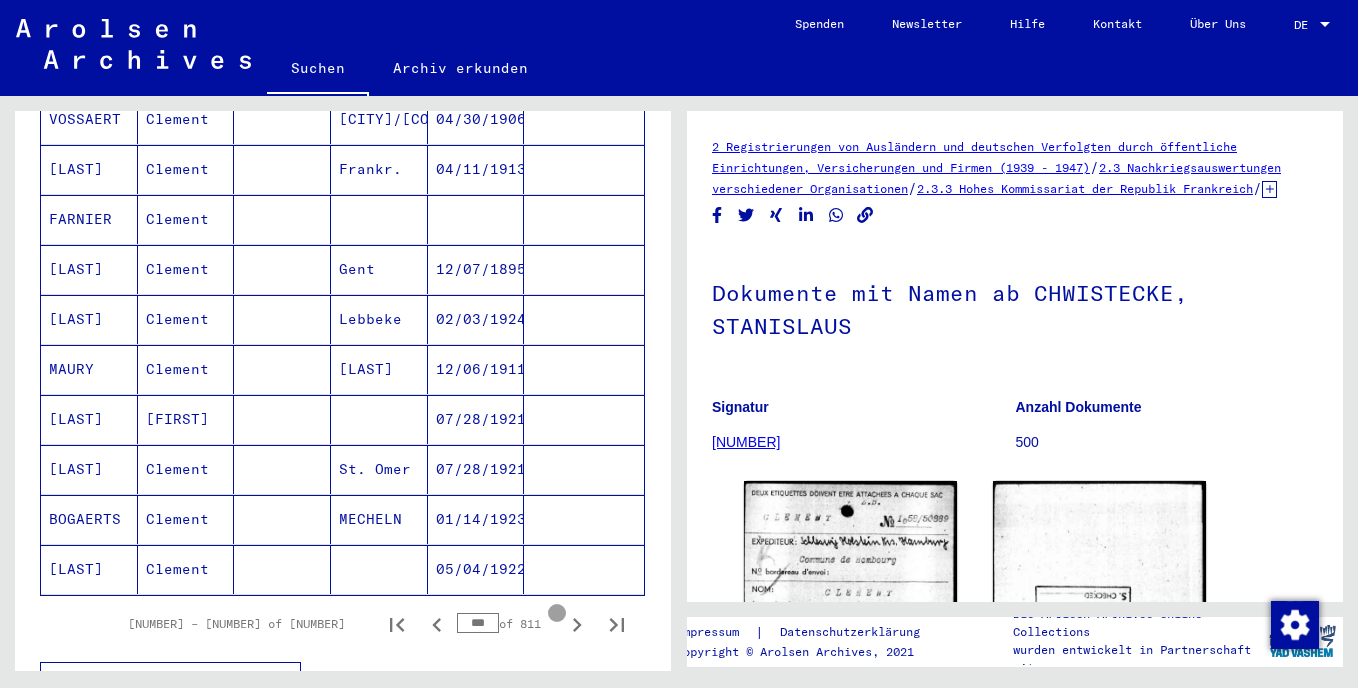type on "***" 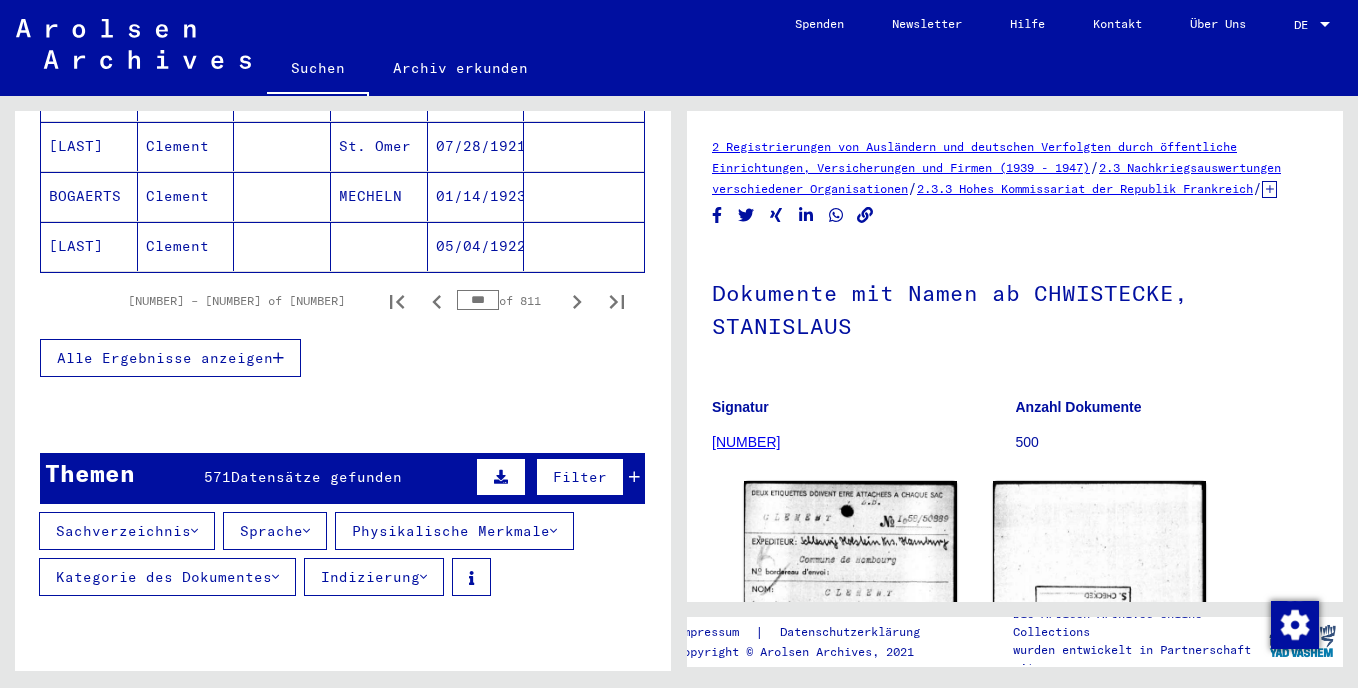 scroll, scrollTop: 1436, scrollLeft: 0, axis: vertical 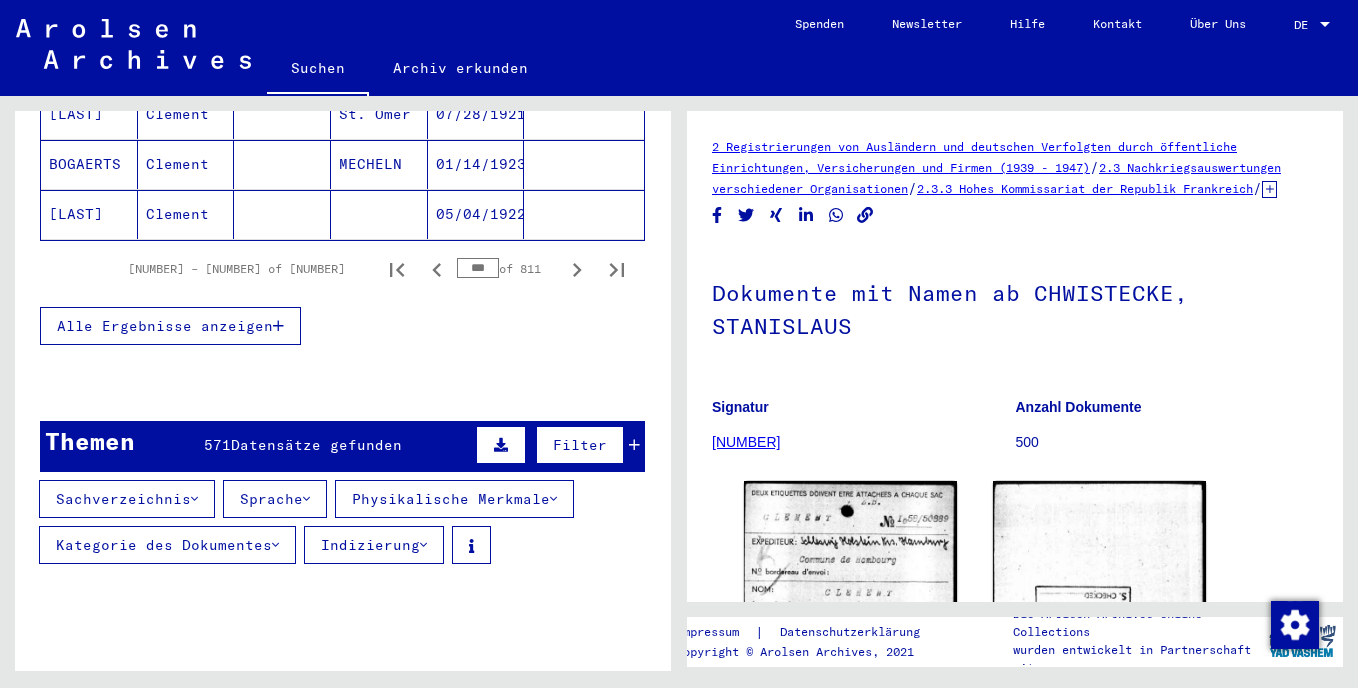 click at bounding box center [194, 499] 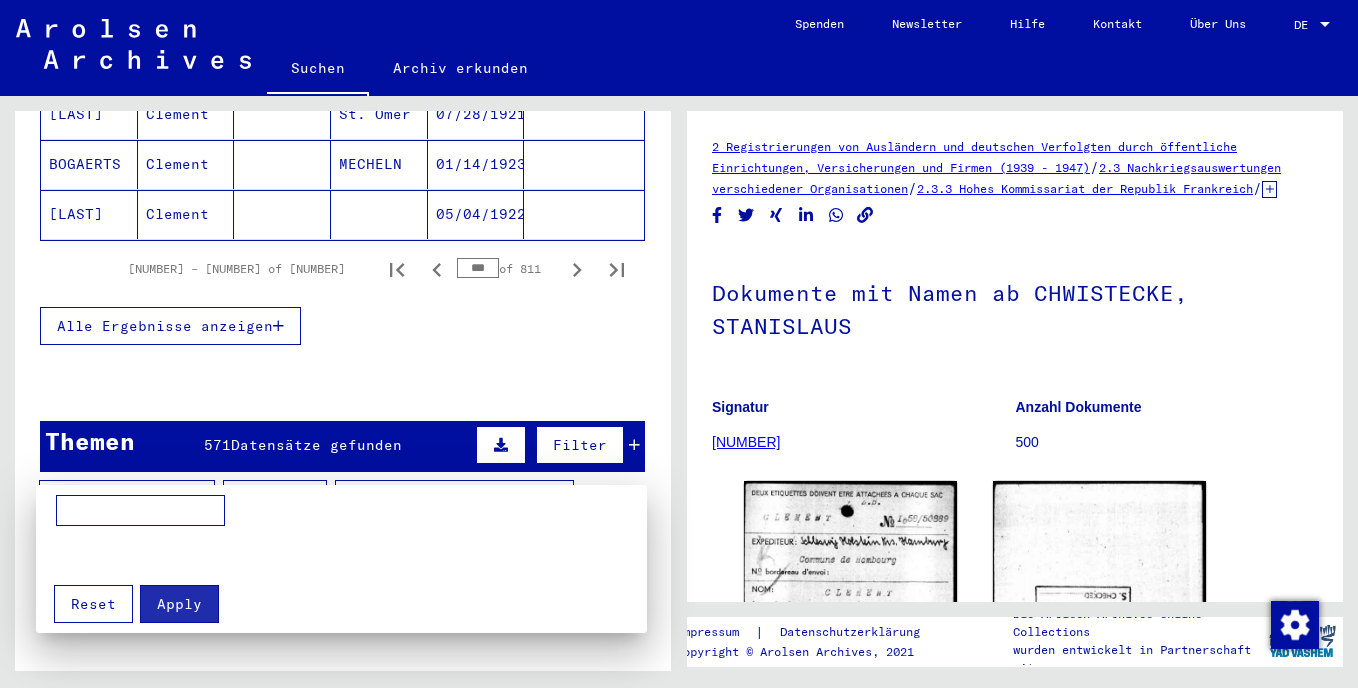 click at bounding box center [679, 344] 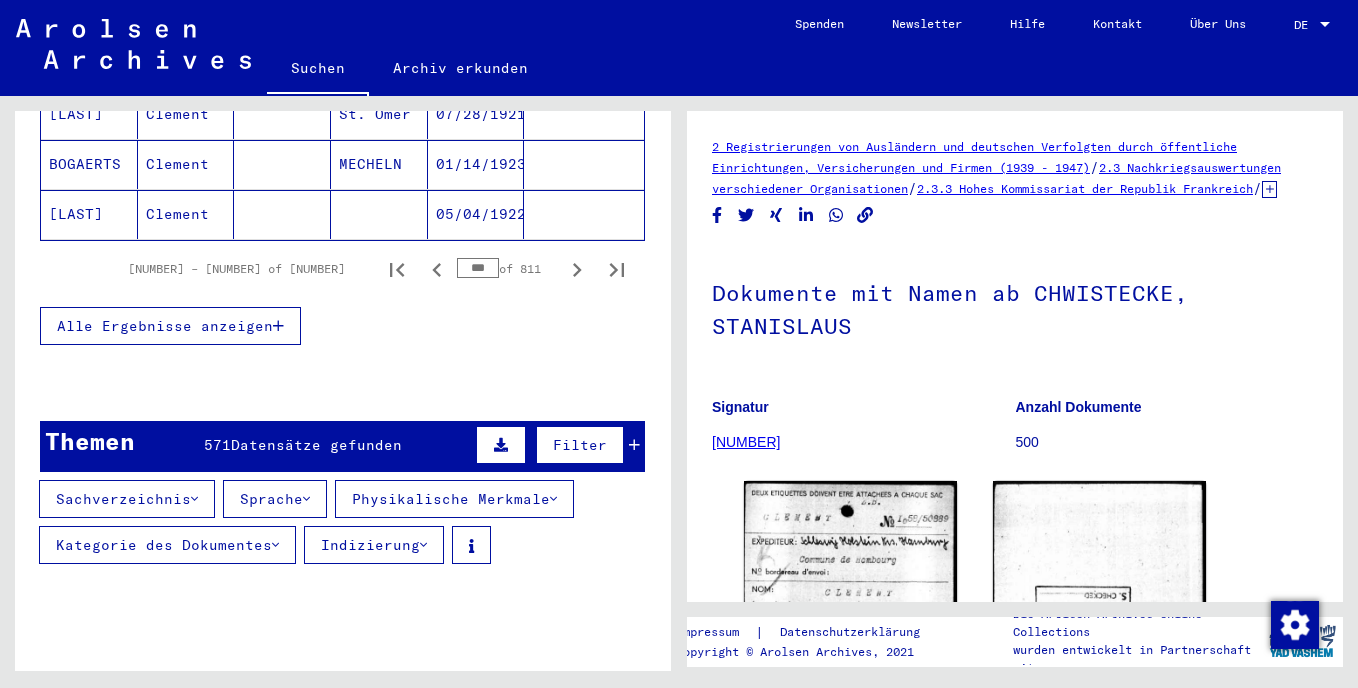 click at bounding box center [553, 499] 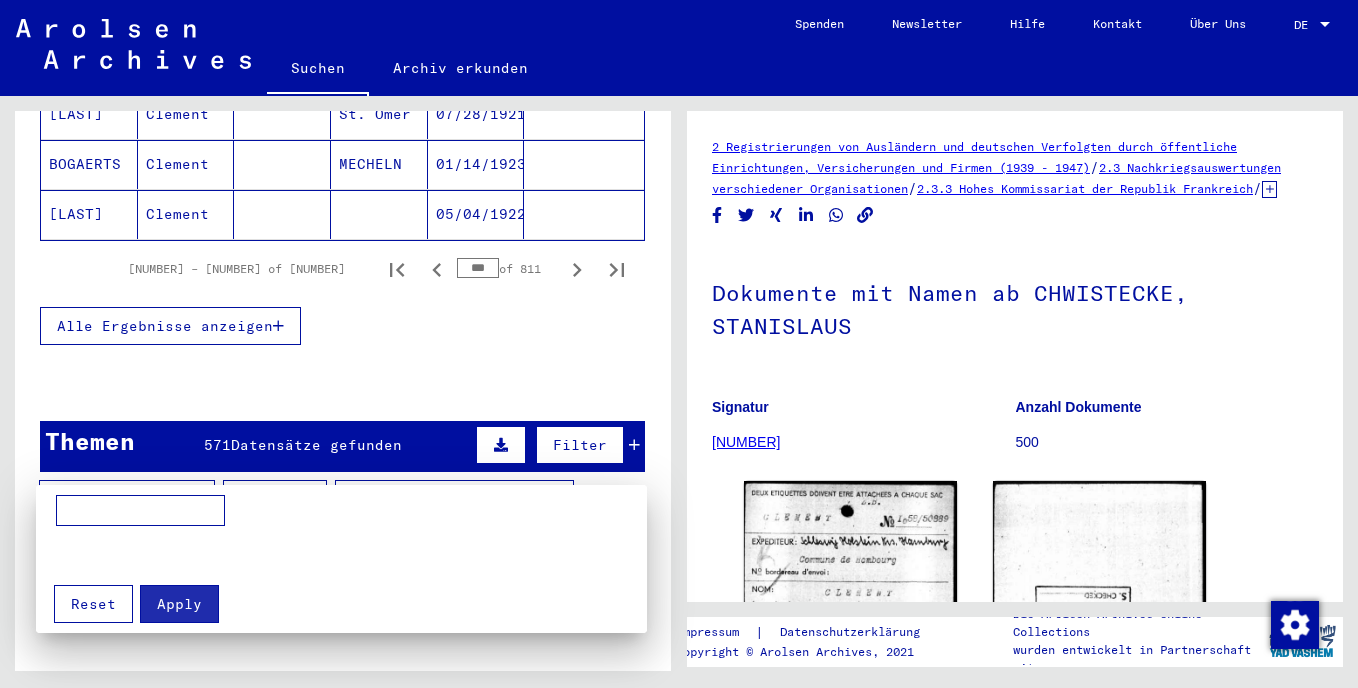 click at bounding box center (679, 344) 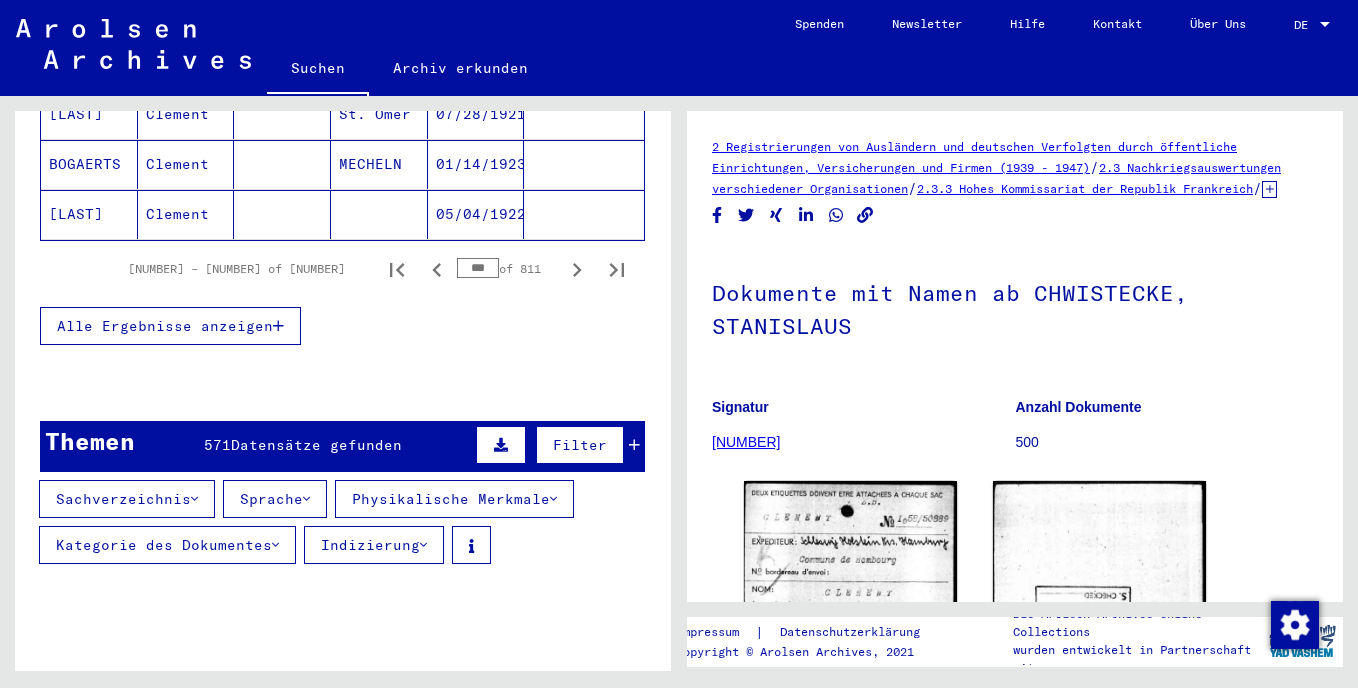 click at bounding box center [423, 545] 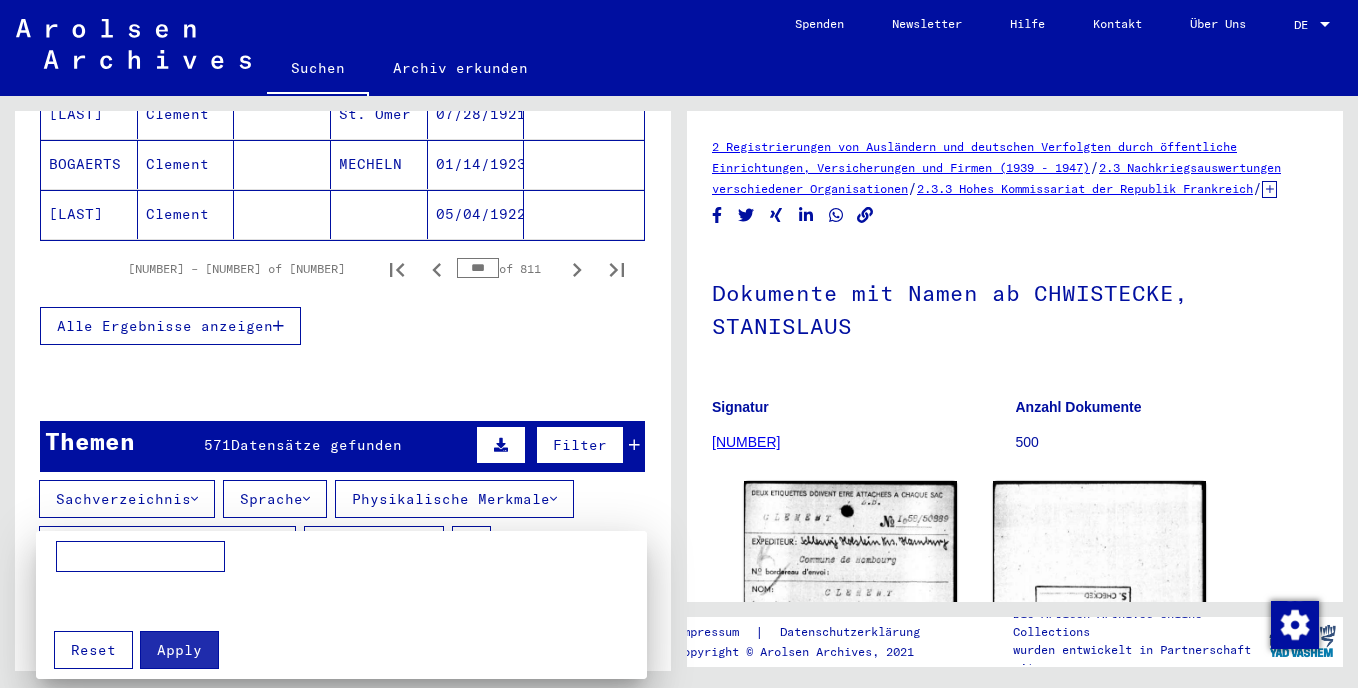click at bounding box center (679, 344) 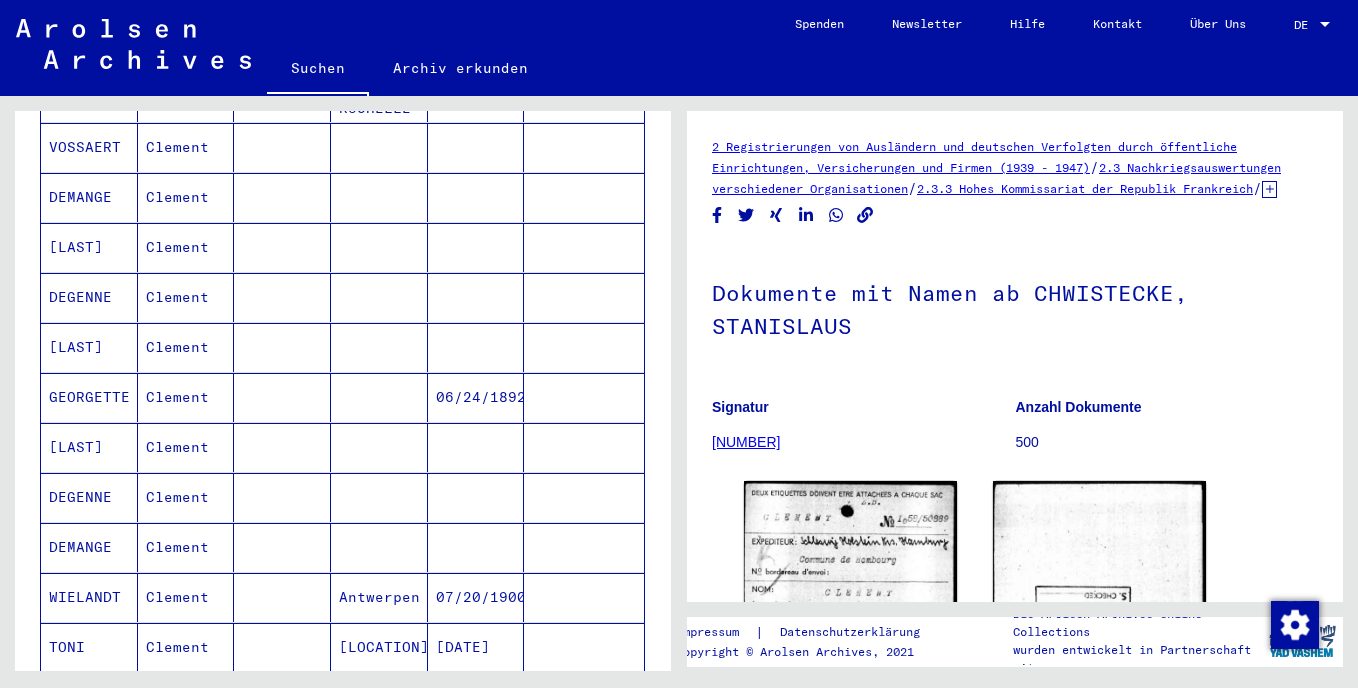 scroll, scrollTop: 0, scrollLeft: 0, axis: both 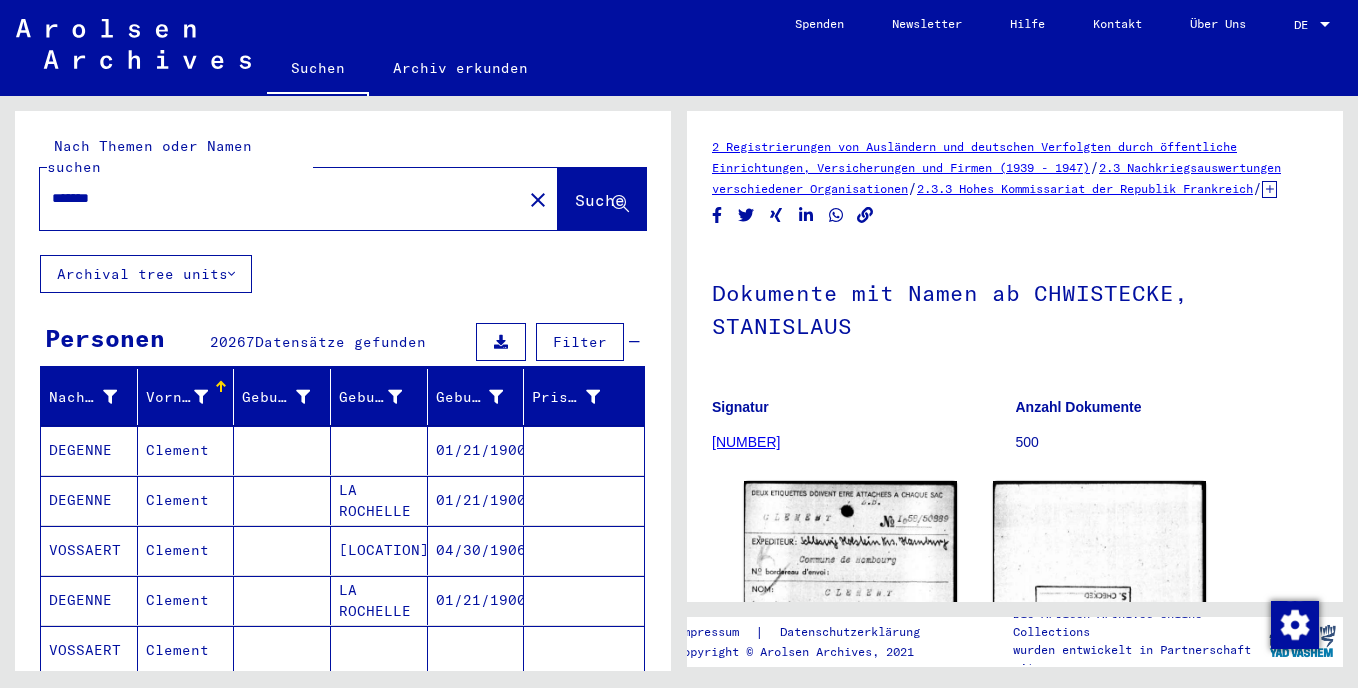 click on "*******" at bounding box center [281, 198] 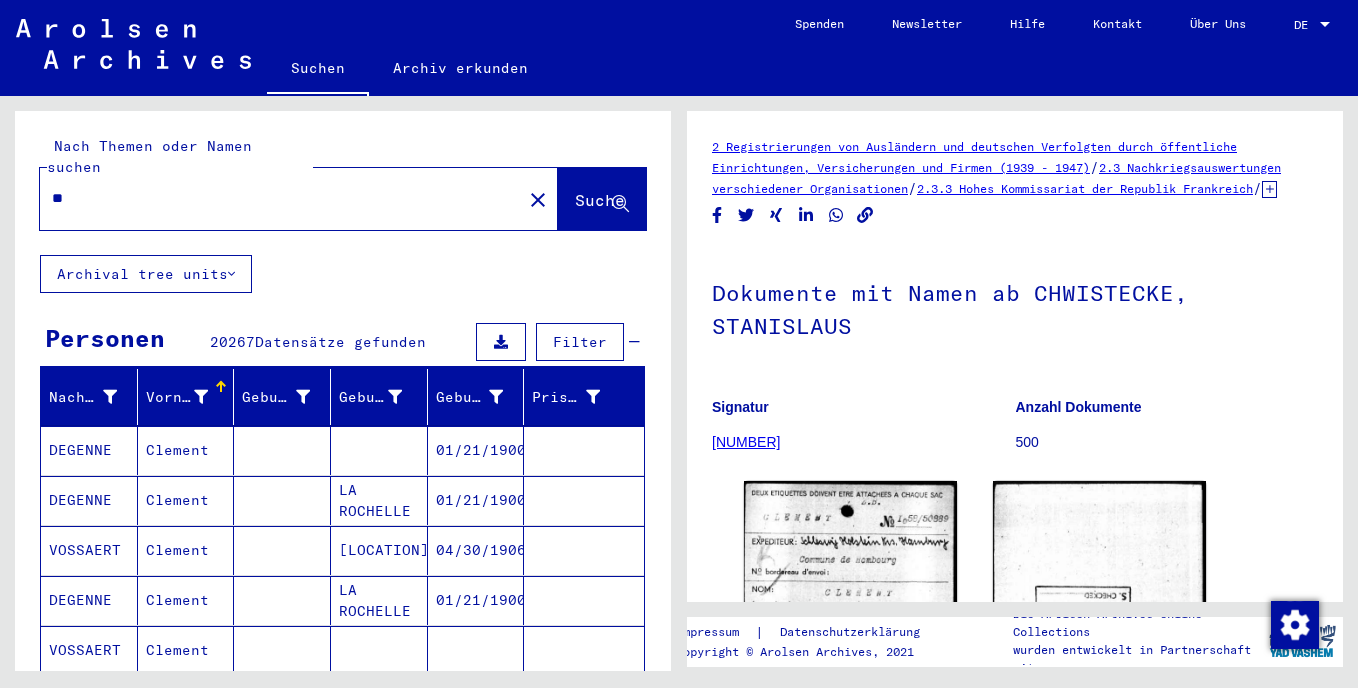 type on "*" 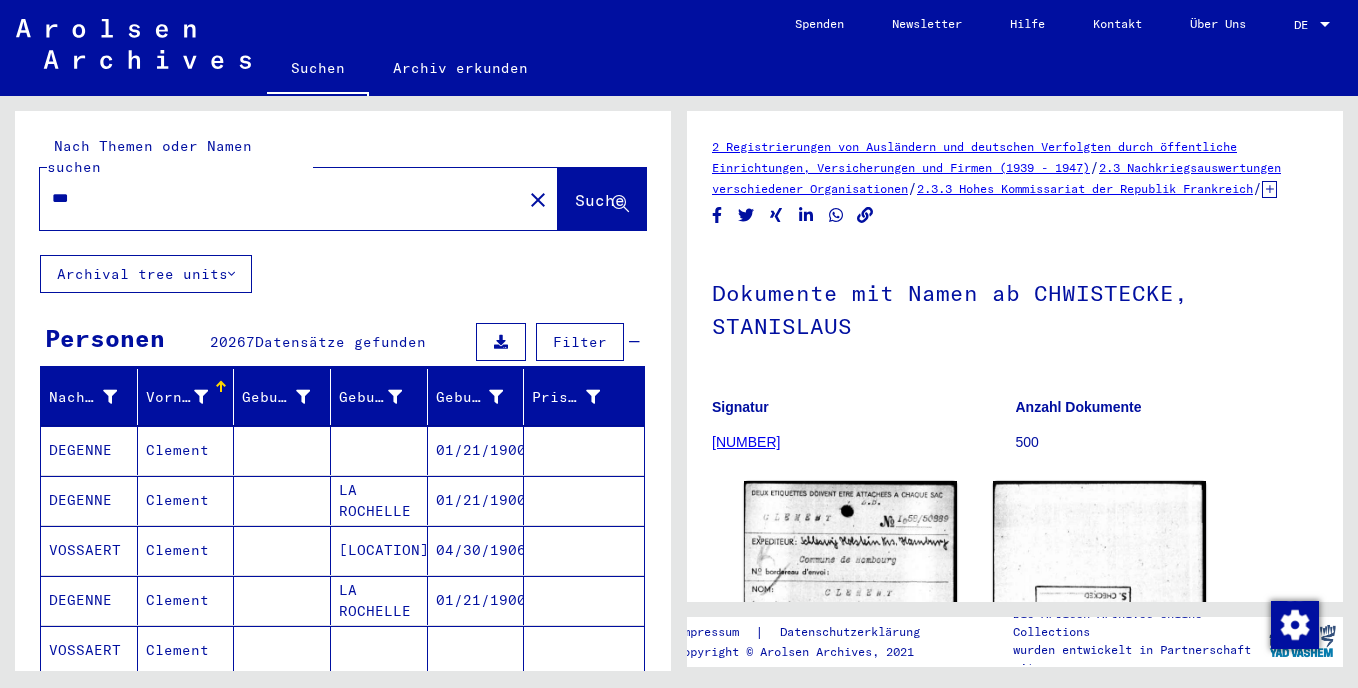 type on "***" 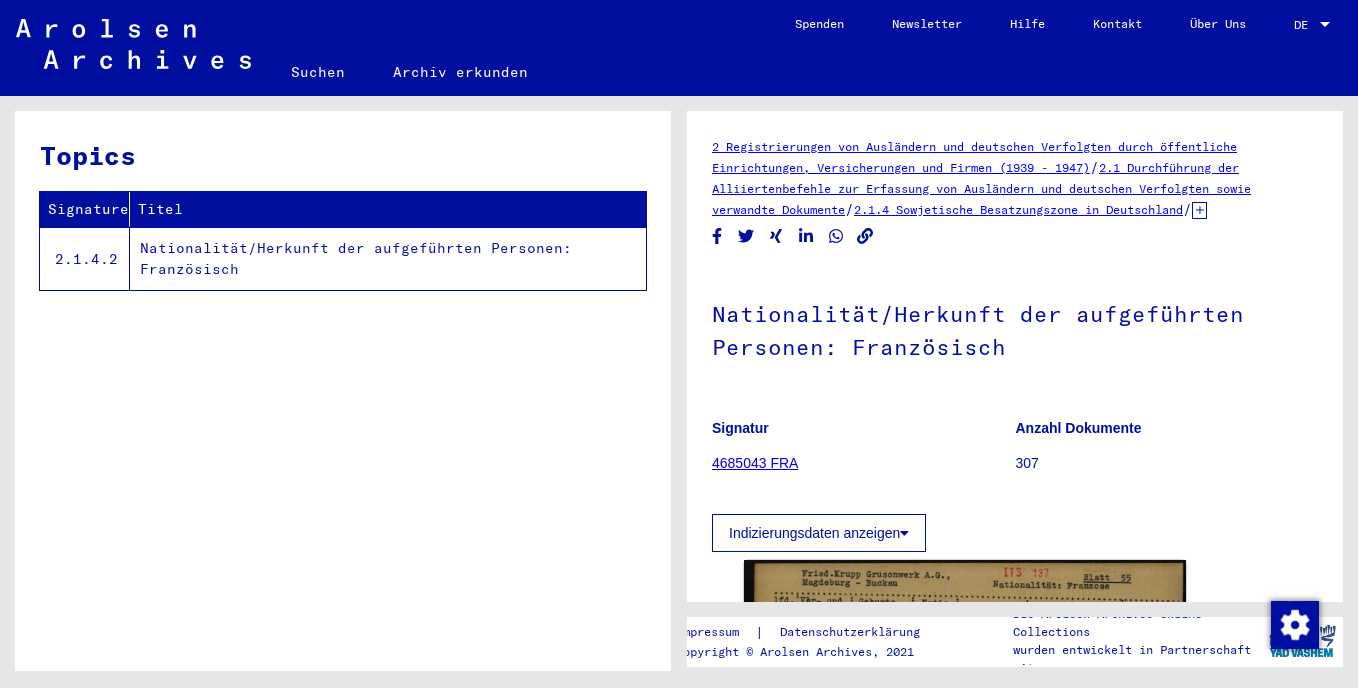 scroll, scrollTop: 0, scrollLeft: 0, axis: both 